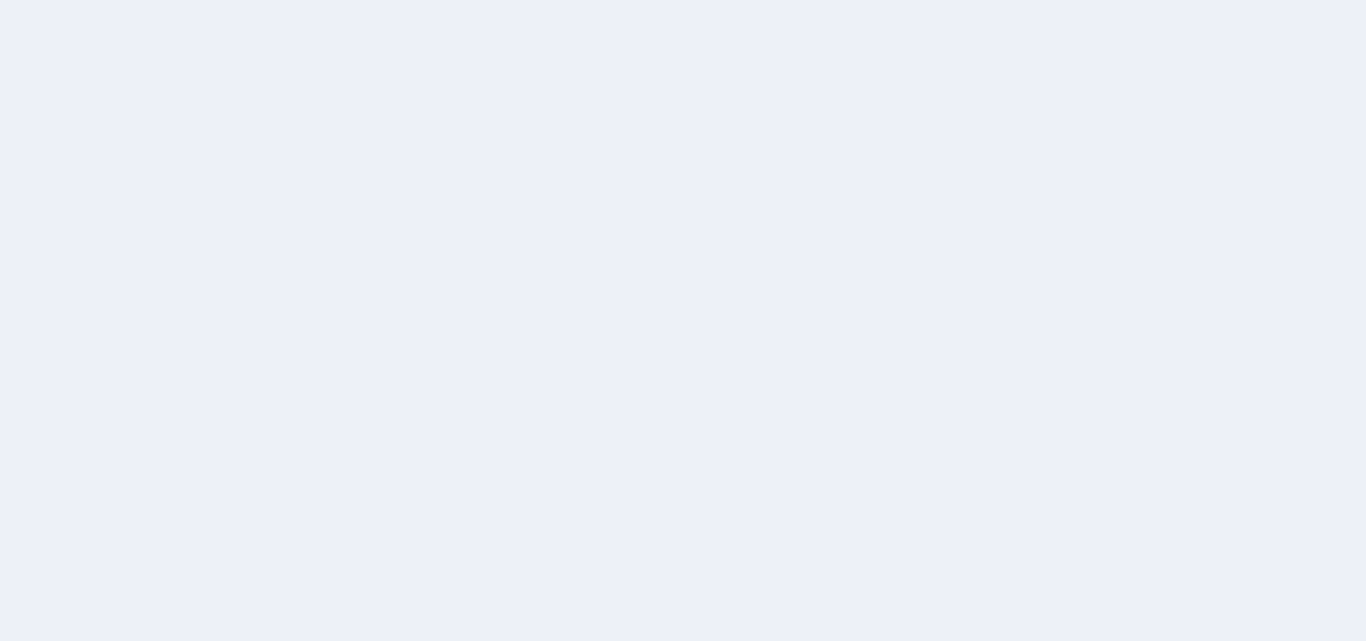 scroll, scrollTop: 0, scrollLeft: 0, axis: both 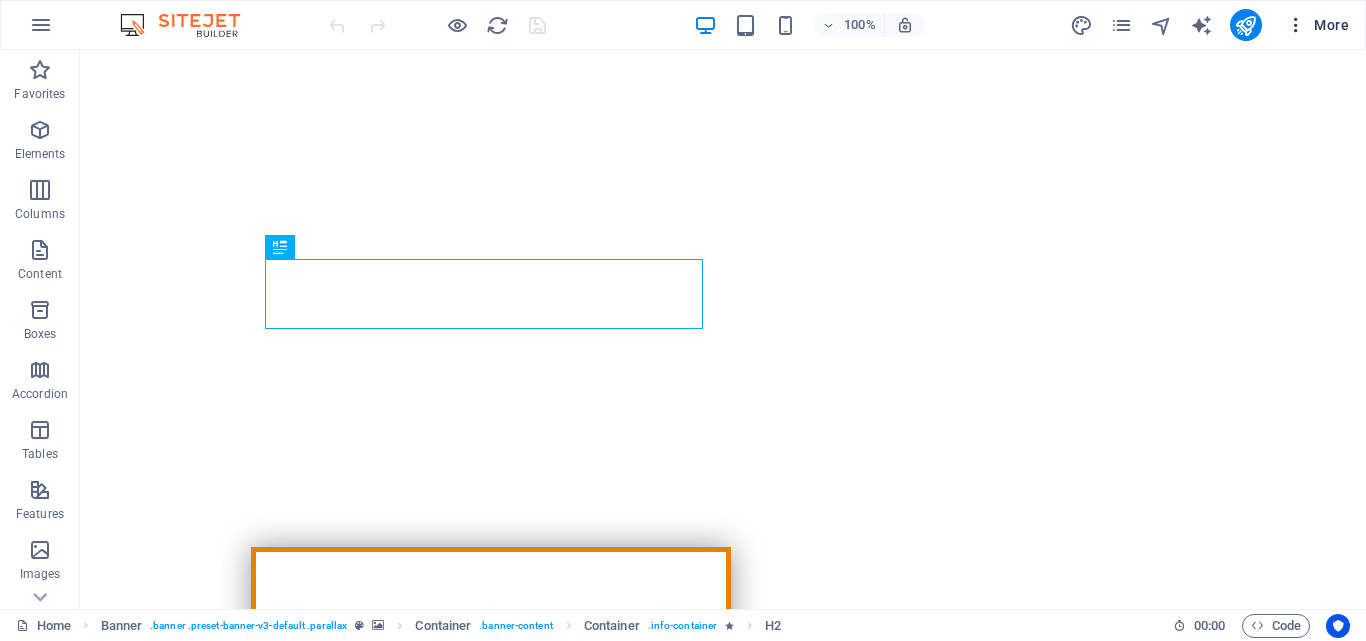 click at bounding box center [1296, 25] 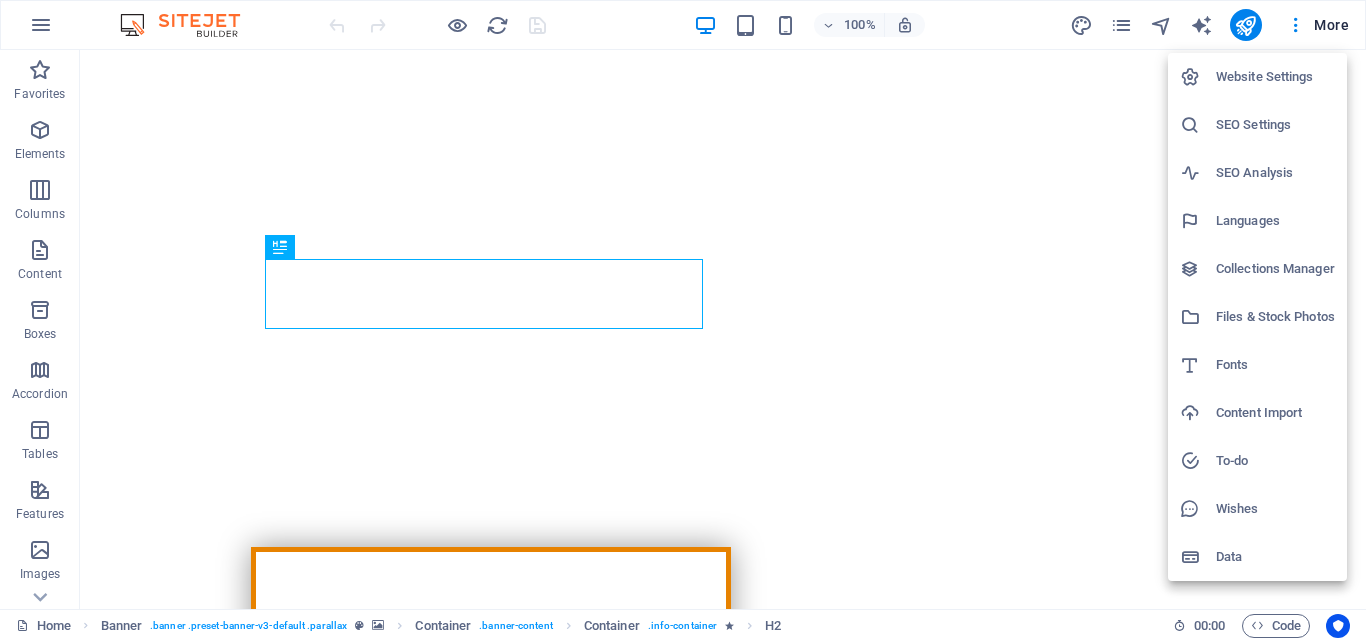 click on "SEO Settings" at bounding box center (1275, 125) 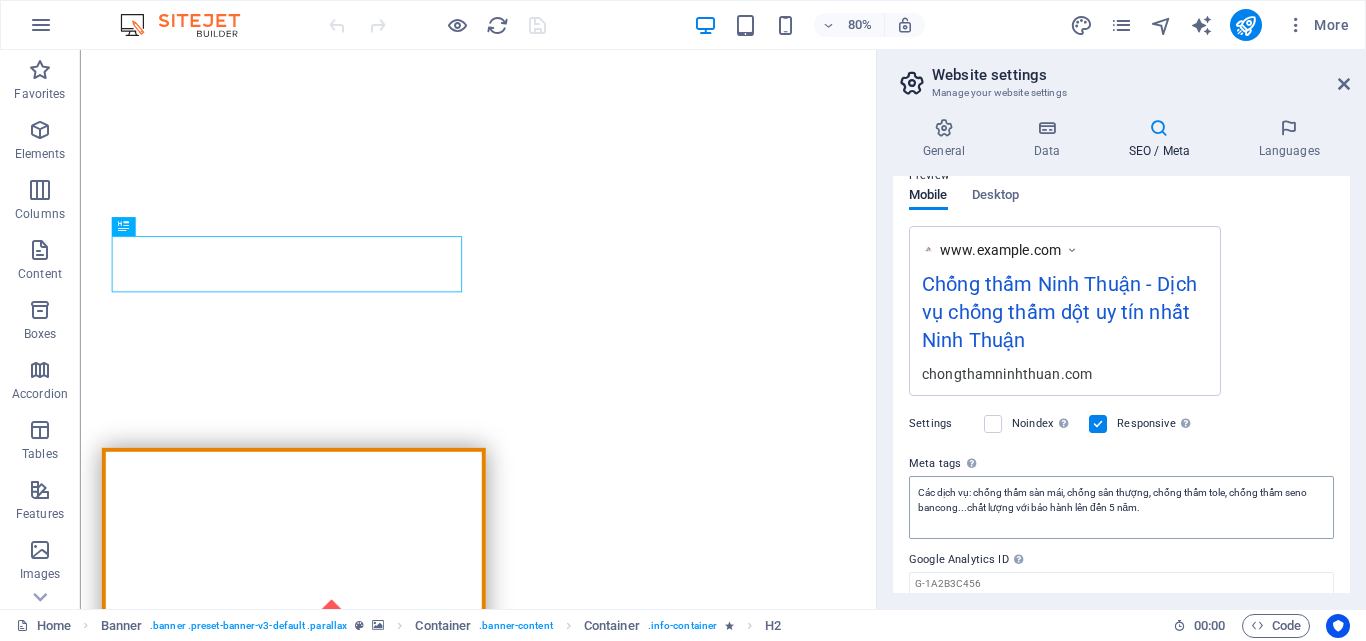 scroll, scrollTop: 375, scrollLeft: 0, axis: vertical 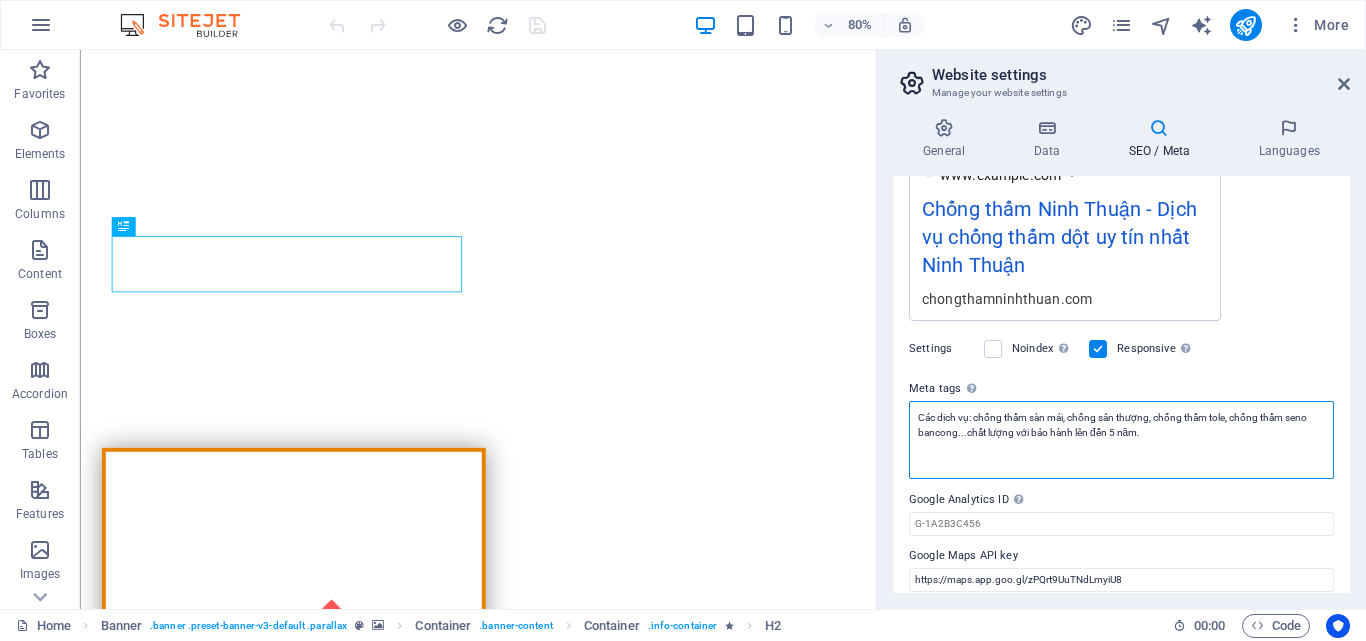 drag, startPoint x: 973, startPoint y: 418, endPoint x: 958, endPoint y: 422, distance: 15.524175 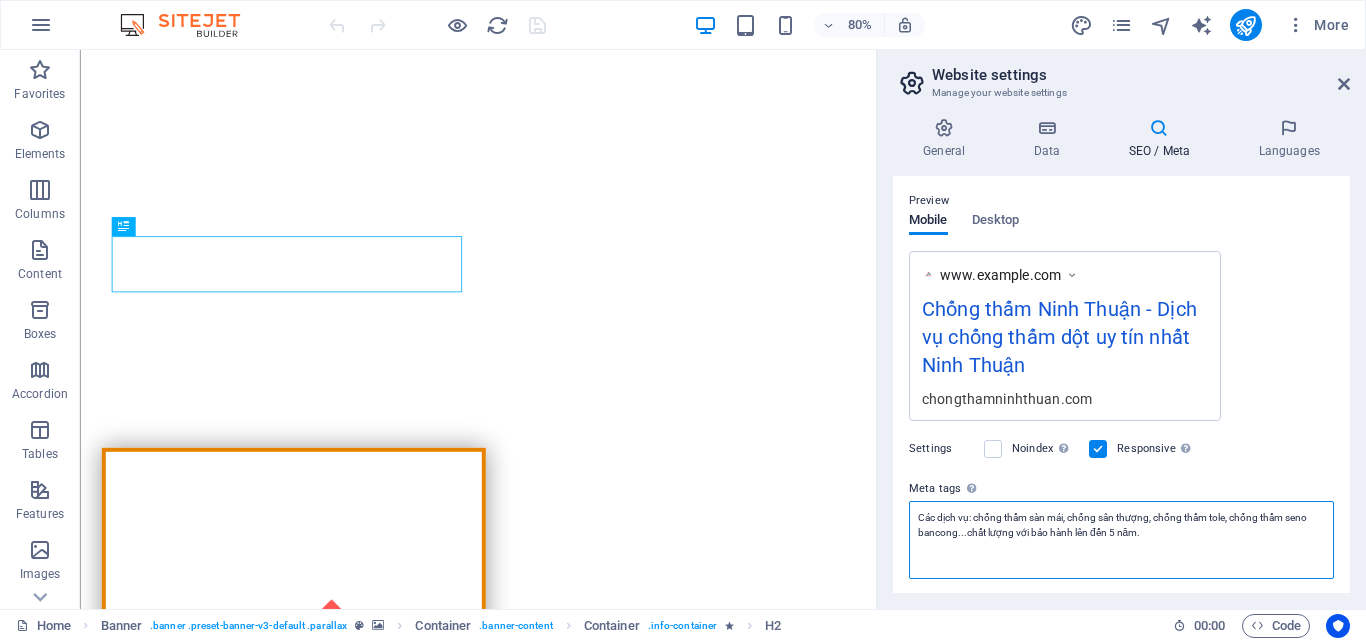 scroll, scrollTop: 375, scrollLeft: 0, axis: vertical 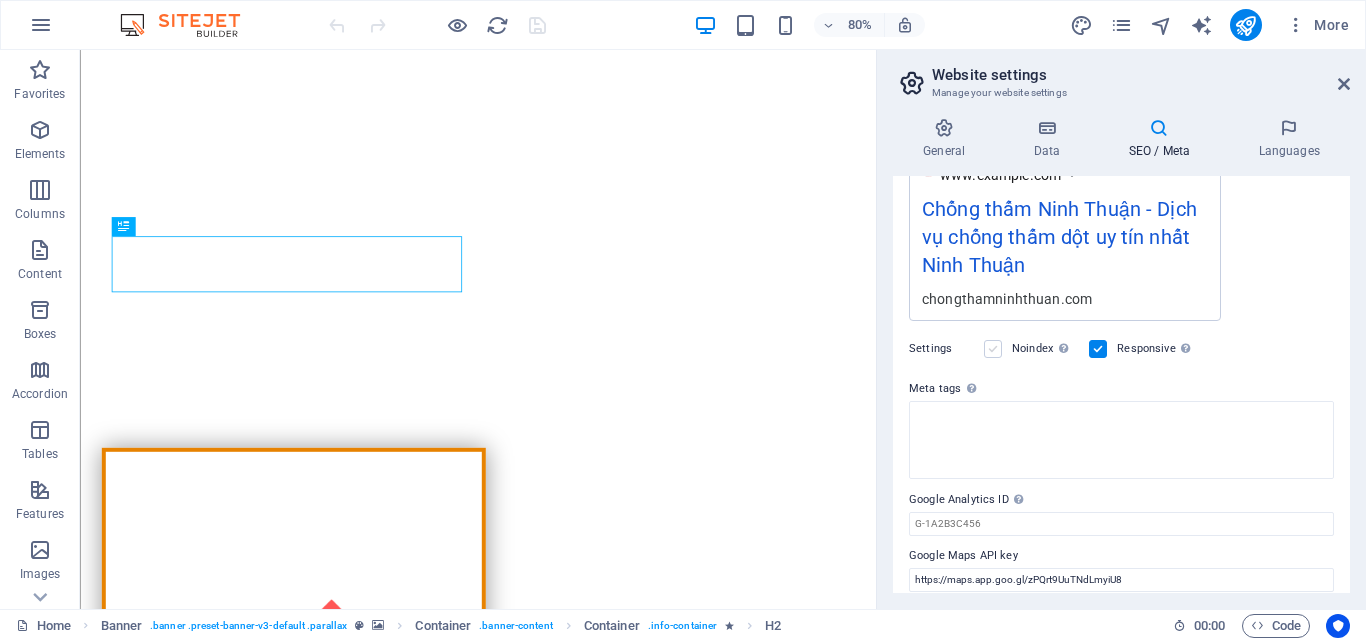 click on "chongthamninhthuan.com Home Favorites Elements Columns Content Boxes Accordion Tables Features Images Slider Header Footer Forms Marketing Collections
Drag here to replace the existing content. Press “Ctrl” if you want to create a new element.
H2   Banner   Banner   Container   Container   Image   H3   Spacer 80% More Home Banner . banner .preset-banner-v3-default .parallax Container . banner-content Container . info-container H2 00 : 00 Code Website settings Manage your website settings  General  Data  SEO / Meta  Languages Website name chongthamninhthuan.com Logo Drag files here, click to choose files or select files from Files or our free stock photos & videos Select files from the file manager, stock photos, or upload file(s) Upload Favicon Drag files here, click to choose files or select files from Files or our free stock photos & videos Upload Preview Image (Open Graph) Upload Company City" at bounding box center (683, 320) 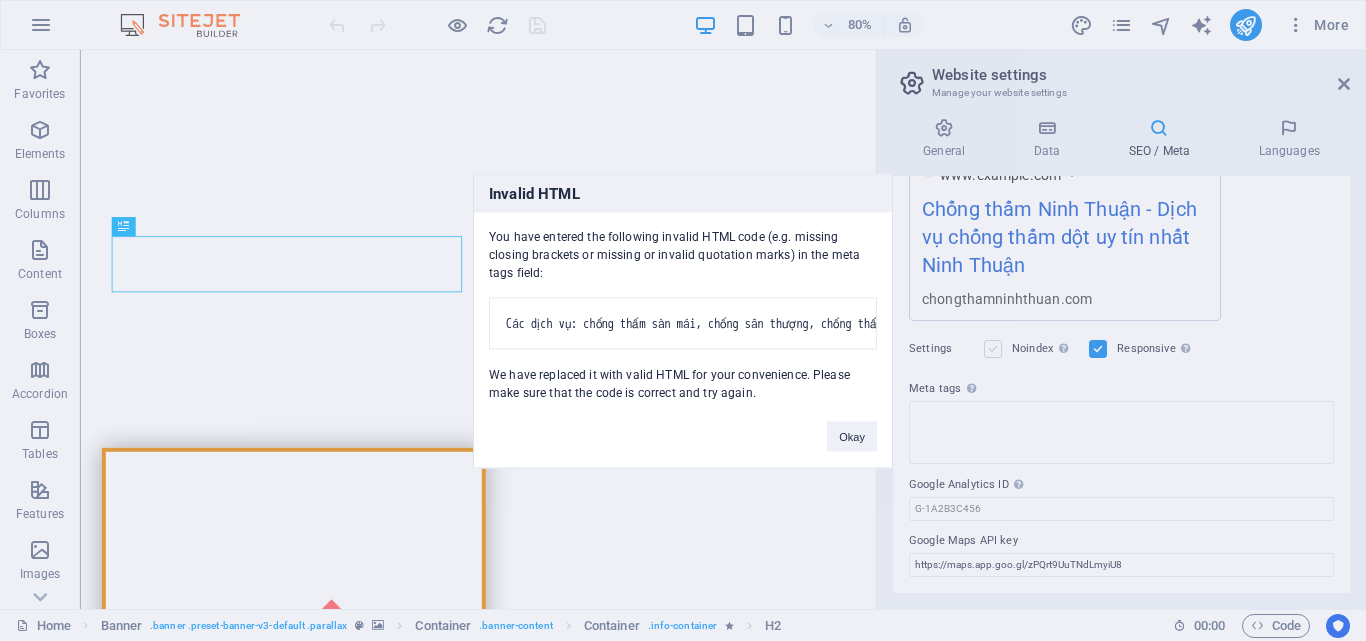 click on "Invalid HTML
You have entered the following invalid HTML code (e.g. missing closing brackets or missing or invalid quotation marks) in the meta tags field:
Các dịch vụ: chống thấm sàn mái, chống sân thượng, chống thấm tole, chống thấm seno bancong...chất lượng với bảo hành lên đến 5 năm.
We have replaced it with valid HTML for your convenience. Please make sure that the code is correct and try again.
Okay" at bounding box center [683, 320] 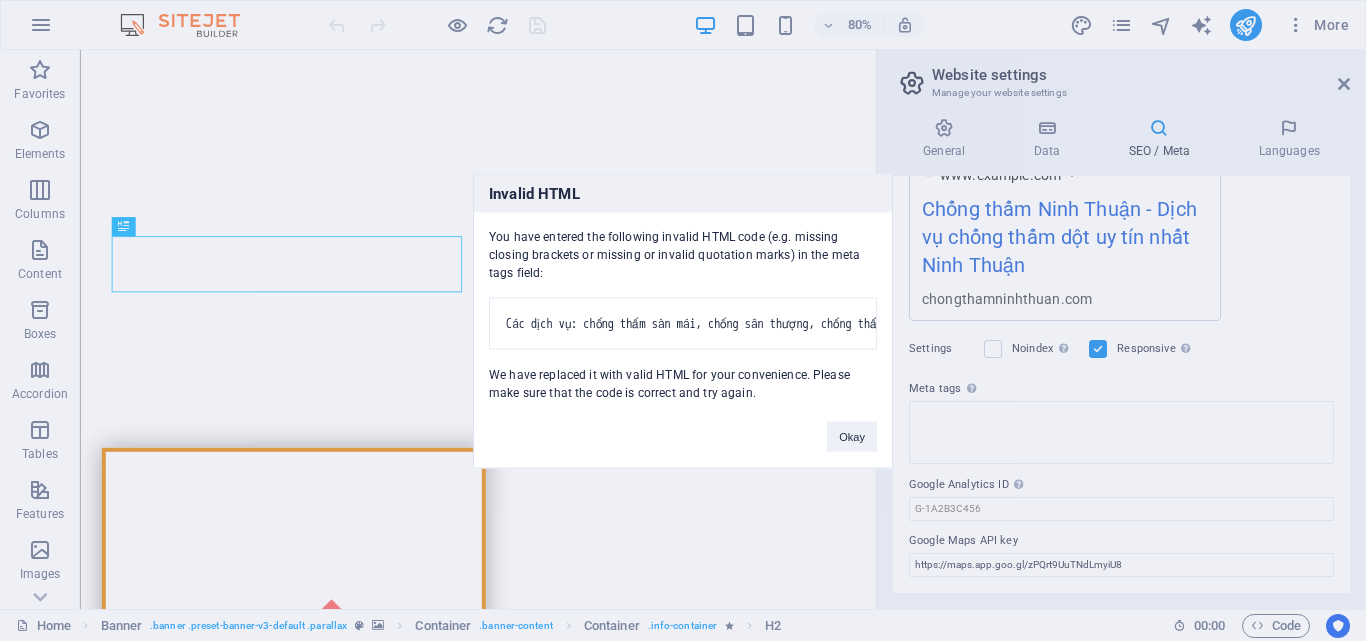 click on "Invalid HTML
You have entered the following invalid HTML code (e.g. missing closing brackets or missing or invalid quotation marks) in the meta tags field:
Các dịch vụ: chống thấm sàn mái, chống sân thượng, chống thấm tole, chống thấm seno bancong...chất lượng với bảo hành lên đến 5 năm.
We have replaced it with valid HTML for your convenience. Please make sure that the code is correct and try again.
Okay" at bounding box center [683, 320] 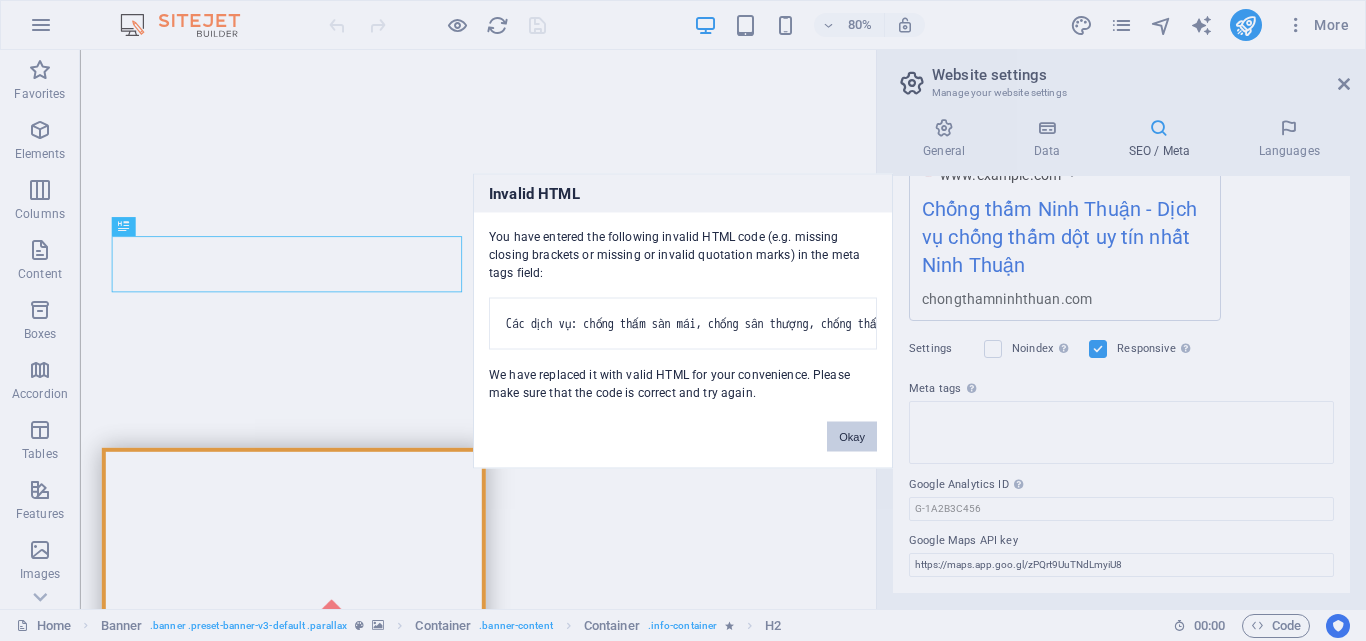 click on "Okay" at bounding box center [852, 436] 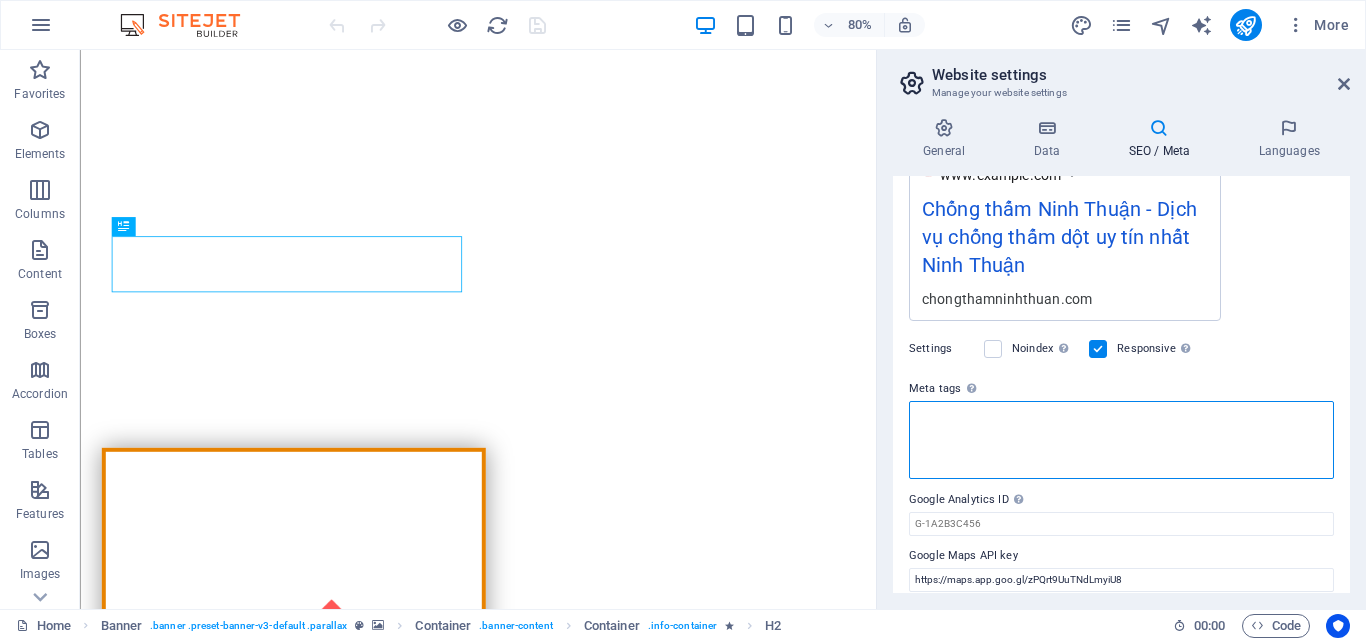 click on "Meta tags Enter HTML code here that will be placed inside the  tags of your website. Please note that your website may not function if you include code with errors." at bounding box center (1121, 440) 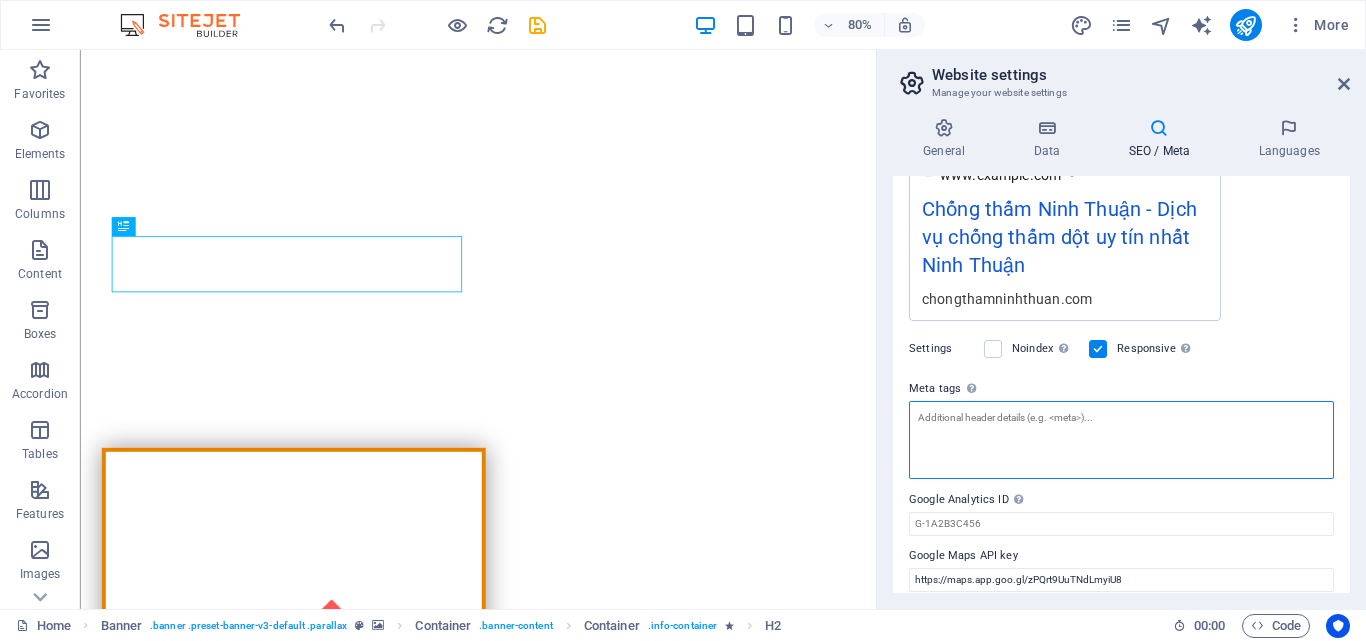 scroll, scrollTop: 390, scrollLeft: 0, axis: vertical 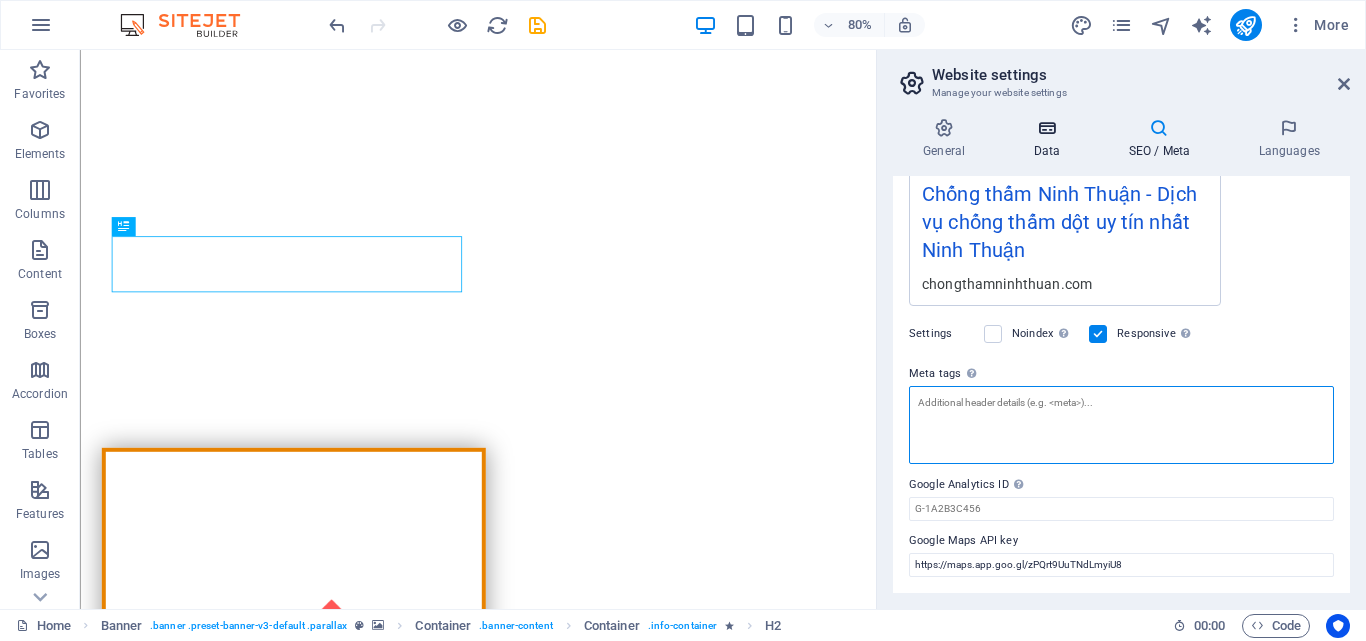 type 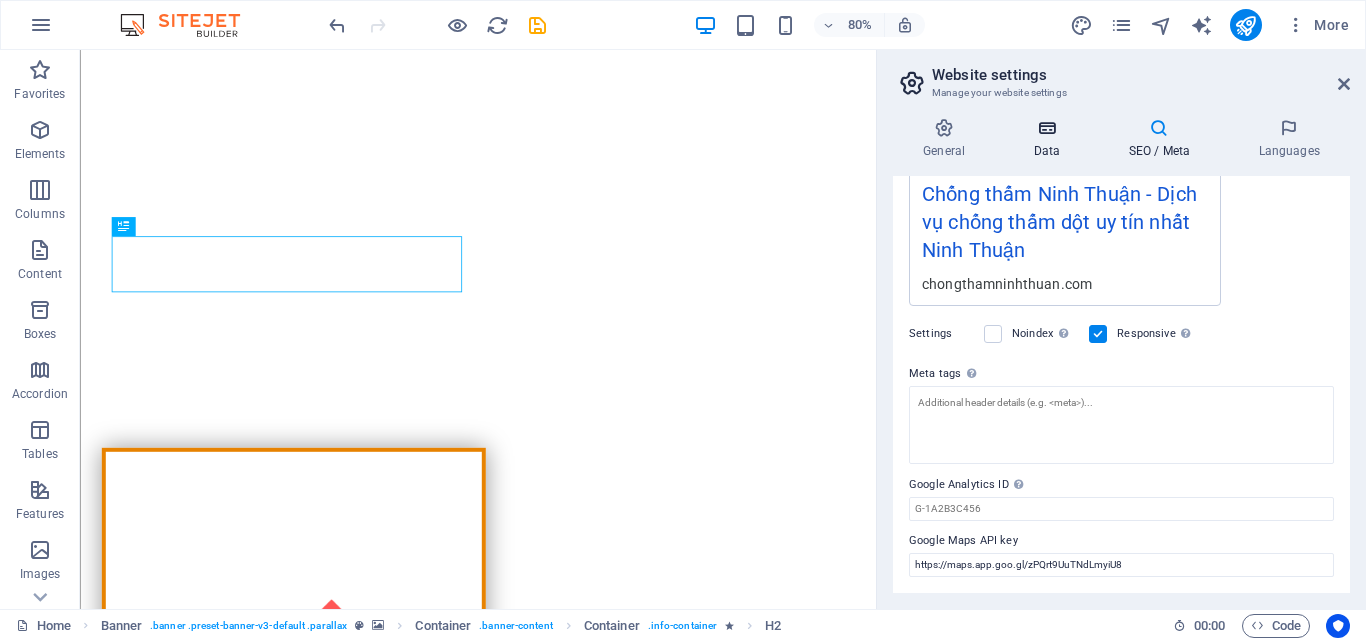 scroll, scrollTop: 375, scrollLeft: 0, axis: vertical 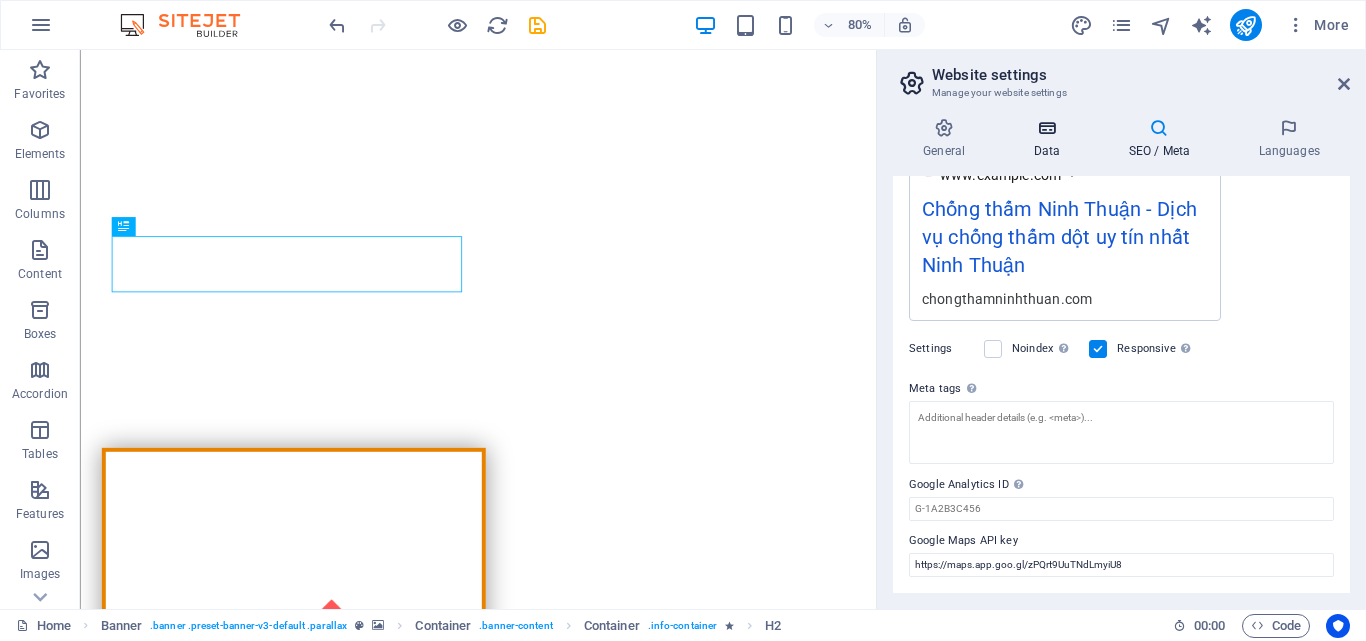 click at bounding box center (1046, 128) 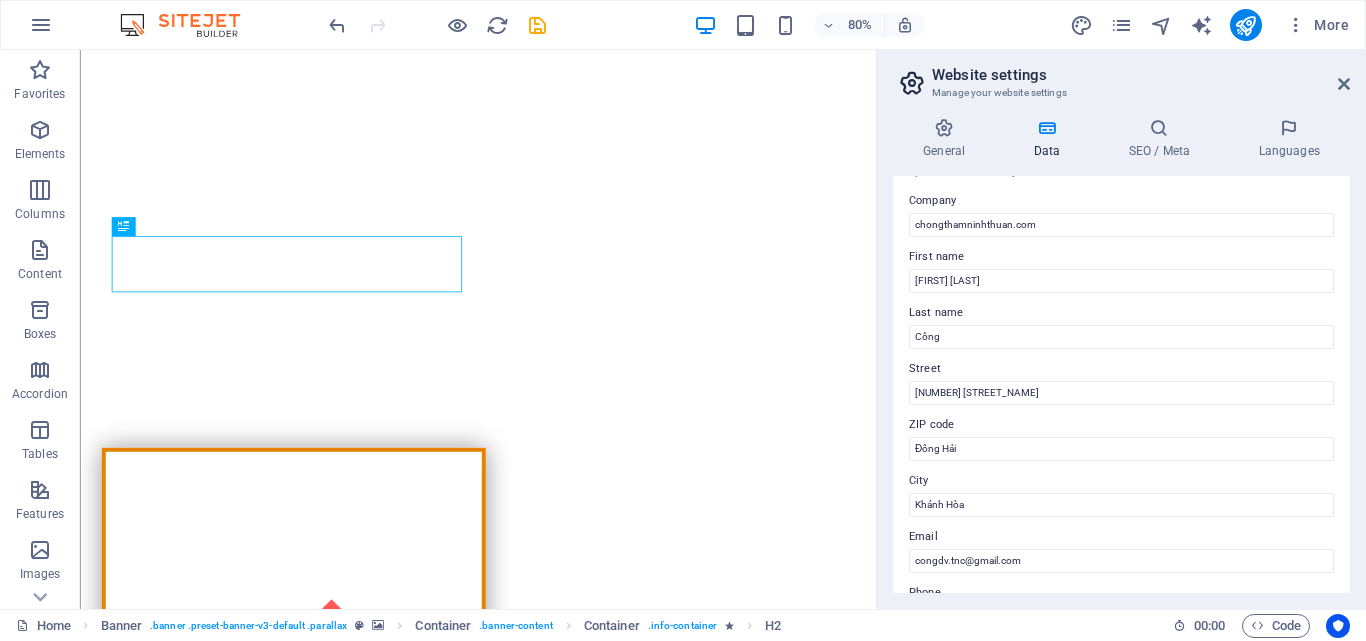 scroll, scrollTop: 0, scrollLeft: 0, axis: both 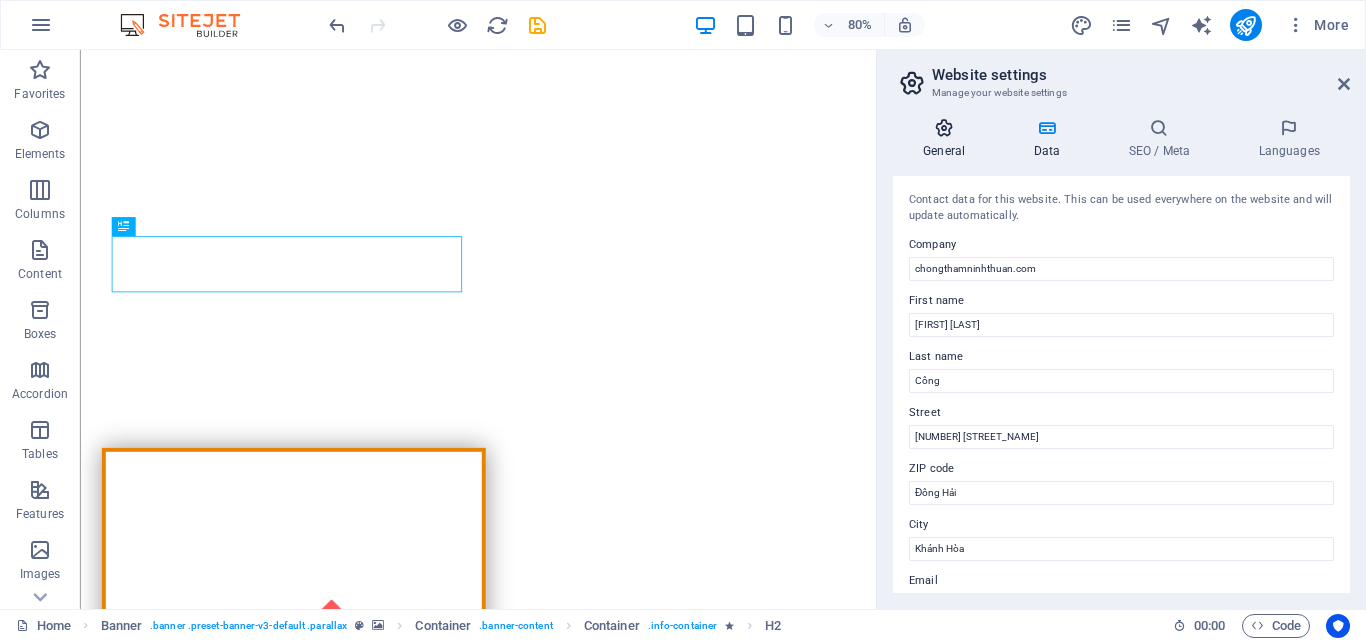 click on "General" at bounding box center (948, 139) 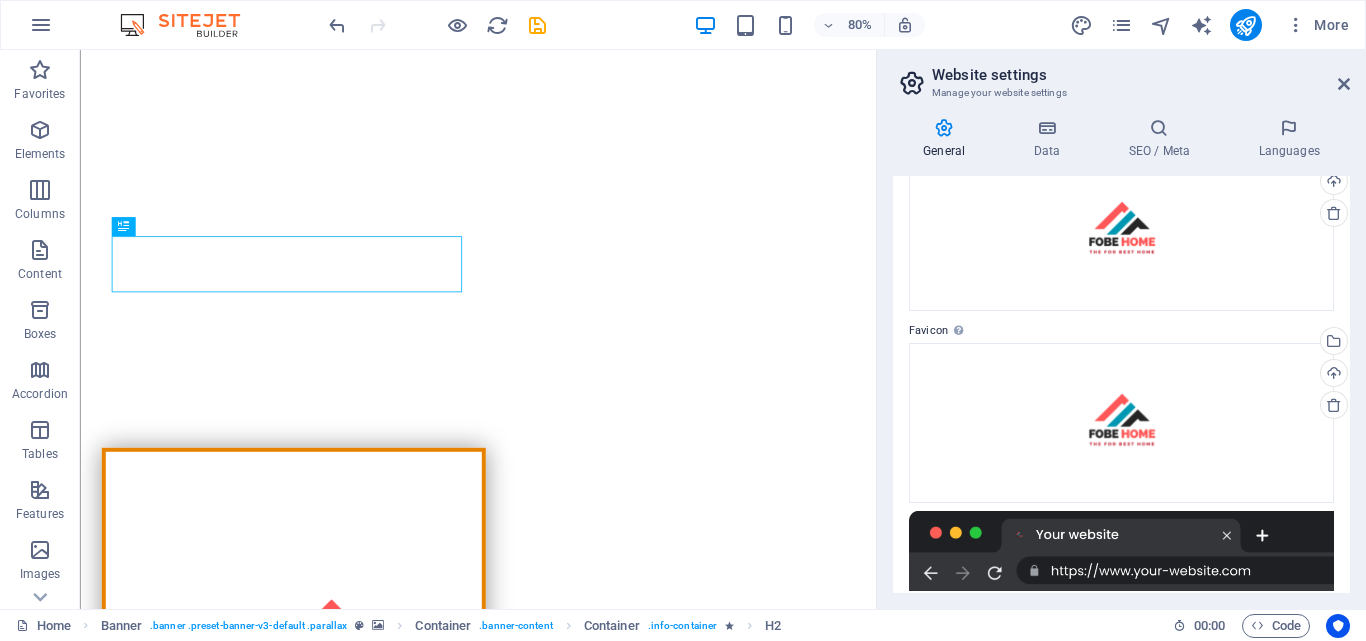 scroll, scrollTop: 0, scrollLeft: 0, axis: both 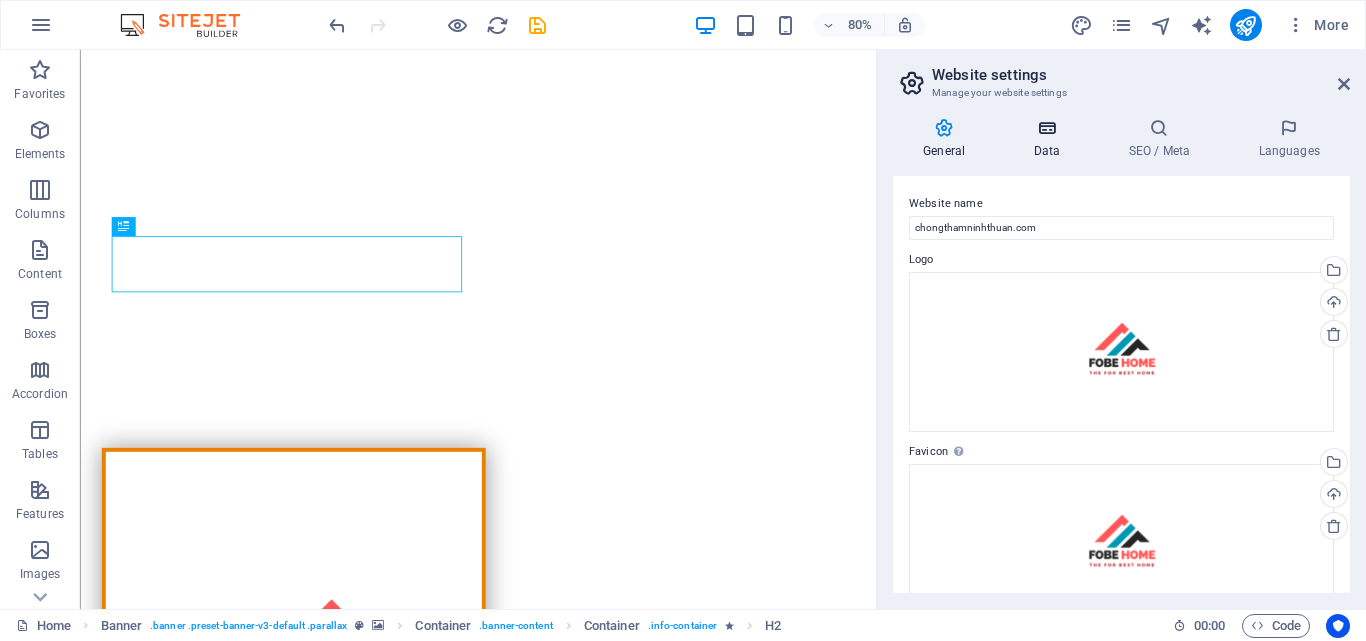 click on "Data" at bounding box center [1050, 139] 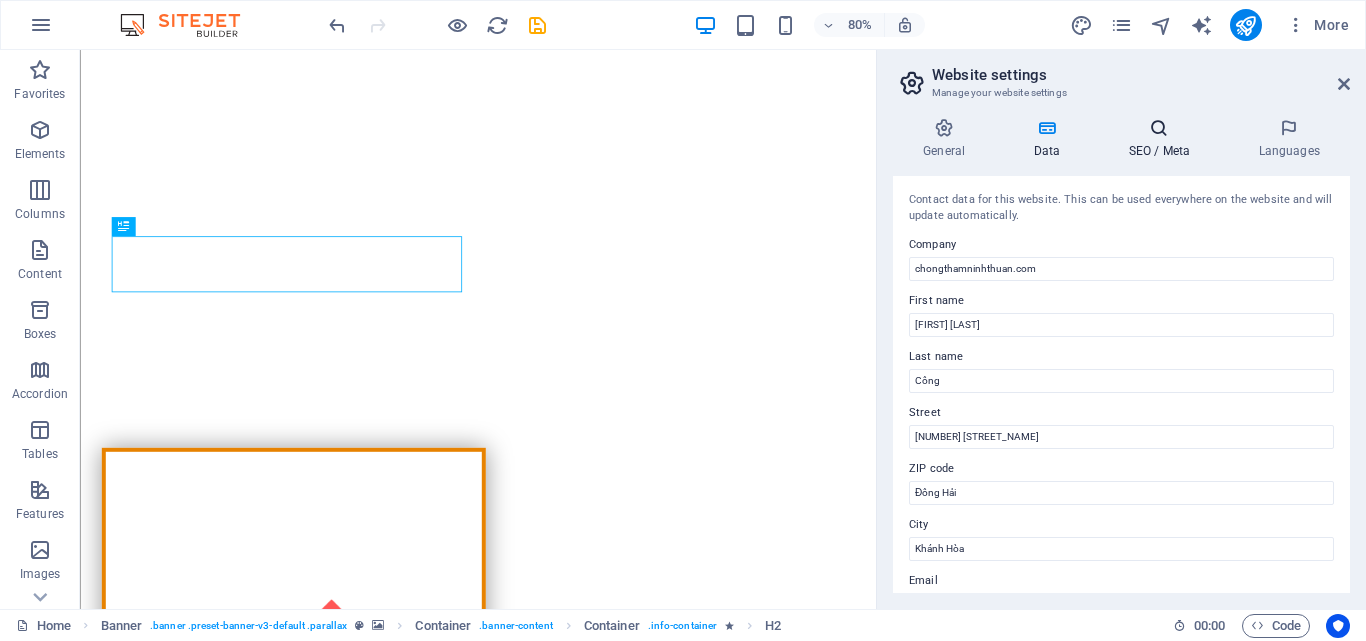 click on "SEO / Meta" at bounding box center [1163, 139] 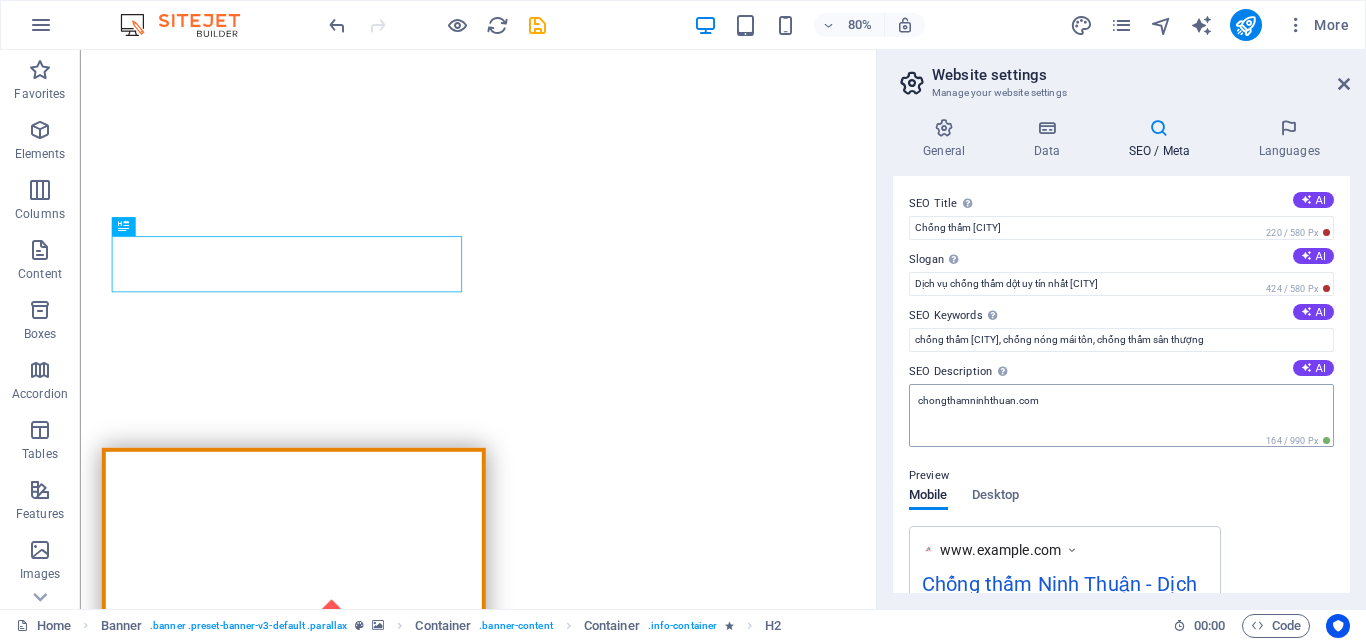 scroll, scrollTop: 100, scrollLeft: 0, axis: vertical 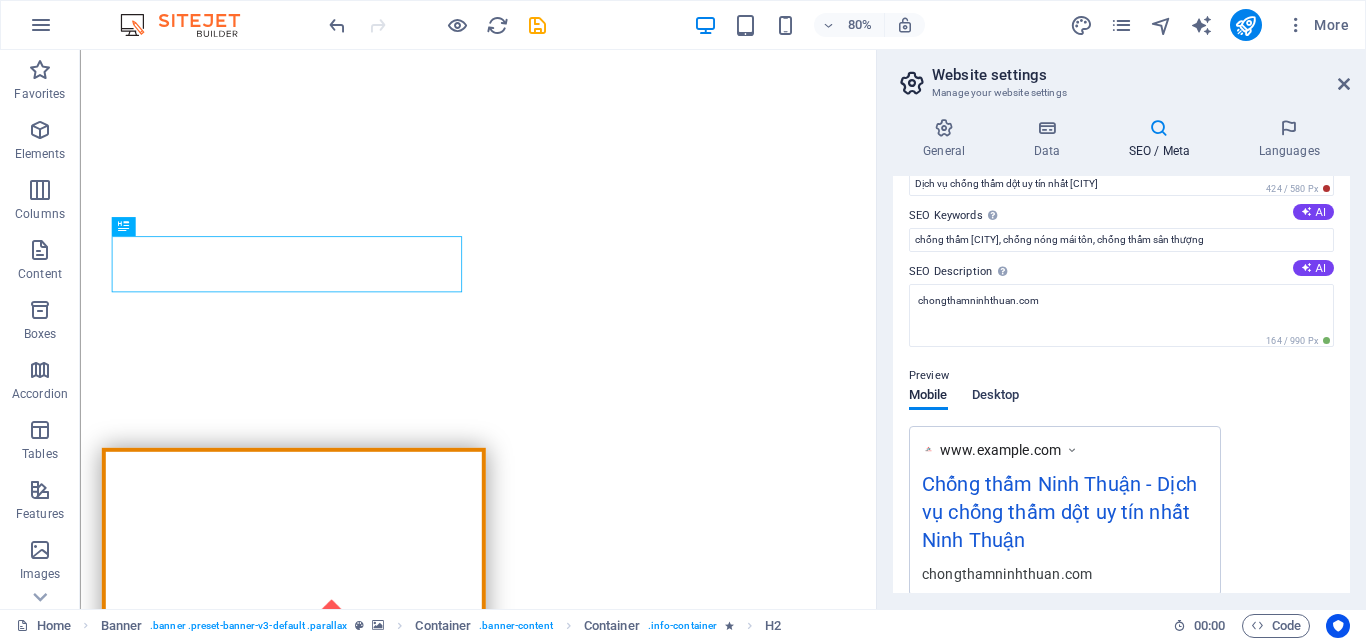 click on "Desktop" at bounding box center [996, 397] 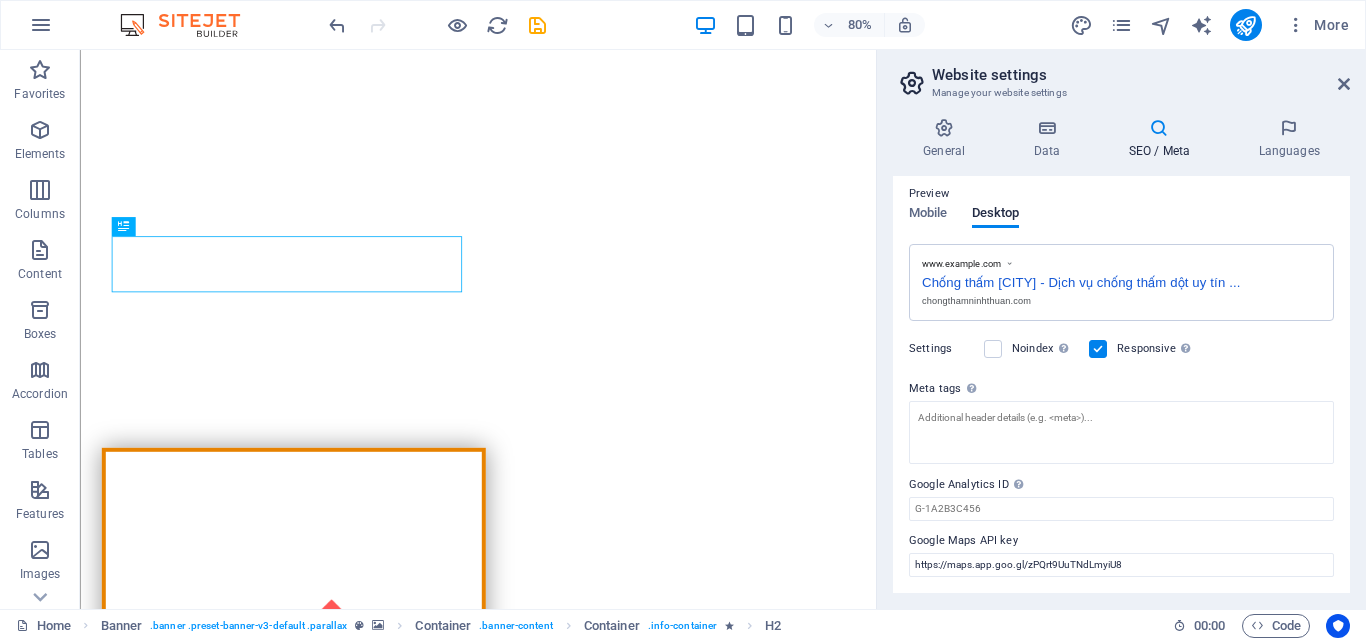 scroll, scrollTop: 0, scrollLeft: 0, axis: both 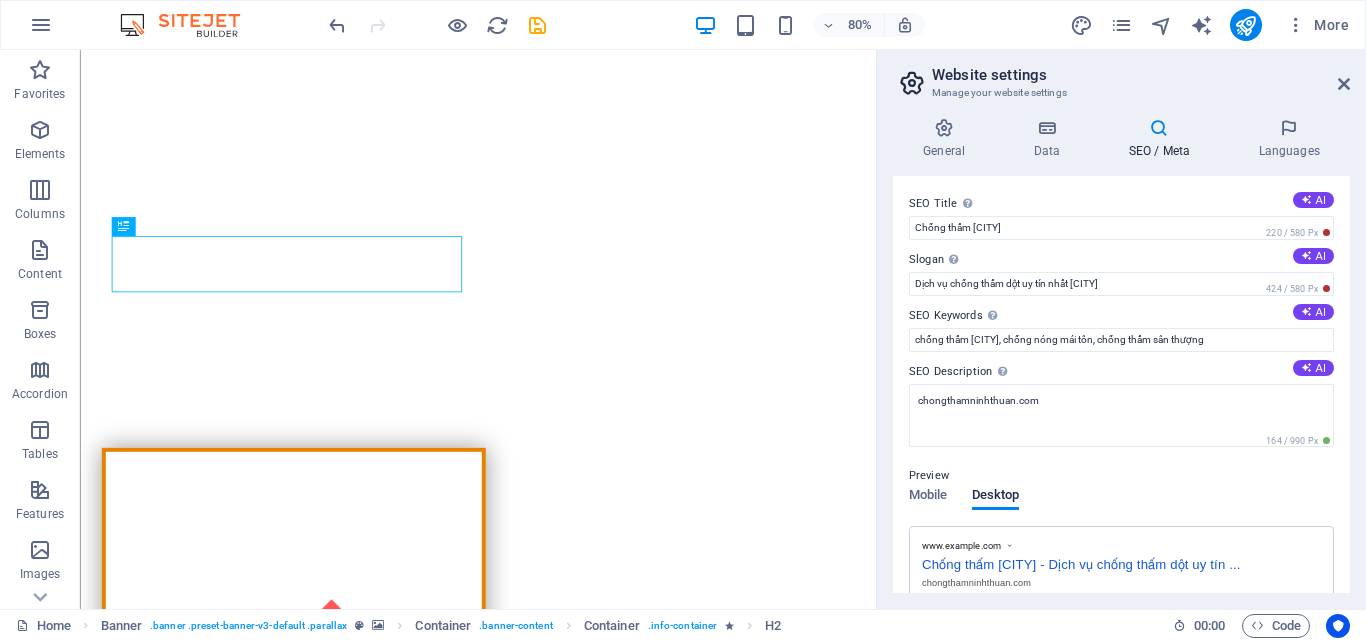 click at bounding box center [912, 83] 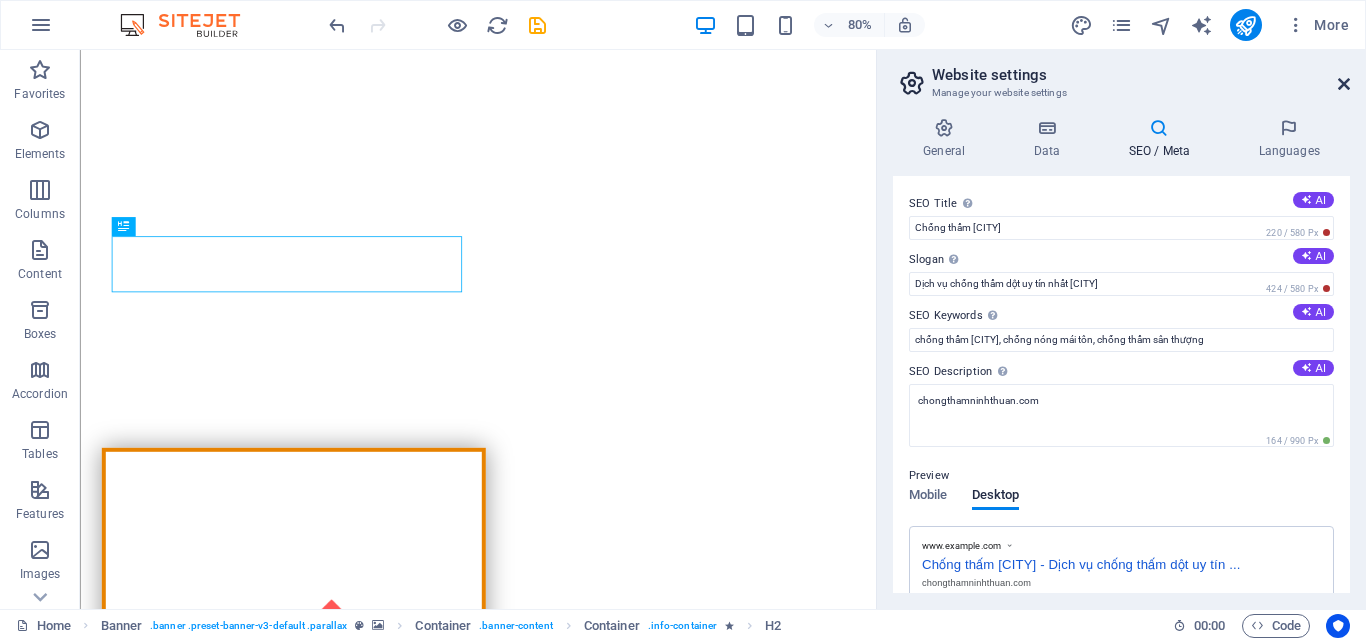 click at bounding box center (1344, 84) 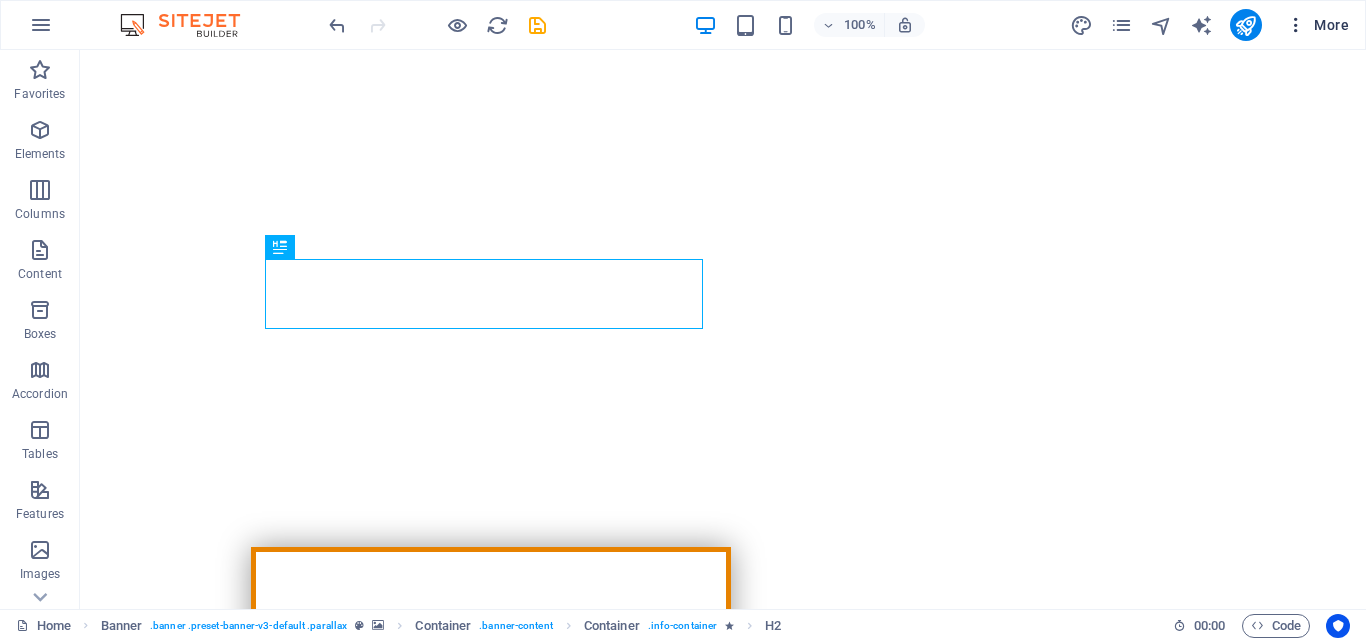 click at bounding box center [1296, 25] 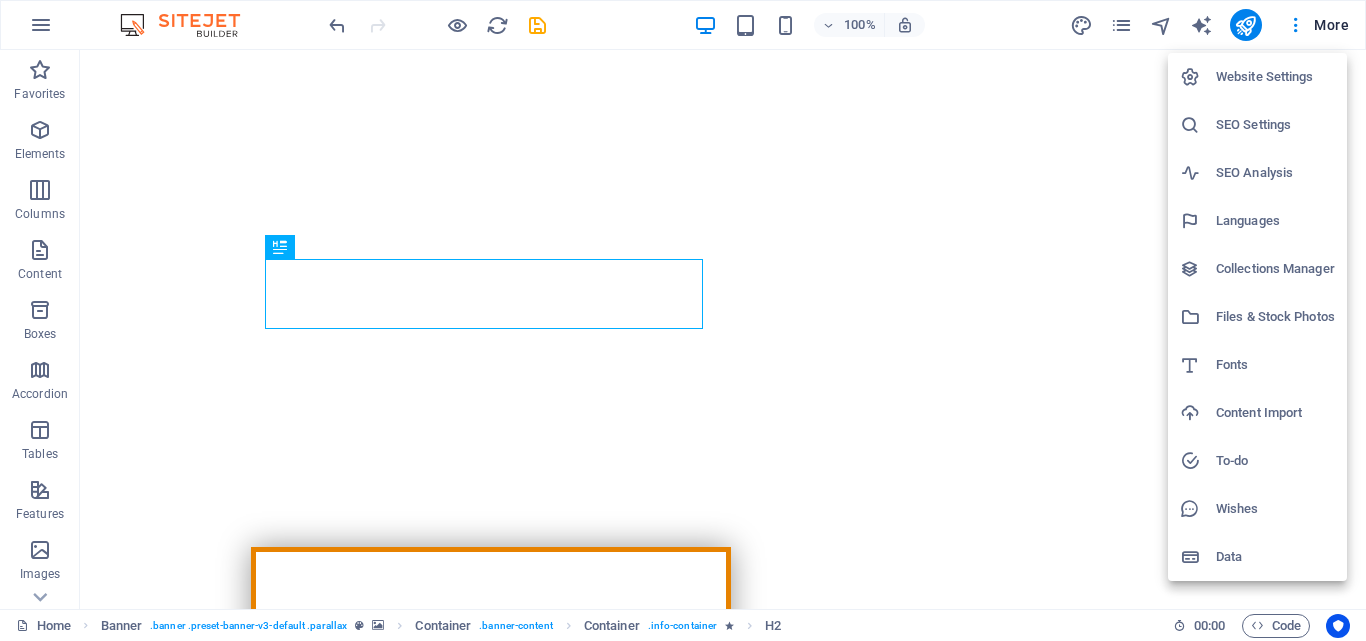 click on "Wishes" at bounding box center [1275, 509] 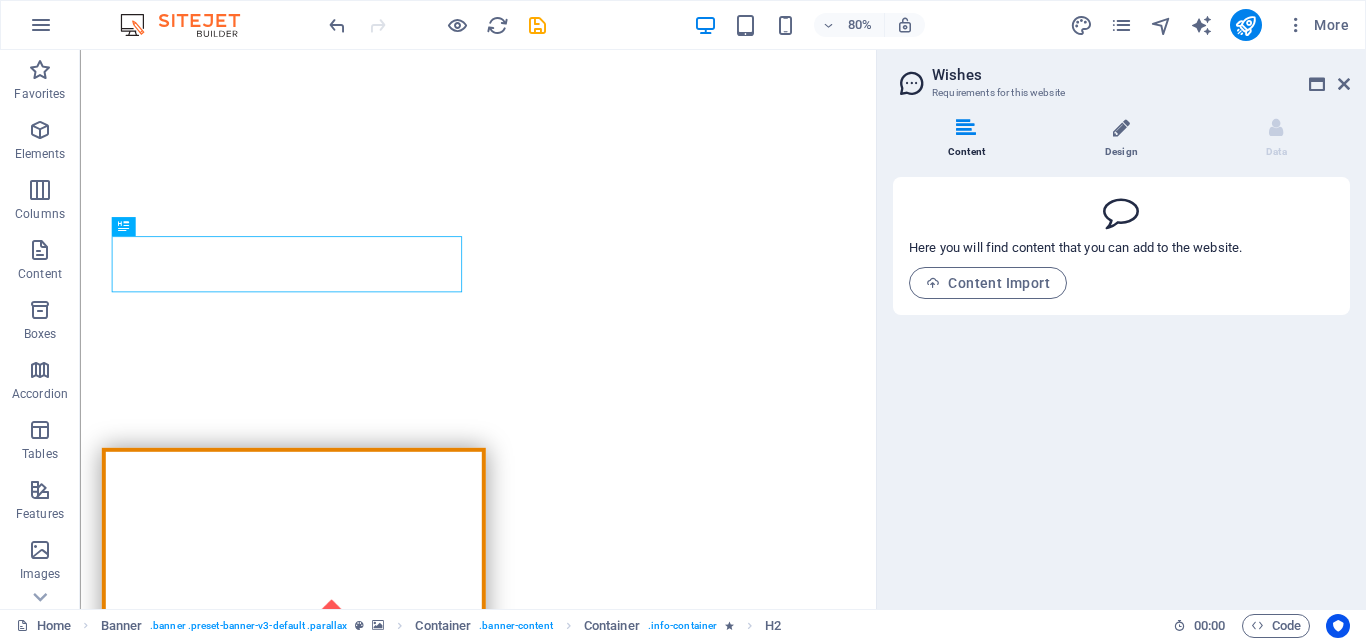 click on "Design" at bounding box center (1125, 139) 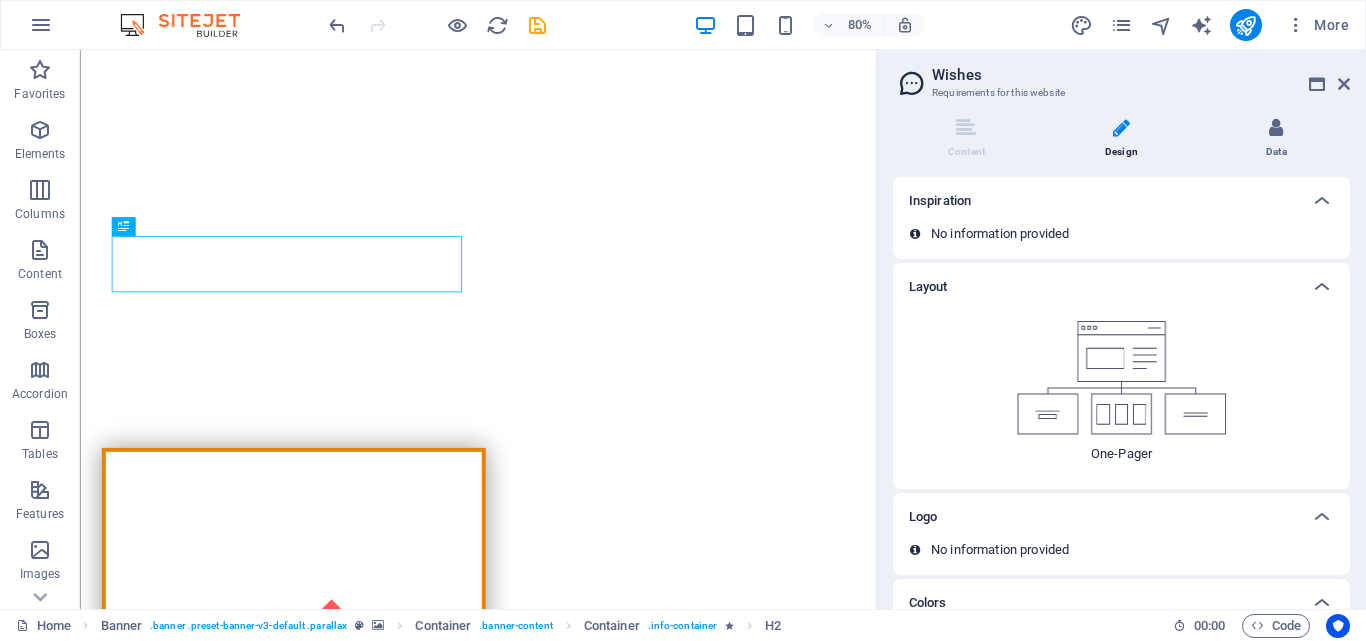 click on "Data" at bounding box center [1276, 139] 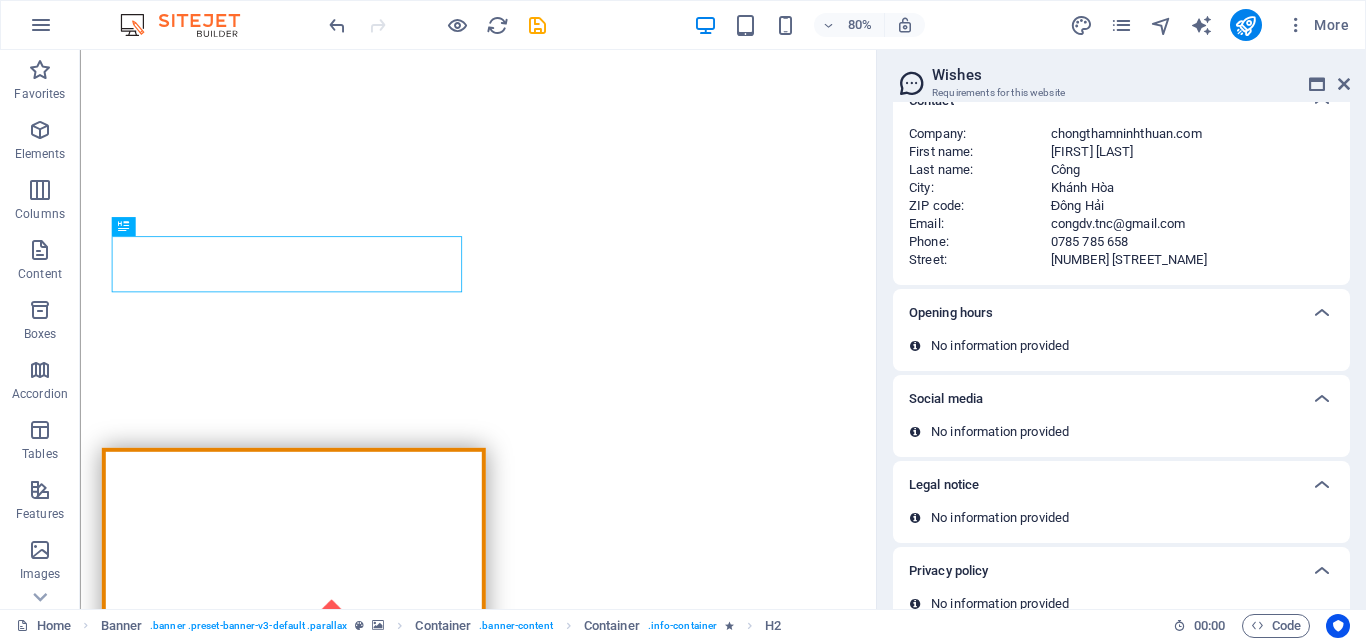 scroll, scrollTop: 136, scrollLeft: 0, axis: vertical 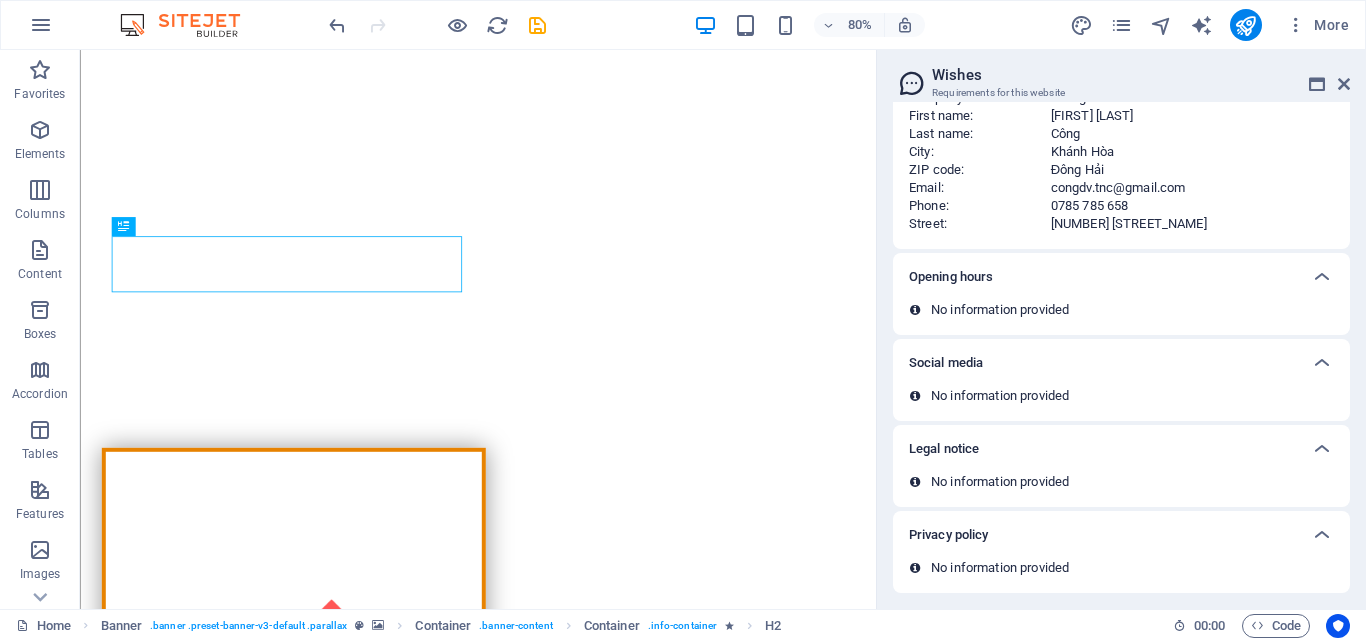 click on "Social media" at bounding box center [1121, 363] 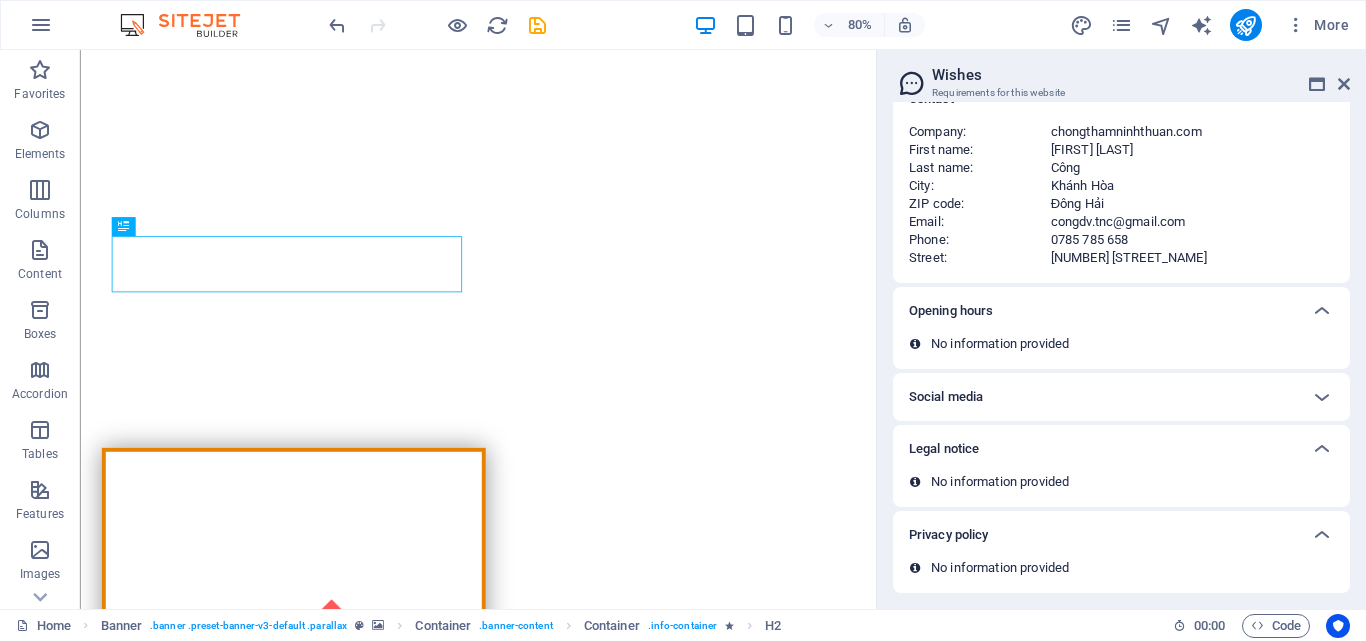 scroll, scrollTop: 102, scrollLeft: 0, axis: vertical 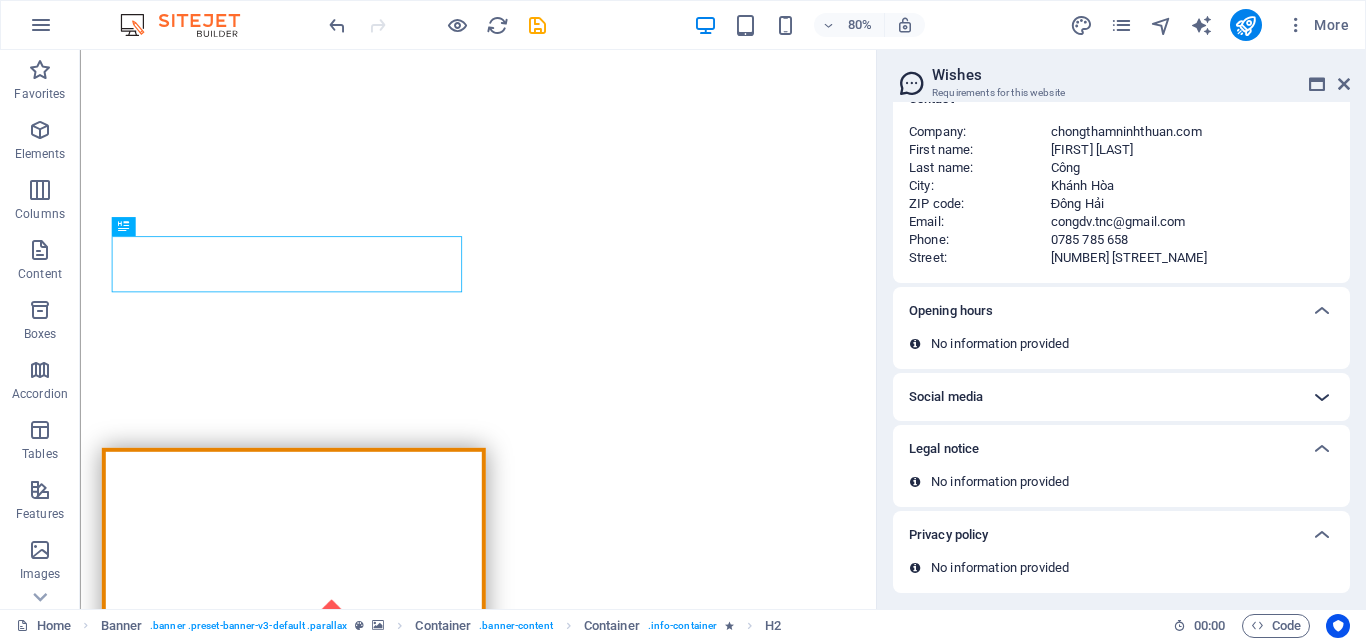click at bounding box center [1322, 397] 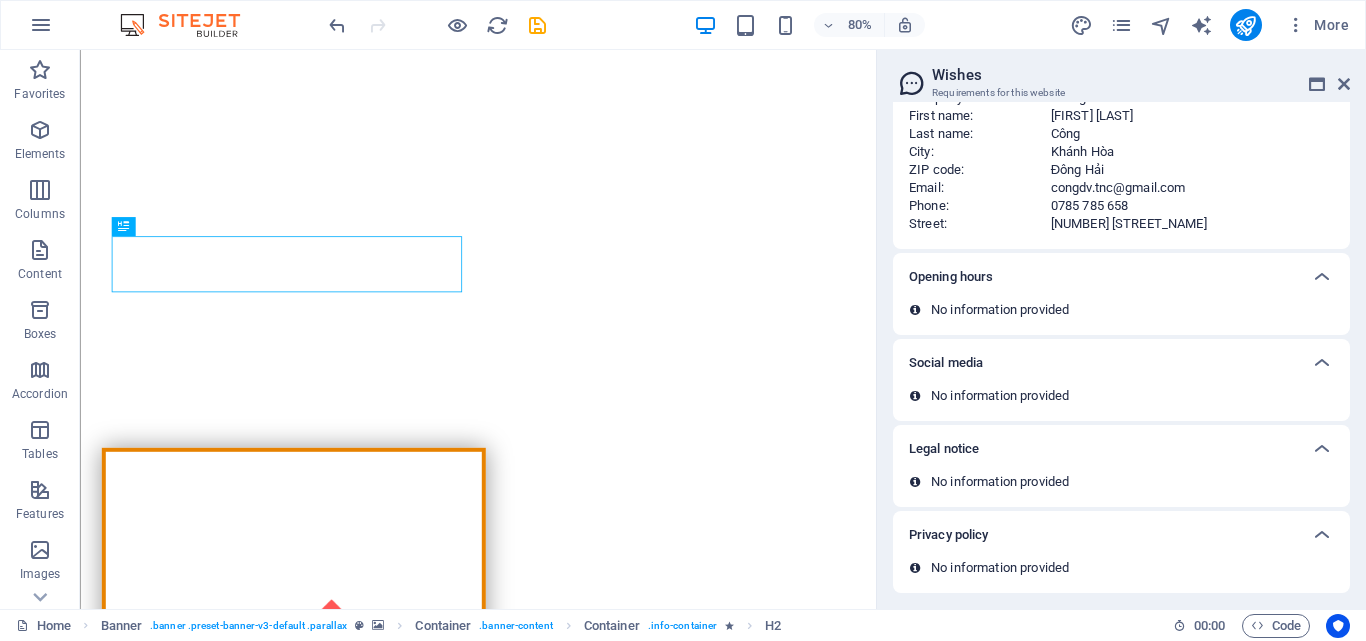 click on "No information provided" at bounding box center (1000, 396) 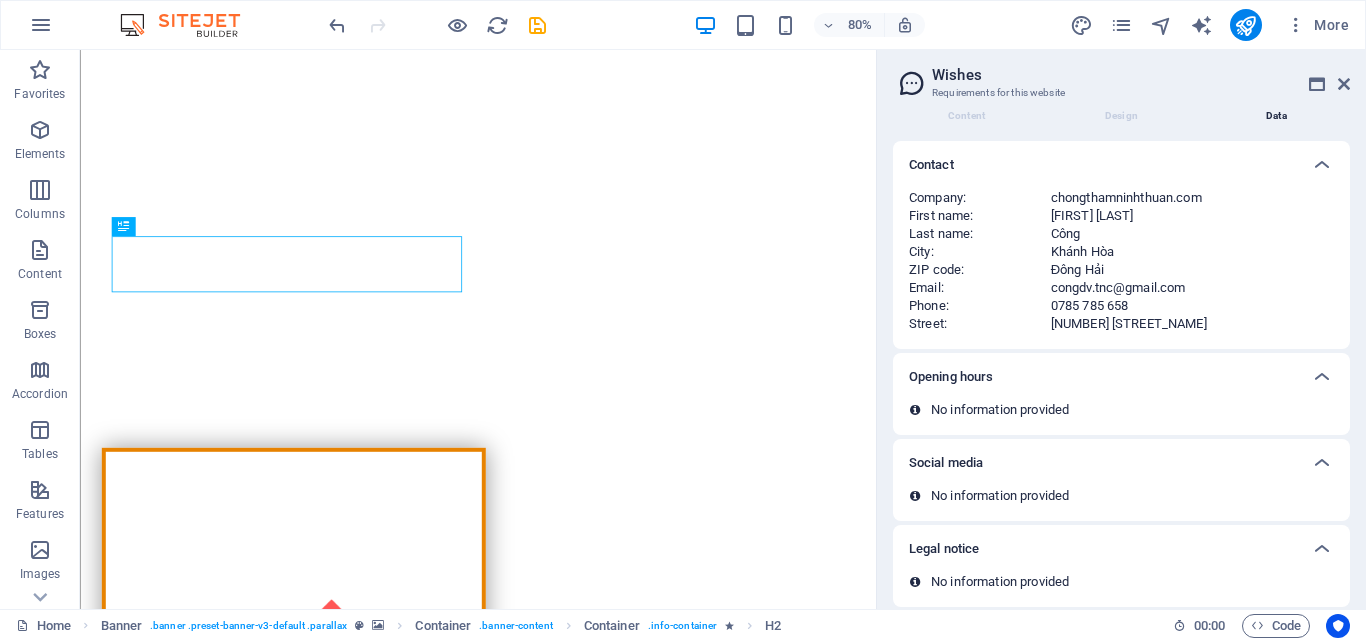 scroll, scrollTop: 0, scrollLeft: 0, axis: both 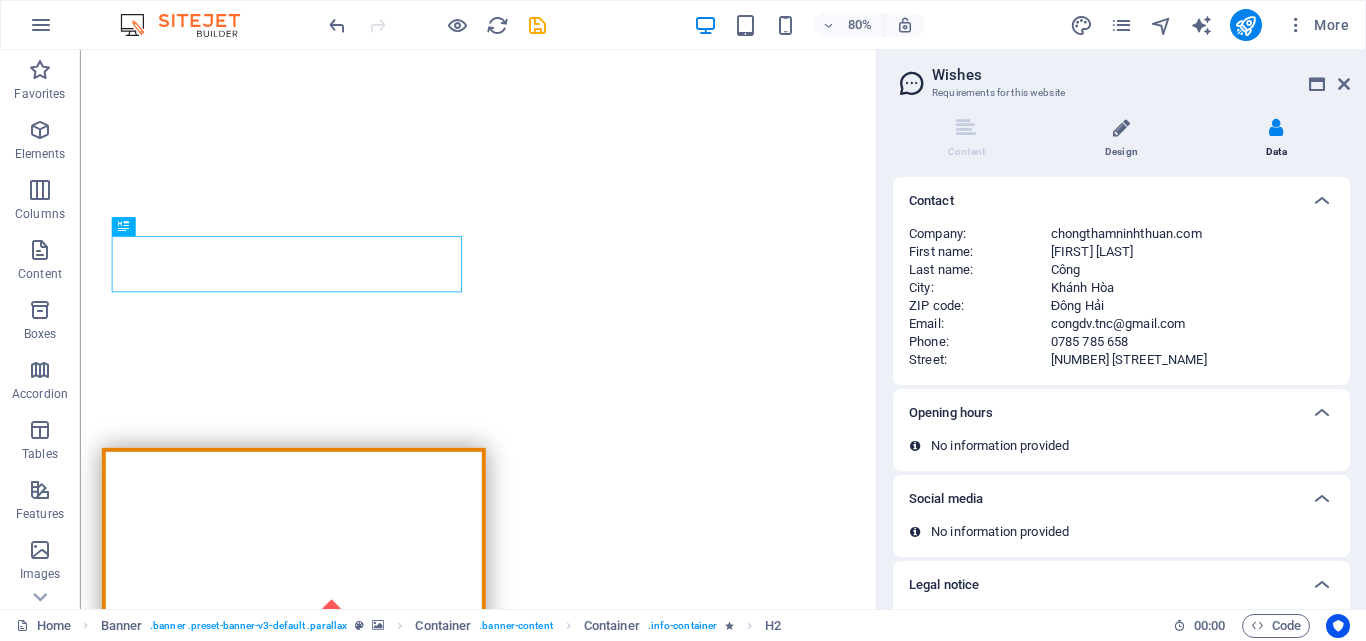 click on "Design" at bounding box center (1125, 139) 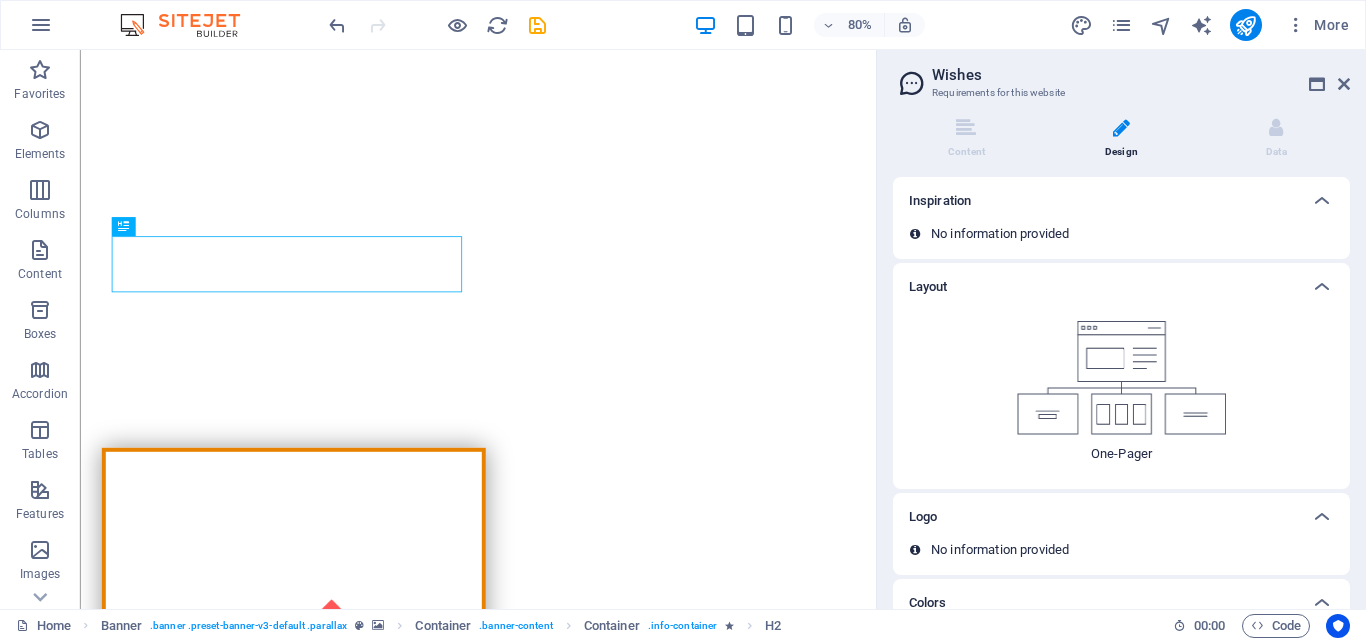 scroll, scrollTop: 68, scrollLeft: 0, axis: vertical 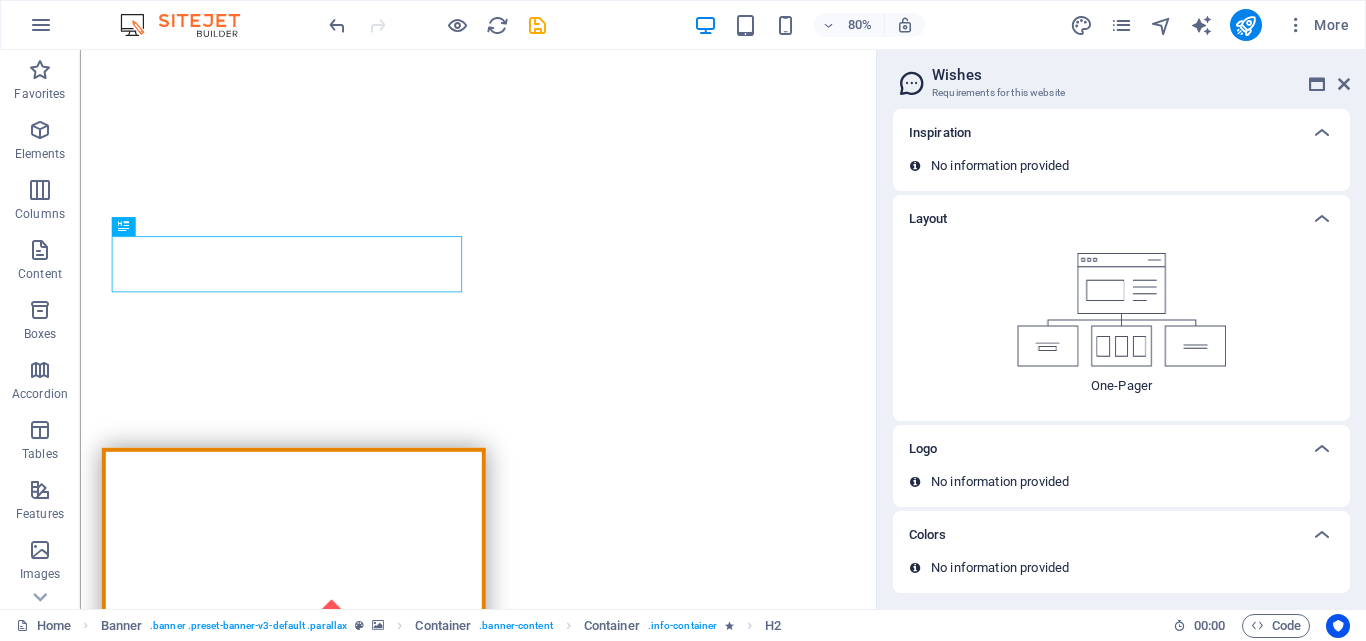 click on "No information provided" at bounding box center (1121, 490) 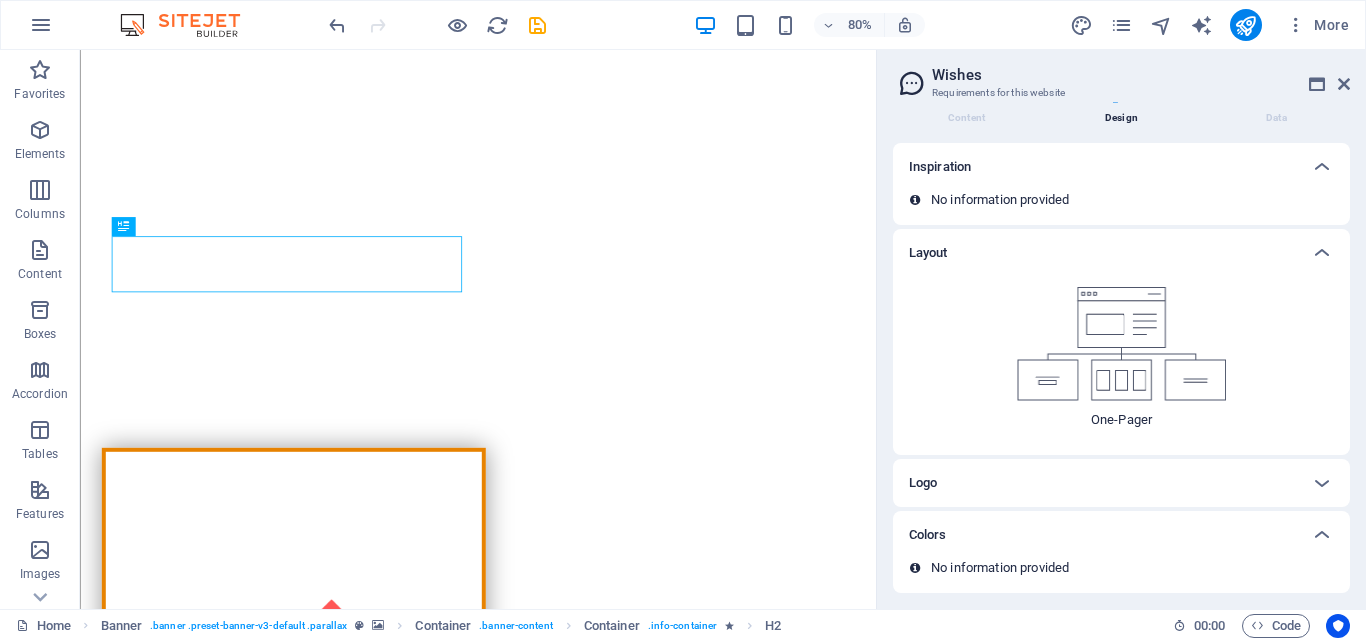 scroll, scrollTop: 34, scrollLeft: 0, axis: vertical 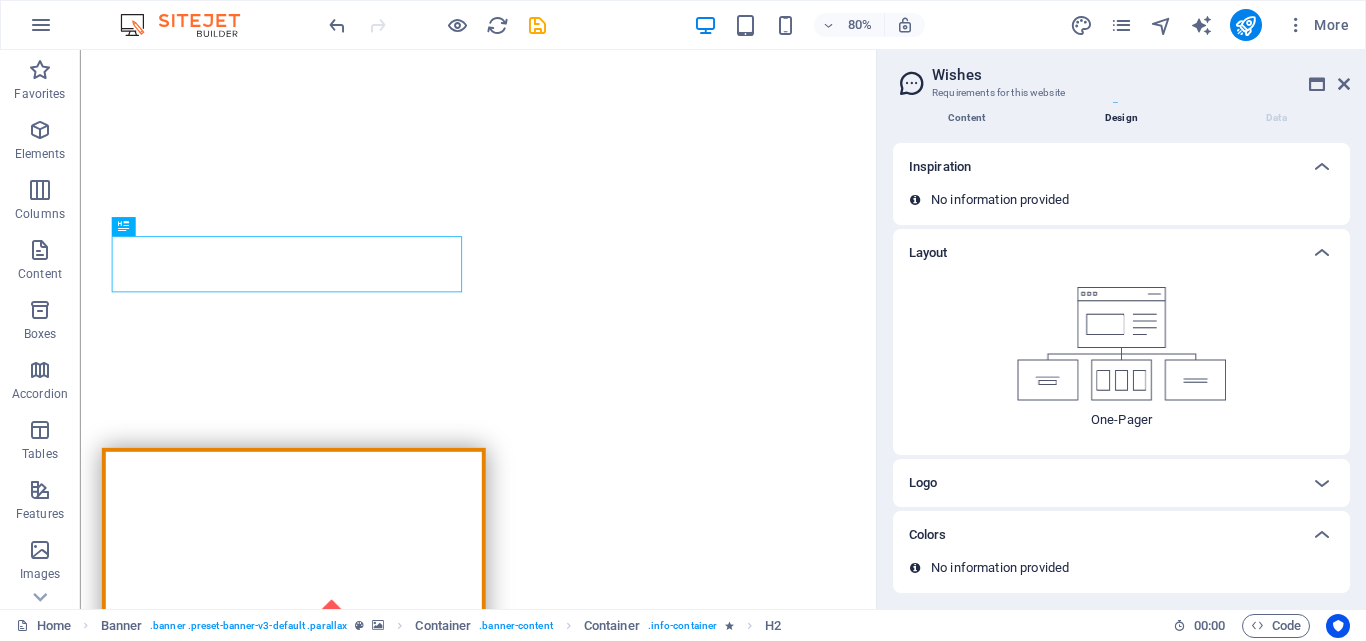 click on "Content" at bounding box center (970, 105) 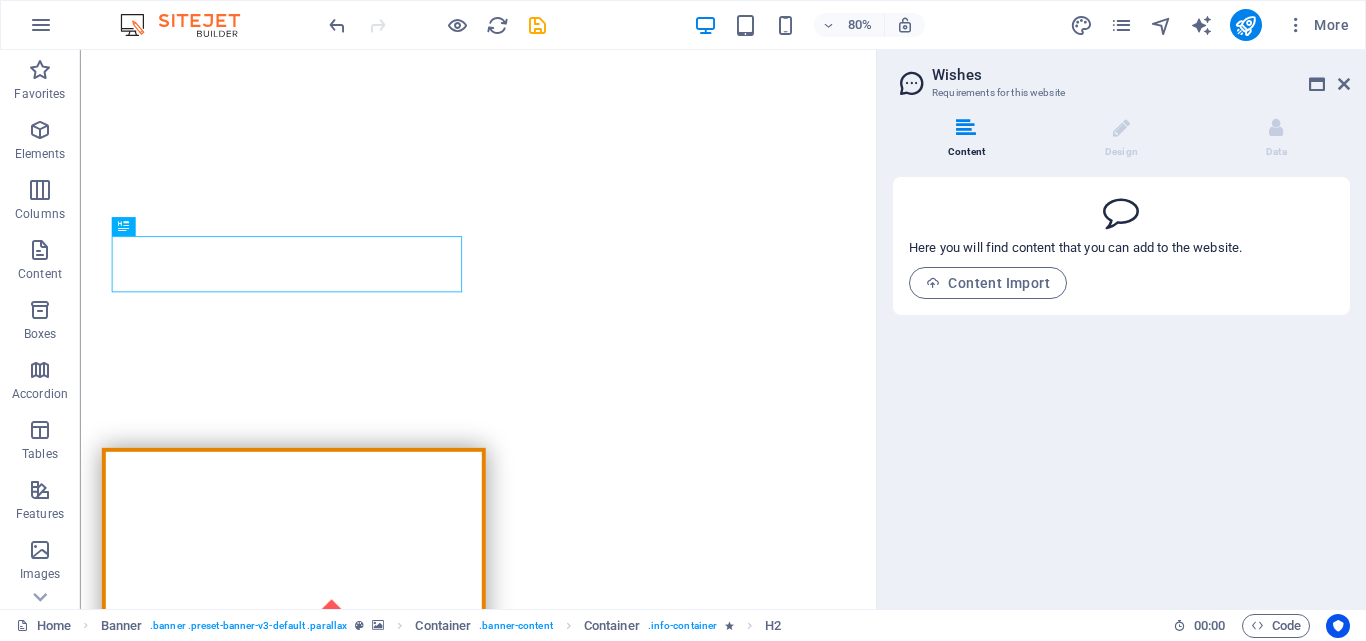 scroll, scrollTop: 0, scrollLeft: 0, axis: both 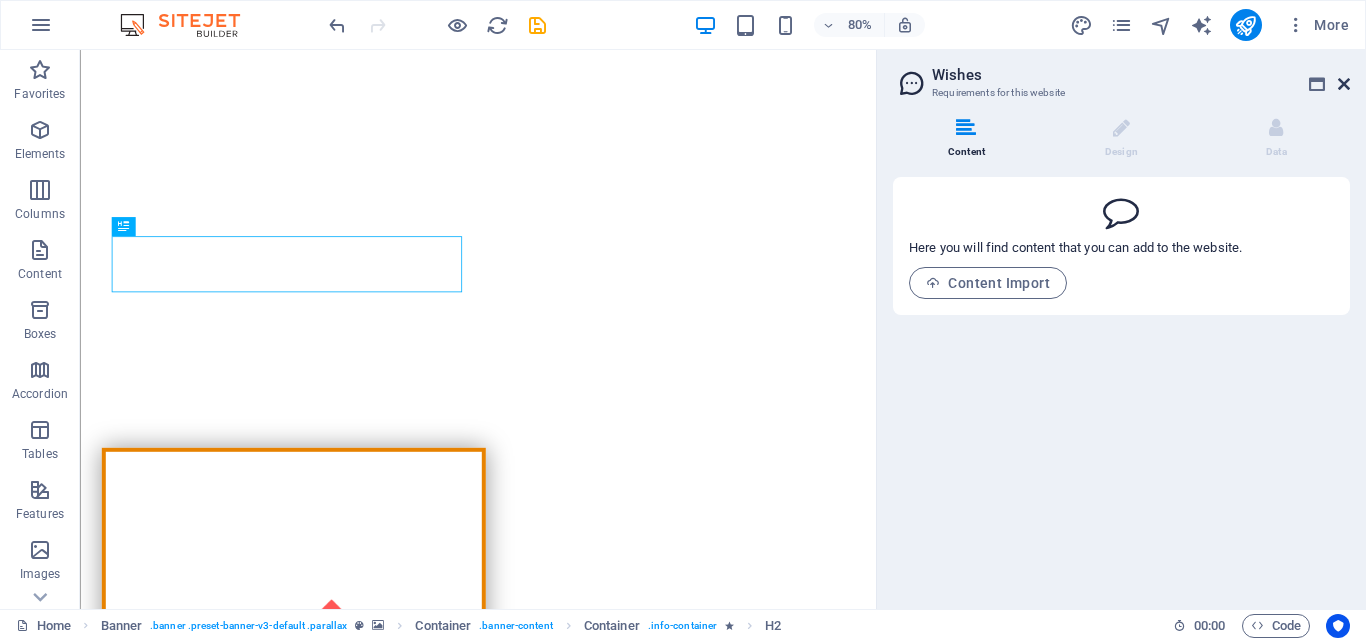 click at bounding box center (1344, 84) 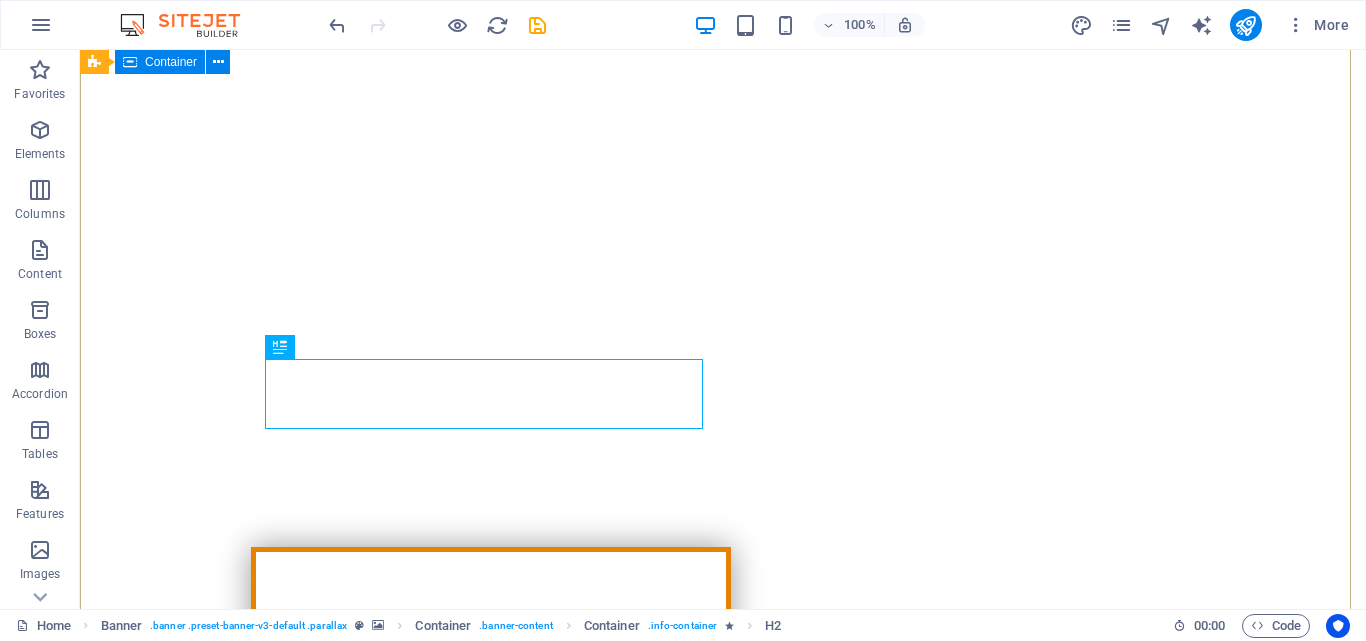 scroll, scrollTop: 169, scrollLeft: 0, axis: vertical 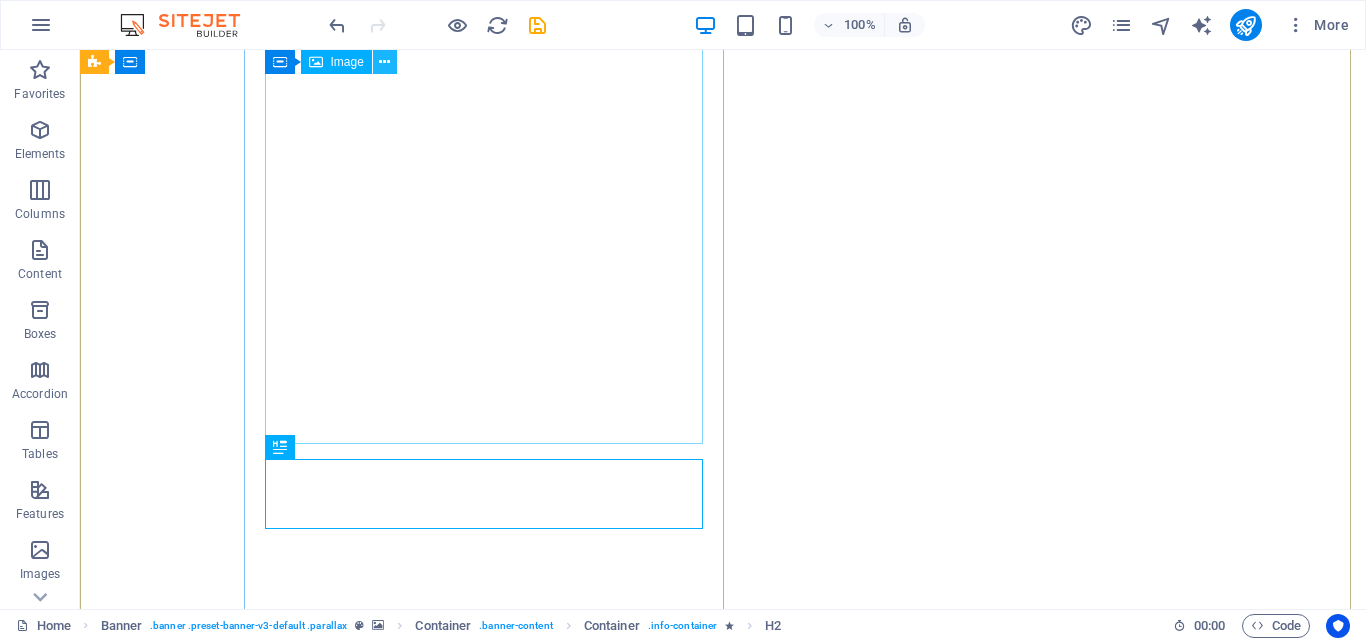 click at bounding box center [385, 62] 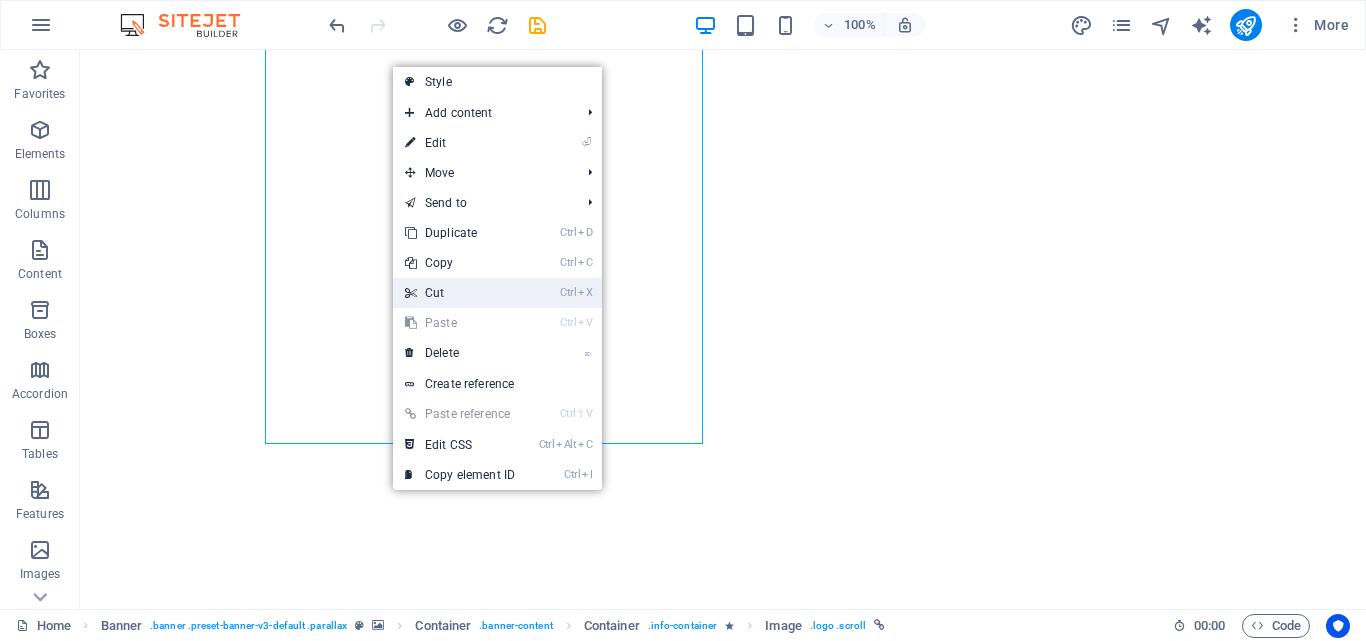 click on "Ctrl X  Cut" at bounding box center (460, 293) 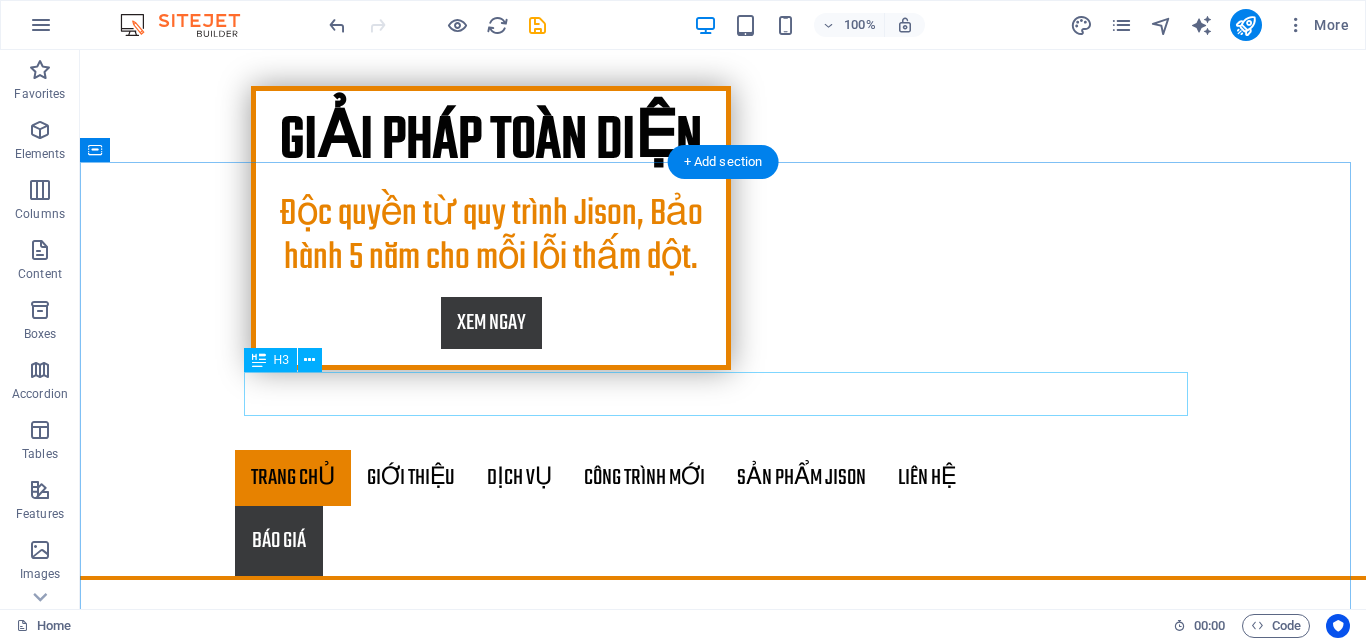 scroll, scrollTop: 700, scrollLeft: 0, axis: vertical 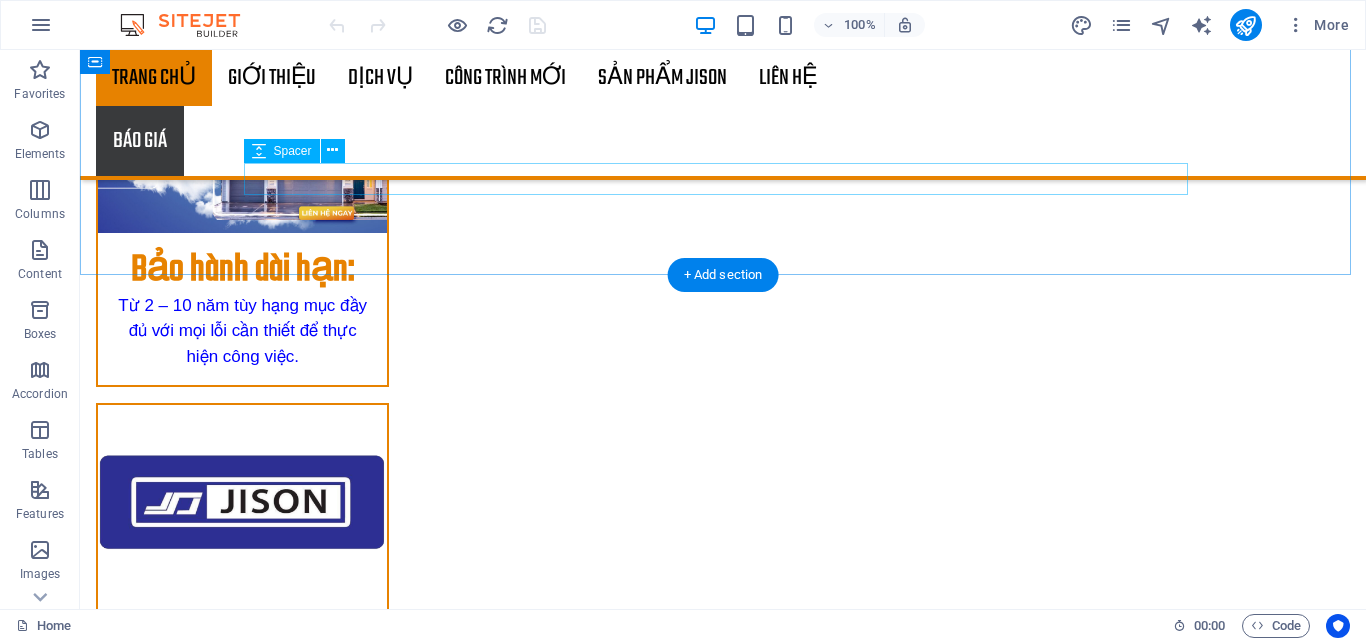 click at bounding box center (723, 2106) 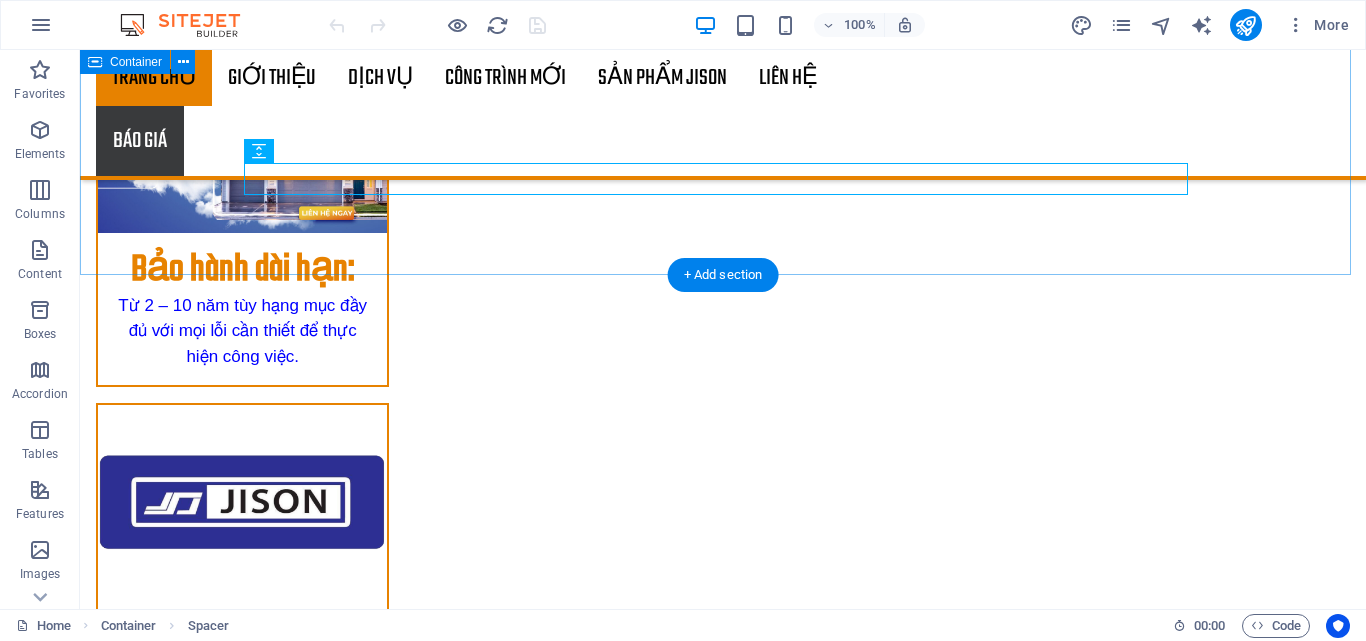 click at bounding box center (723, 2077) 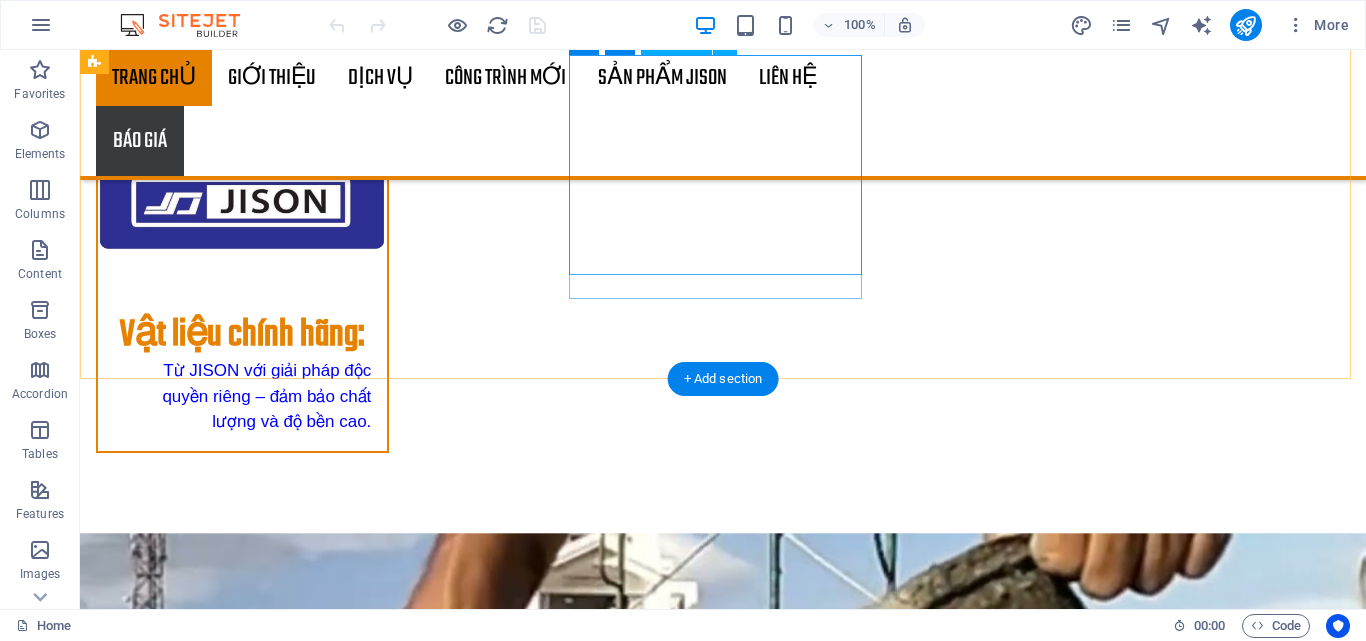 scroll, scrollTop: 3069, scrollLeft: 0, axis: vertical 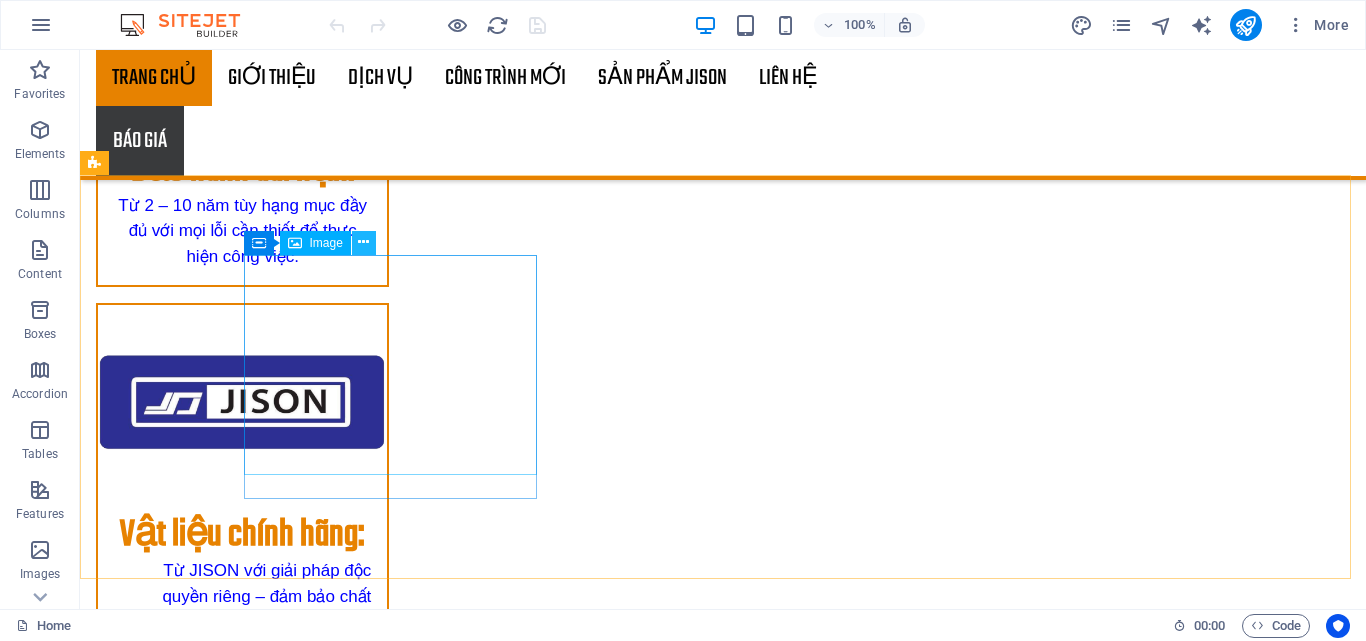 click at bounding box center [364, 243] 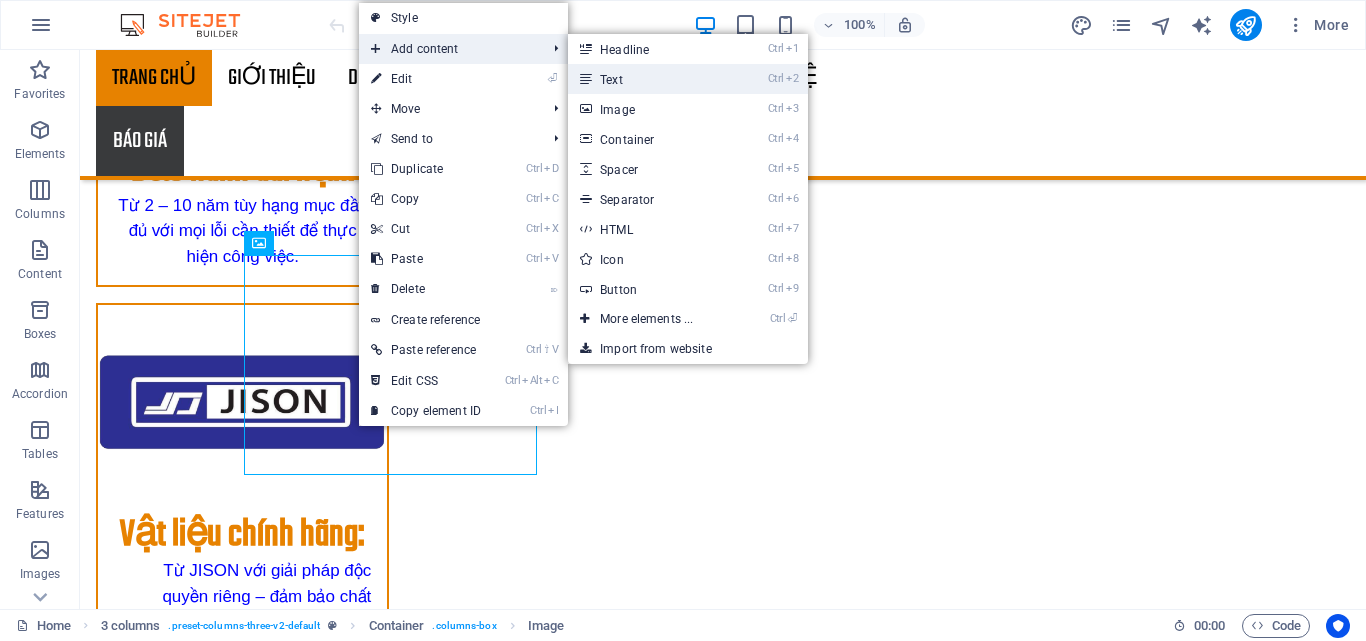drag, startPoint x: 607, startPoint y: 83, endPoint x: 169, endPoint y: 72, distance: 438.1381 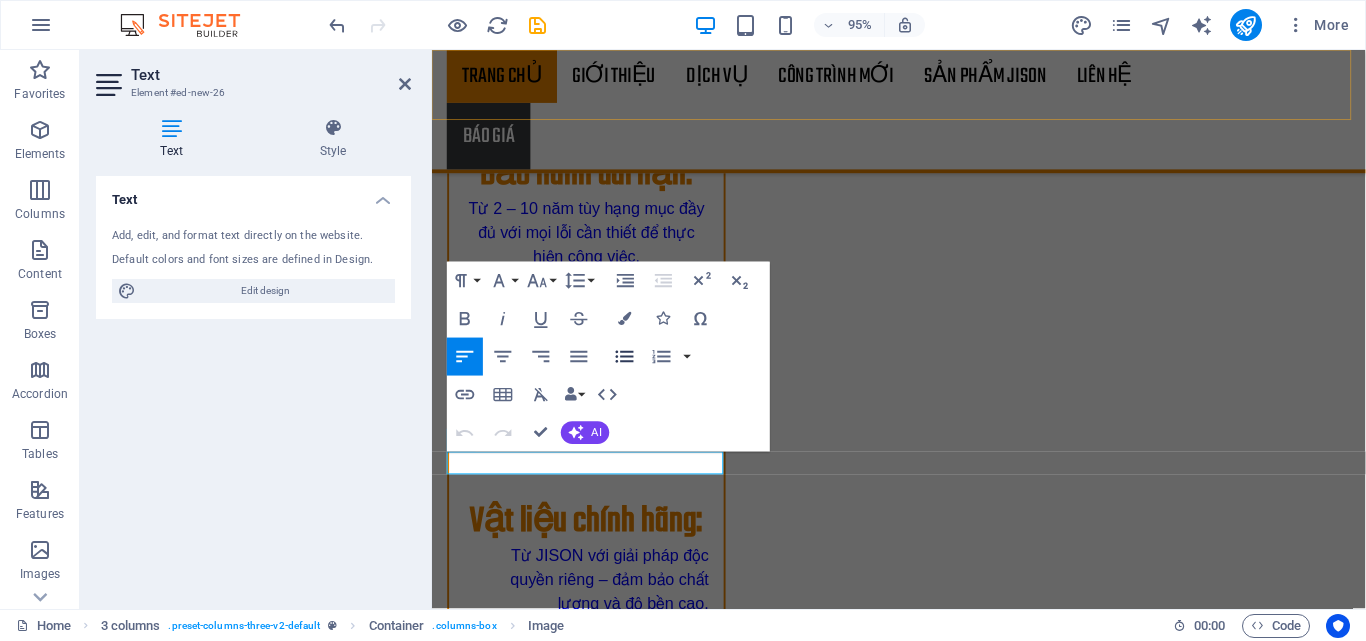 scroll, scrollTop: 2921, scrollLeft: 0, axis: vertical 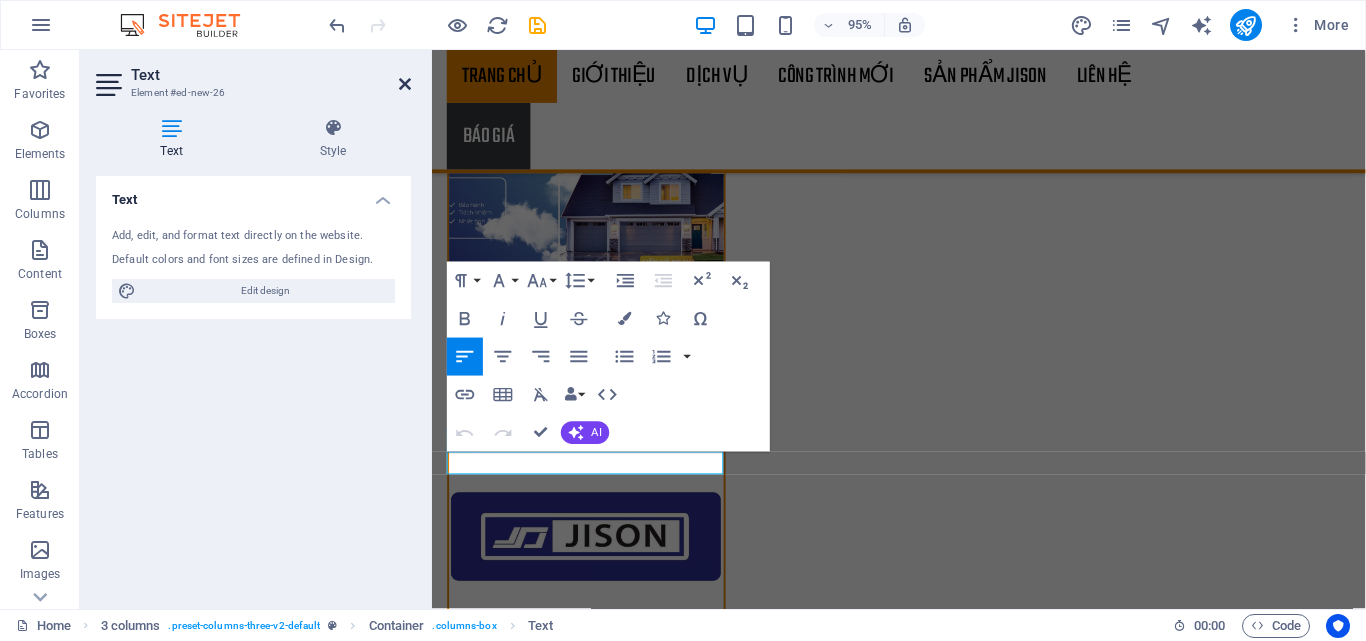 click at bounding box center [405, 84] 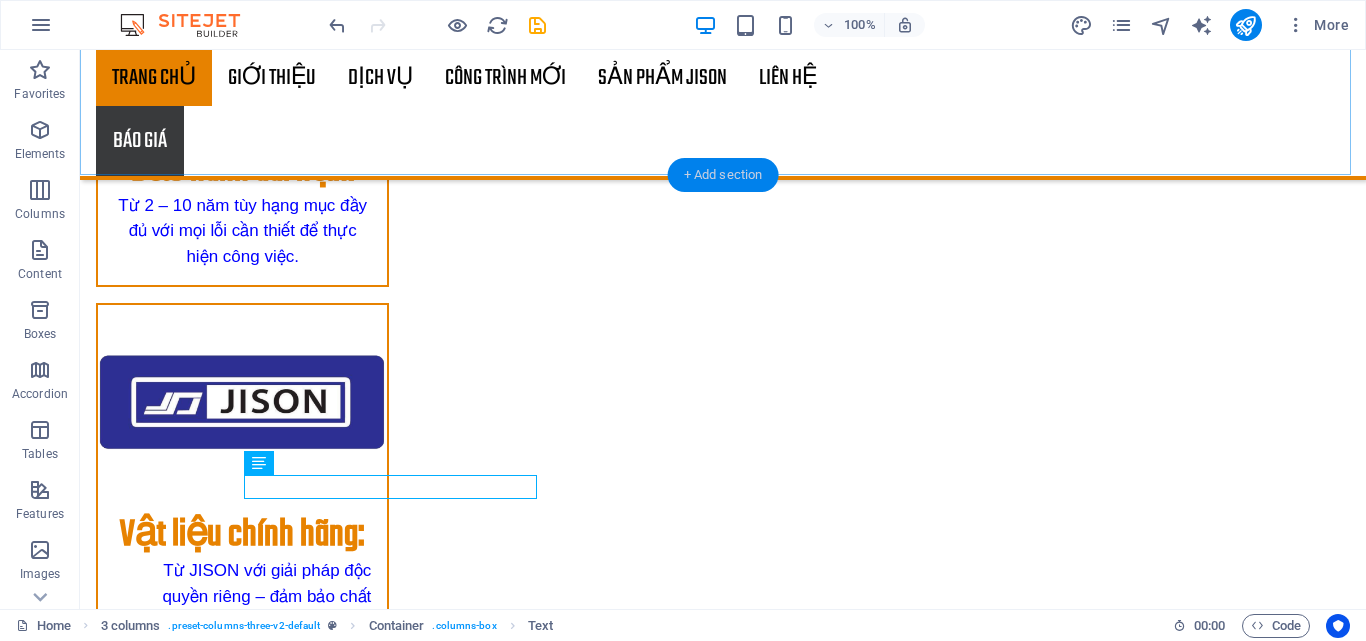 click on "+ Add section" at bounding box center [723, 175] 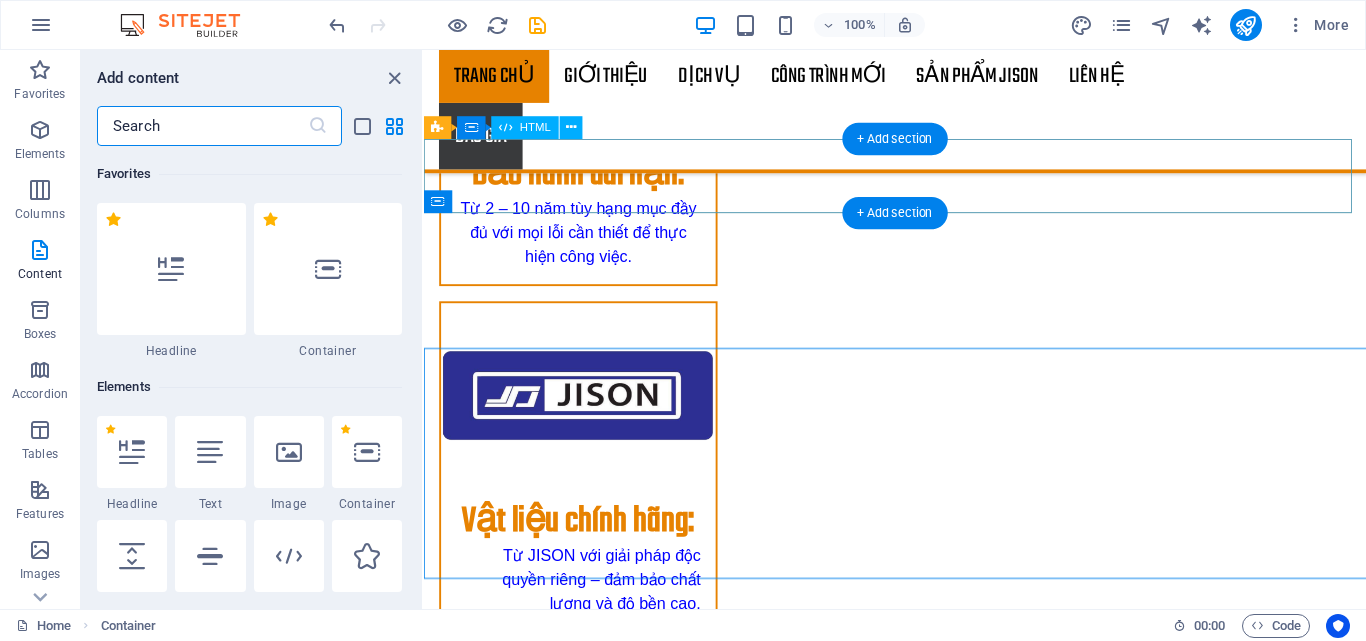 scroll, scrollTop: 2637, scrollLeft: 0, axis: vertical 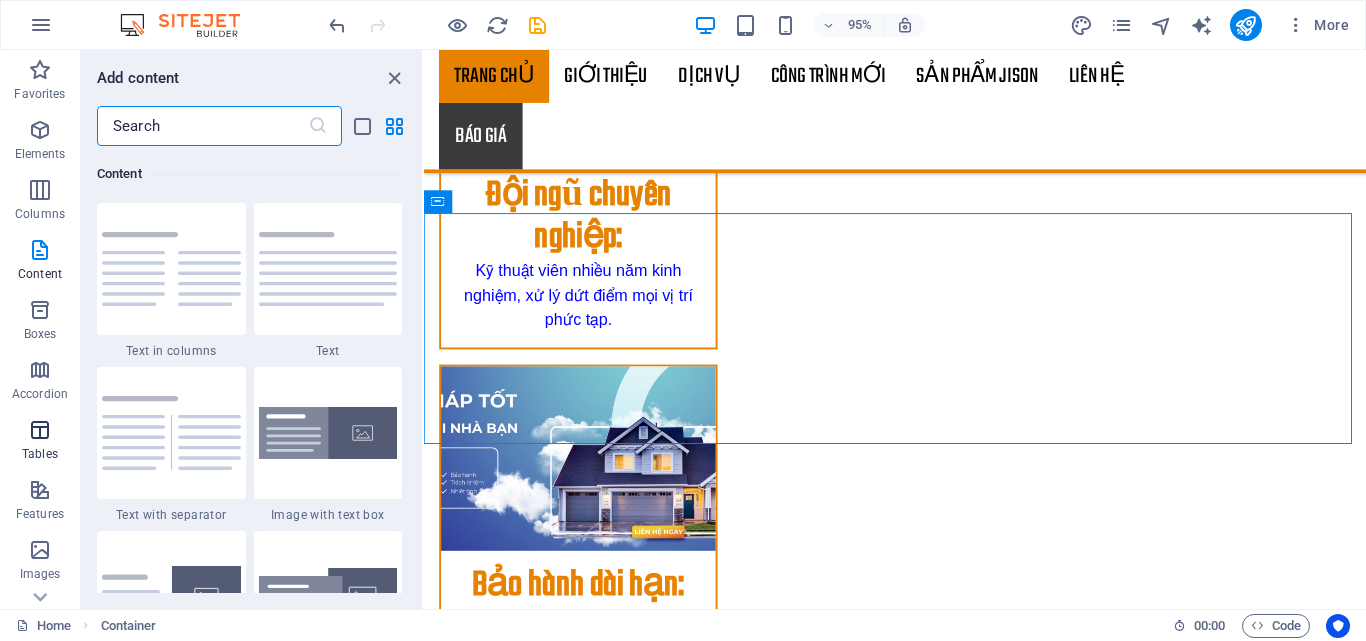 click on "Tables" at bounding box center [40, 454] 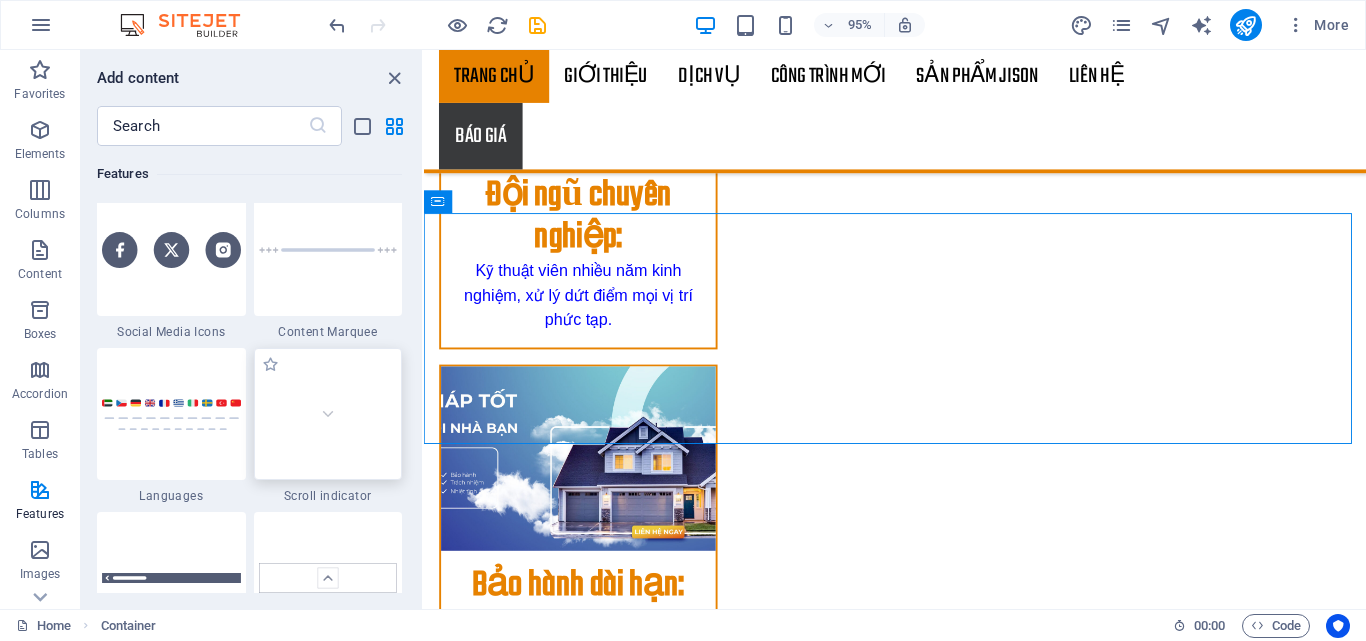 scroll, scrollTop: 9326, scrollLeft: 0, axis: vertical 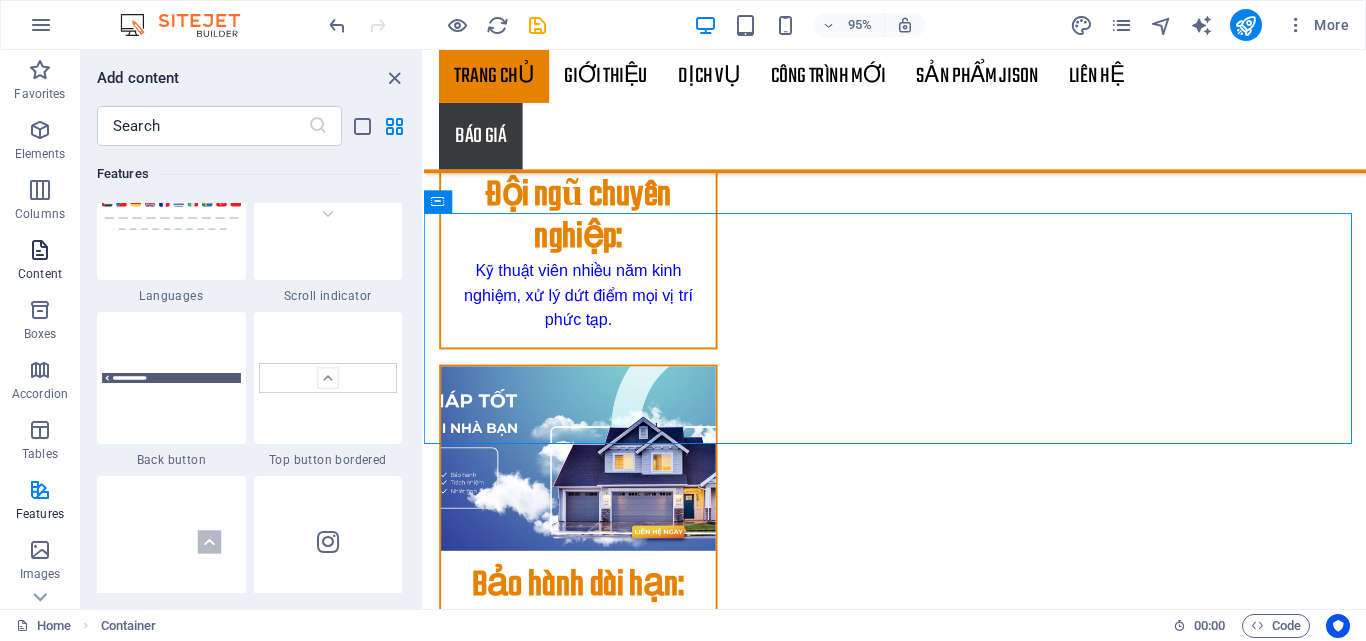 click on "Content" at bounding box center (40, 262) 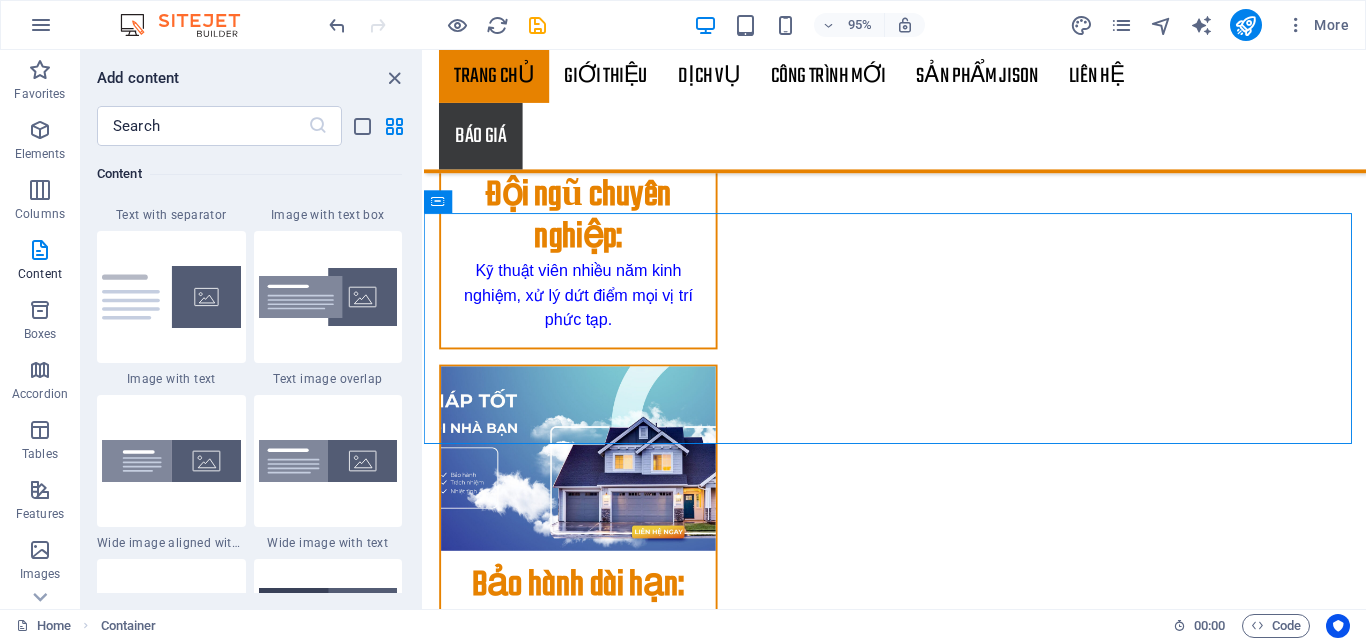scroll, scrollTop: 3699, scrollLeft: 0, axis: vertical 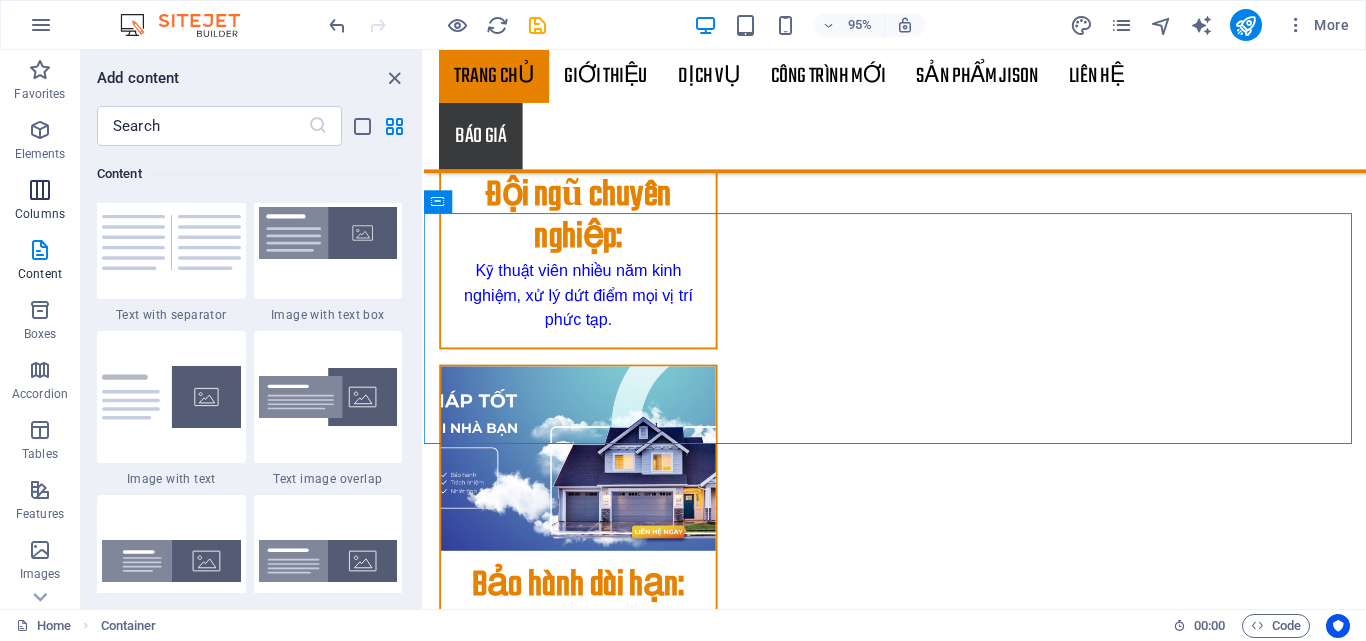 click at bounding box center (40, 190) 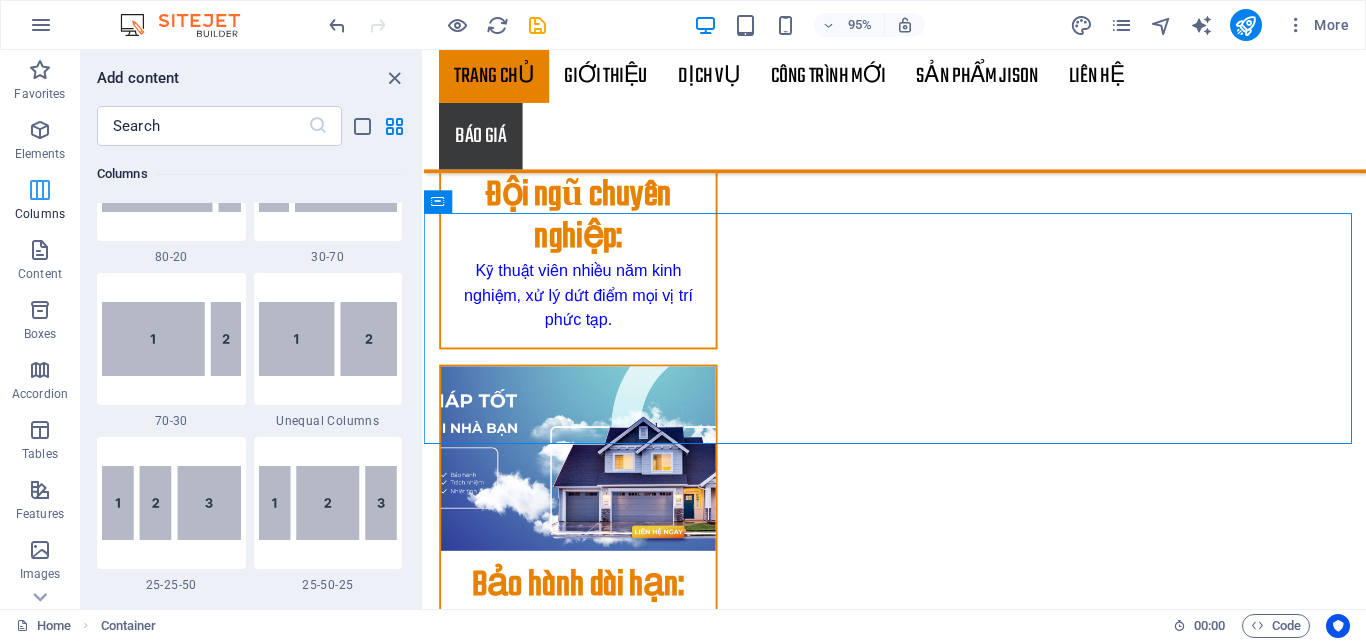scroll, scrollTop: 990, scrollLeft: 0, axis: vertical 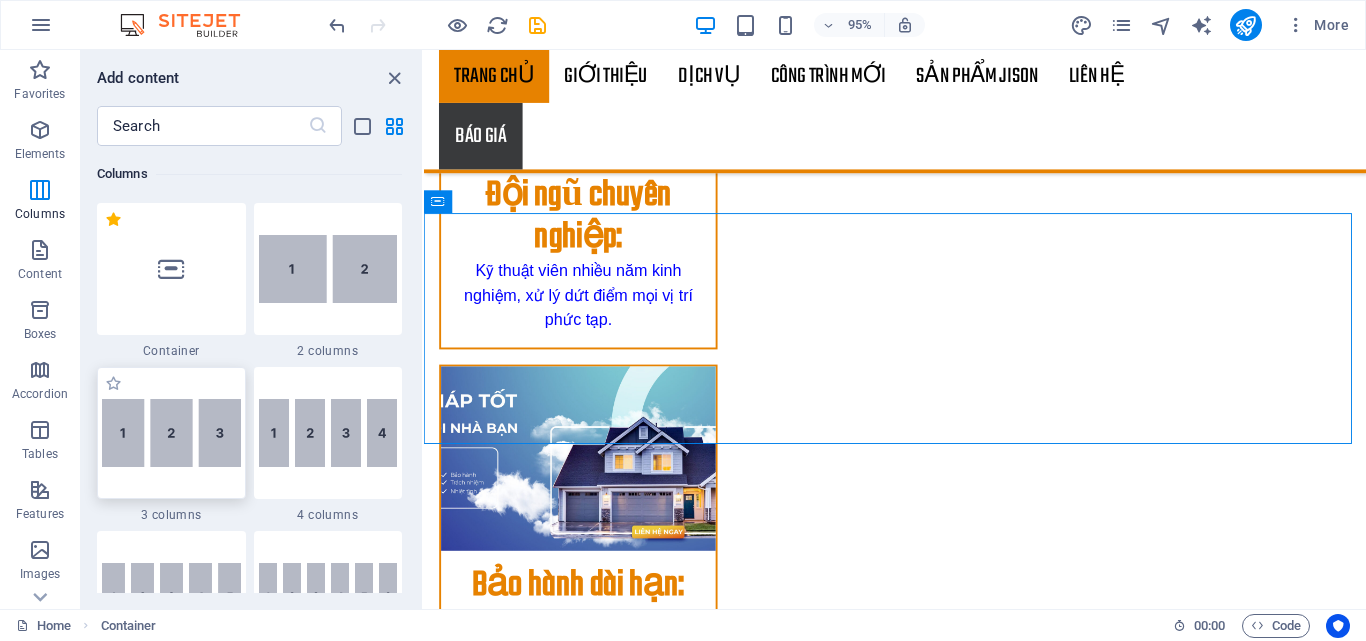 click at bounding box center (171, 433) 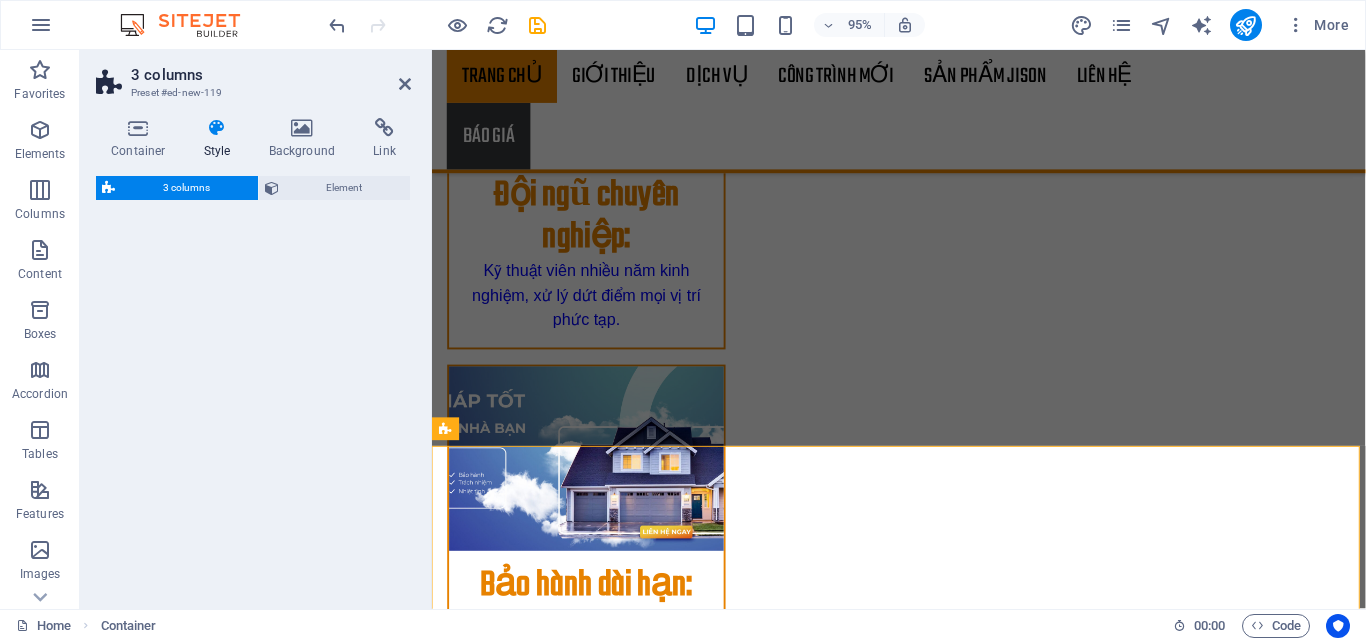 select on "rem" 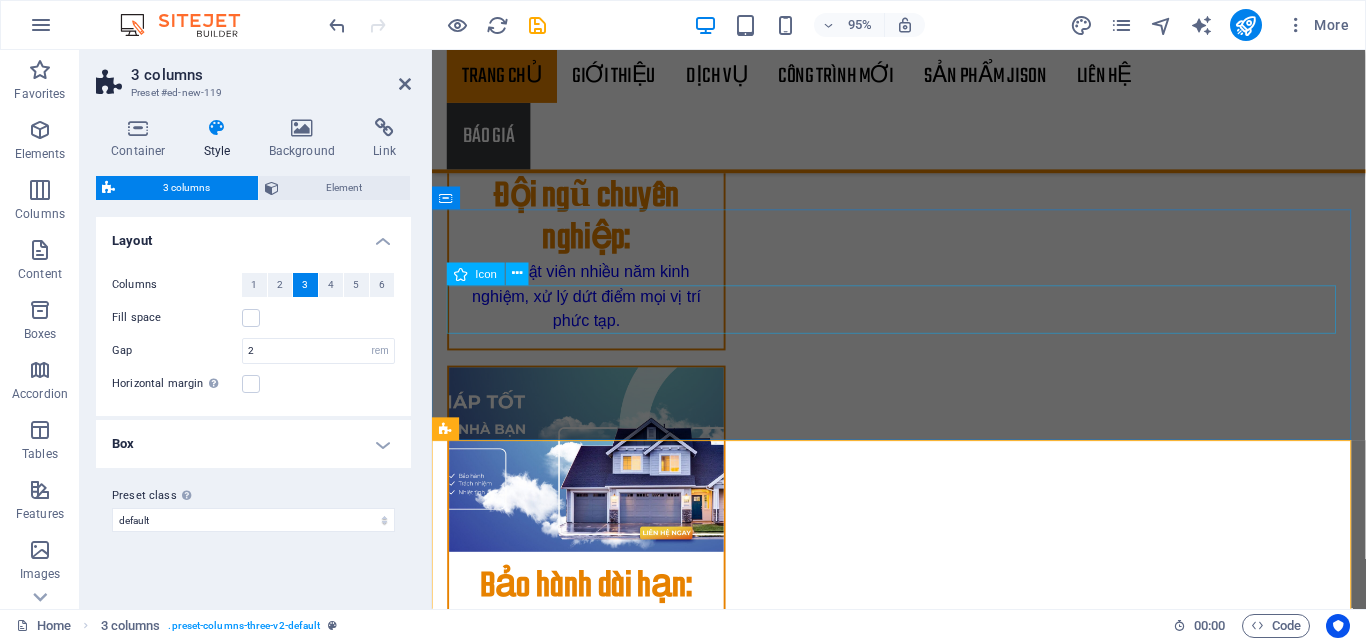 scroll, scrollTop: 2835, scrollLeft: 0, axis: vertical 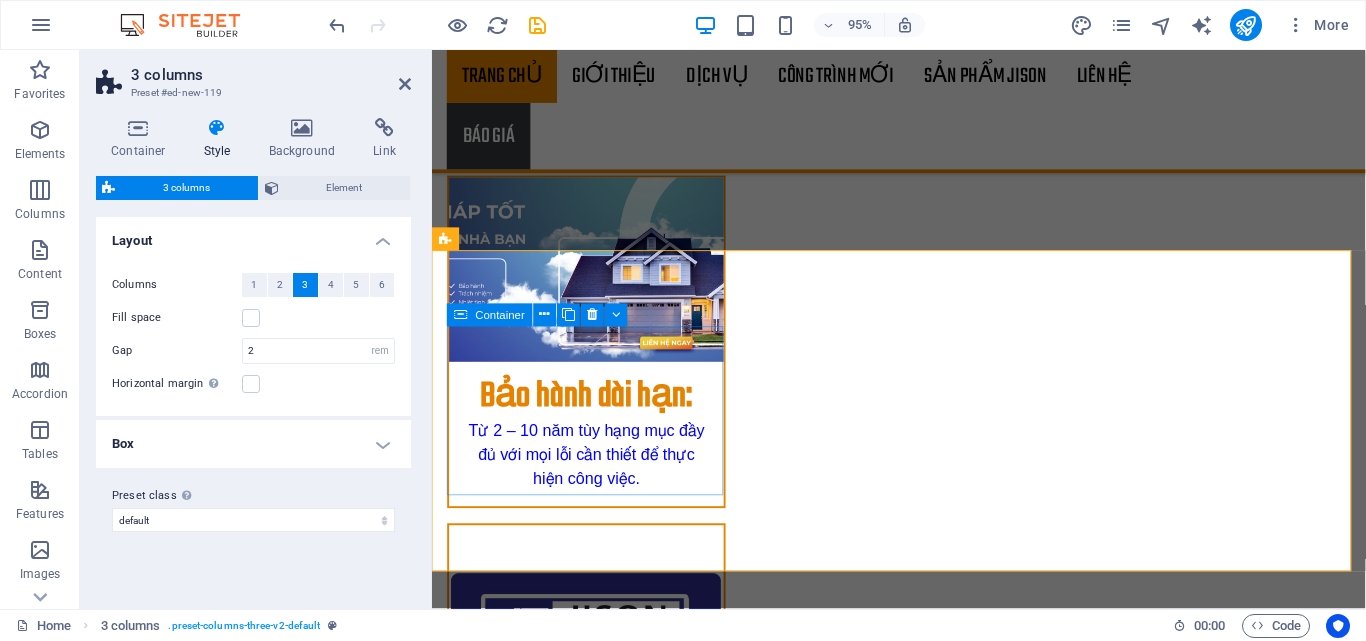 click on "Add elements" at bounding box center (535, 2373) 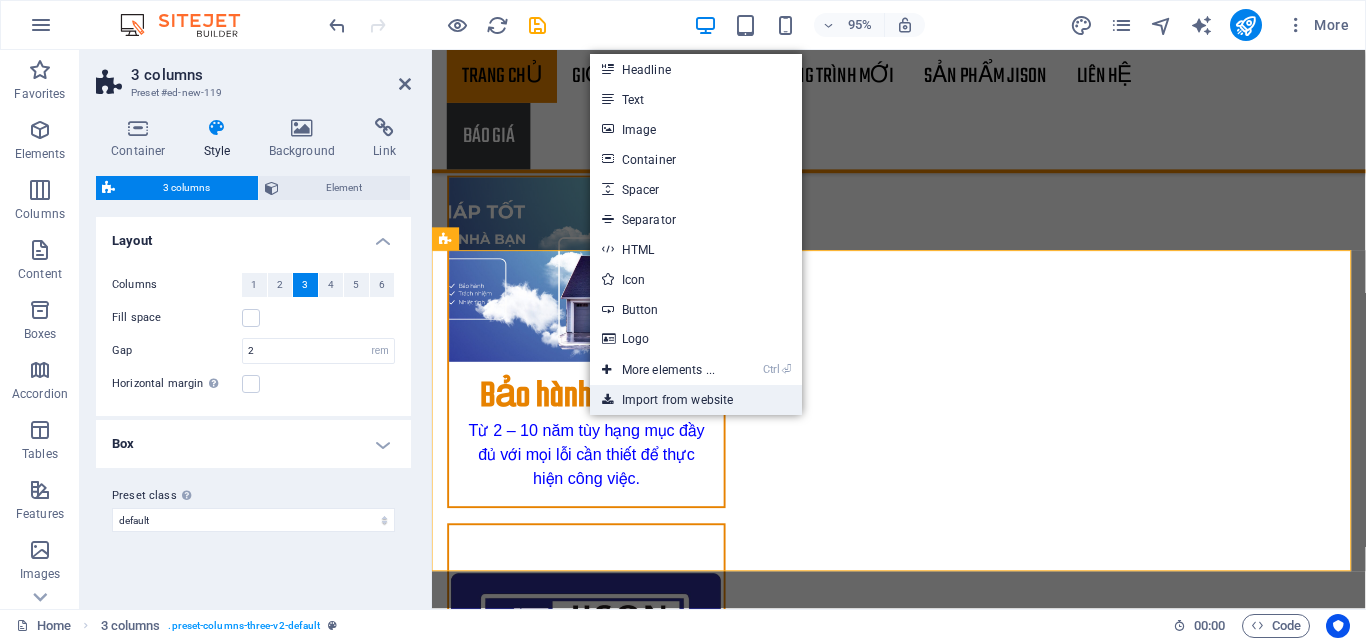 click on "Import from website" at bounding box center (696, 400) 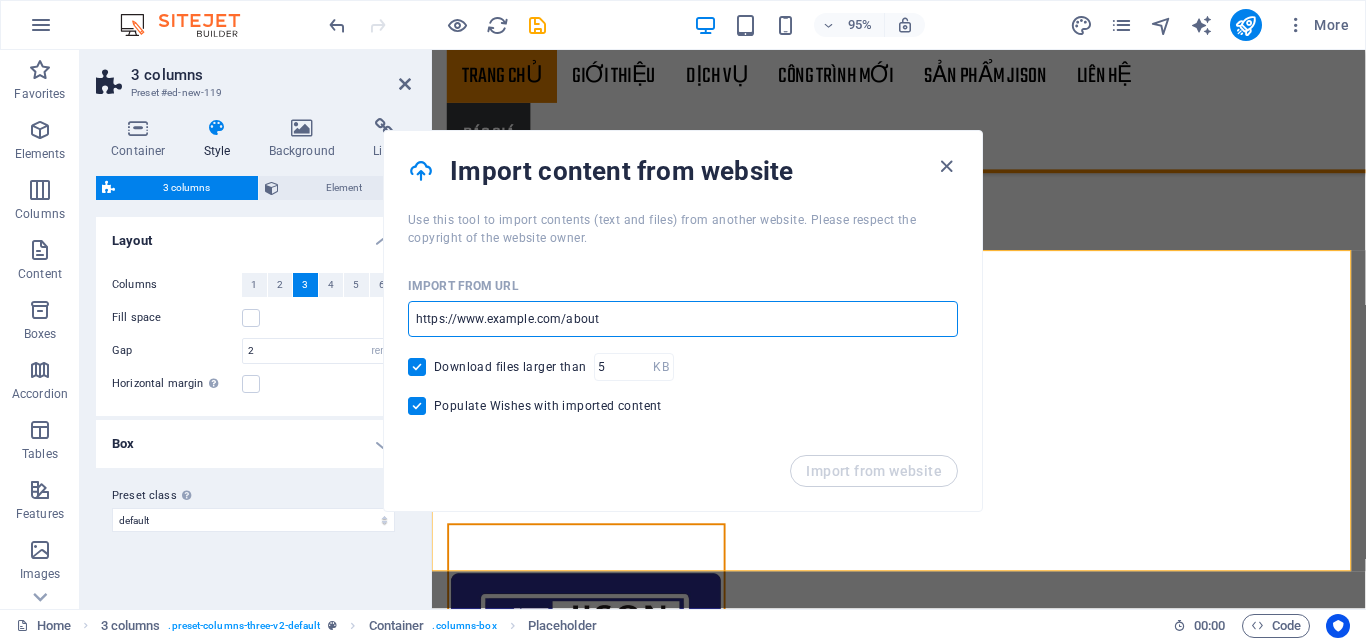 click at bounding box center [683, 319] 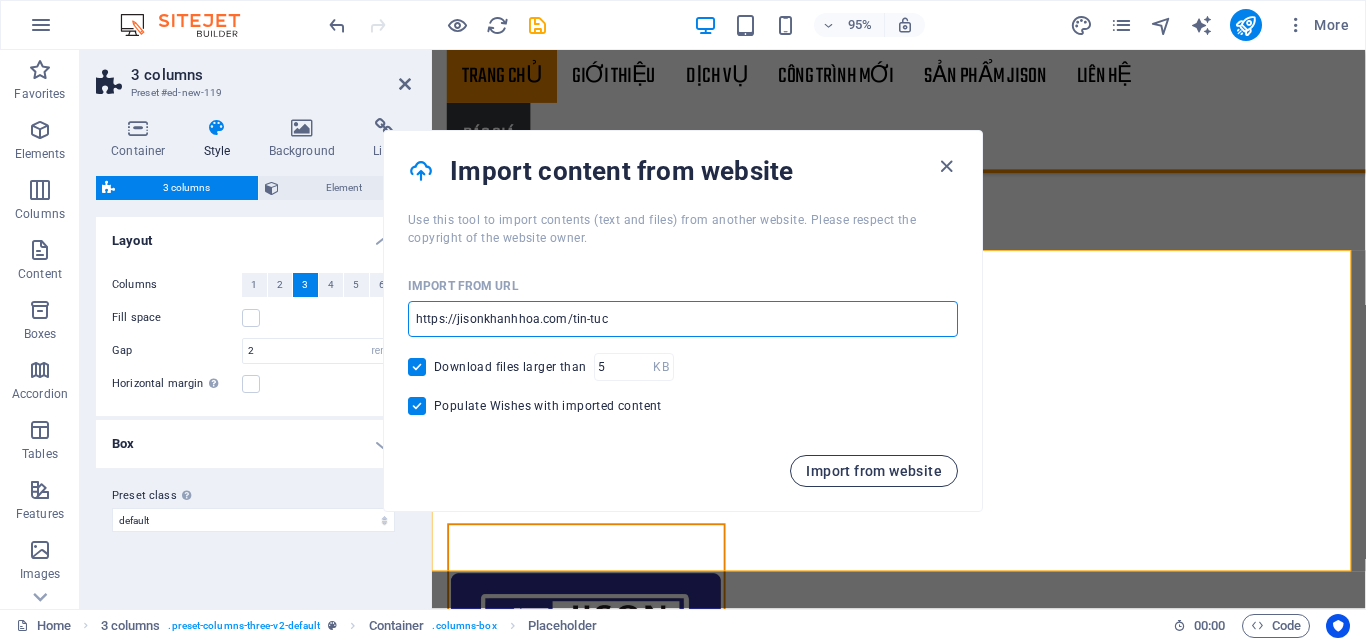 type on "https://jisonkhanhhoa.com/tin-tuc" 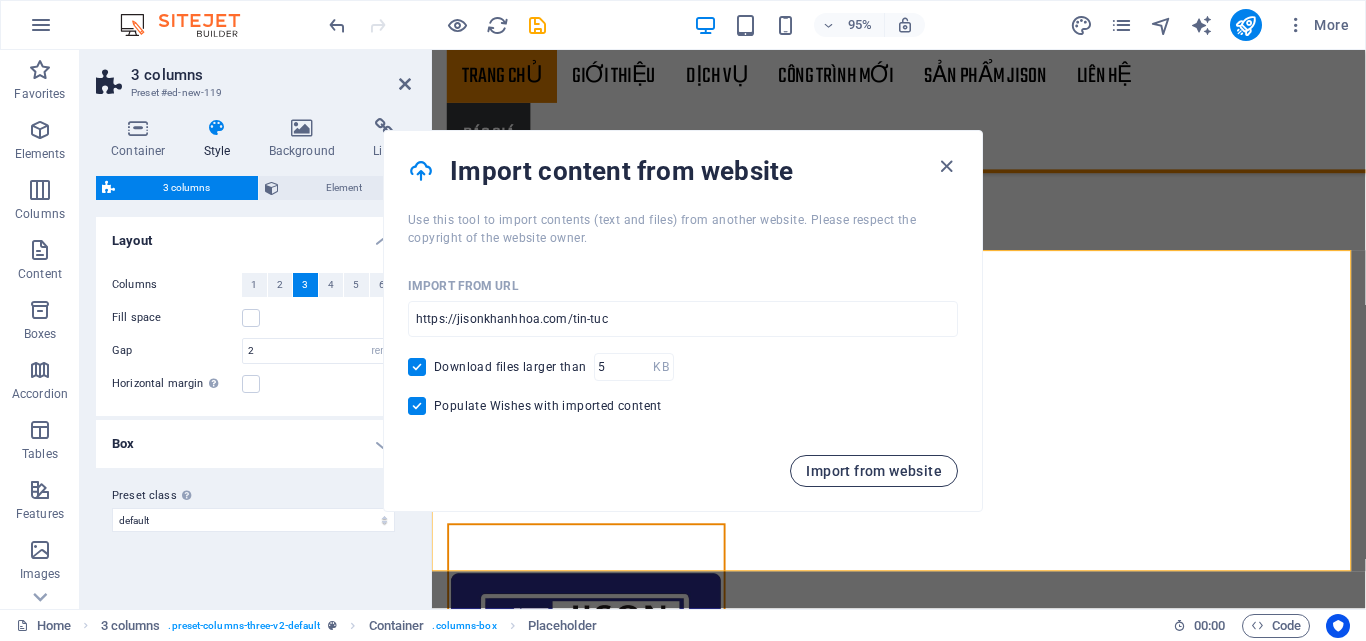 click on "Import from website" at bounding box center [874, 471] 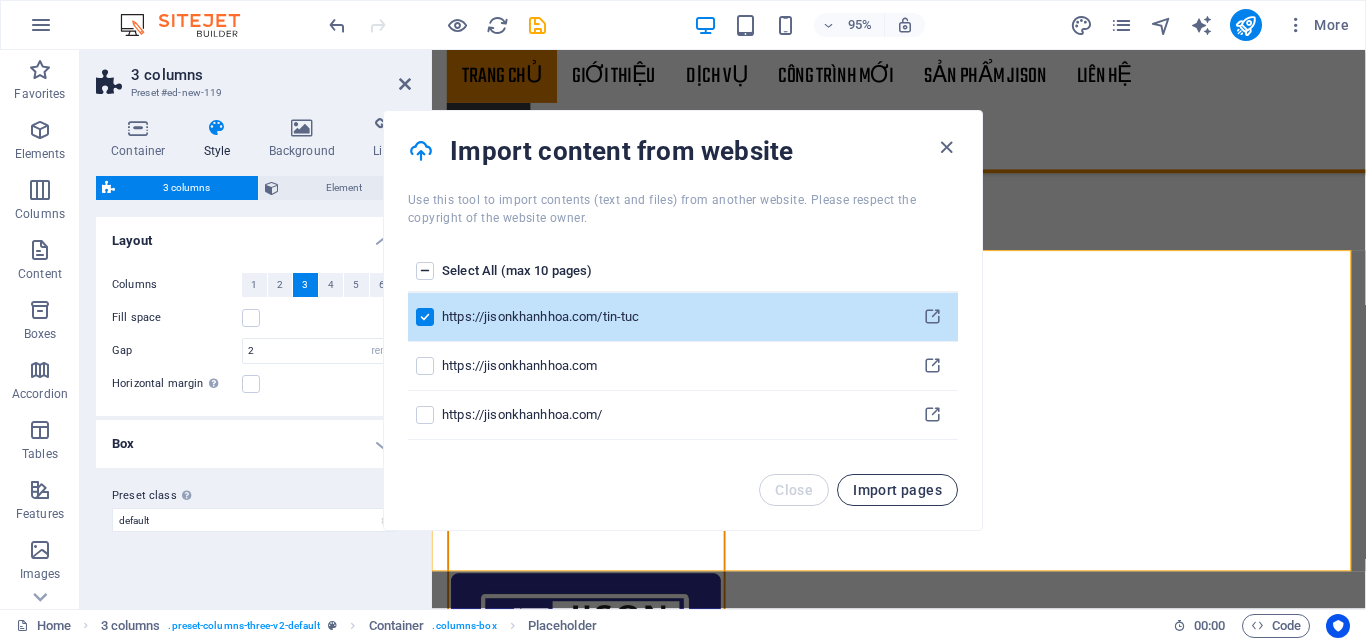click on "Import pages" at bounding box center [897, 490] 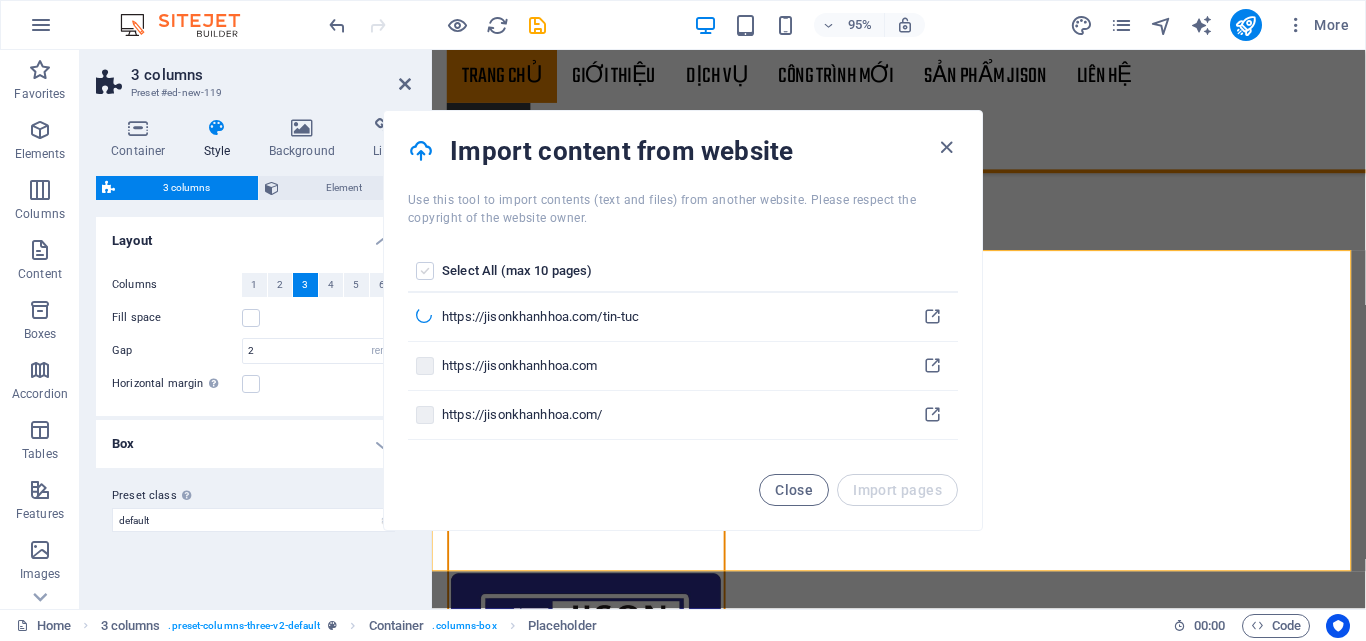 click at bounding box center (425, 271) 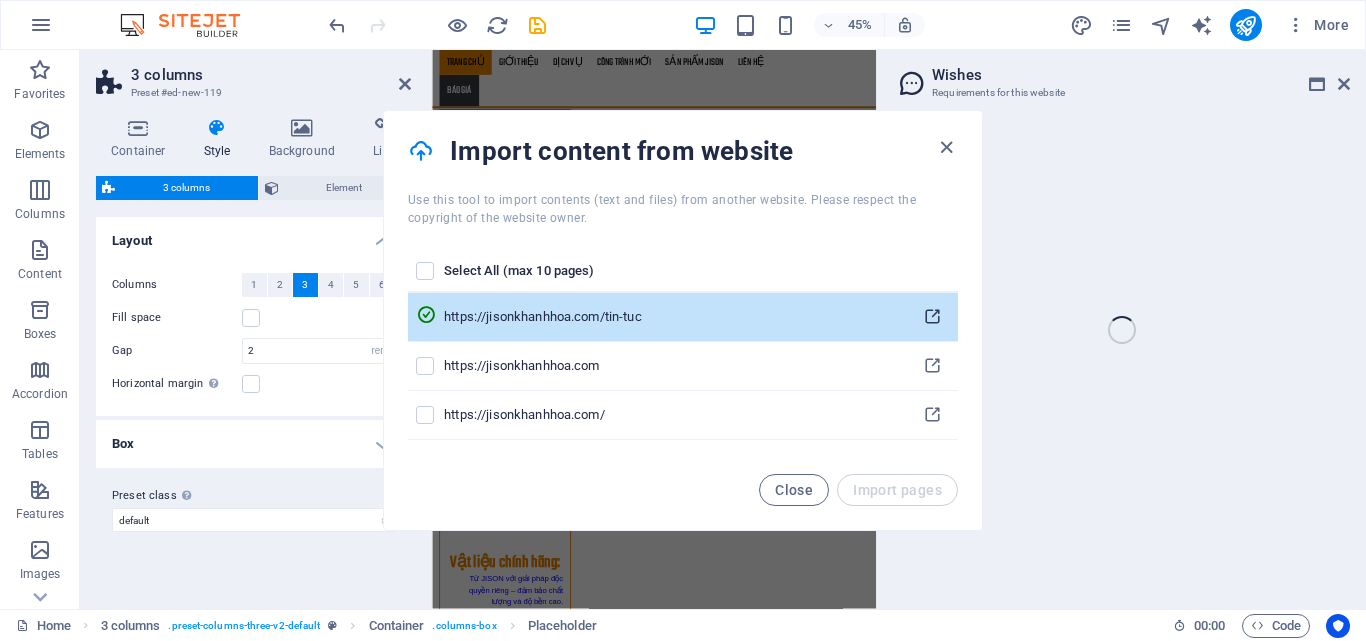 scroll, scrollTop: 3083, scrollLeft: 0, axis: vertical 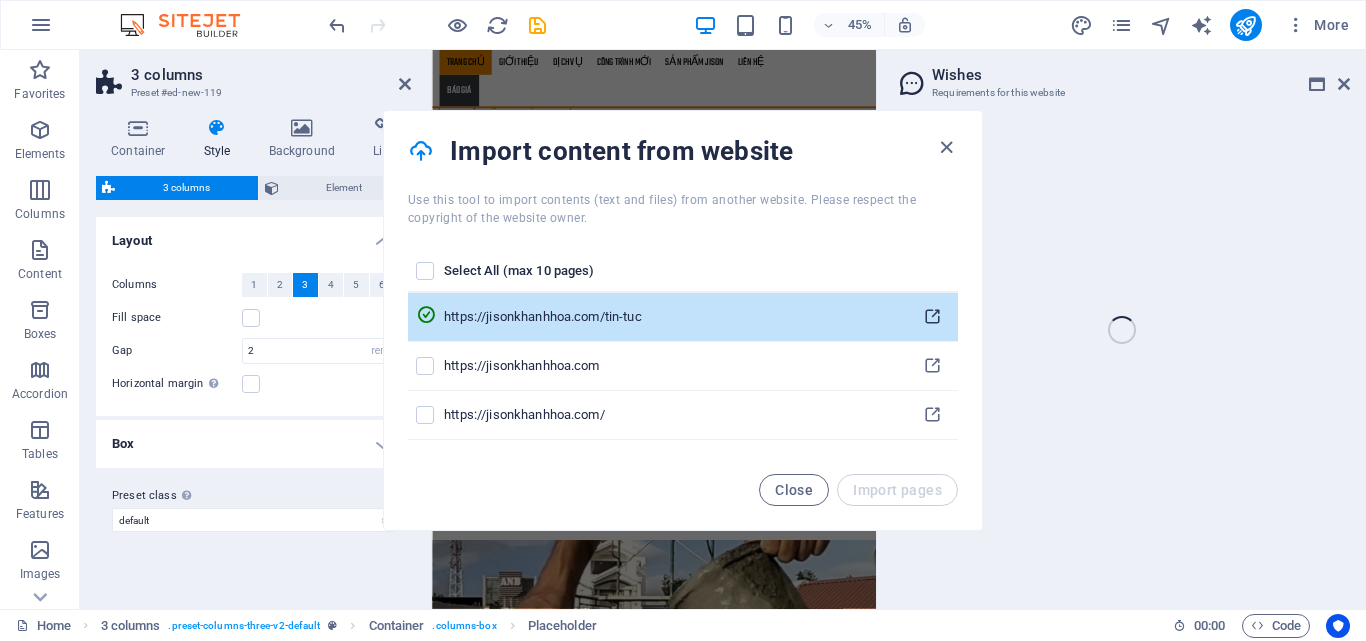 click at bounding box center (932, 317) 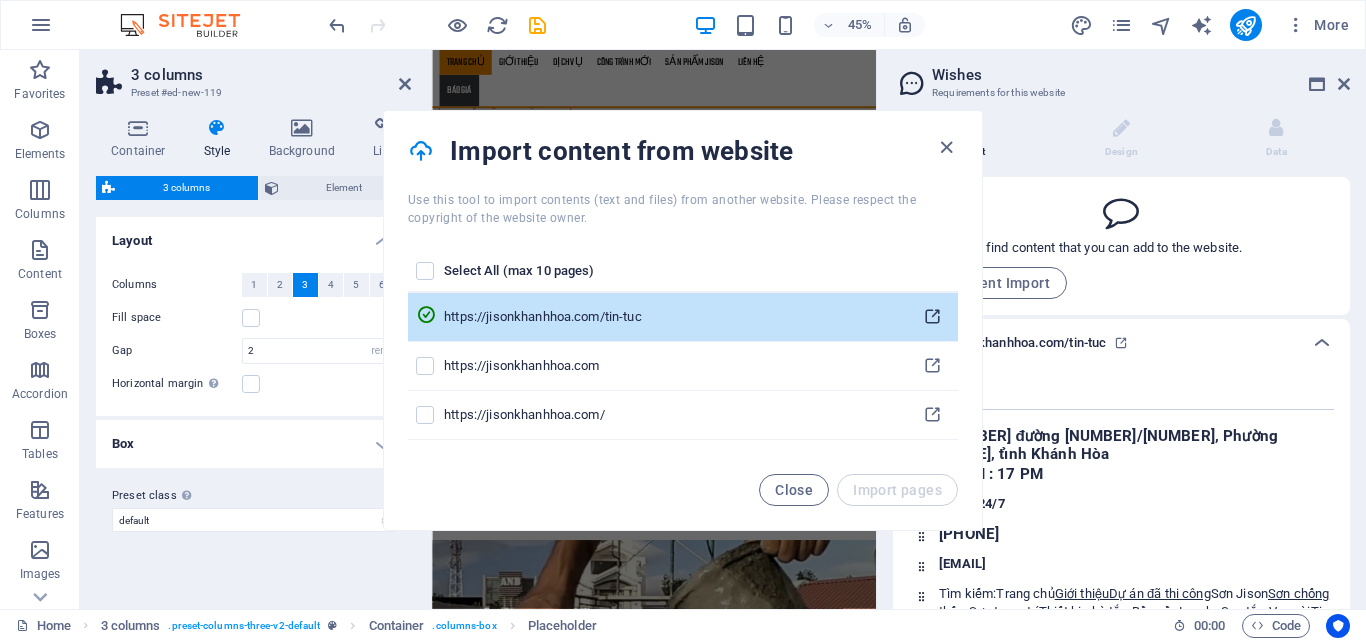 scroll, scrollTop: 217, scrollLeft: 0, axis: vertical 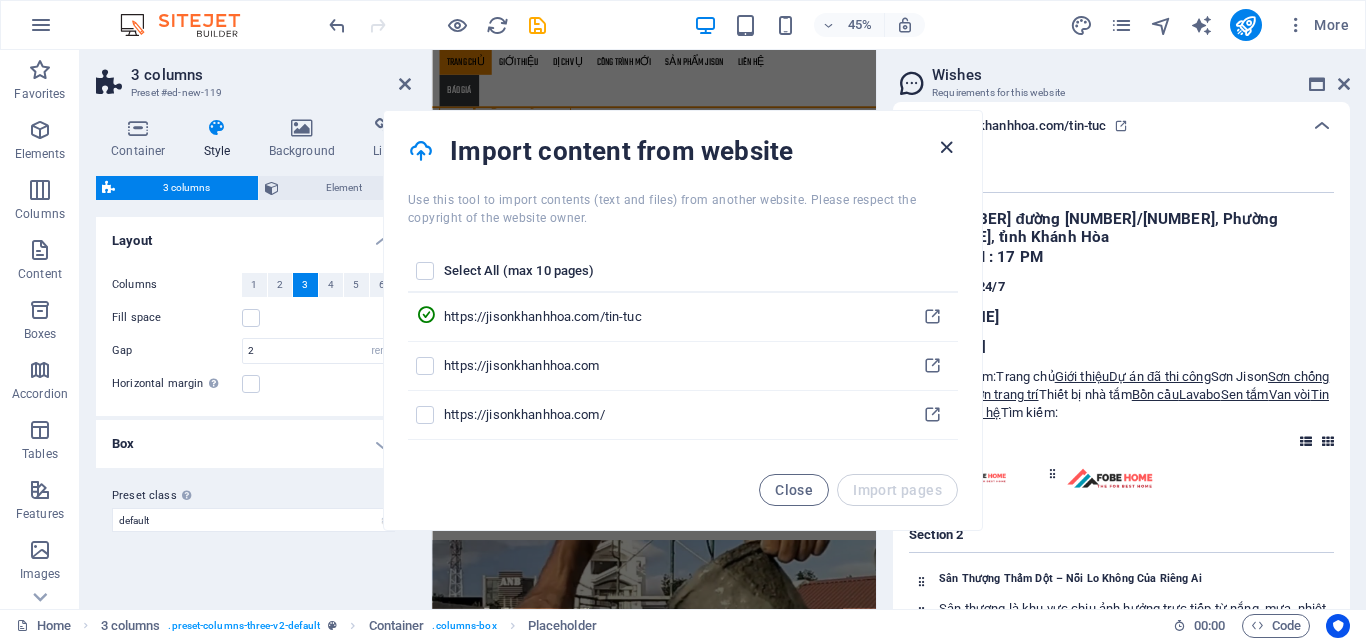 click at bounding box center (946, 147) 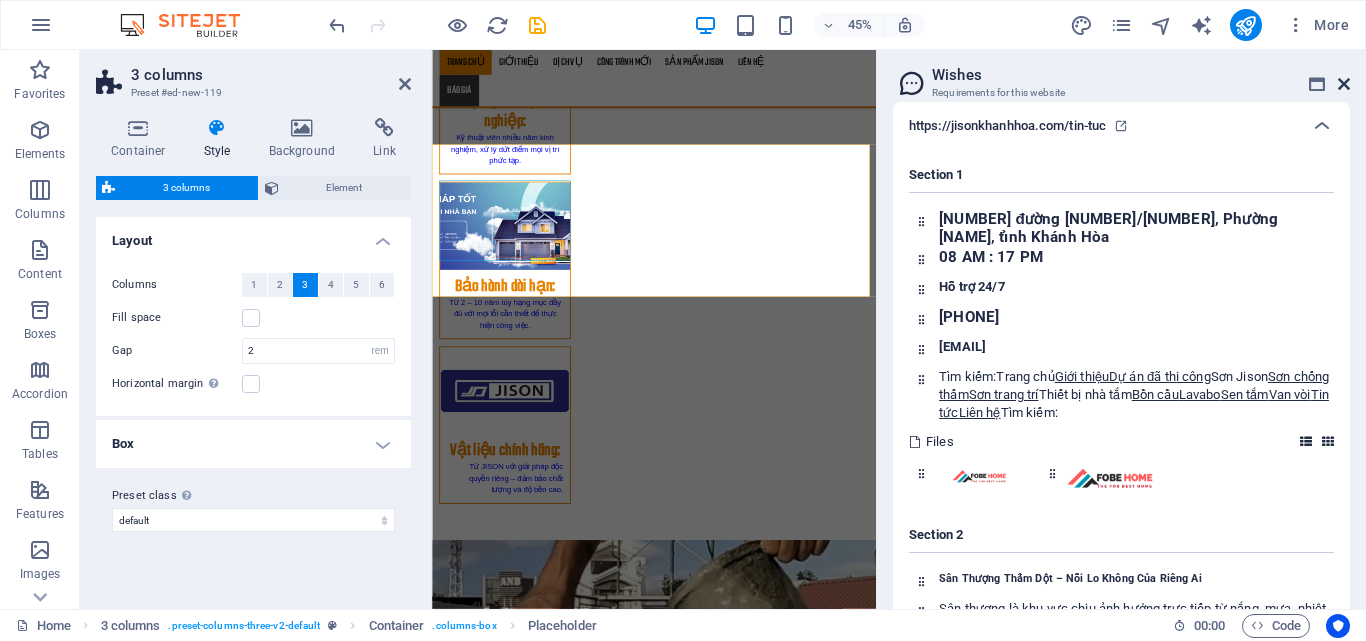 click at bounding box center [1344, 84] 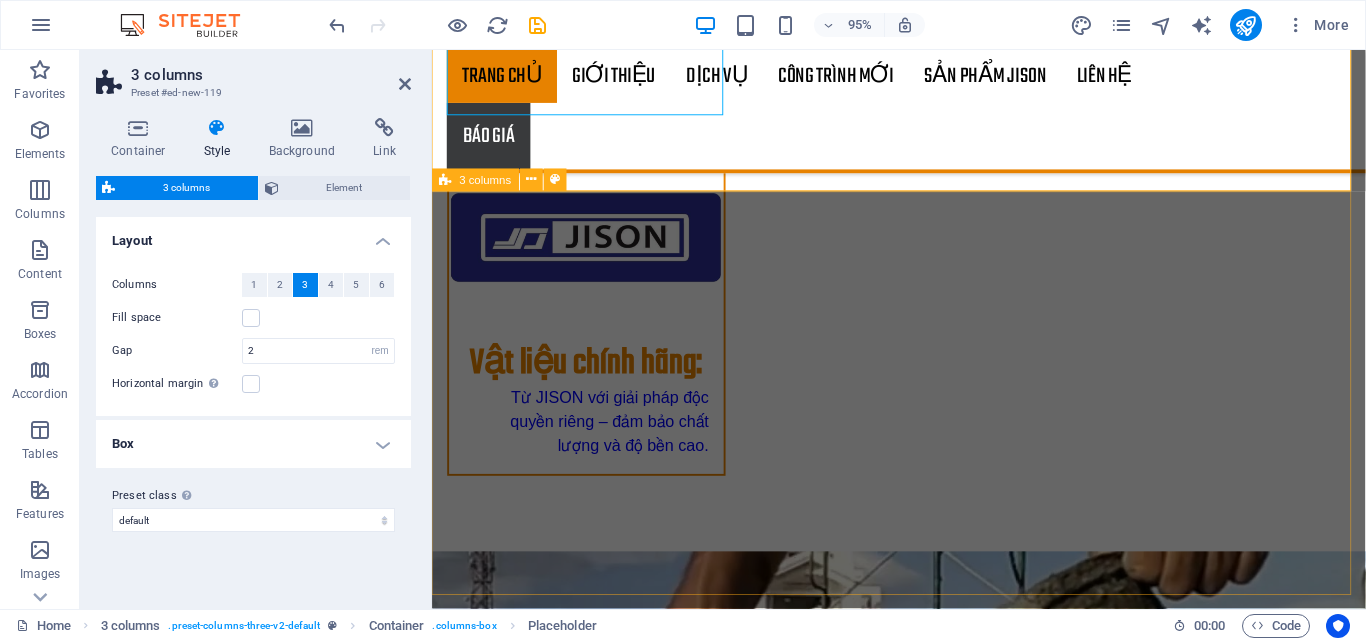 scroll, scrollTop: 3035, scrollLeft: 0, axis: vertical 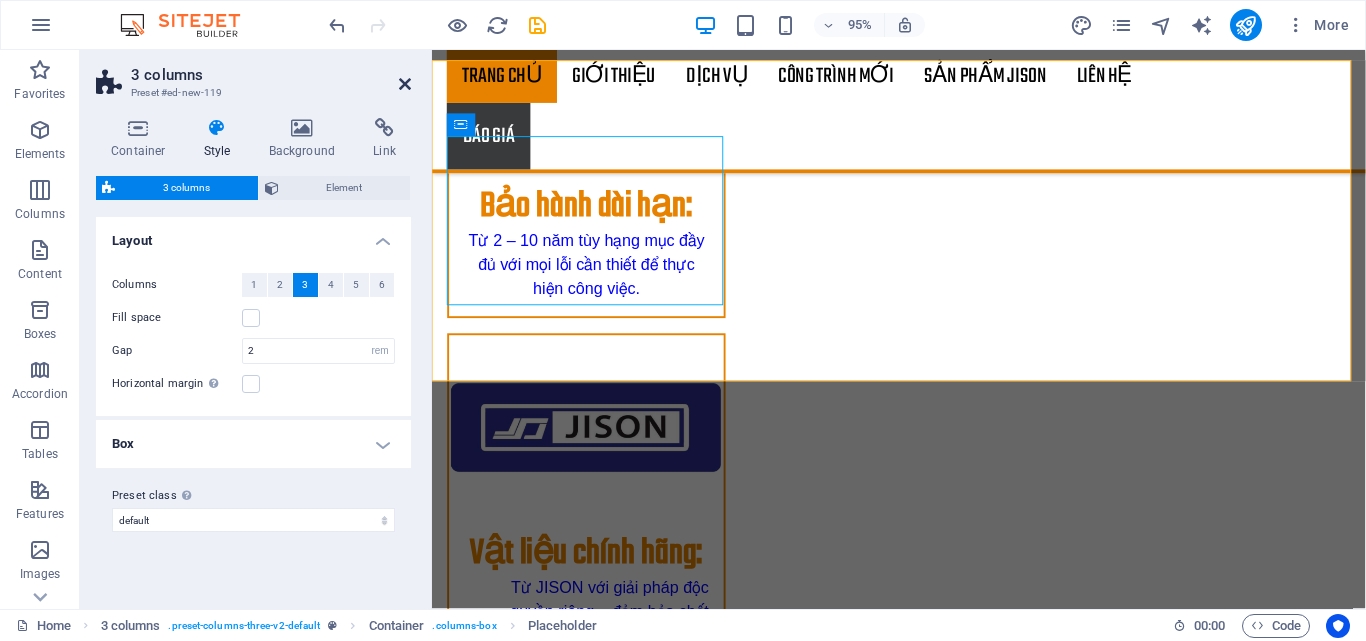 click at bounding box center (405, 84) 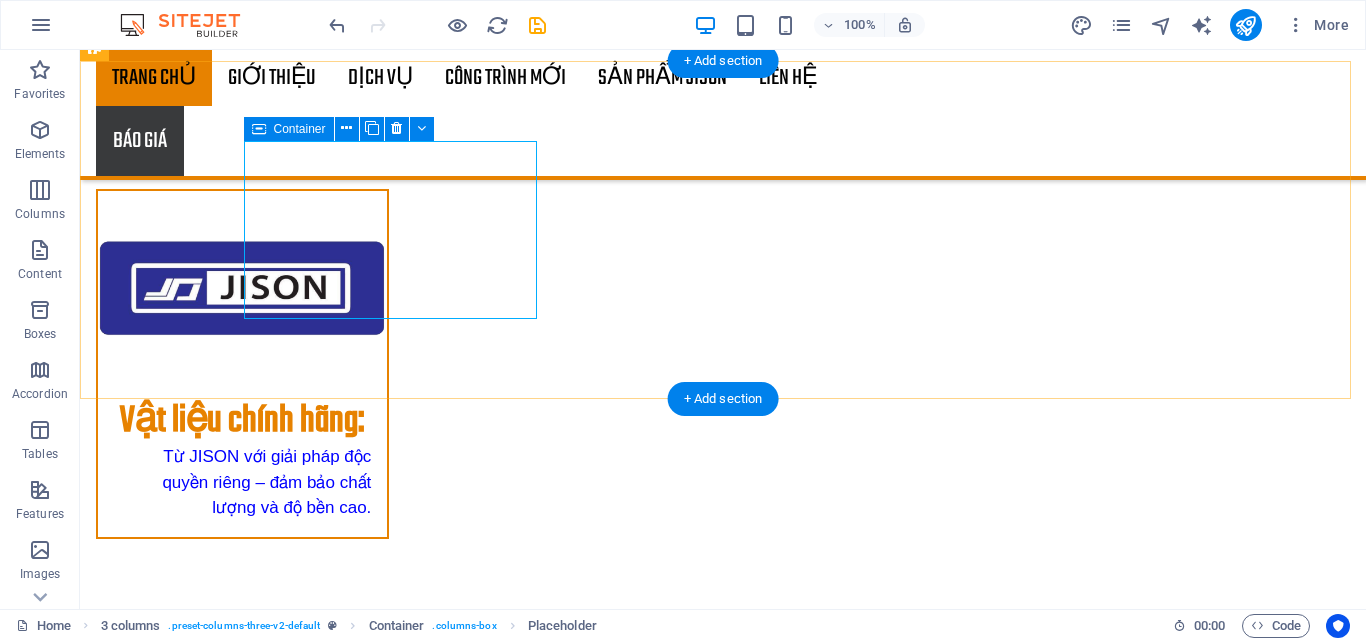 scroll, scrollTop: 2983, scrollLeft: 0, axis: vertical 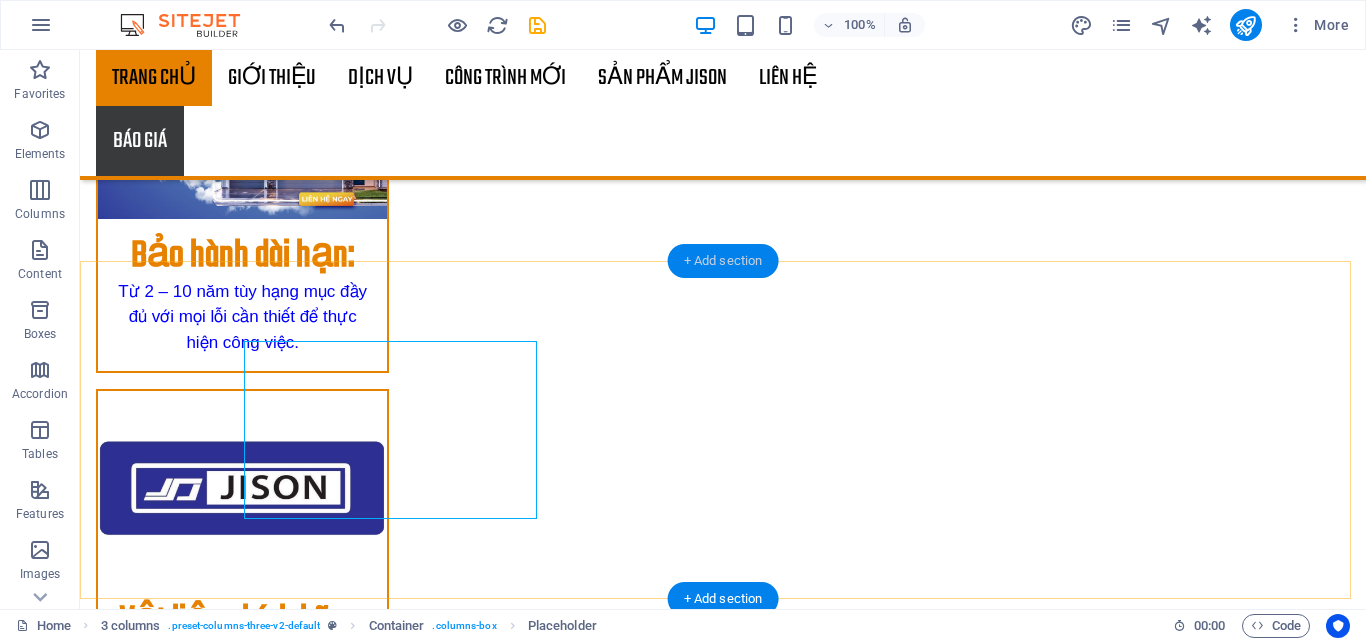 drag, startPoint x: 760, startPoint y: 264, endPoint x: 353, endPoint y: 230, distance: 408.41766 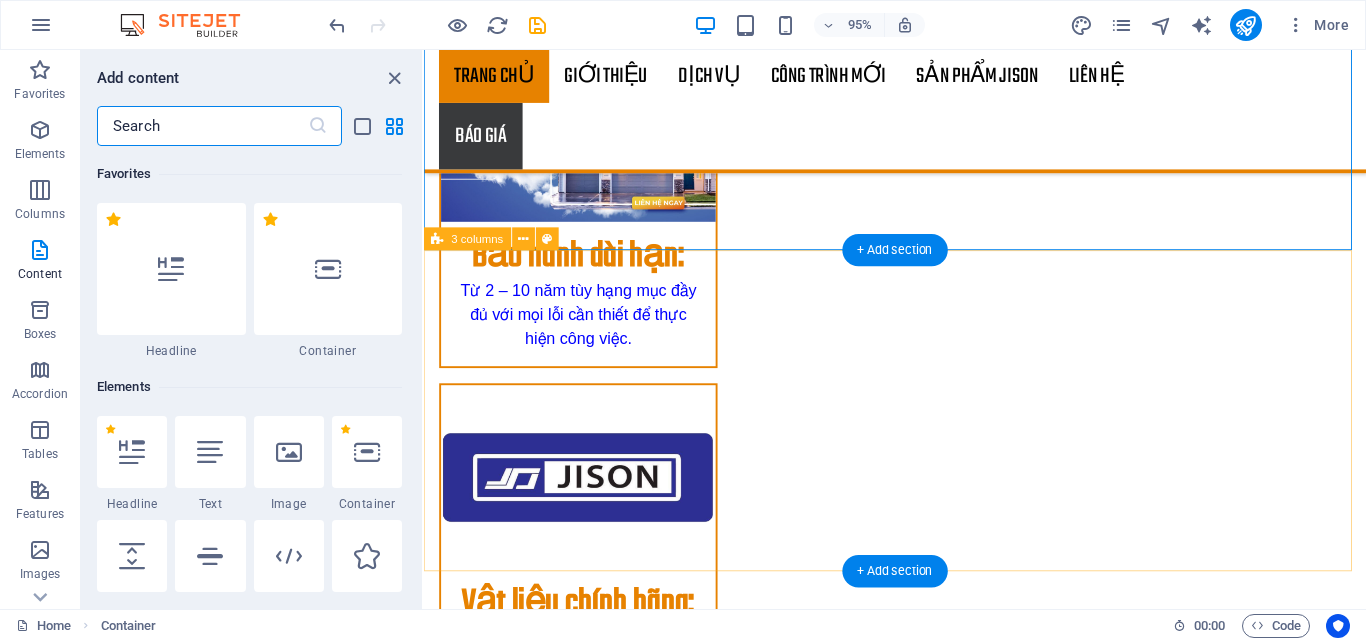 scroll, scrollTop: 2841, scrollLeft: 0, axis: vertical 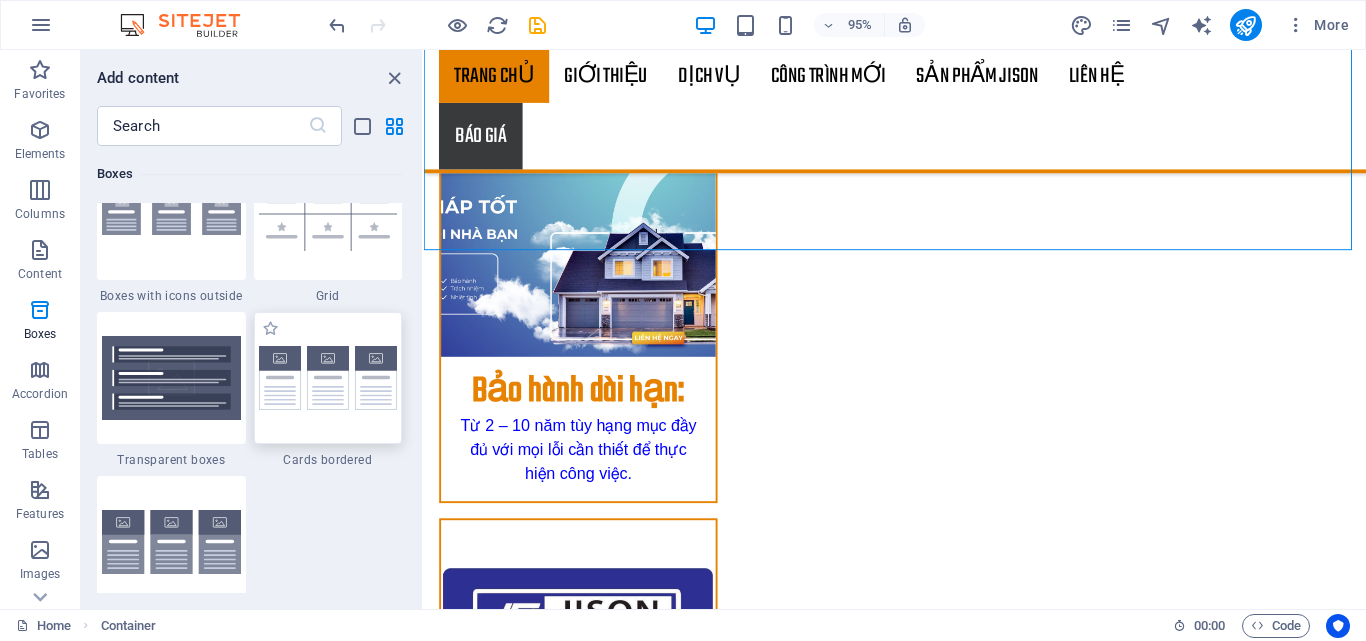 click at bounding box center (328, 378) 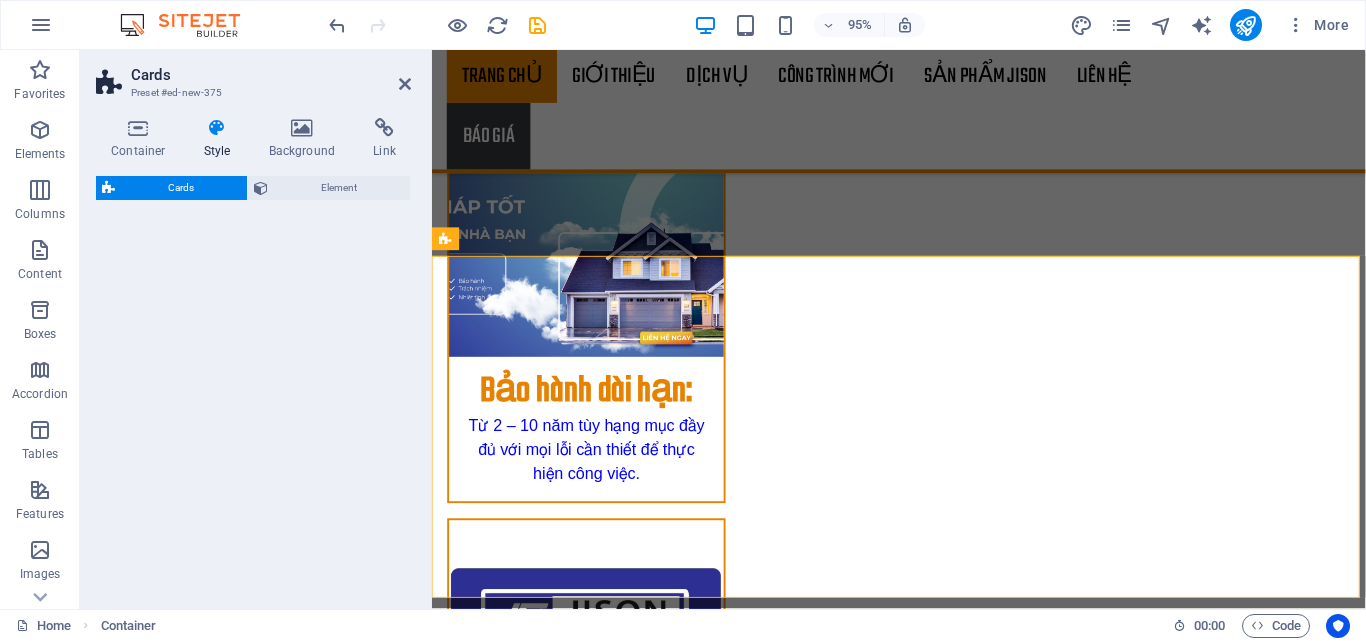 select on "rem" 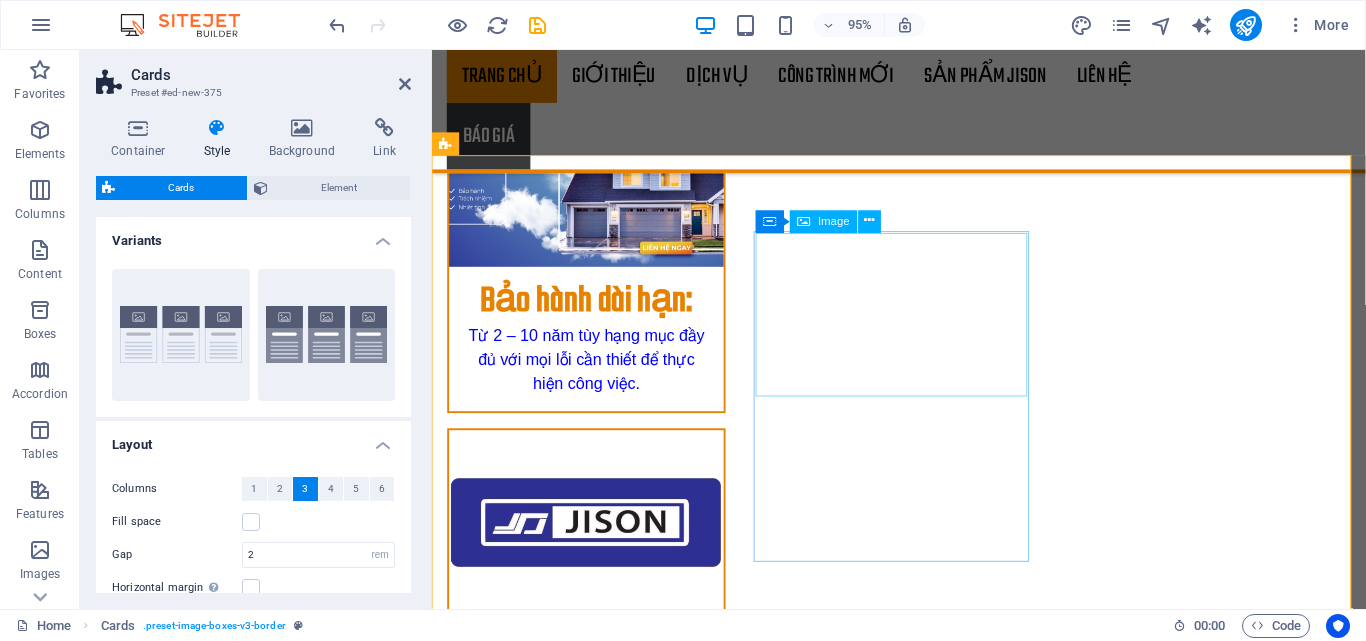 scroll, scrollTop: 3035, scrollLeft: 0, axis: vertical 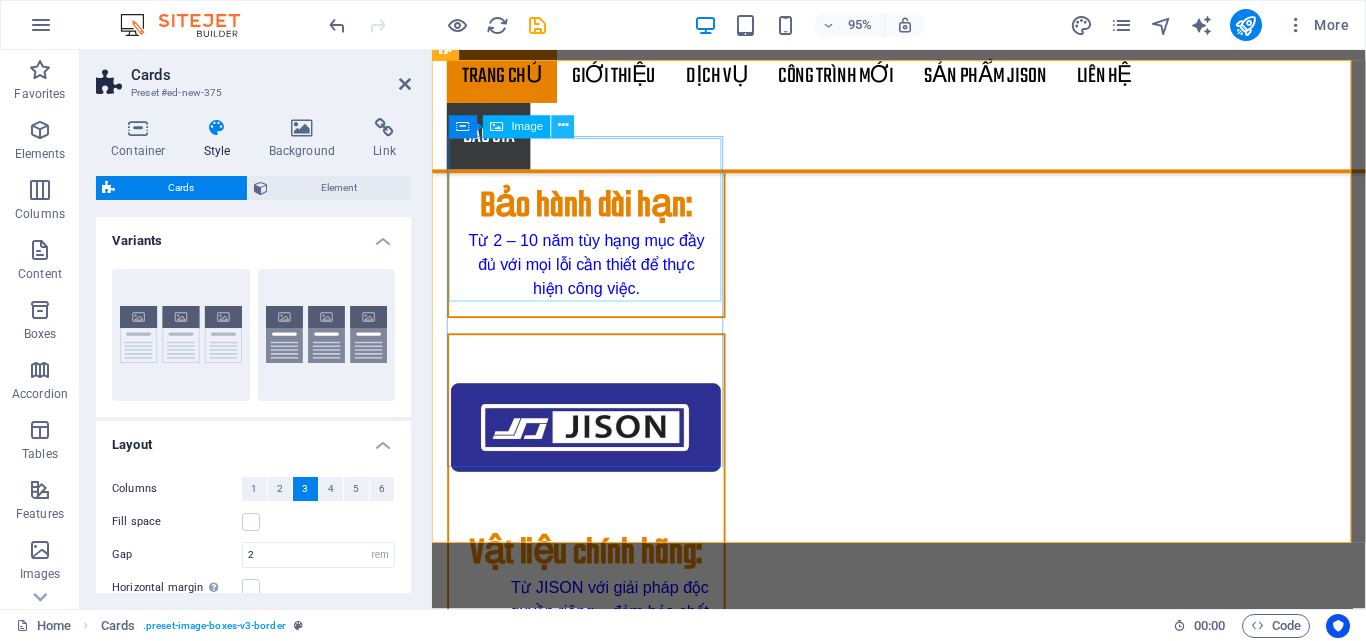 click at bounding box center [563, 127] 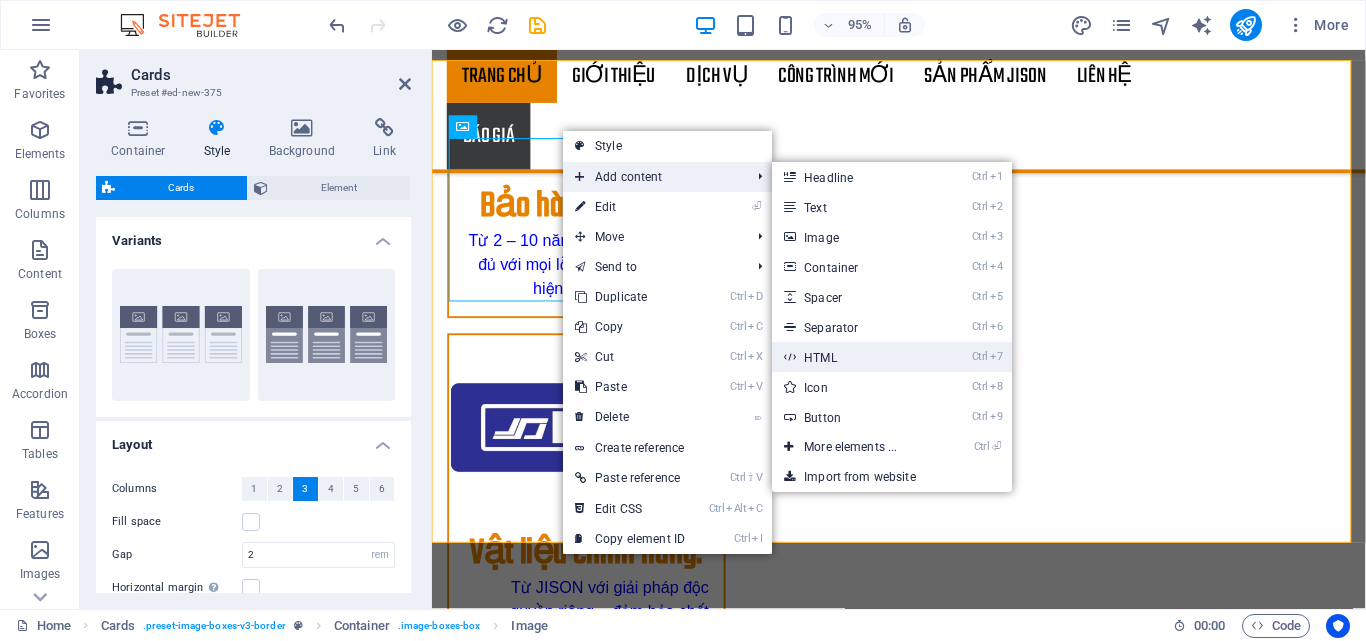 click on "Ctrl 7  HTML" at bounding box center (854, 357) 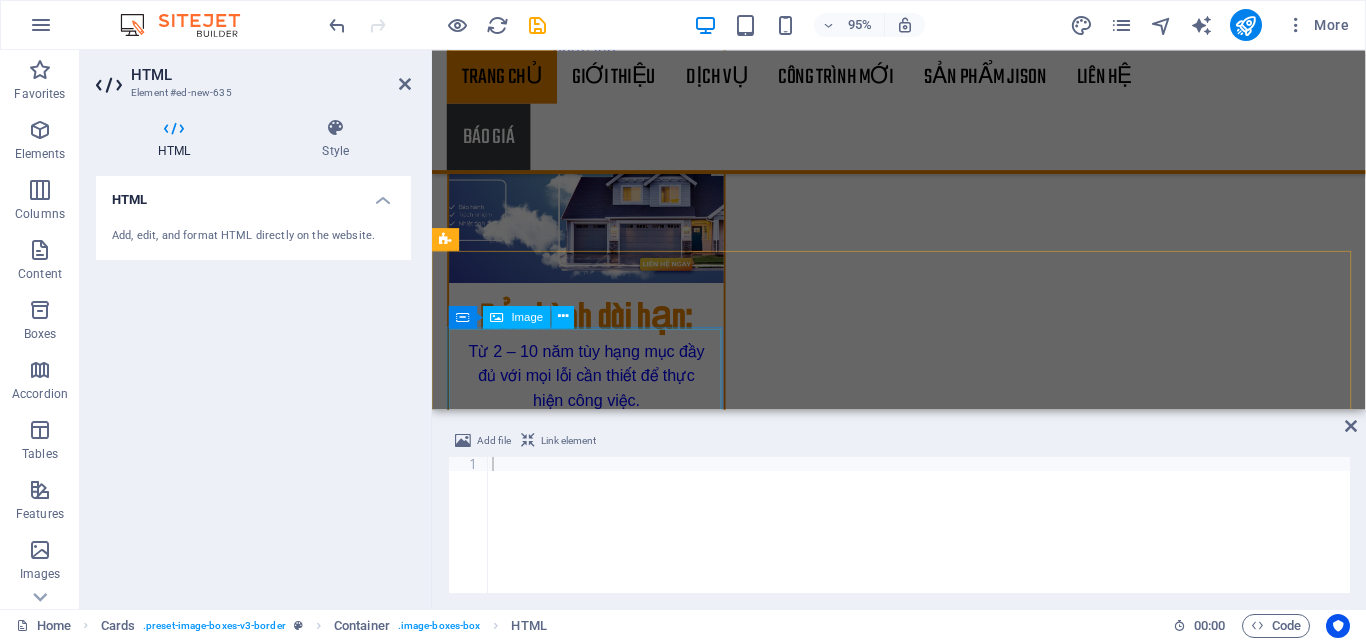 scroll, scrollTop: 2635, scrollLeft: 0, axis: vertical 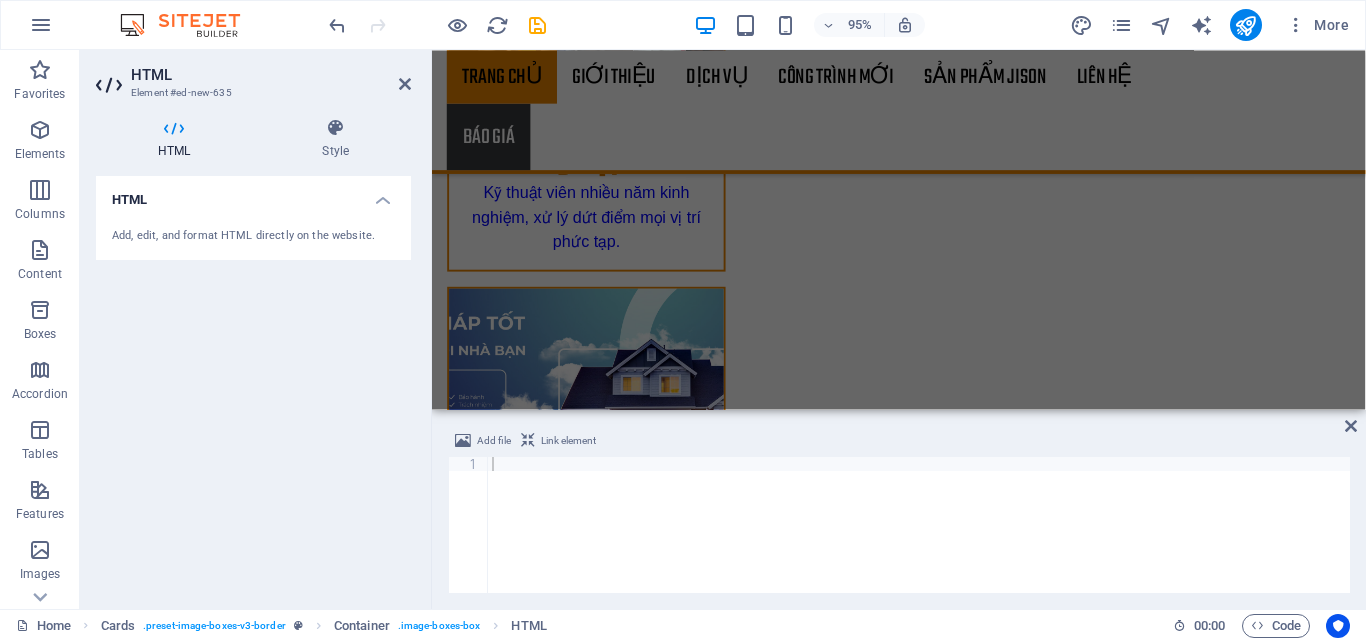 click at bounding box center [437, 25] 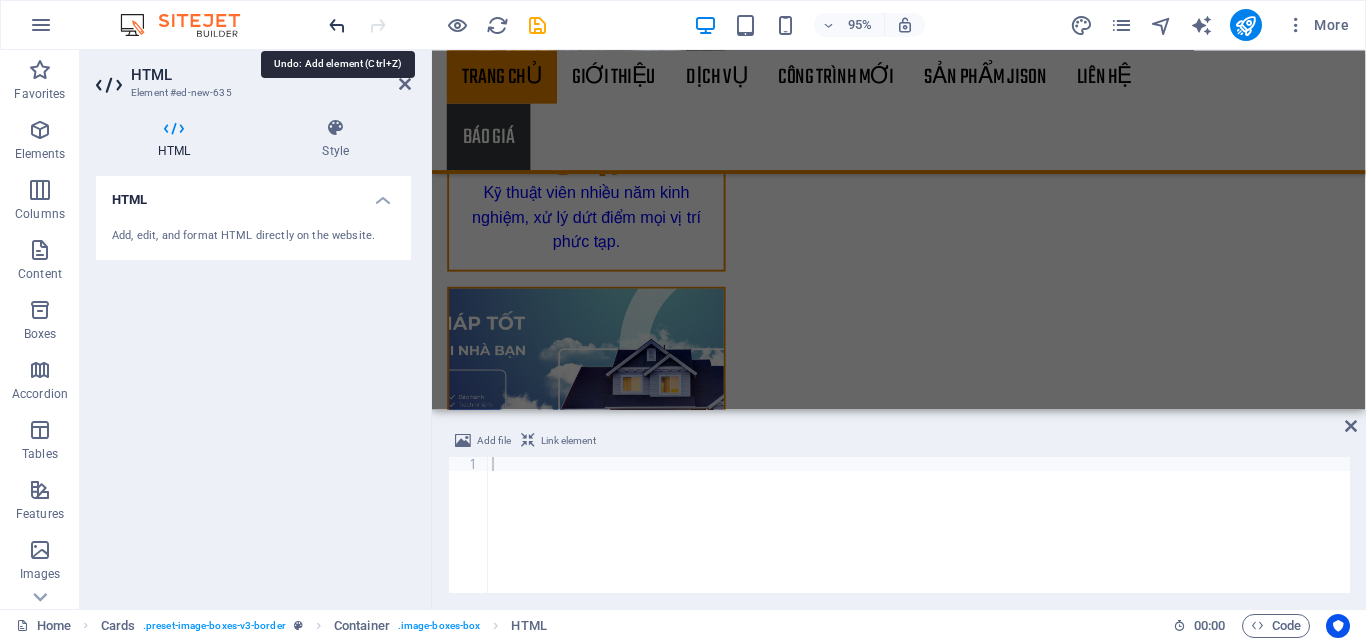 click at bounding box center (337, 25) 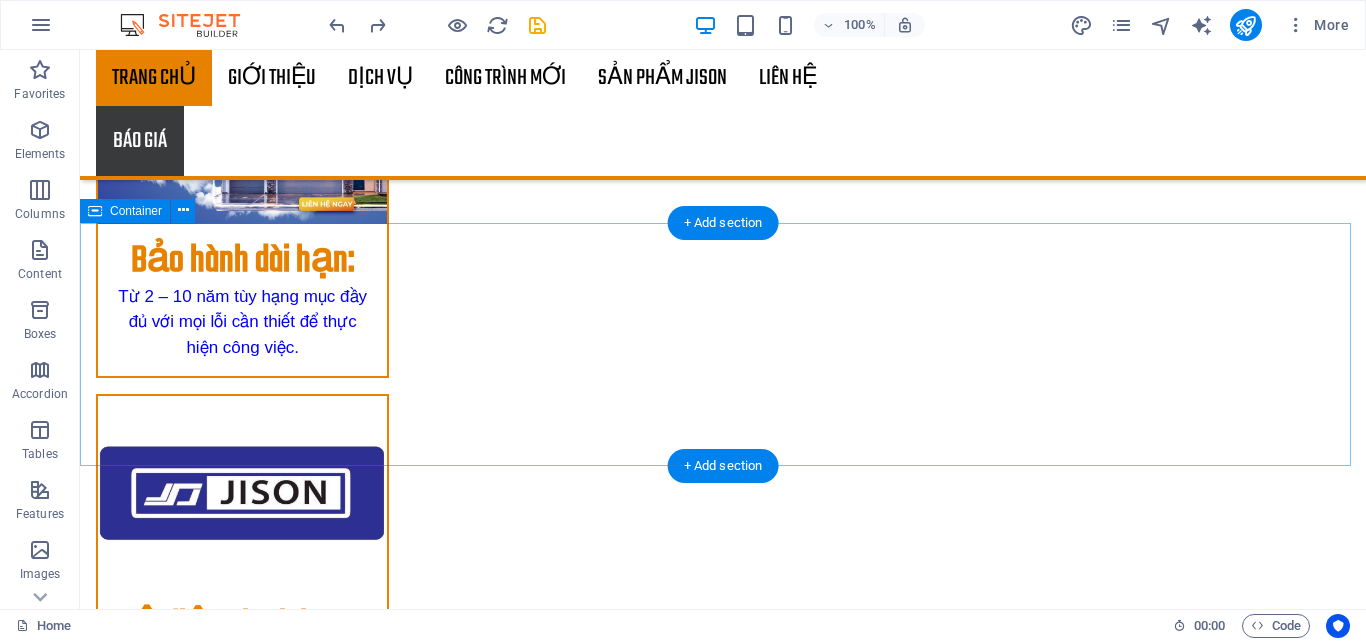 scroll, scrollTop: 2678, scrollLeft: 0, axis: vertical 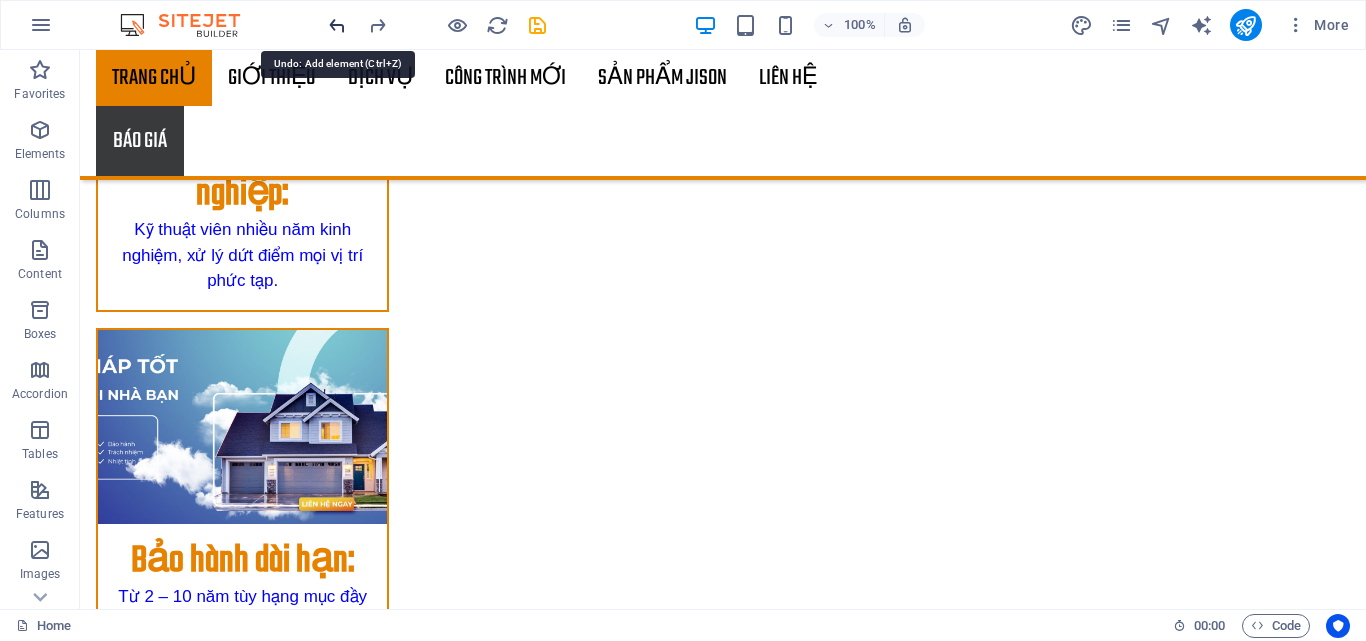 click at bounding box center (337, 25) 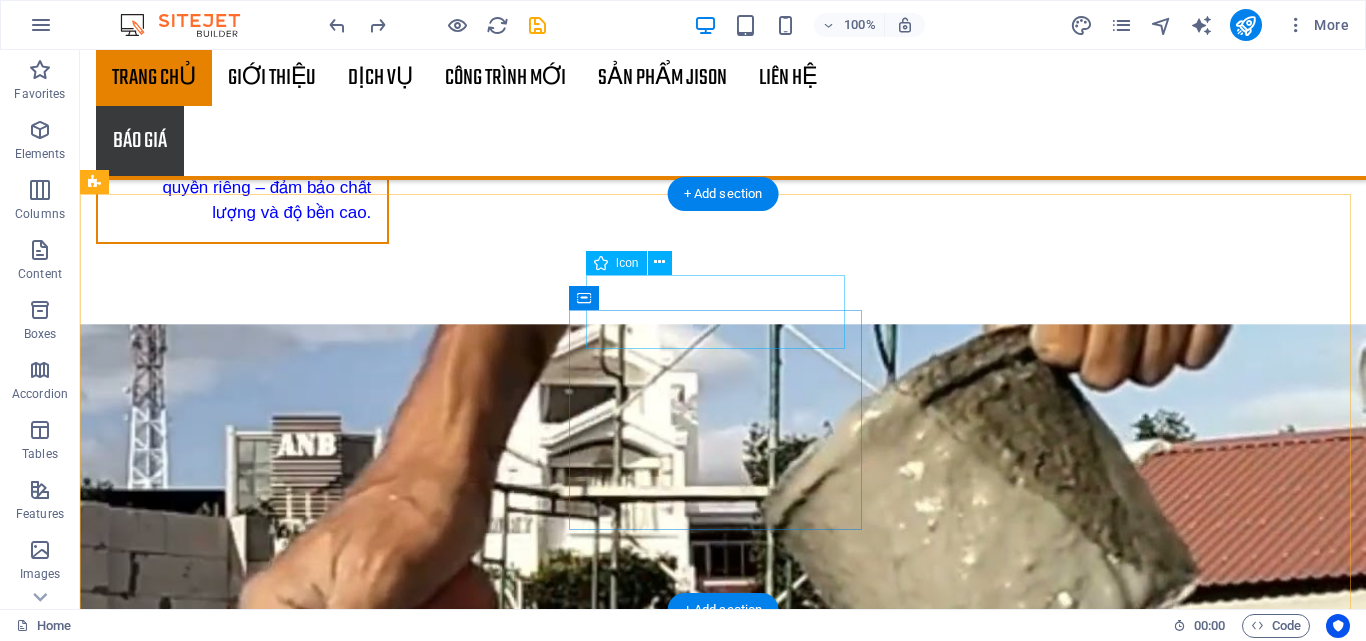 scroll, scrollTop: 3078, scrollLeft: 0, axis: vertical 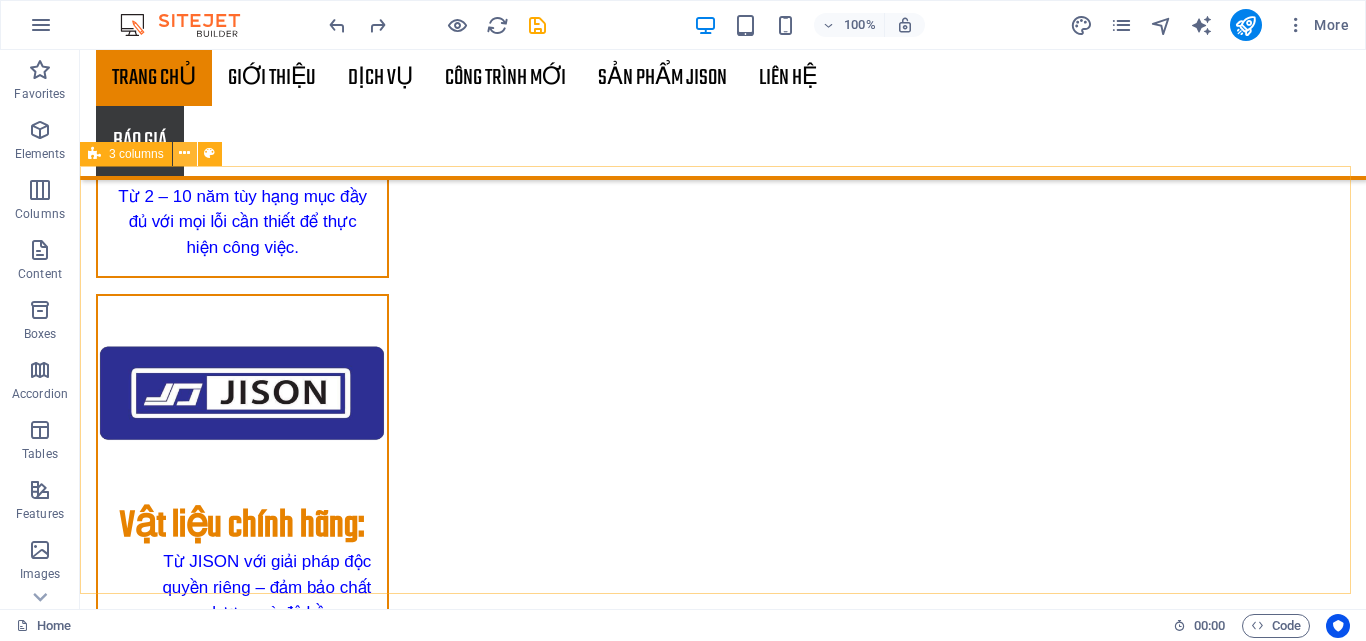 click at bounding box center [184, 153] 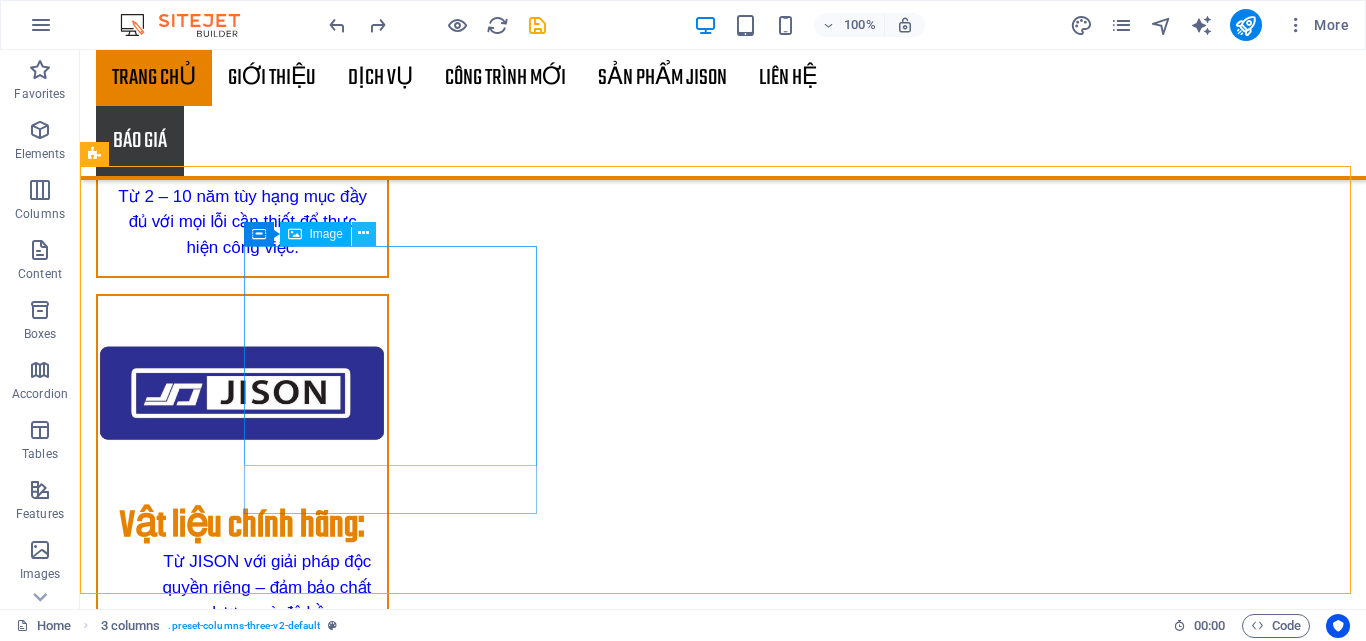 click at bounding box center [363, 233] 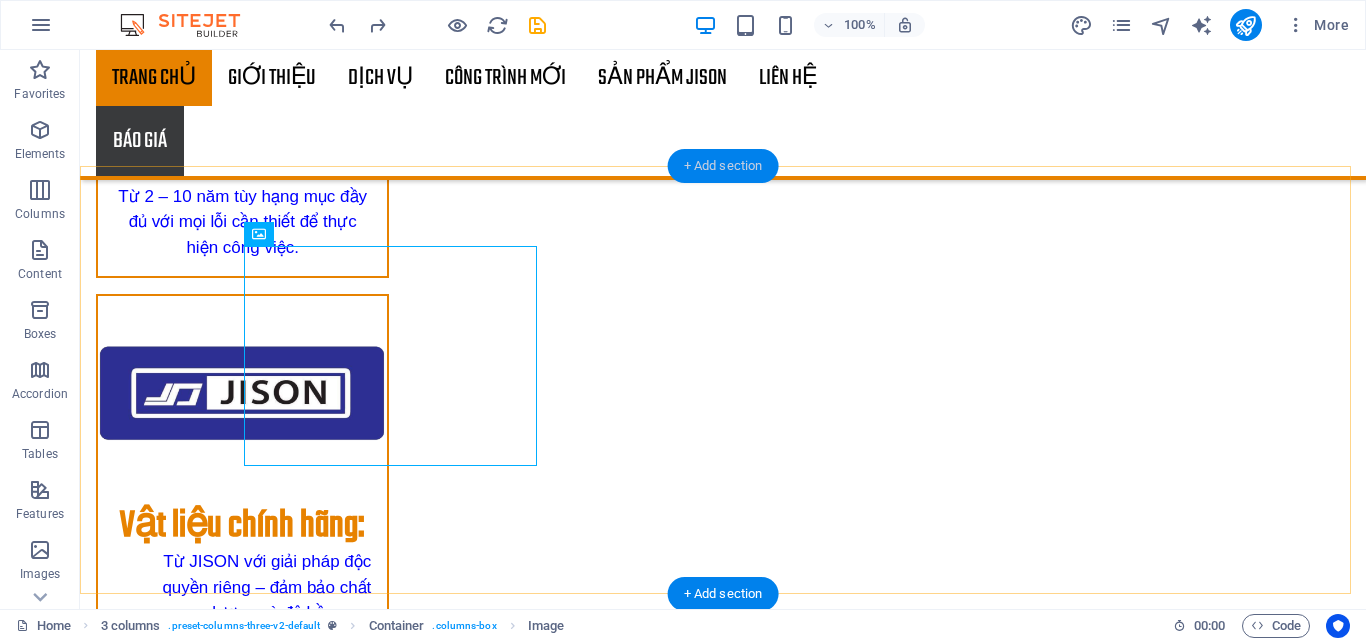 click on "+ Add section" at bounding box center [723, 166] 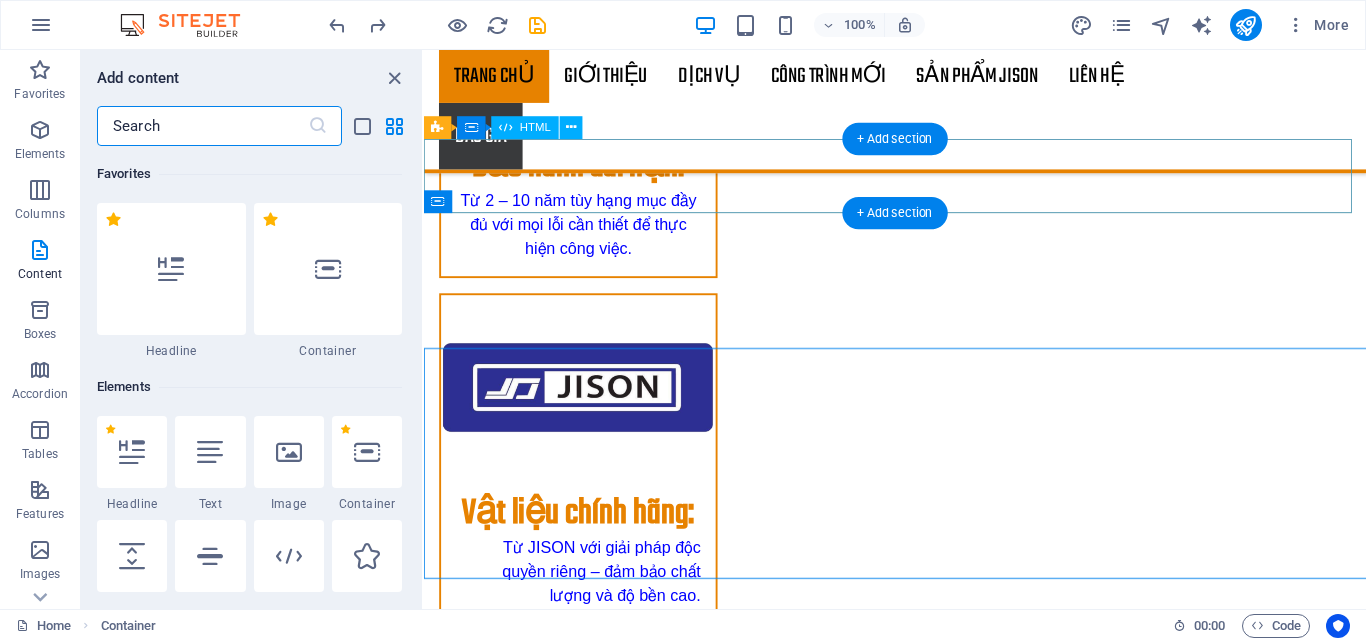 scroll, scrollTop: 2637, scrollLeft: 0, axis: vertical 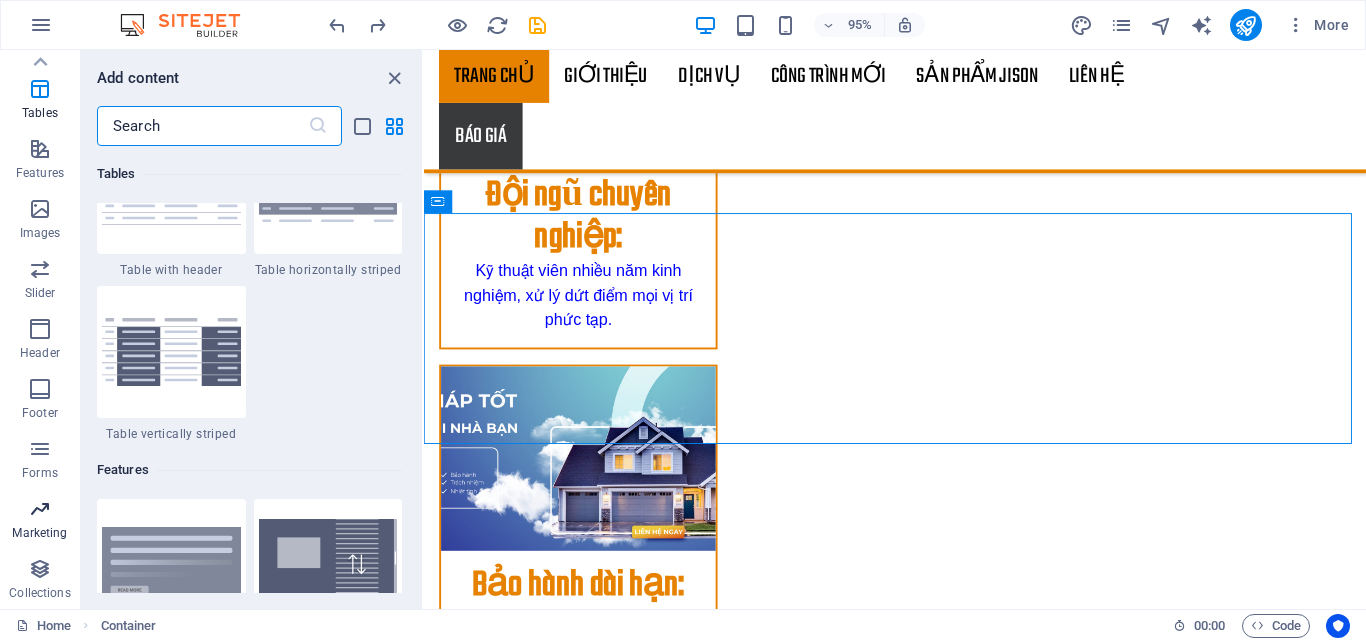 click on "Marketing" at bounding box center (40, 521) 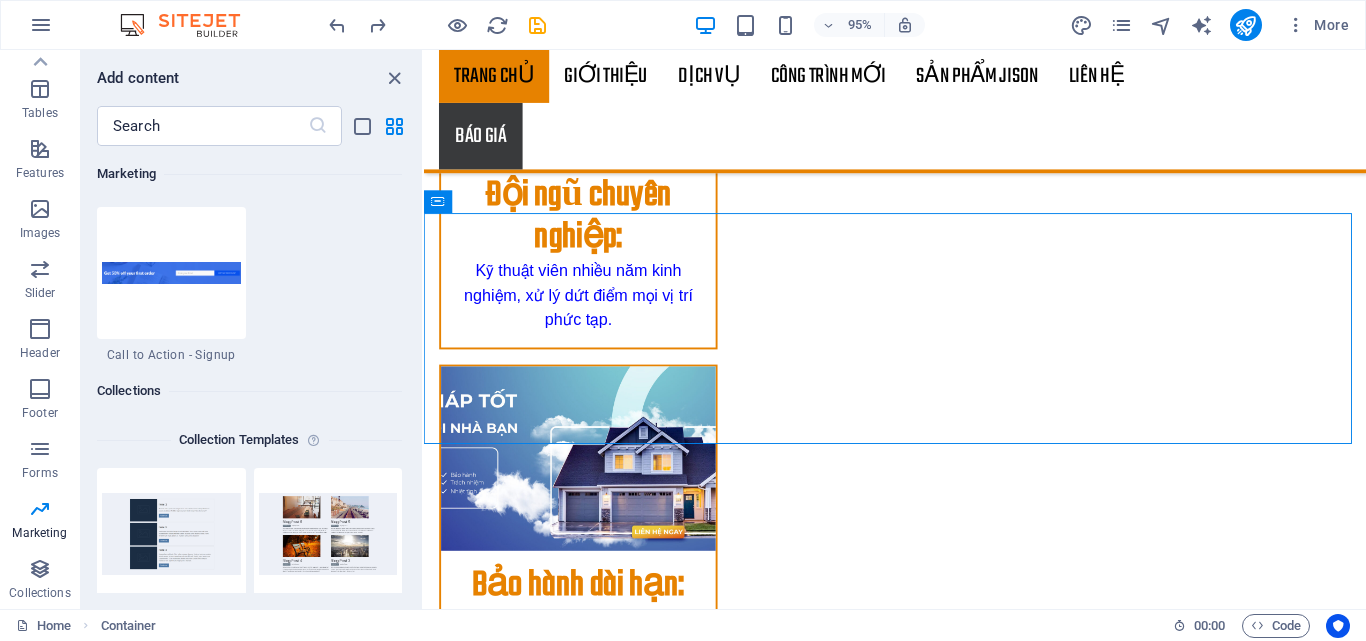 scroll, scrollTop: 18289, scrollLeft: 0, axis: vertical 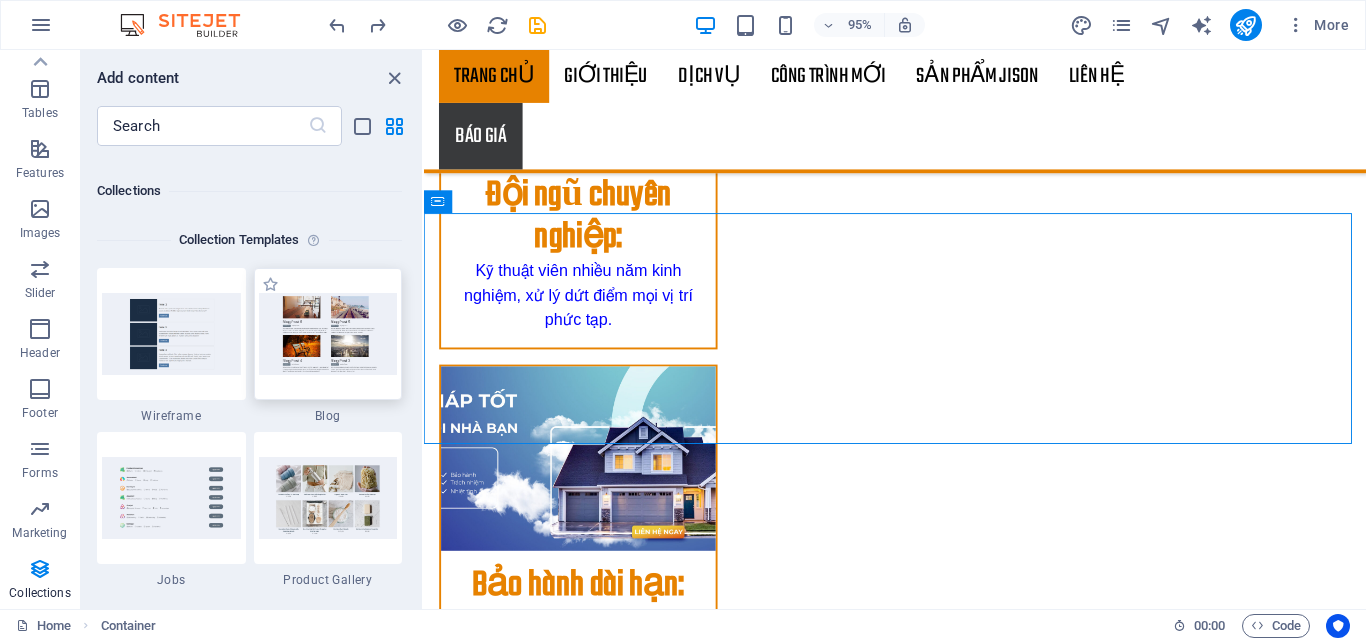 click at bounding box center [328, 333] 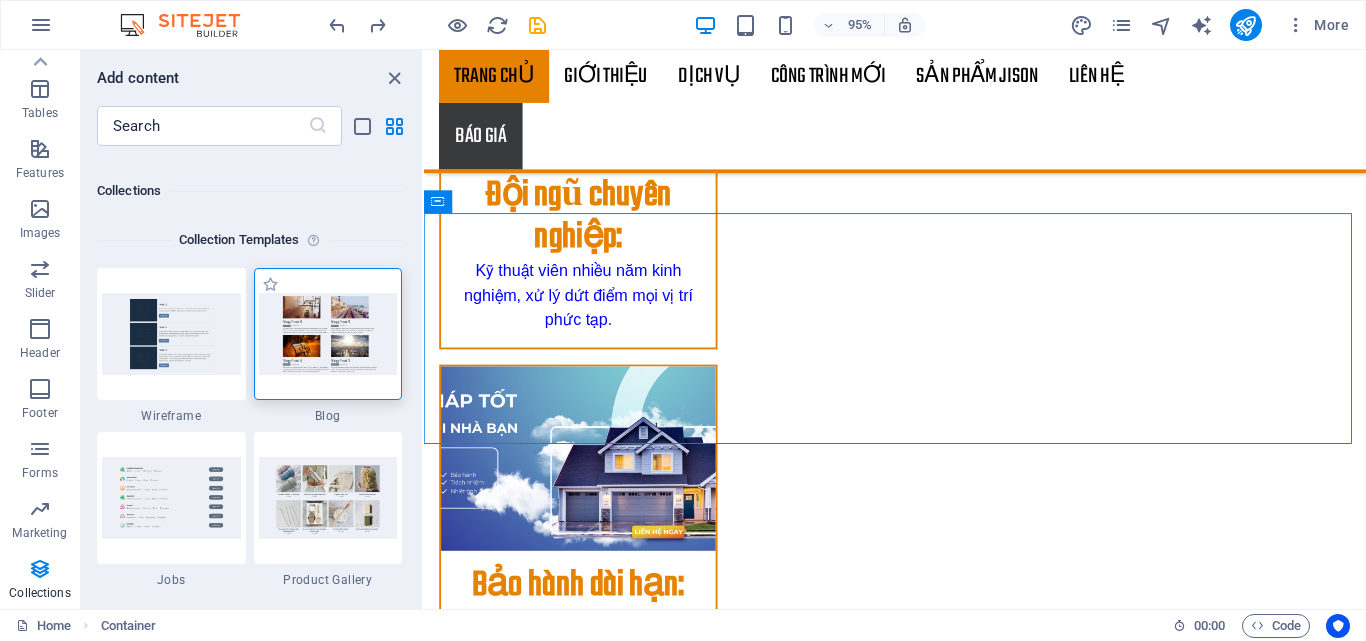 click at bounding box center (328, 333) 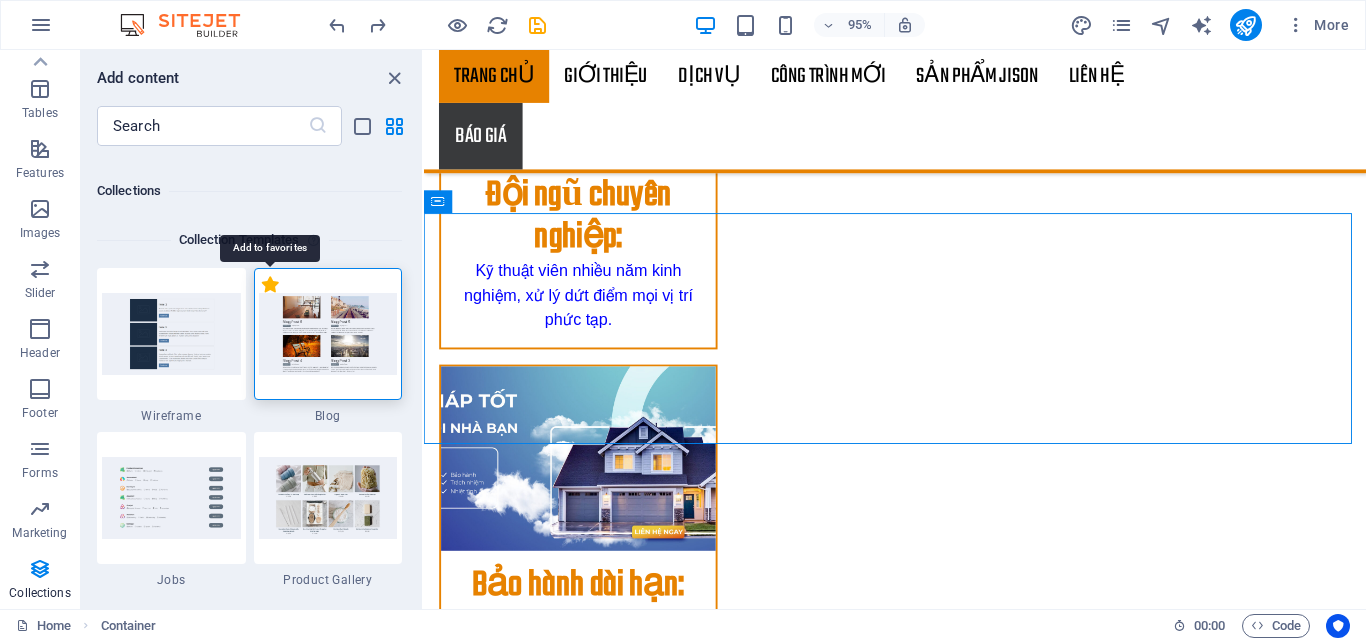 click on "1 Star" at bounding box center (270, 284) 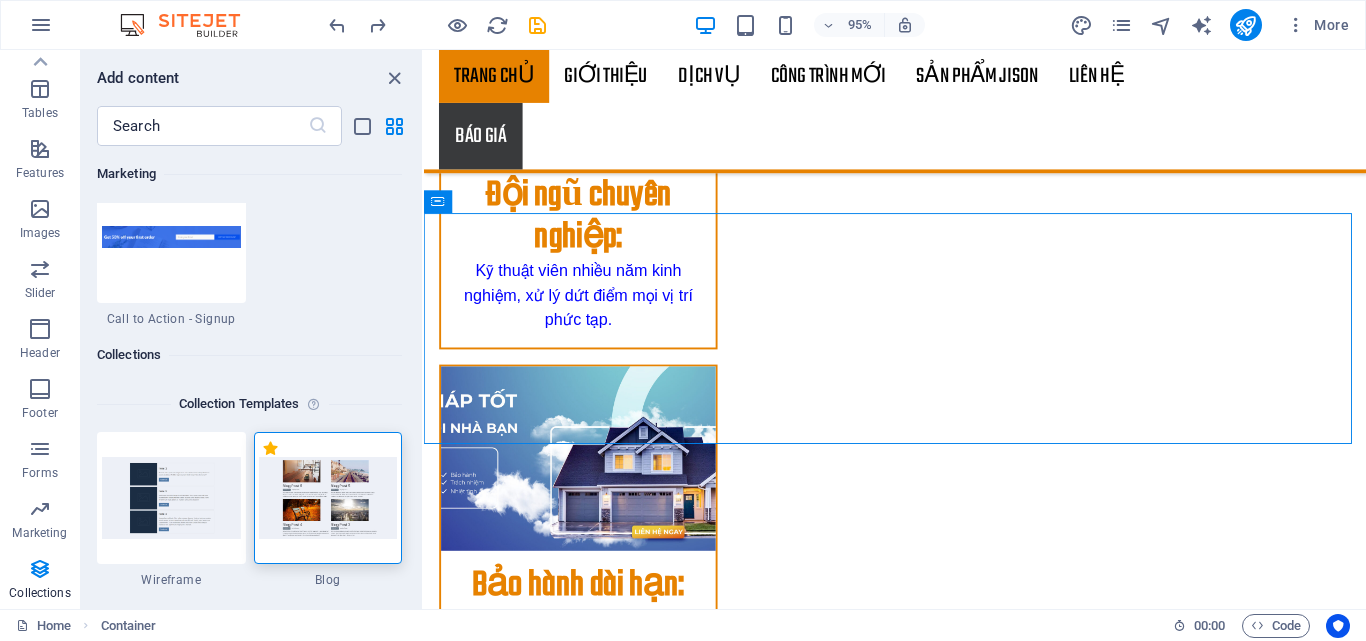 scroll, scrollTop: 18453, scrollLeft: 0, axis: vertical 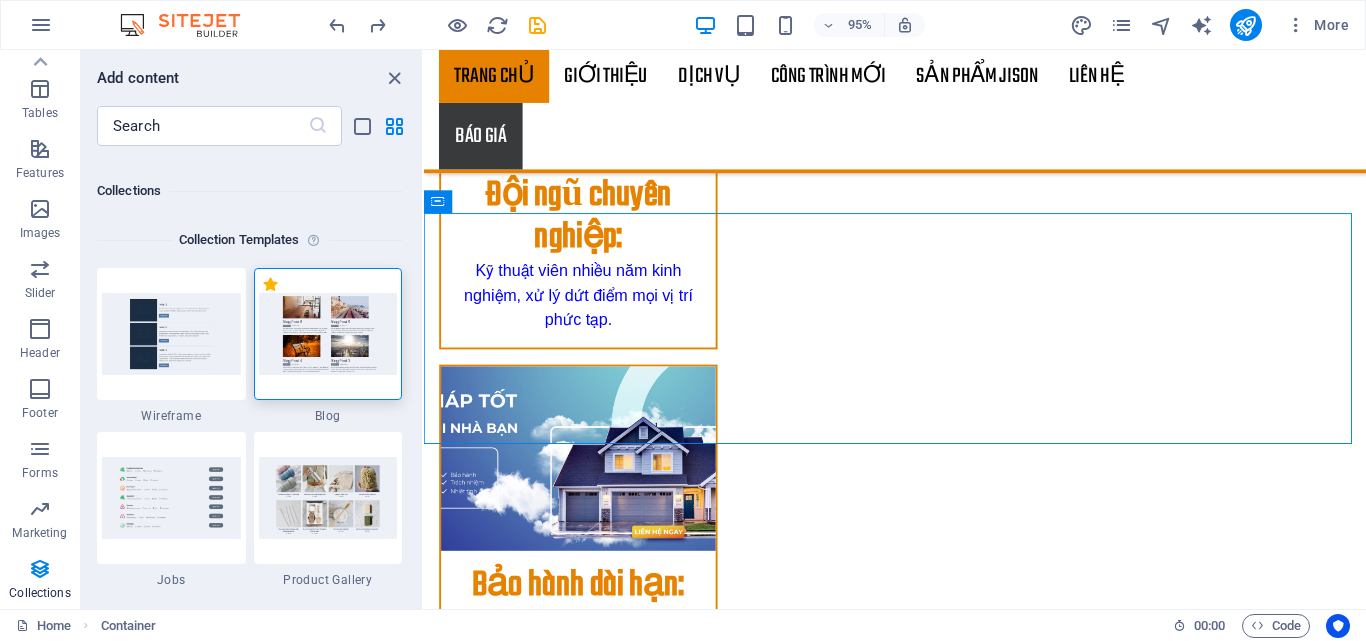 click on "Blog" at bounding box center [328, 416] 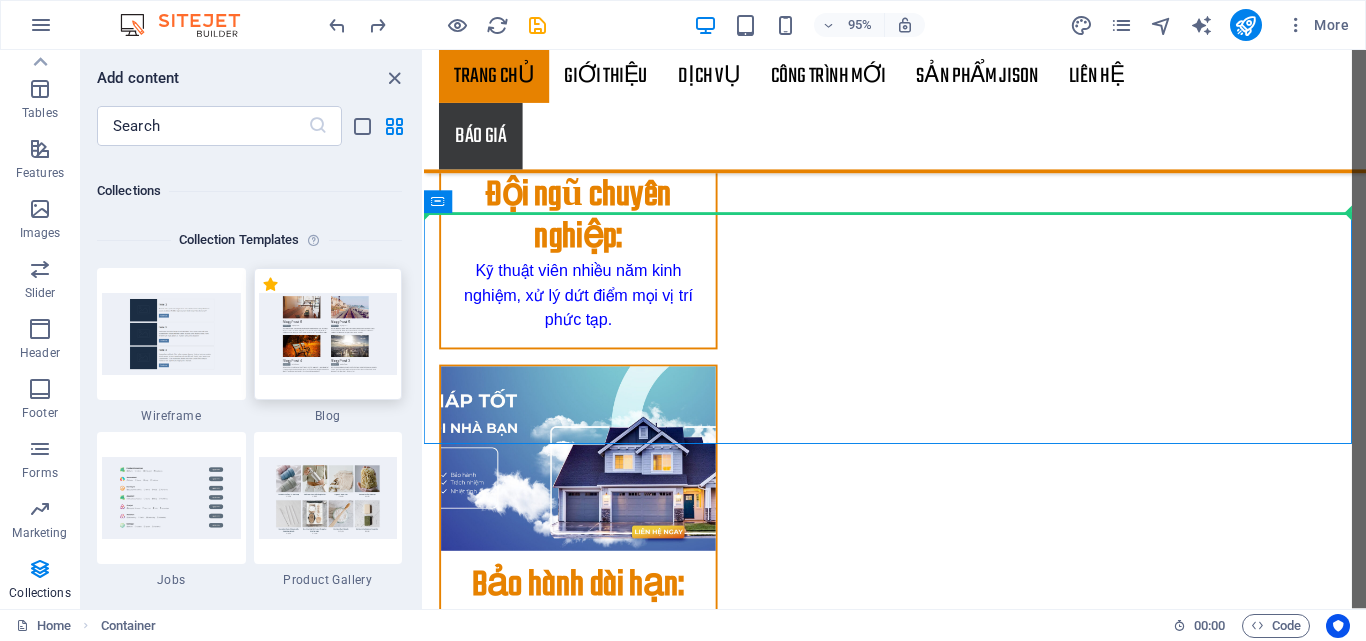 click at bounding box center (328, 333) 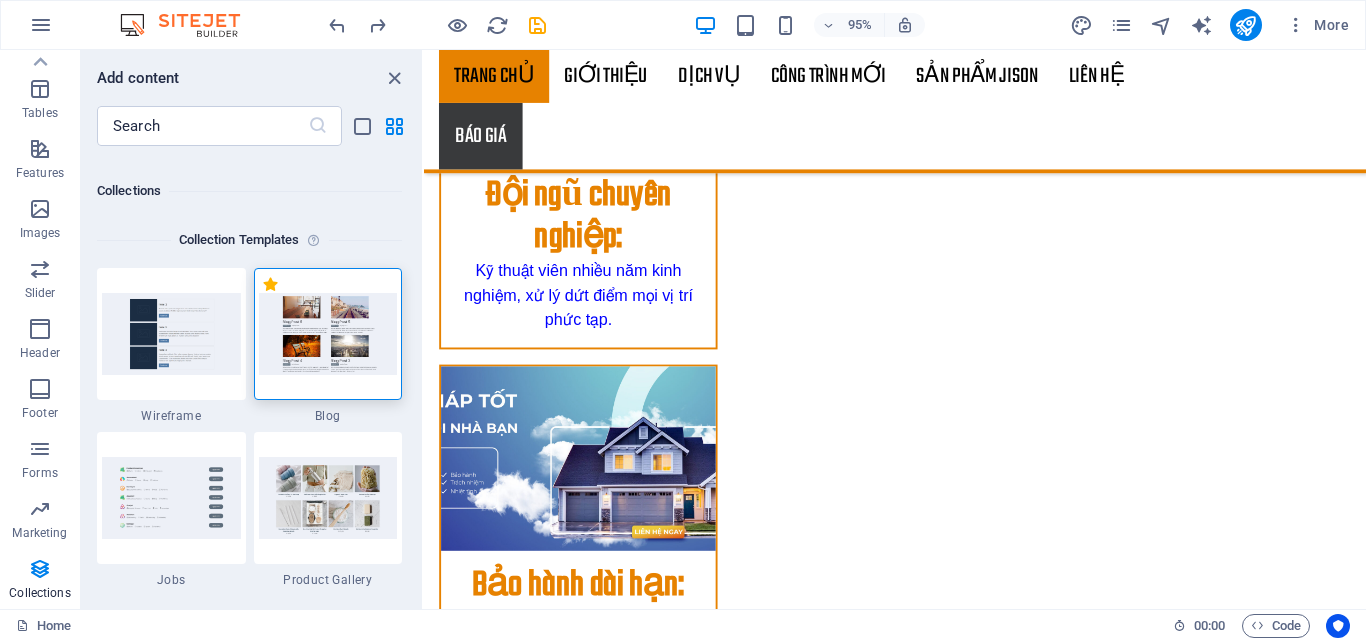 scroll, scrollTop: 18553, scrollLeft: 0, axis: vertical 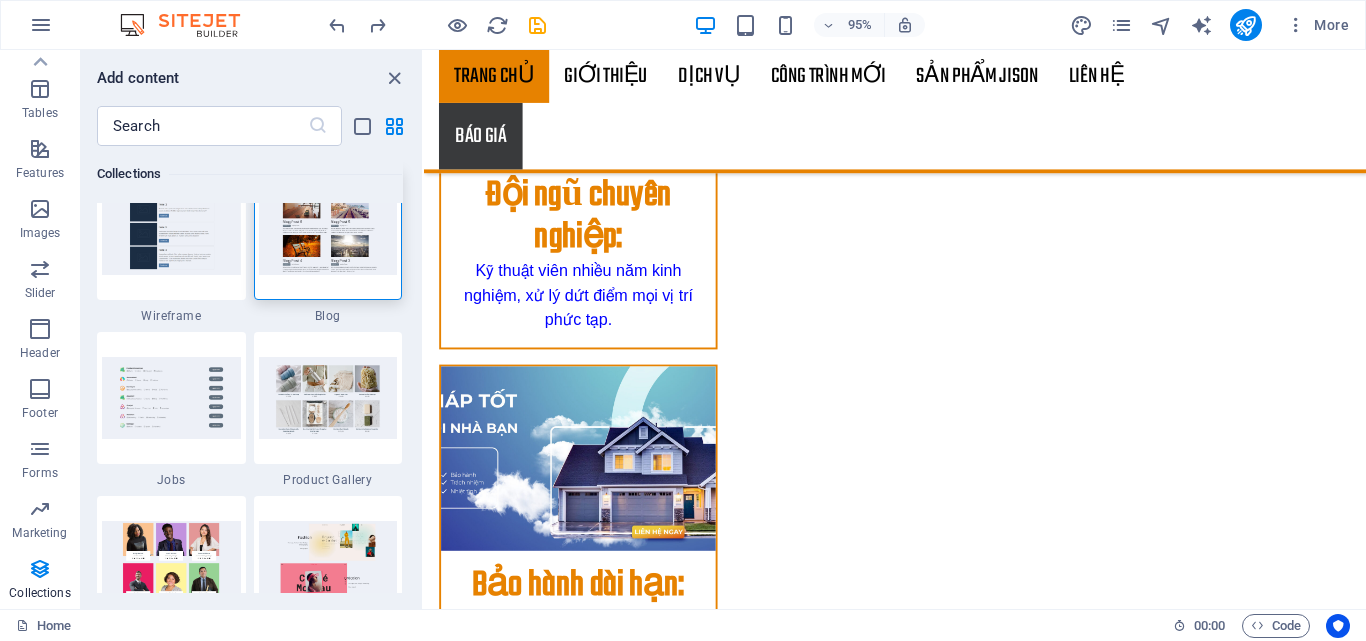 click at bounding box center (328, 233) 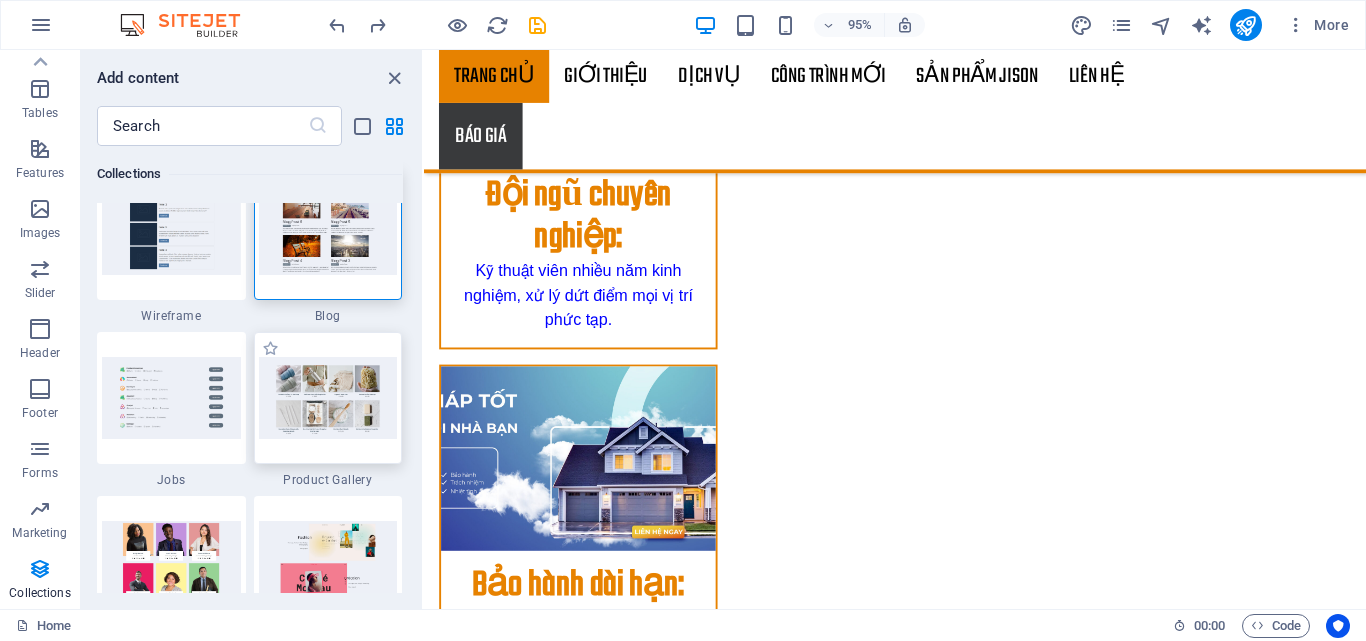 scroll, scrollTop: 18453, scrollLeft: 0, axis: vertical 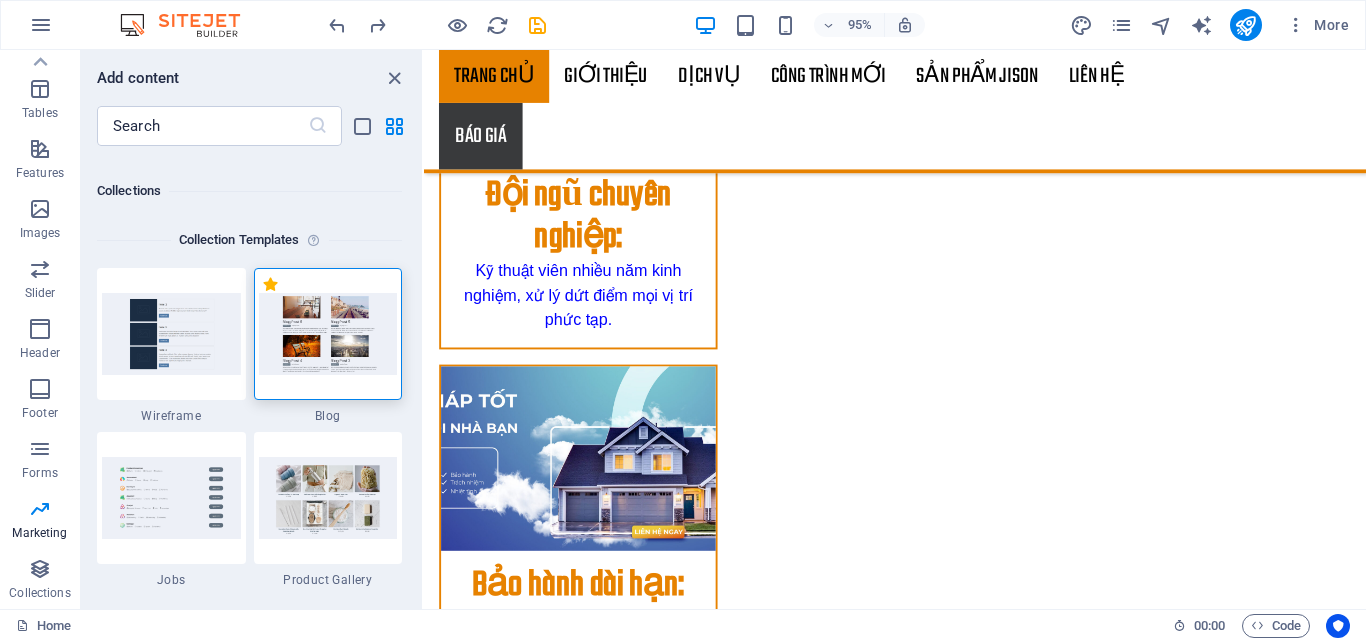 click at bounding box center [328, 333] 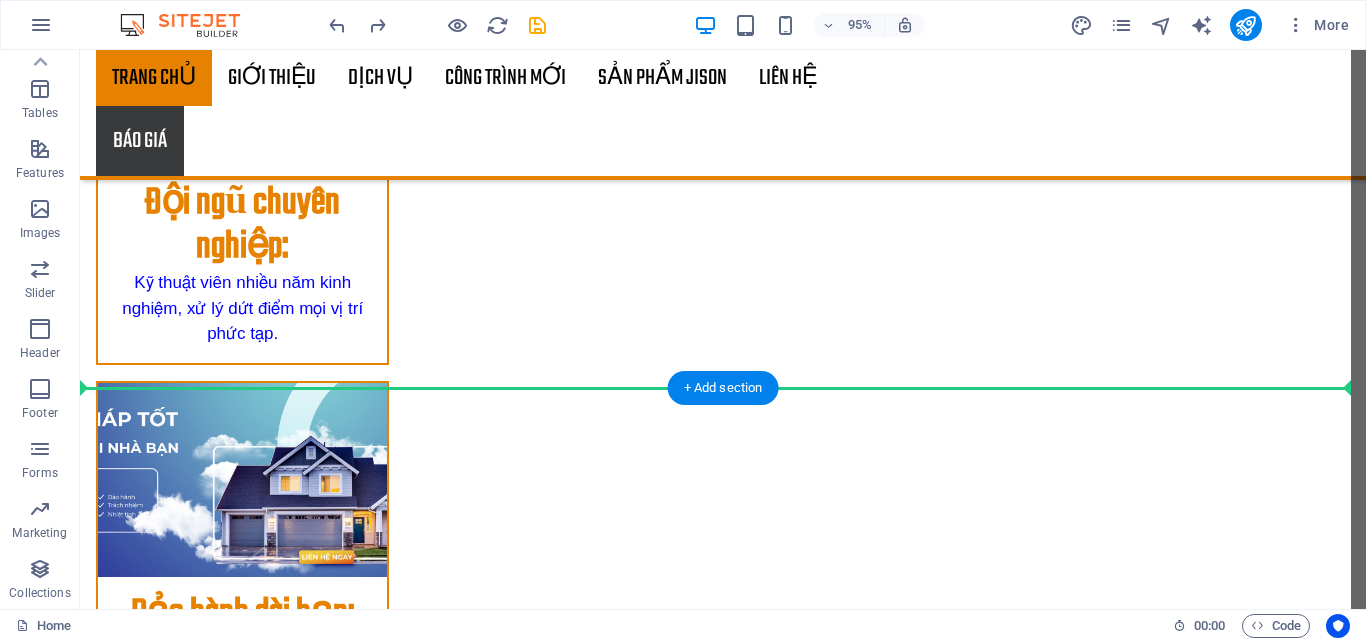 scroll, scrollTop: 2613, scrollLeft: 0, axis: vertical 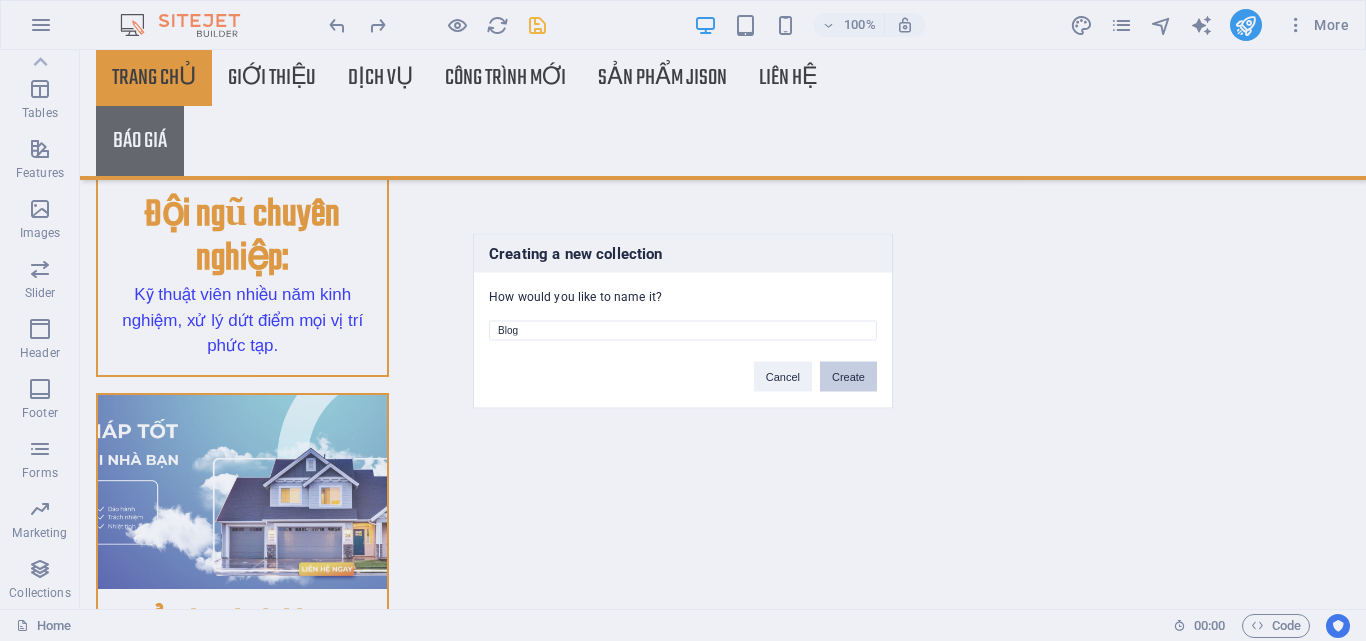 click on "Create" at bounding box center [848, 376] 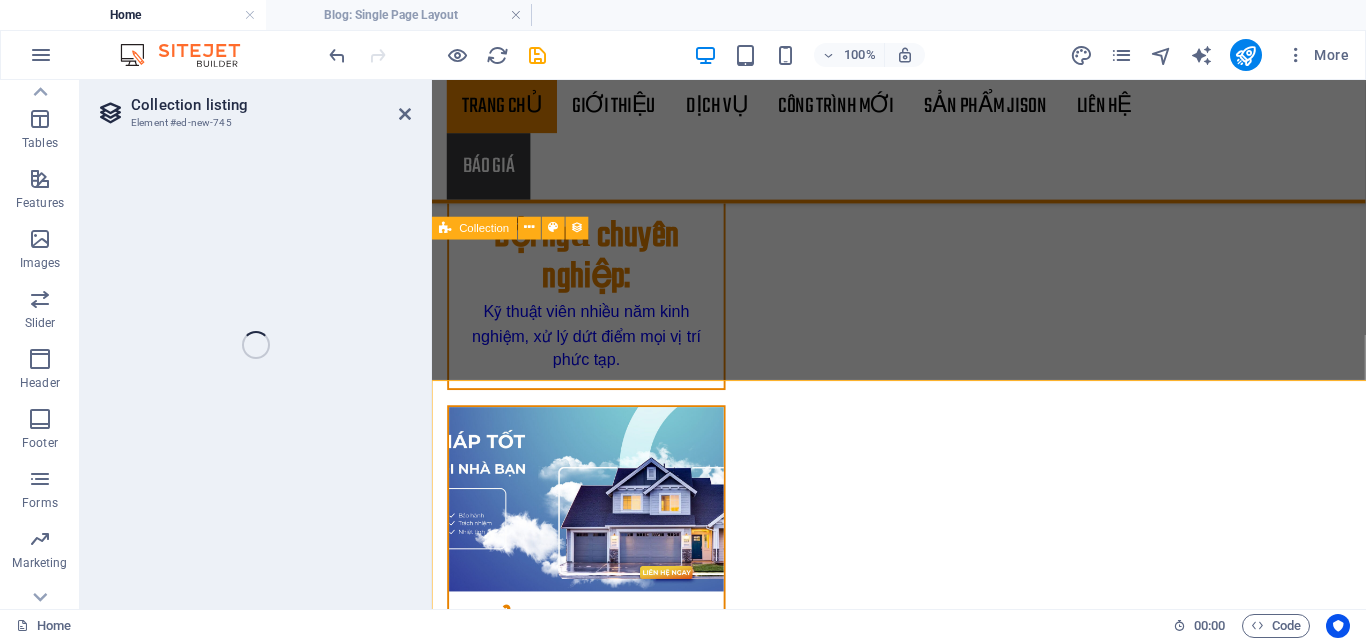 select 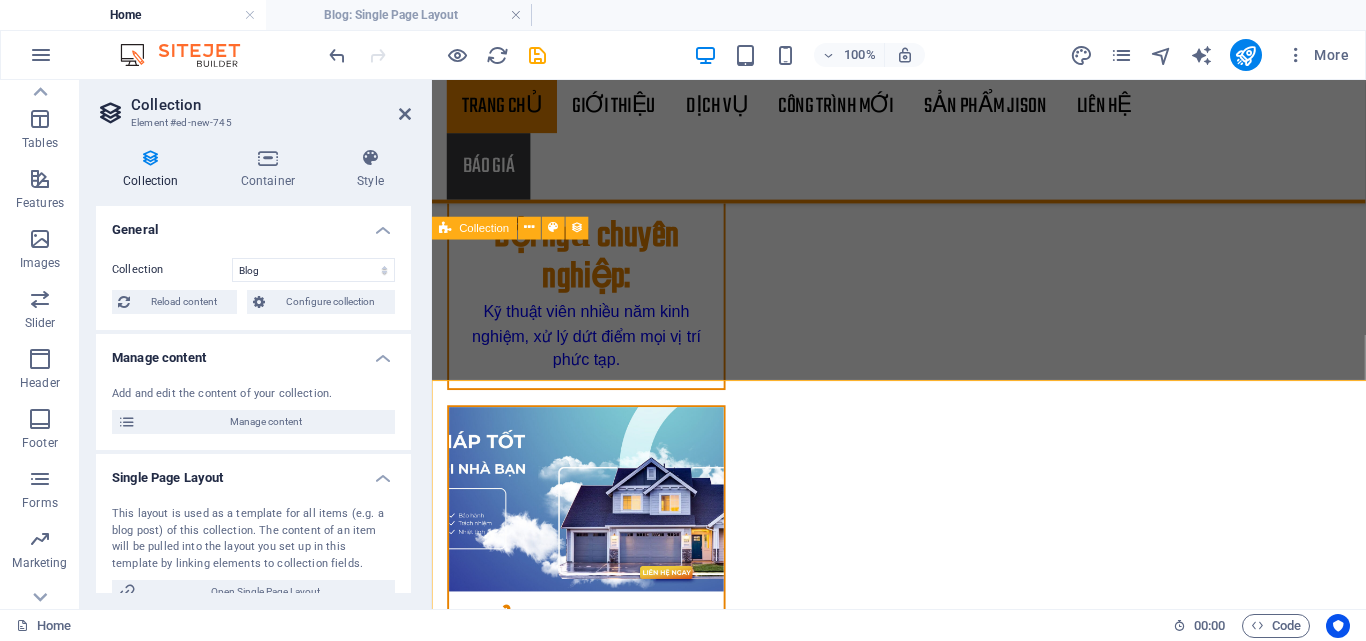scroll, scrollTop: 2635, scrollLeft: 0, axis: vertical 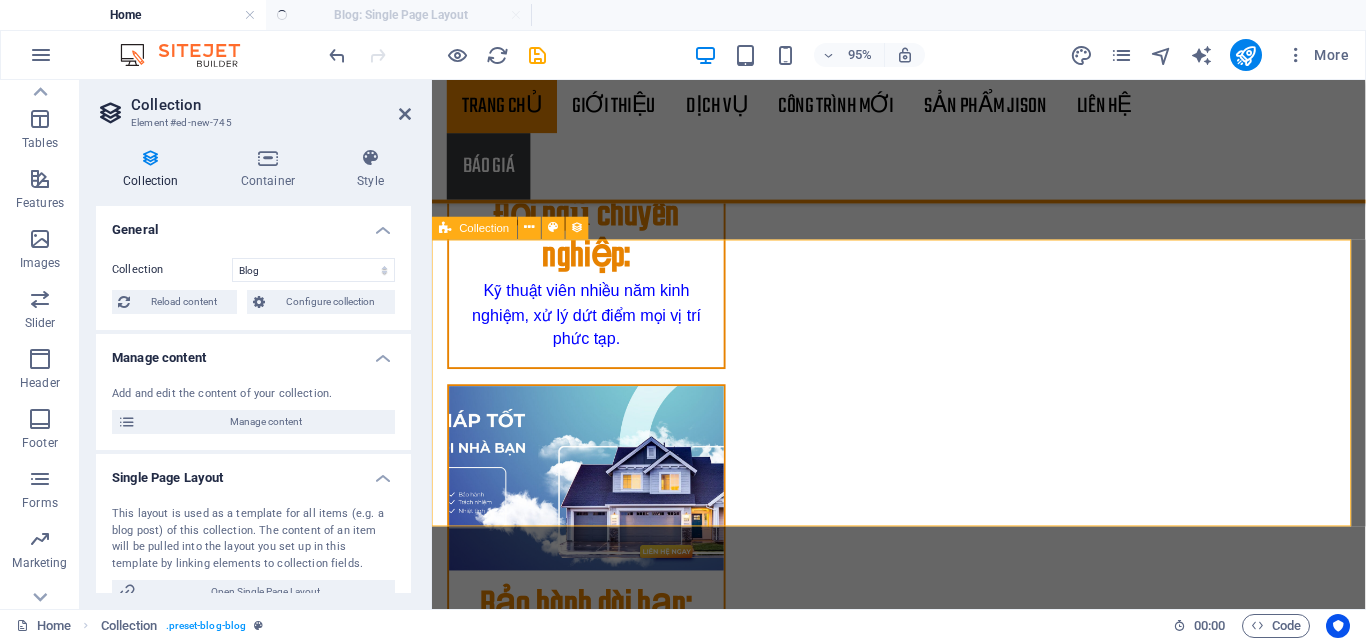 select on "columns.status" 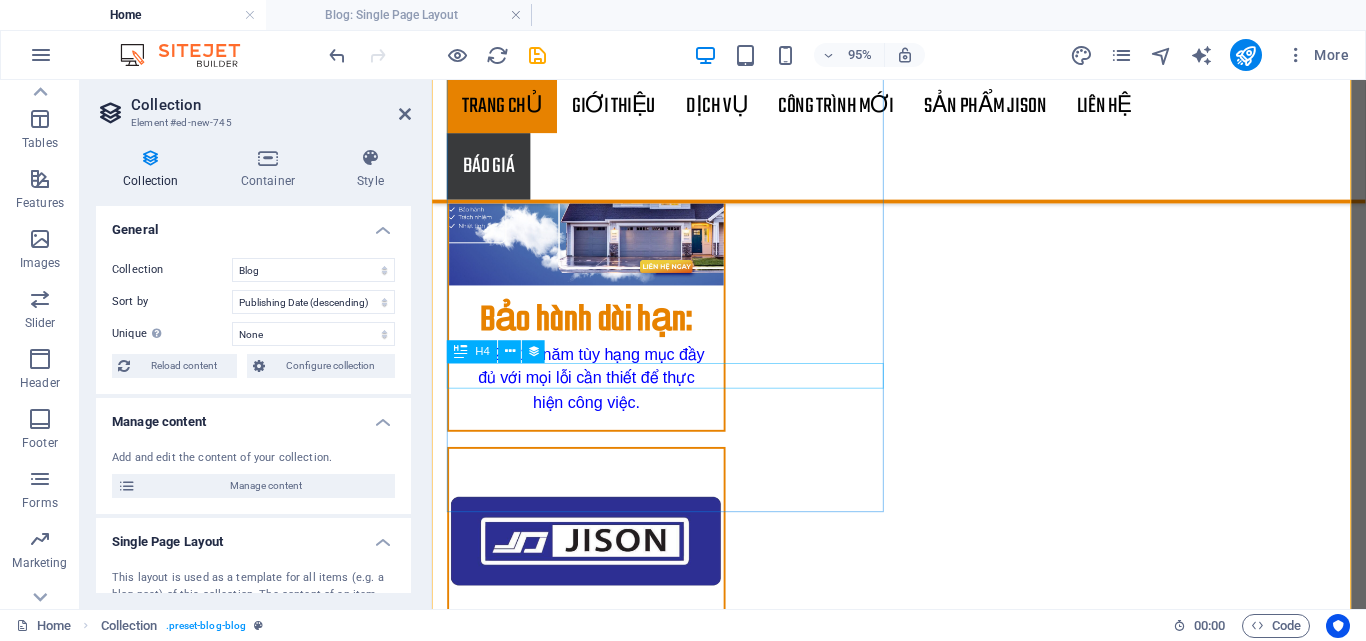 scroll, scrollTop: 3035, scrollLeft: 0, axis: vertical 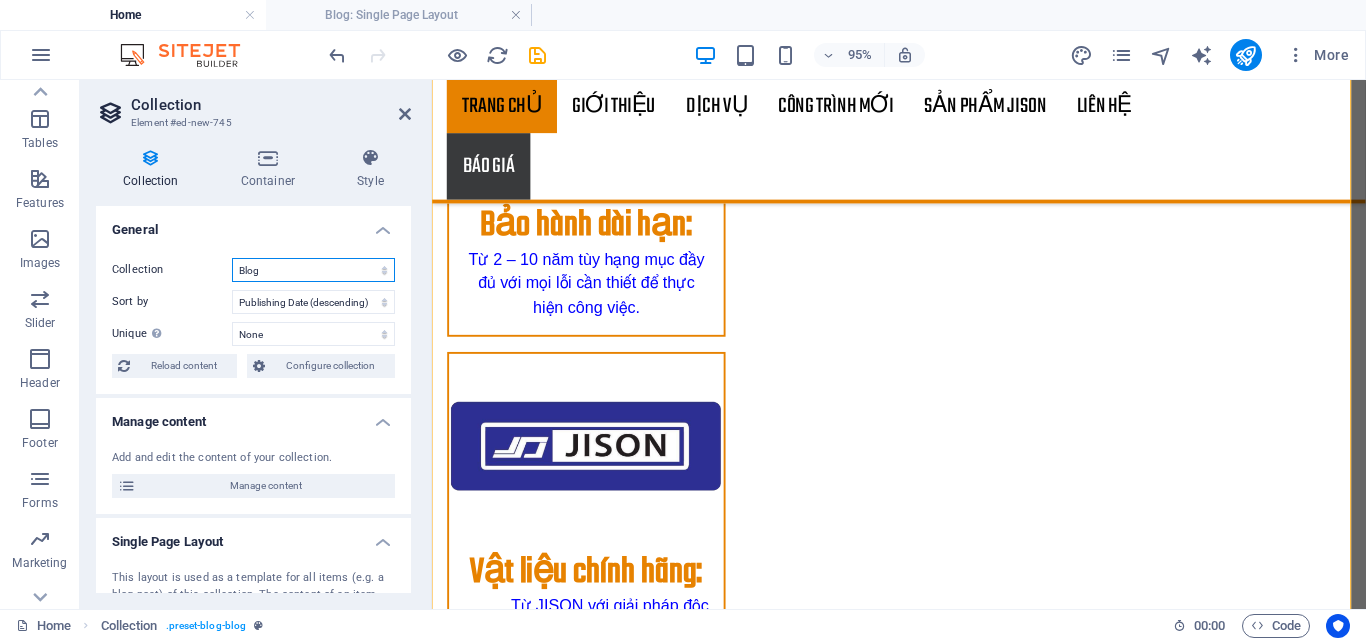 click on "Blog" at bounding box center [313, 270] 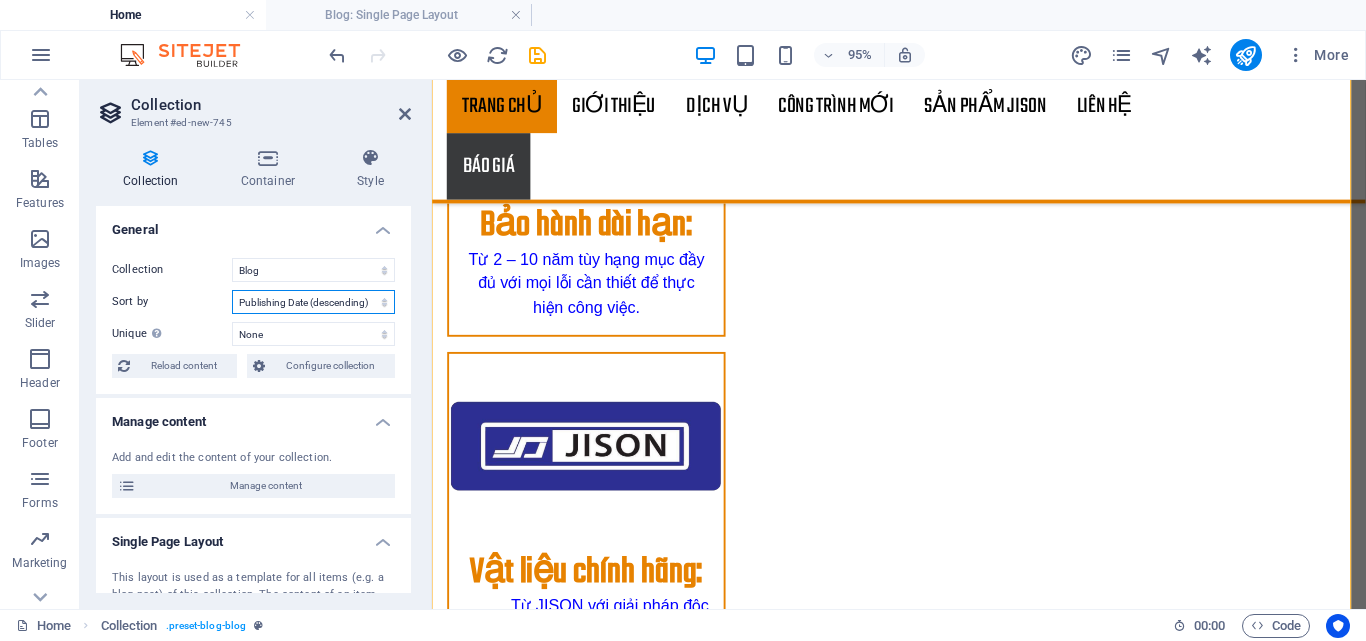 click on "Created at (ascending) Created at (descending) Updated at (ascending) Updated at (descending) Name (ascending) Name (descending) Slug (ascending) Slug (descending) Category (ascending) Category (descending) Author (ascending) Author (descending) Publishing Date (ascending) Publishing Date (descending) Status (ascending) Status (descending) Random" at bounding box center [313, 302] 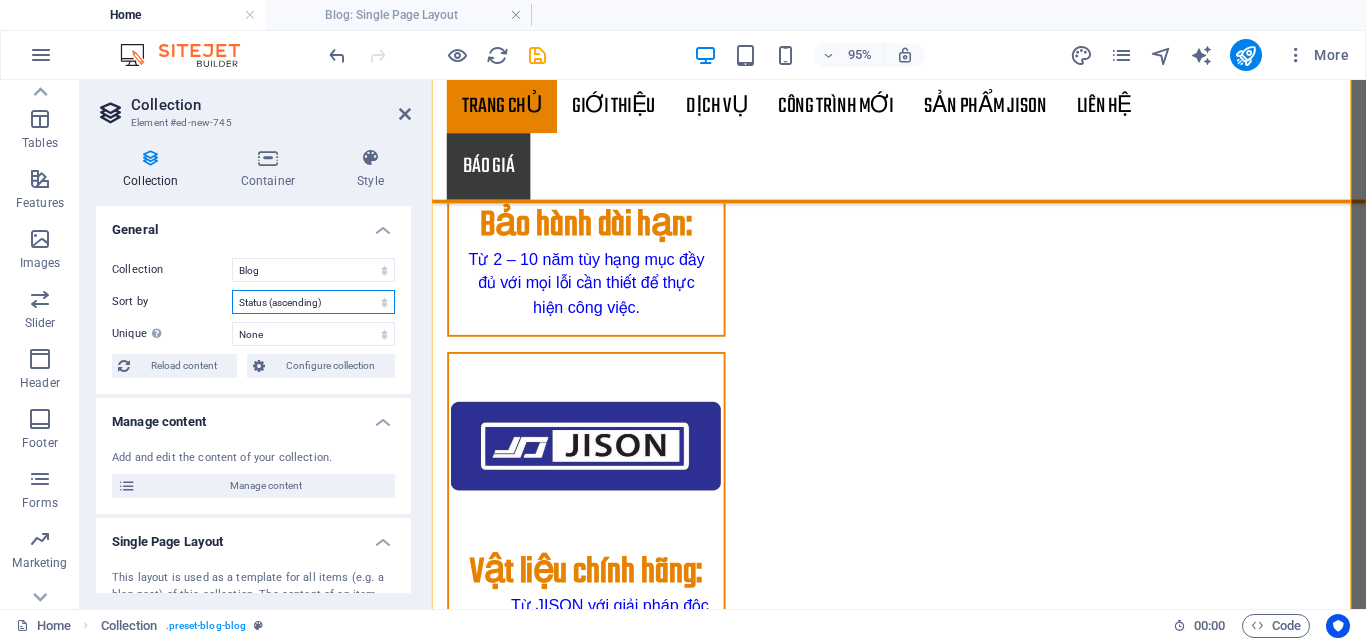 click on "Created at (ascending) Created at (descending) Updated at (ascending) Updated at (descending) Name (ascending) Name (descending) Slug (ascending) Slug (descending) Category (ascending) Category (descending) Author (ascending) Author (descending) Publishing Date (ascending) Publishing Date (descending) Status (ascending) Status (descending) Random" at bounding box center [313, 302] 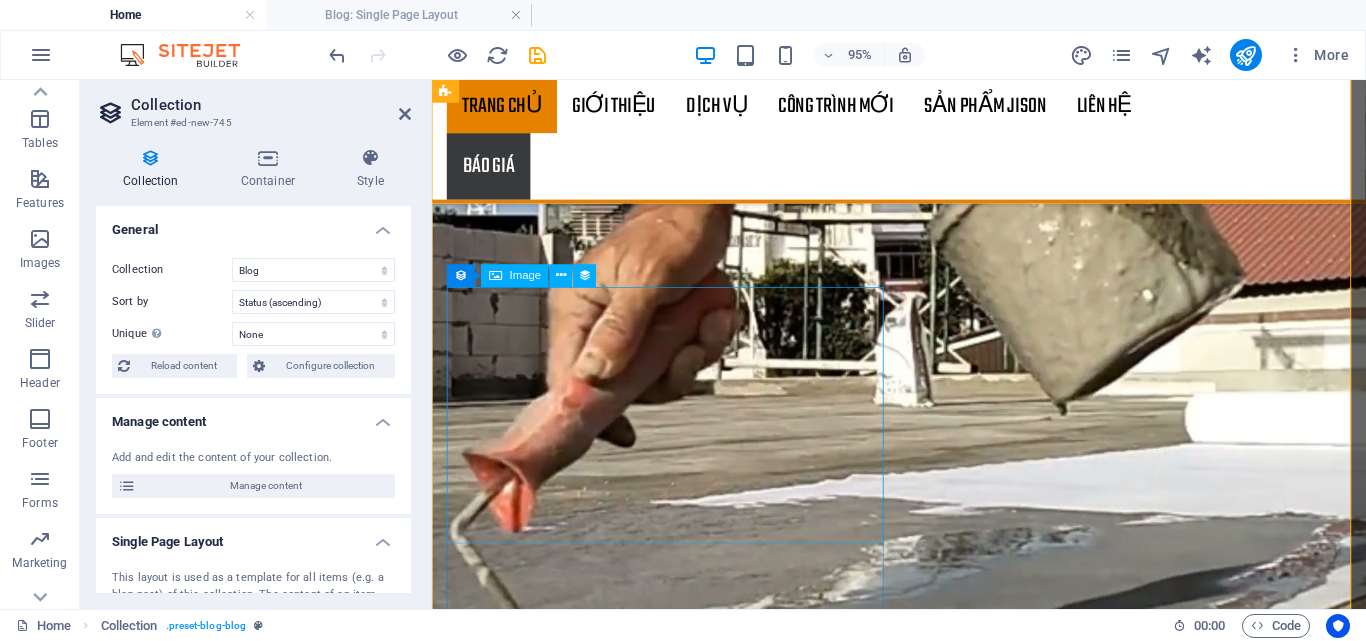 scroll, scrollTop: 3535, scrollLeft: 0, axis: vertical 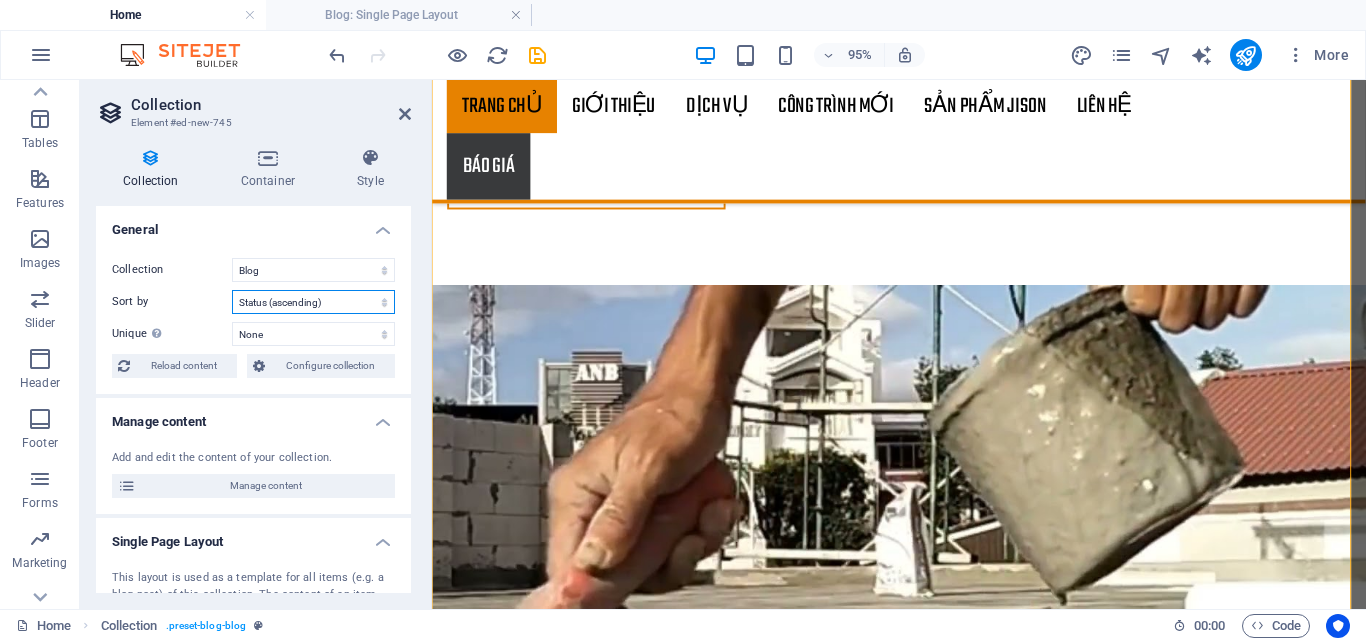 click on "Created at (ascending) Created at (descending) Updated at (ascending) Updated at (descending) Name (ascending) Name (descending) Slug (ascending) Slug (descending) Category (ascending) Category (descending) Author (ascending) Author (descending) Publishing Date (ascending) Publishing Date (descending) Status (ascending) Status (descending) Random" at bounding box center [313, 302] 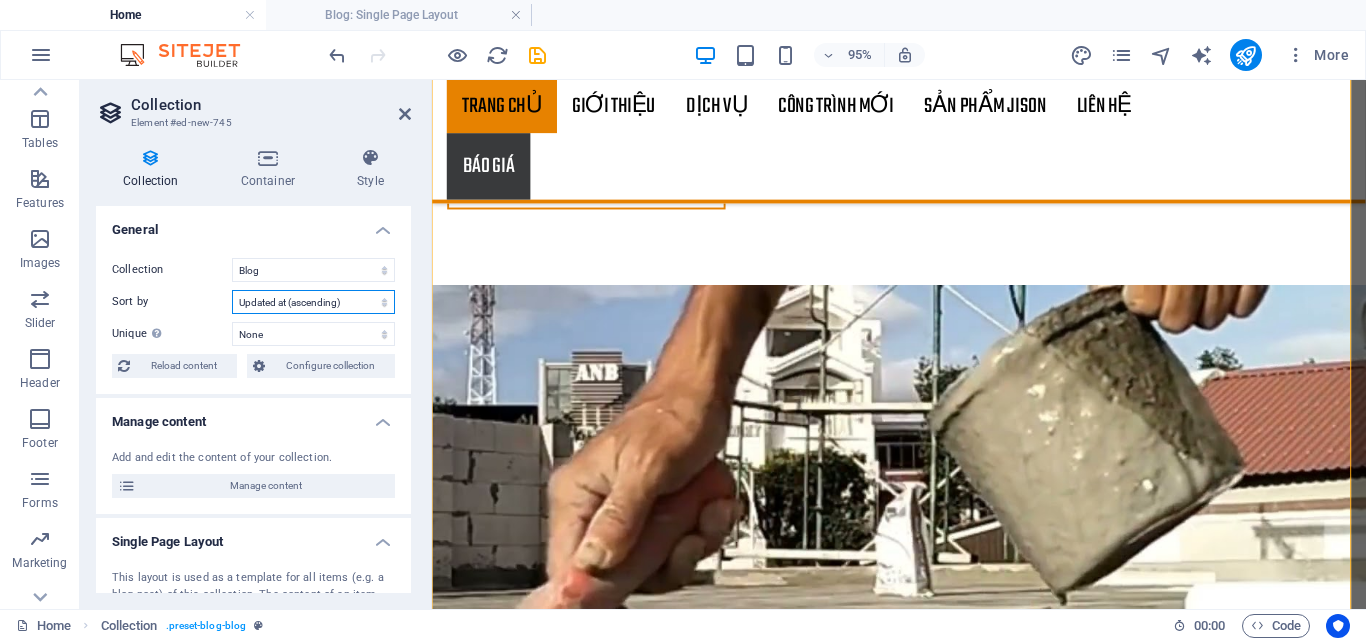 click on "Created at (ascending) Created at (descending) Updated at (ascending) Updated at (descending) Name (ascending) Name (descending) Slug (ascending) Slug (descending) Category (ascending) Category (descending) Author (ascending) Author (descending) Publishing Date (ascending) Publishing Date (descending) Status (ascending) Status (descending) Random" at bounding box center (313, 302) 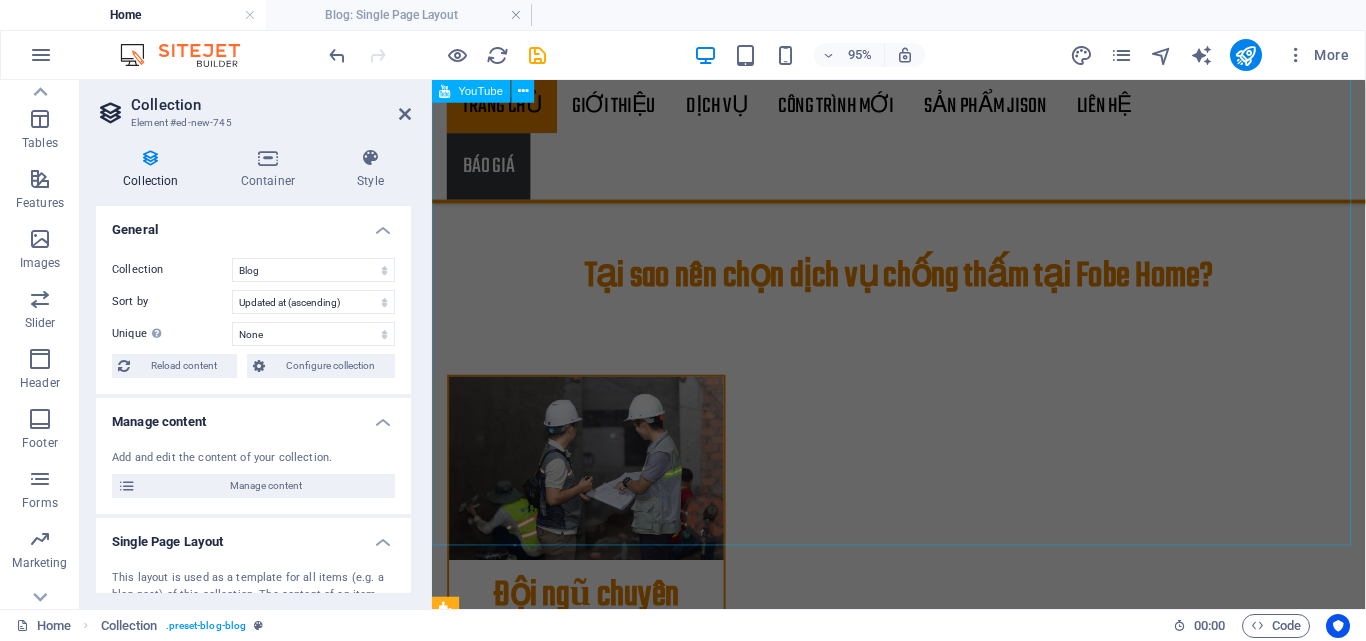scroll, scrollTop: 2535, scrollLeft: 0, axis: vertical 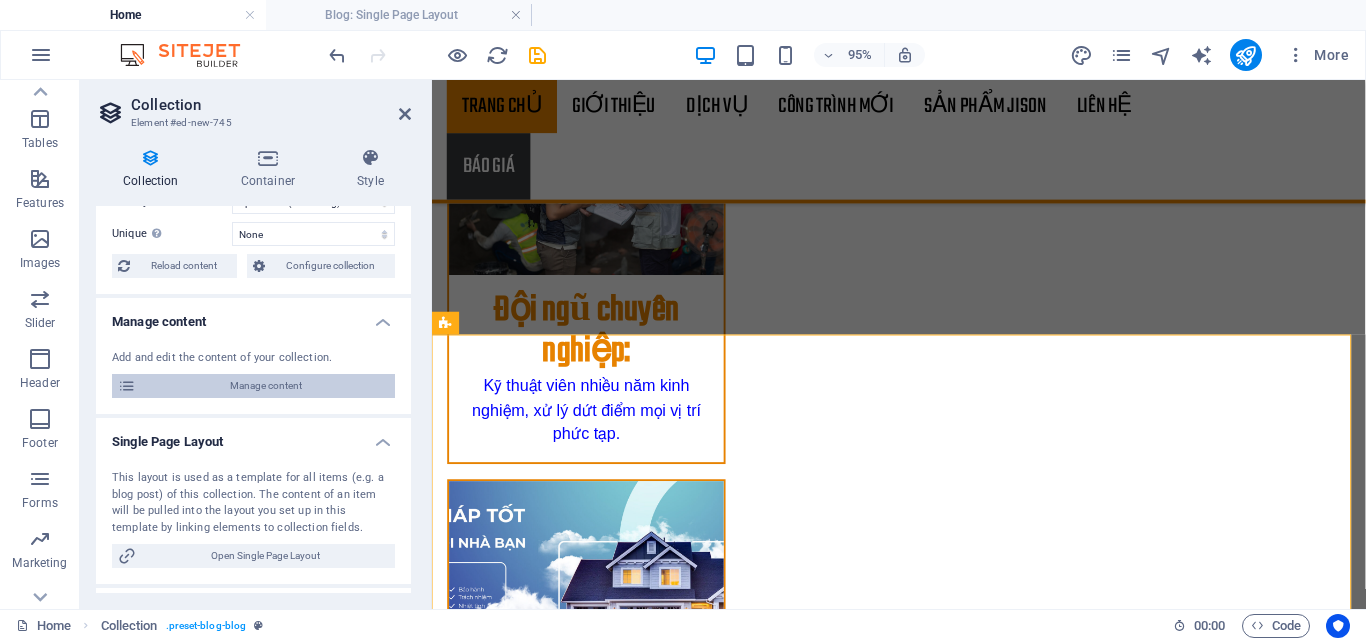 click on "Manage content" at bounding box center (265, 386) 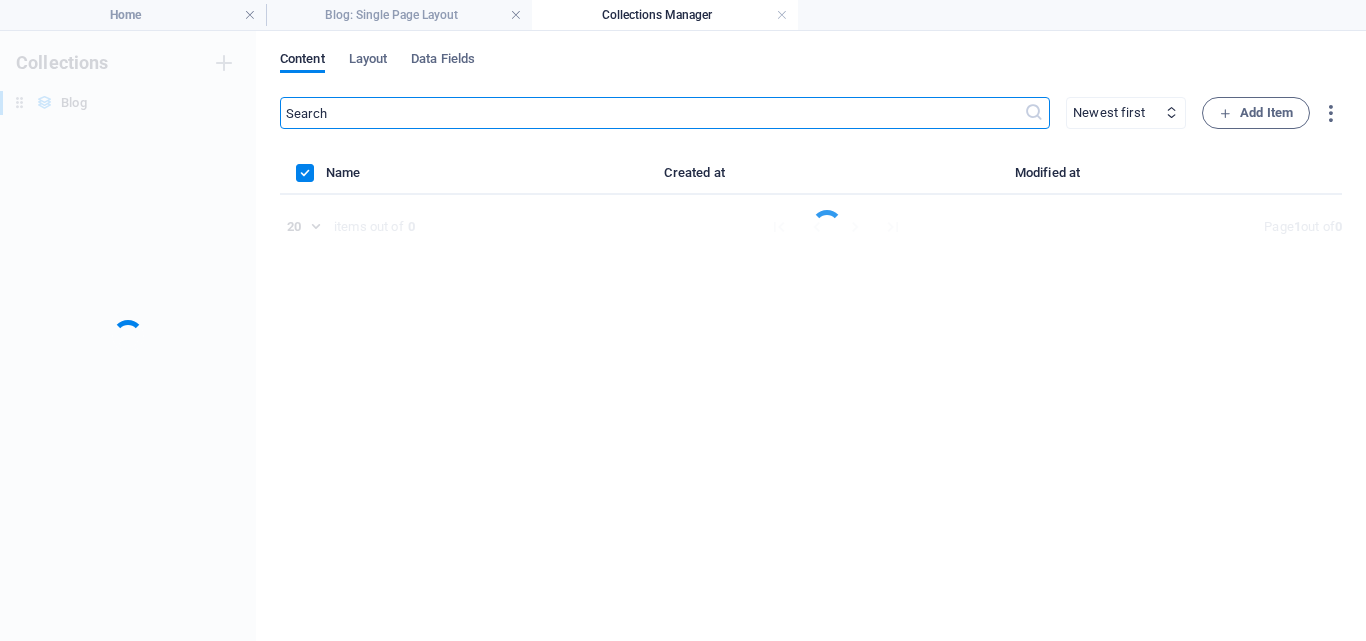 scroll, scrollTop: 0, scrollLeft: 0, axis: both 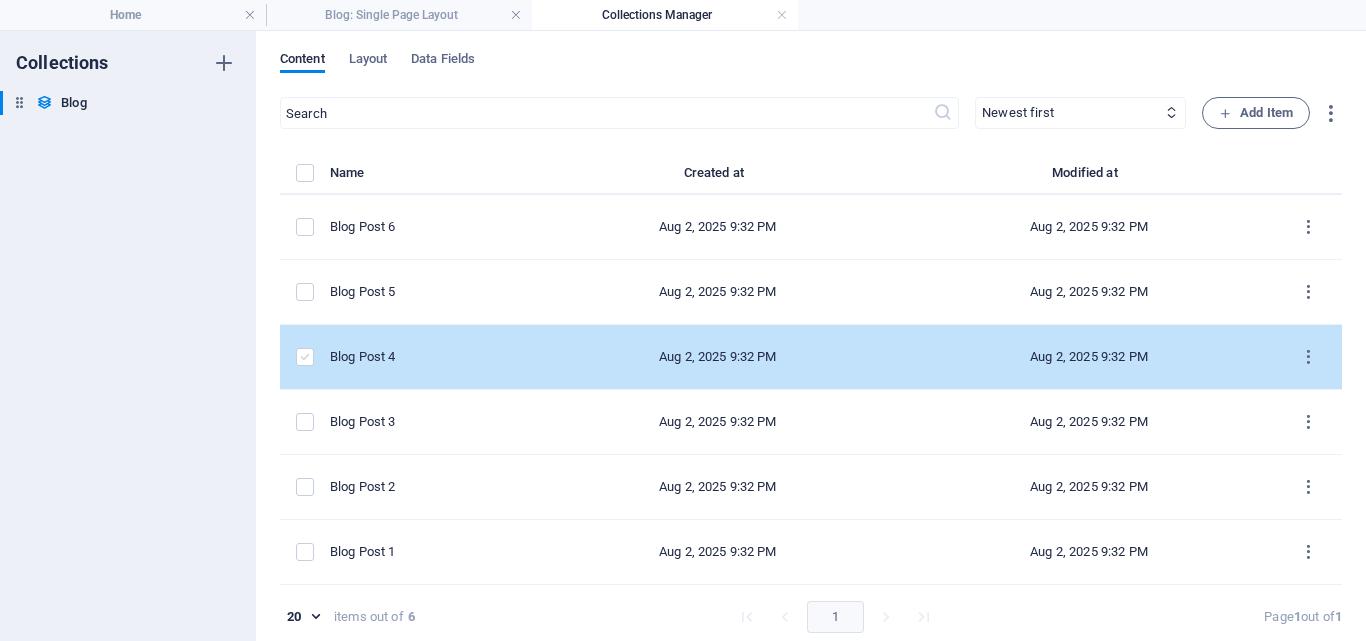 click at bounding box center (305, 357) 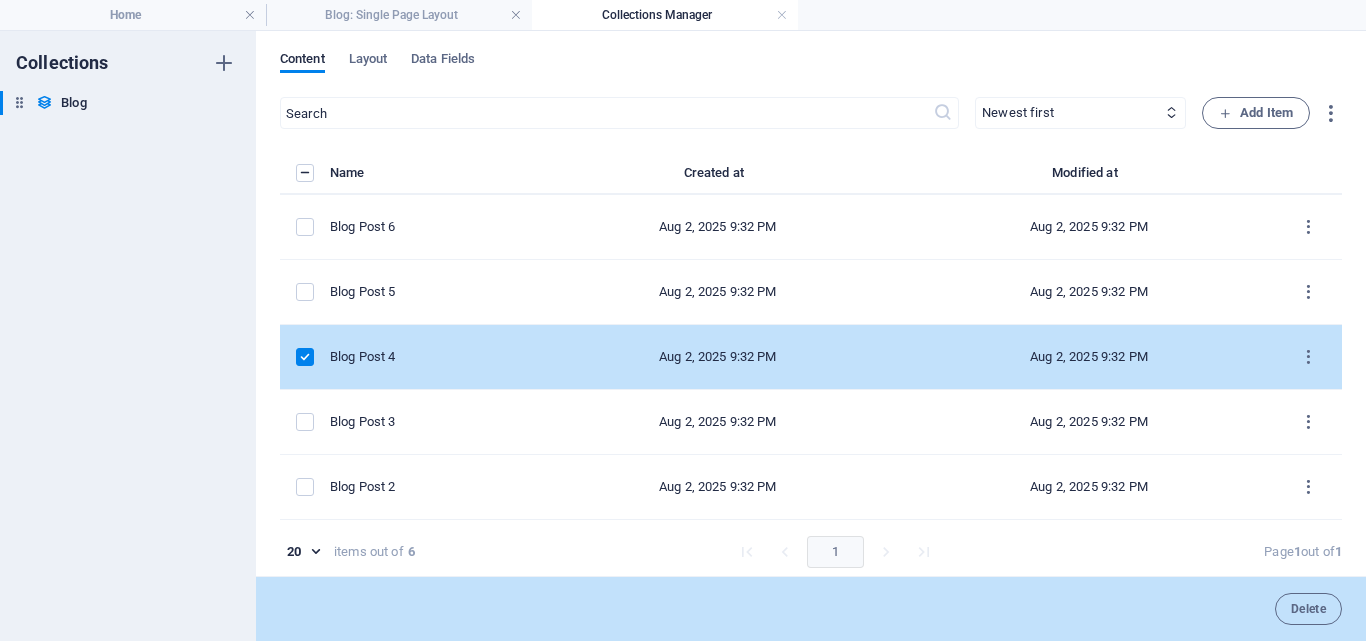 click at bounding box center (305, 357) 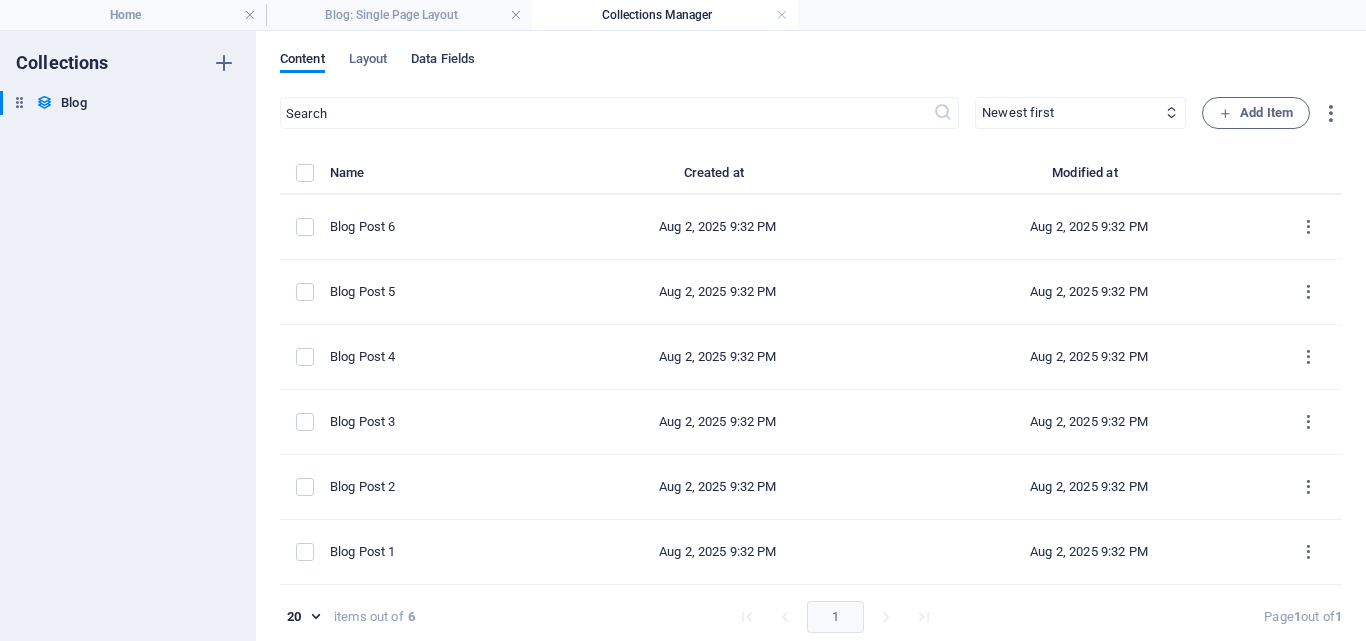 click on "Data Fields" at bounding box center (443, 61) 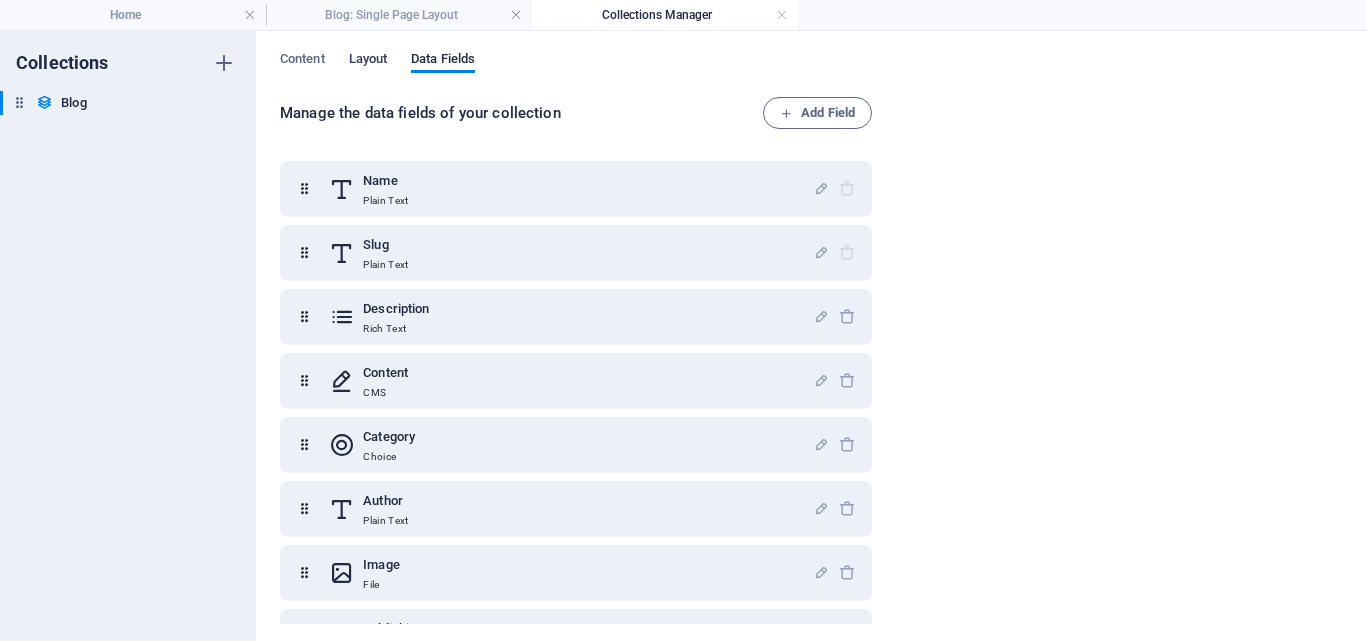 click on "Layout" at bounding box center (368, 61) 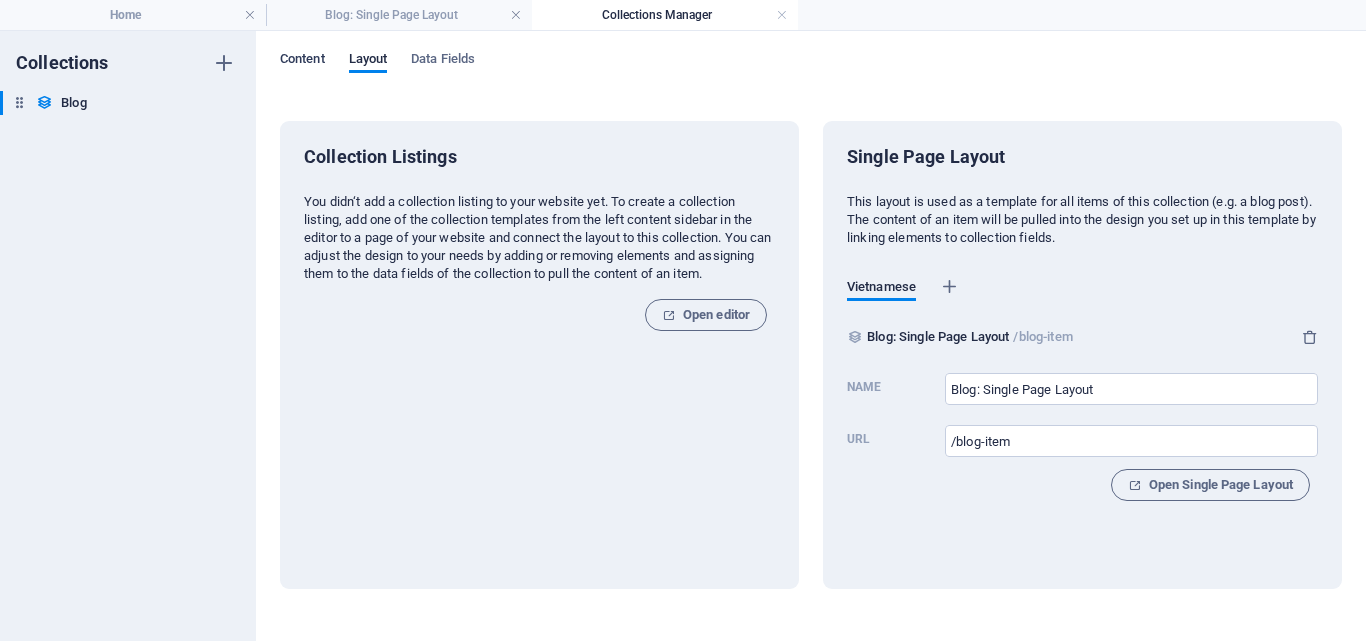 click on "Content" at bounding box center (302, 61) 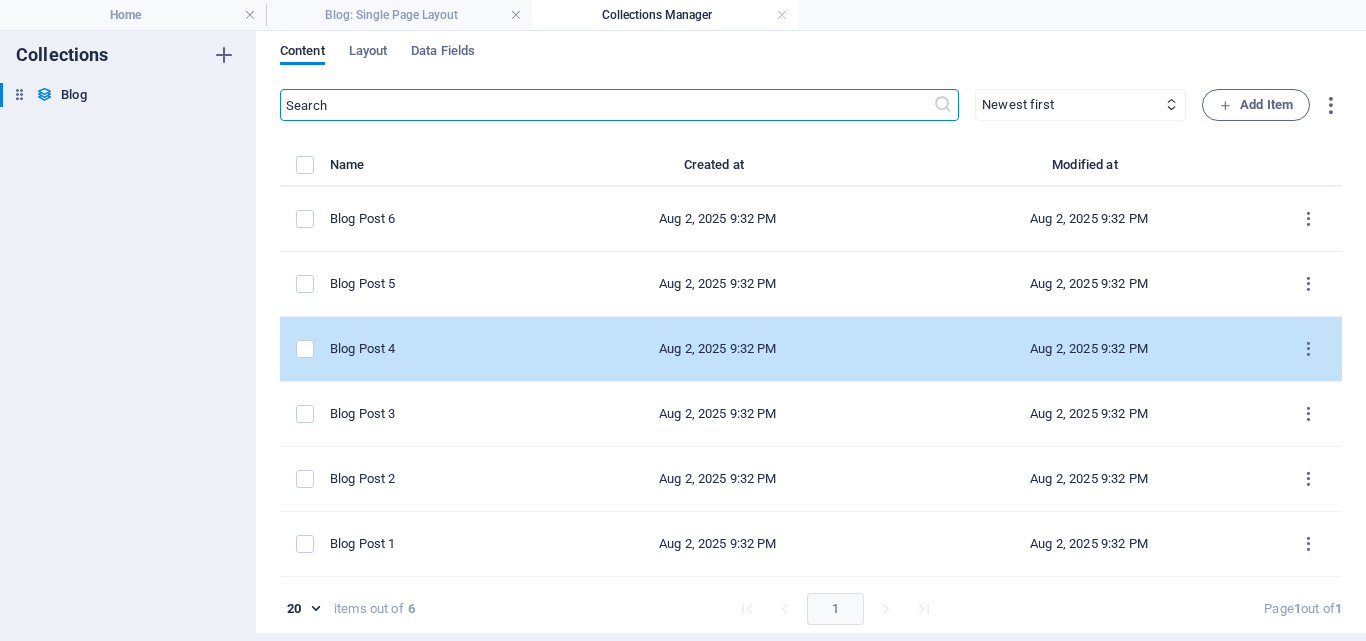 scroll, scrollTop: 0, scrollLeft: 0, axis: both 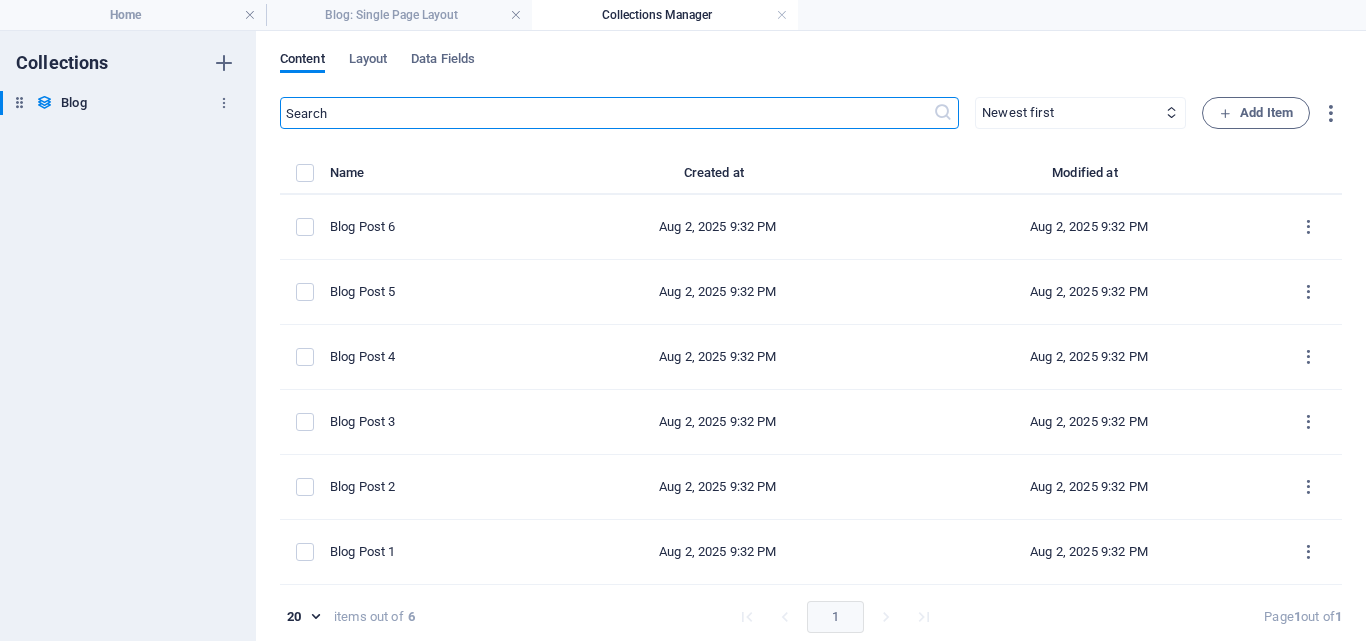click on "Blog Blog" at bounding box center [118, 103] 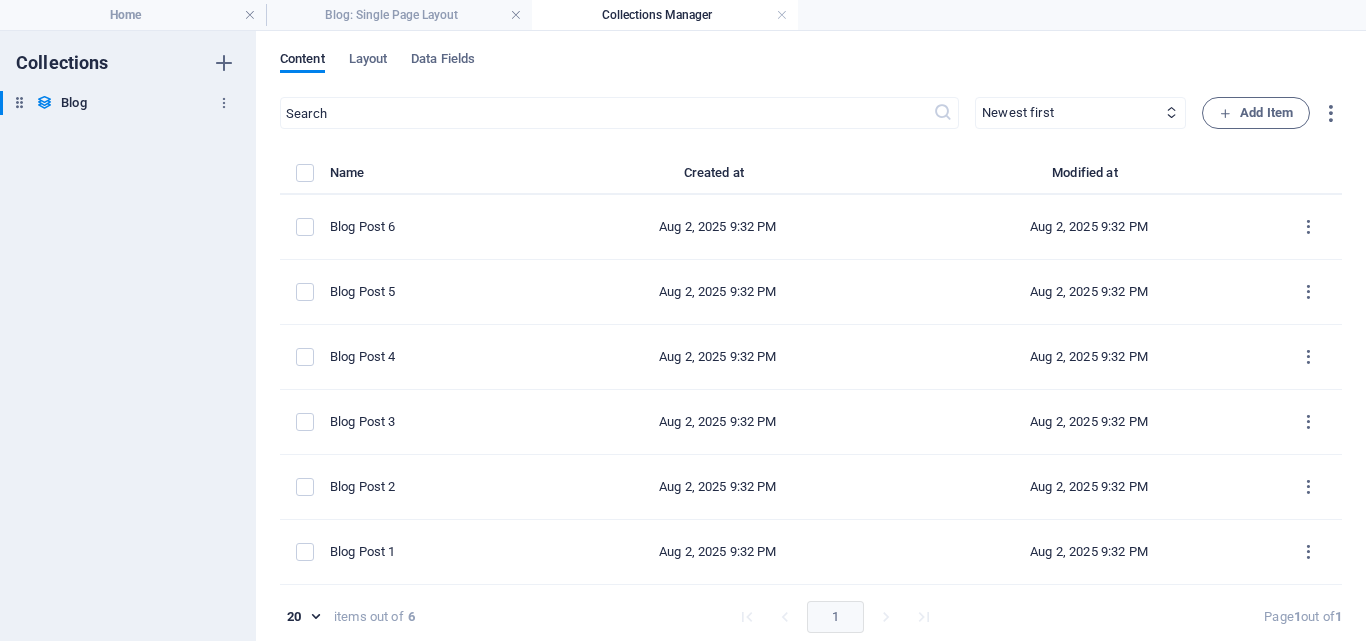 click on "Blog" at bounding box center (73, 103) 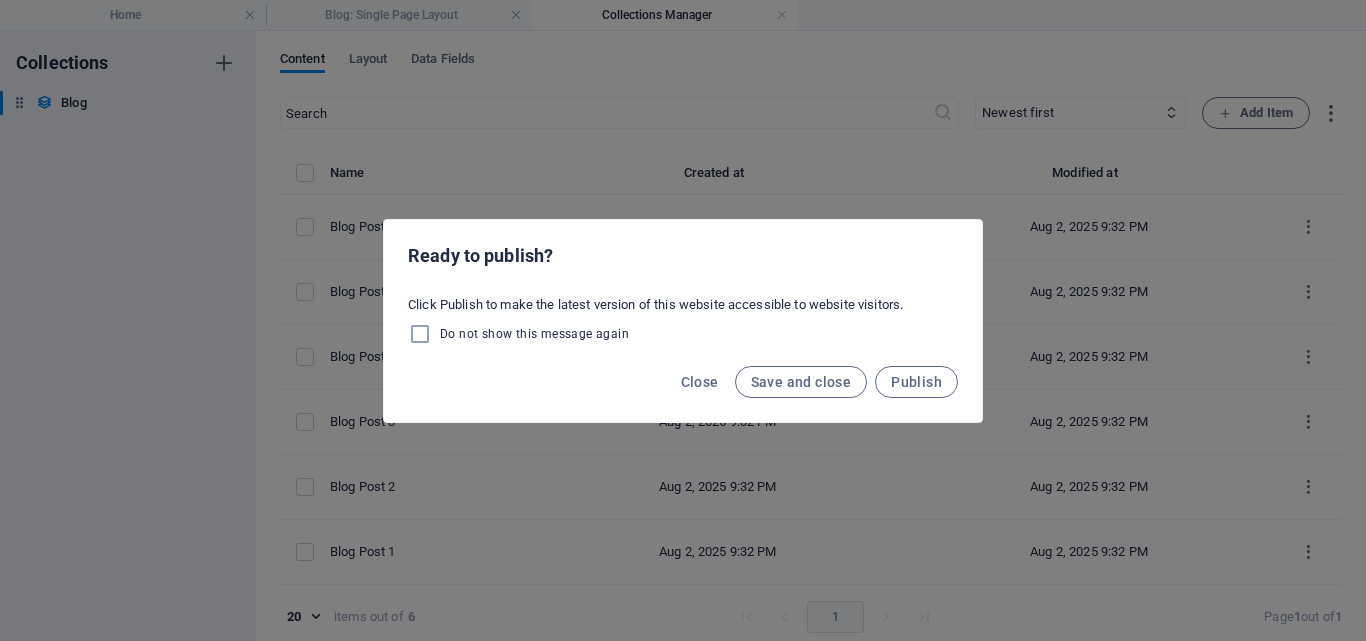 drag, startPoint x: 798, startPoint y: 387, endPoint x: 863, endPoint y: 399, distance: 66.09841 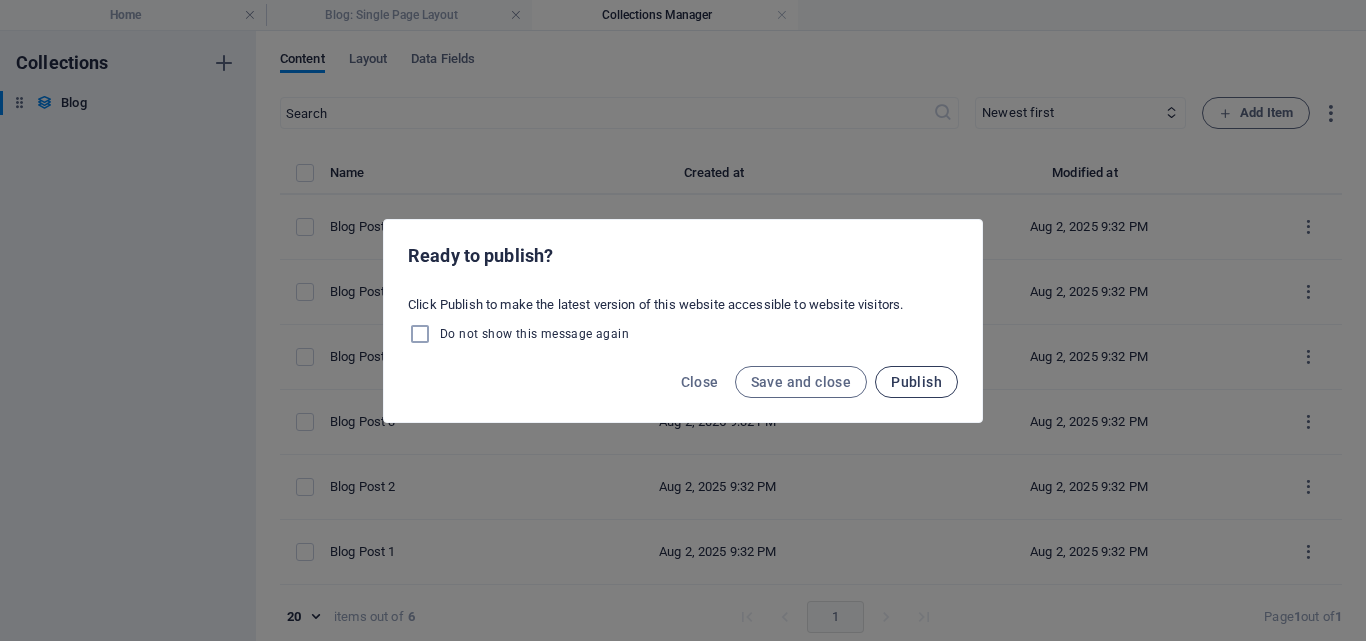 click on "Publish" at bounding box center (916, 382) 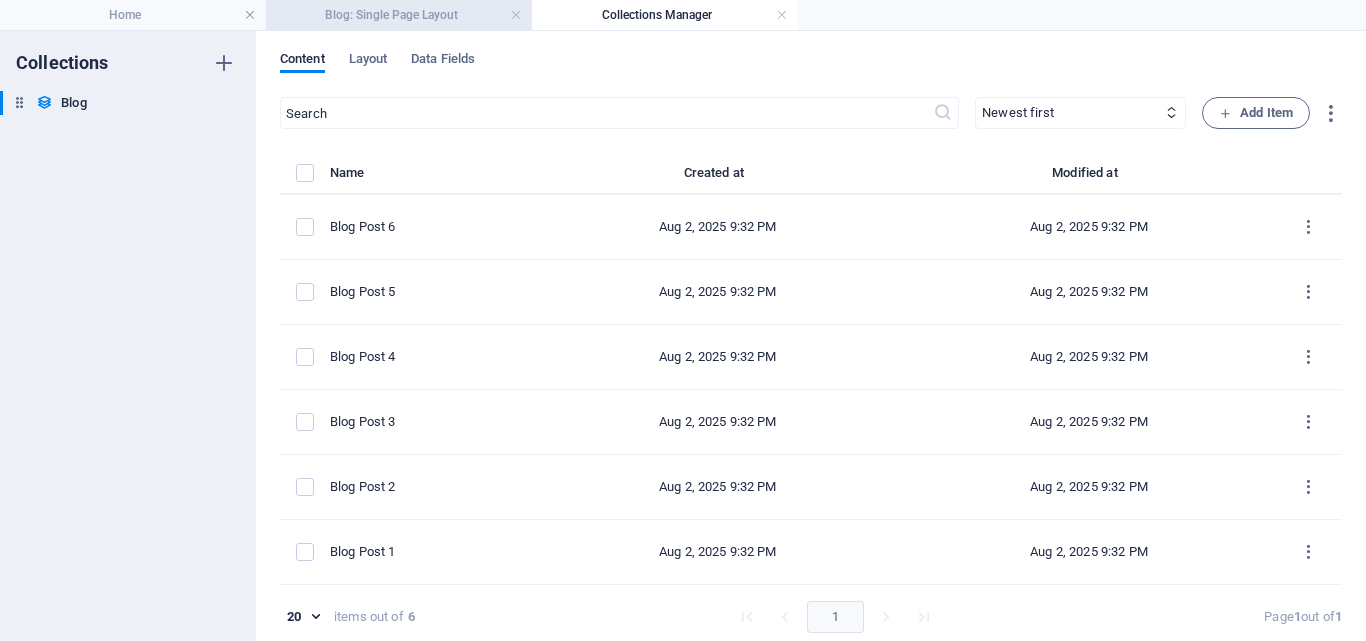 click on "Blog: Single Page Layout" at bounding box center (399, 15) 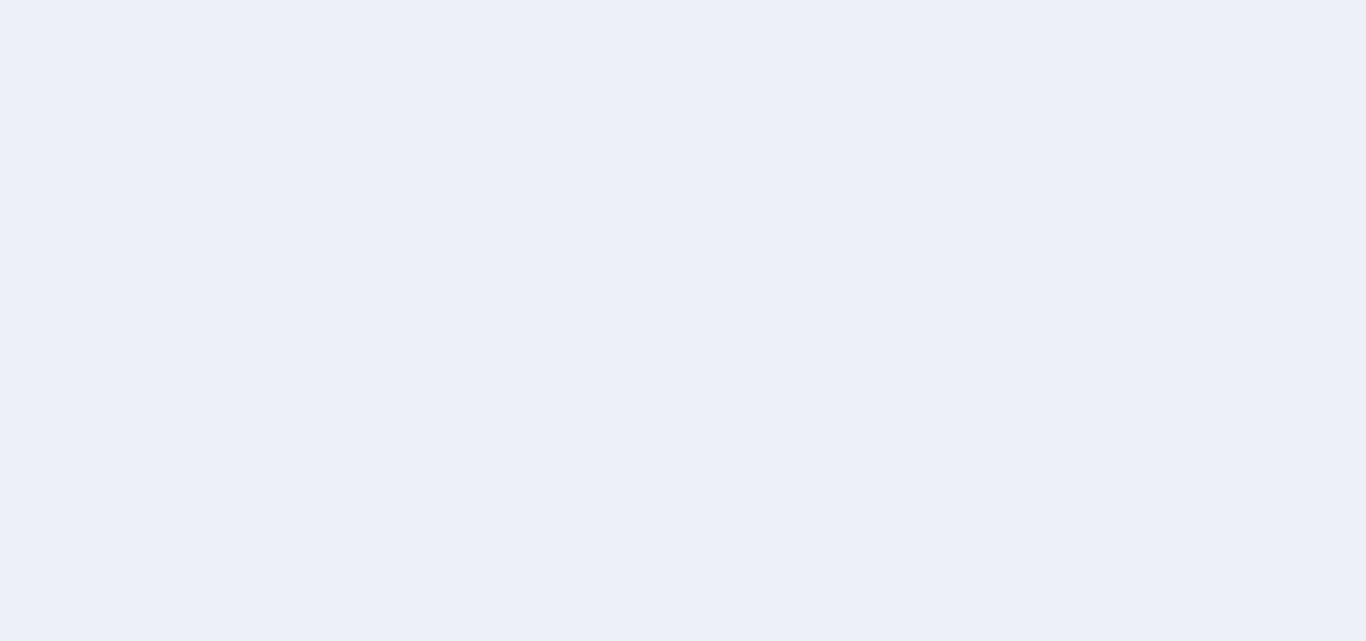 scroll, scrollTop: 0, scrollLeft: 0, axis: both 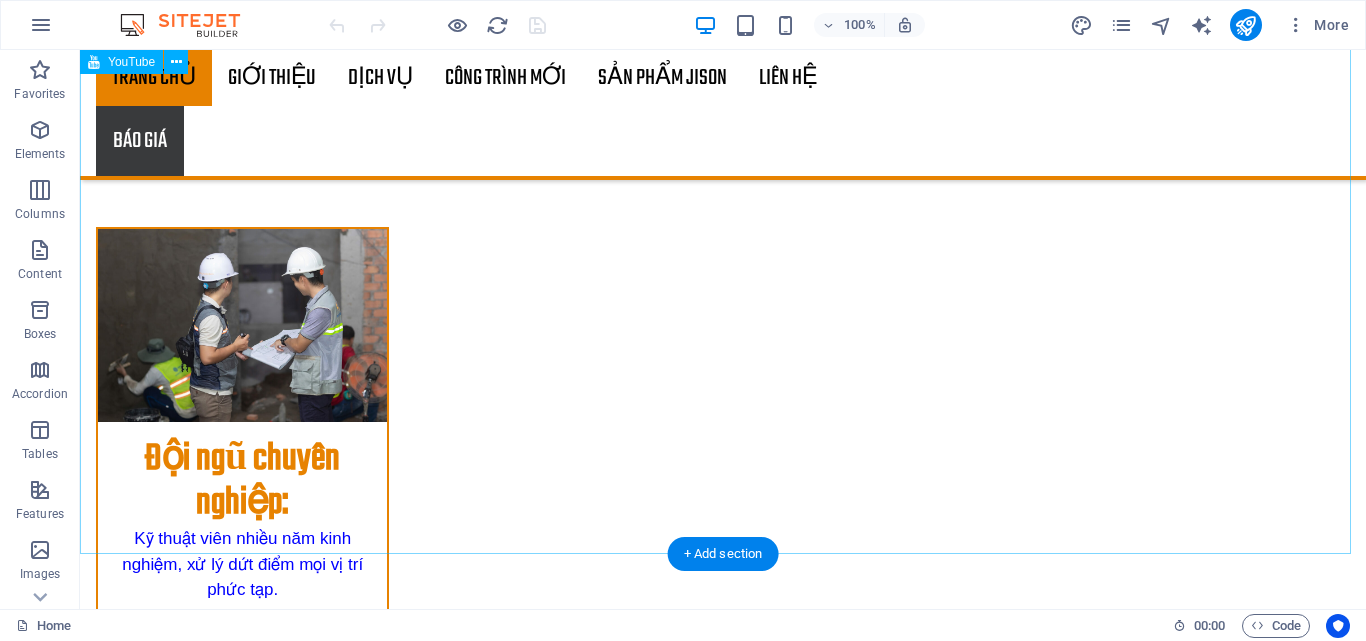 click at bounding box center (723, 1794) 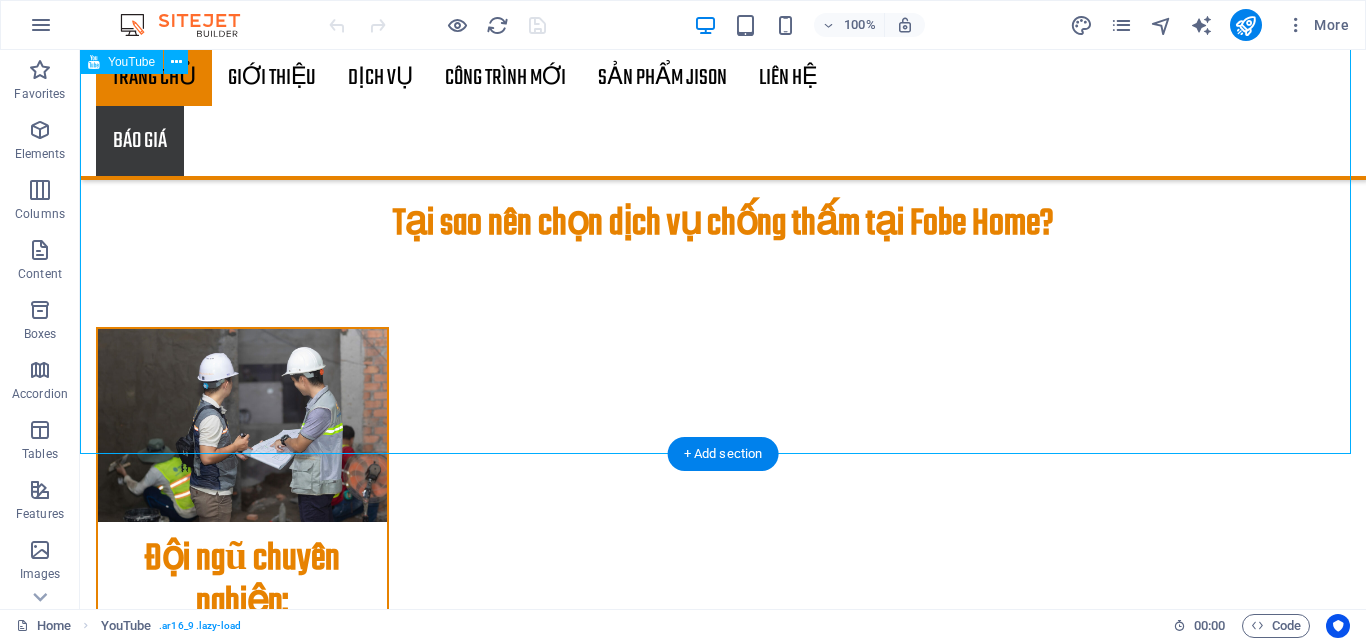 scroll, scrollTop: 2569, scrollLeft: 0, axis: vertical 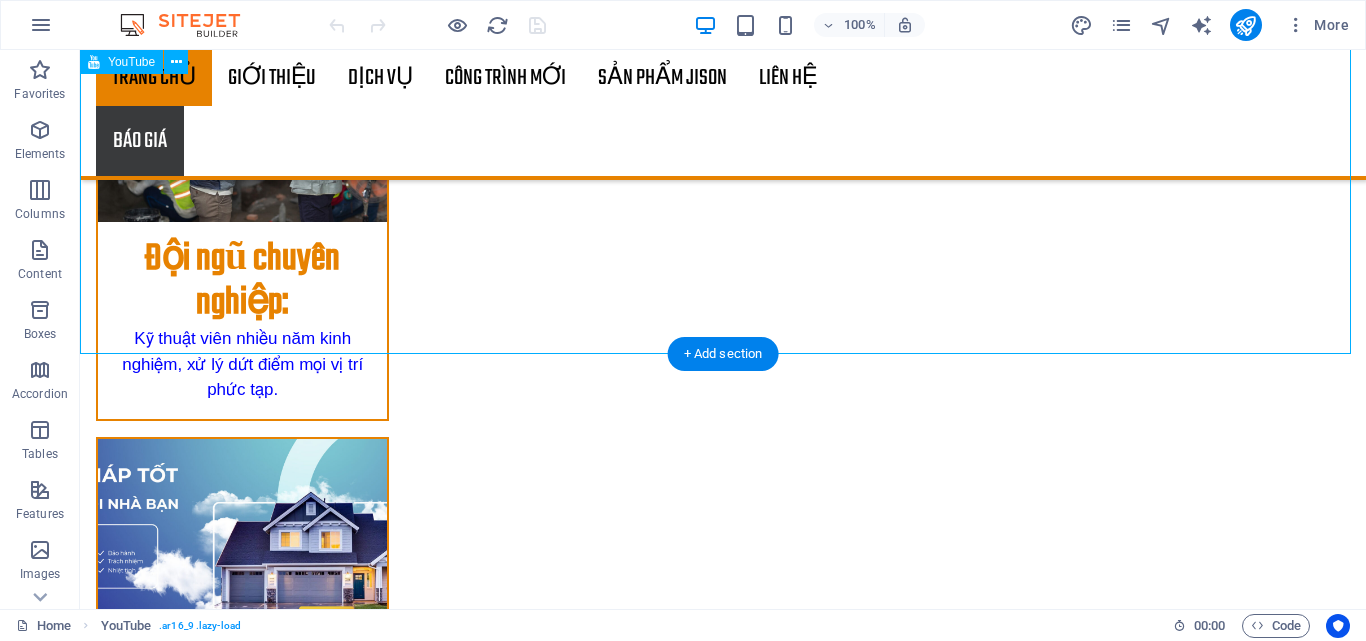 click at bounding box center [723, 1594] 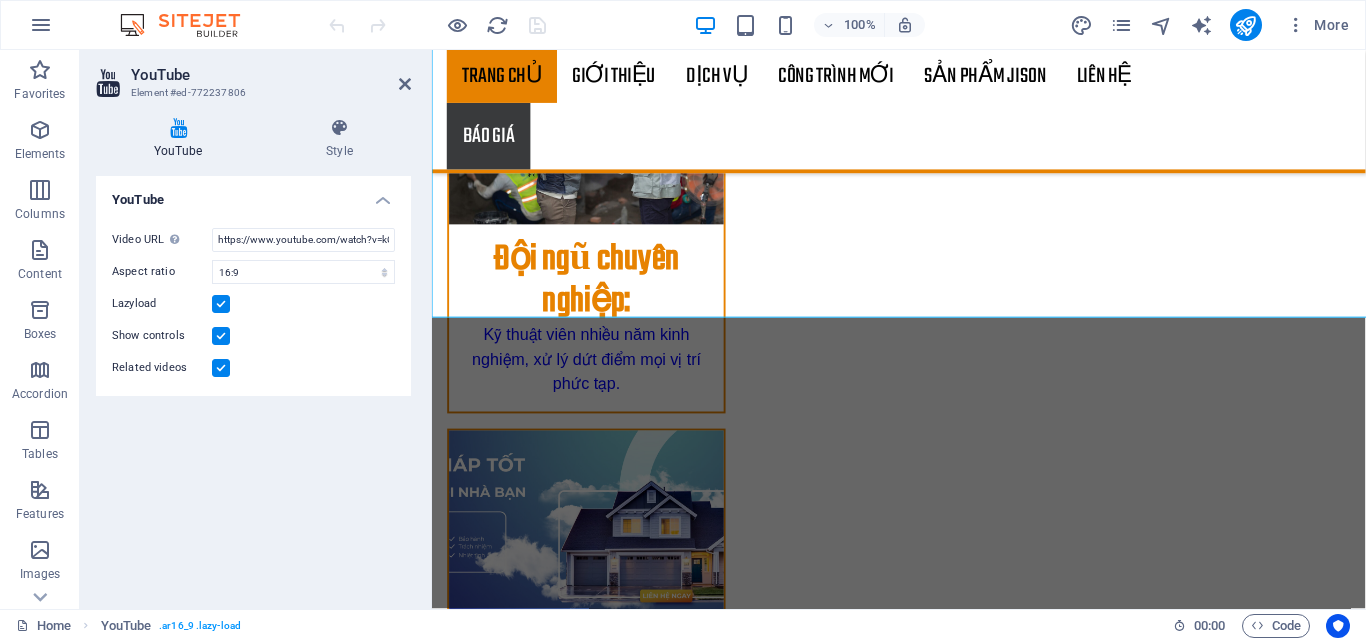 scroll, scrollTop: 2591, scrollLeft: 0, axis: vertical 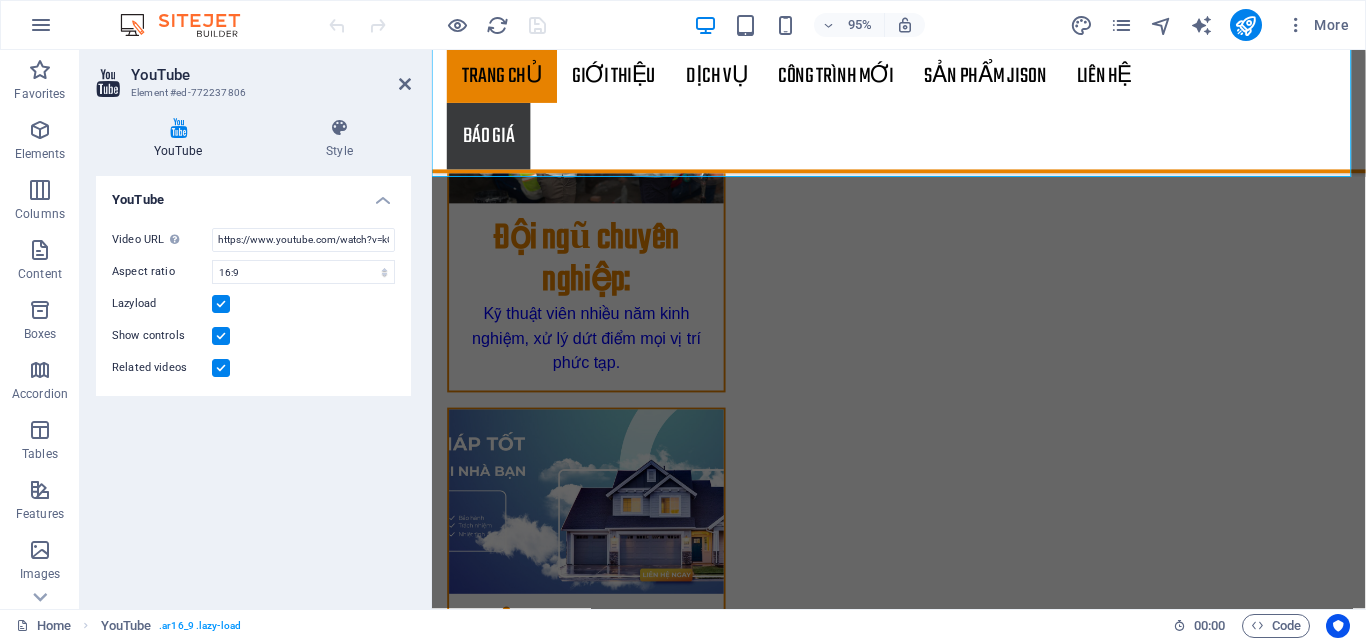 click at bounding box center [221, 336] 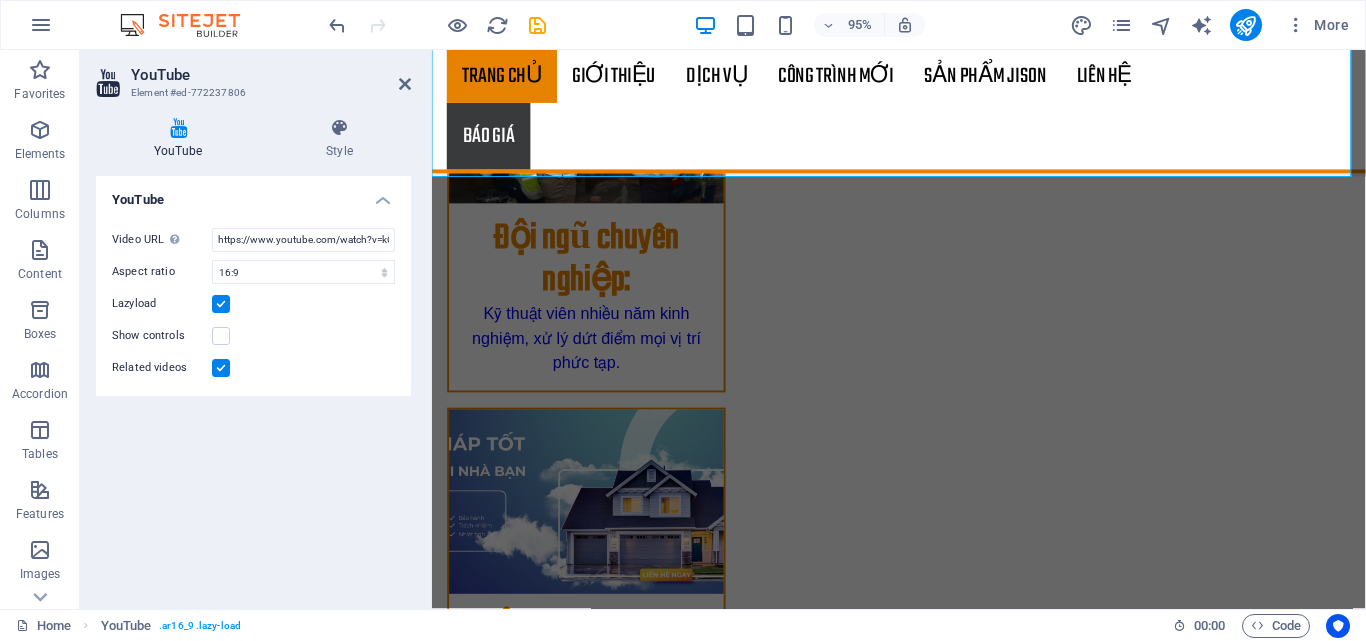 click at bounding box center [221, 304] 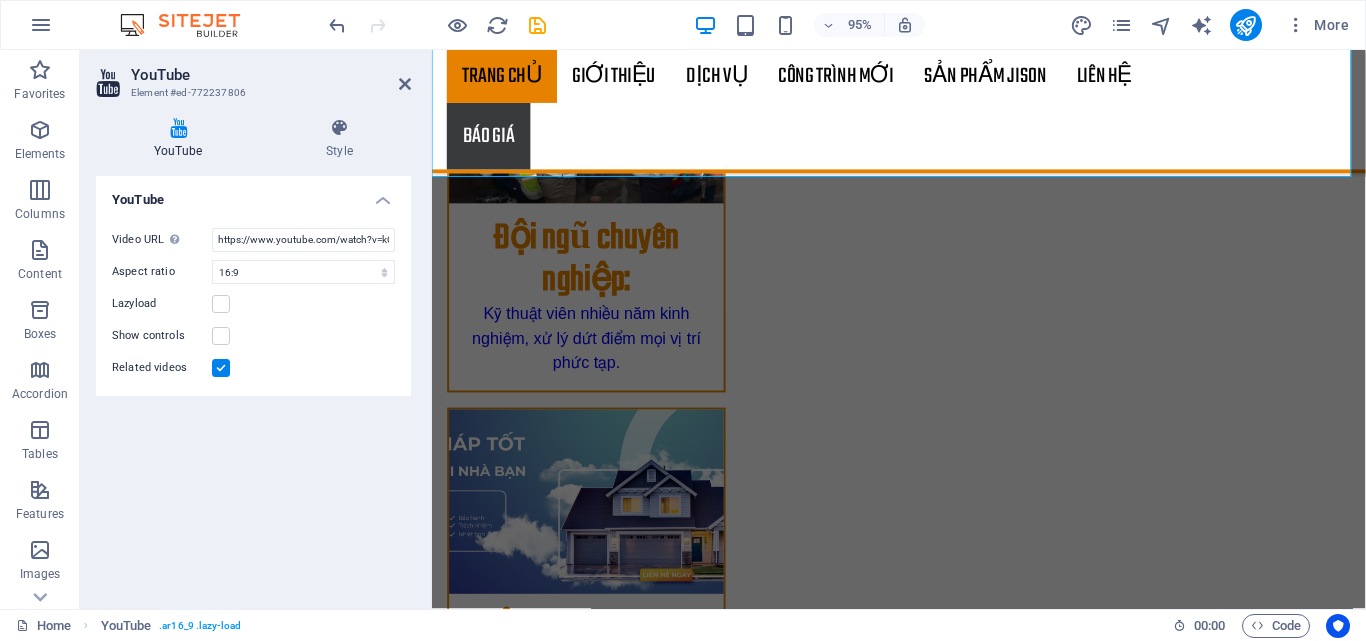 click at bounding box center (221, 368) 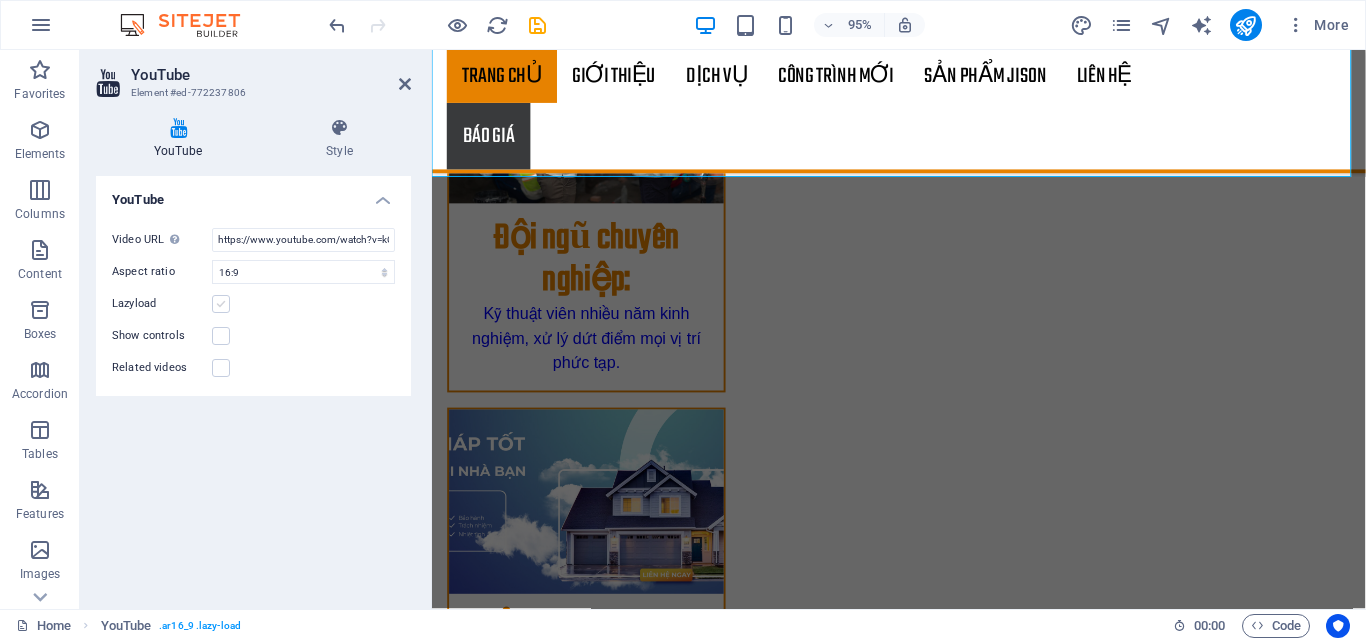 click at bounding box center (221, 304) 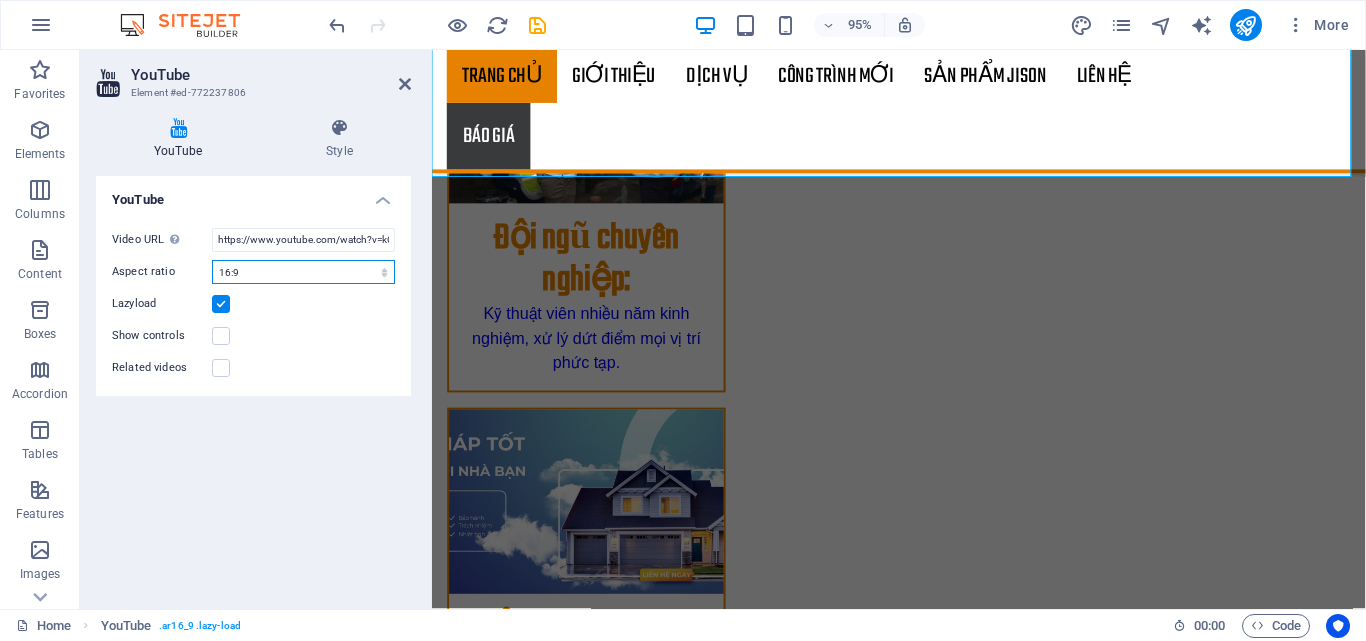 click on "16:10 16:9 4:3 2:1 1:1" at bounding box center [303, 272] 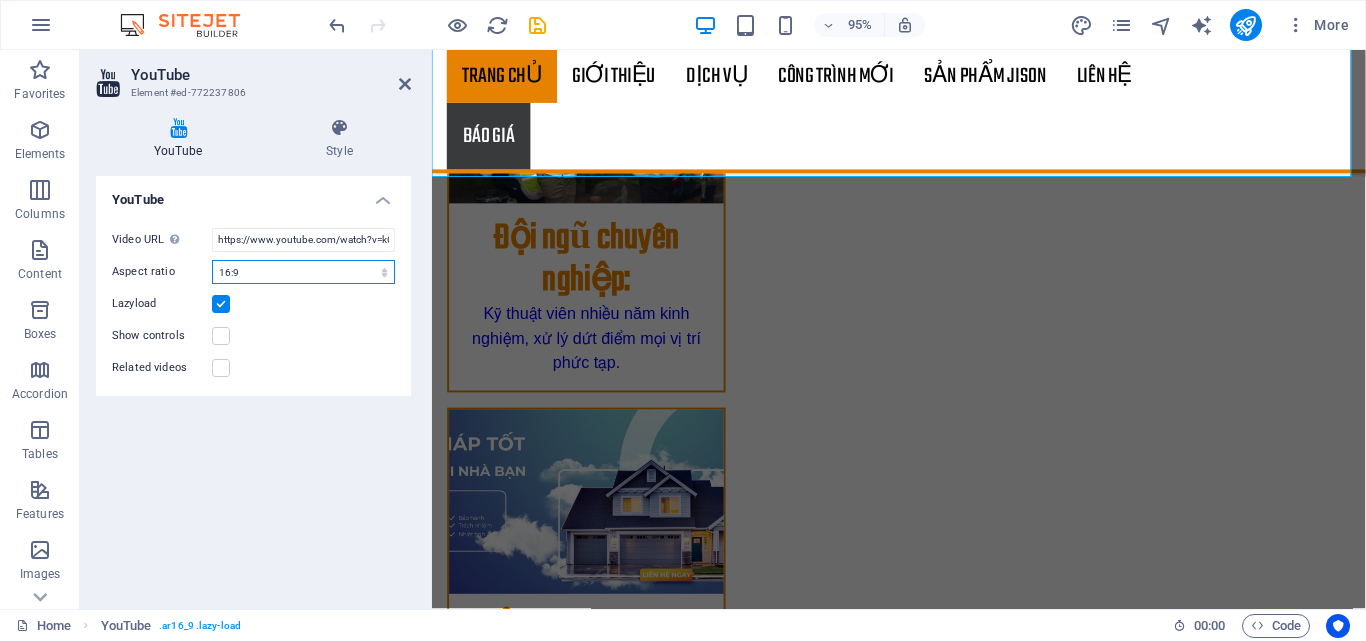 select on "ar16_10" 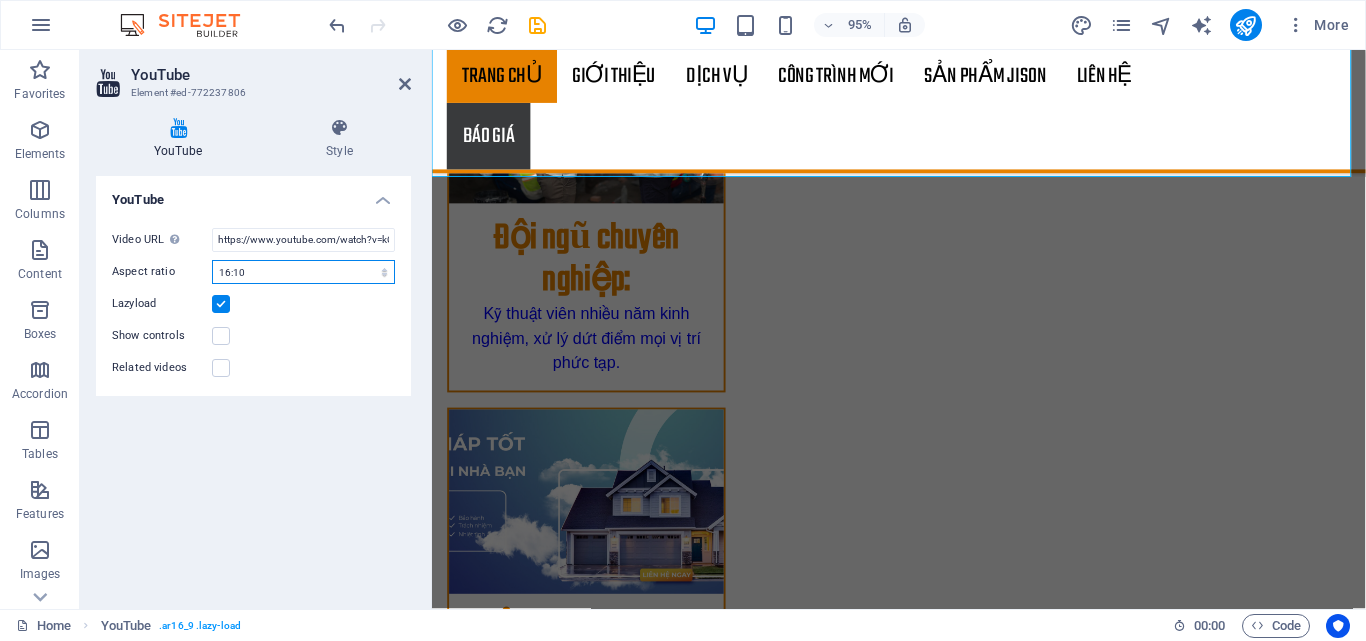 click on "16:10 16:9 4:3 2:1 1:1" at bounding box center [303, 272] 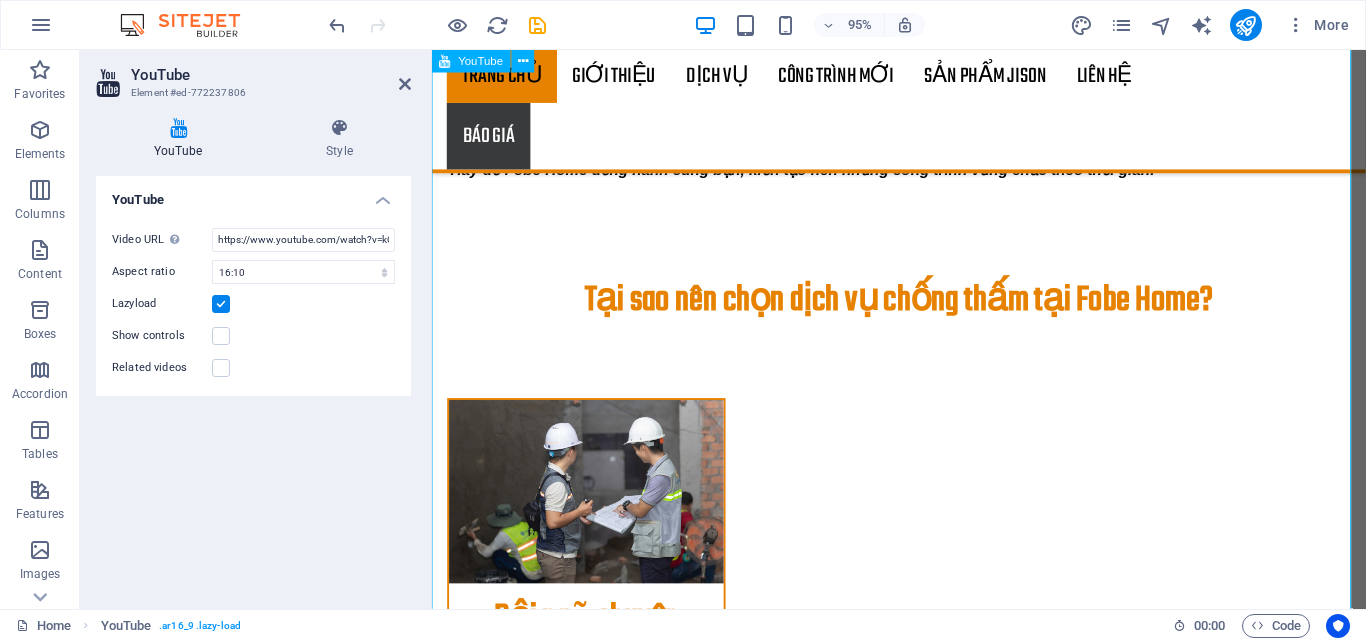 scroll, scrollTop: 2091, scrollLeft: 0, axis: vertical 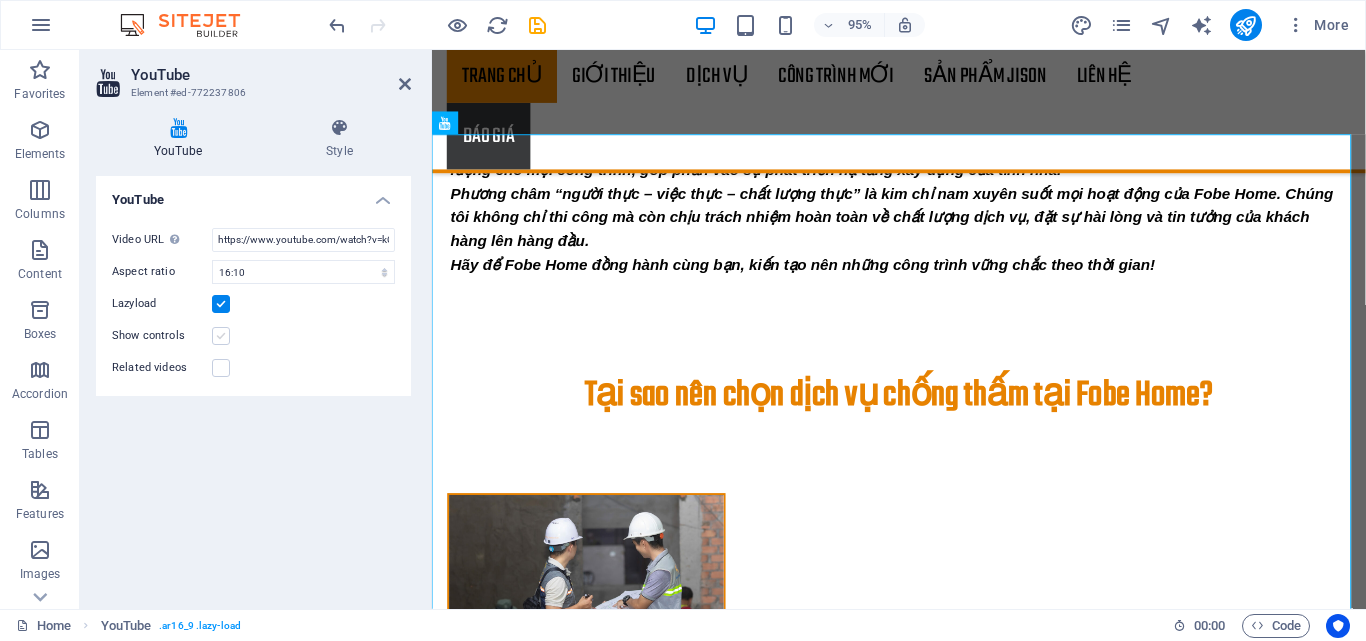 click at bounding box center (221, 336) 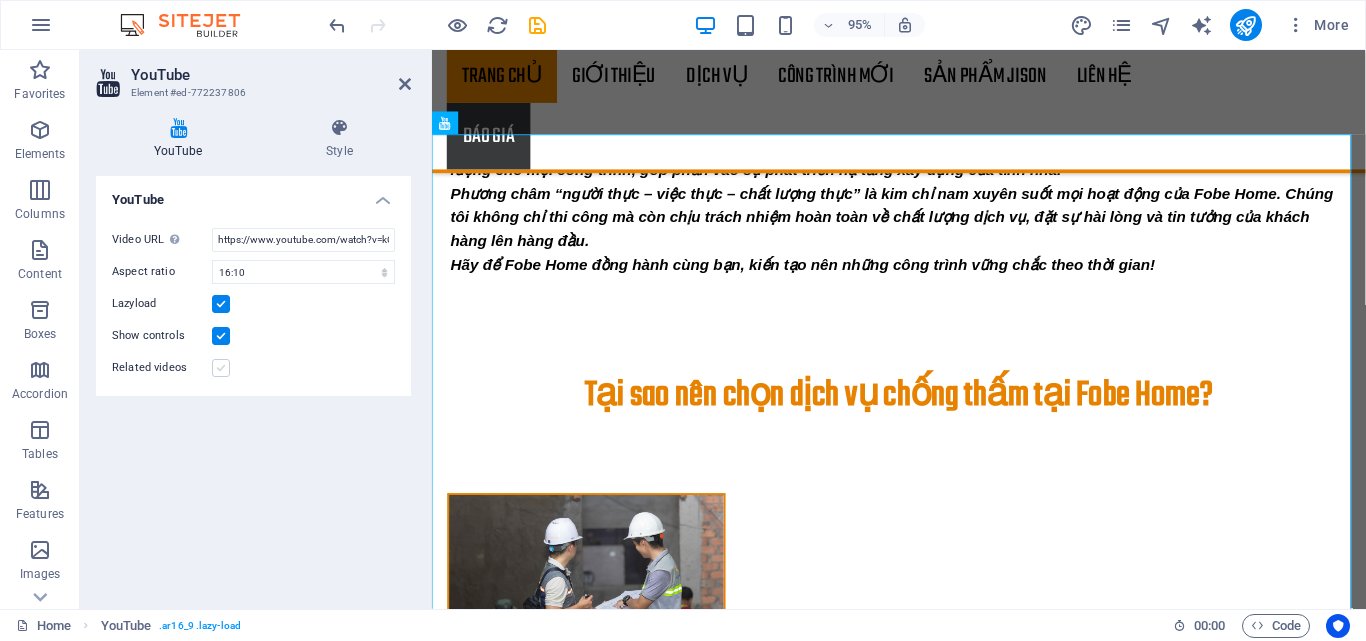 click at bounding box center (221, 368) 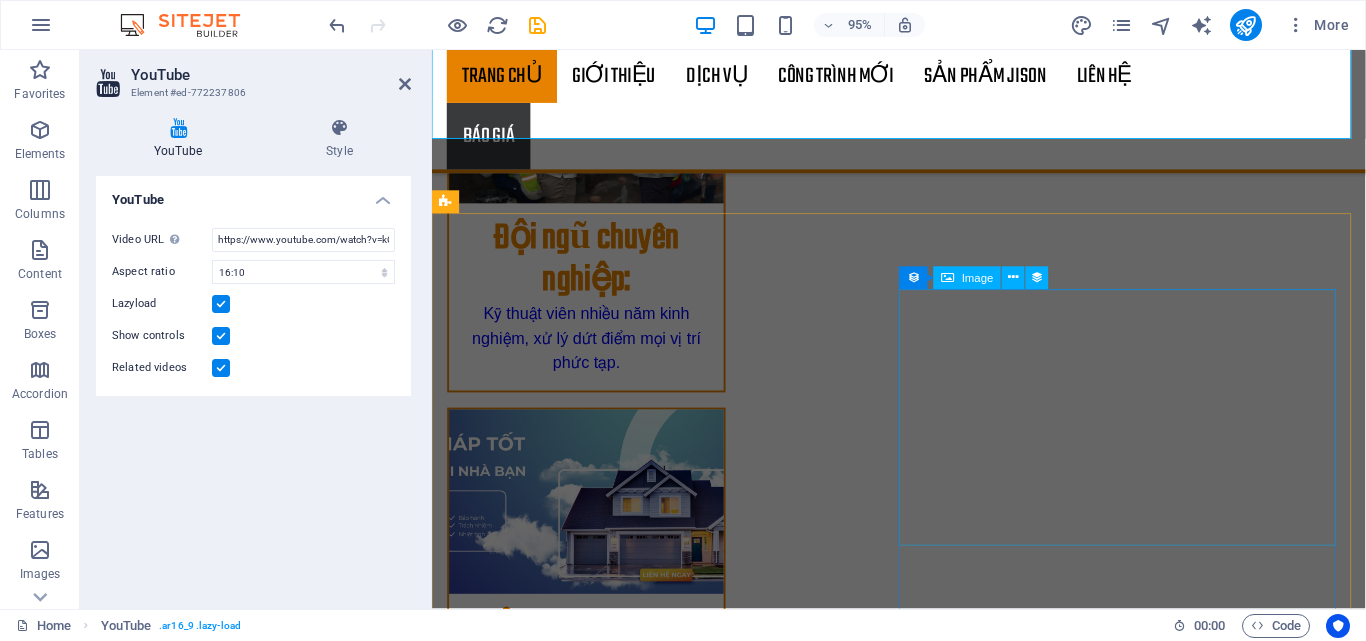 scroll, scrollTop: 2691, scrollLeft: 0, axis: vertical 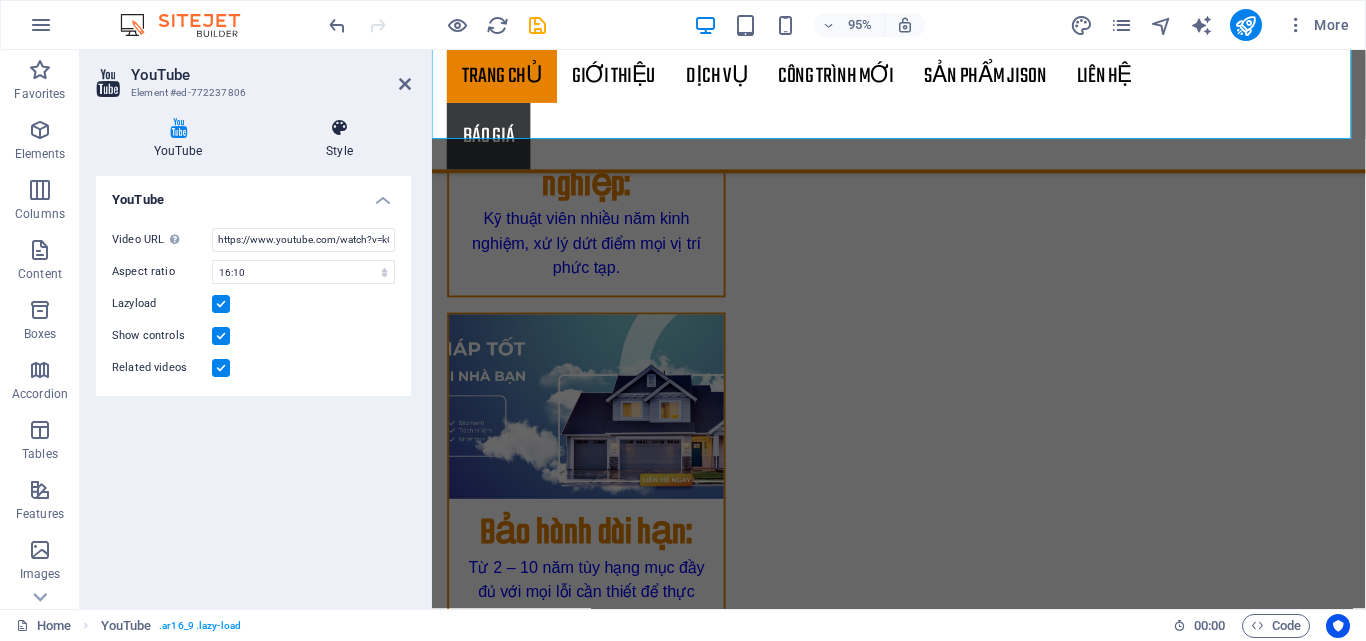 click on "Style" at bounding box center [339, 139] 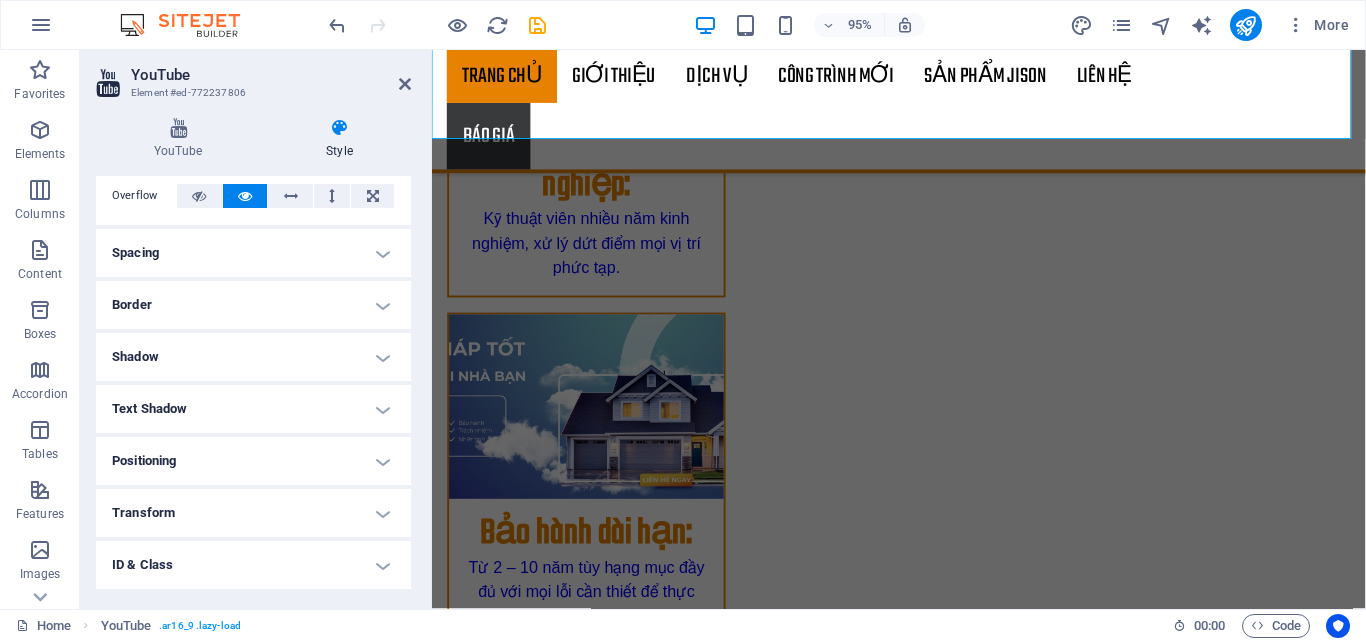 scroll, scrollTop: 14, scrollLeft: 0, axis: vertical 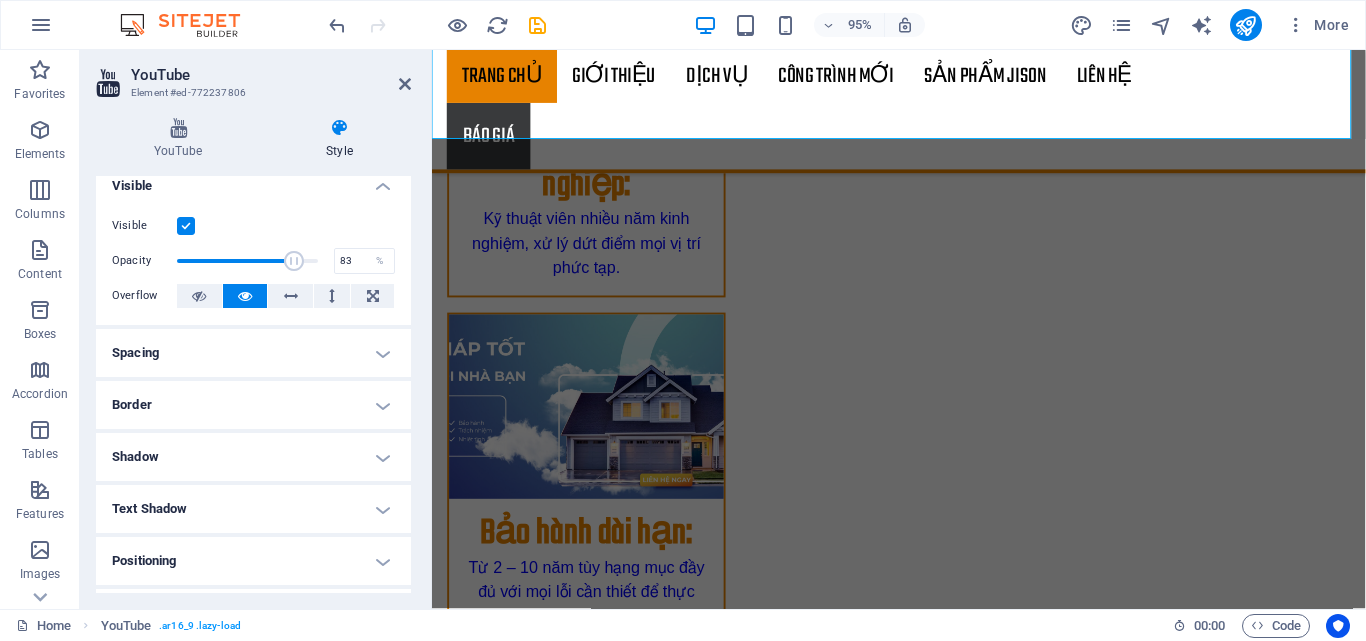 drag, startPoint x: 312, startPoint y: 256, endPoint x: 291, endPoint y: 263, distance: 22.135944 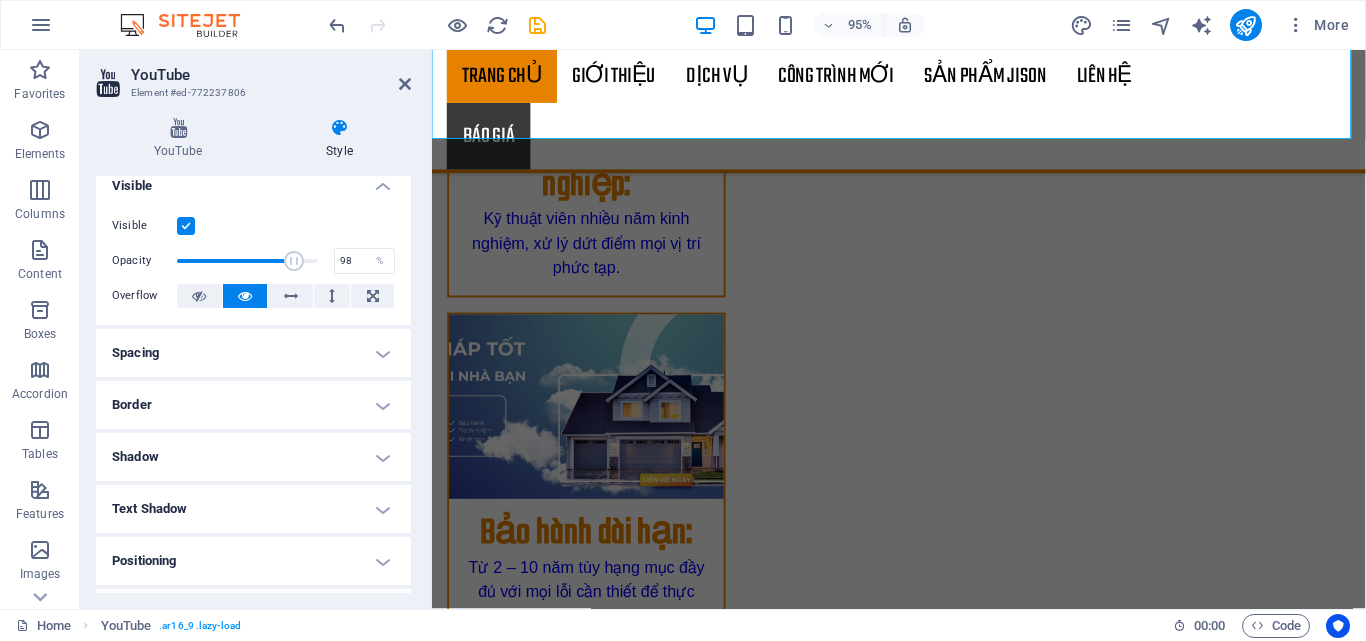 type on "100" 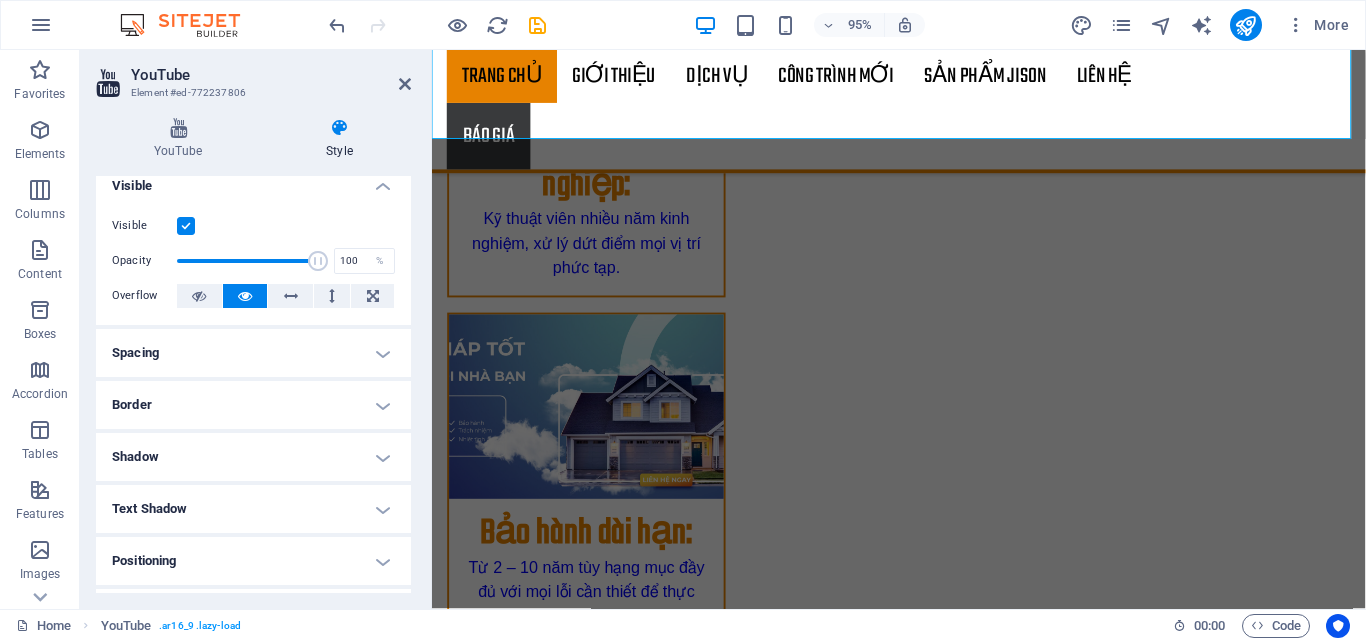 drag, startPoint x: 291, startPoint y: 263, endPoint x: 328, endPoint y: 263, distance: 37 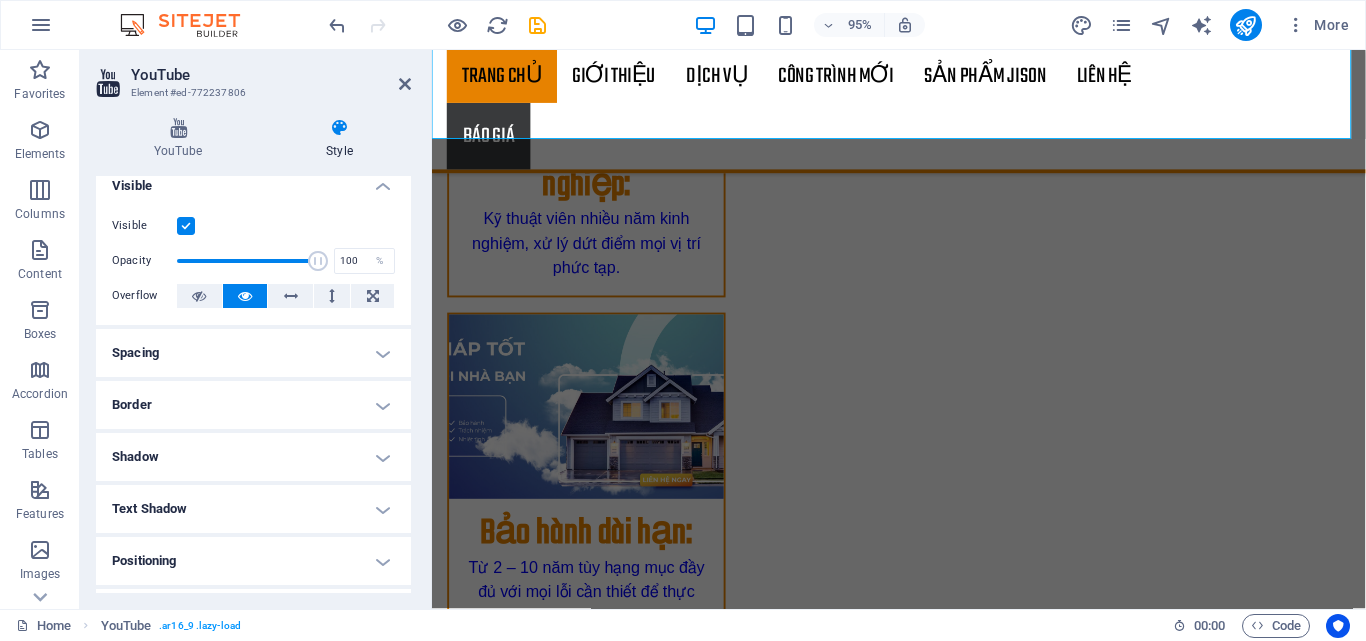 click on "YouTube" at bounding box center (271, 75) 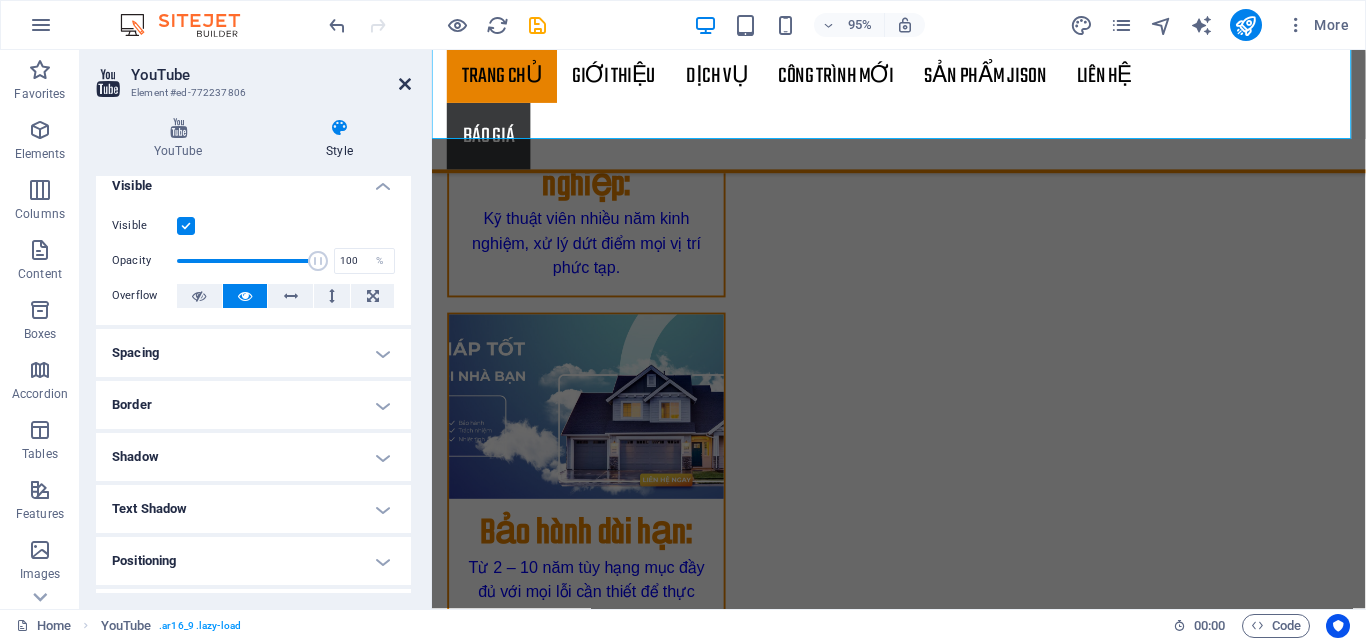 click at bounding box center (405, 84) 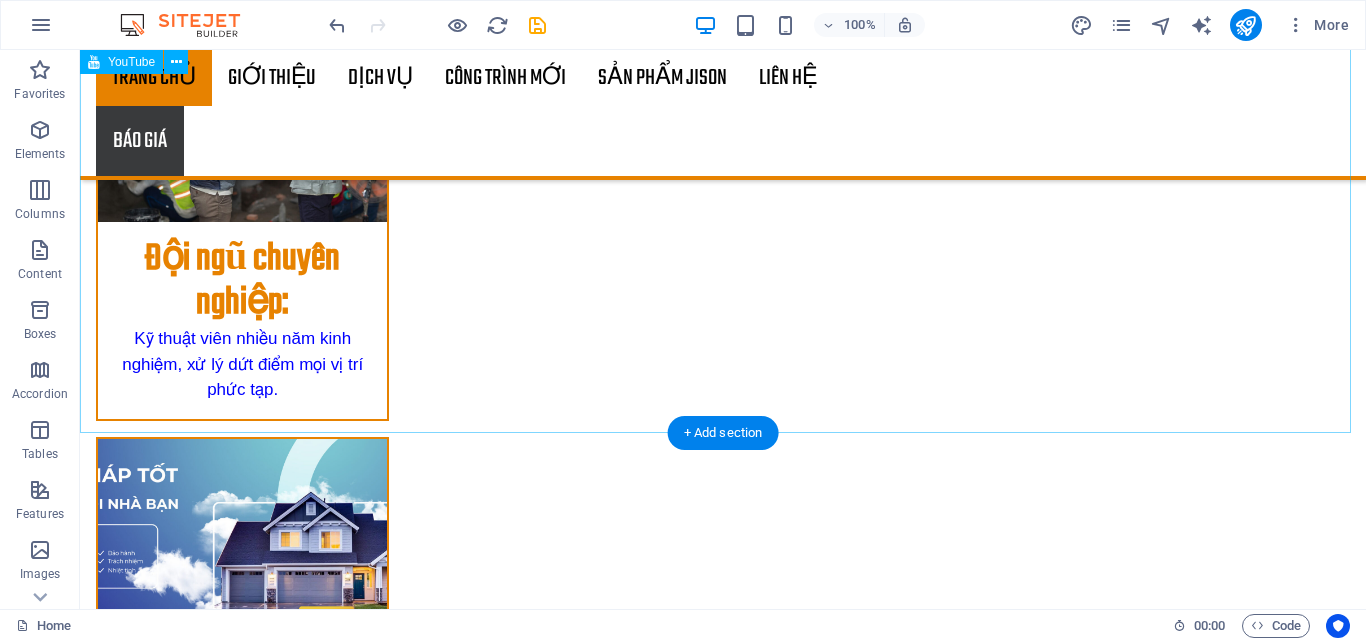 scroll, scrollTop: 2869, scrollLeft: 0, axis: vertical 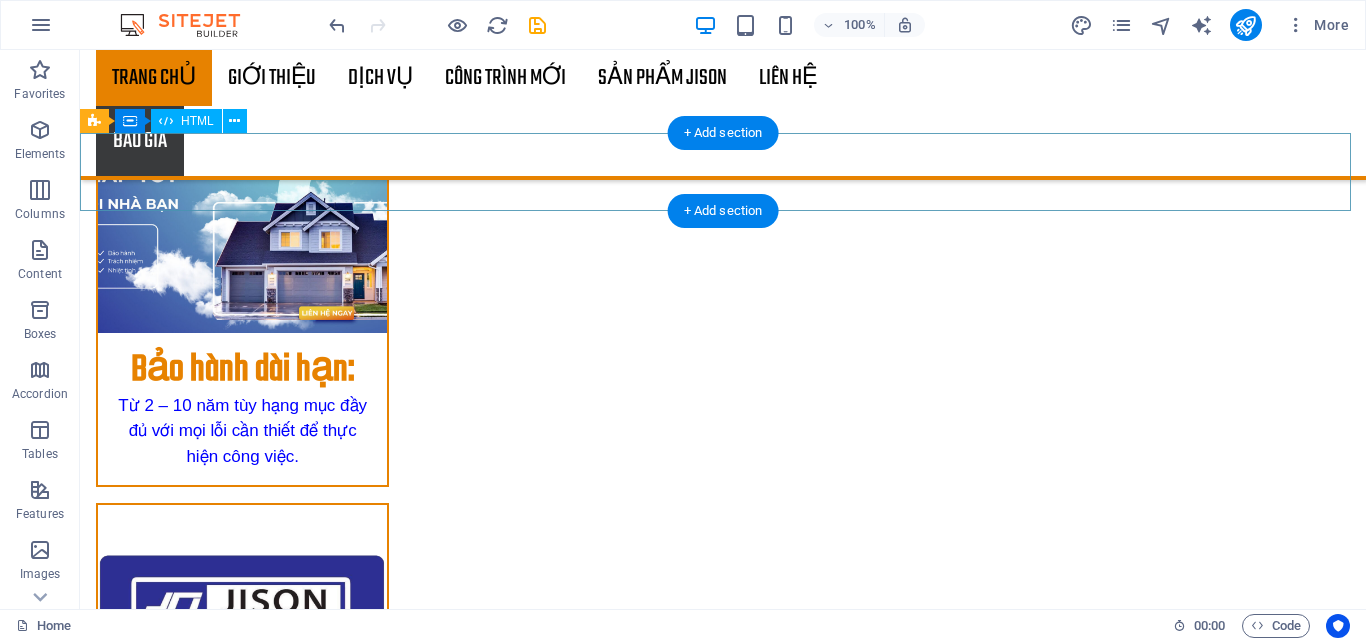 click at bounding box center [723, 2095] 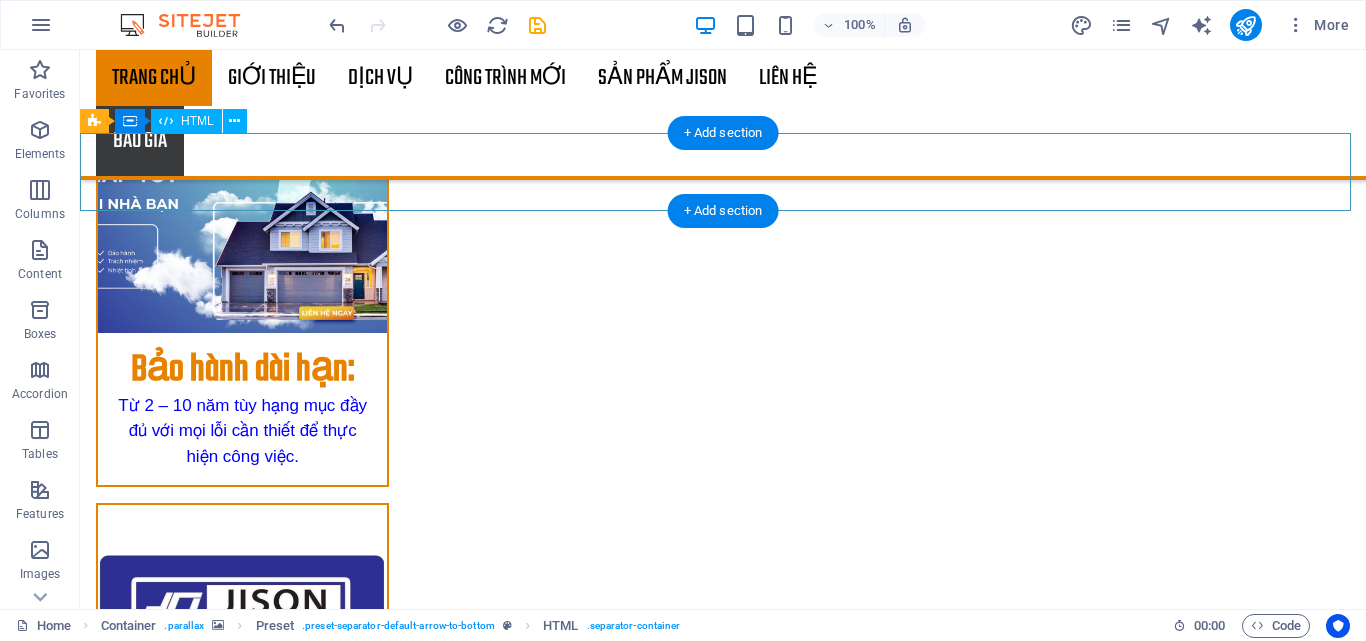 click at bounding box center [723, 2095] 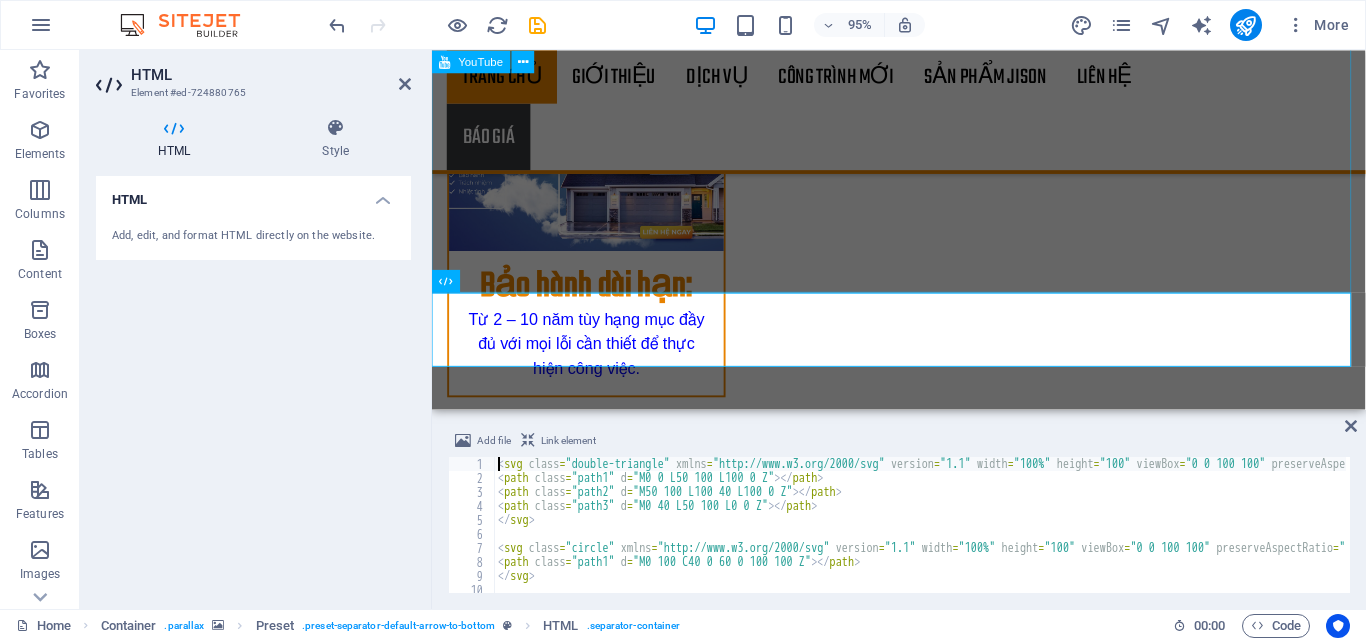 scroll, scrollTop: 2530, scrollLeft: 0, axis: vertical 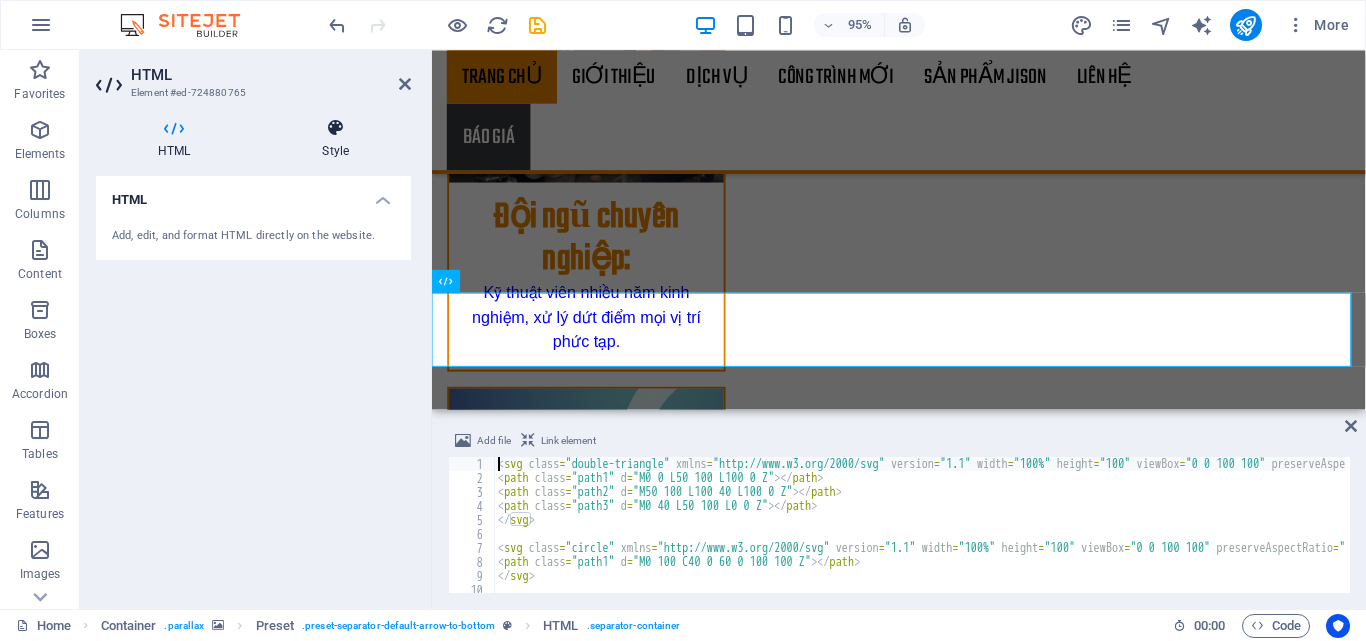 click at bounding box center [335, 128] 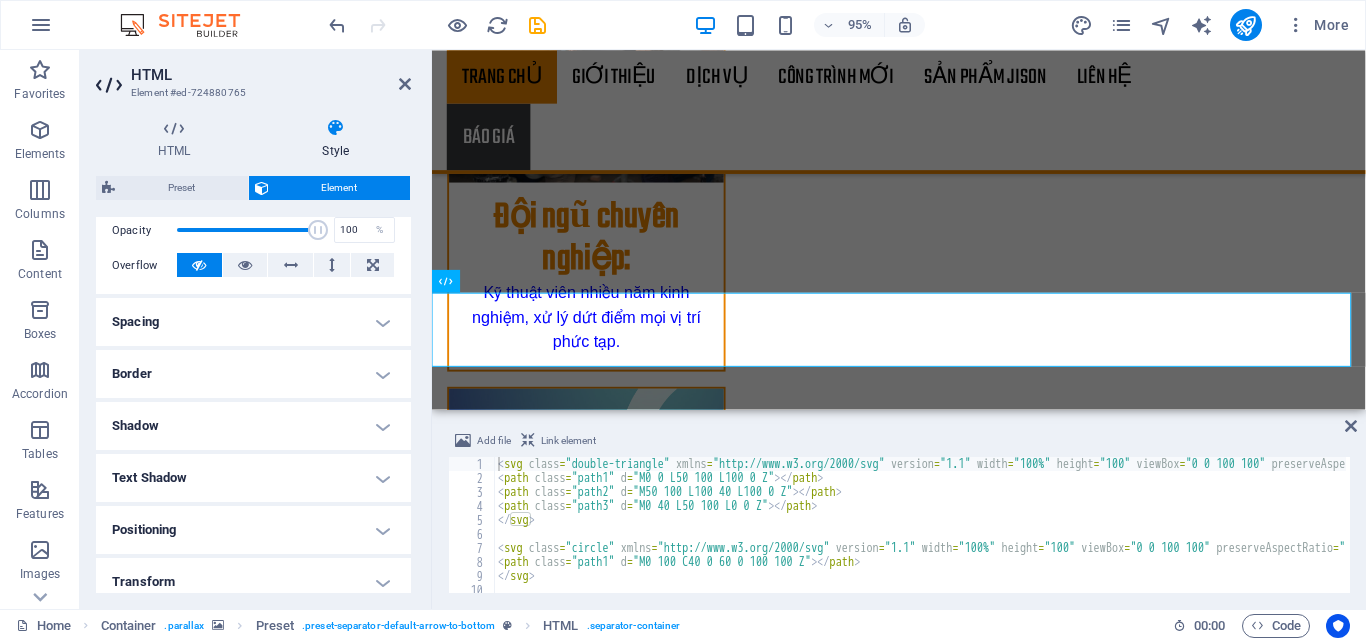 scroll, scrollTop: 469, scrollLeft: 0, axis: vertical 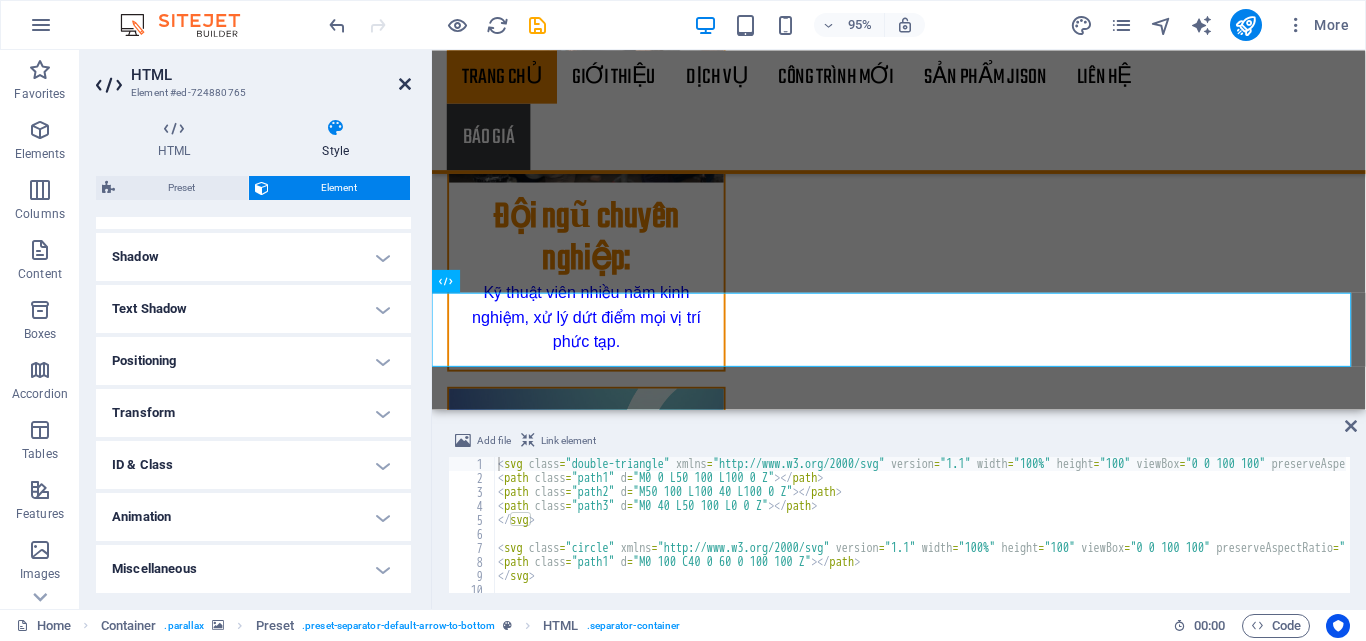click at bounding box center (405, 84) 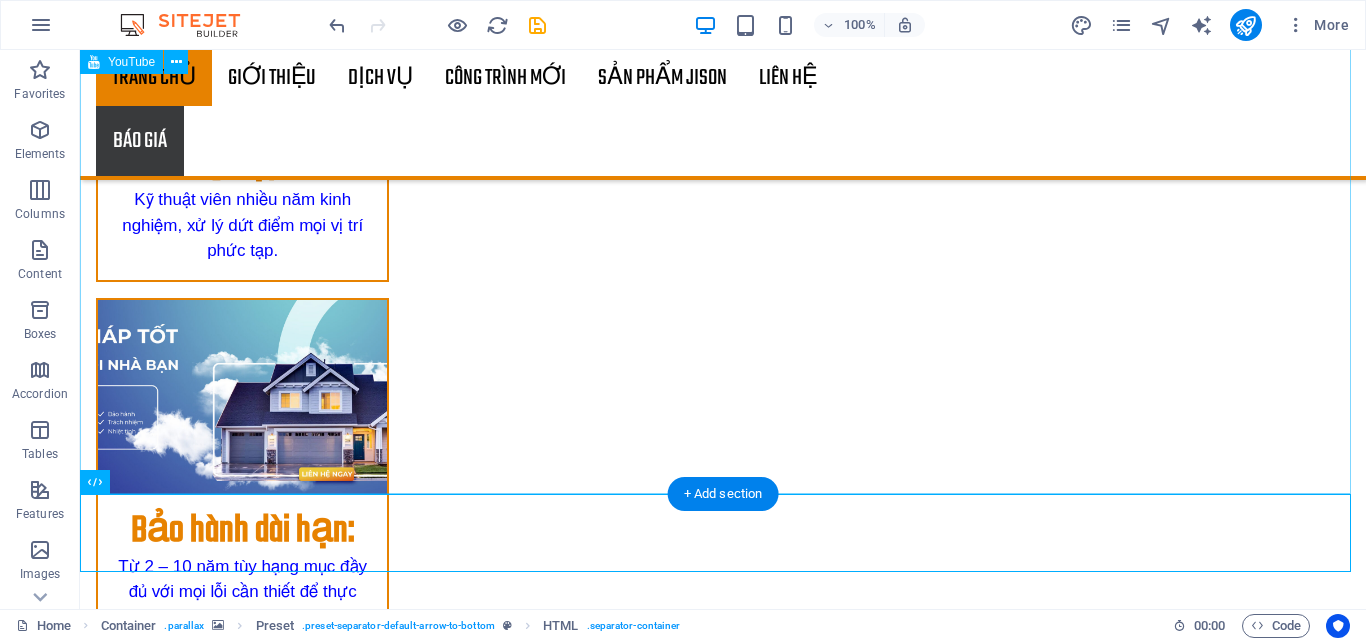 scroll, scrollTop: 2808, scrollLeft: 0, axis: vertical 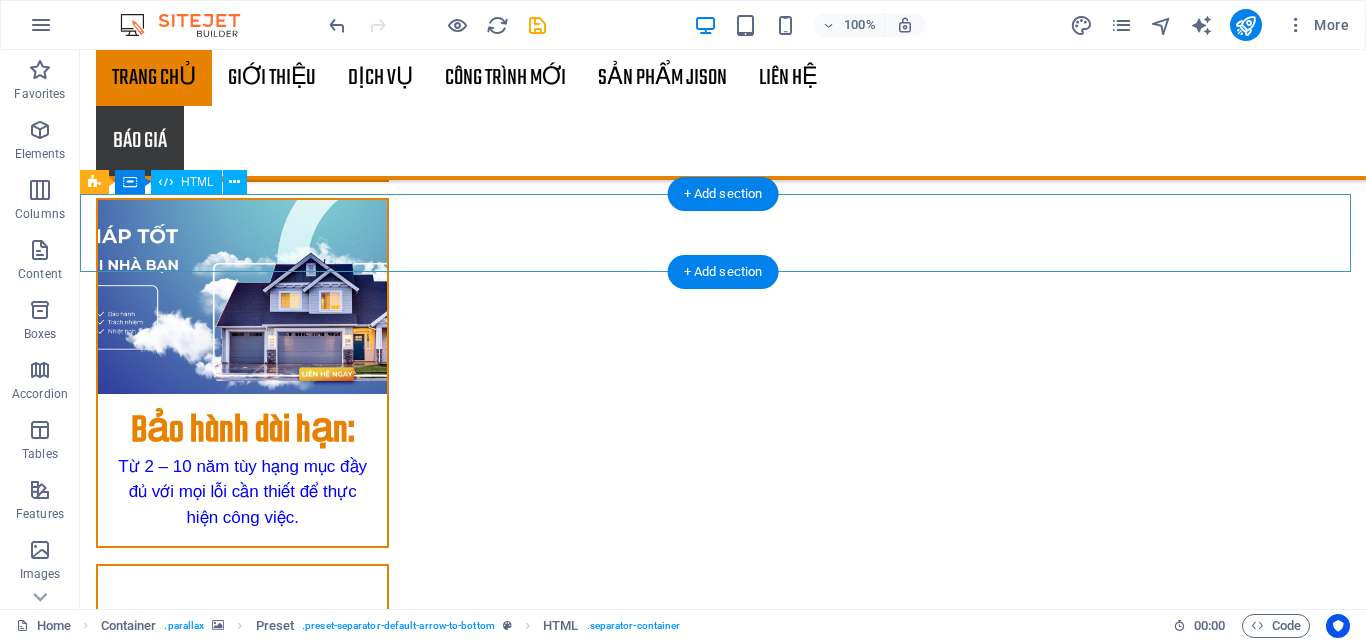 click at bounding box center [723, 2156] 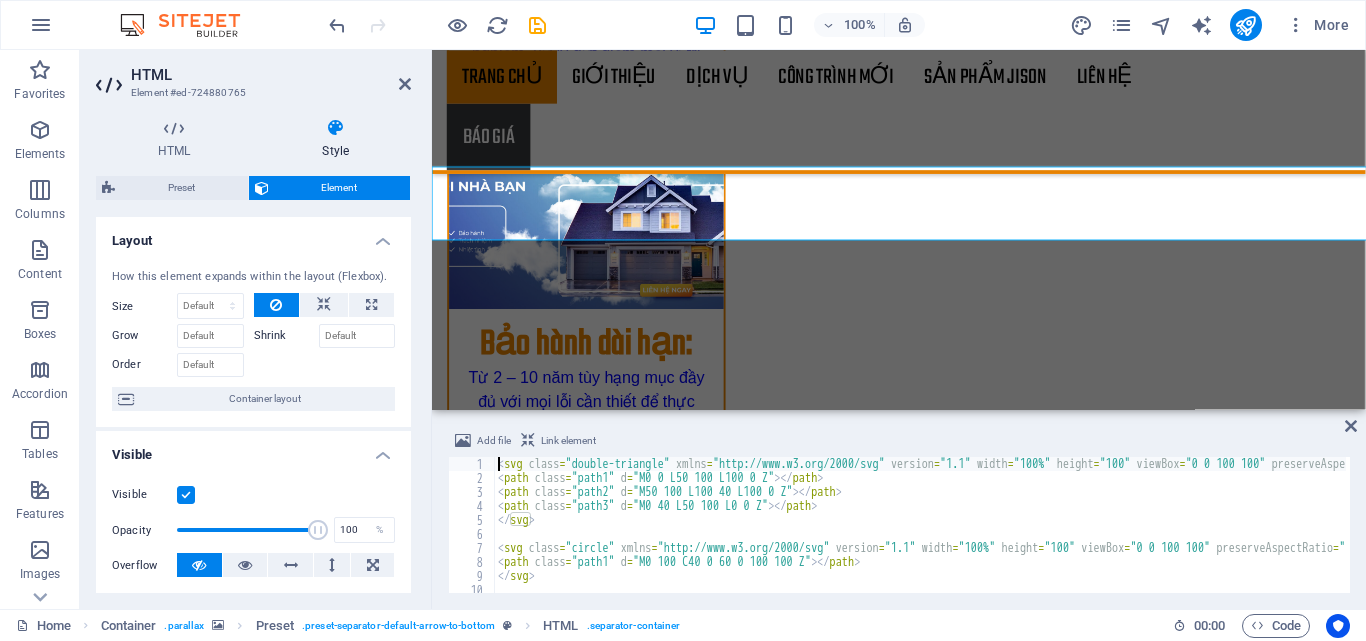 scroll, scrollTop: 2830, scrollLeft: 0, axis: vertical 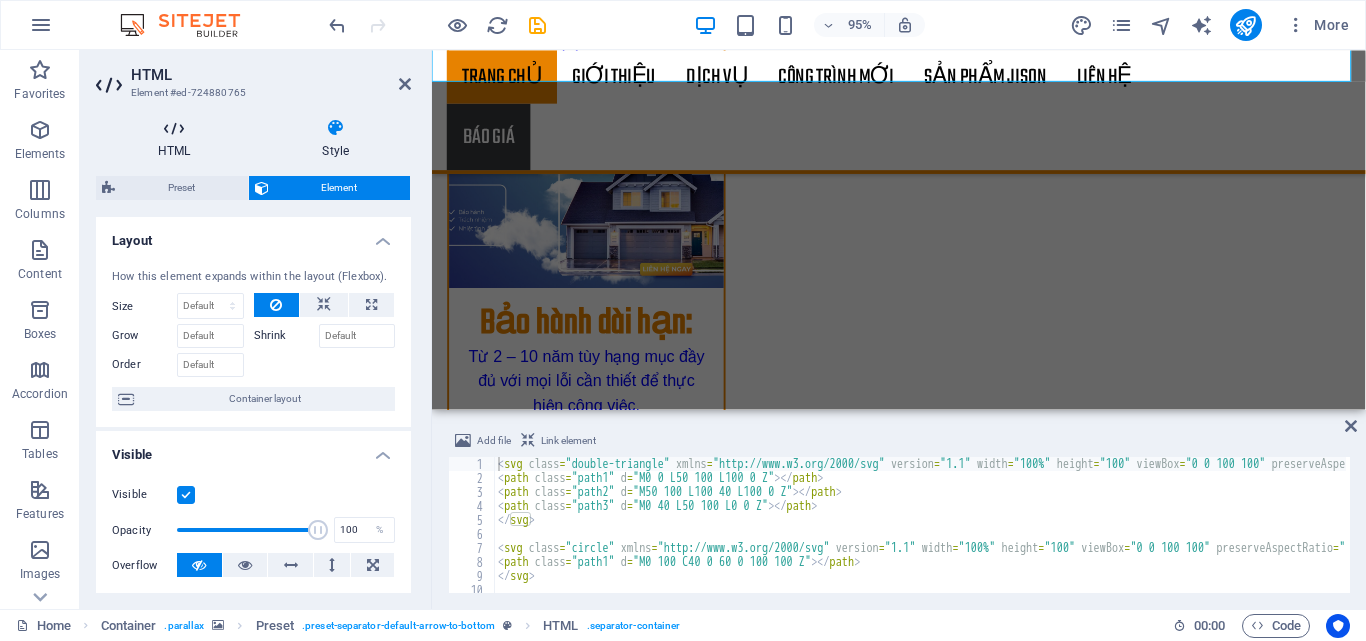 click on "HTML" at bounding box center [178, 139] 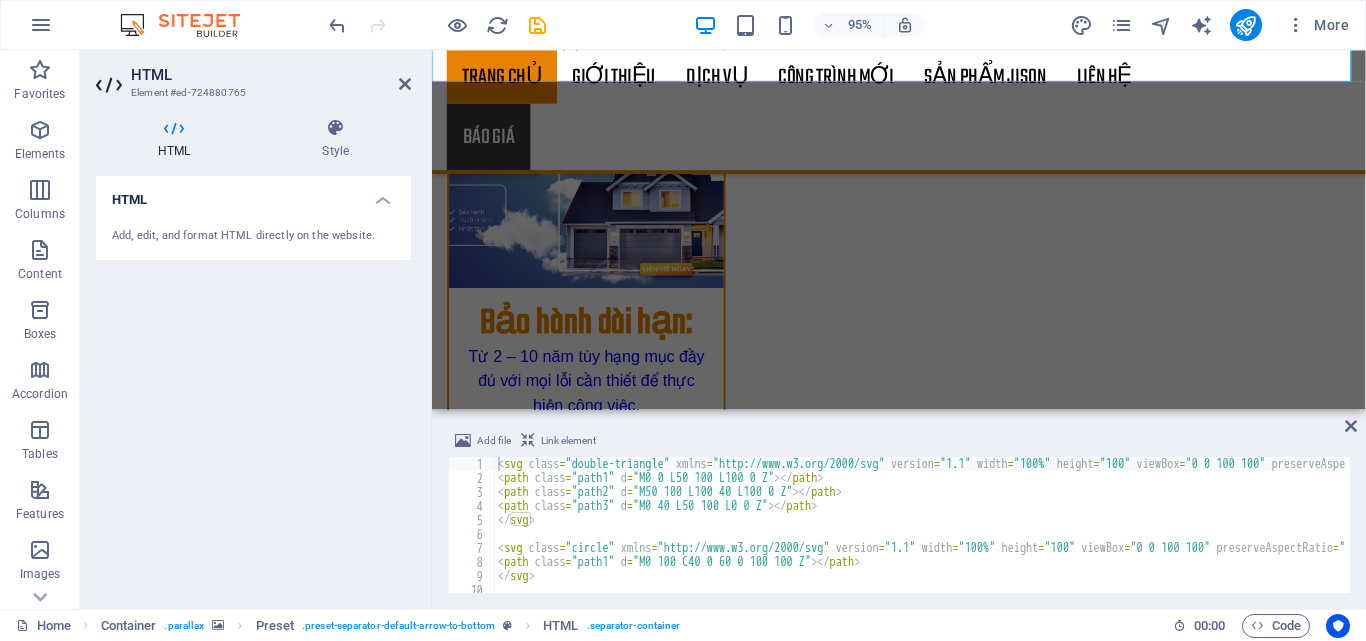 click on "HTML" at bounding box center (178, 139) 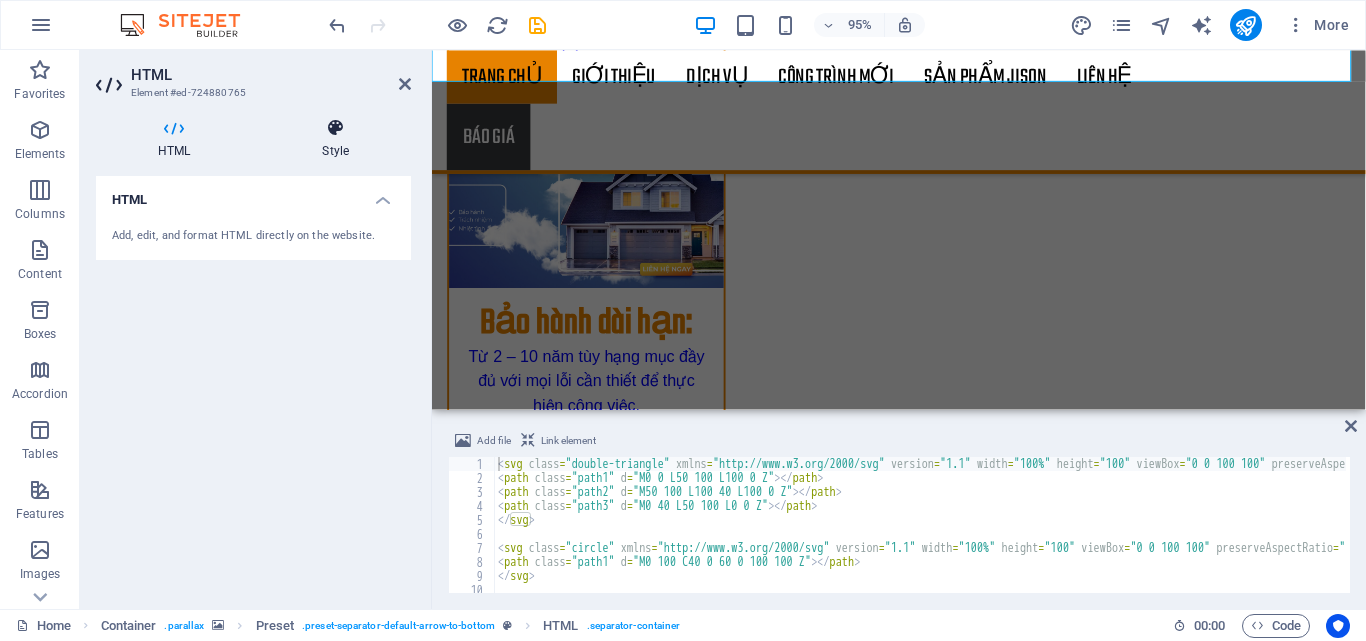 click on "Style" at bounding box center [335, 139] 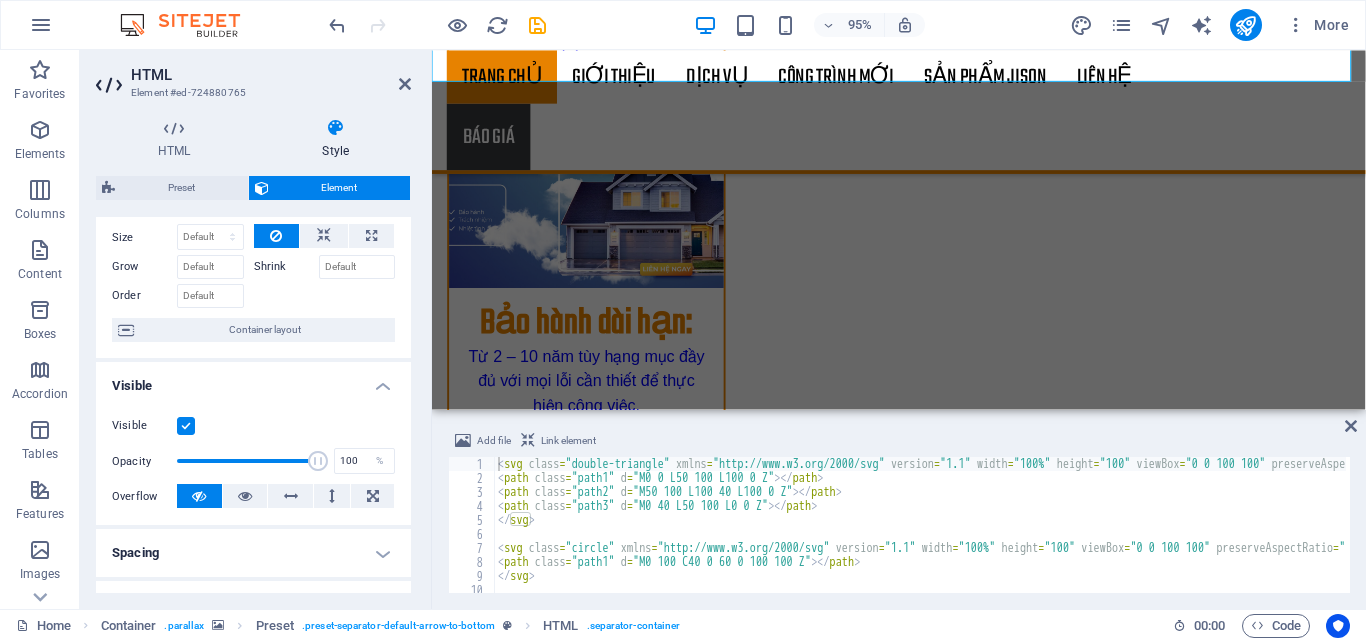 scroll, scrollTop: 0, scrollLeft: 0, axis: both 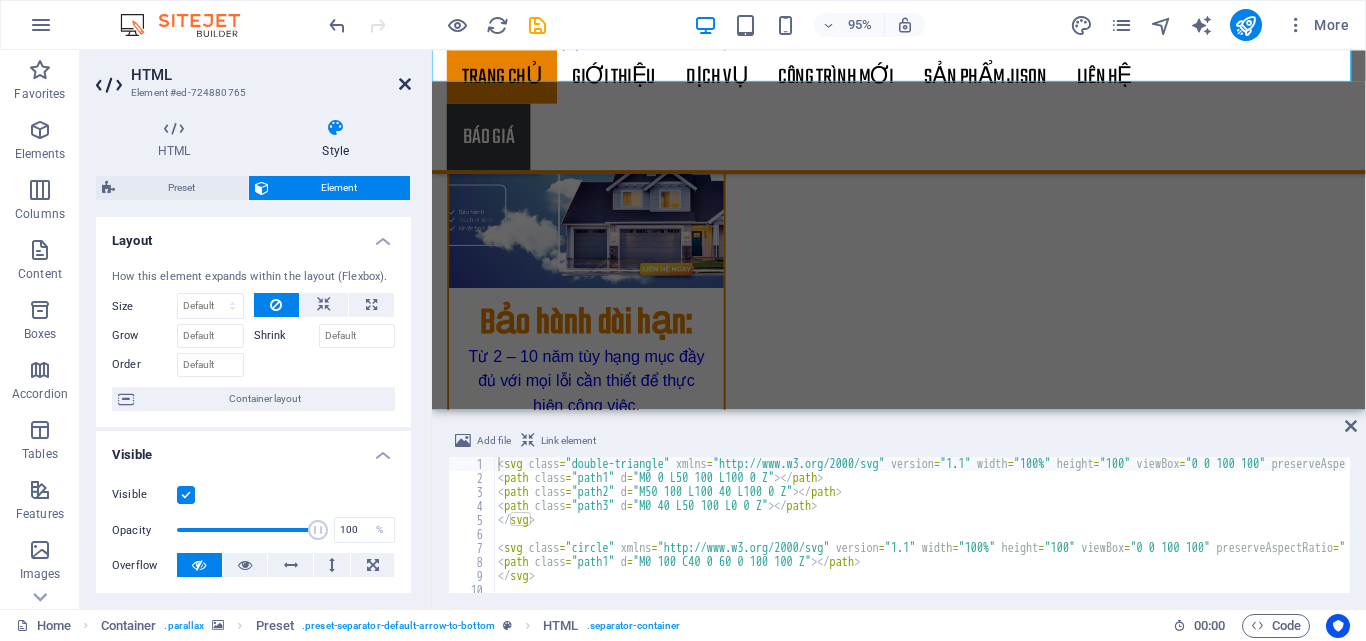 drag, startPoint x: 408, startPoint y: 76, endPoint x: 327, endPoint y: 26, distance: 95.189285 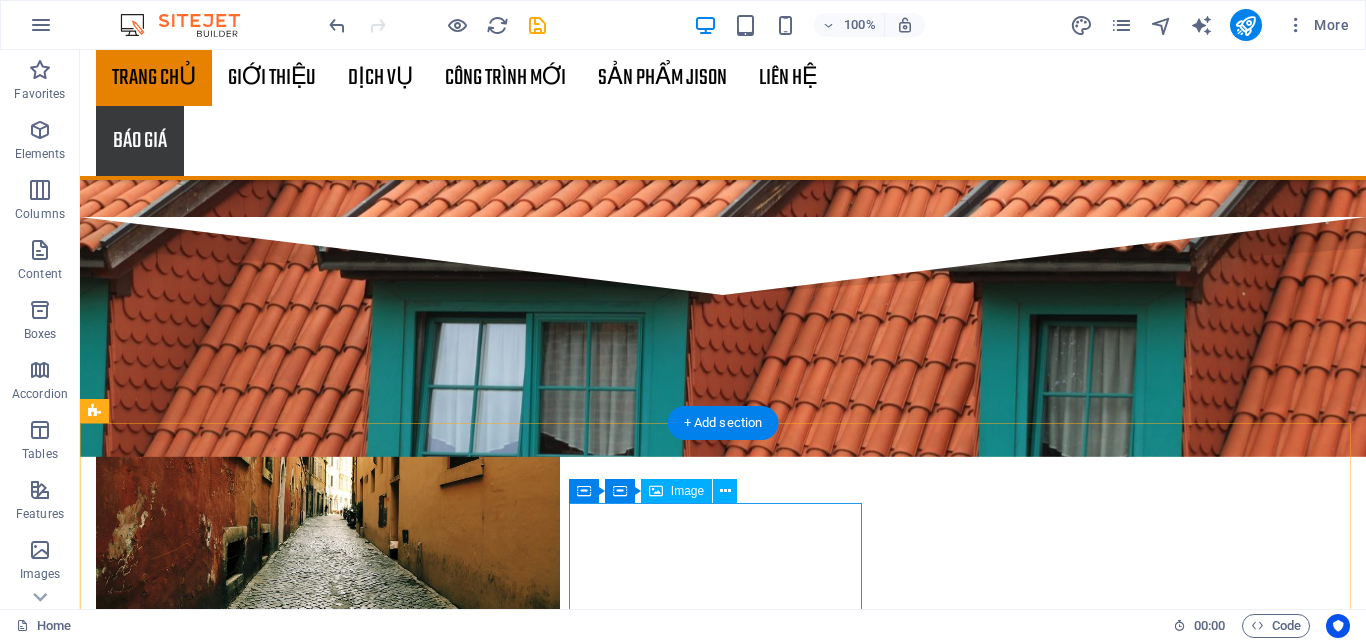 scroll, scrollTop: 4808, scrollLeft: 0, axis: vertical 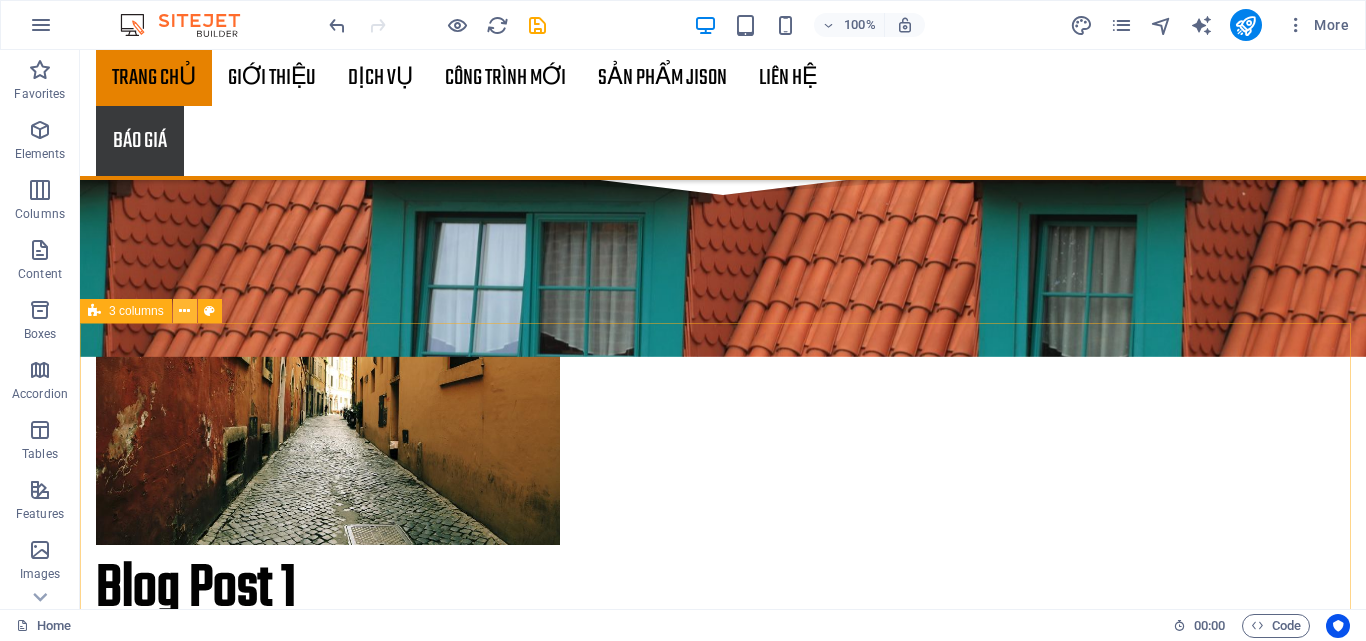 click at bounding box center [184, 311] 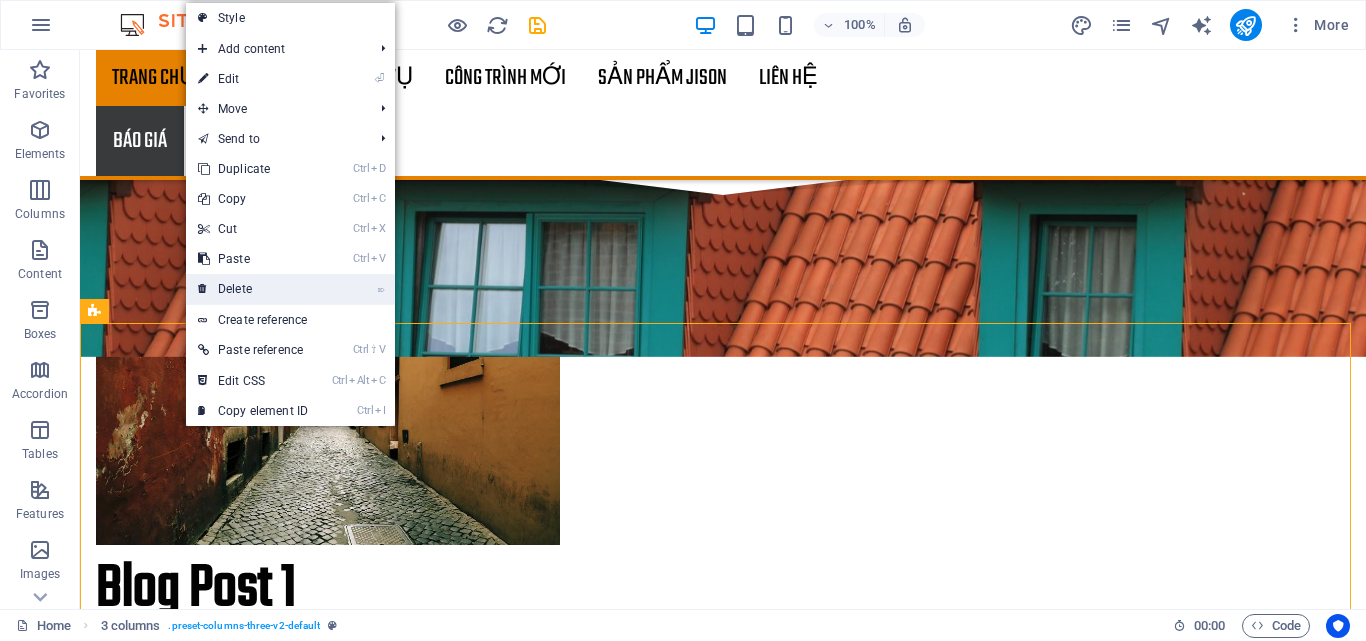 click on "⌦  Delete" at bounding box center (253, 289) 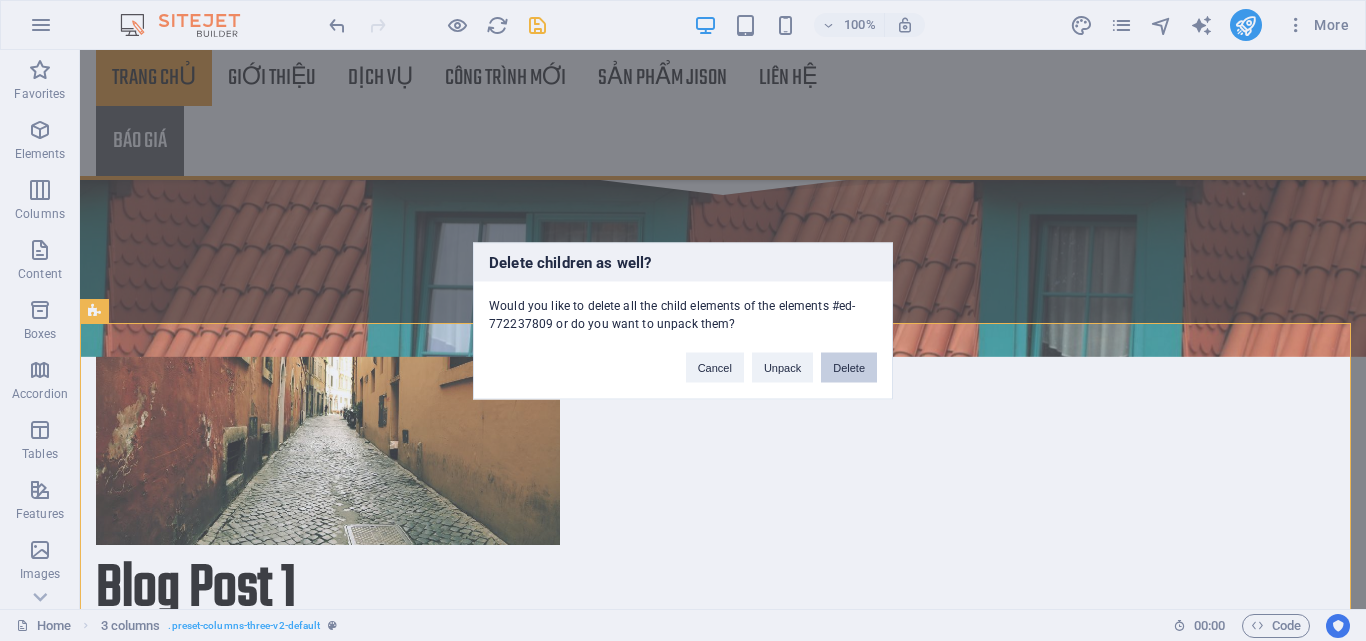 click on "Delete" at bounding box center [849, 367] 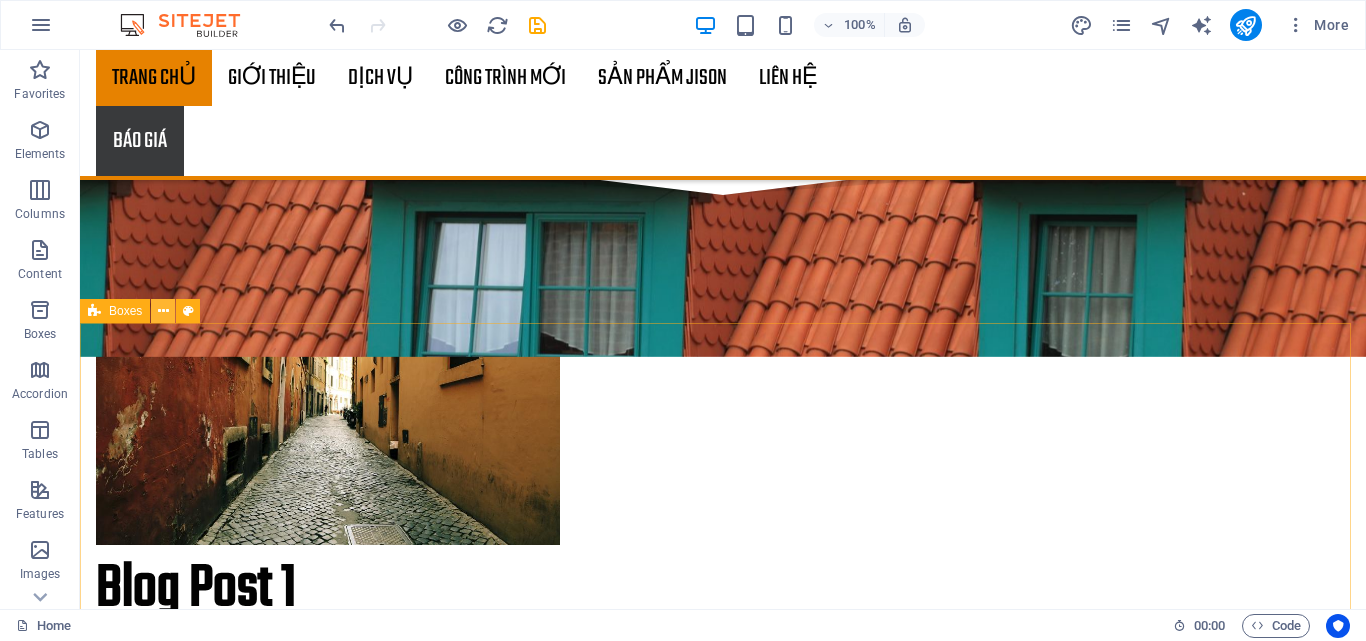 click at bounding box center [163, 311] 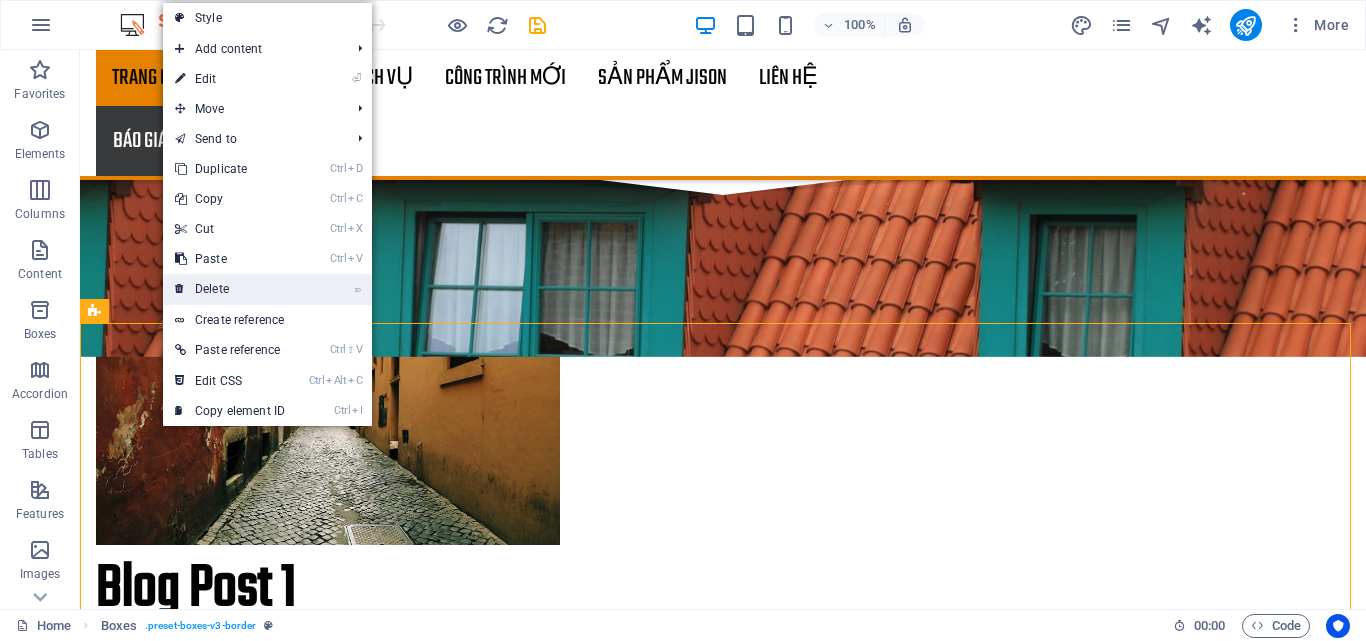 click on "⌦  Delete" at bounding box center (230, 289) 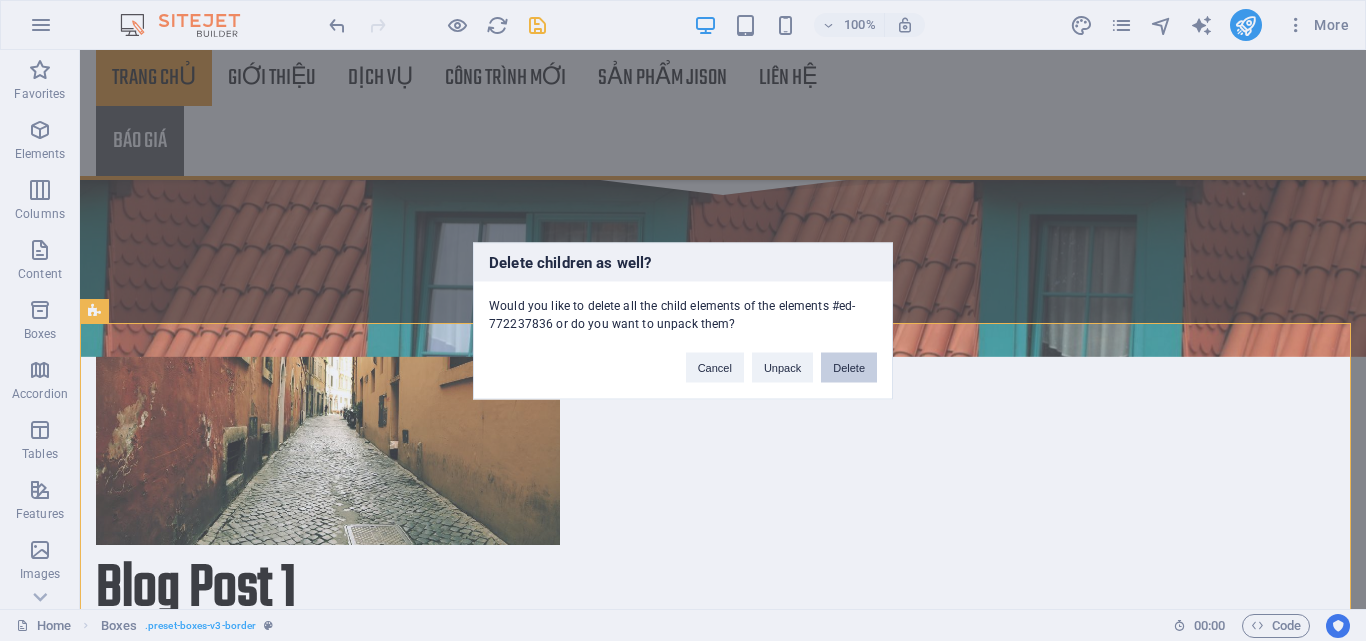 click on "Delete" at bounding box center [849, 367] 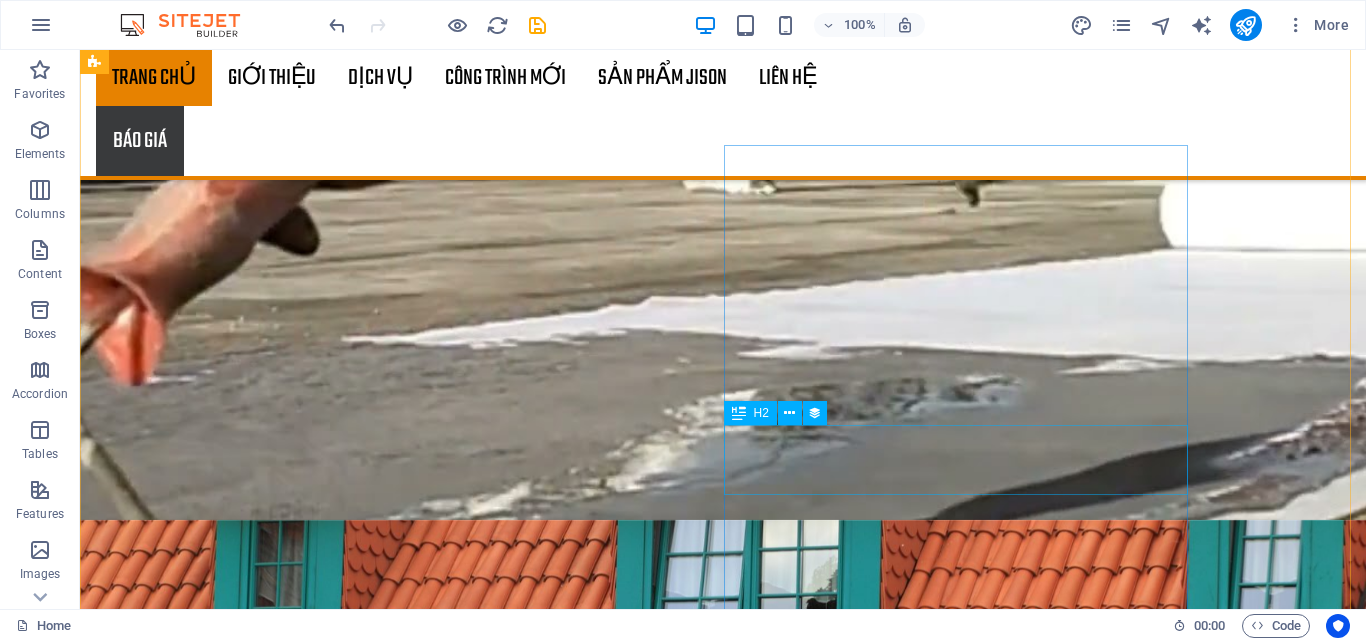 scroll, scrollTop: 3986, scrollLeft: 0, axis: vertical 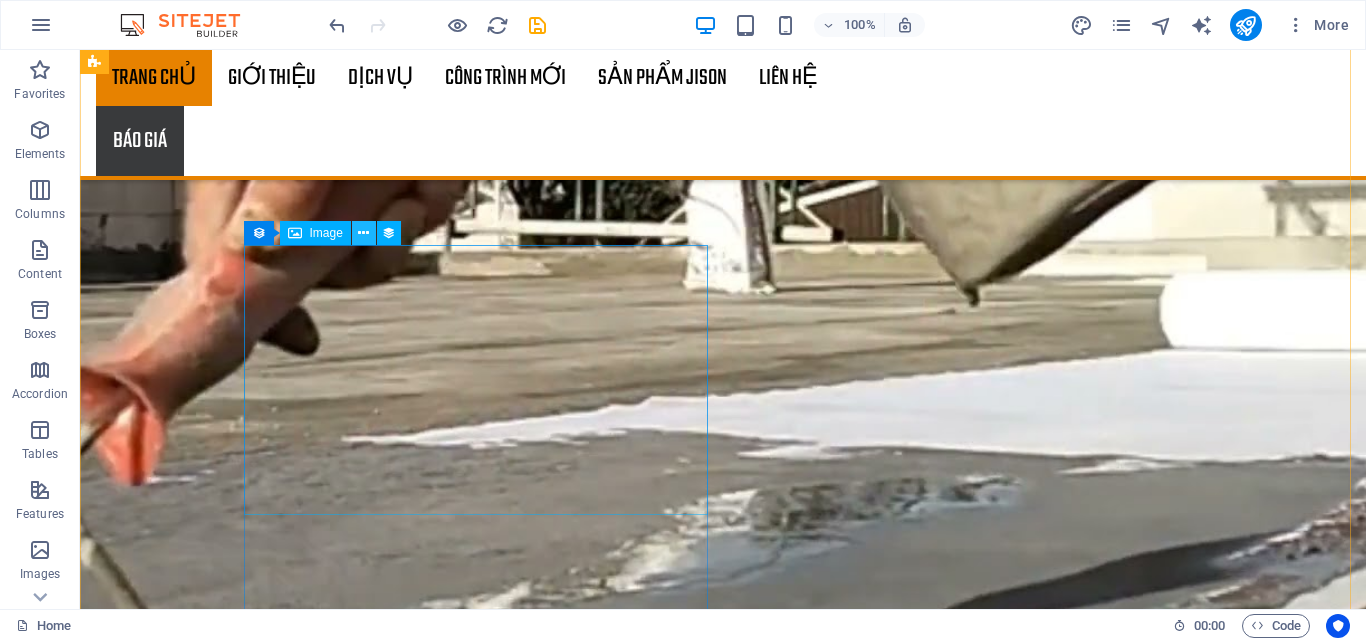 click at bounding box center [363, 233] 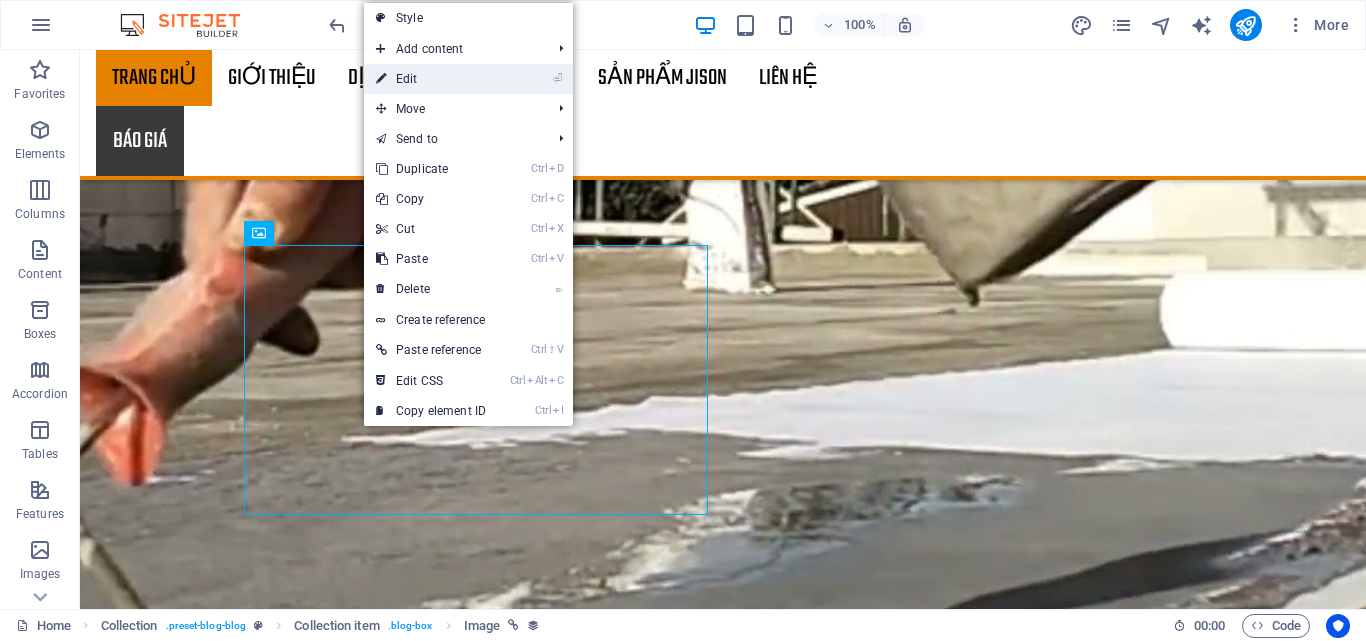 click on "⏎  Edit" at bounding box center [431, 79] 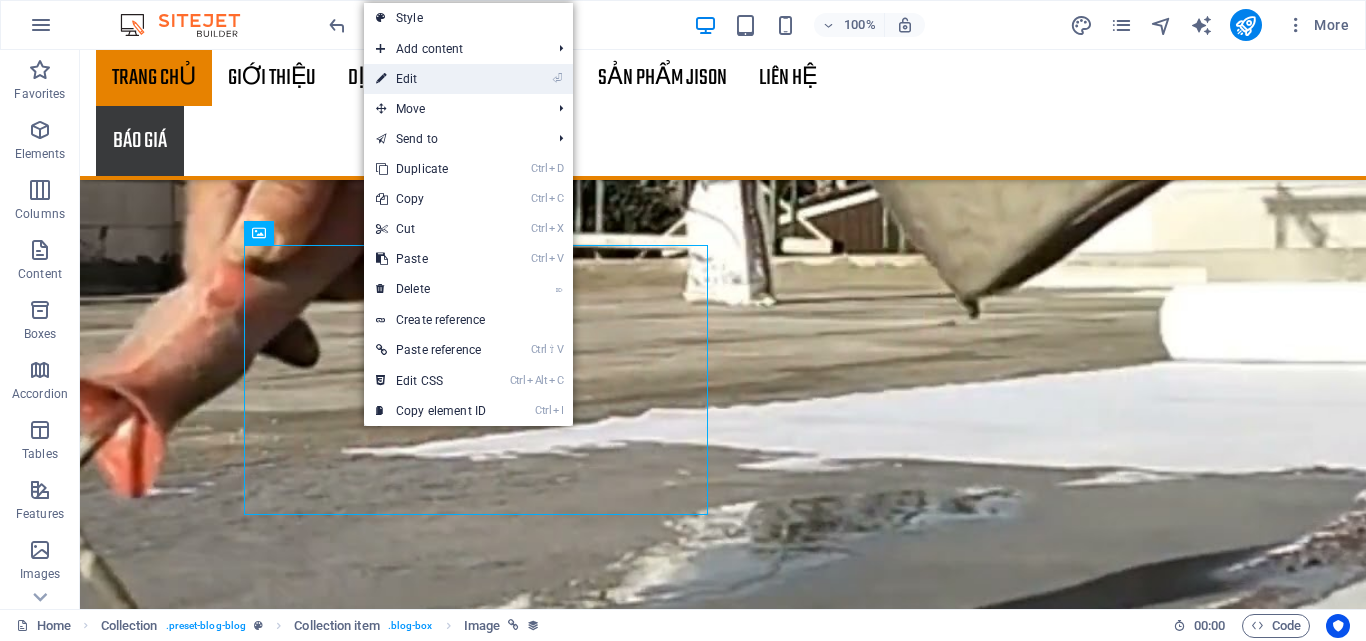 select on "px" 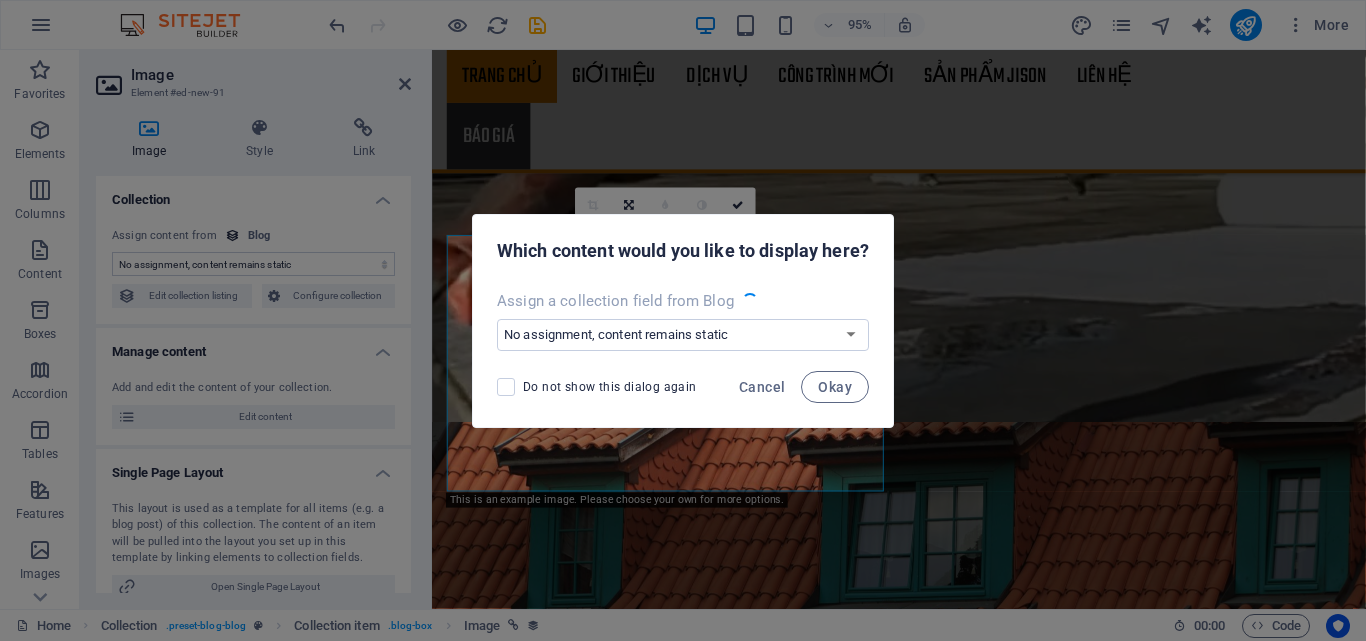 scroll, scrollTop: 3819, scrollLeft: 0, axis: vertical 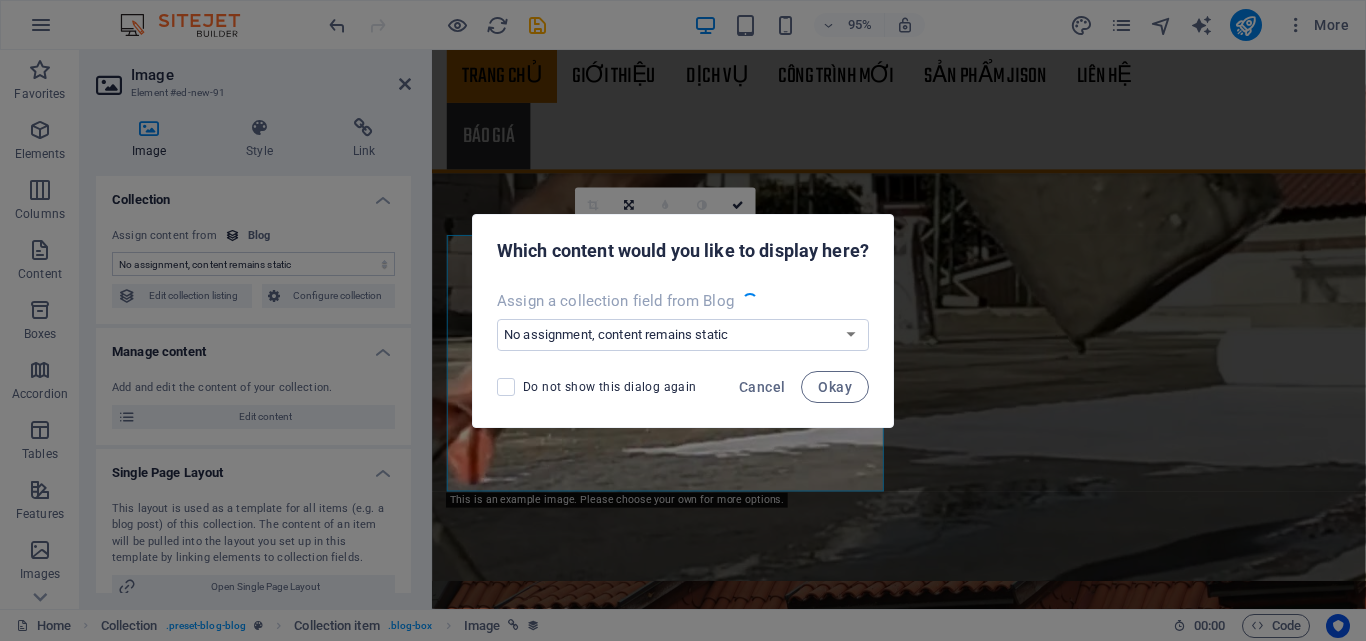 select on "image" 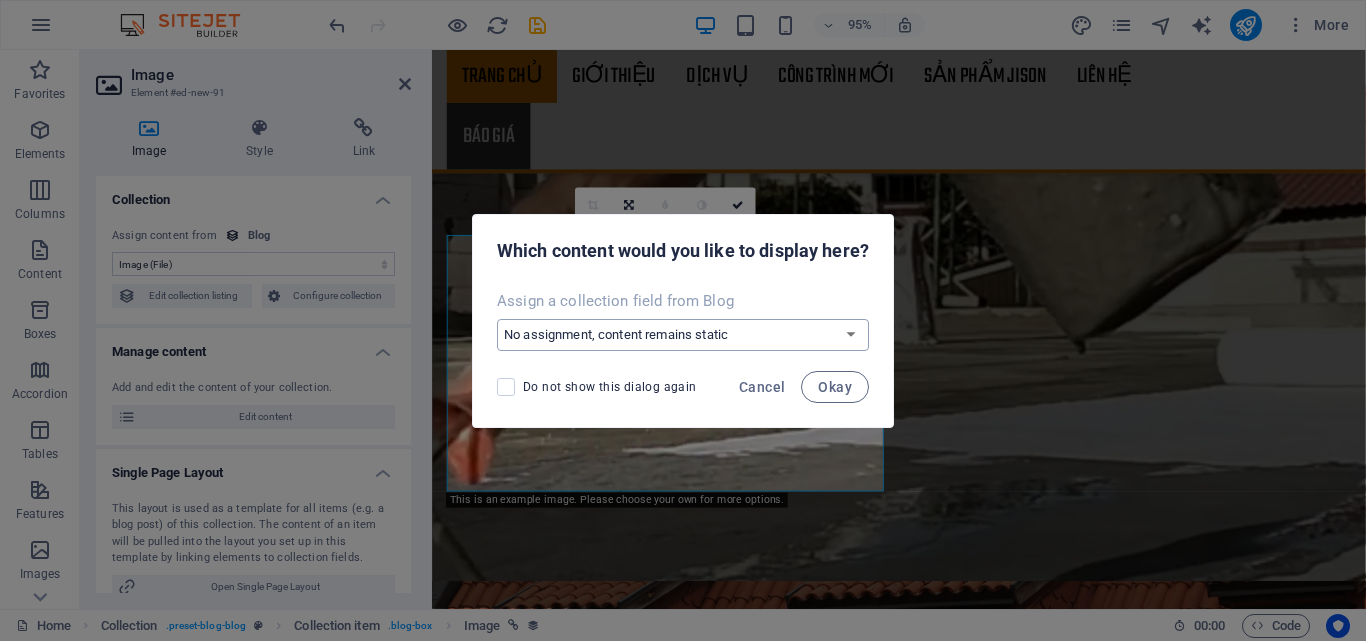 click on "No assignment, content remains static Create a new field Created at (Date) Updated at (Date) Name (Plain Text) Slug (Plain Text) Description (Rich Text) Content (CMS) Category (Choice) Author (Plain Text) Image (File) Publishing Date (Date) Status (Choice)" at bounding box center (683, 335) 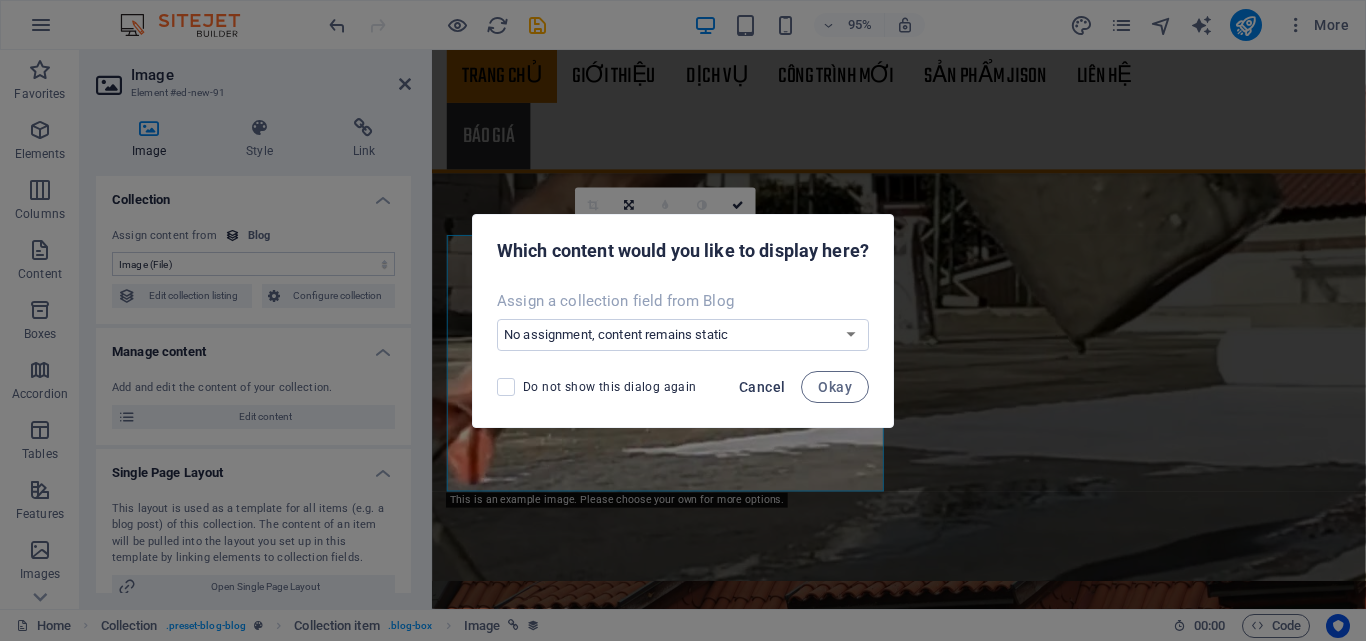 click on "Cancel" at bounding box center (762, 387) 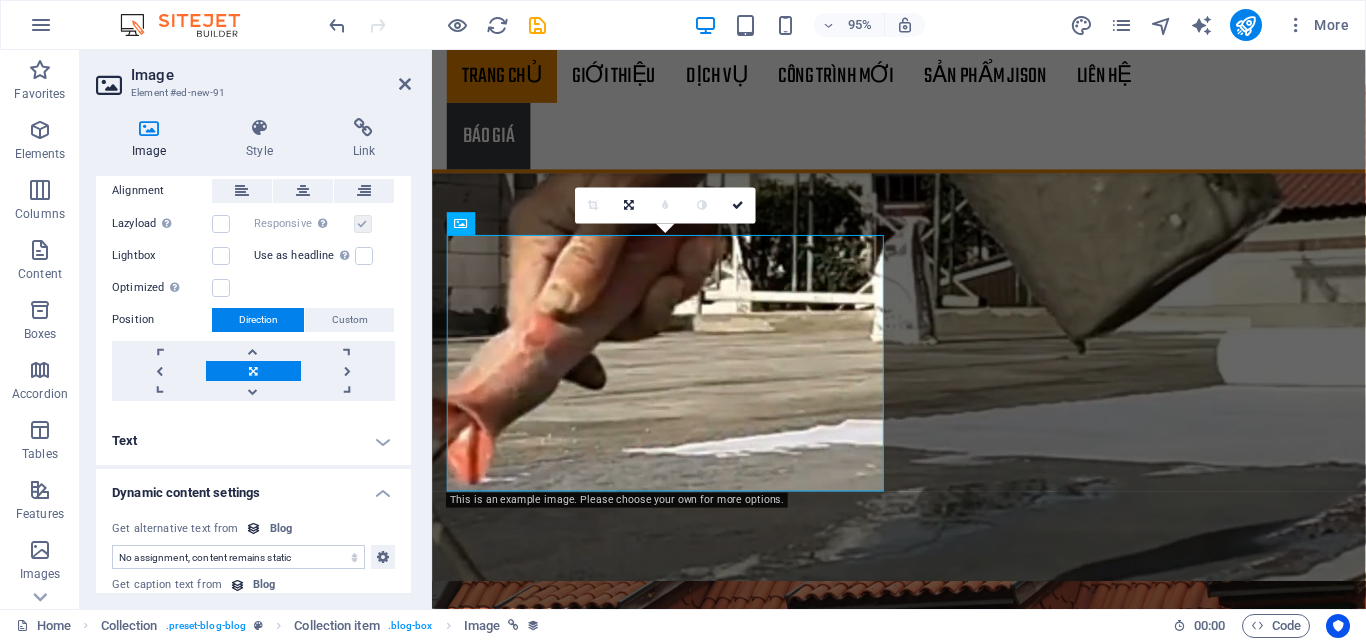 scroll, scrollTop: 649, scrollLeft: 0, axis: vertical 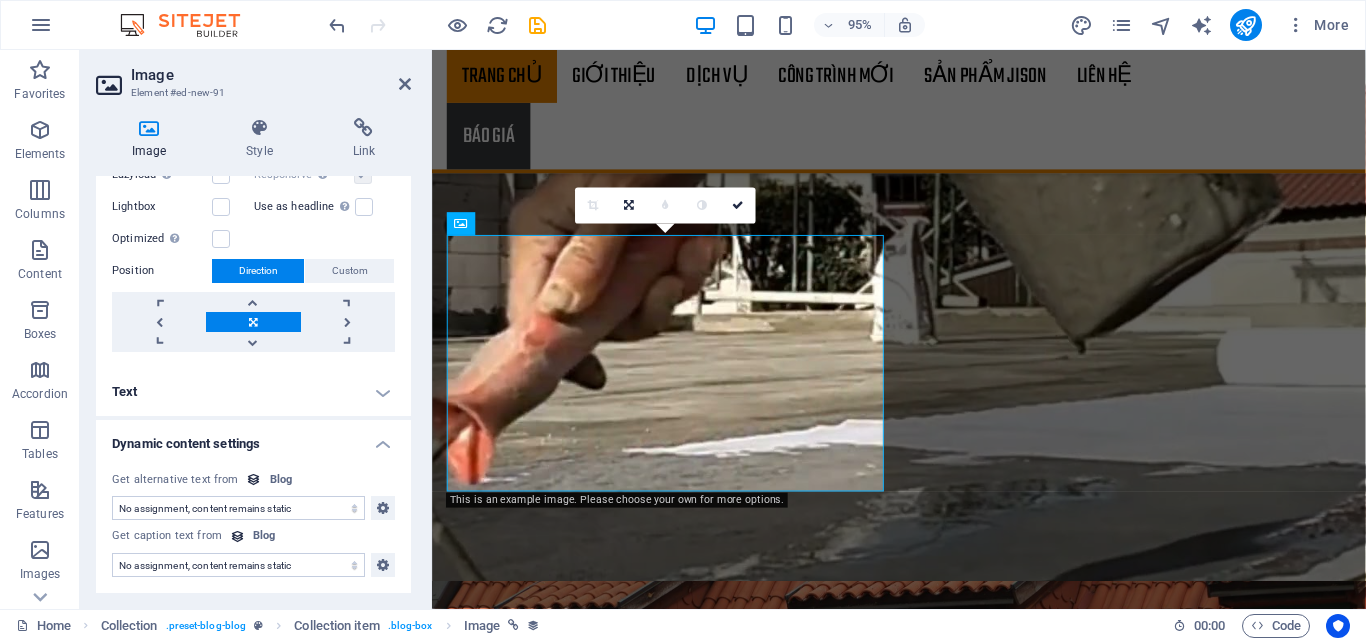 click on "Image" at bounding box center [271, 75] 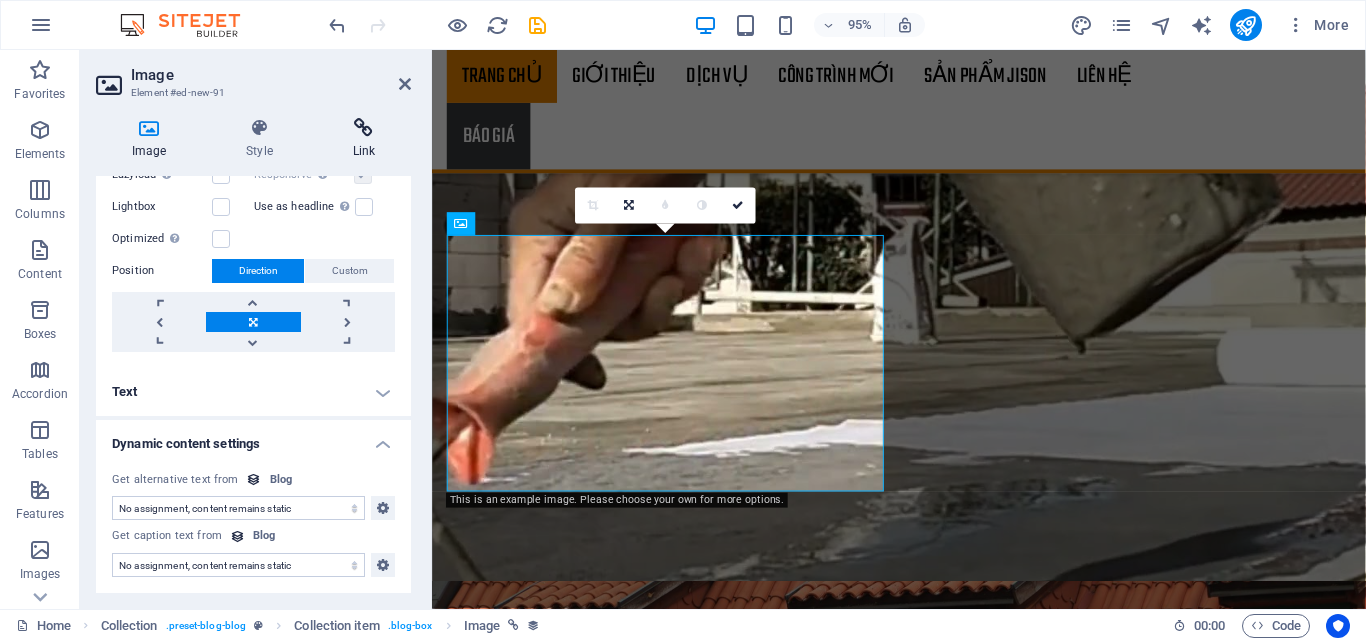 click on "Link" at bounding box center [364, 139] 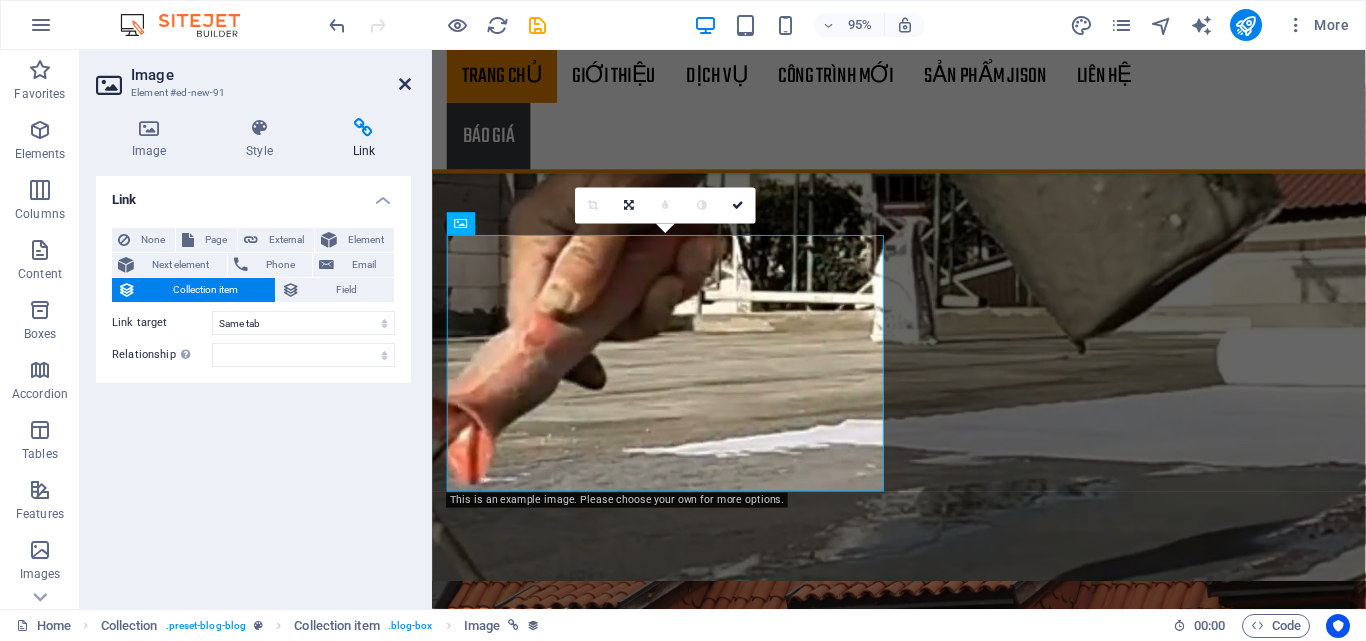 click at bounding box center [405, 84] 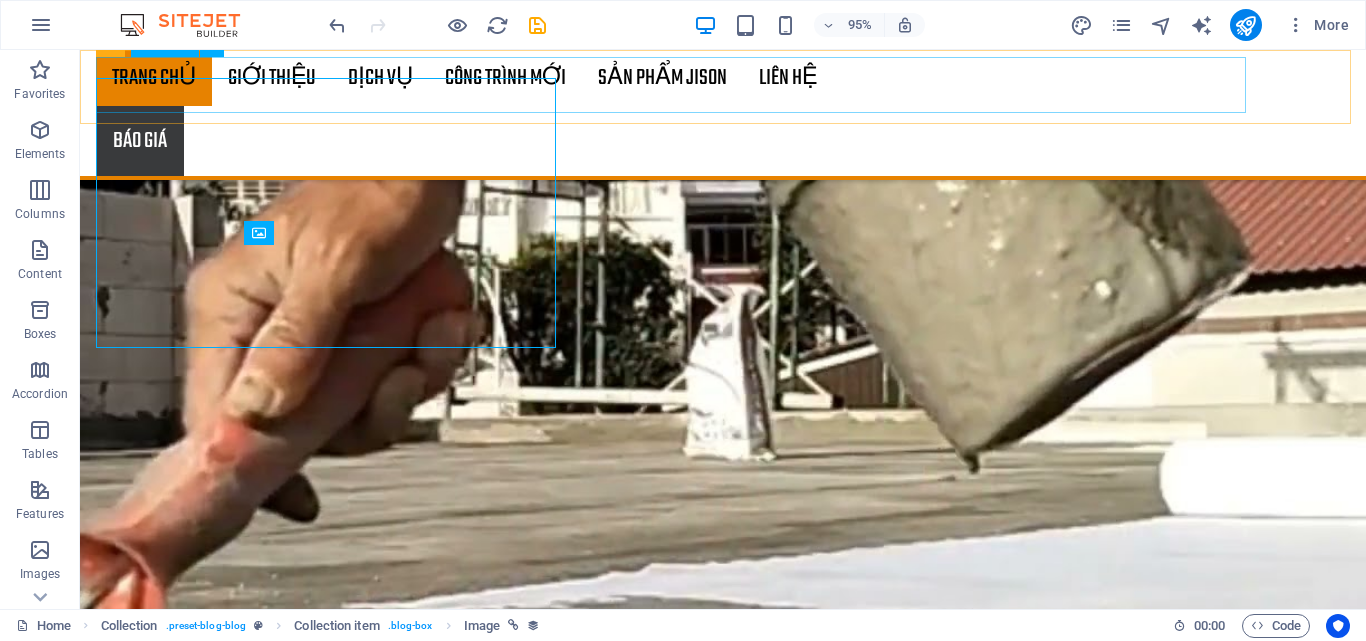 scroll, scrollTop: 3986, scrollLeft: 0, axis: vertical 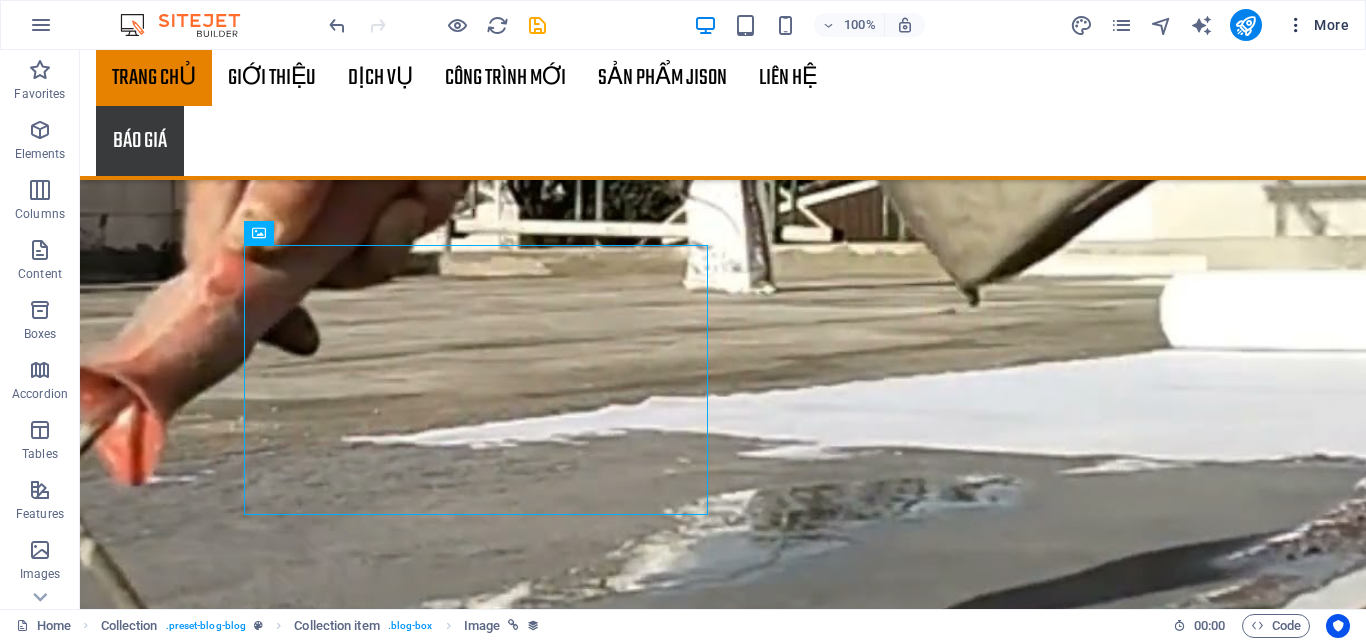 click at bounding box center [1296, 25] 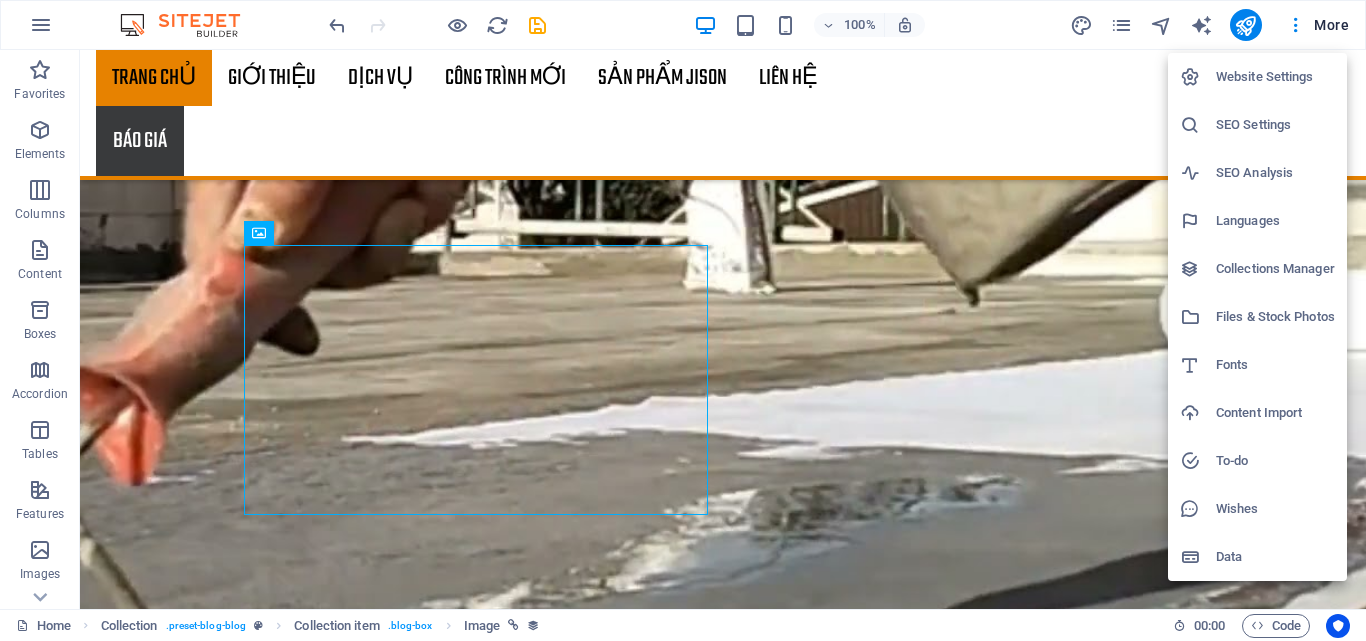 click at bounding box center (683, 320) 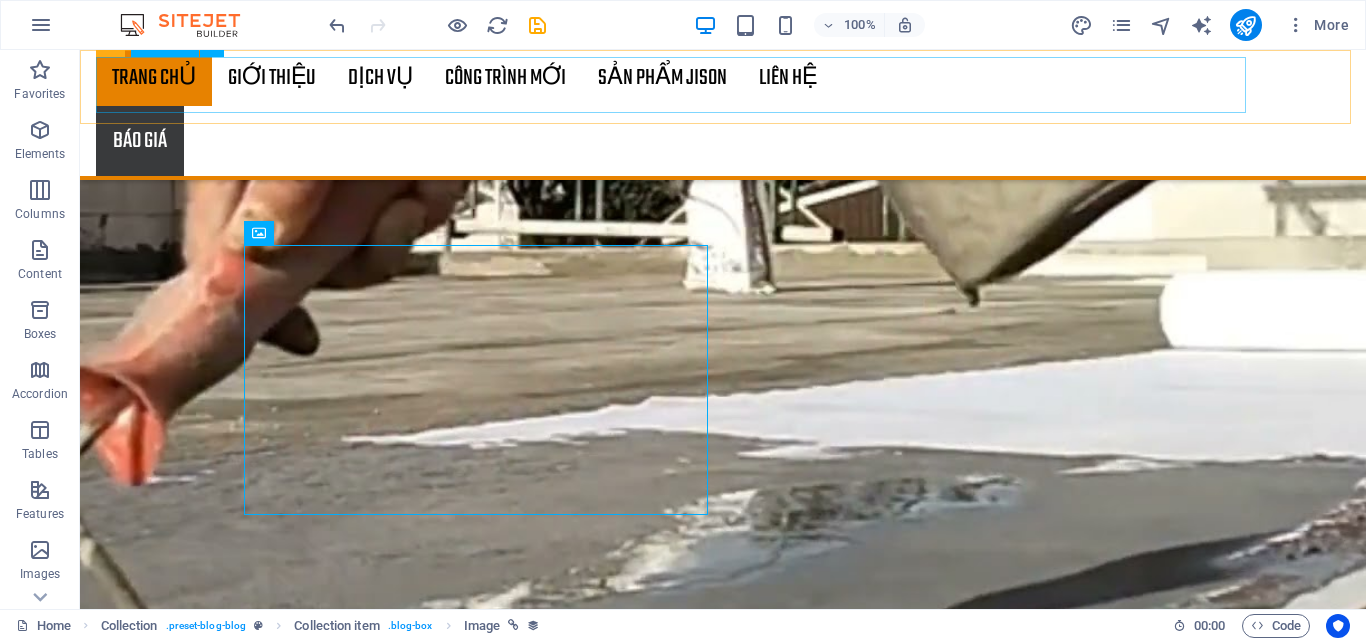click on "Trang chủ giới thiệu dịch vụ công trình mới Project-detail sản phẩm jison liên hệ" at bounding box center (723, 78) 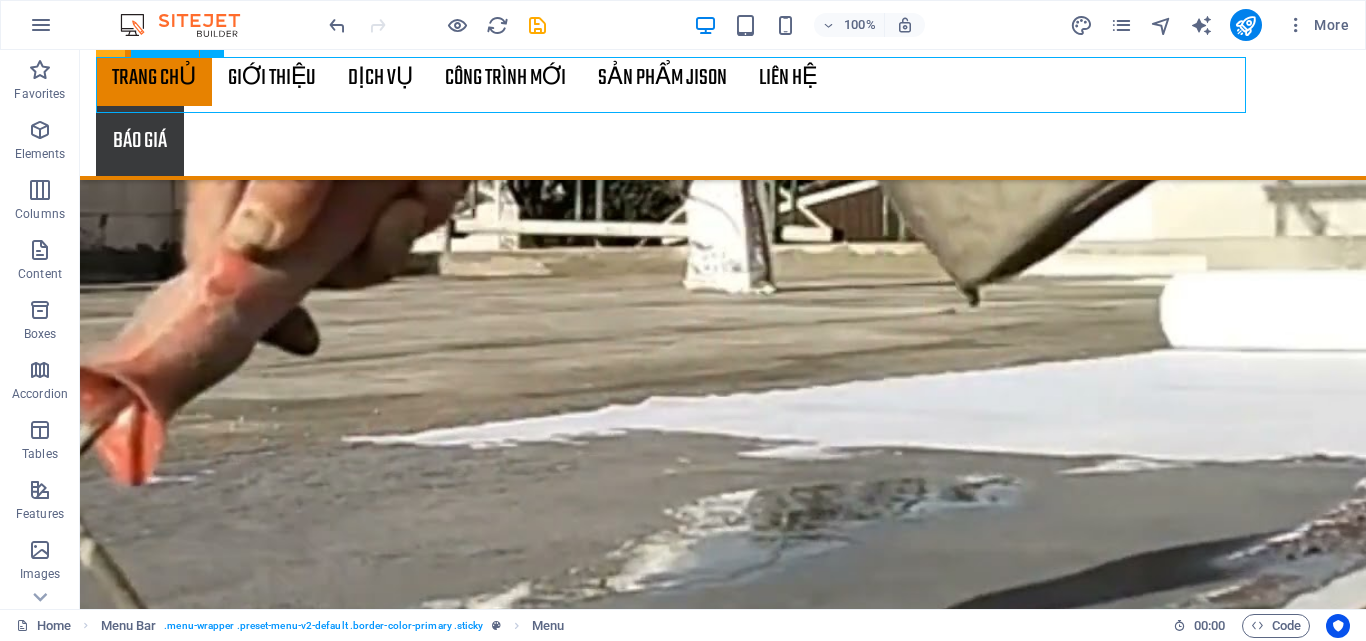 click on "Trang chủ giới thiệu dịch vụ công trình mới Project-detail sản phẩm jison liên hệ" at bounding box center (723, 78) 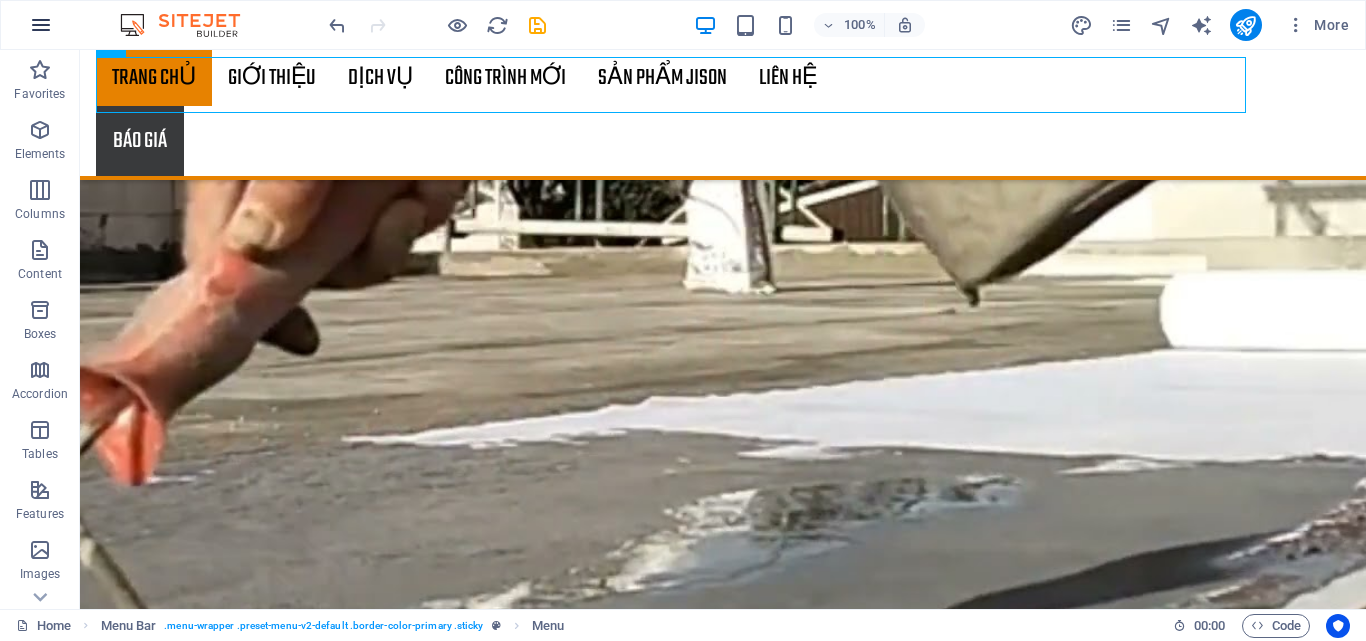 click at bounding box center (41, 25) 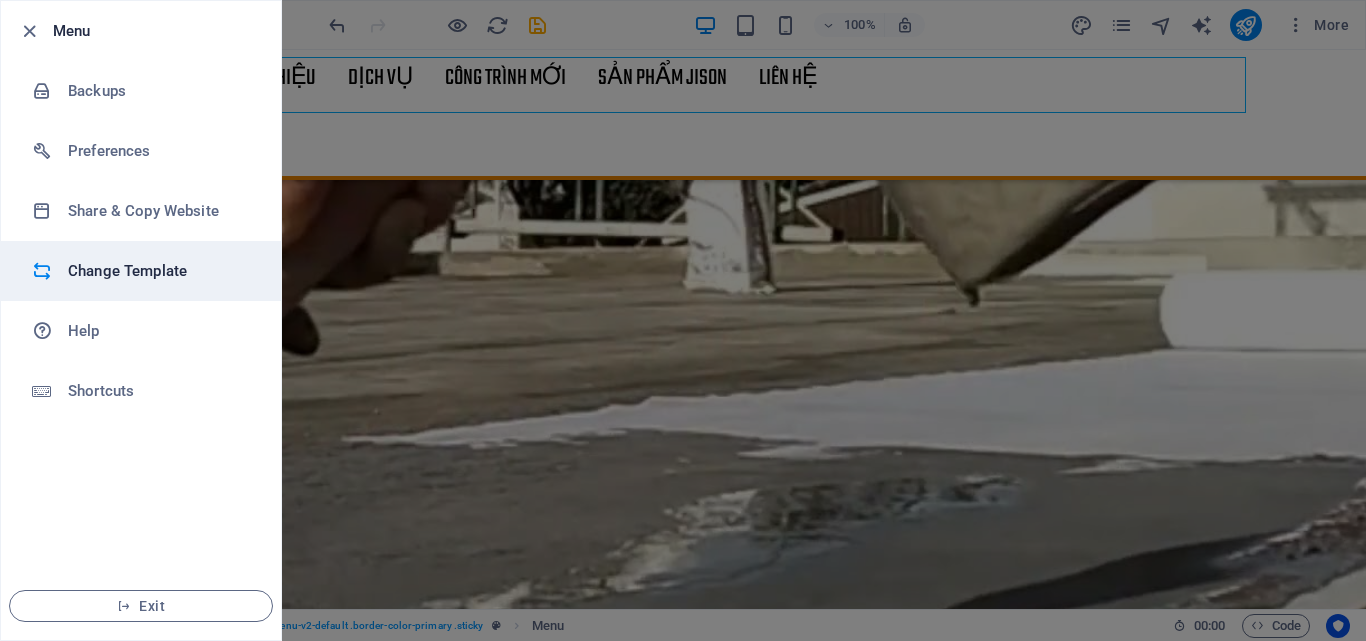 click at bounding box center [42, 271] 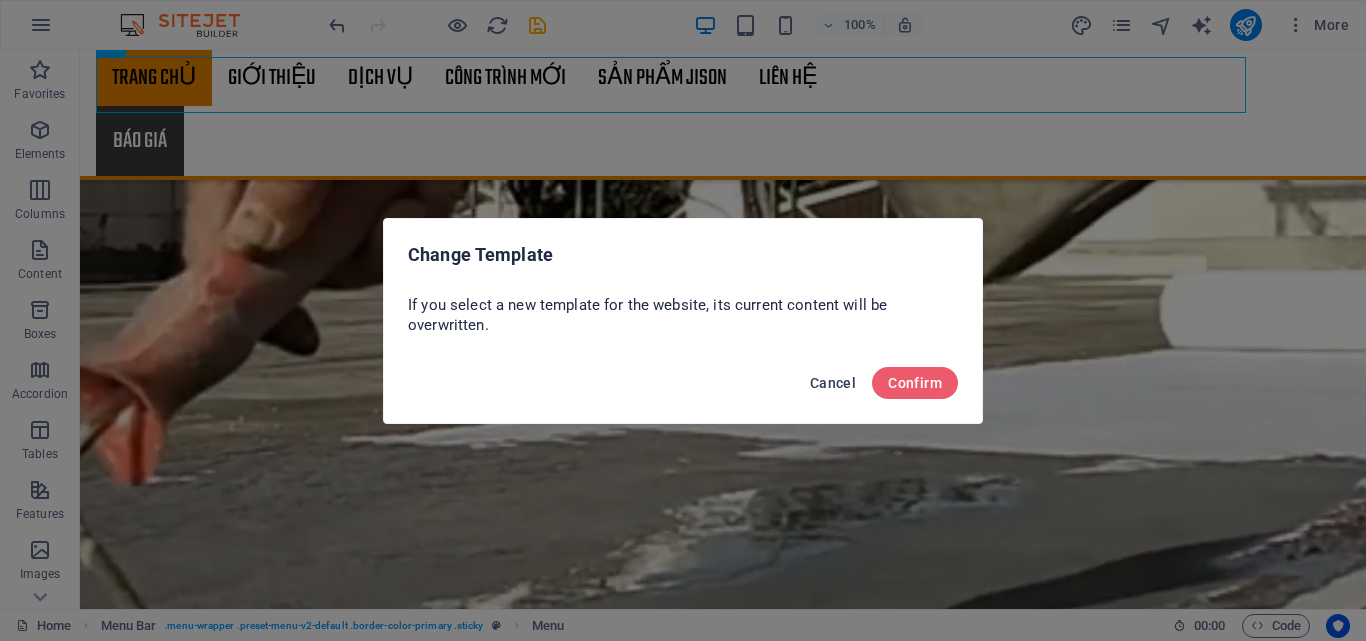 click on "Cancel" at bounding box center [833, 383] 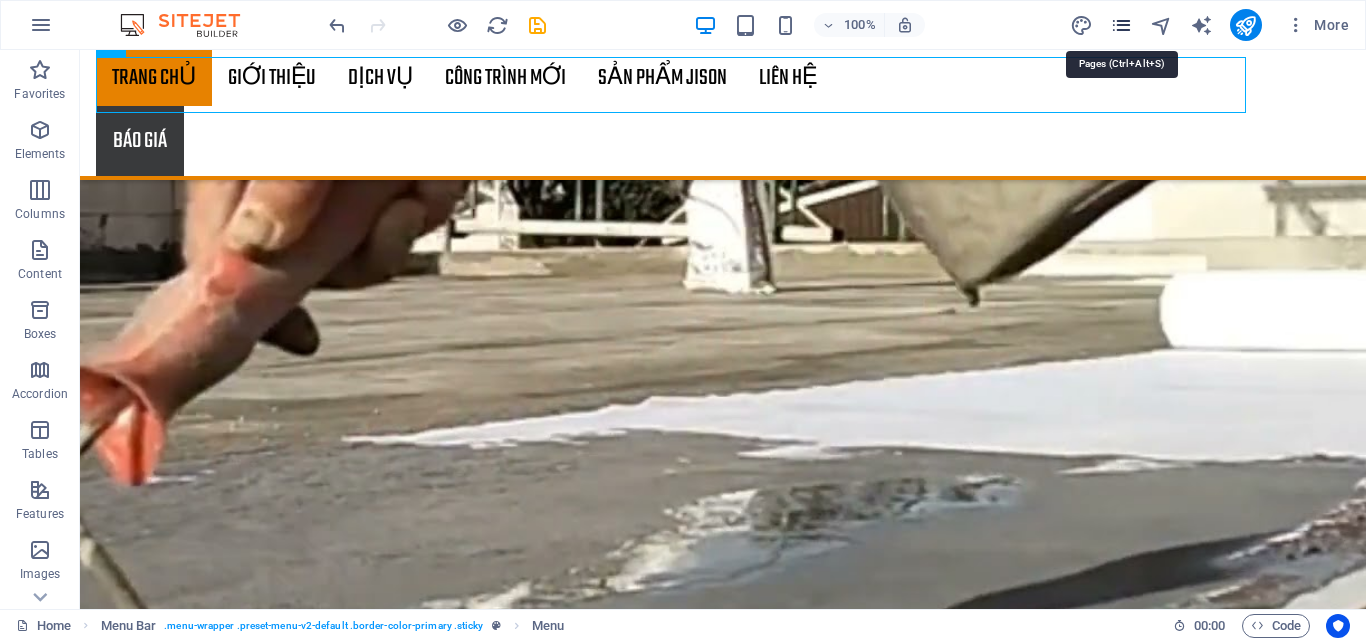 click at bounding box center [1121, 25] 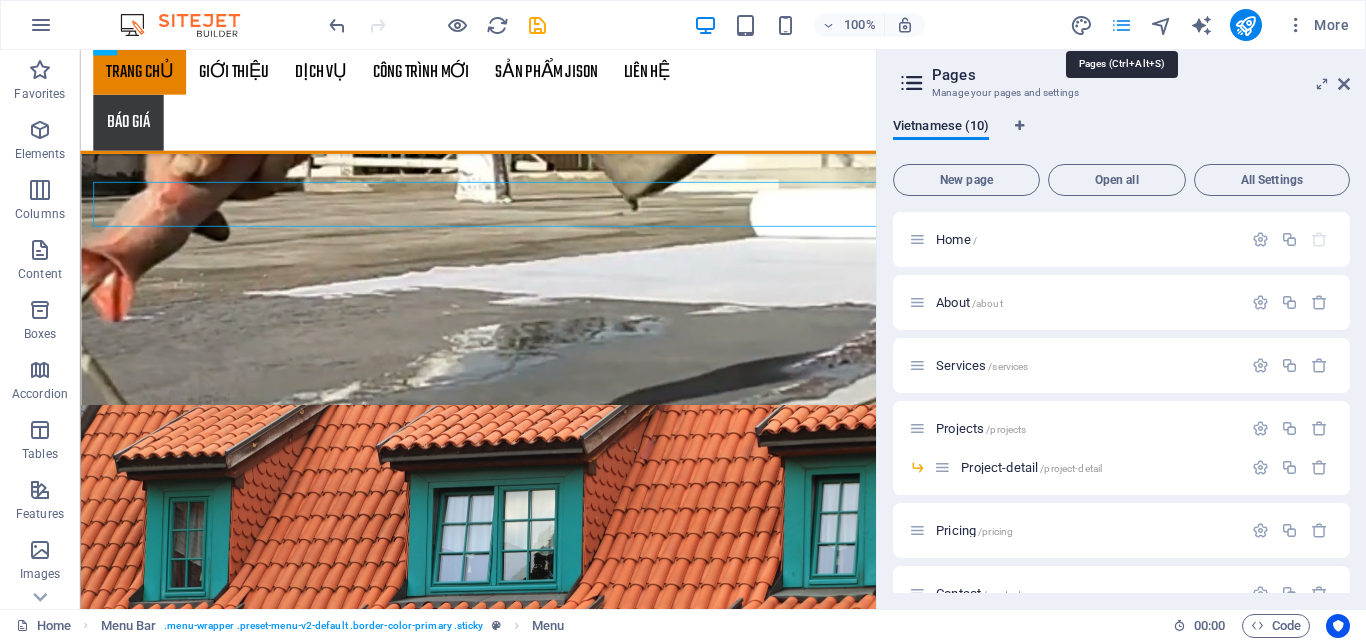 scroll, scrollTop: 3828, scrollLeft: 0, axis: vertical 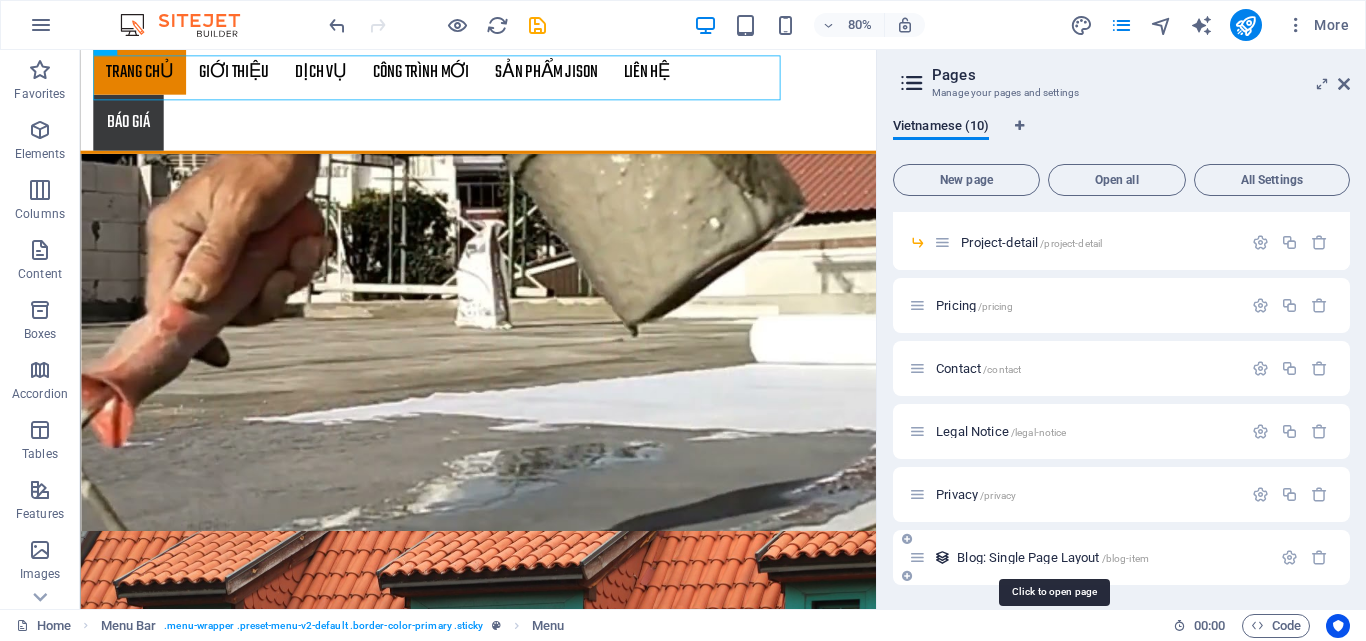 click on "Blog: Single Page Layout /blog-item" at bounding box center [1053, 557] 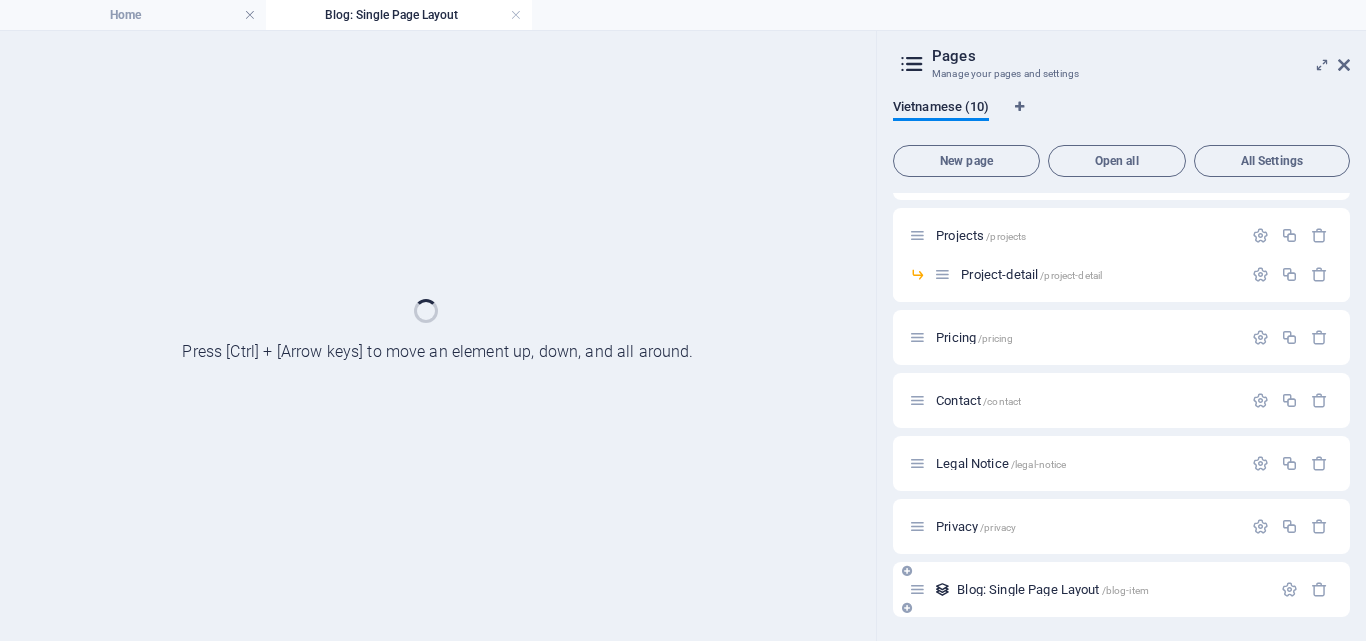 scroll, scrollTop: 174, scrollLeft: 0, axis: vertical 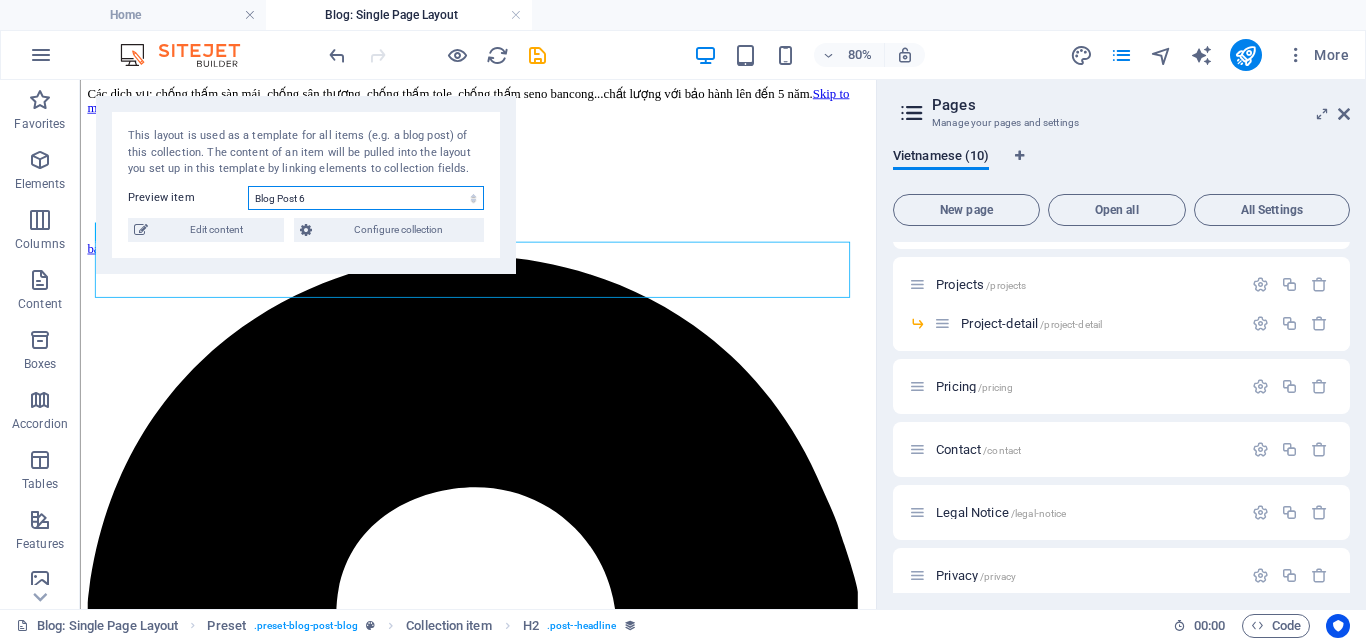 click on "Blog Post 6 Blog Post 5 Blog Post 4 Blog Post 3 Blog Post 2 Blog Post 1" at bounding box center (366, 198) 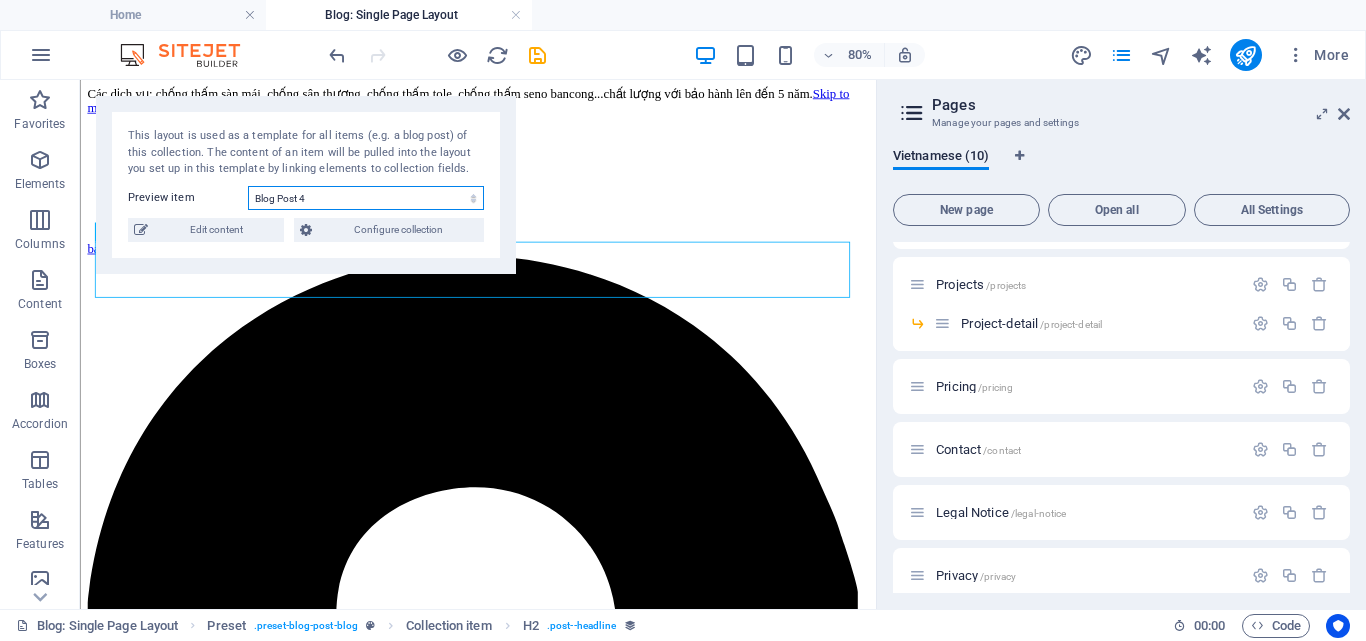 click on "Blog Post 6 Blog Post 5 Blog Post 4 Blog Post 3 Blog Post 2 Blog Post 1" at bounding box center [366, 198] 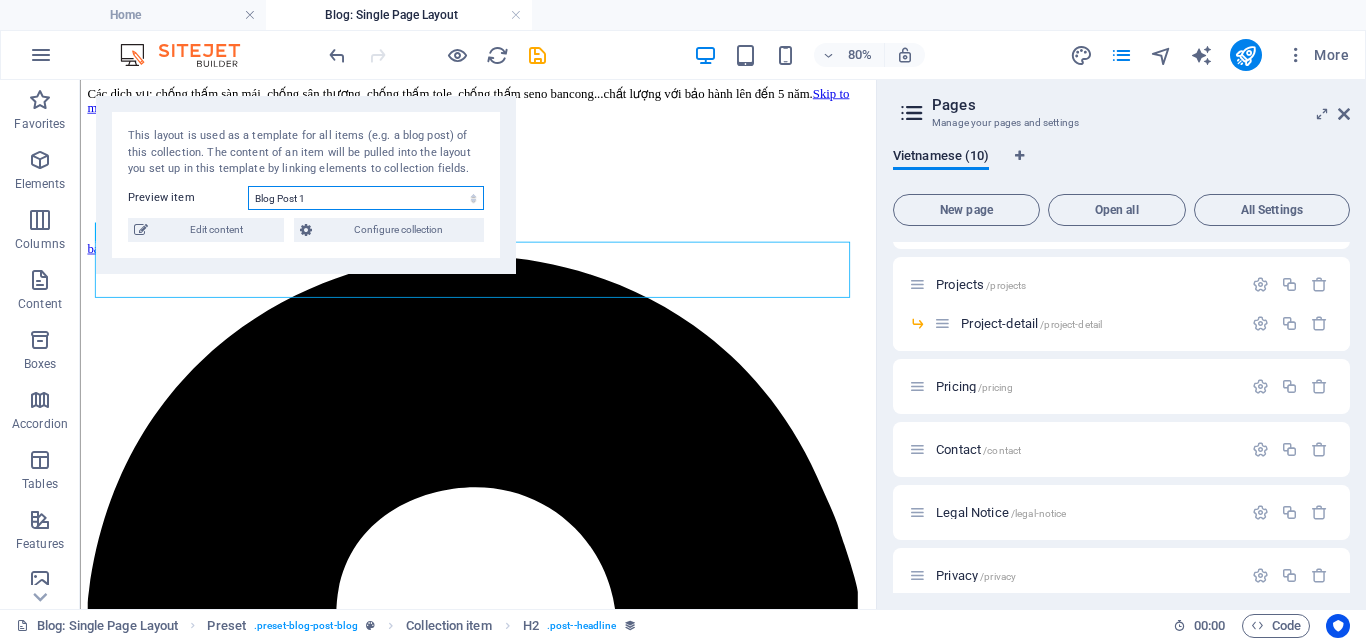 click on "Blog Post 6 Blog Post 5 Blog Post 4 Blog Post 3 Blog Post 2 Blog Post 1" at bounding box center [366, 198] 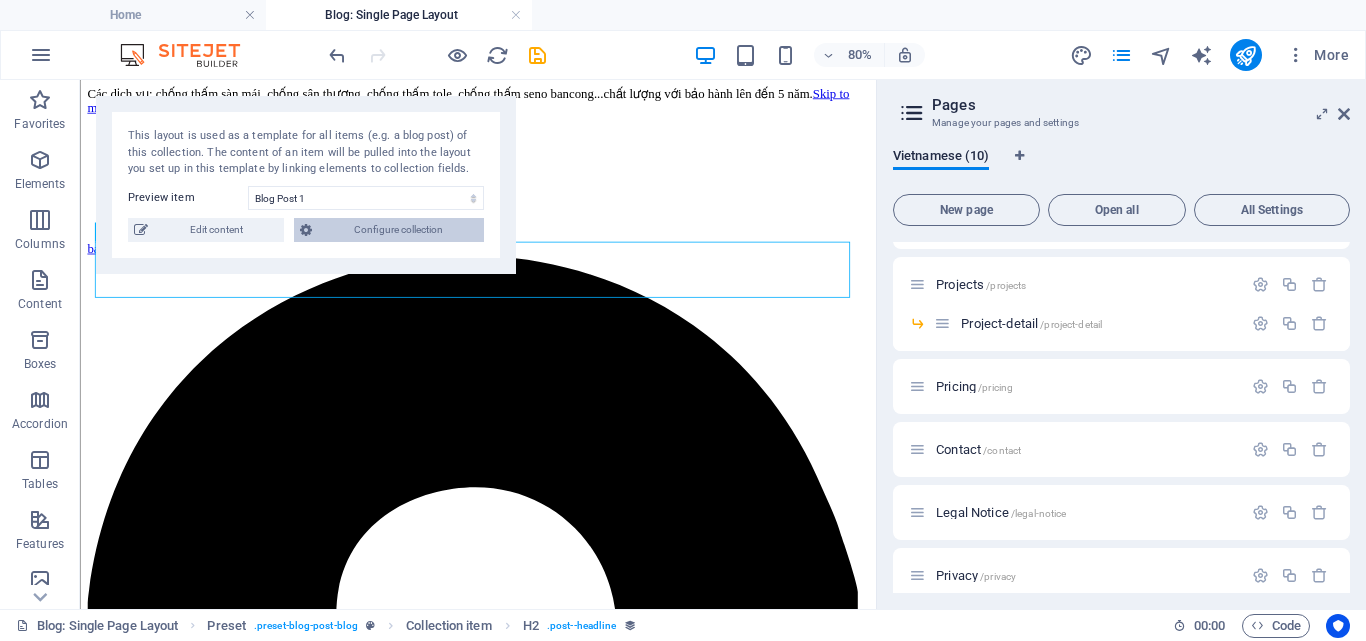 click on "Configure collection" at bounding box center [398, 230] 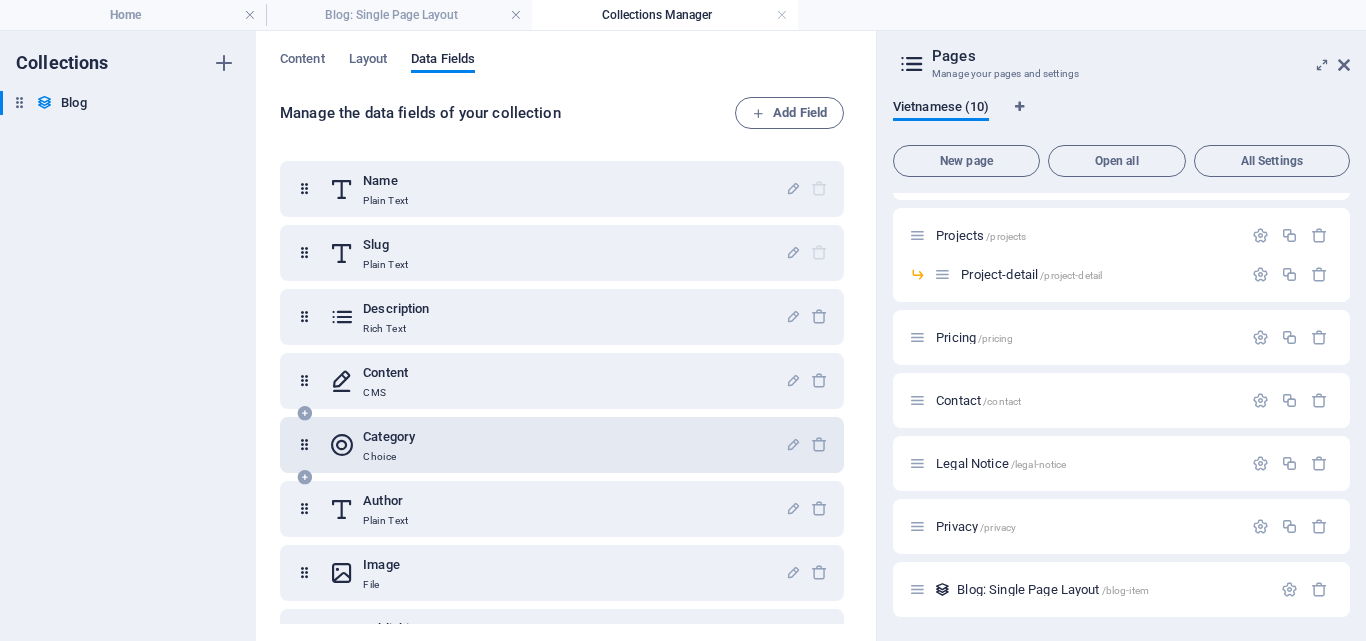 scroll, scrollTop: 113, scrollLeft: 0, axis: vertical 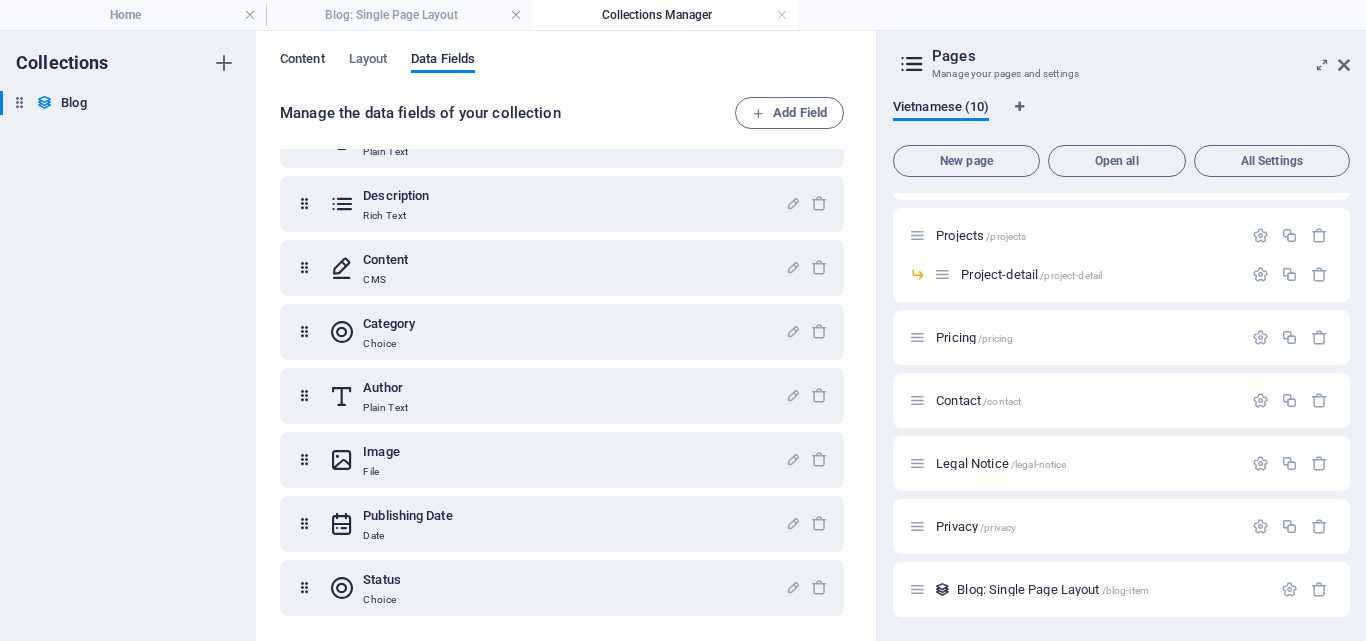 click on "Content" at bounding box center (302, 61) 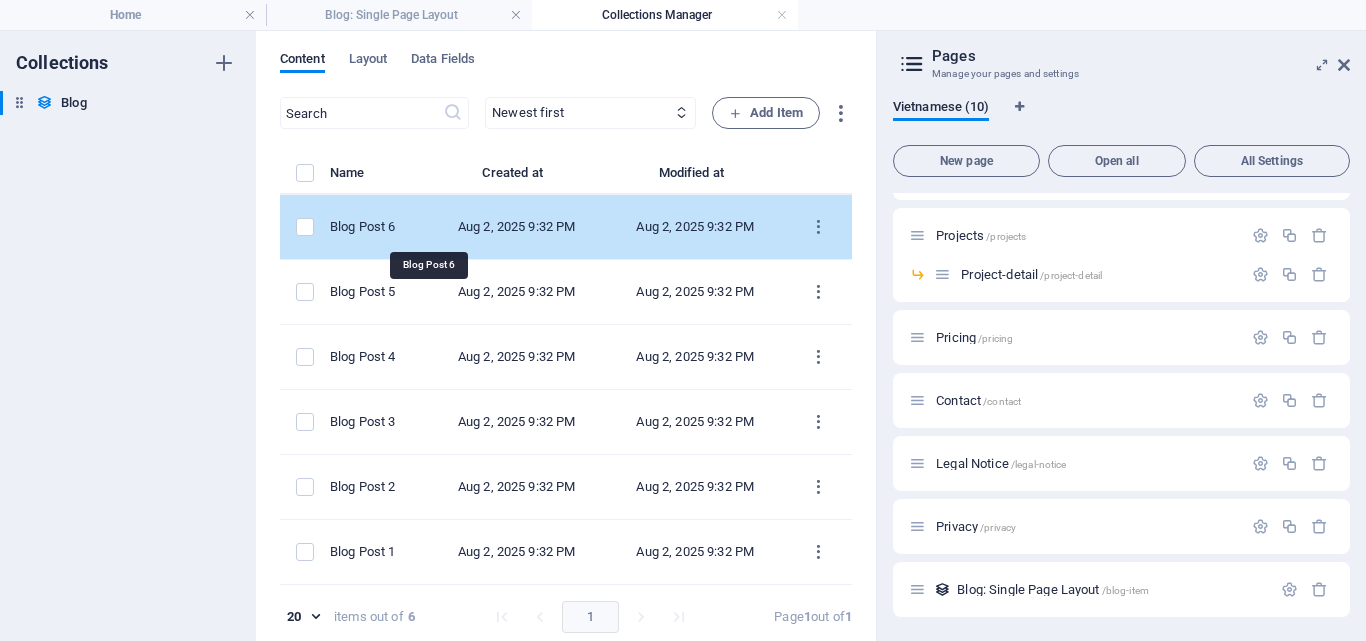 click on "Blog Post 6" at bounding box center [370, 227] 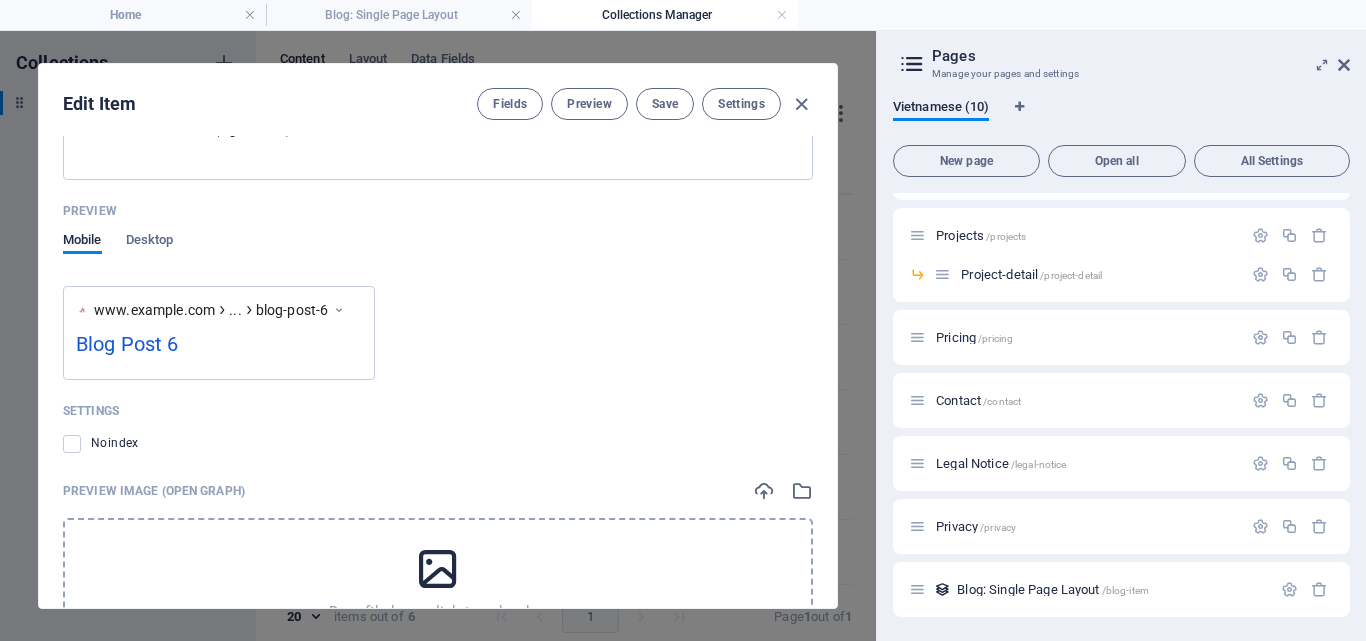 scroll, scrollTop: 1896, scrollLeft: 0, axis: vertical 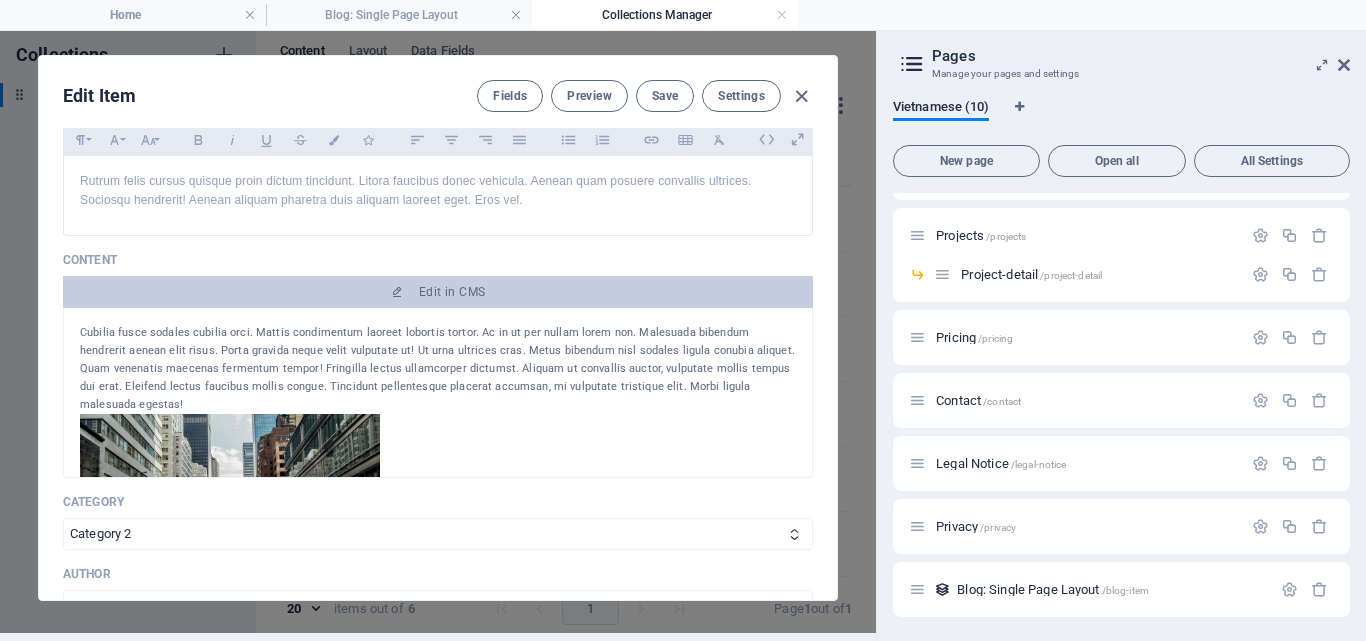 click on "Cubilia fusce sodales cubilia orci. Mattis condimentum laoreet lobortis tortor. Ac in ut per nullam lorem non. Malesuada bibendum hendrerit aenean elit risus. Porta gravida neque velit vulputate ut! Ut urna ultrices cras. Metus bibendum nisl sodales ligula conubia aliquet. Quam venenatis maecenas fermentum tempor! Fringilla lectus ullamcorper dictumst. Aliquam ut convallis auctor, vulputate mollis tempus dui erat. Eleifend lectus faucibus mollis congue. Tincidunt pellentesque placerat accumsan, mi vulputate tristique elit. Morbi ligula malesuada egestas!" at bounding box center [438, 369] 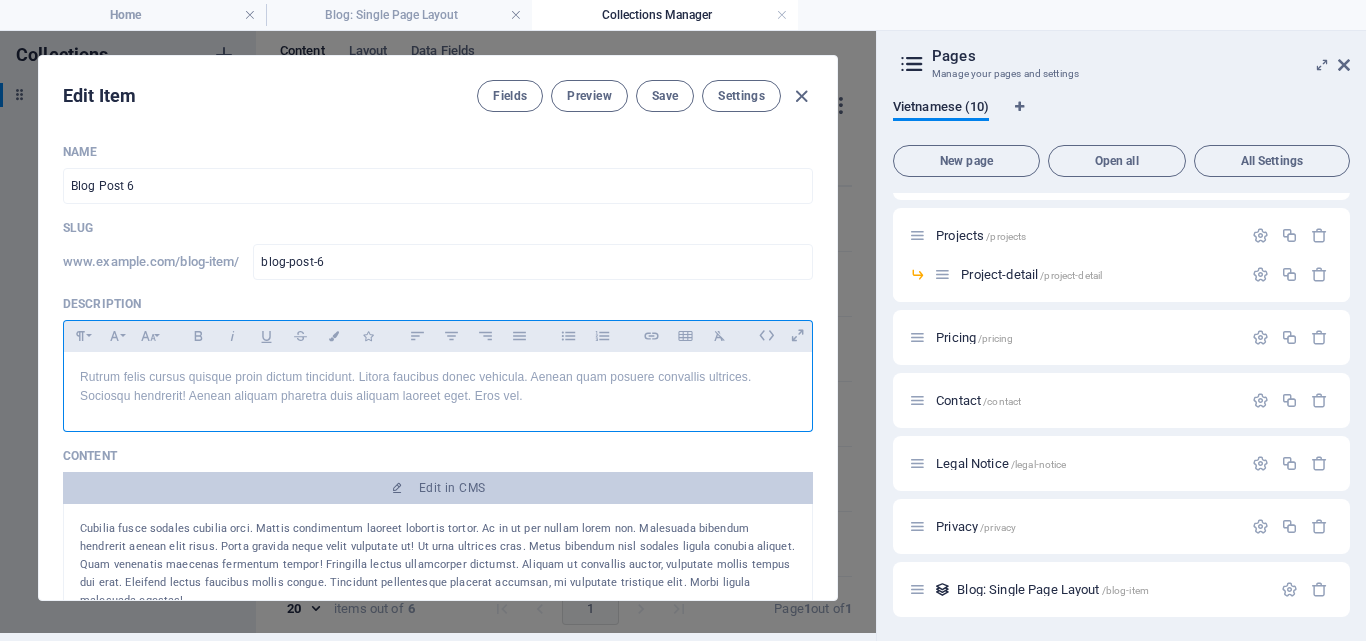 click on "Rutrum felis cursus quisque proin dictum tincidunt. Litora faucibus donec vehicula. Aenean quam posuere convallis ultrices. Sociosqu hendrerit! Aenean aliquam pharetra duis aliquam laoreet eget. Eros vel." at bounding box center (438, 387) 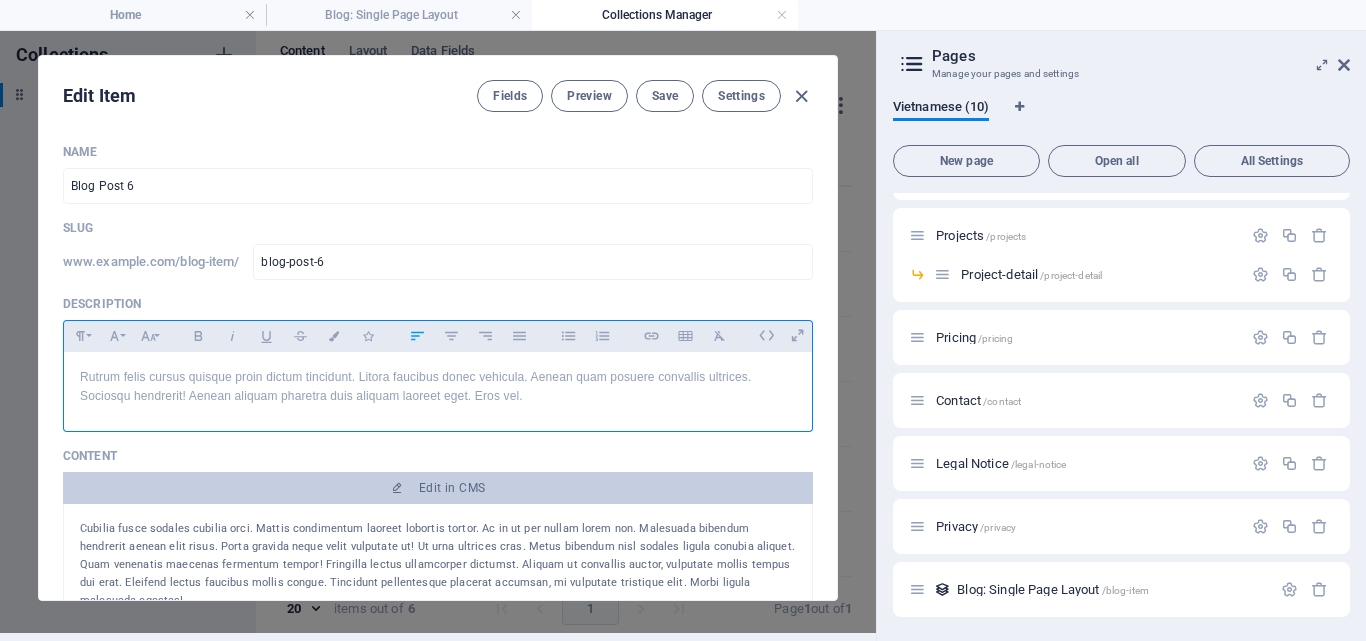 scroll, scrollTop: 0, scrollLeft: 0, axis: both 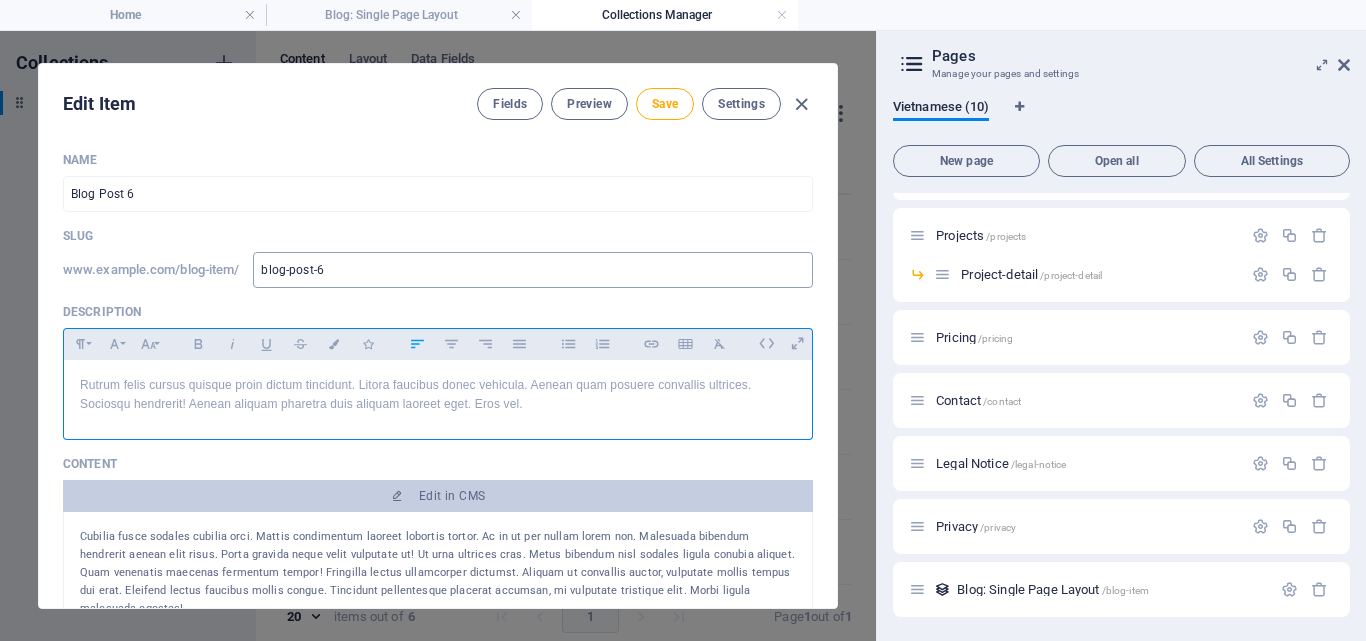 click on "blog-post-6" at bounding box center (533, 270) 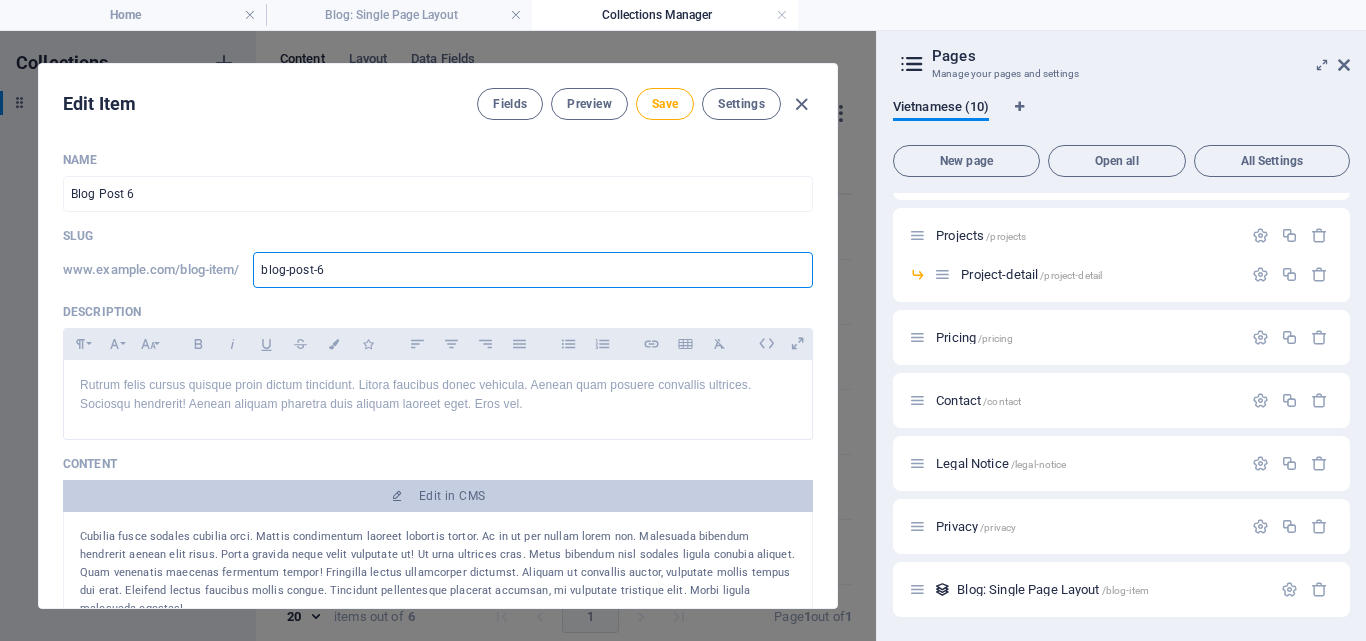 click on "blog-post-6" at bounding box center [533, 270] 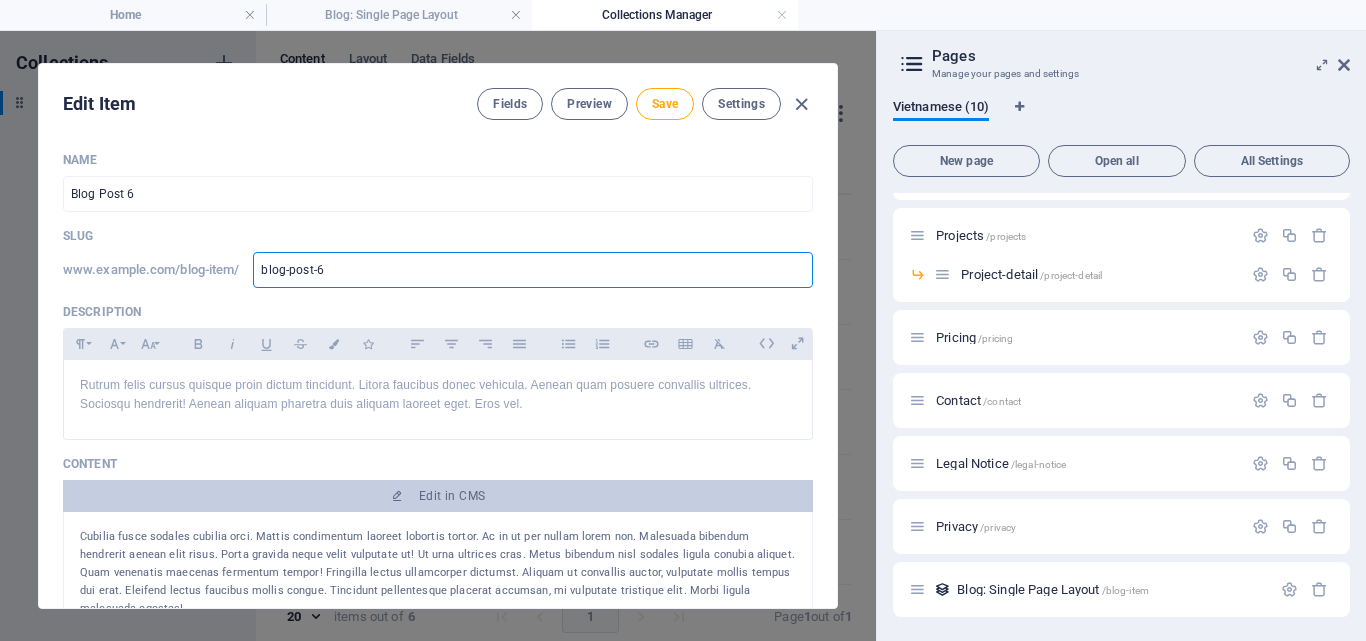 type on "v" 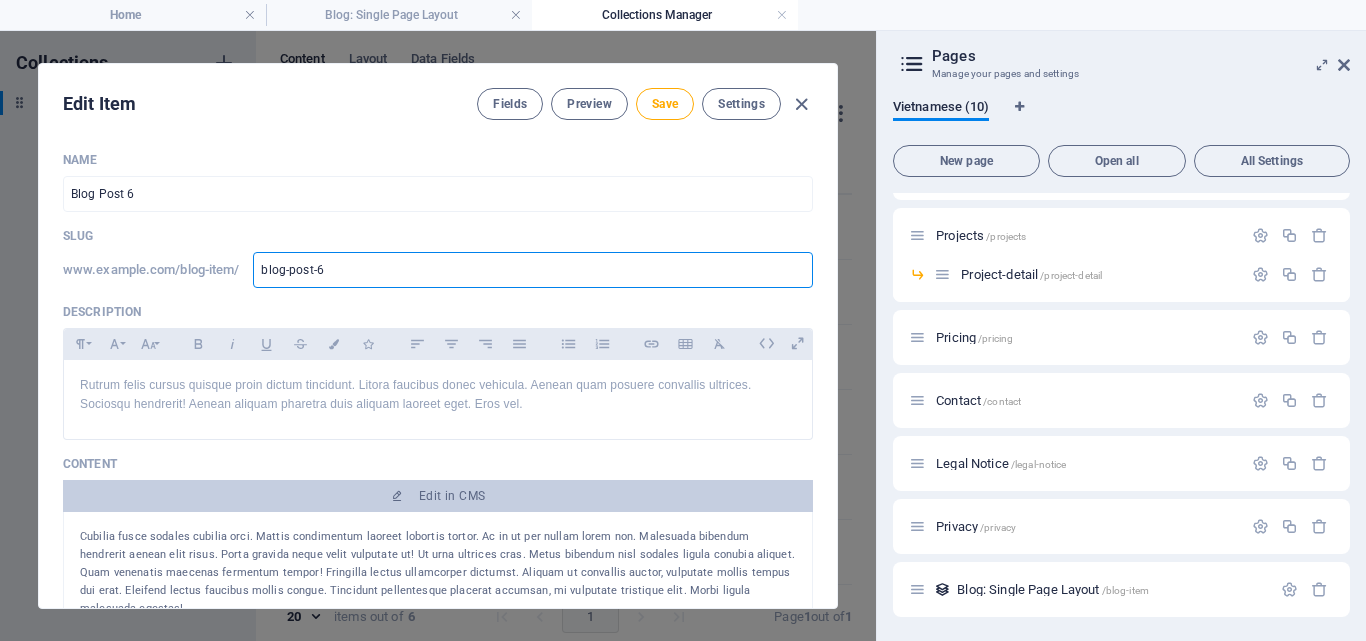 type on "v" 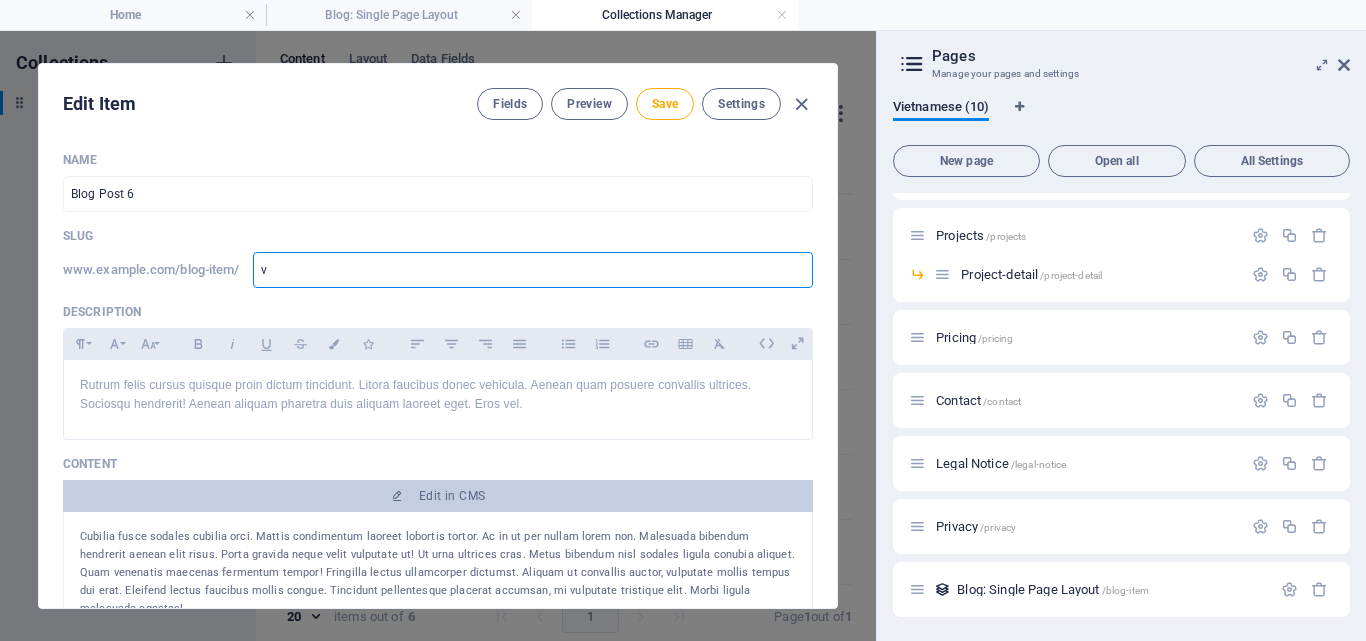 click on "v" at bounding box center [533, 270] 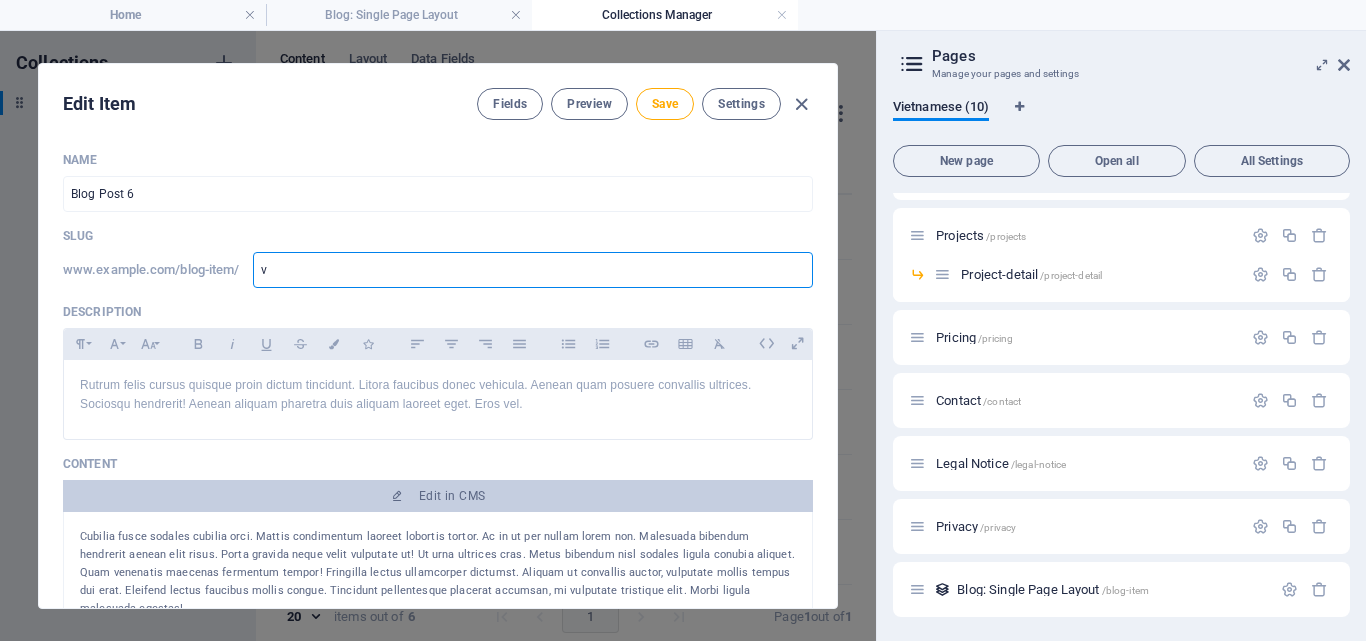 click on "v" at bounding box center [533, 270] 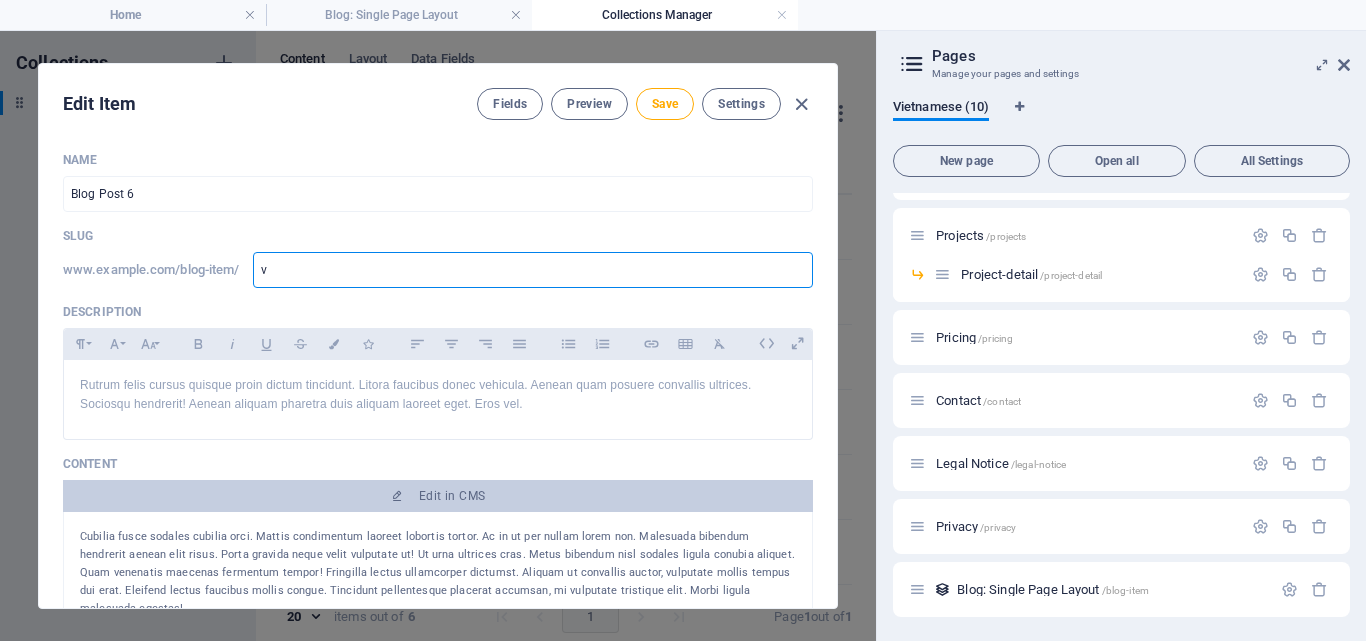 paste on "Sân Thượng Thấm Dột – Nỗi Lo Không Của Riêng Ai" 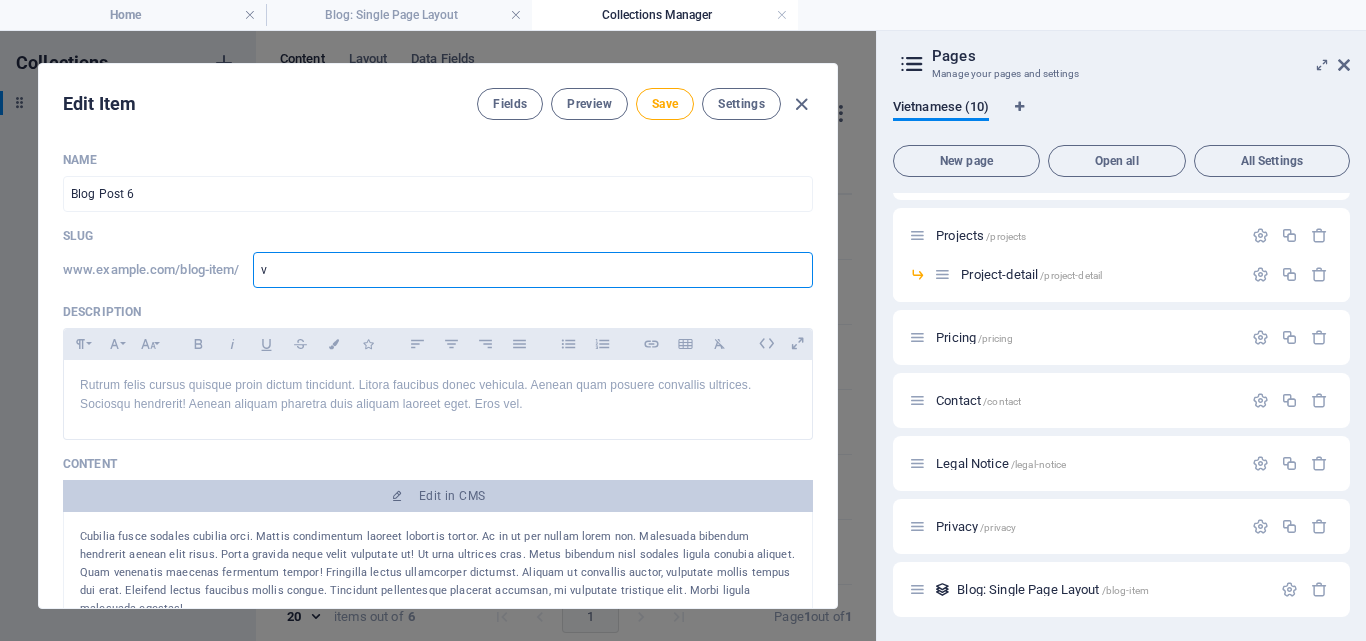 type on "Sân Thượng Thấm Dột – Nỗi Lo Không Của Riêng Ai" 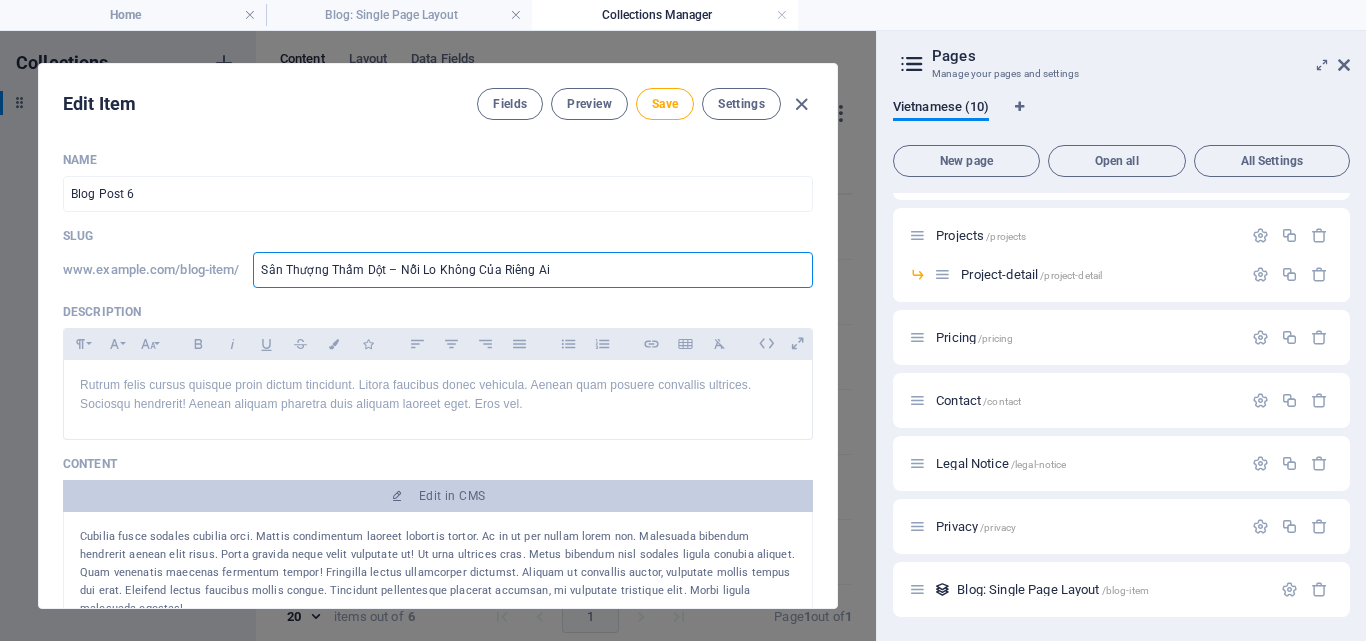 type on "san-thuong-tham-dot-noi-lo-khong-cua-rieng-ai" 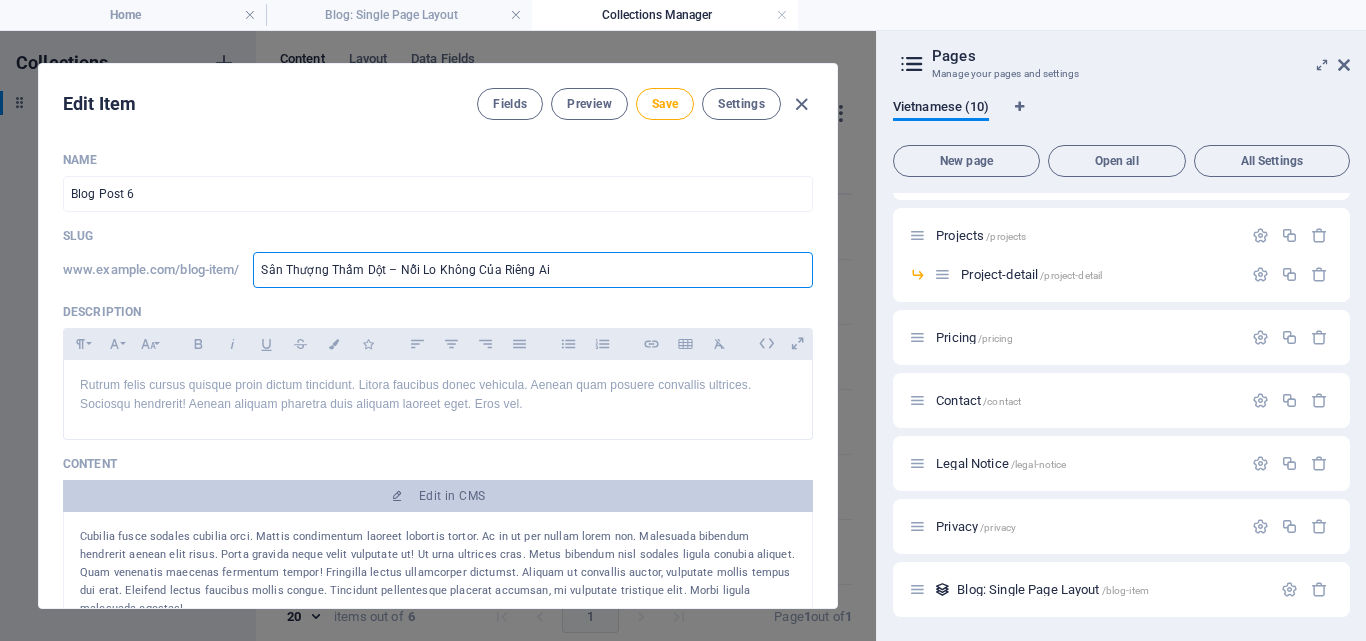 type on "san-thuong-tham-dot-noi-lo-khong-cua-rieng-ai" 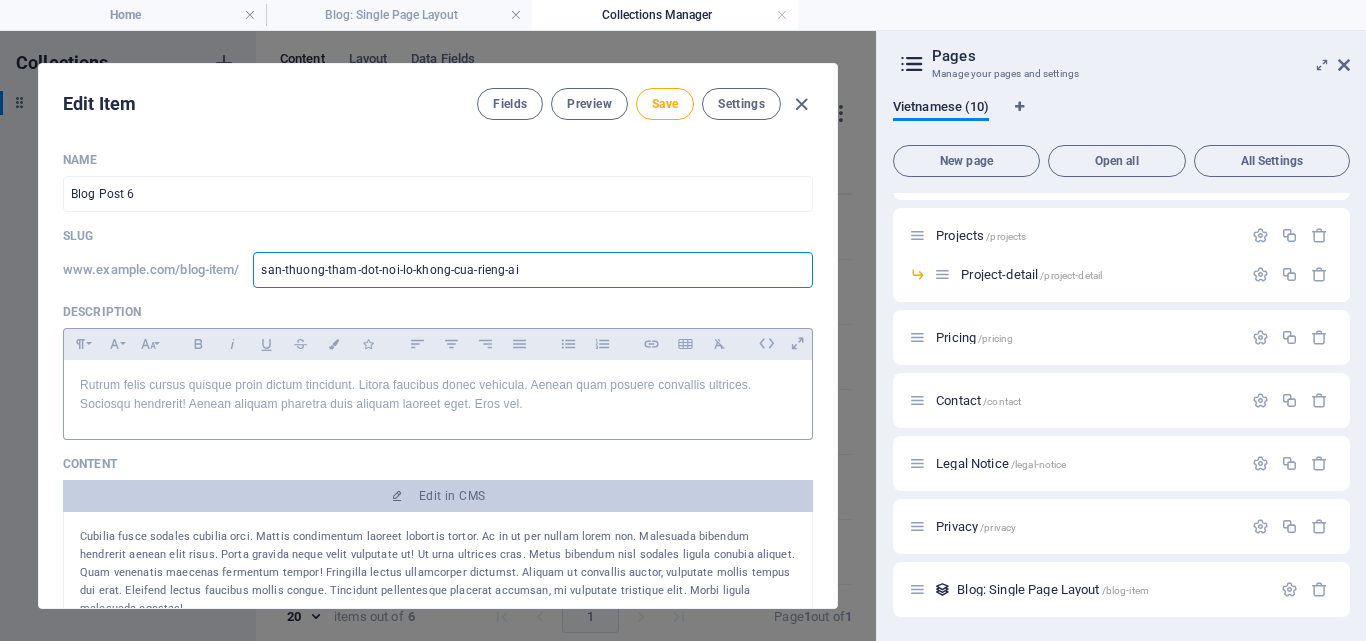 click on "Rutrum felis cursus quisque proin dictum tincidunt. Litora faucibus donec vehicula. Aenean quam posuere convallis ultrices. Sociosqu hendrerit! Aenean aliquam pharetra duis aliquam laoreet eget. Eros vel." at bounding box center [438, 395] 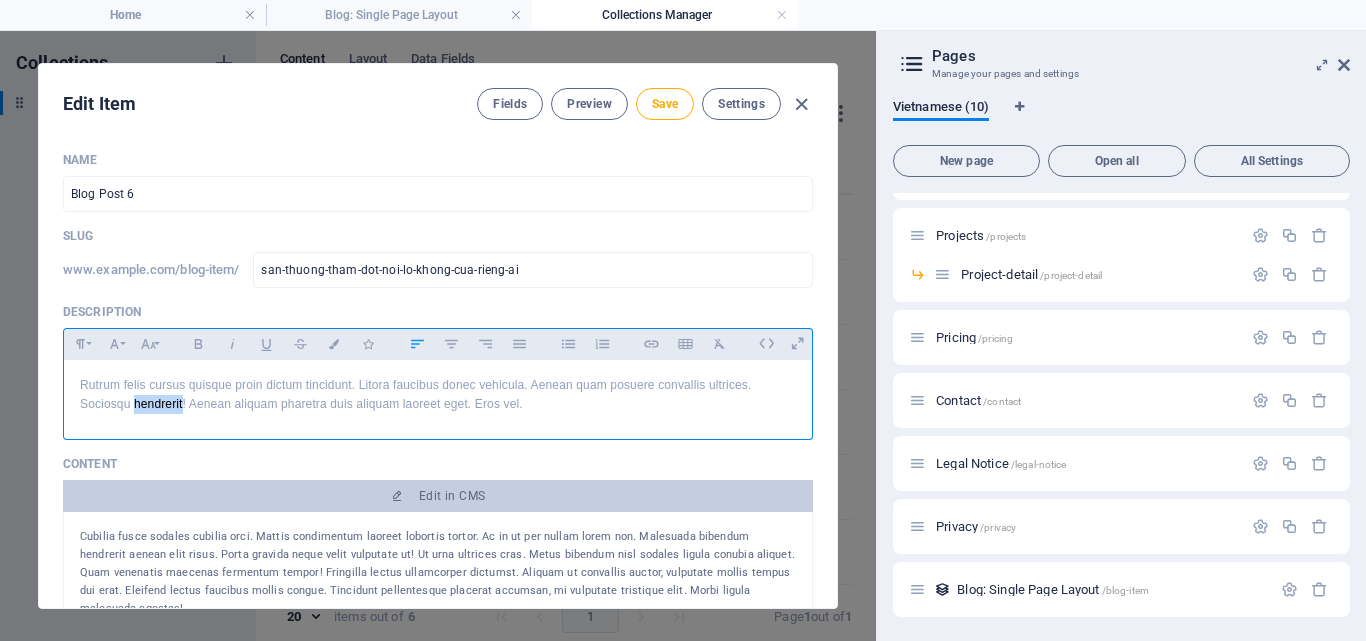click on "Rutrum felis cursus quisque proin dictum tincidunt. Litora faucibus donec vehicula. Aenean quam posuere convallis ultrices. Sociosqu hendrerit! Aenean aliquam pharetra duis aliquam laoreet eget. Eros vel." at bounding box center [438, 395] 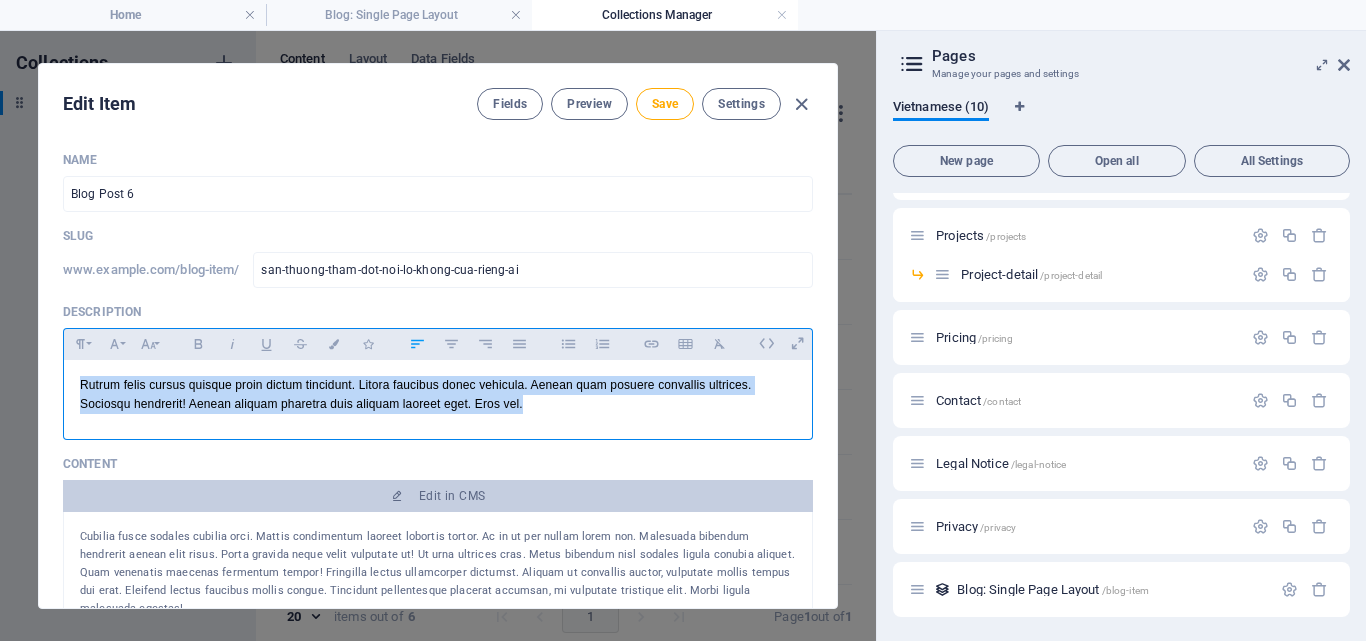 click on "Rutrum felis cursus quisque proin dictum tincidunt. Litora faucibus donec vehicula. Aenean quam posuere convallis ultrices. Sociosqu hendrerit! Aenean aliquam pharetra duis aliquam laoreet eget. Eros vel." at bounding box center [438, 395] 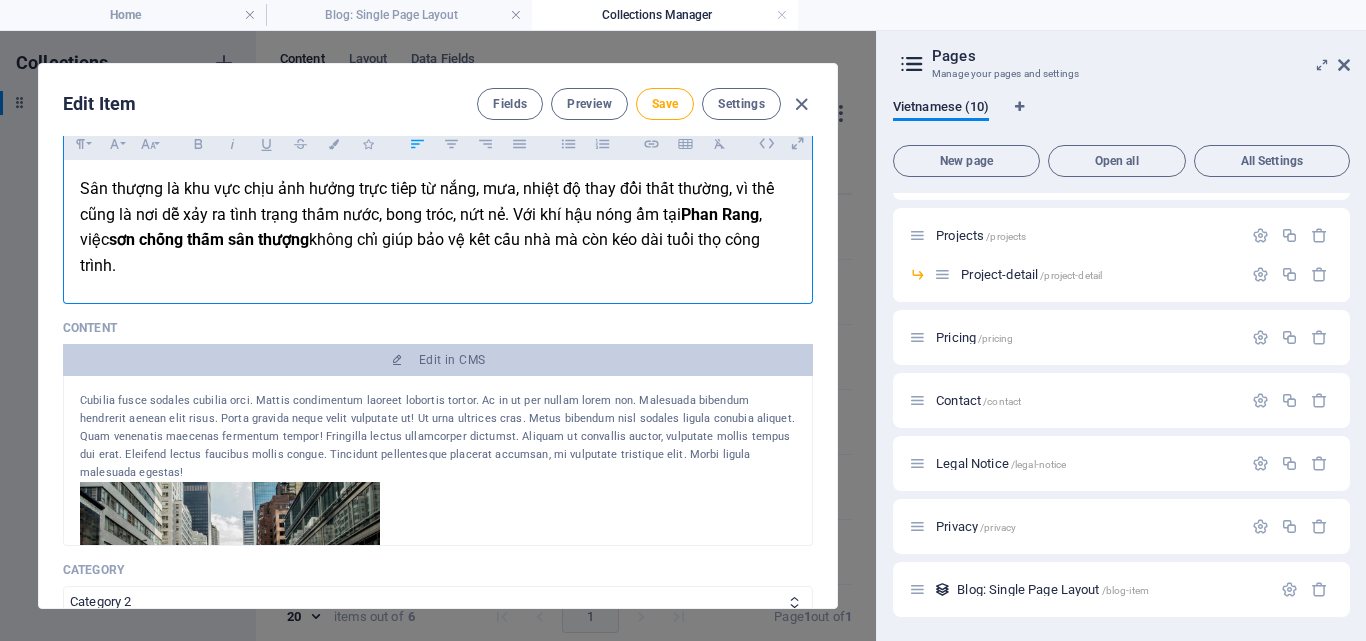scroll, scrollTop: 400, scrollLeft: 0, axis: vertical 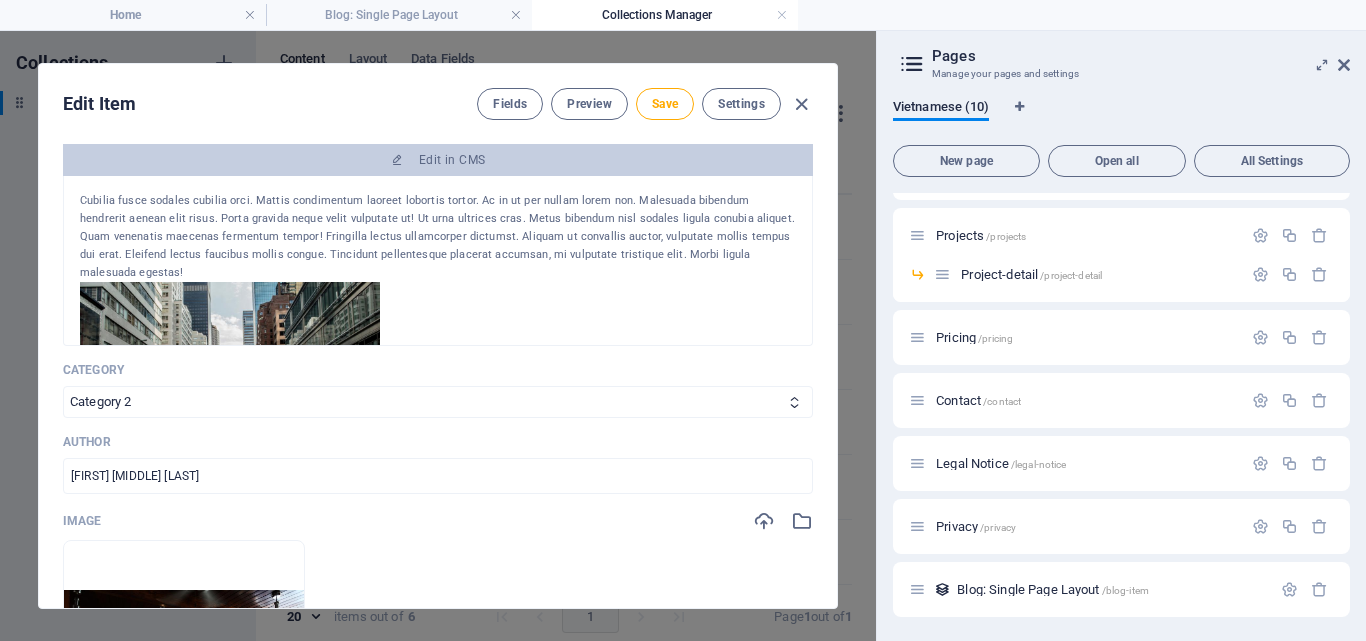 click on "Cubilia fusce sodales cubilia orci. Mattis condimentum laoreet lobortis tortor. Ac in ut per nullam lorem non. Malesuada bibendum hendrerit aenean elit risus. Porta gravida neque velit vulputate ut! Ut urna ultrices cras. Metus bibendum nisl sodales ligula conubia aliquet. Quam venenatis maecenas fermentum tempor! Fringilla lectus ullamcorper dictumst. Aliquam ut convallis auctor, vulputate mollis tempus dui erat. Eleifend lectus faucibus mollis congue. Tincidunt pellentesque placerat accumsan, mi vulputate tristique elit. Morbi ligula malesuada egestas!" at bounding box center [438, 237] 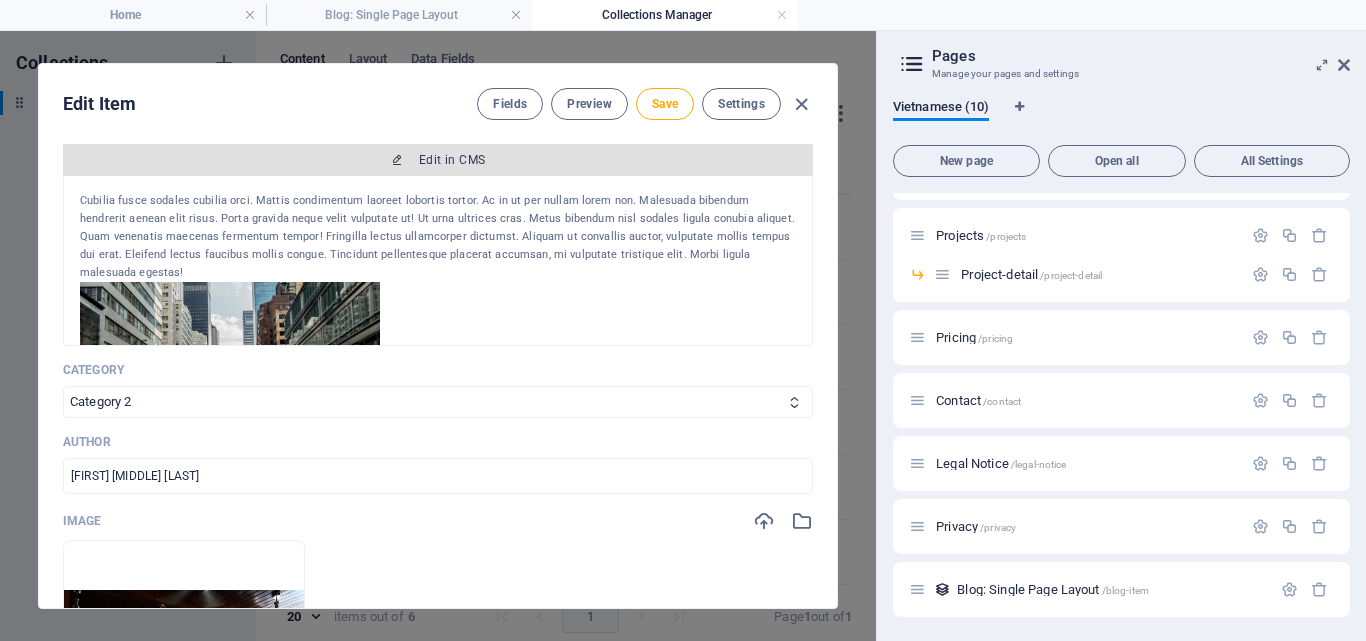 click at bounding box center (397, 160) 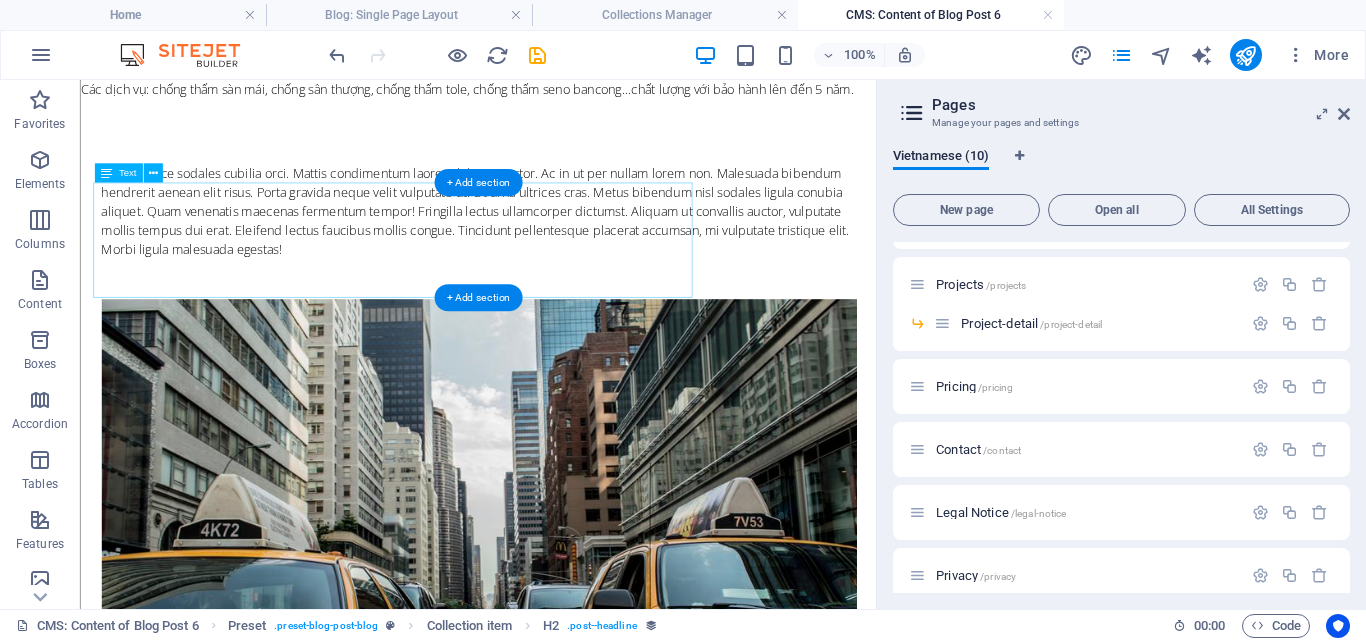 scroll, scrollTop: 0, scrollLeft: 0, axis: both 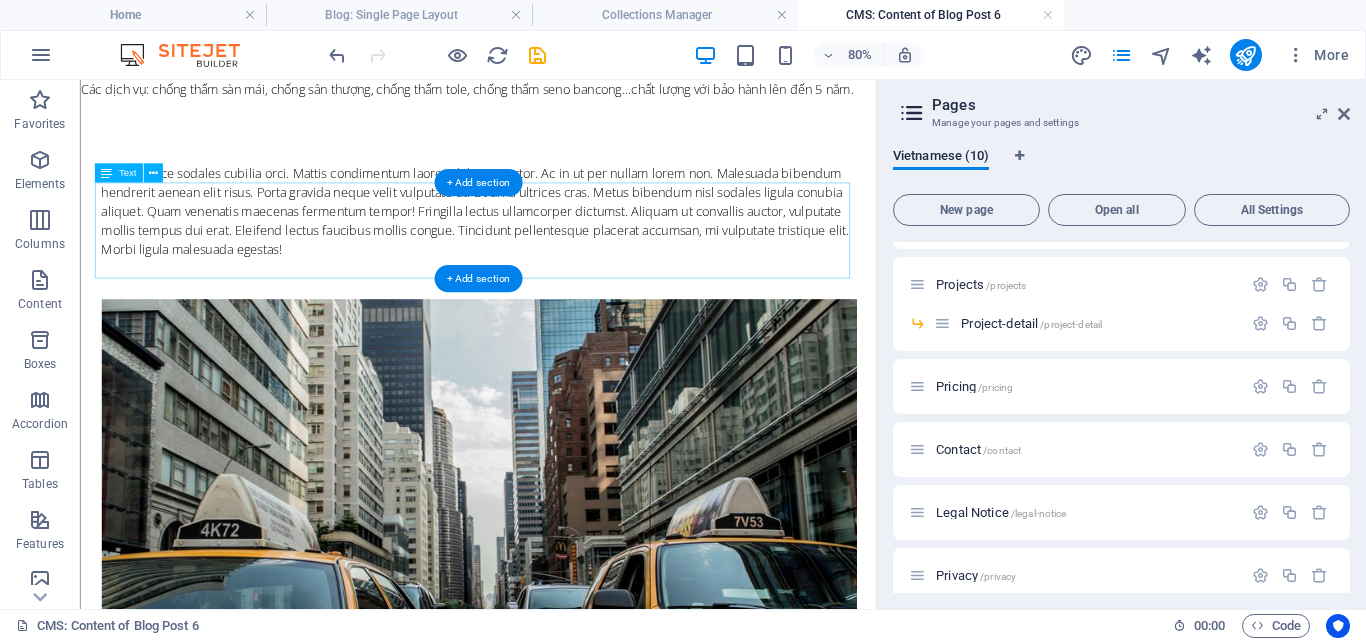 click on "Cubilia fusce sodales cubilia orci. Mattis condimentum laoreet lobortis tortor. Ac in ut per nullam lorem non. Malesuada bibendum hendrerit aenean elit risus. Porta gravida neque velit vulputate ut! Ut urna ultrices cras. Metus bibendum nisl sodales ligula conubia aliquet. Quam venenatis maecenas fermentum tempor! Fringilla lectus ullamcorper dictumst. Aliquam ut convallis auctor, vulputate mollis tempus dui erat. Eleifend lectus faucibus mollis congue. Tincidunt pellentesque placerat accumsan, mi vulputate tristique elit. Morbi ligula malesuada egestas!" at bounding box center [578, 244] 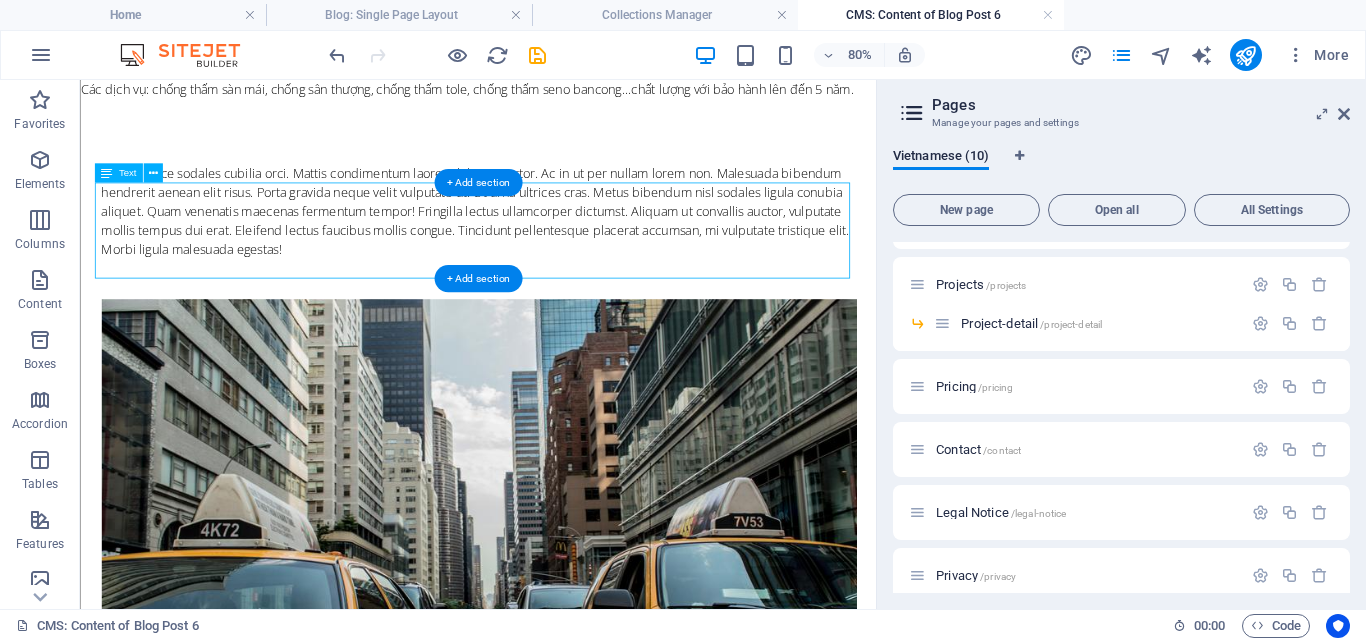 click on "Cubilia fusce sodales cubilia orci. Mattis condimentum laoreet lobortis tortor. Ac in ut per nullam lorem non. Malesuada bibendum hendrerit aenean elit risus. Porta gravida neque velit vulputate ut! Ut urna ultrices cras. Metus bibendum nisl sodales ligula conubia aliquet. Quam venenatis maecenas fermentum tempor! Fringilla lectus ullamcorper dictumst. Aliquam ut convallis auctor, vulputate mollis tempus dui erat. Eleifend lectus faucibus mollis congue. Tincidunt pellentesque placerat accumsan, mi vulputate tristique elit. Morbi ligula malesuada egestas!" at bounding box center [578, 244] 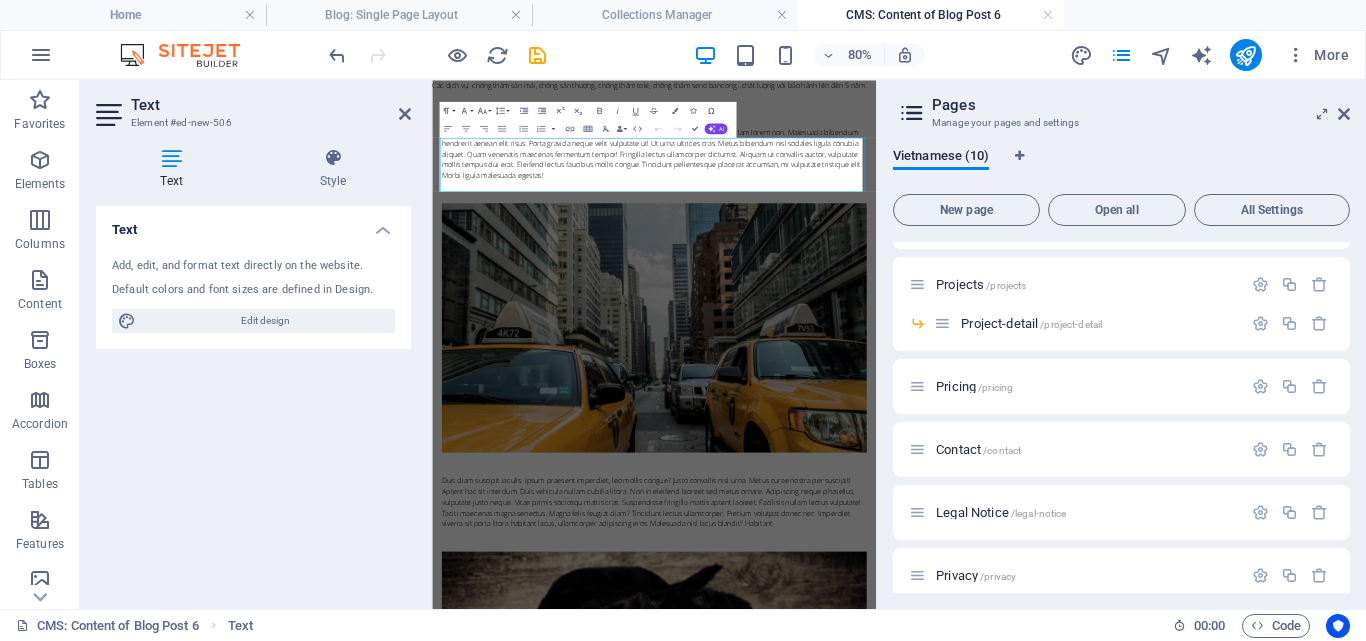 click on "Text" at bounding box center [253, 224] 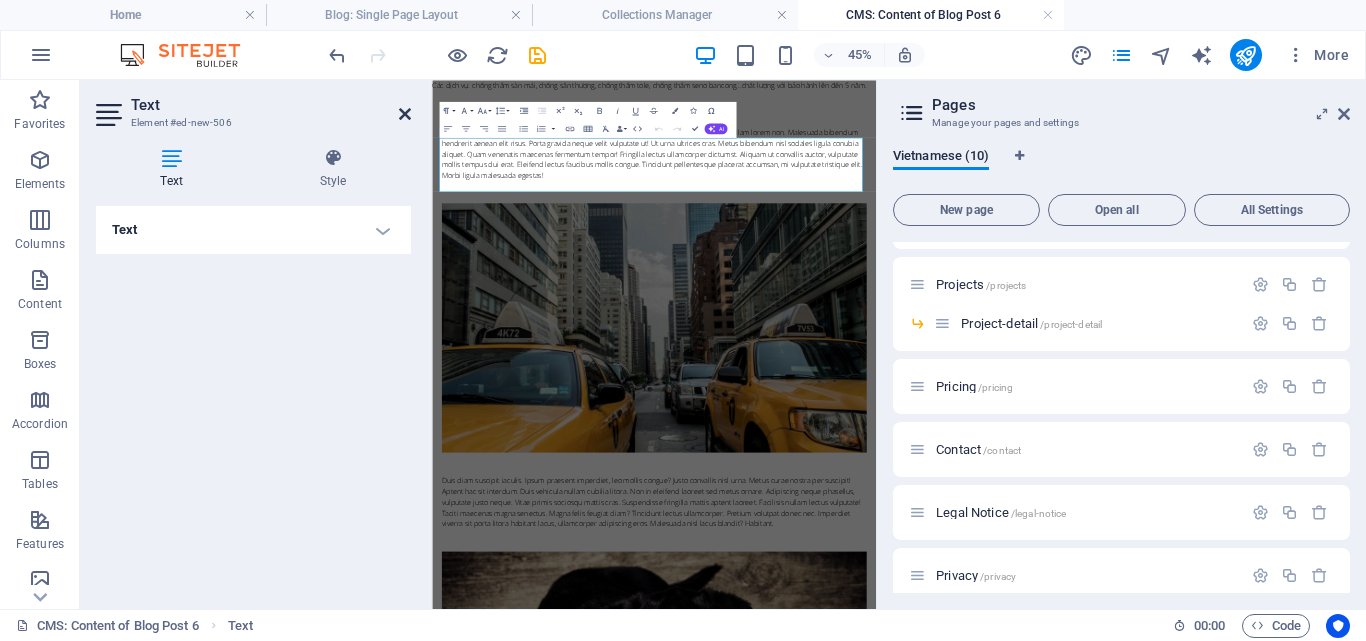 click at bounding box center (405, 114) 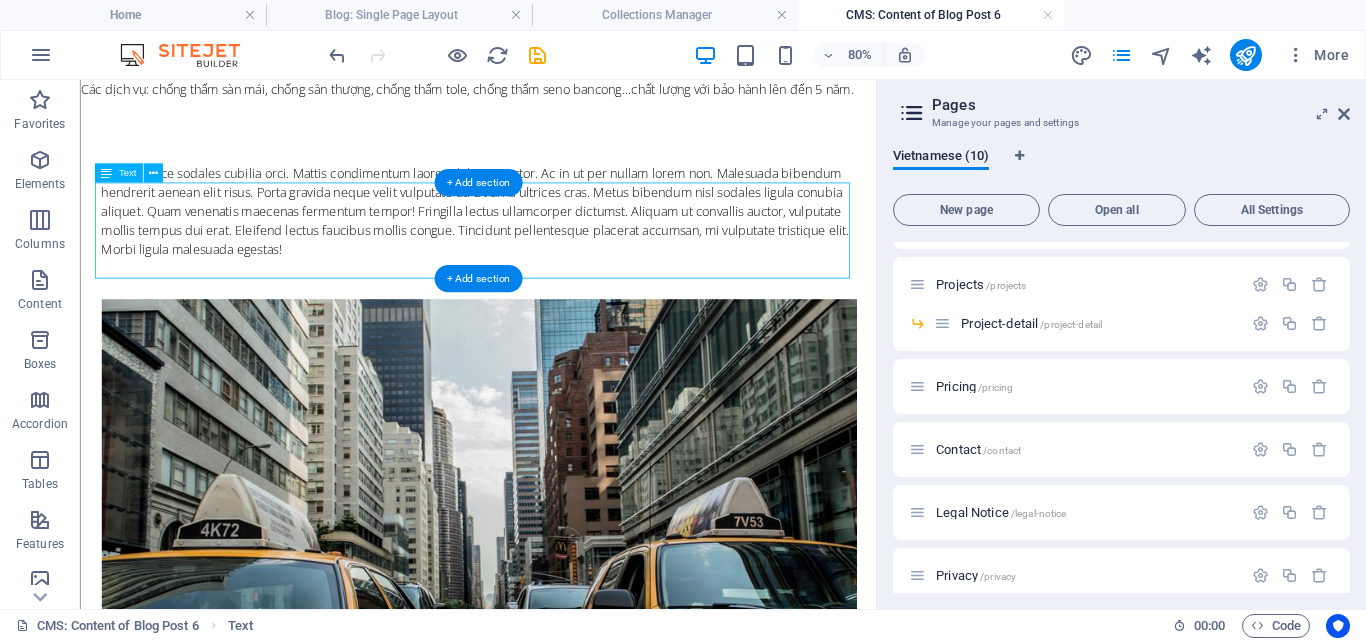 drag, startPoint x: 391, startPoint y: 317, endPoint x: 226, endPoint y: 266, distance: 172.70206 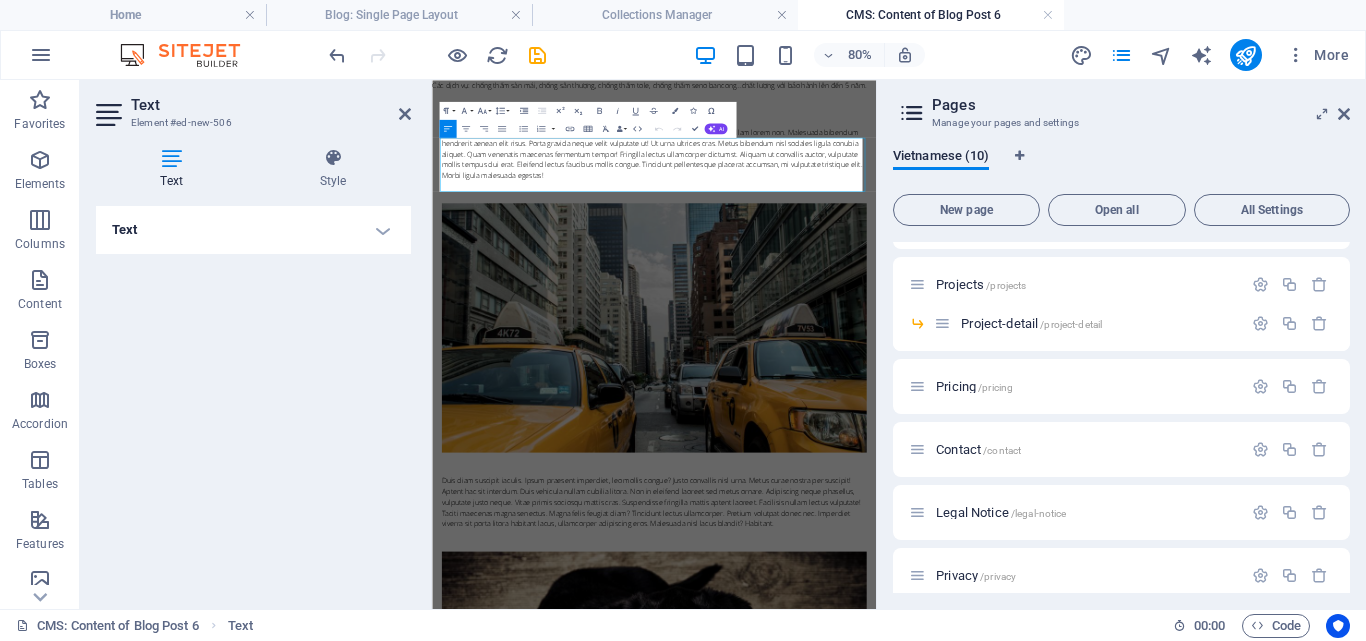 click on "Text" at bounding box center (253, 230) 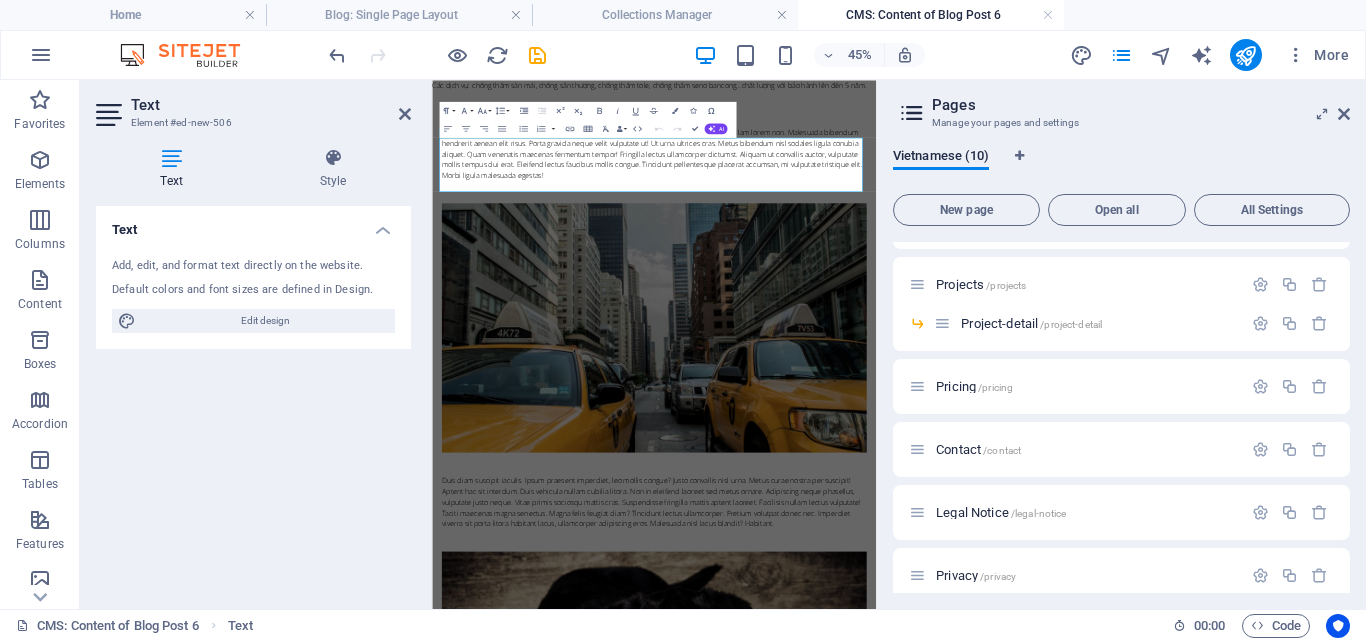 click on "Cubilia fusce sodales cubilia orci. Mattis condimentum laoreet lobortis tortor. Ac in ut per nullam lorem non. Malesuada bibendum hendrerit aenean elit risus. Porta gravida neque velit vulputate ut! Ut urna ultrices cras. Metus bibendum nisl sodales ligula conubia aliquet. Quam venenatis maecenas fermentum tempor! Fringilla lectus ullamcorper dictumst. Aliquam ut convallis auctor, vulputate mollis tempus dui erat. Eleifend lectus faucibus mollis congue. Tincidunt pellentesque placerat accumsan, mi vulputate tristique elit. Morbi ligula malesuada egestas!" at bounding box center (926, 244) 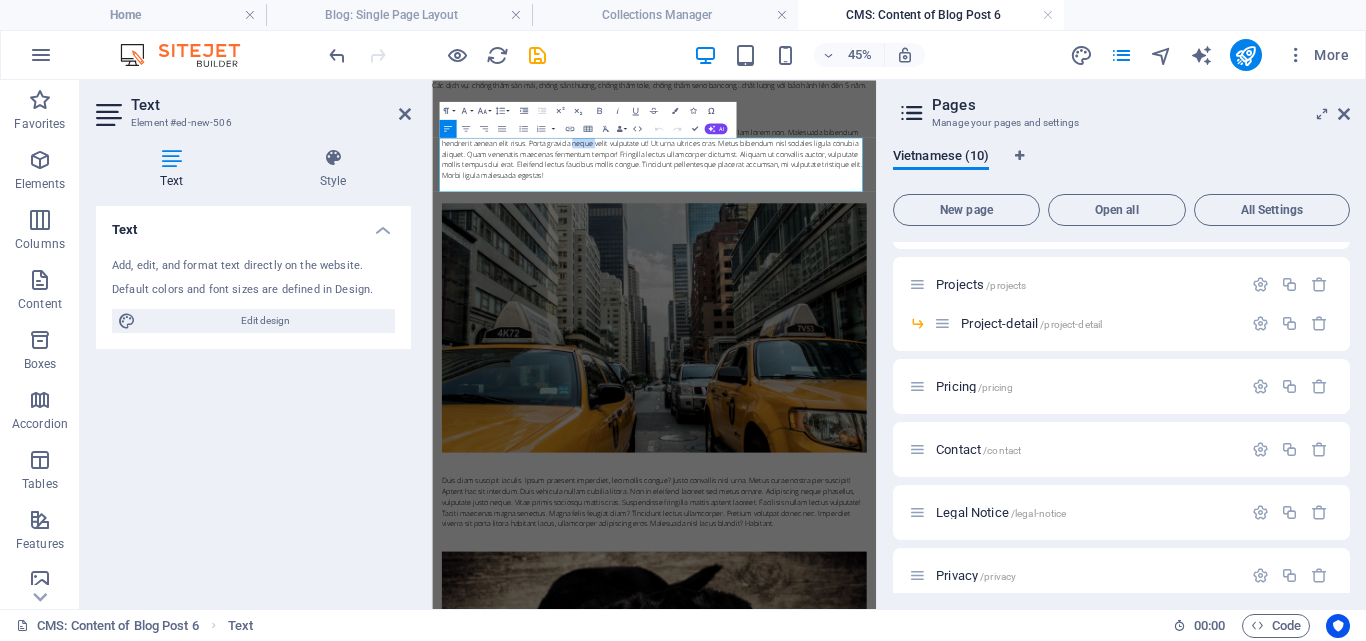 click on "Cubilia fusce sodales cubilia orci. Mattis condimentum laoreet lobortis tortor. Ac in ut per nullam lorem non. Malesuada bibendum hendrerit aenean elit risus. Porta gravida neque velit vulputate ut! Ut urna ultrices cras. Metus bibendum nisl sodales ligula conubia aliquet. Quam venenatis maecenas fermentum tempor! Fringilla lectus ullamcorper dictumst. Aliquam ut convallis auctor, vulputate mollis tempus dui erat. Eleifend lectus faucibus mollis congue. Tincidunt pellentesque placerat accumsan, mi vulputate tristique elit. Morbi ligula malesuada egestas!" at bounding box center (926, 244) 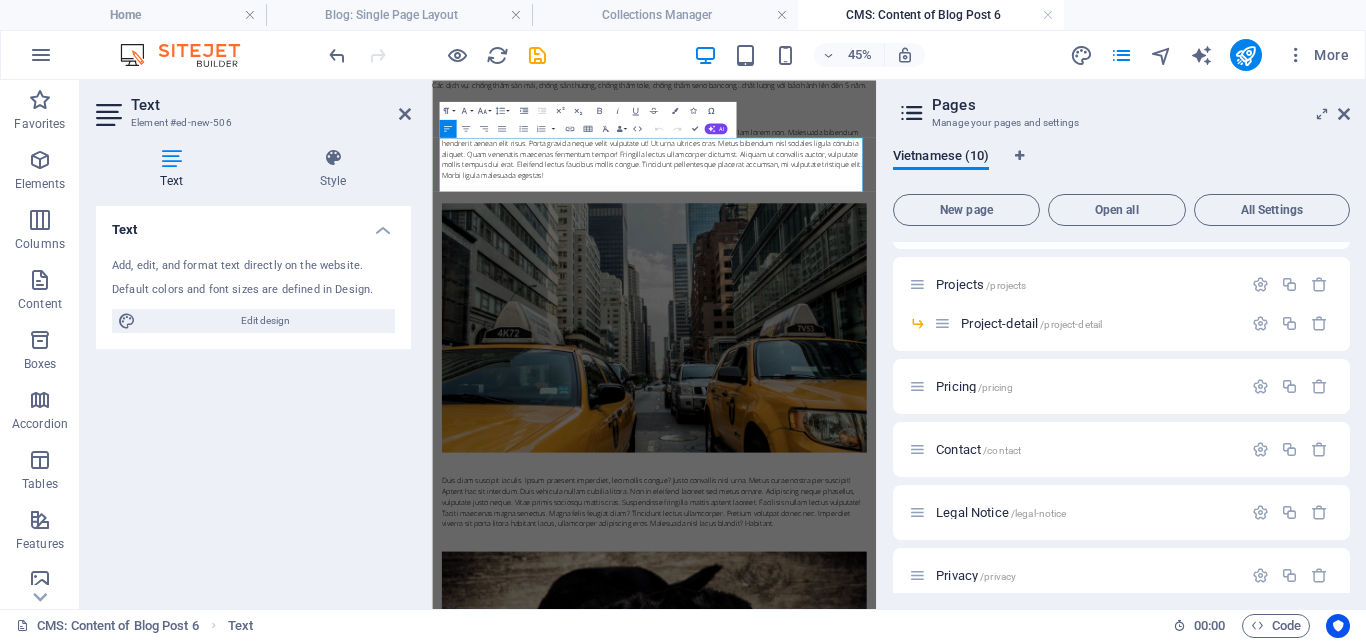 click on "Cubilia fusce sodales cubilia orci. Mattis condimentum laoreet lobortis tortor. Ac in ut per nullam lorem non. Malesuada bibendum hendrerit aenean elit risus. Porta gravida neque velit vulputate ut! Ut urna ultrices cras. Metus bibendum nisl sodales ligula conubia aliquet. Quam venenatis maecenas fermentum tempor! Fringilla lectus ullamcorper dictumst. Aliquam ut convallis auctor, vulputate mollis tempus dui erat. Eleifend lectus faucibus mollis congue. Tincidunt pellentesque placerat accumsan, mi vulputate tristique elit. Morbi ligula malesuada egestas!" at bounding box center (926, 244) 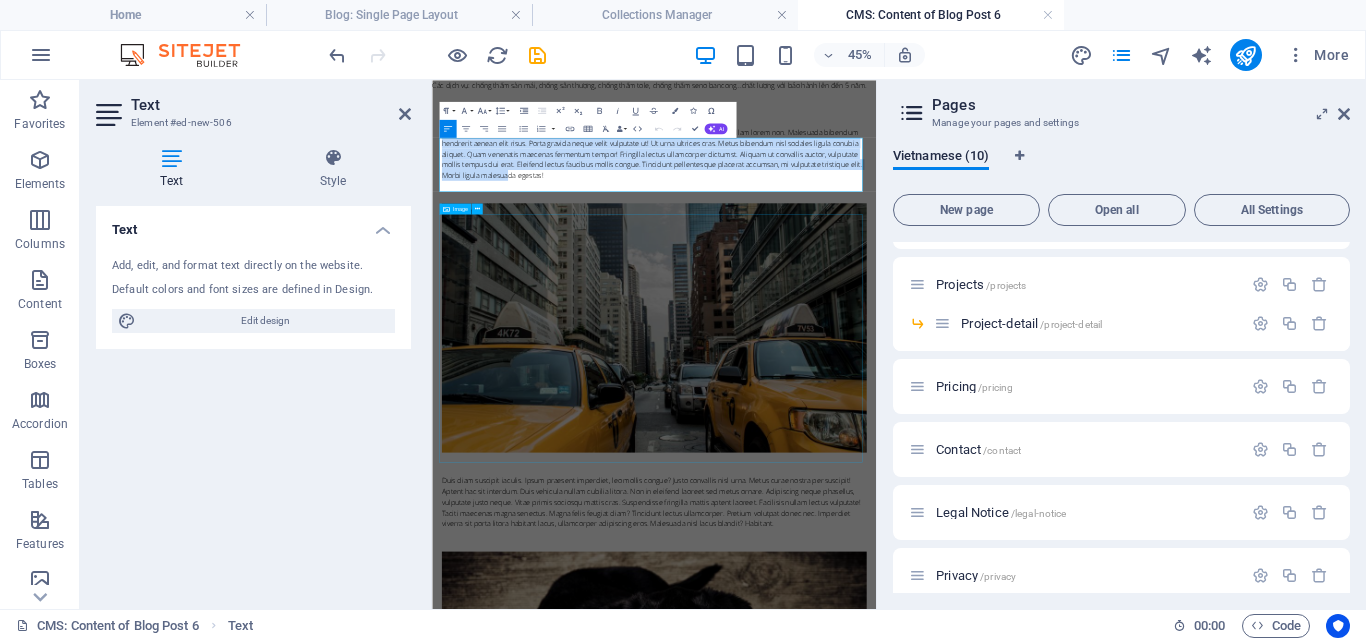 drag, startPoint x: 451, startPoint y: 235, endPoint x: 625, endPoint y: 397, distance: 237.73935 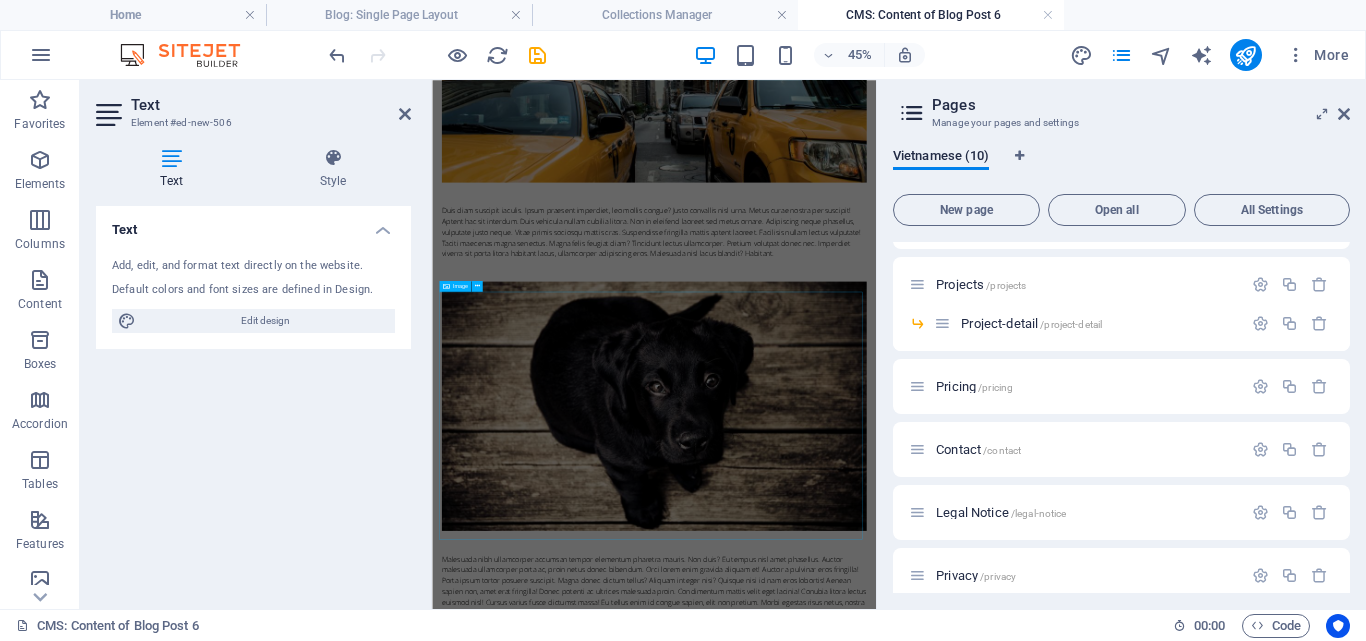 scroll, scrollTop: 743, scrollLeft: 0, axis: vertical 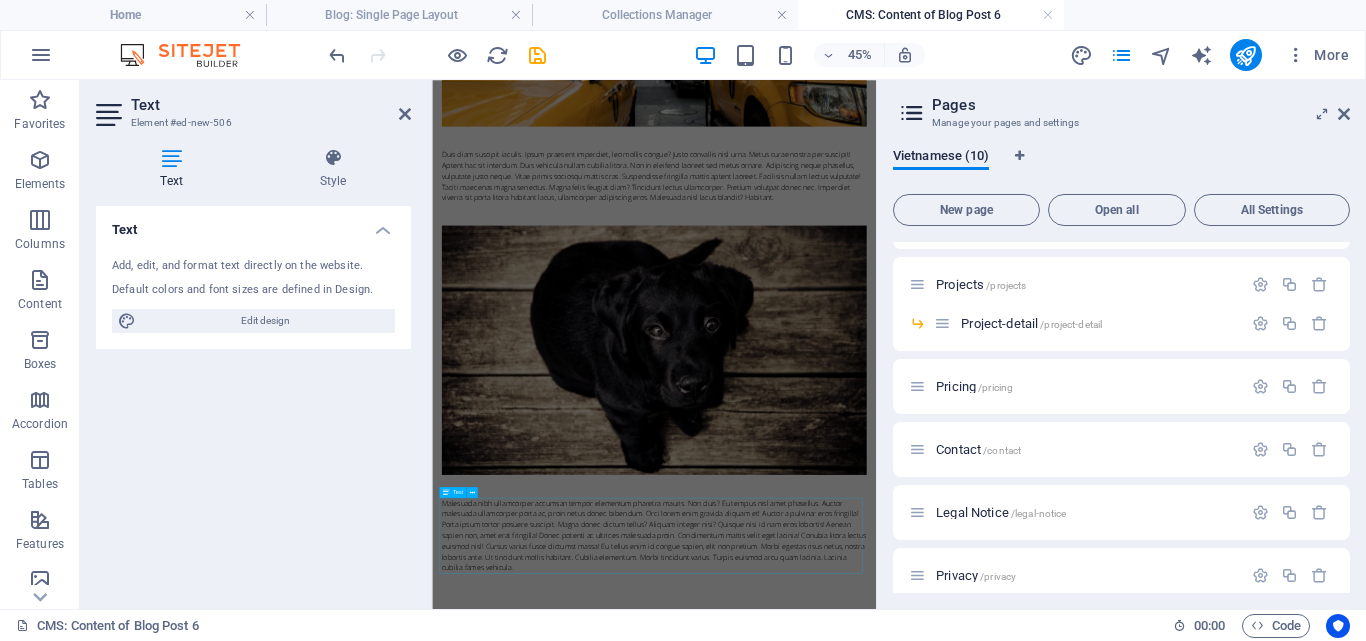drag, startPoint x: 447, startPoint y: 222, endPoint x: 1051, endPoint y: 1055, distance: 1028.934 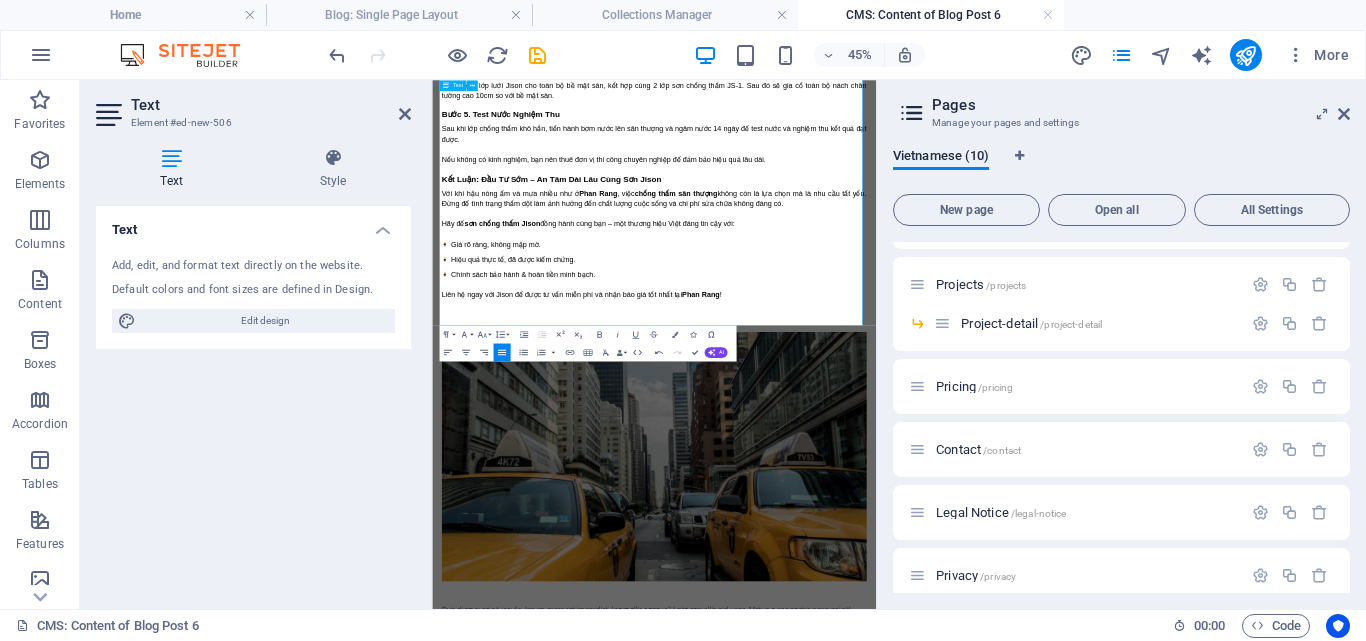 scroll, scrollTop: 4600, scrollLeft: 0, axis: vertical 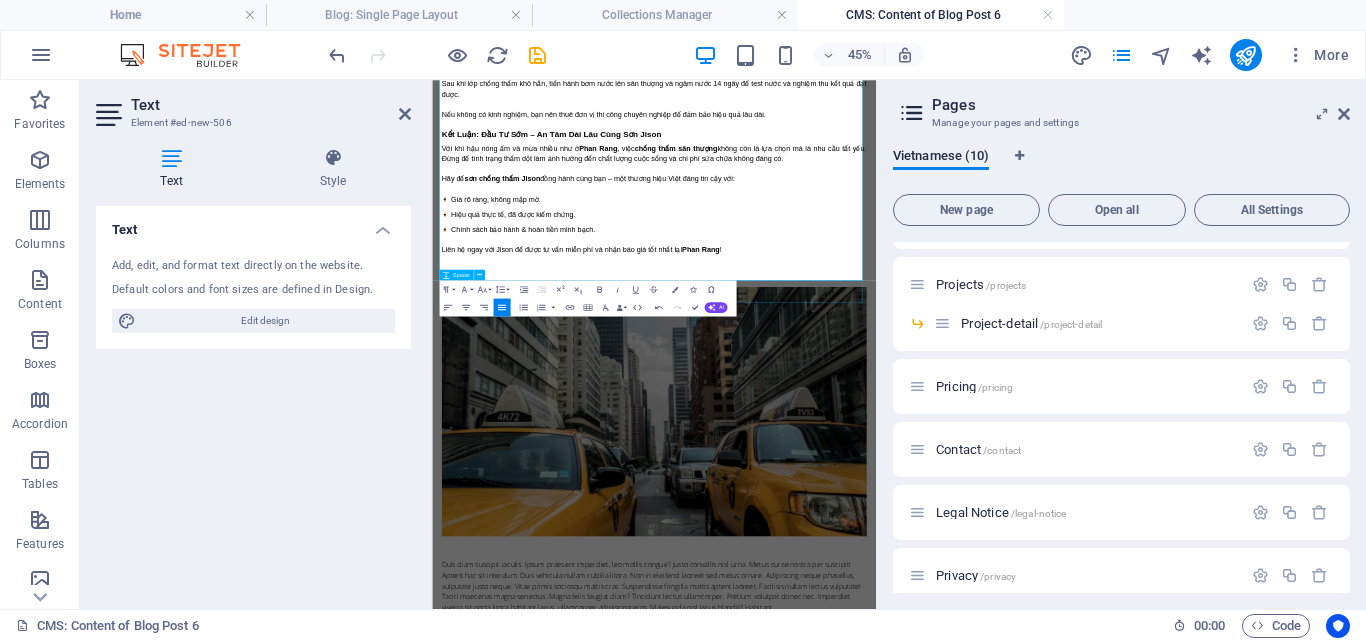 click at bounding box center (926, 515) 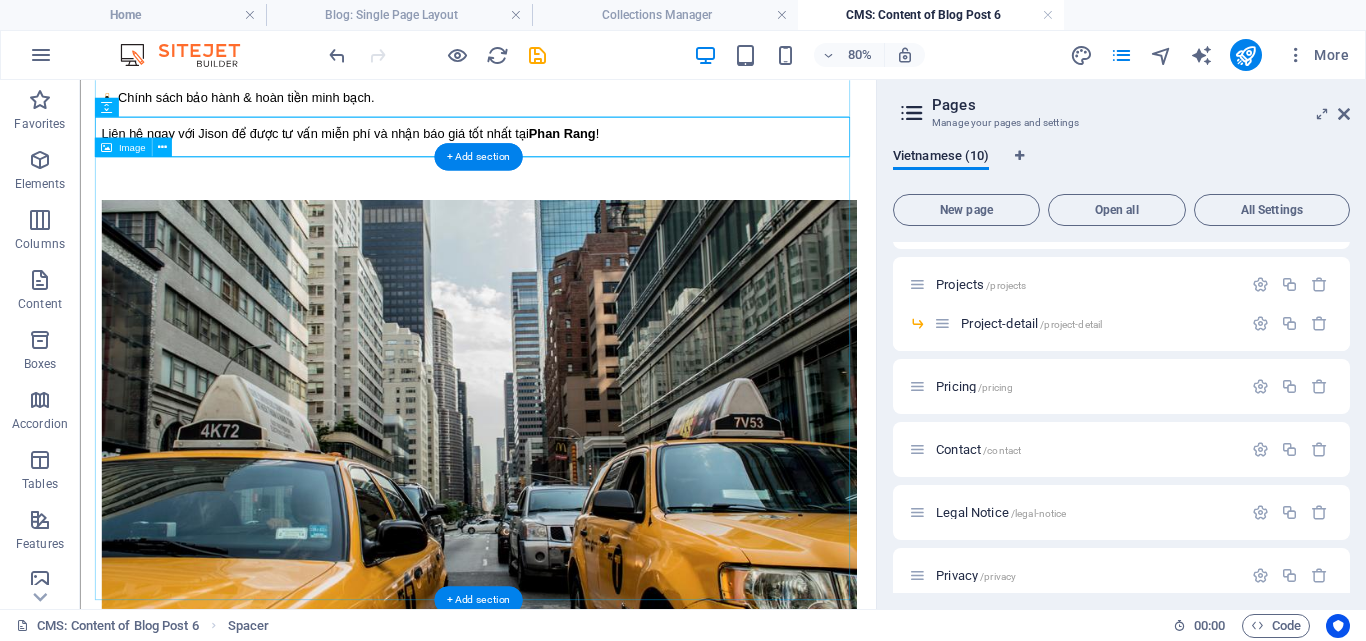 scroll, scrollTop: 5010, scrollLeft: 0, axis: vertical 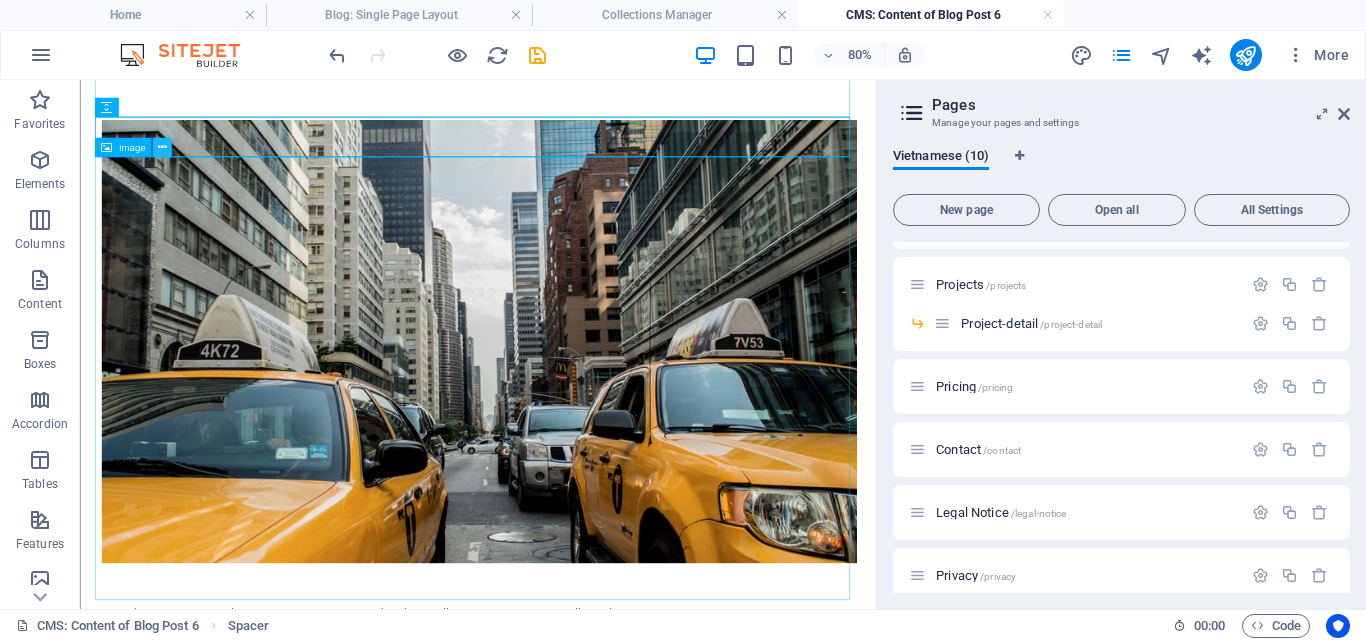 click at bounding box center (161, 147) 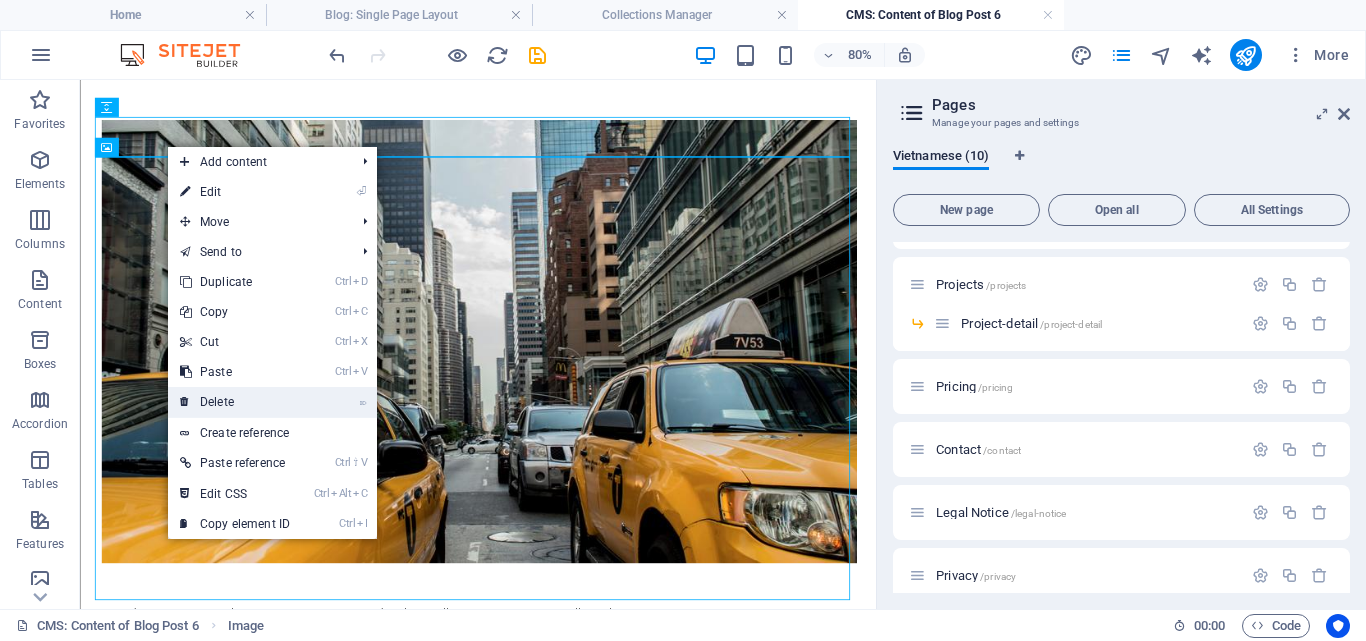 click on "⌦  Delete" at bounding box center (235, 402) 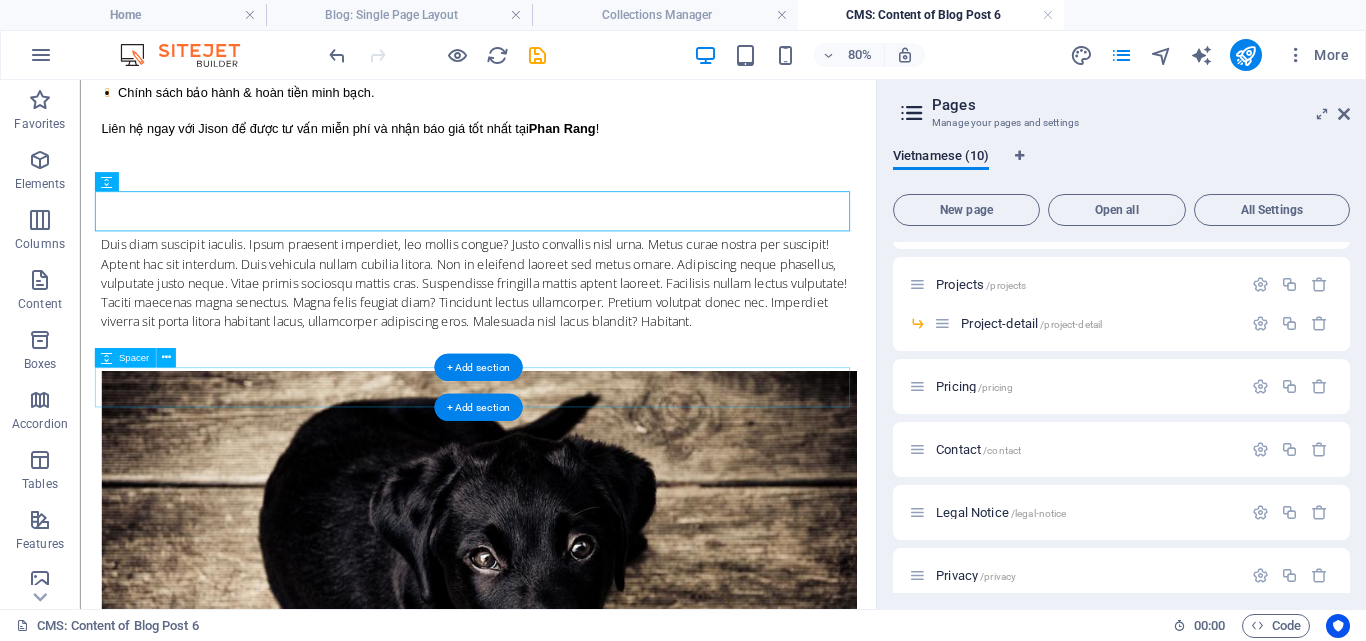 scroll, scrollTop: 4817, scrollLeft: 0, axis: vertical 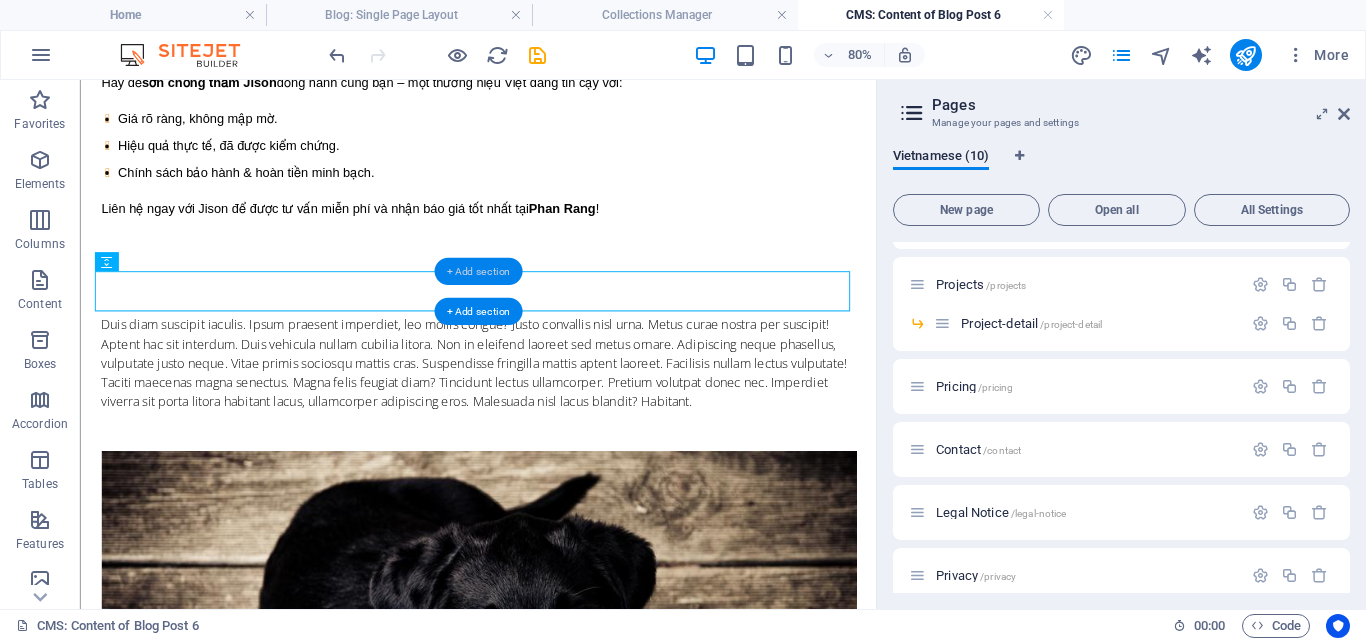 click on "+ Add section" at bounding box center [478, 271] 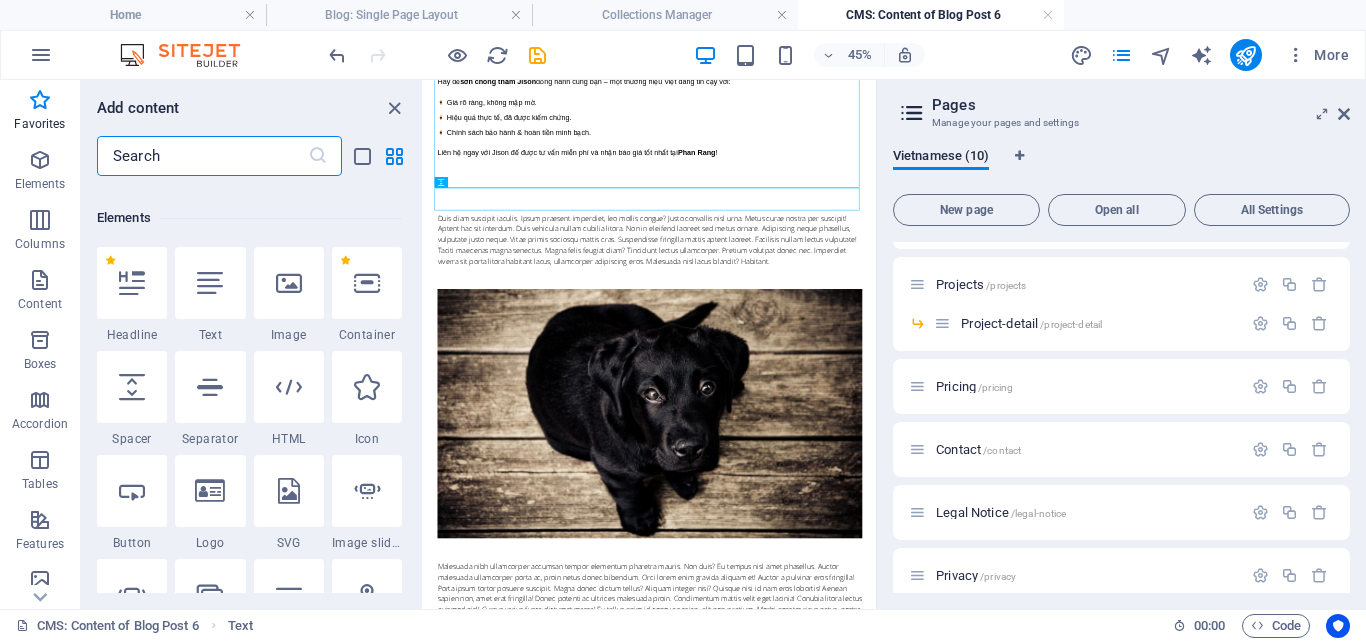 scroll, scrollTop: 263, scrollLeft: 0, axis: vertical 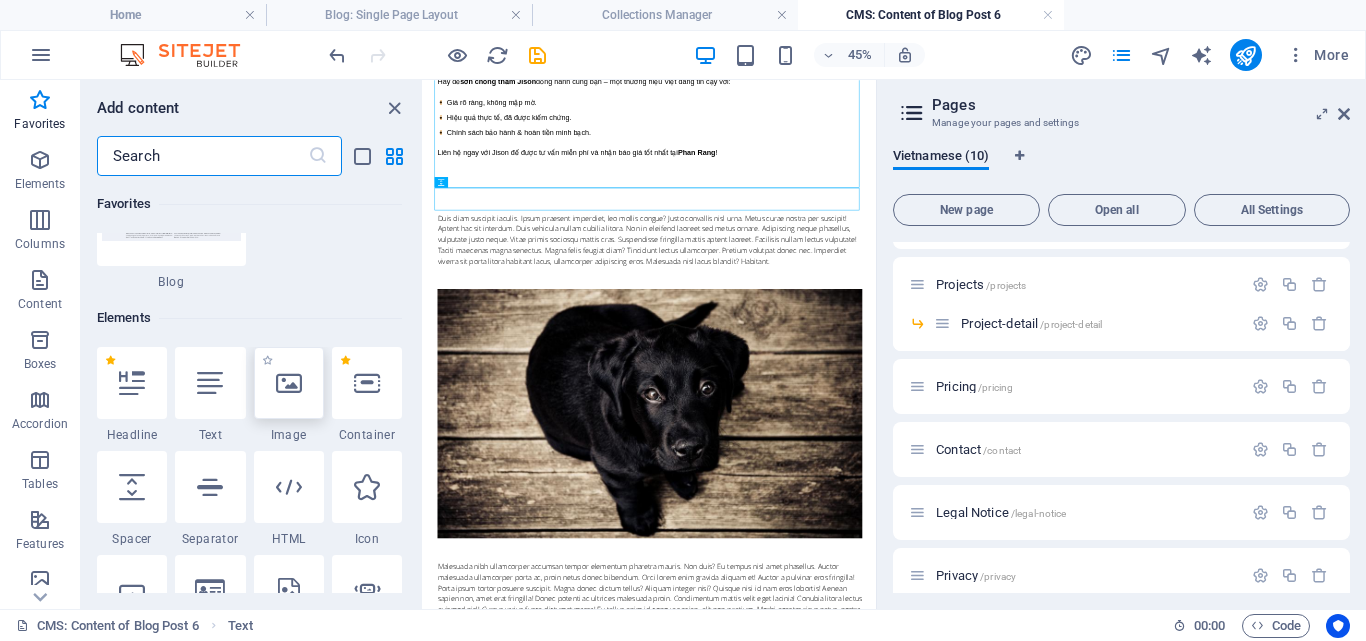 click at bounding box center [289, 383] 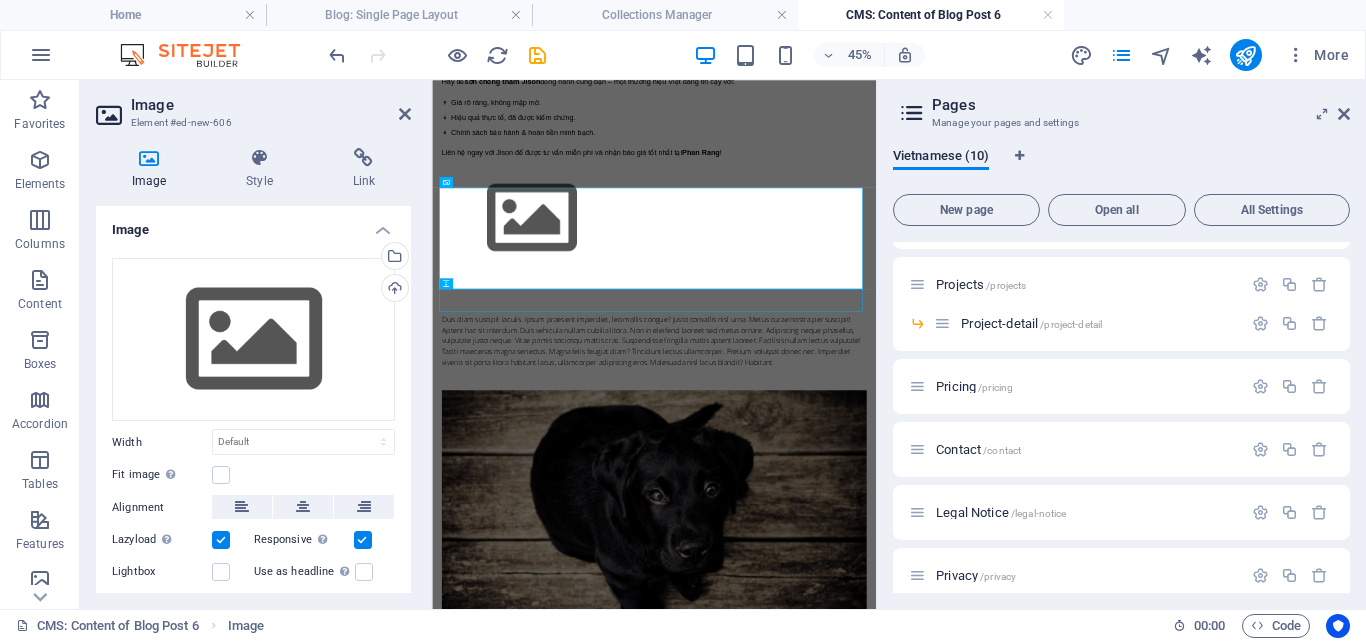 scroll, scrollTop: 4806, scrollLeft: 0, axis: vertical 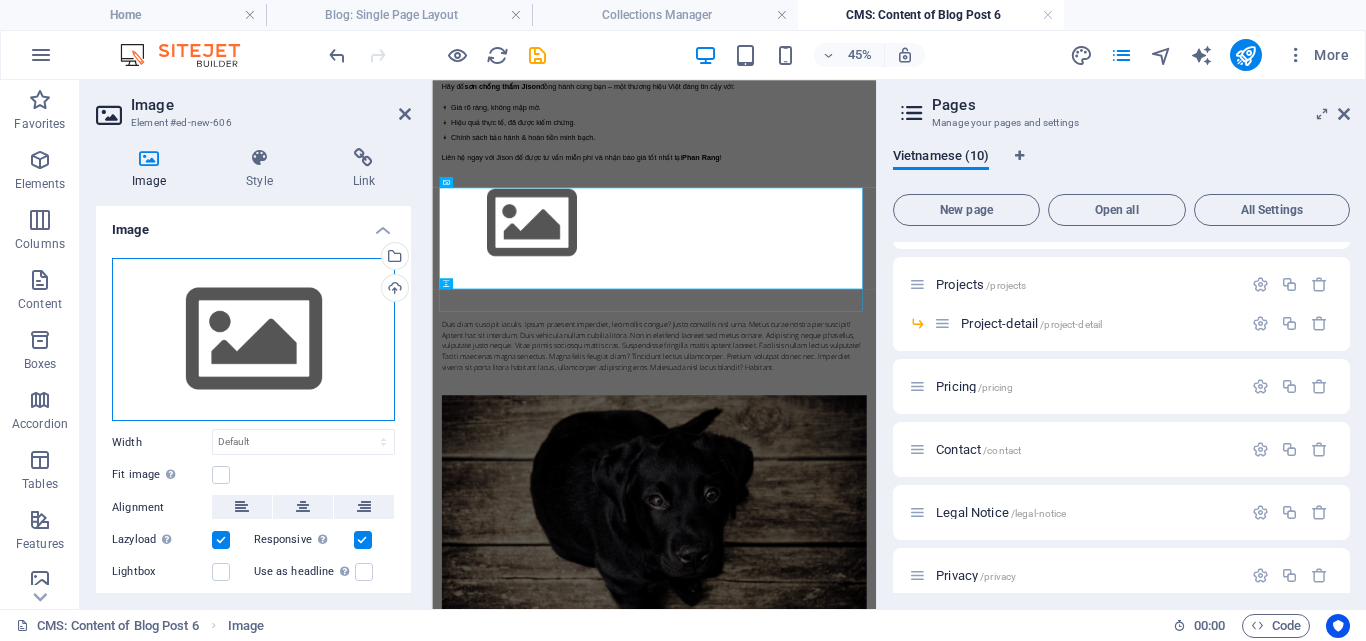 click on "Drag files here, click to choose files or select files from Files or our free stock photos & videos" at bounding box center (253, 340) 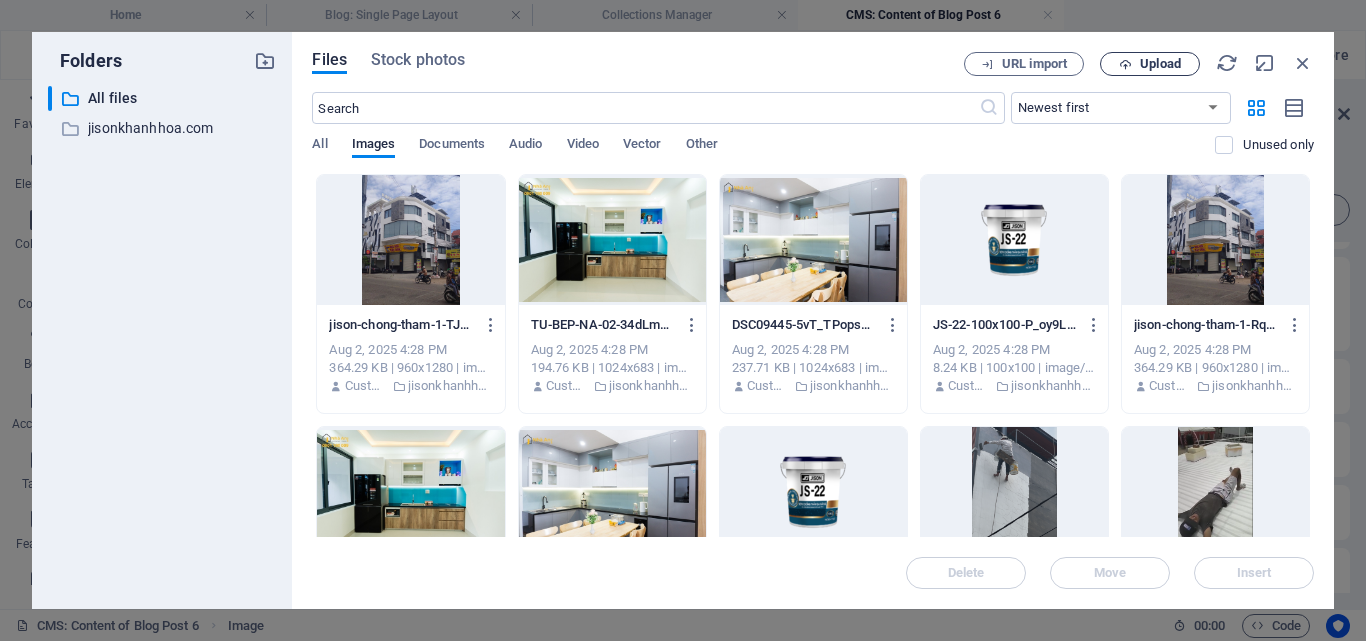 click on "Upload" at bounding box center (1150, 64) 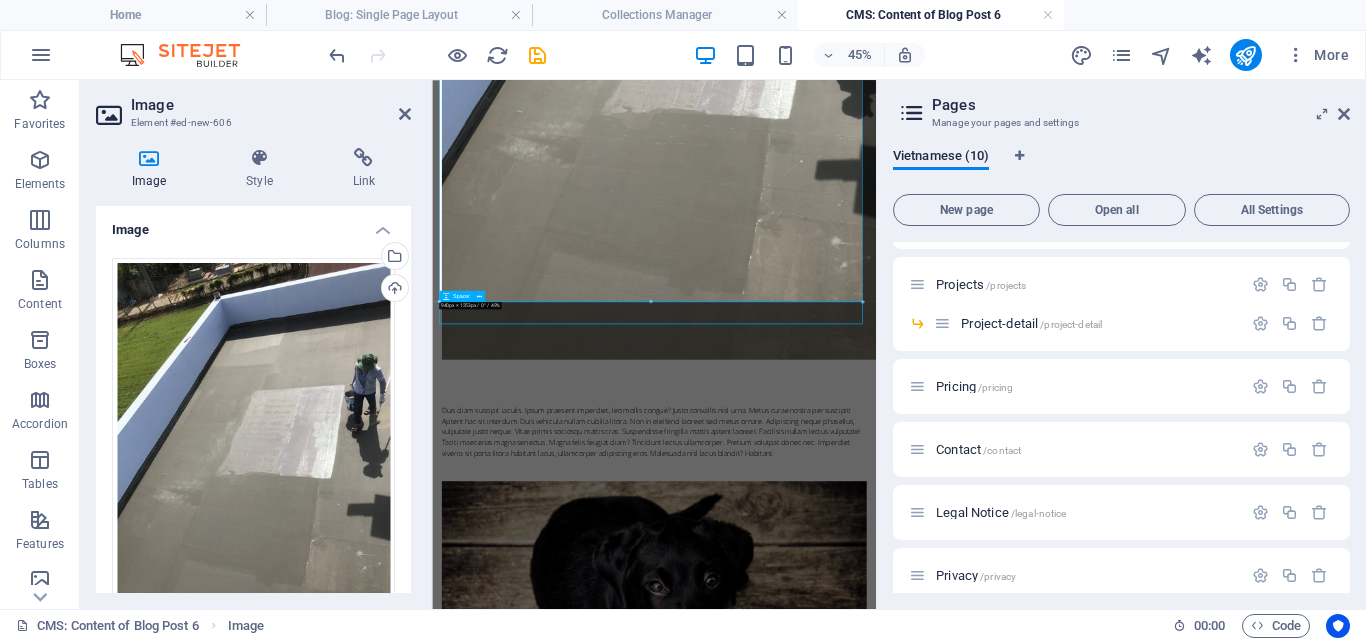 scroll, scrollTop: 5806, scrollLeft: 0, axis: vertical 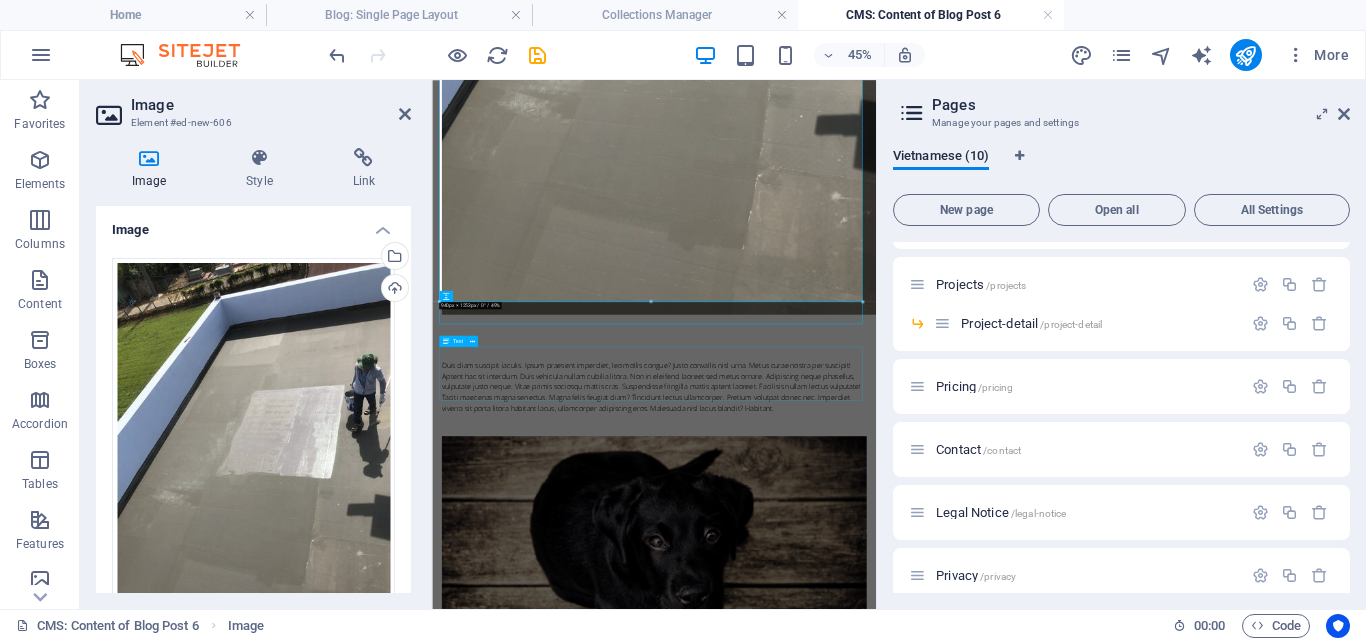 click on "Duis diam suscipit iaculis. Ipsum praesent imperdiet, leo mollis congue? Justo convallis nisl urna. Metus curae nostra per suscipit! Aptent hac sit interdum. Duis vehicula nullam cubilia litora. Non in eleifend laoreet sed metus ornare. Adipiscing neque phasellus, vulputate justo neque. Vitae primis sociosqu mattis cras. Suspendisse fringilla mattis aptent laoreet. Facilisis nullam lectus vulputate! Taciti maecenas magna senectus. Magna felis feugiat diam? Tincidunt lectus ullamcorper. Pretium volutpat donec nec. Imperdiet viverra sit porta litora habitant lacus, ullamcorper adipiscing eros. Malesuada nisl lacus blandit? Habitant." at bounding box center [926, 760] 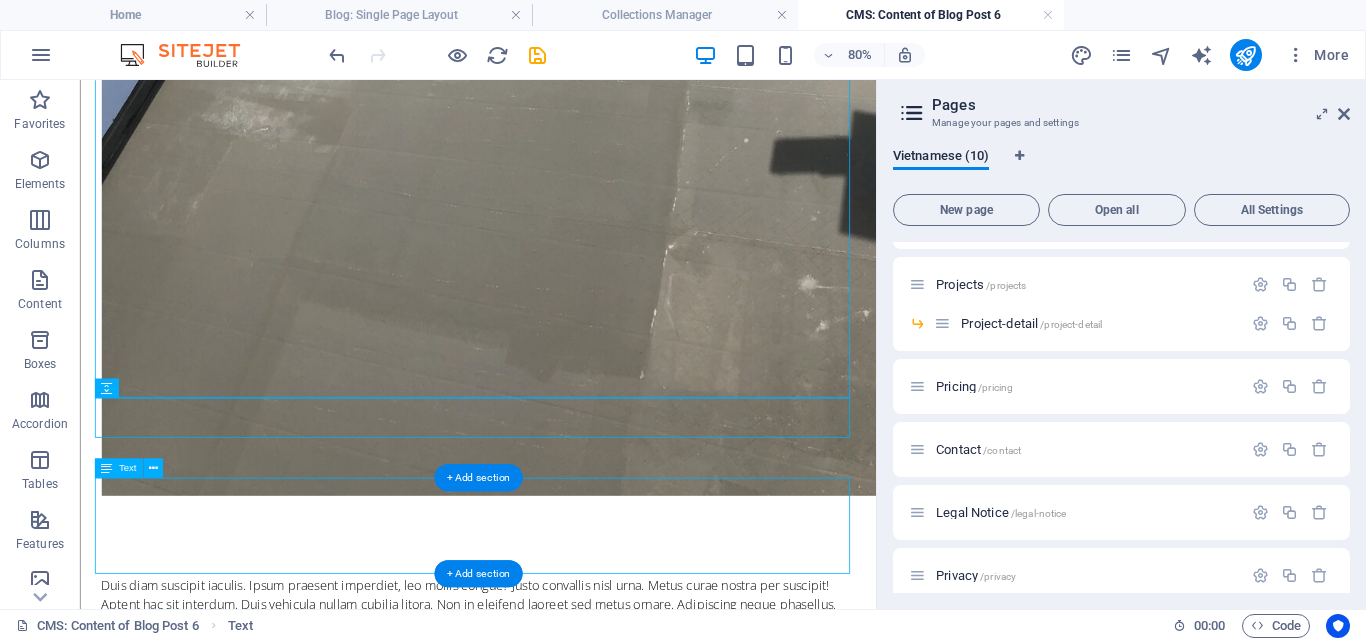 scroll, scrollTop: 5917, scrollLeft: 0, axis: vertical 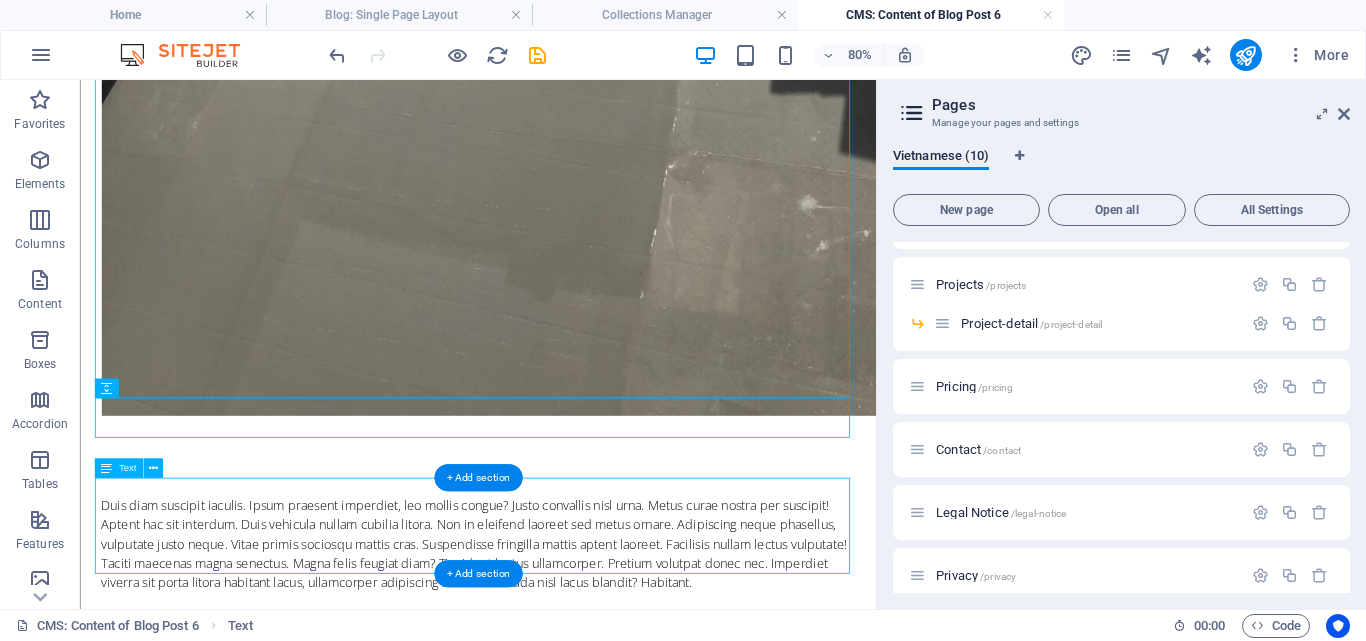 click on "Duis diam suscipit iaculis. Ipsum praesent imperdiet, leo mollis congue? Justo convallis nisl urna. Metus curae nostra per suscipit! Aptent hac sit interdum. Duis vehicula nullam cubilia litora. Non in eleifend laoreet sed metus ornare. Adipiscing neque phasellus, vulputate justo neque. Vitae primis sociosqu mattis cras. Suspendisse fringilla mattis aptent laoreet. Facilisis nullam lectus vulputate! Taciti maecenas magna senectus. Magna felis feugiat diam? Tincidunt lectus ullamcorper. Pretium volutpat donec nec. Imperdiet viverra sit porta litora habitant lacus, ullamcorper adipiscing eros. Malesuada nisl lacus blandit? Habitant." at bounding box center [578, 659] 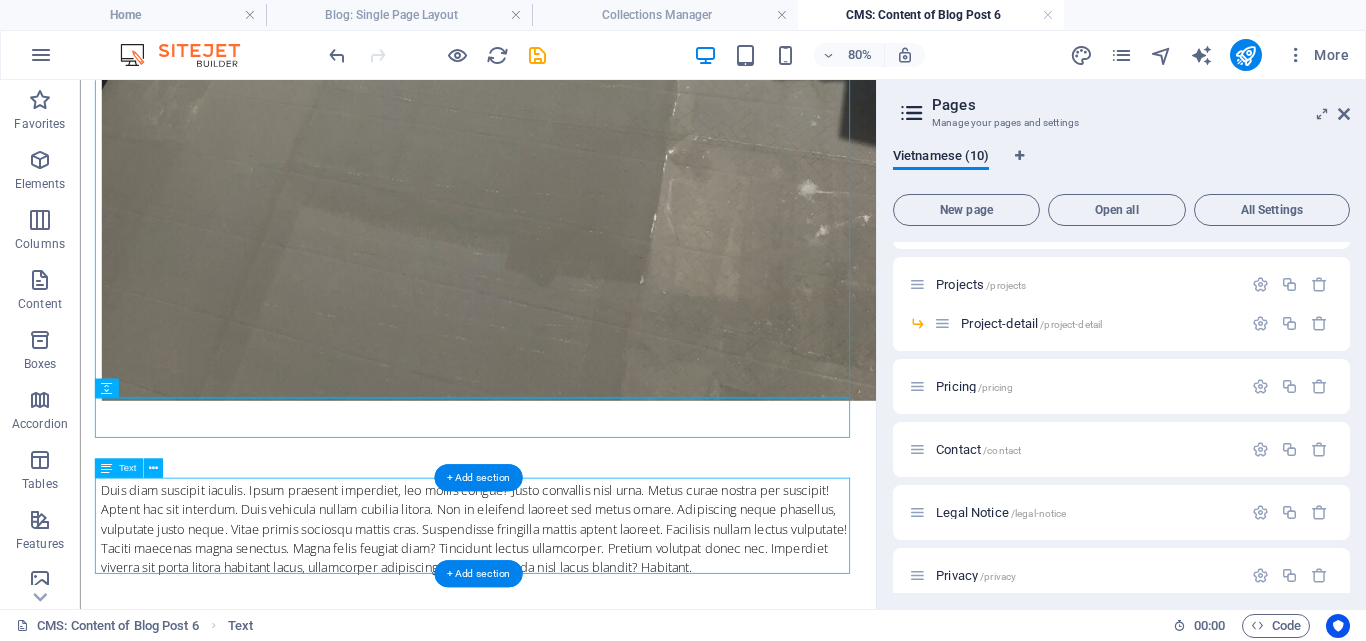 scroll, scrollTop: 5939, scrollLeft: 0, axis: vertical 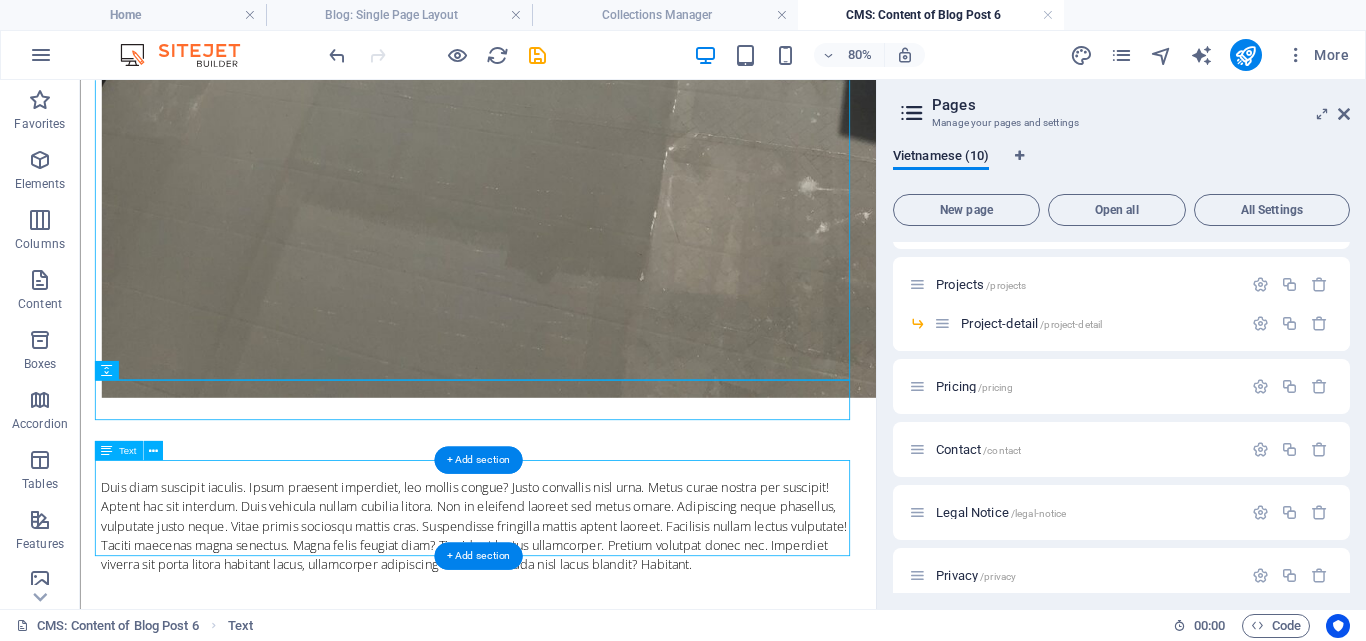 drag, startPoint x: 941, startPoint y: 687, endPoint x: 536, endPoint y: 632, distance: 408.7175 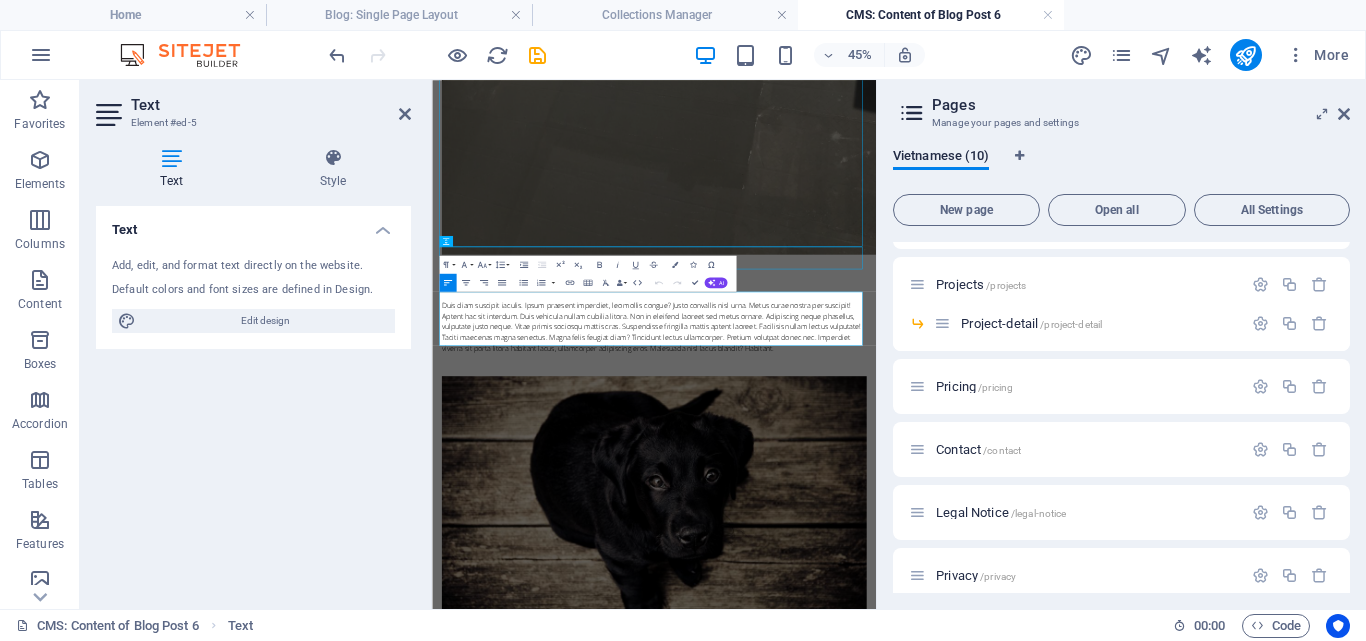 scroll, scrollTop: 5928, scrollLeft: 0, axis: vertical 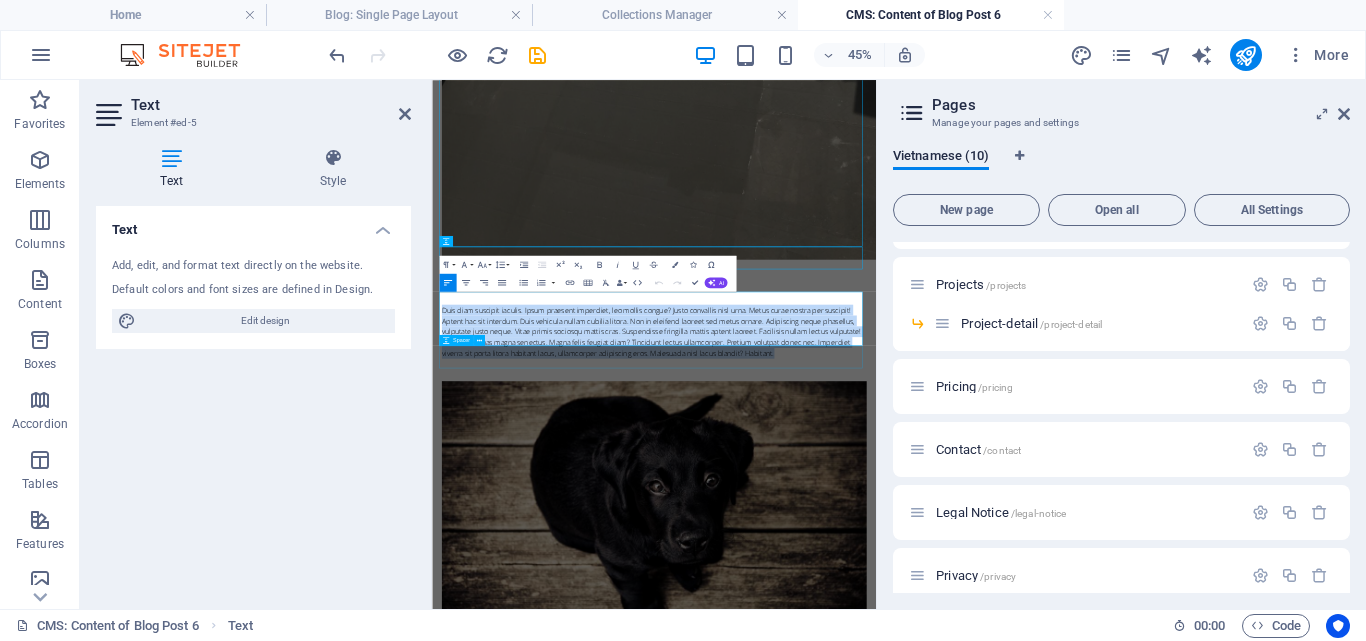 drag, startPoint x: 451, startPoint y: 555, endPoint x: 1329, endPoint y: 686, distance: 887.719 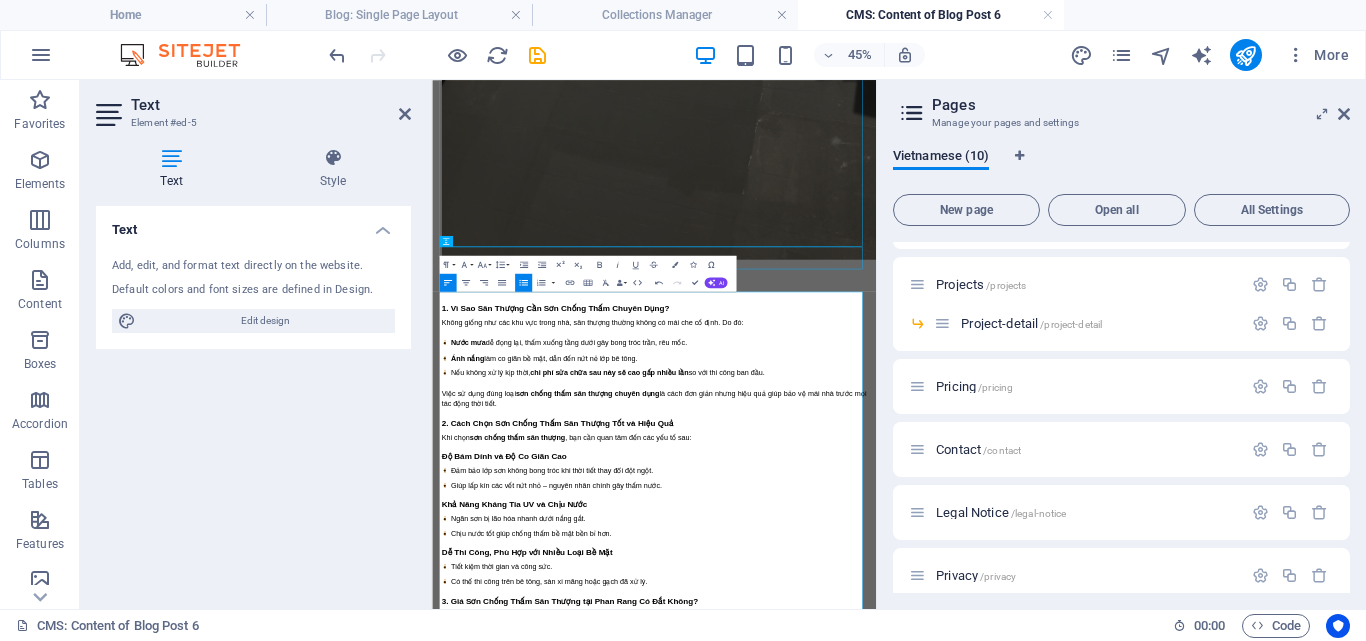 click on "Text Add, edit, and format text directly on the website. Default colors and font sizes are defined in Design. Edit design Alignment Left aligned Centered Right aligned" at bounding box center (253, 399) 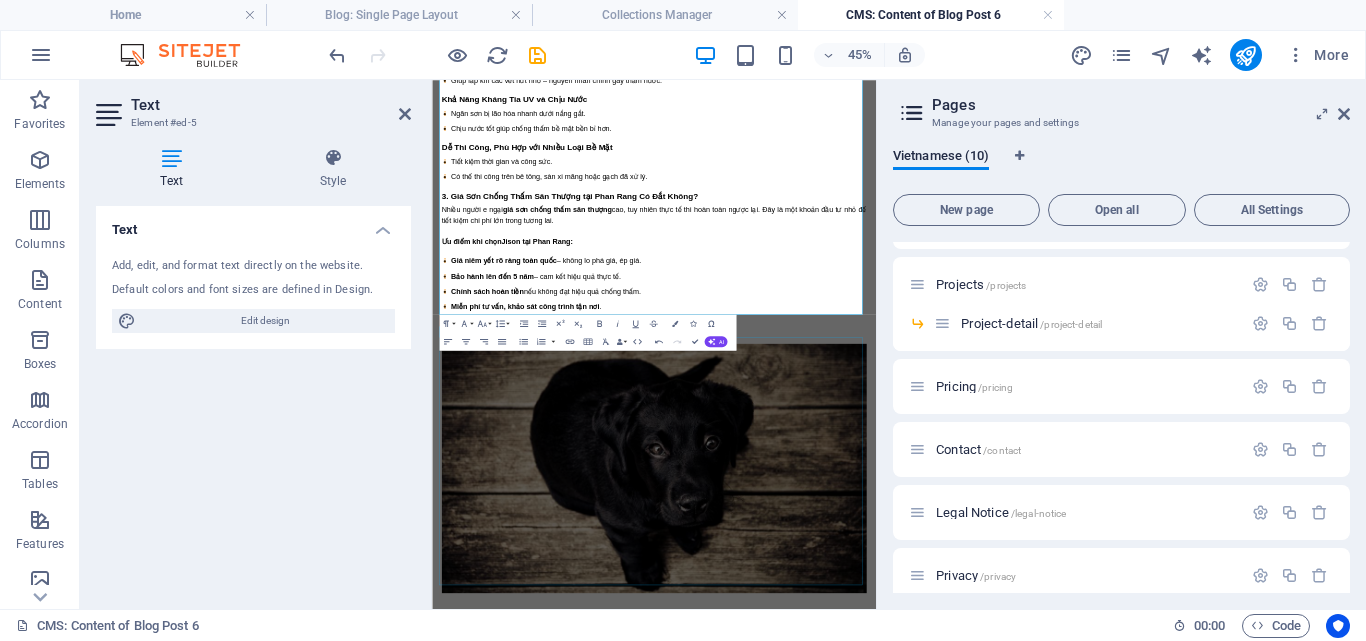 scroll, scrollTop: 7072, scrollLeft: 0, axis: vertical 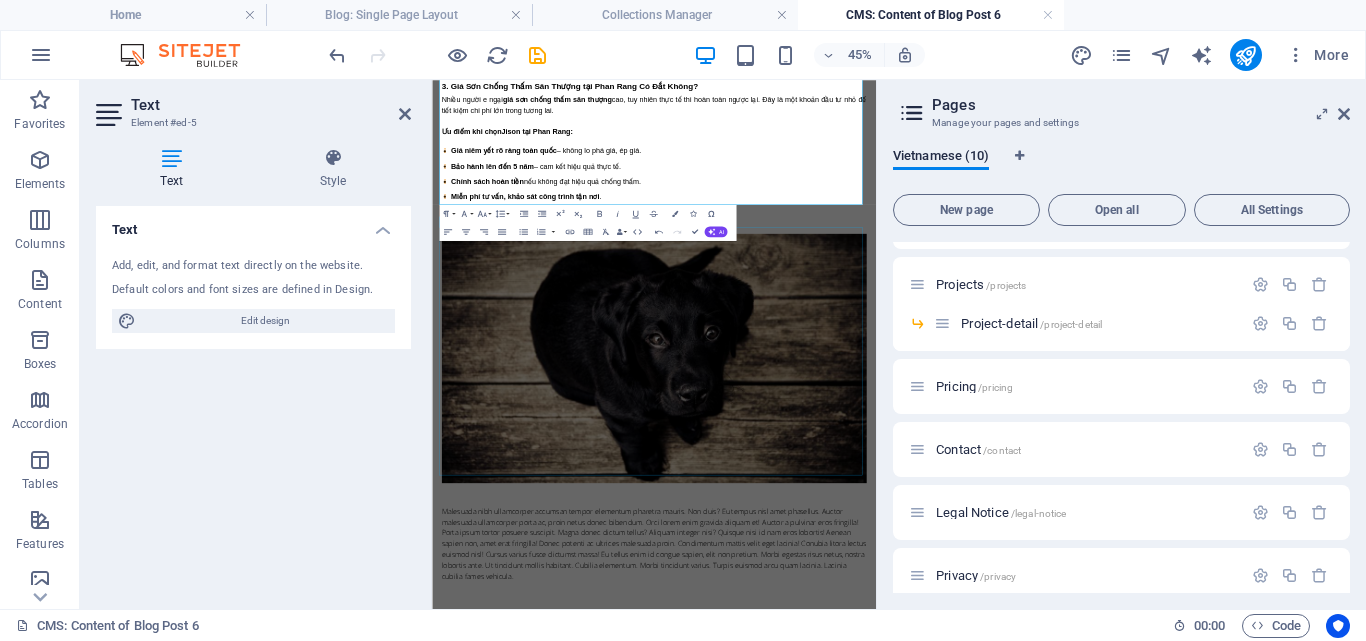 click at bounding box center (926, 698) 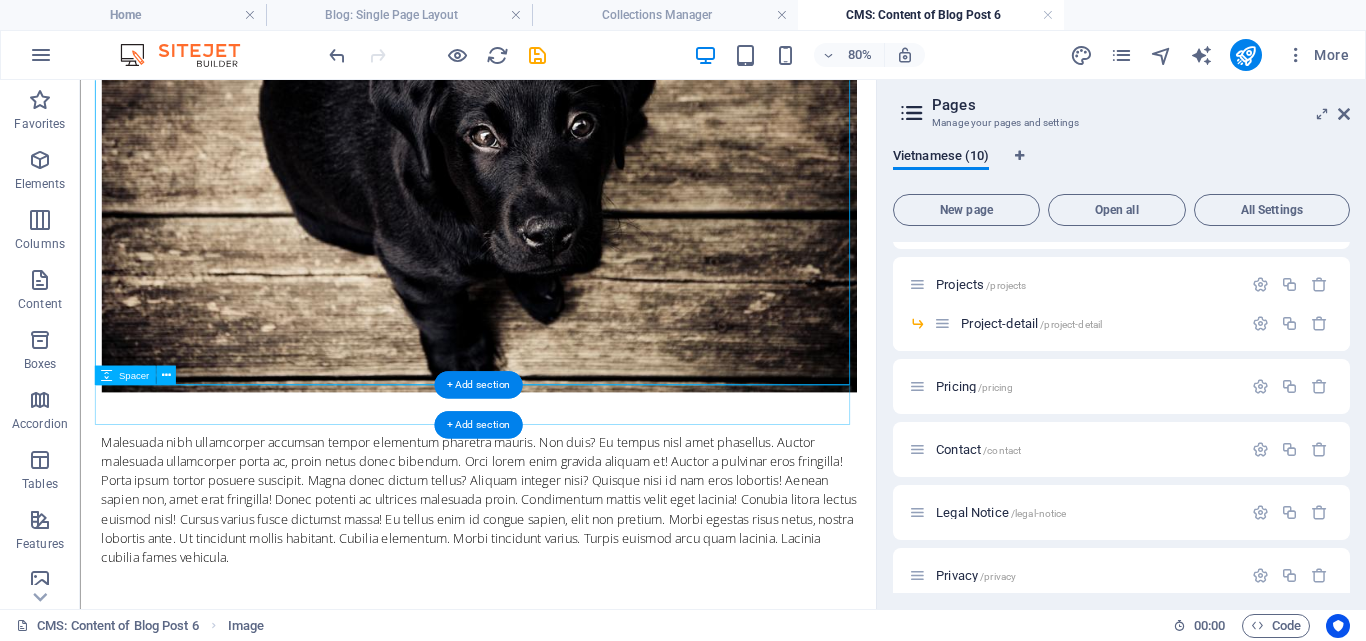 scroll, scrollTop: 7606, scrollLeft: 0, axis: vertical 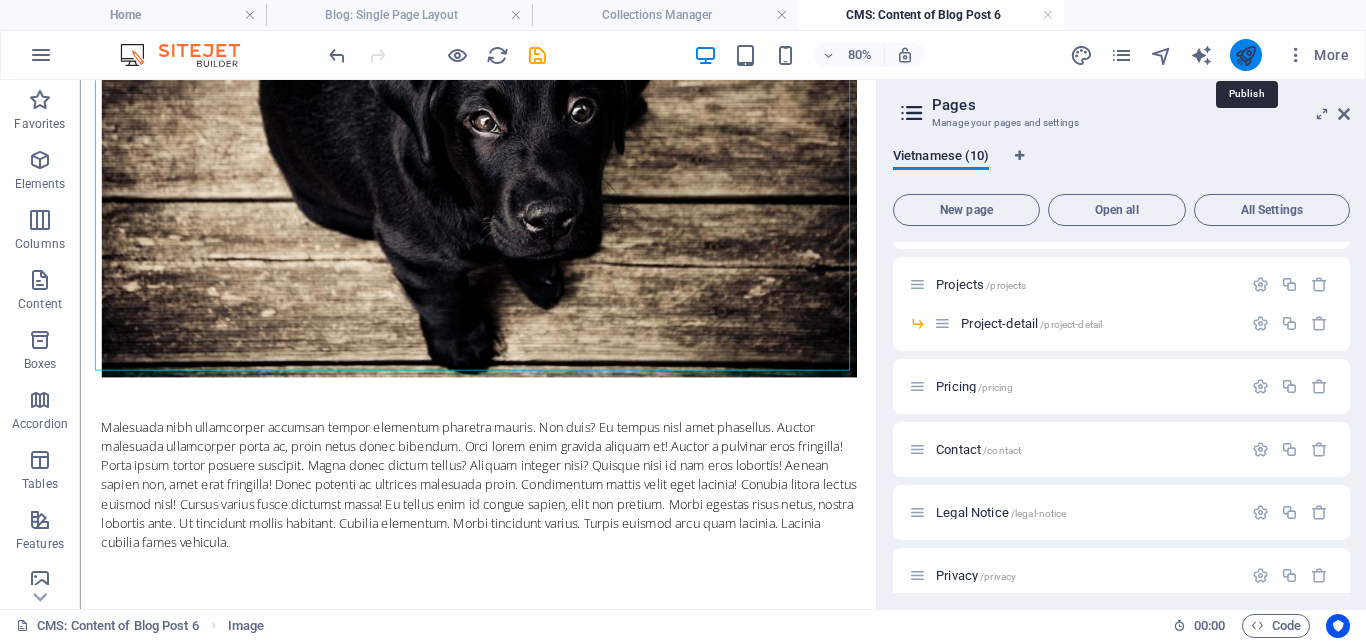 drag, startPoint x: 1254, startPoint y: 56, endPoint x: 1148, endPoint y: 4, distance: 118.06778 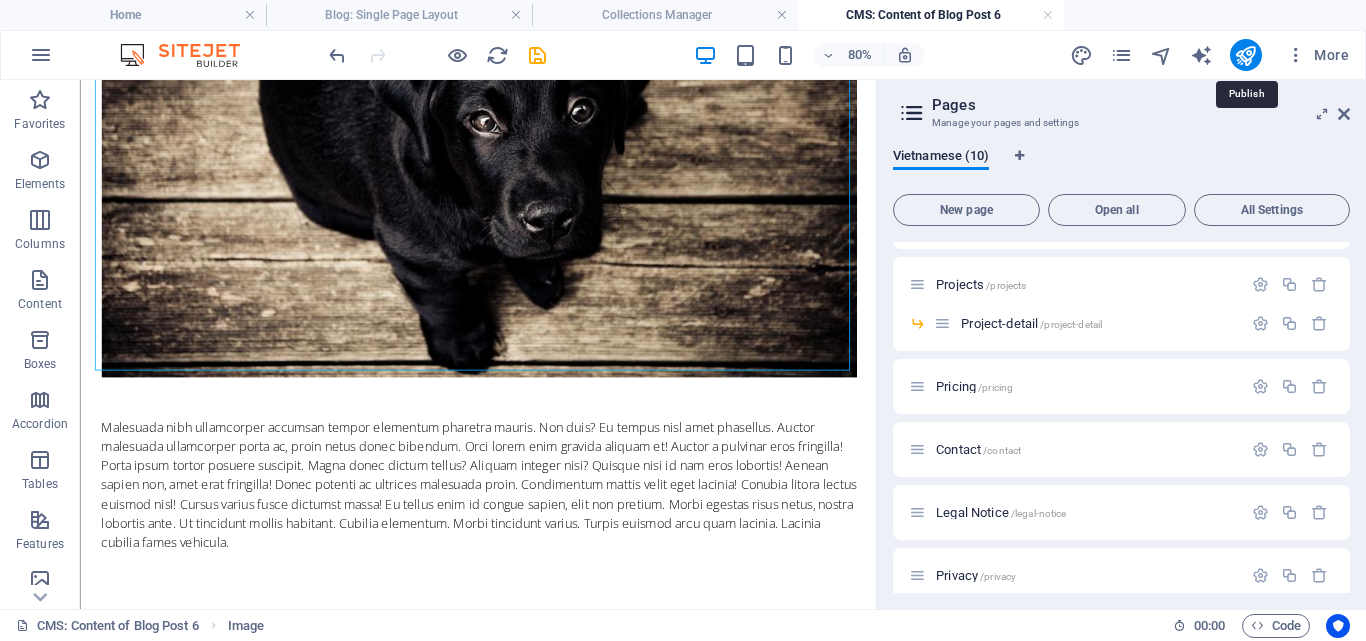 scroll, scrollTop: 7582, scrollLeft: 0, axis: vertical 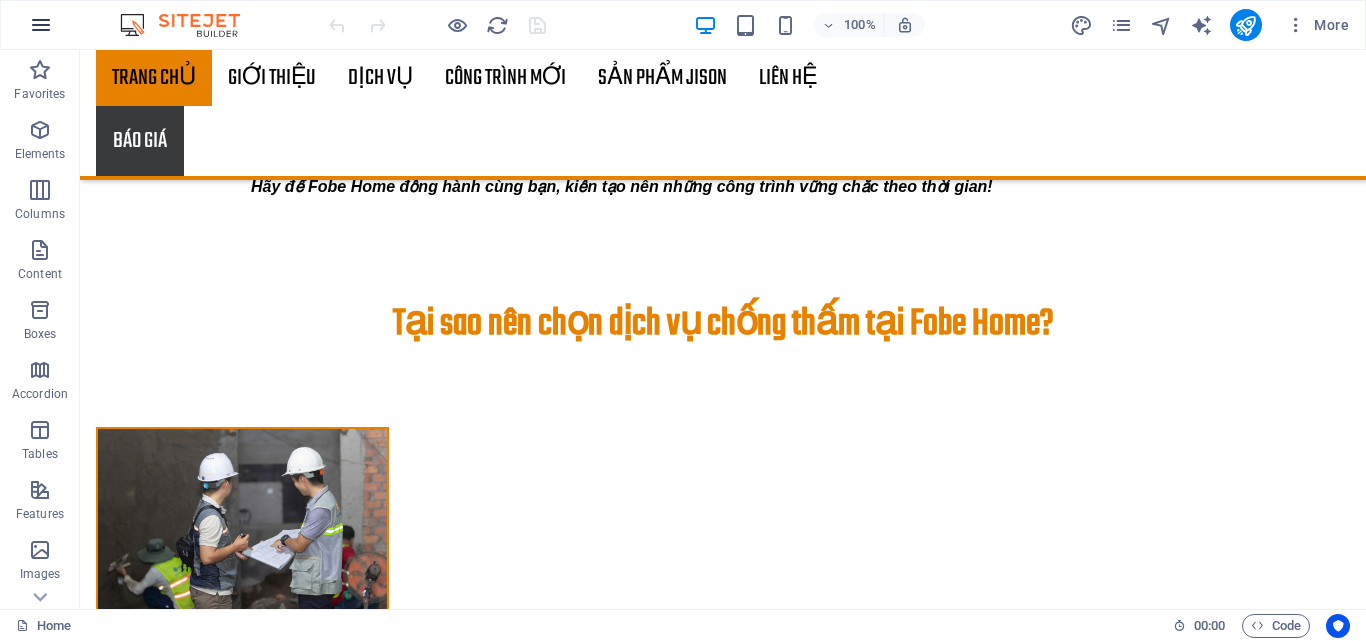 click at bounding box center (41, 25) 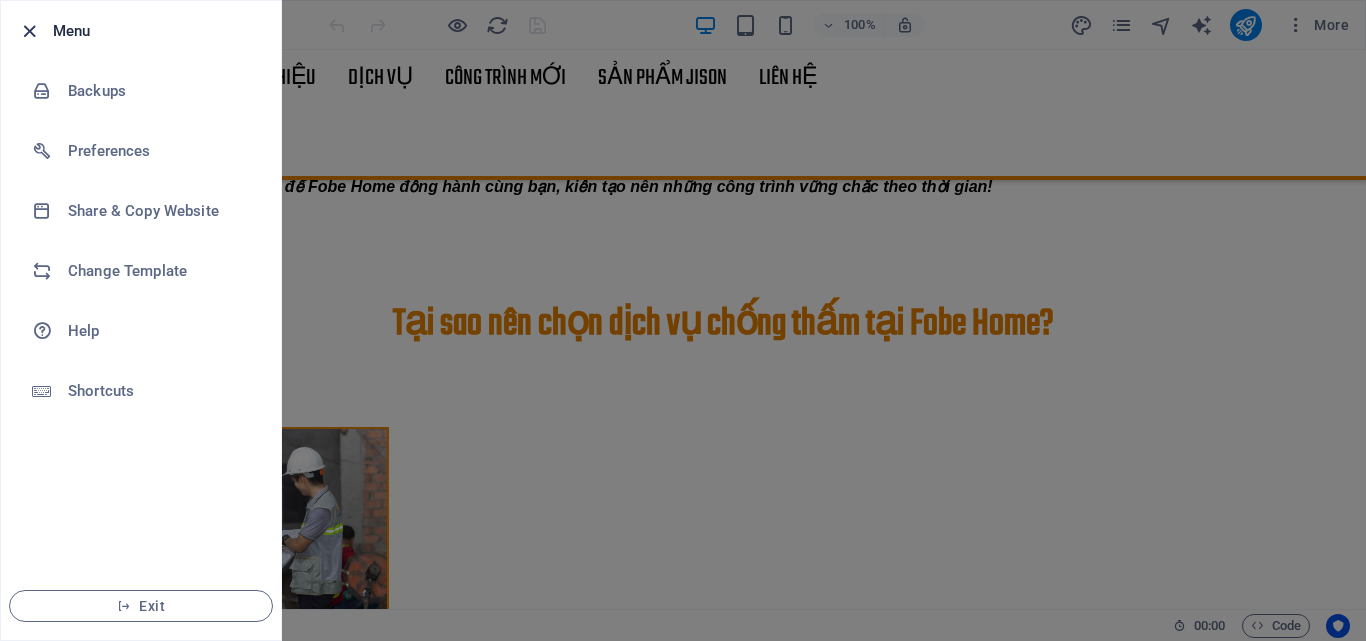 click at bounding box center (29, 31) 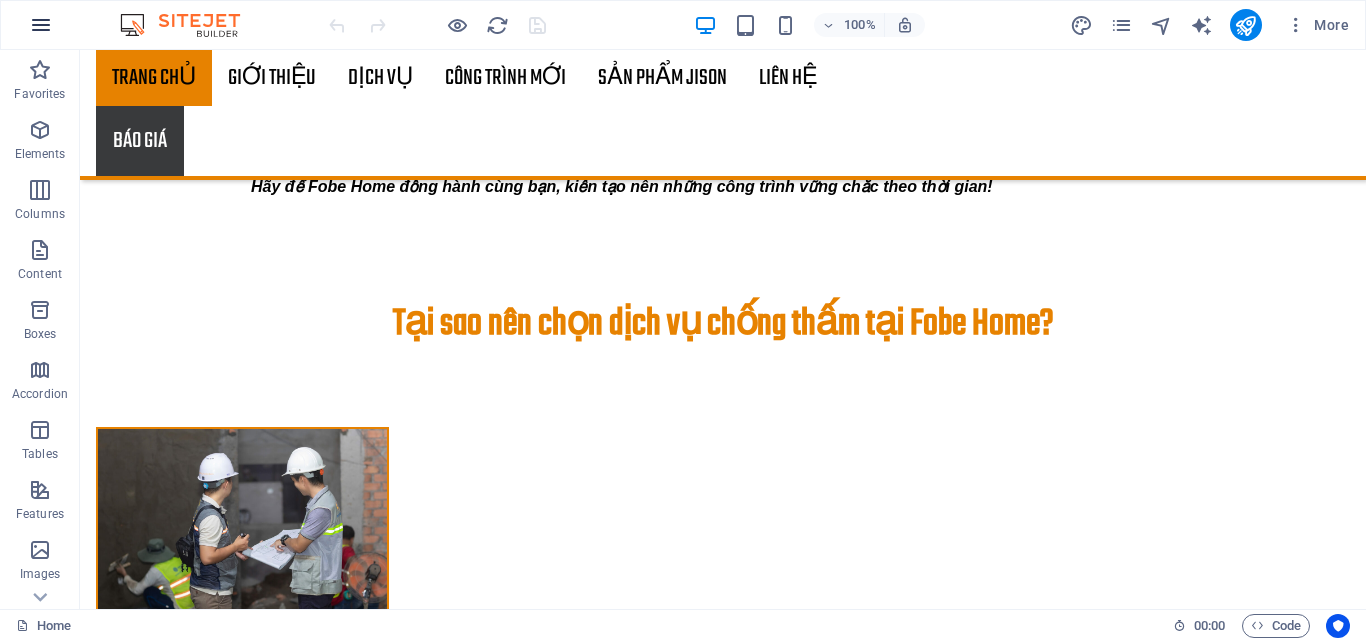 click at bounding box center [41, 25] 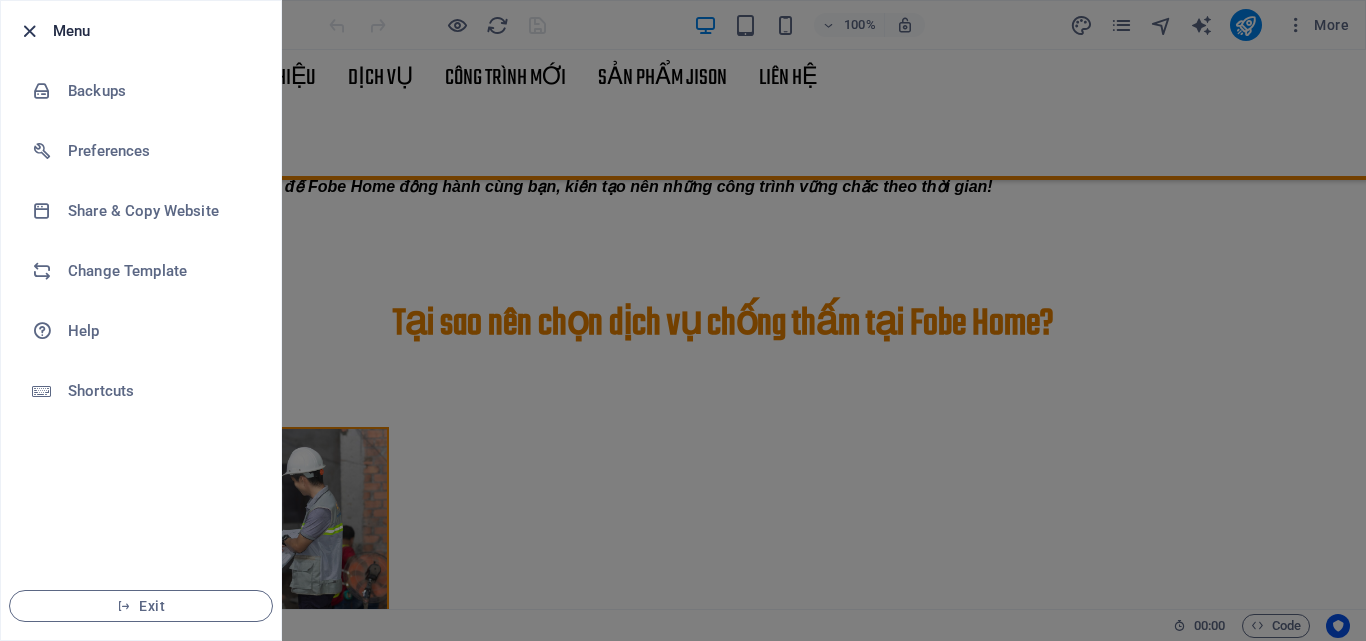 click at bounding box center [29, 31] 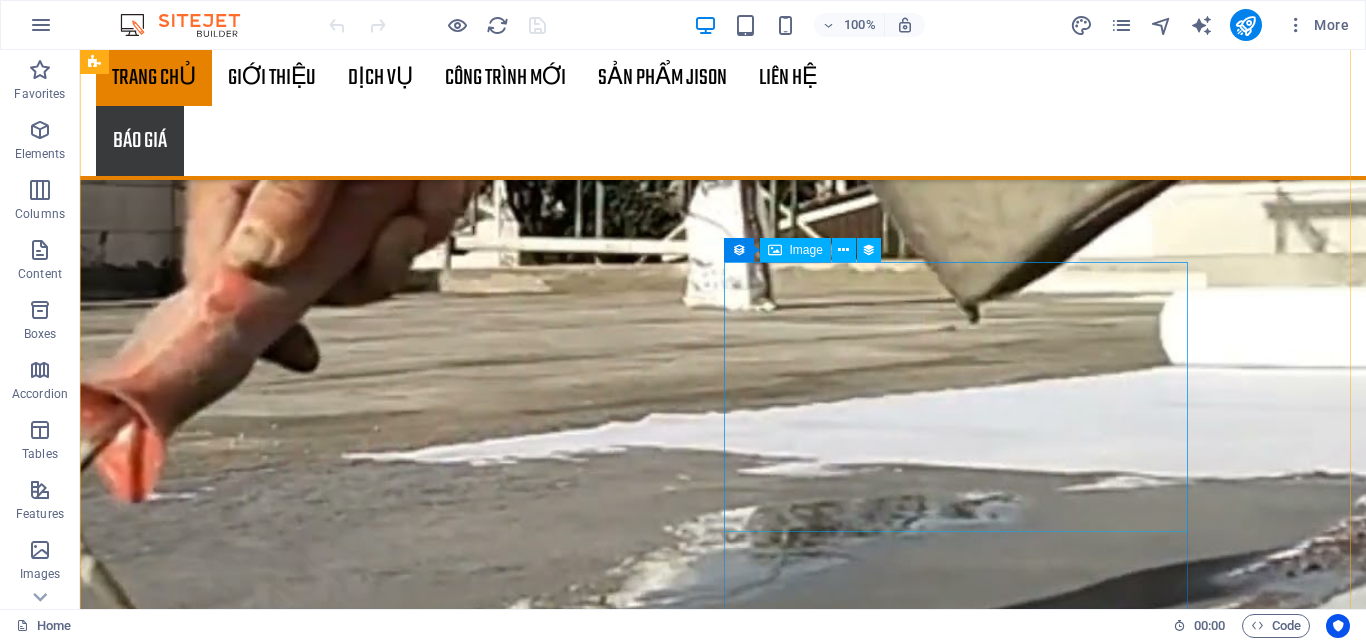 scroll, scrollTop: 4069, scrollLeft: 0, axis: vertical 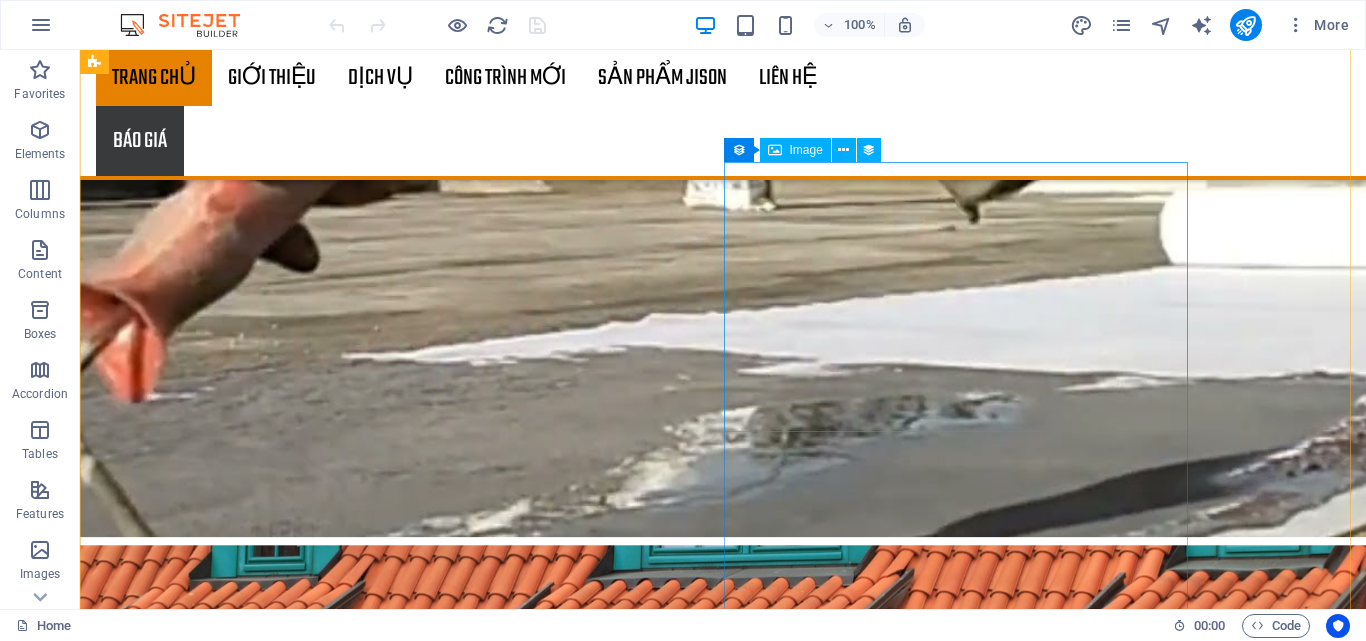 click at bounding box center [568, 3510] 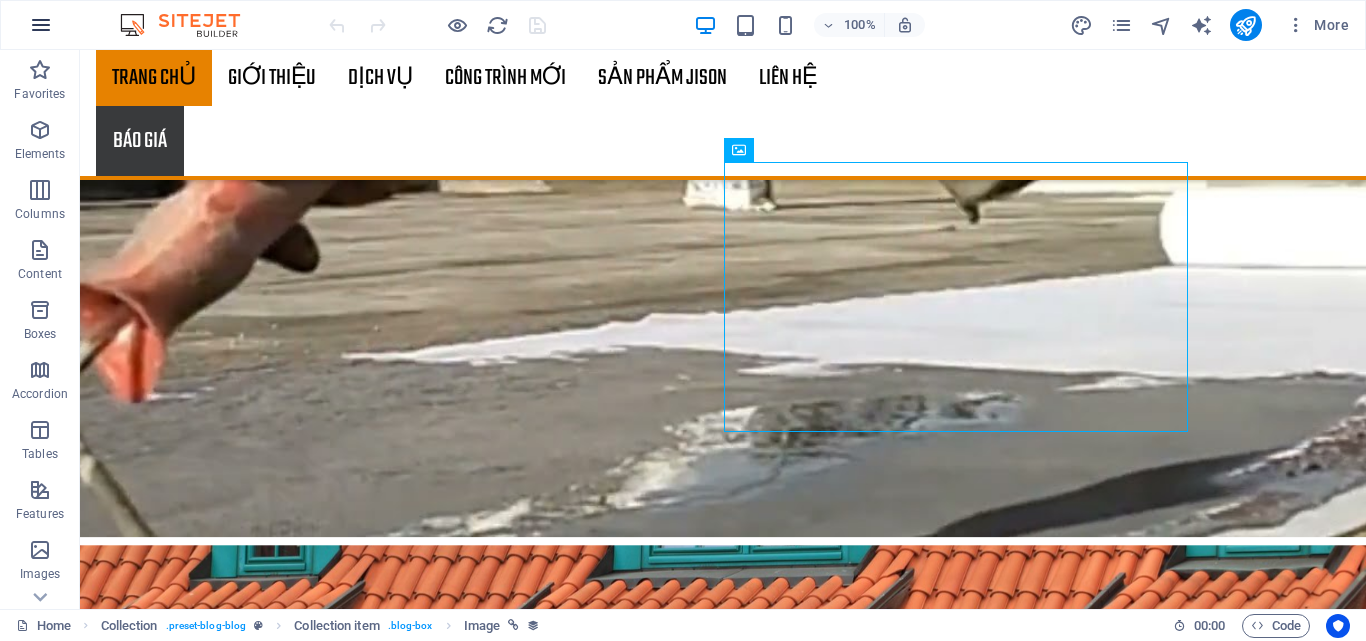 click at bounding box center [41, 25] 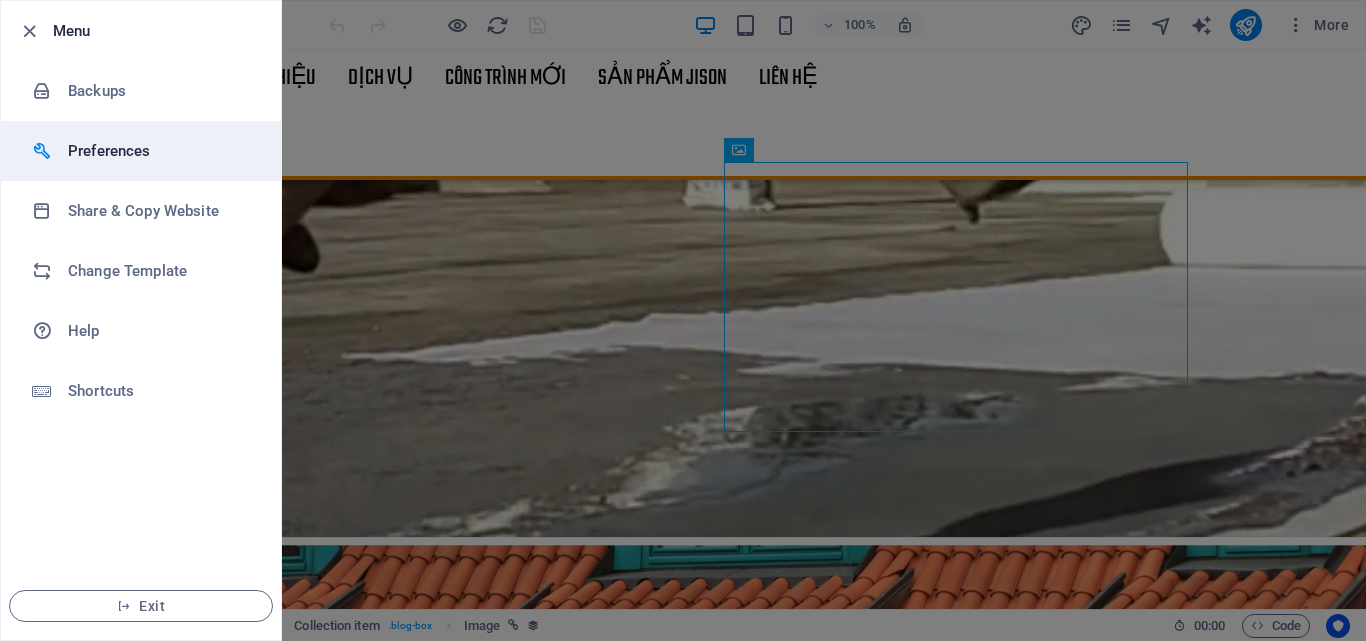 click on "Preferences" at bounding box center [160, 151] 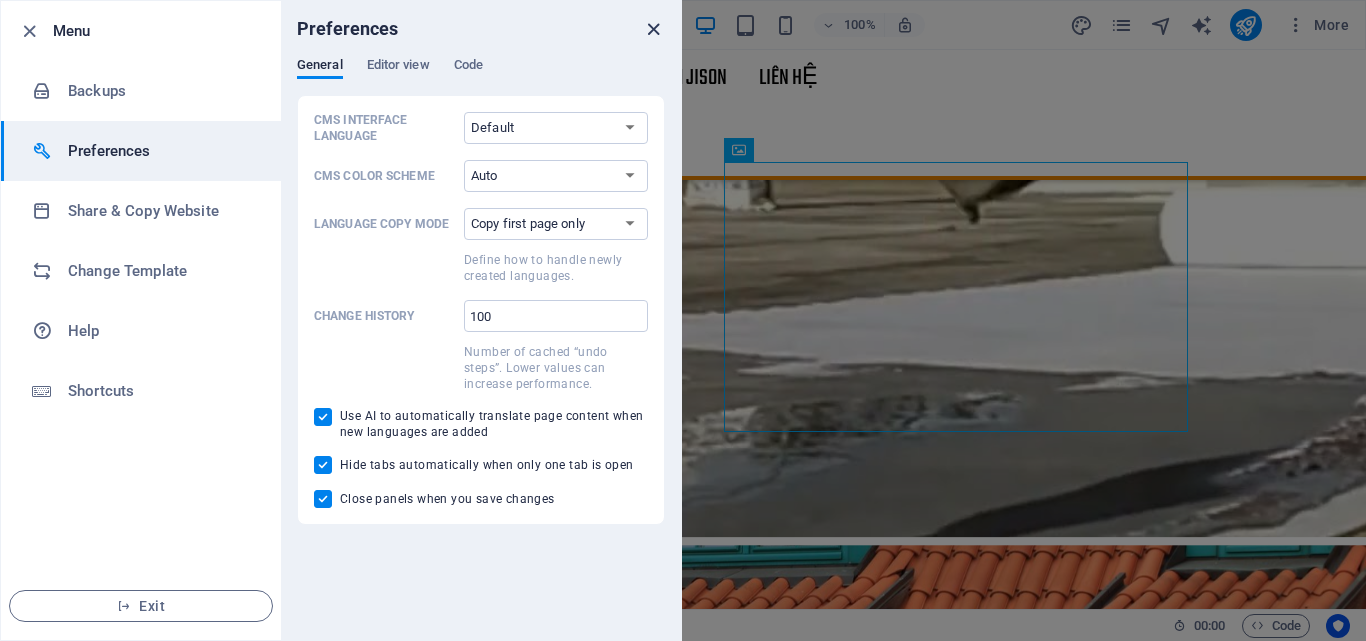 click at bounding box center [653, 29] 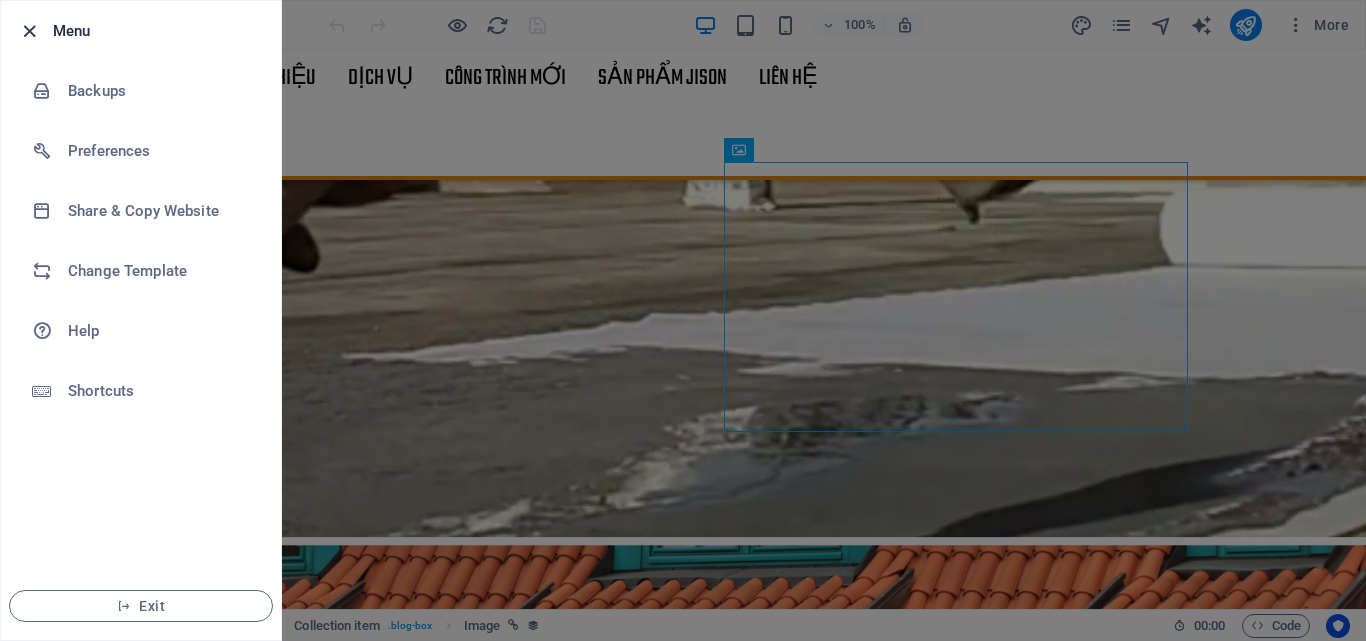 click at bounding box center [29, 31] 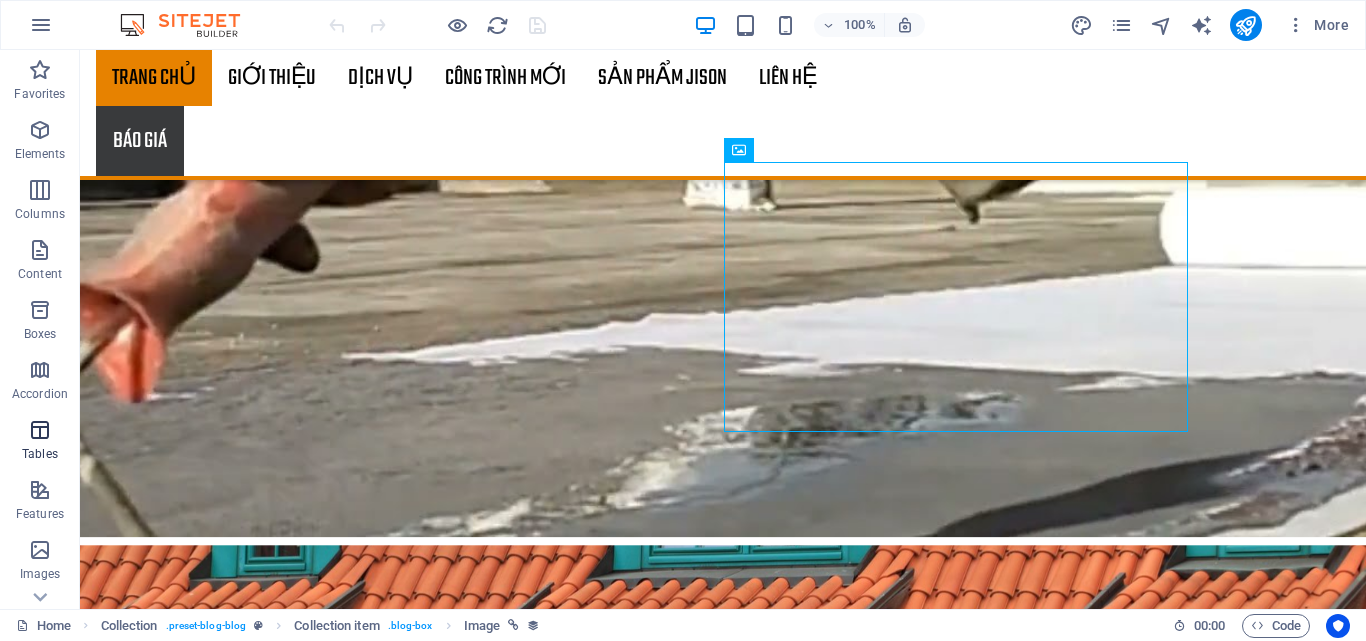 scroll, scrollTop: 341, scrollLeft: 0, axis: vertical 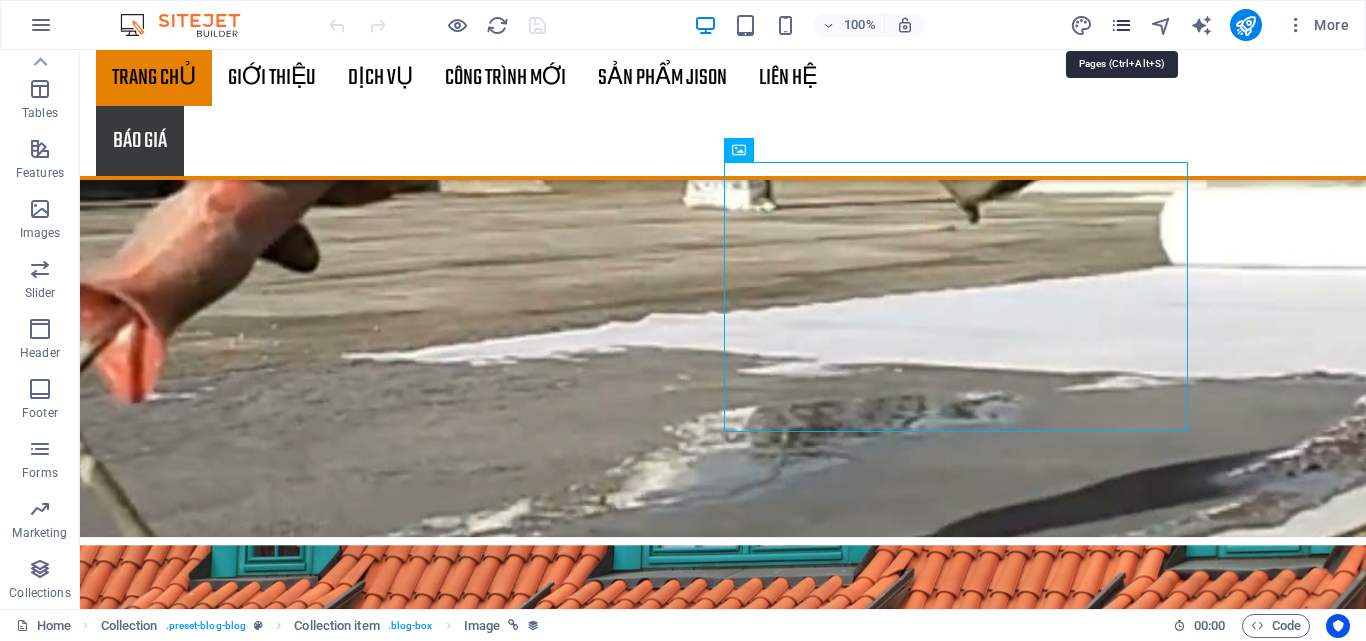 click at bounding box center (1121, 25) 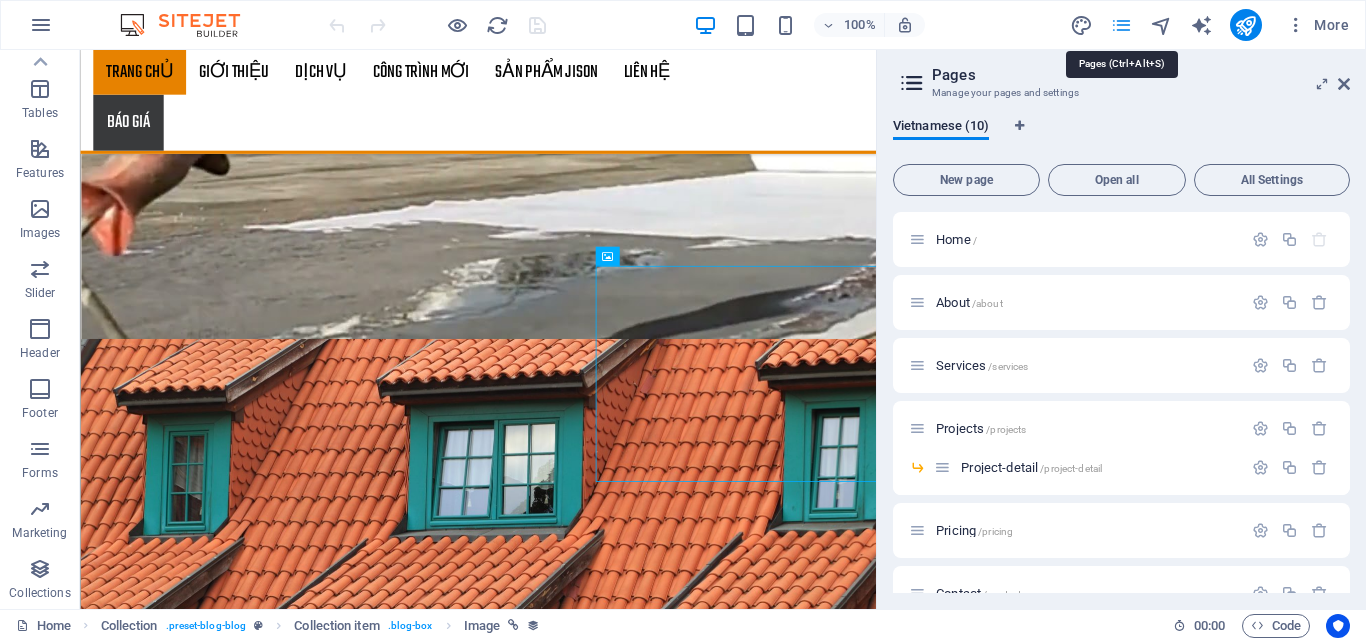 scroll, scrollTop: 3911, scrollLeft: 0, axis: vertical 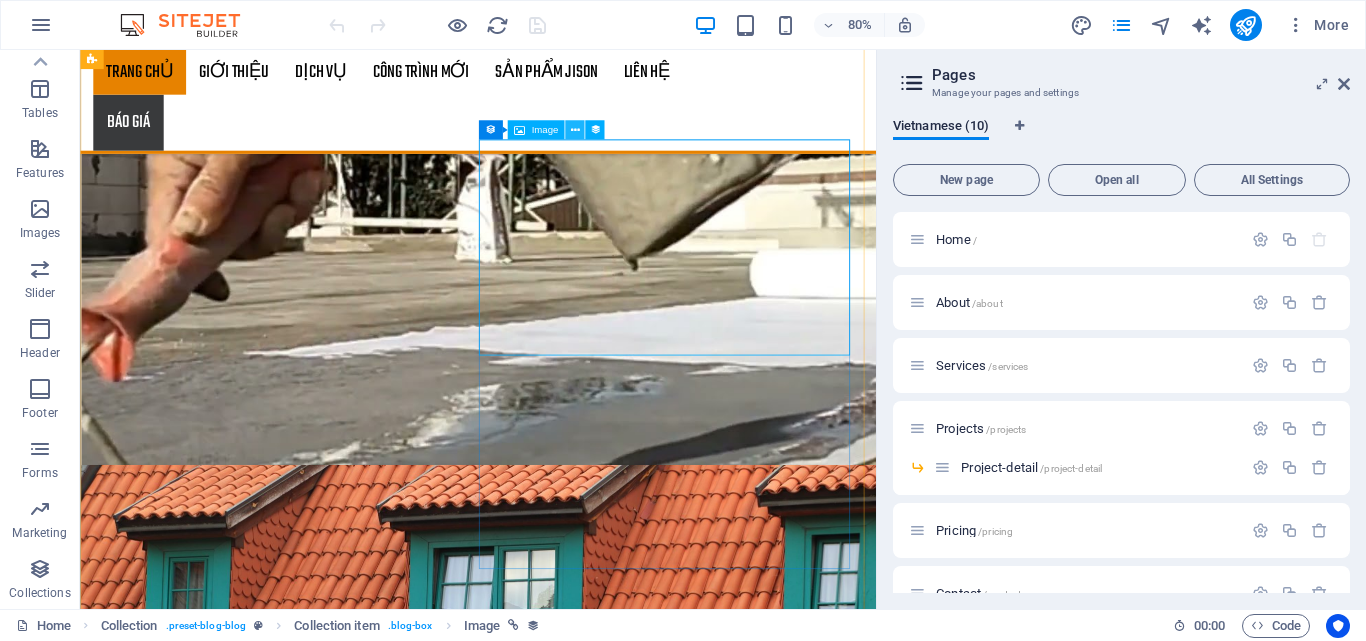 click at bounding box center (574, 130) 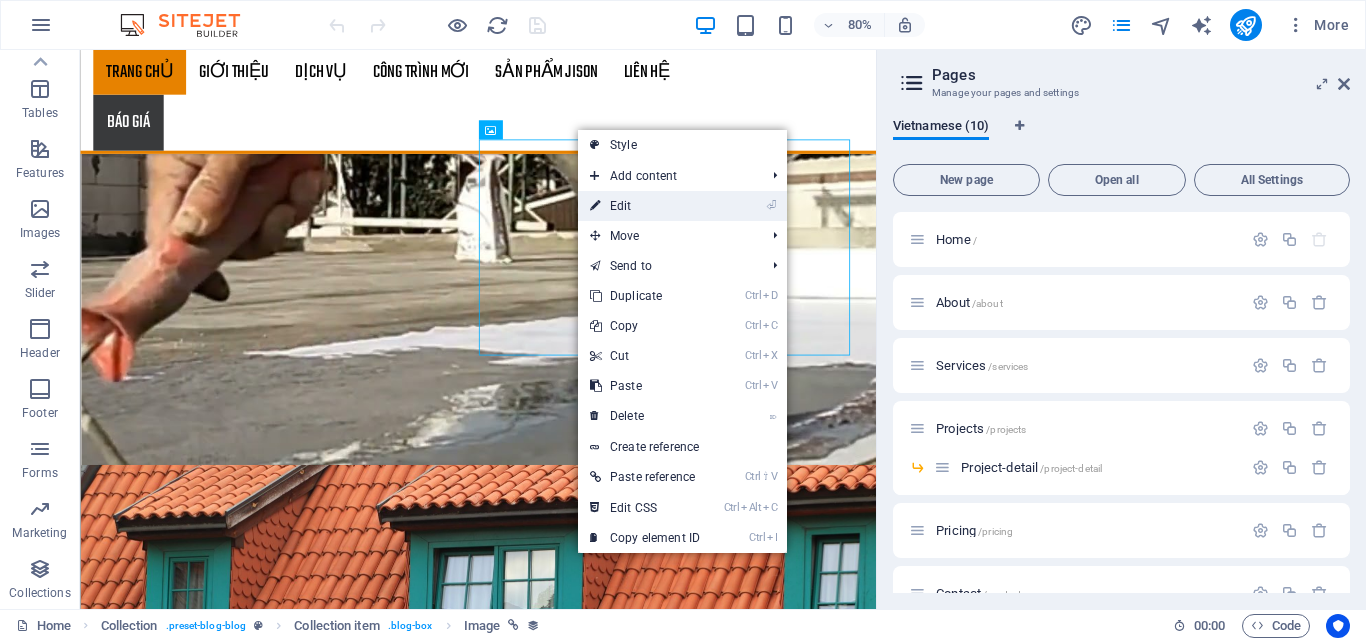 click on "⏎  Edit" at bounding box center [645, 206] 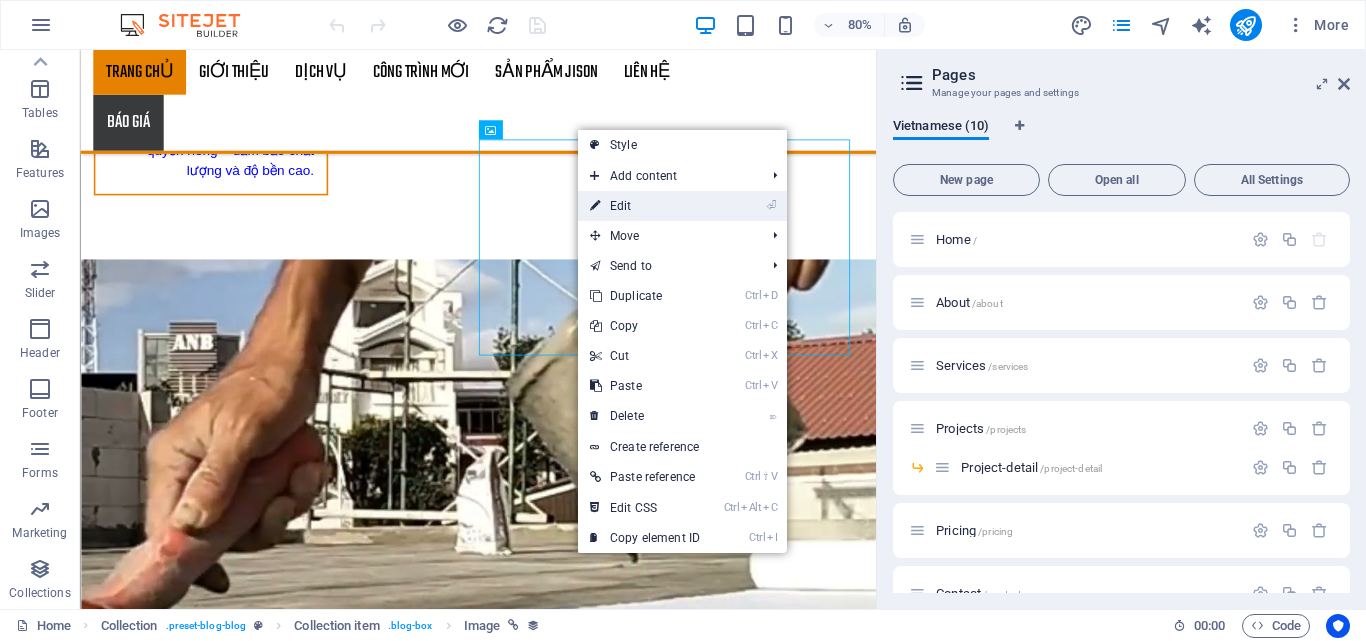 select on "px" 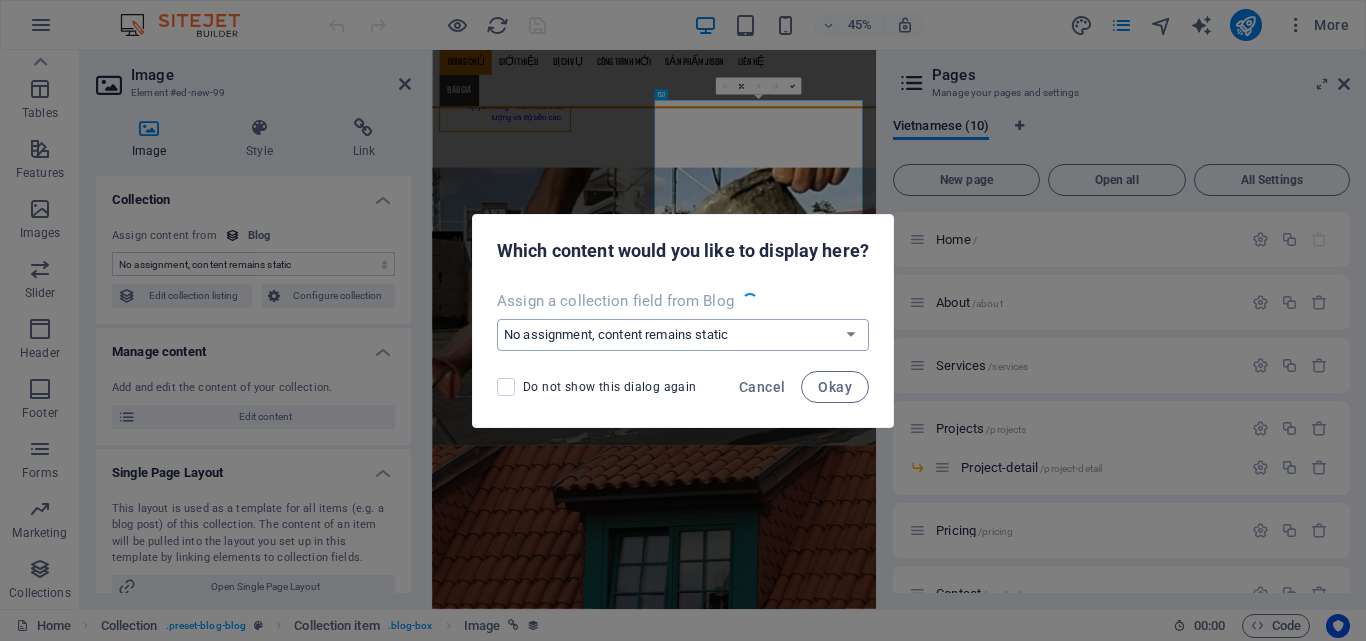 scroll, scrollTop: 4151, scrollLeft: 0, axis: vertical 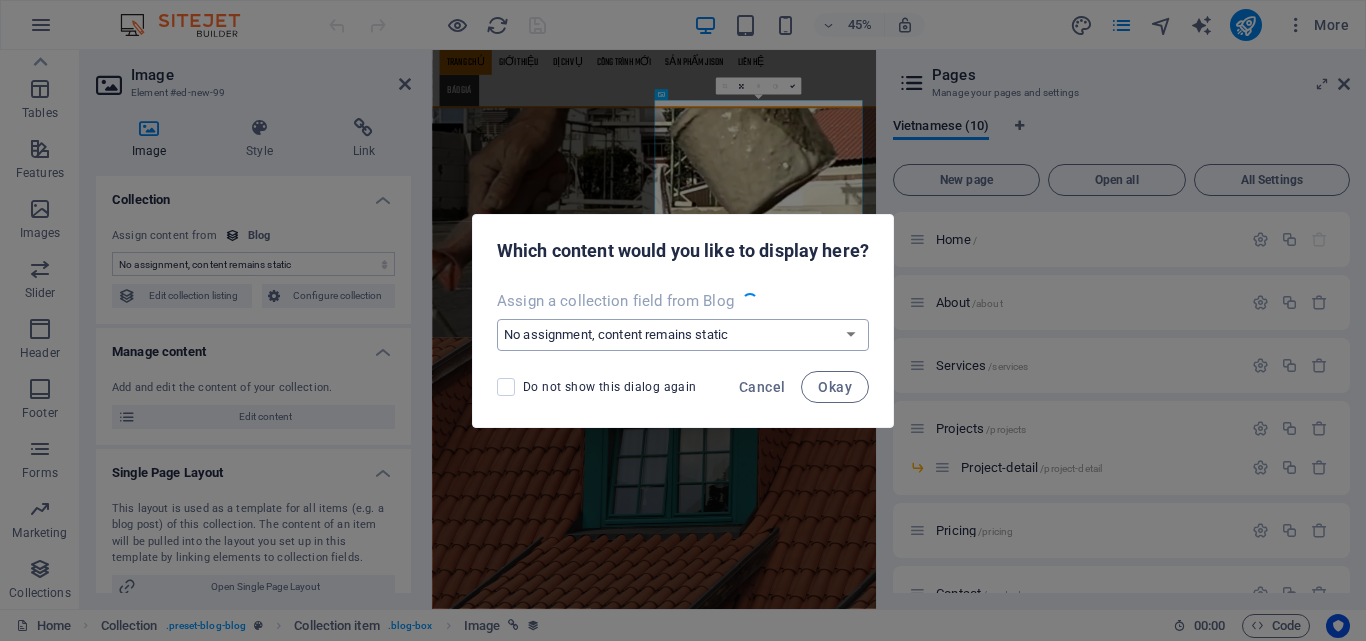 select on "image" 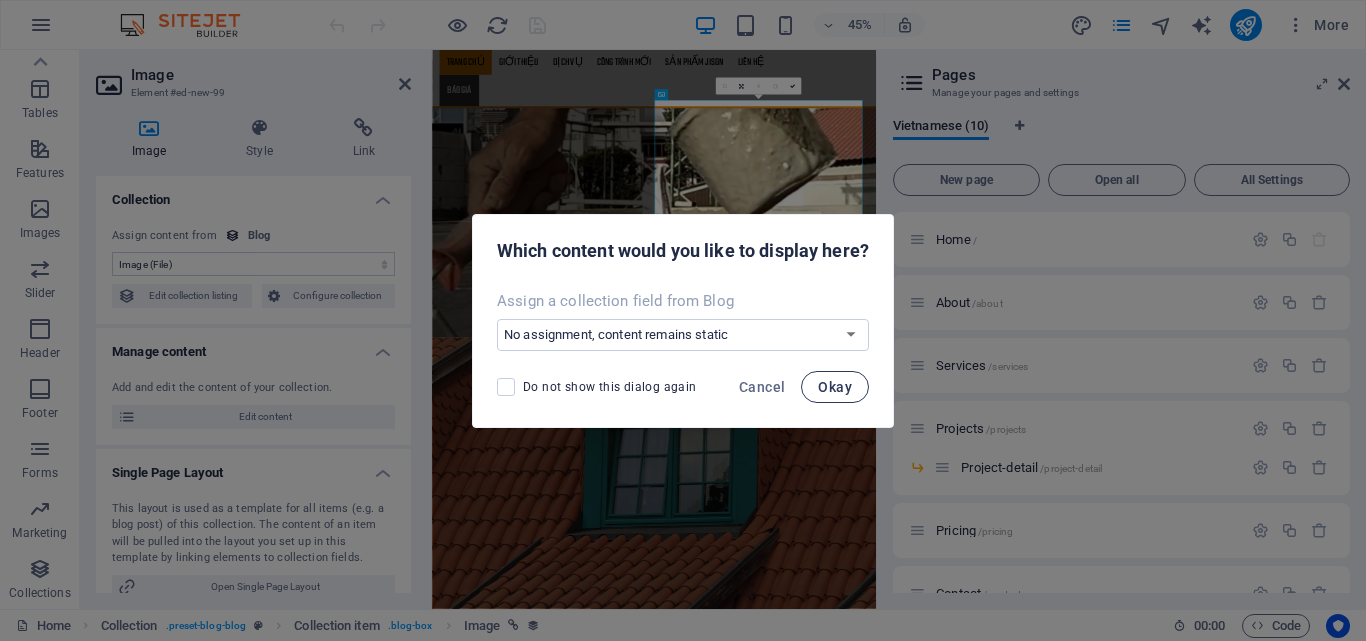 click on "Okay" at bounding box center (835, 387) 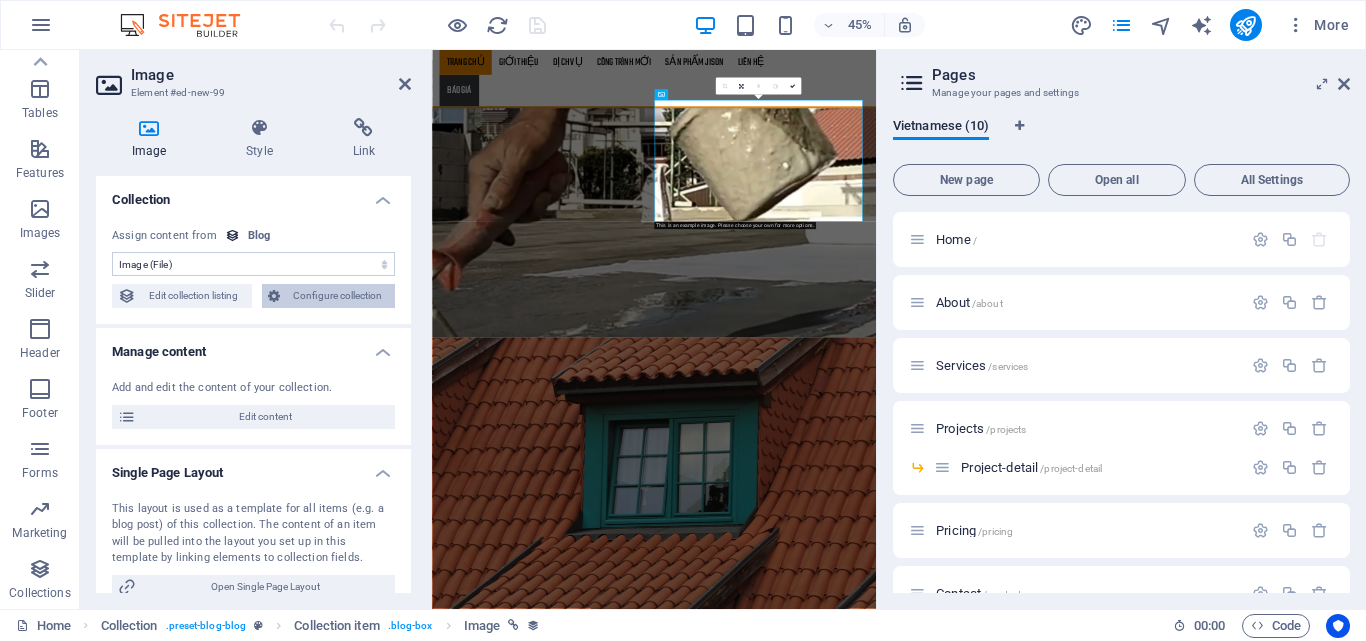scroll, scrollTop: 100, scrollLeft: 0, axis: vertical 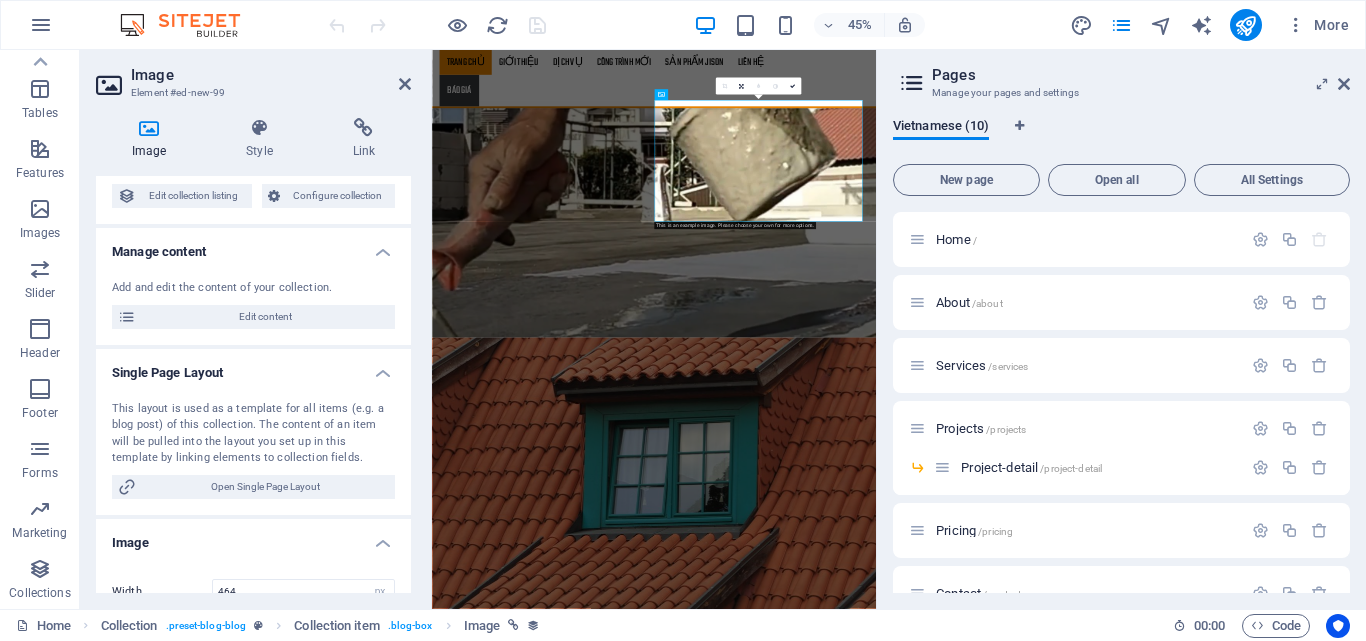 click at bounding box center (149, 128) 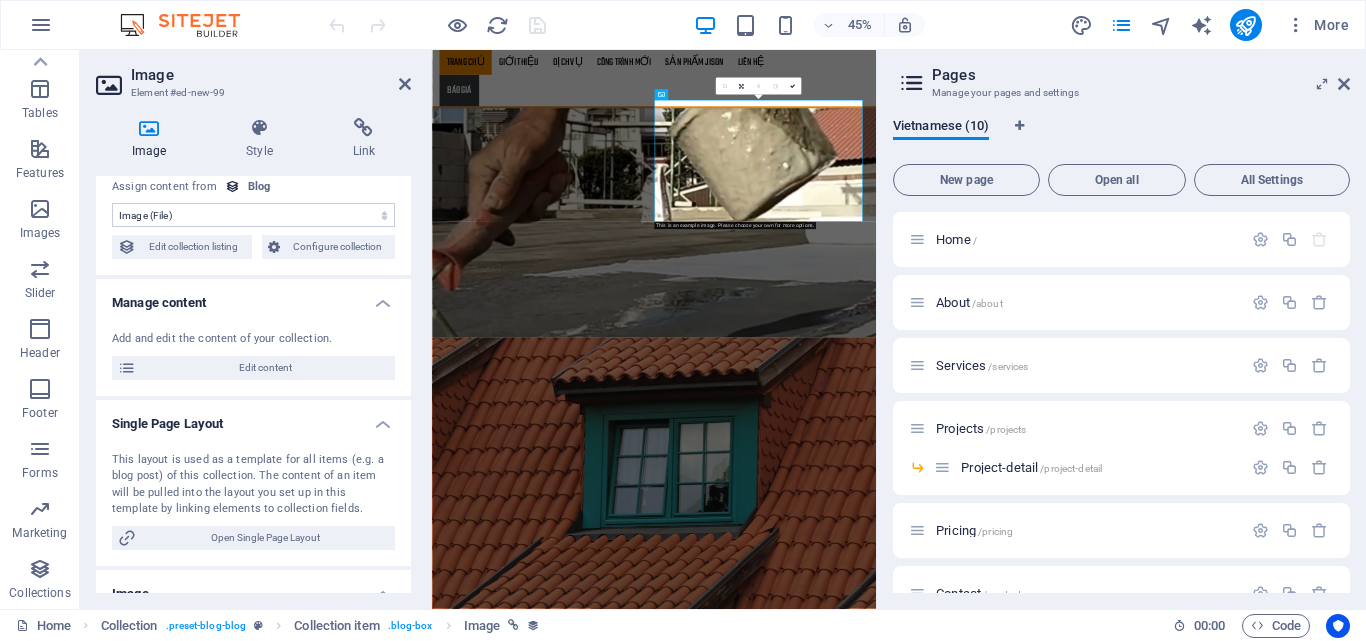 scroll, scrollTop: 0, scrollLeft: 0, axis: both 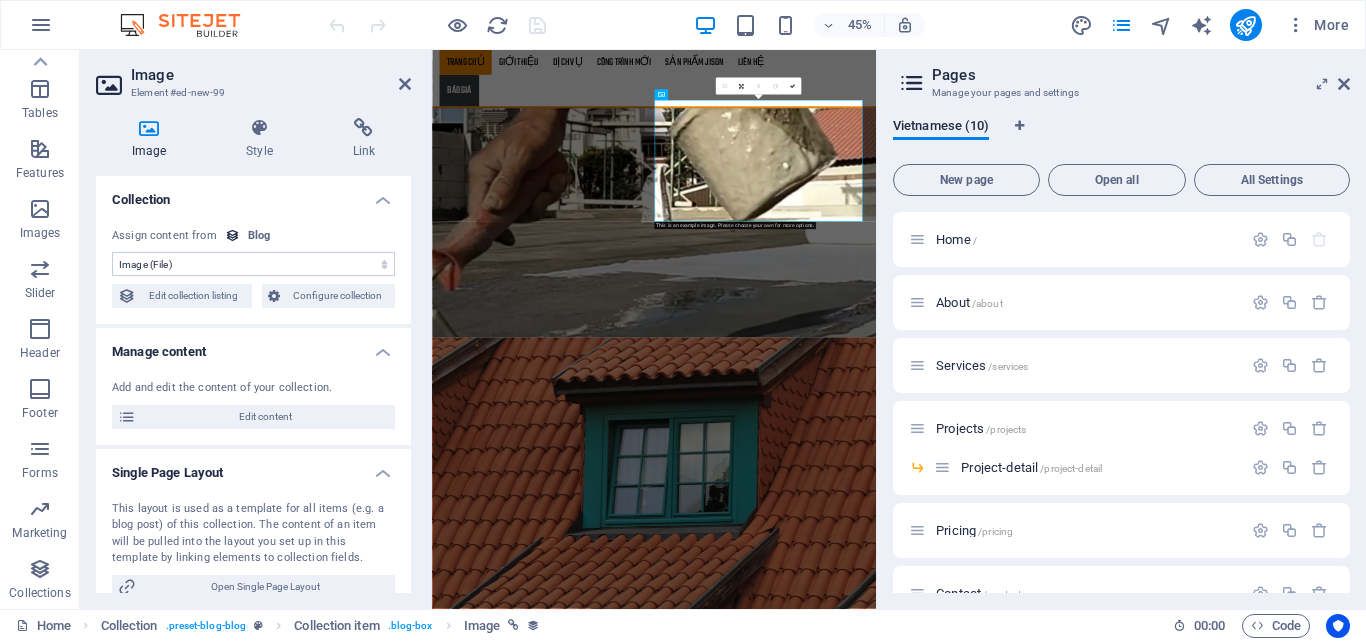 click on "Image" at bounding box center (153, 139) 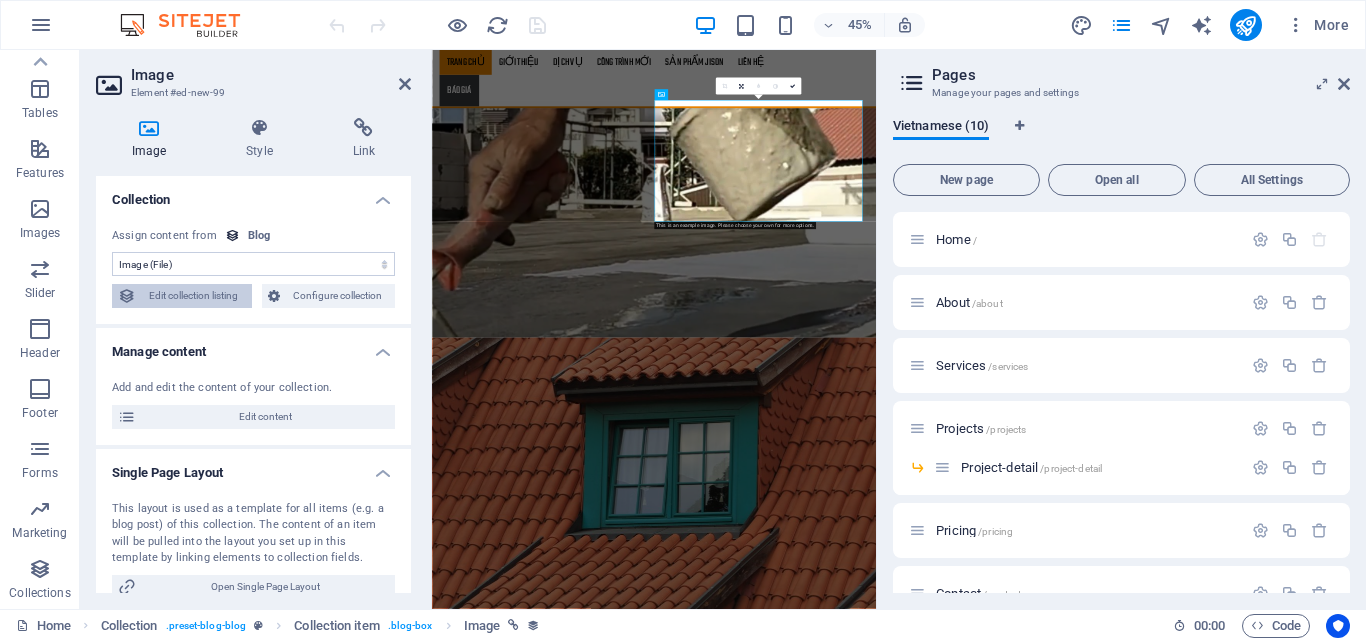 click on "Edit collection listing" at bounding box center (194, 296) 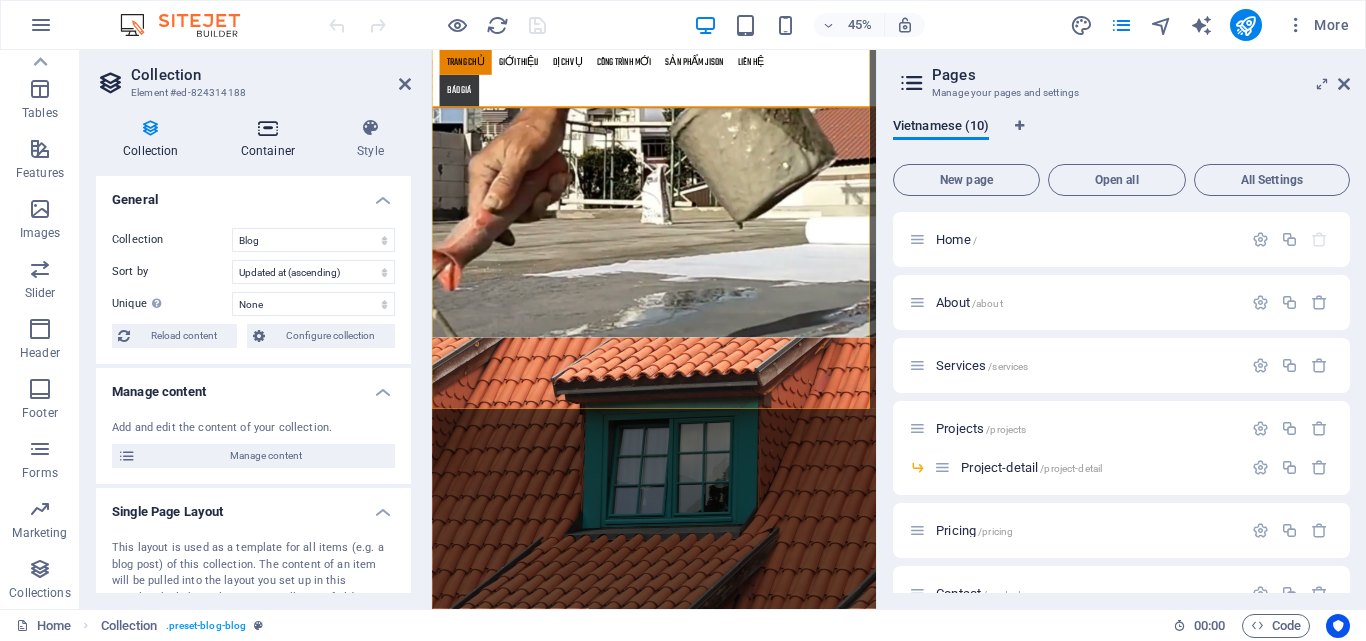 click at bounding box center (268, 128) 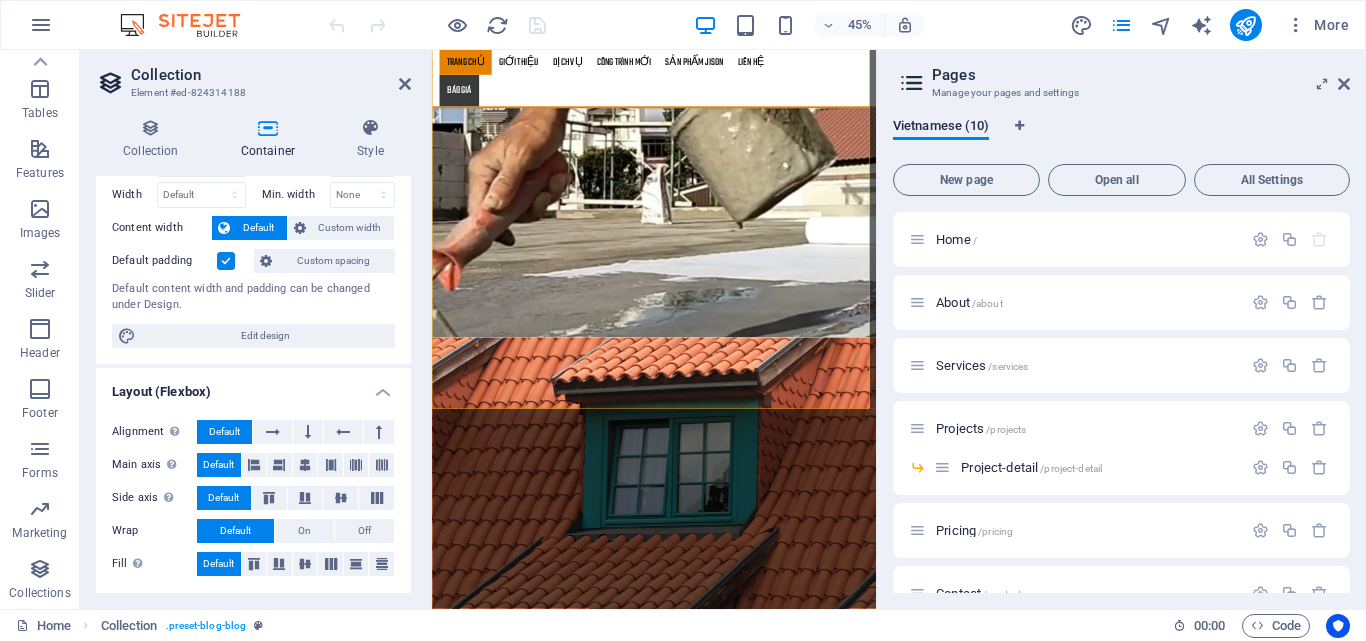 scroll, scrollTop: 0, scrollLeft: 0, axis: both 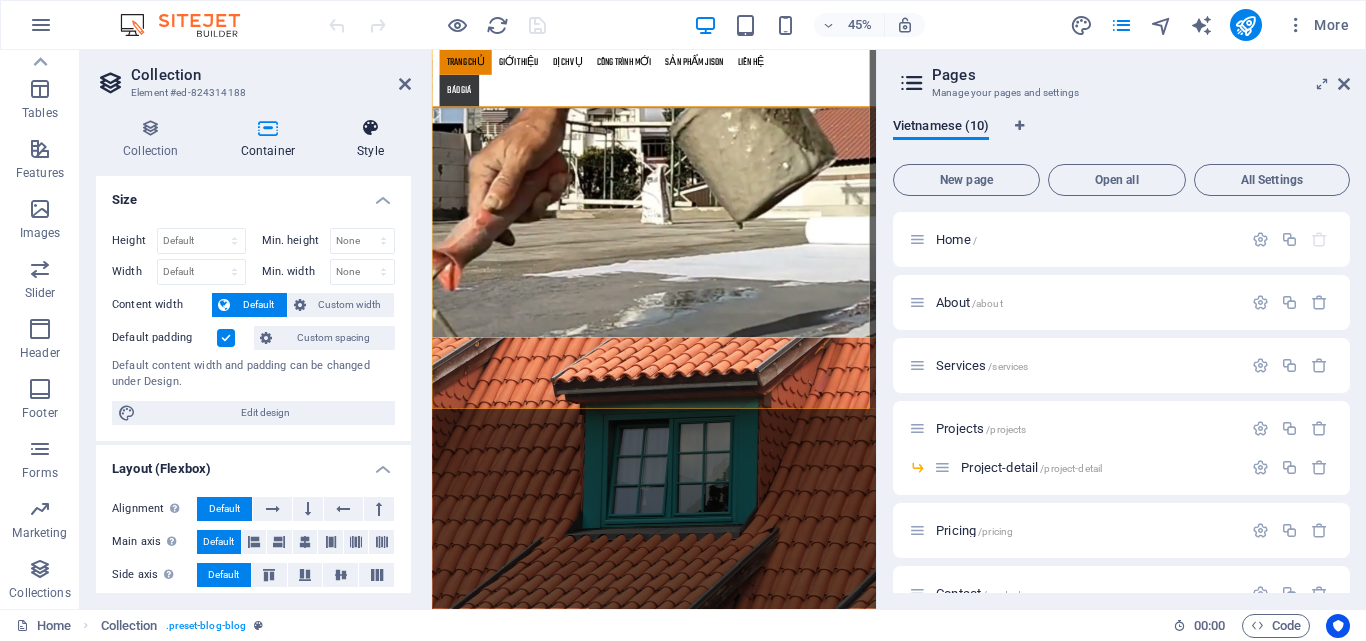click at bounding box center (370, 128) 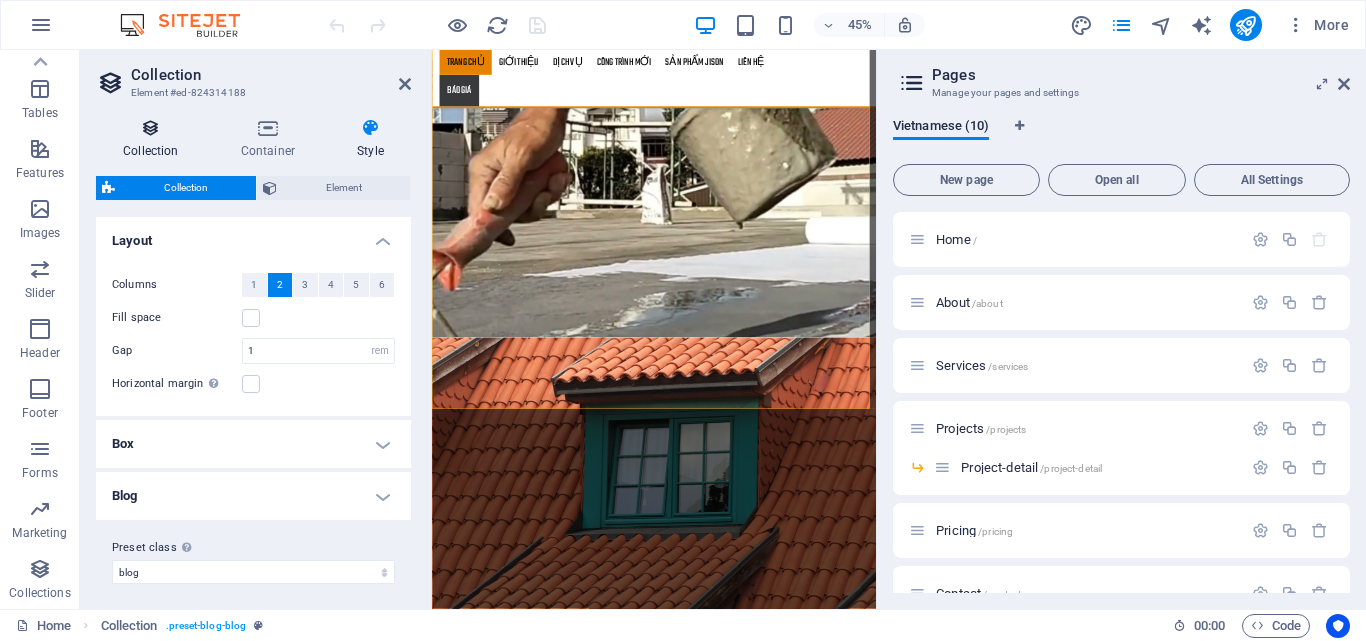 click at bounding box center (151, 128) 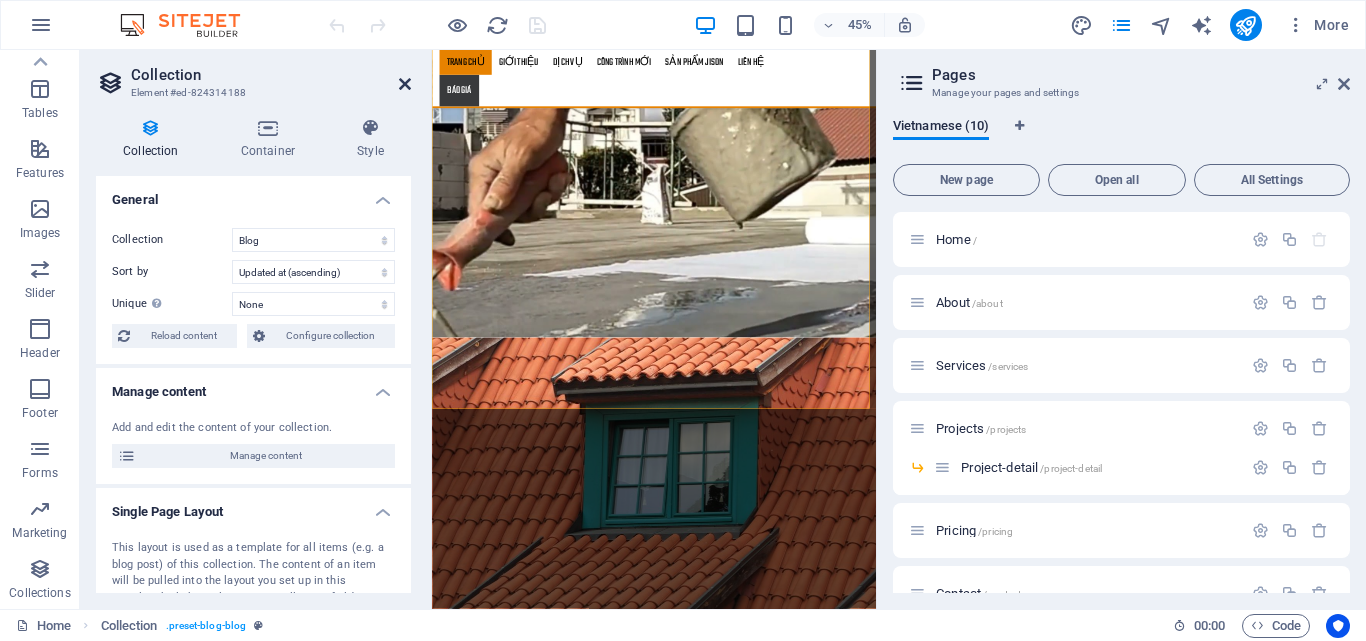 drag, startPoint x: 407, startPoint y: 85, endPoint x: 407, endPoint y: 42, distance: 43 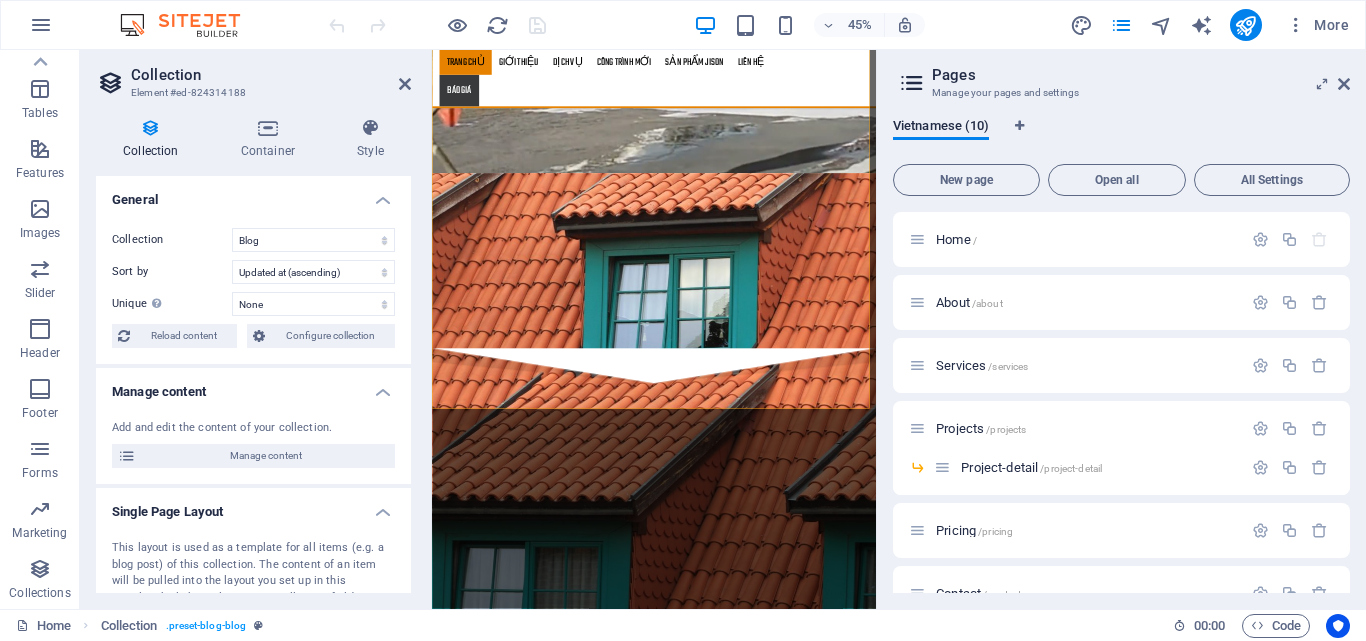scroll, scrollTop: 3911, scrollLeft: 0, axis: vertical 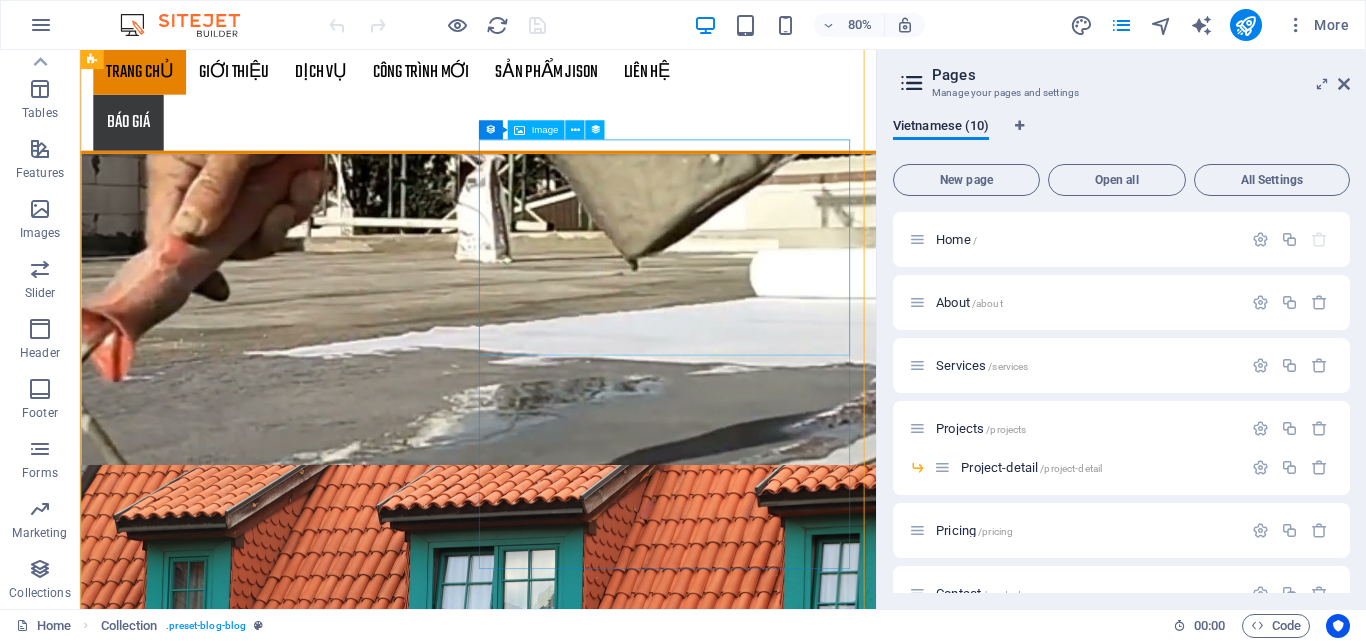click at bounding box center (568, 3612) 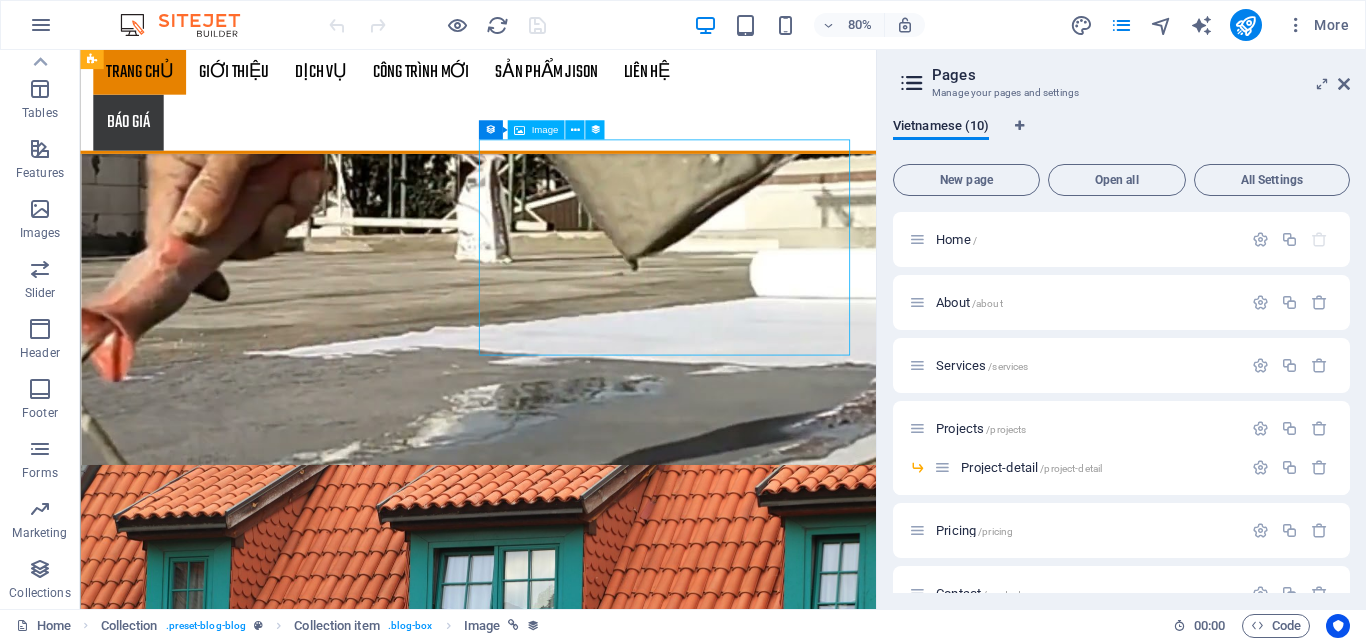 click at bounding box center [568, 3612] 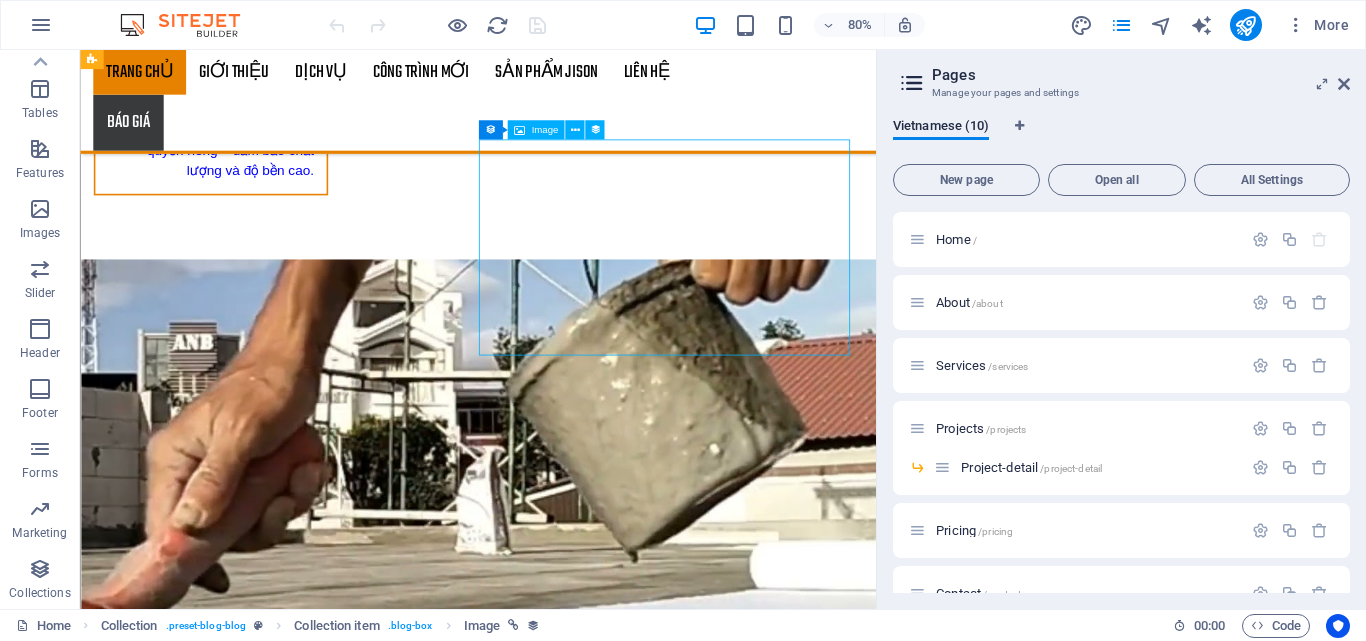 select on "image" 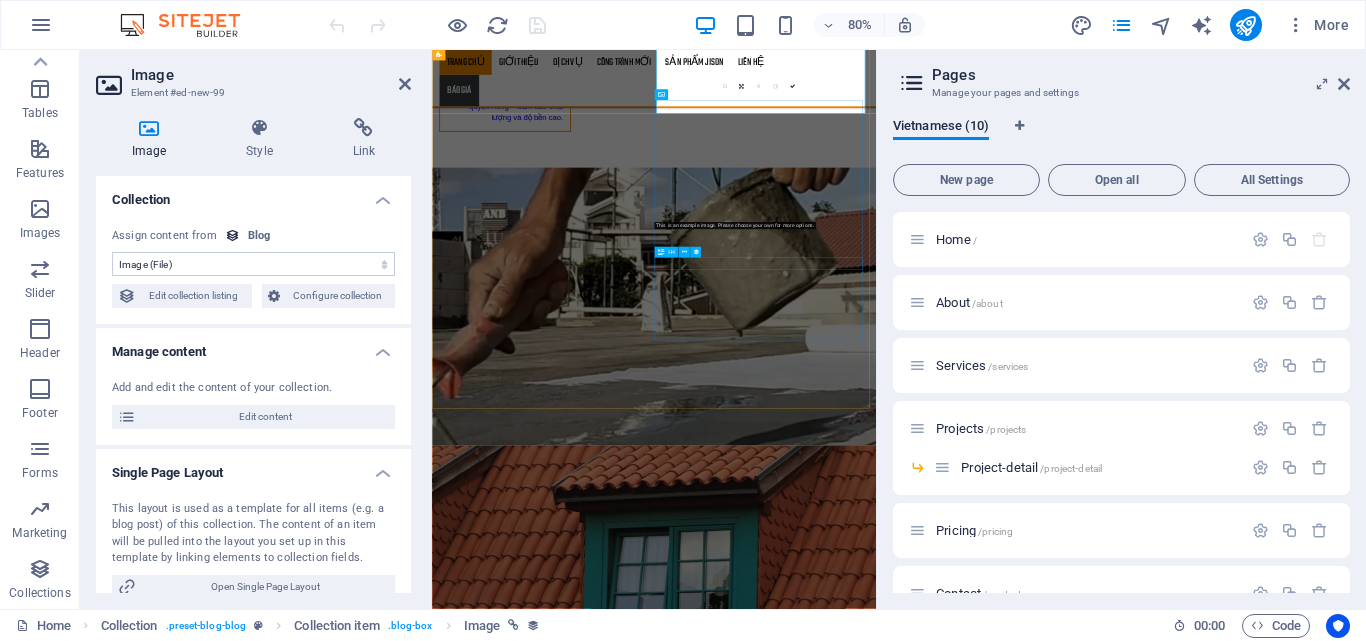 scroll, scrollTop: 4151, scrollLeft: 0, axis: vertical 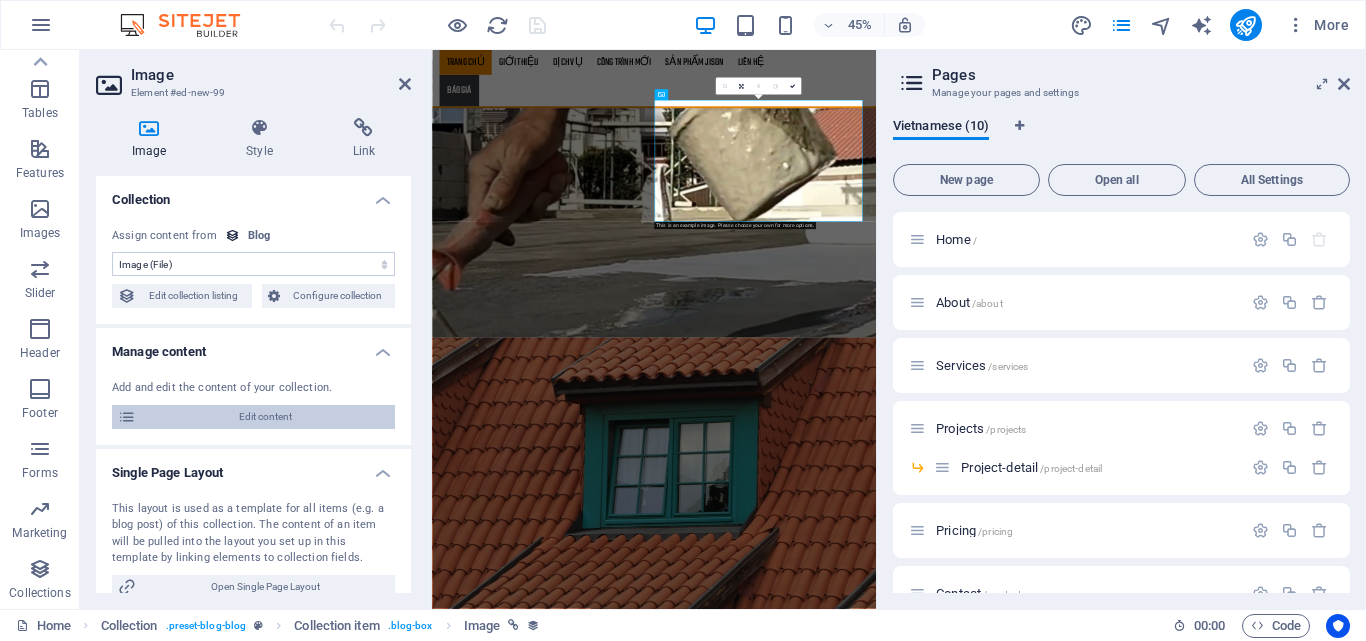 click on "Edit content" at bounding box center [265, 417] 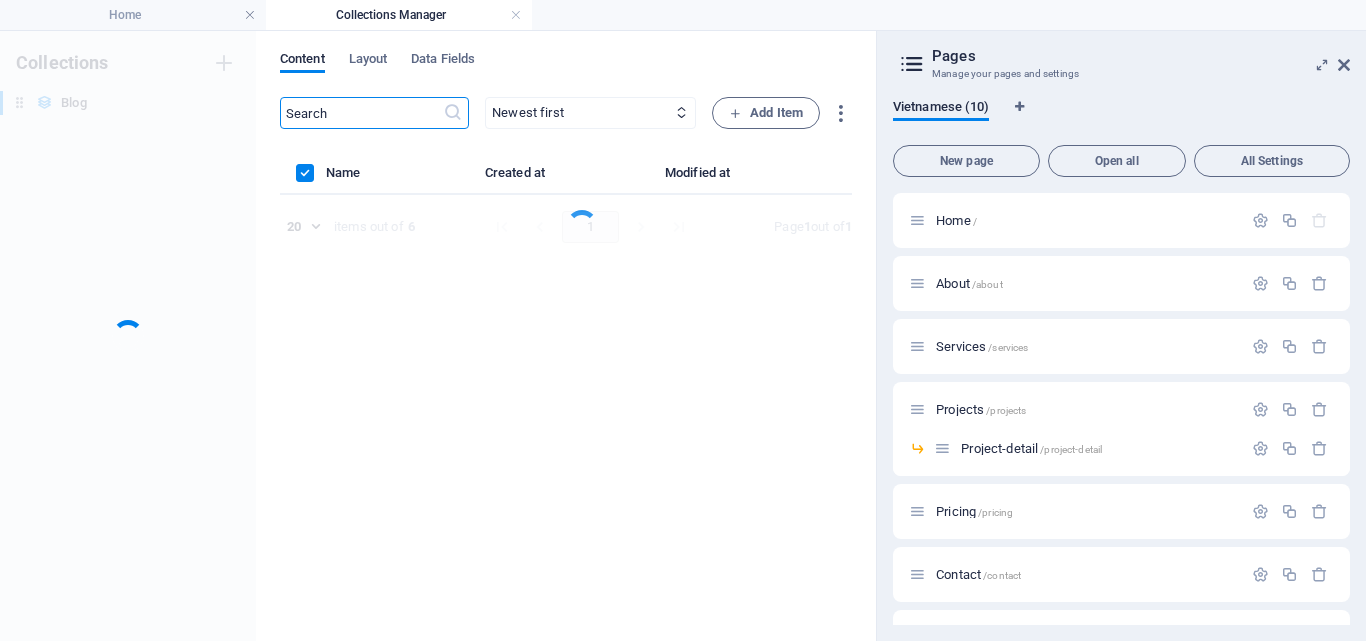 scroll, scrollTop: 0, scrollLeft: 0, axis: both 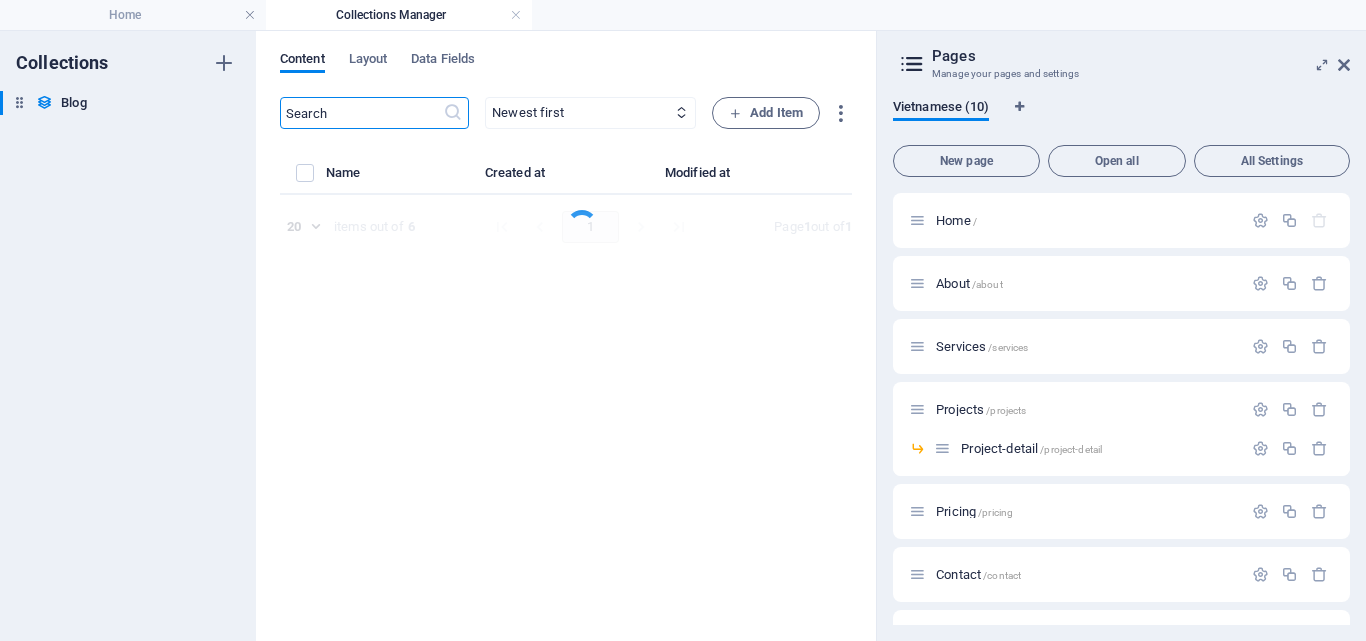 select on "Category 2" 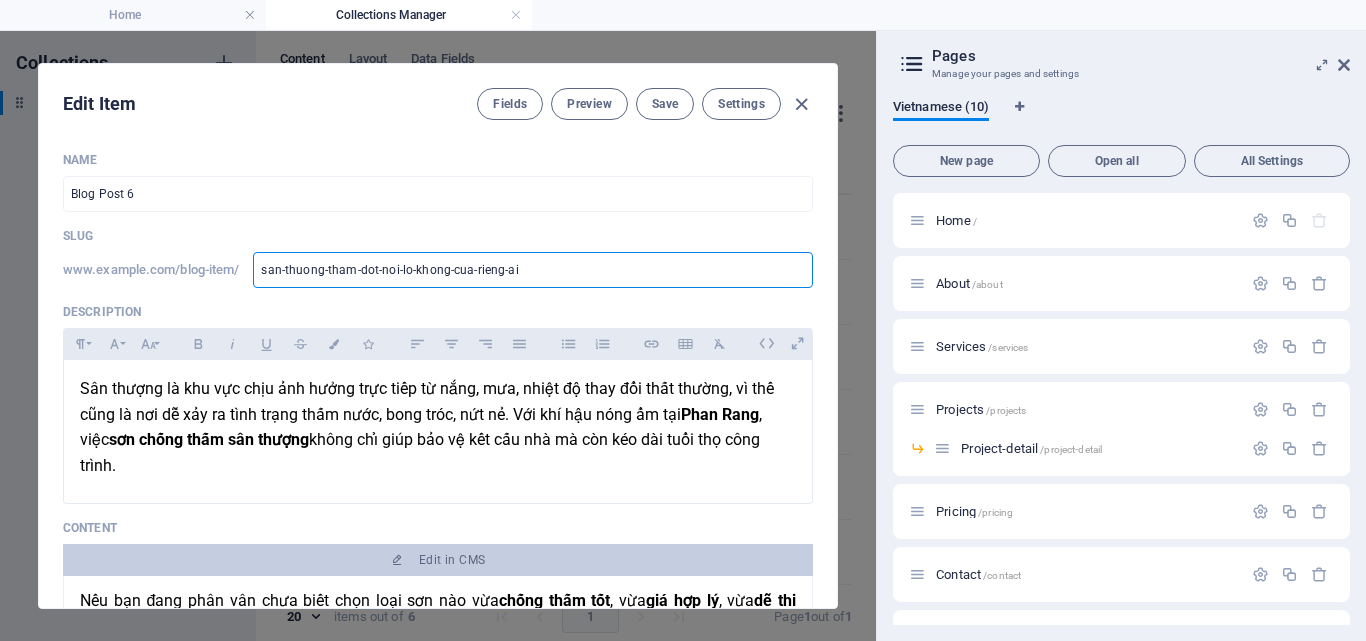 click on "san-thuong-tham-dot-noi-lo-khong-cua-rieng-ai" at bounding box center (533, 270) 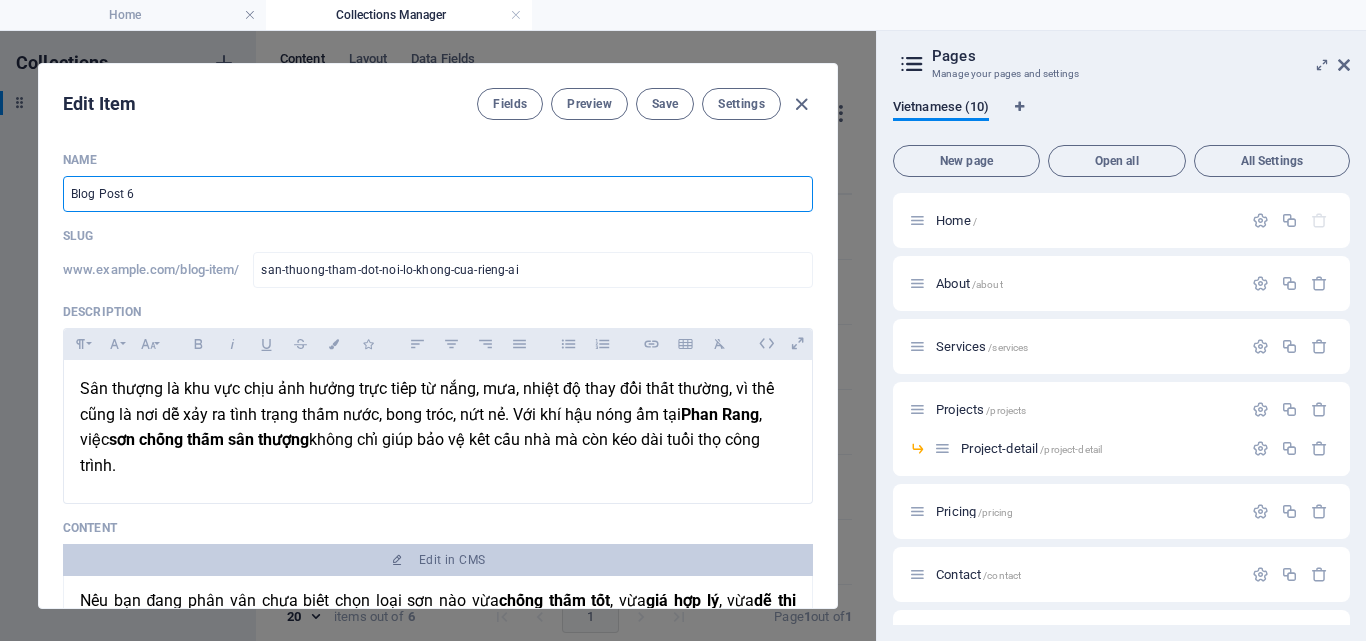 click on "Blog Post 6" at bounding box center [438, 194] 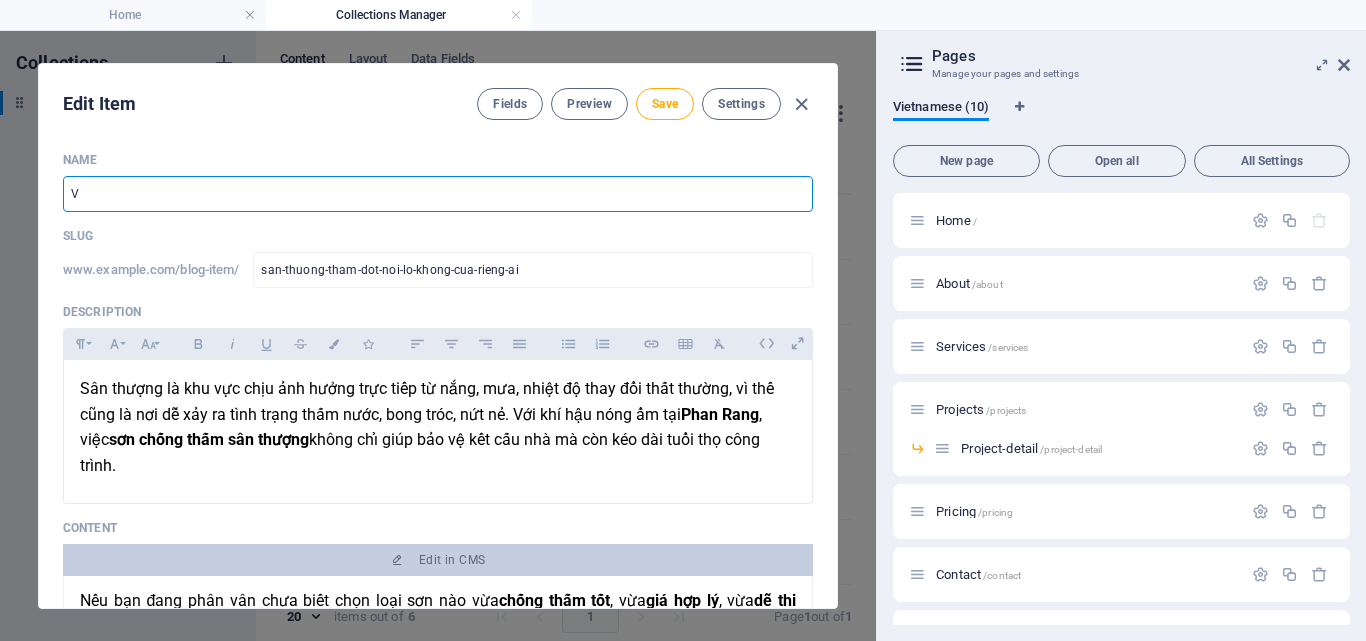click on "V" at bounding box center [438, 194] 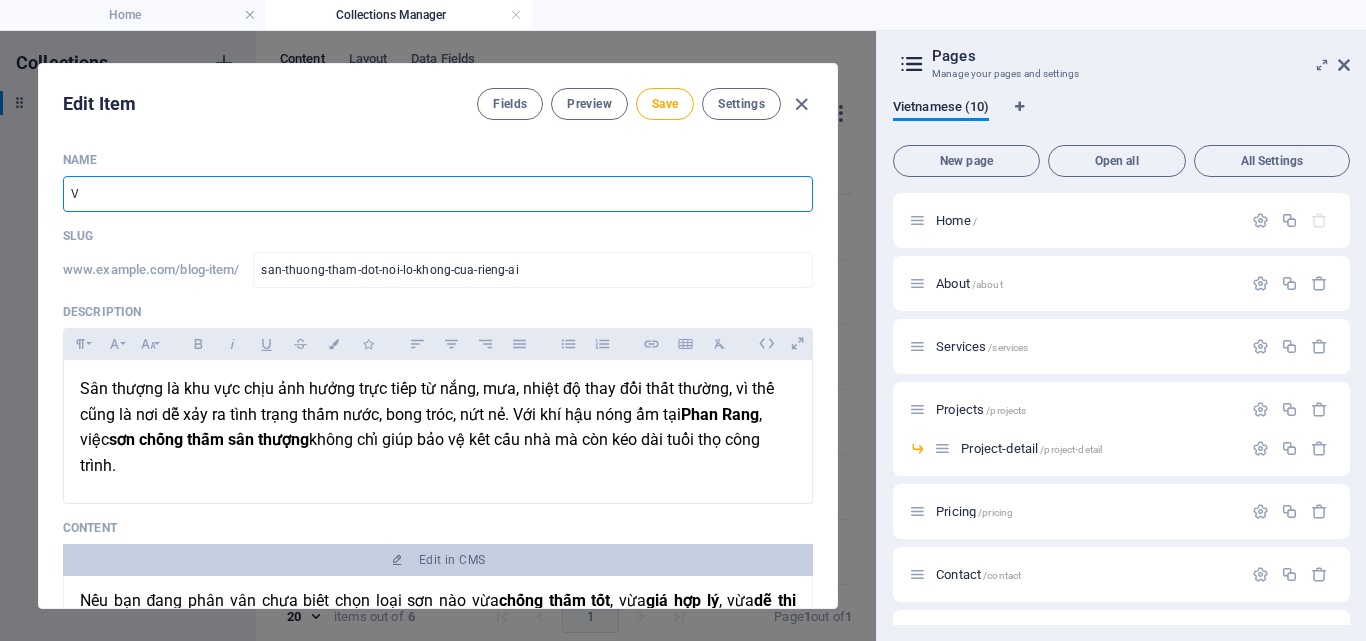 click on "V" at bounding box center [438, 194] 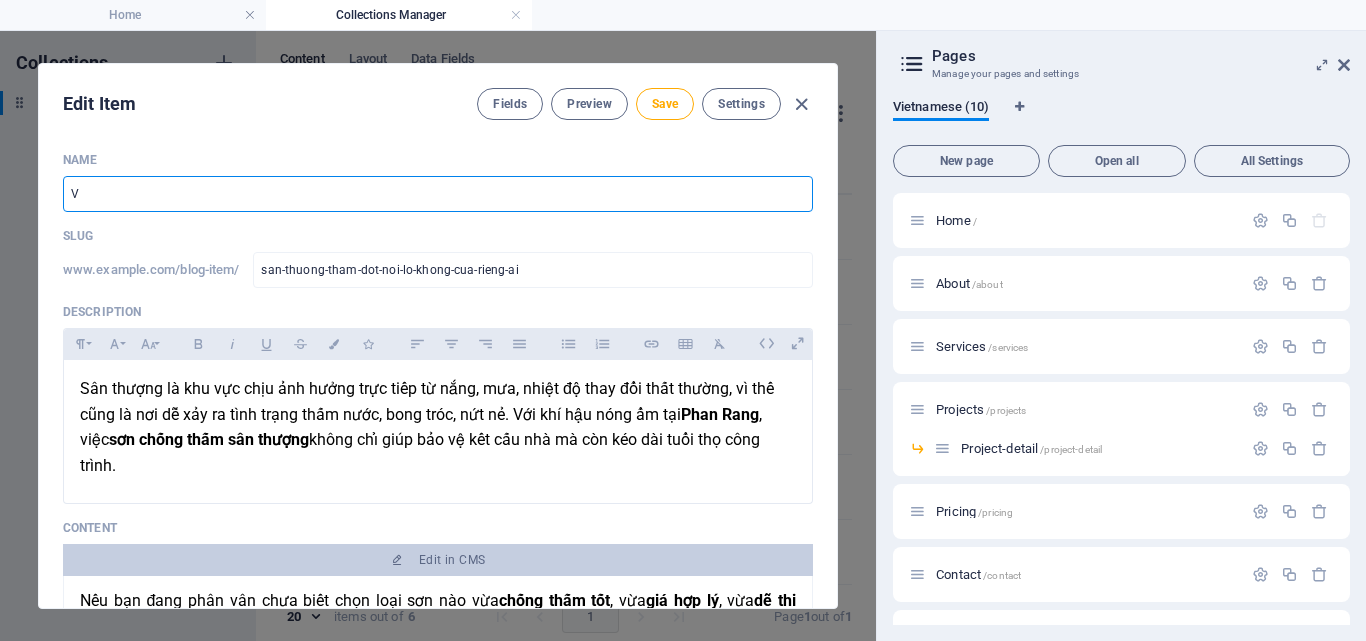 paste on "Sân Thượng Thấm Dột – Nỗi Lo Không Của Riêng Ai" 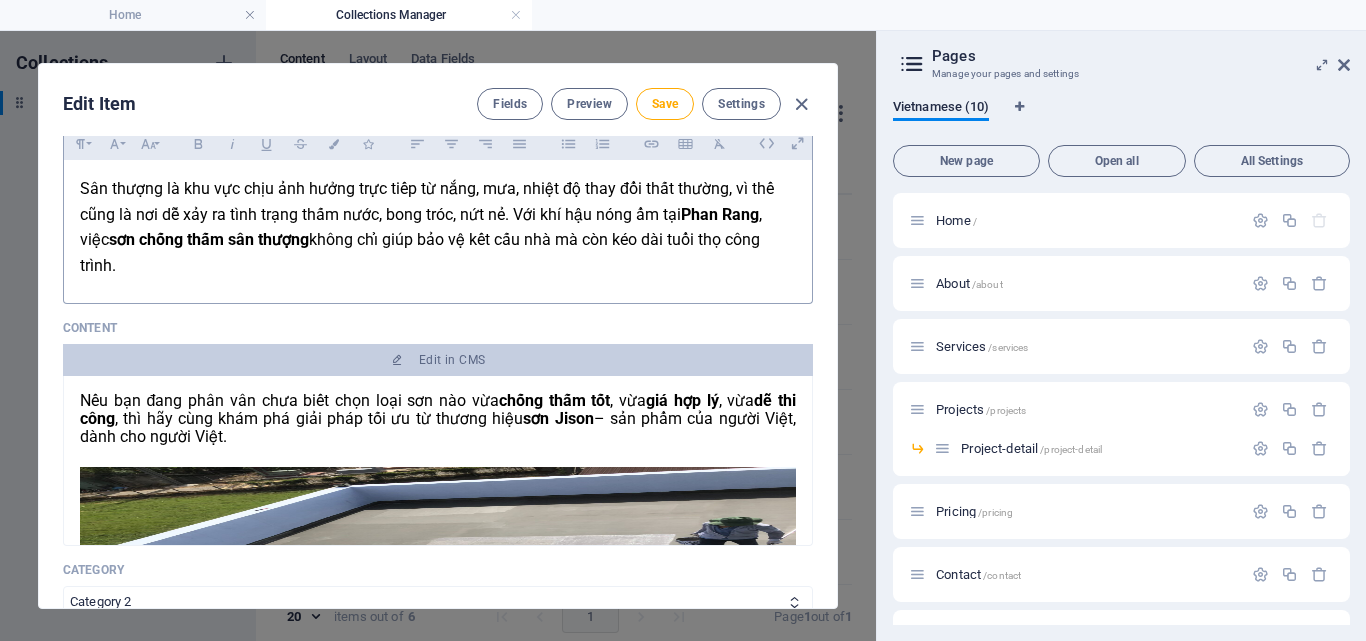 scroll, scrollTop: 300, scrollLeft: 0, axis: vertical 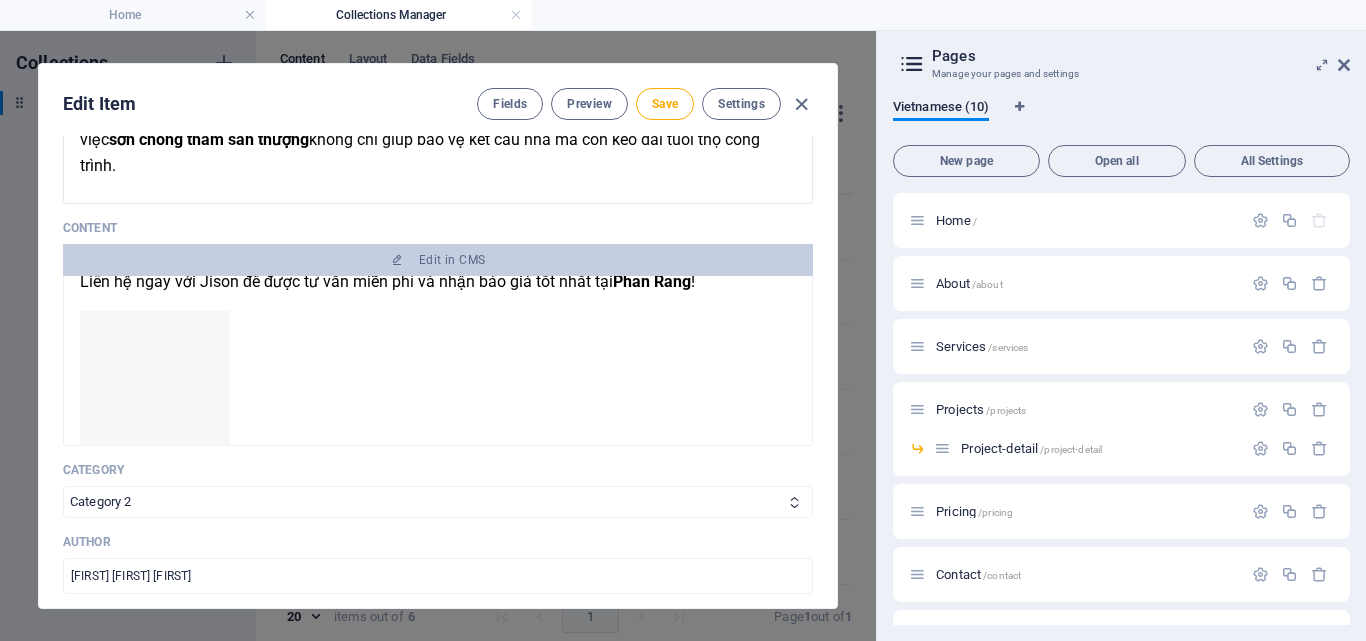 type on "Sân Thượng Thấm Dột – Nỗi Lo Không Của Riêng Ai" 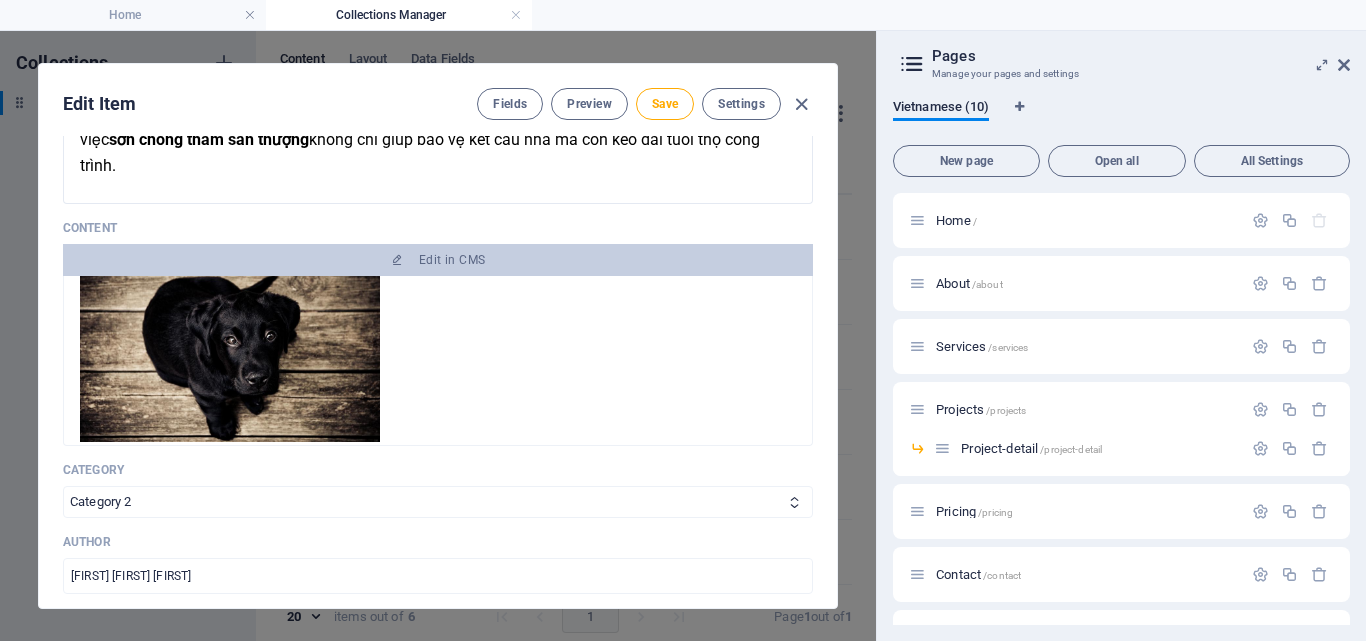 scroll, scrollTop: 3909, scrollLeft: 0, axis: vertical 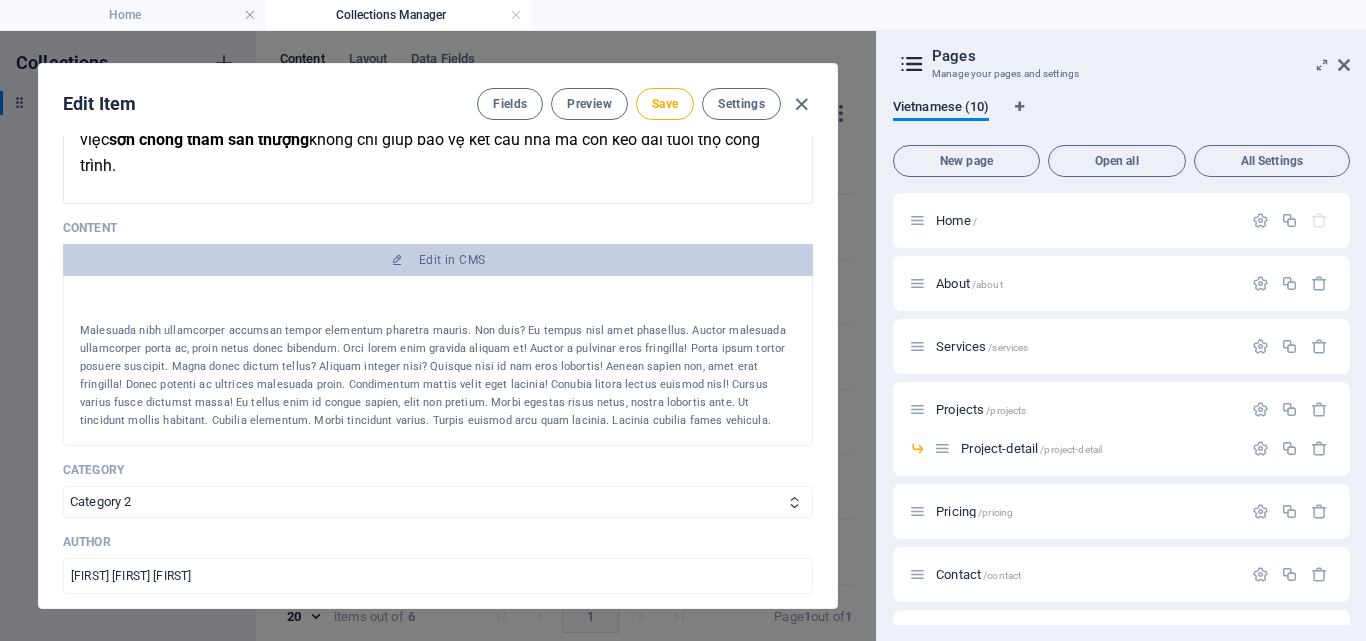 click on "Malesuada nibh ullamcorper accumsan tempor elementum pharetra mauris. Non duis? Eu tempus nisl amet phasellus. Auctor malesuada ullamcorper porta ac, proin netus donec bibendum. Orci lorem enim gravida aliquam et! Auctor a pulvinar eros fringilla! Porta ipsum tortor posuere suscipit. Magna donec dictum tellus? Aliquam integer nisi? Quisque nisi id nam eros lobortis! Aenean sapien non, amet erat fringilla! Donec potenti ac ultrices malesuada proin. Condimentum mattis velit eget lacinia! Conubia litora lectus euismod nisl! Cursus varius fusce dictumst massa! Eu tellus enim id congue sapien, elit non pretium. Morbi egestas risus netus, nostra lobortis ante. Ut tincidunt mollis habitant. Cubilia elementum. Morbi tincidunt varius. Turpis euismod arcu quam lacinia. Lacinia cubilia fames vehicula." at bounding box center [438, 376] 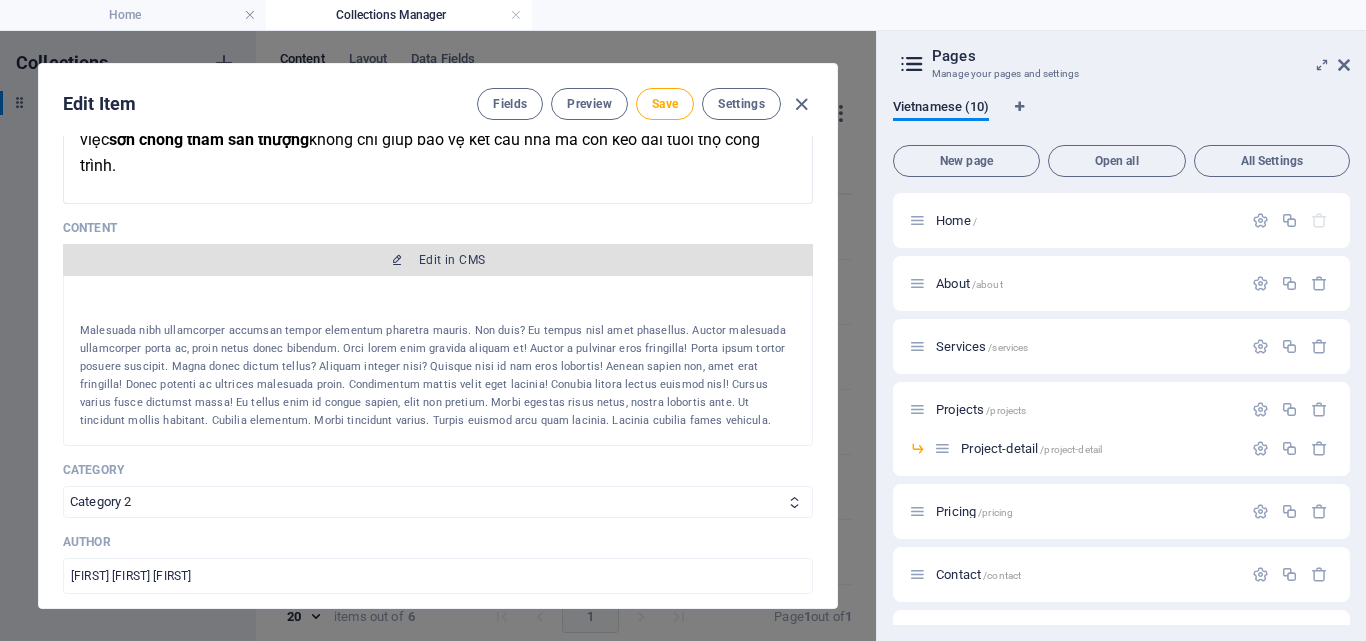 click on "Edit in CMS" at bounding box center [452, 260] 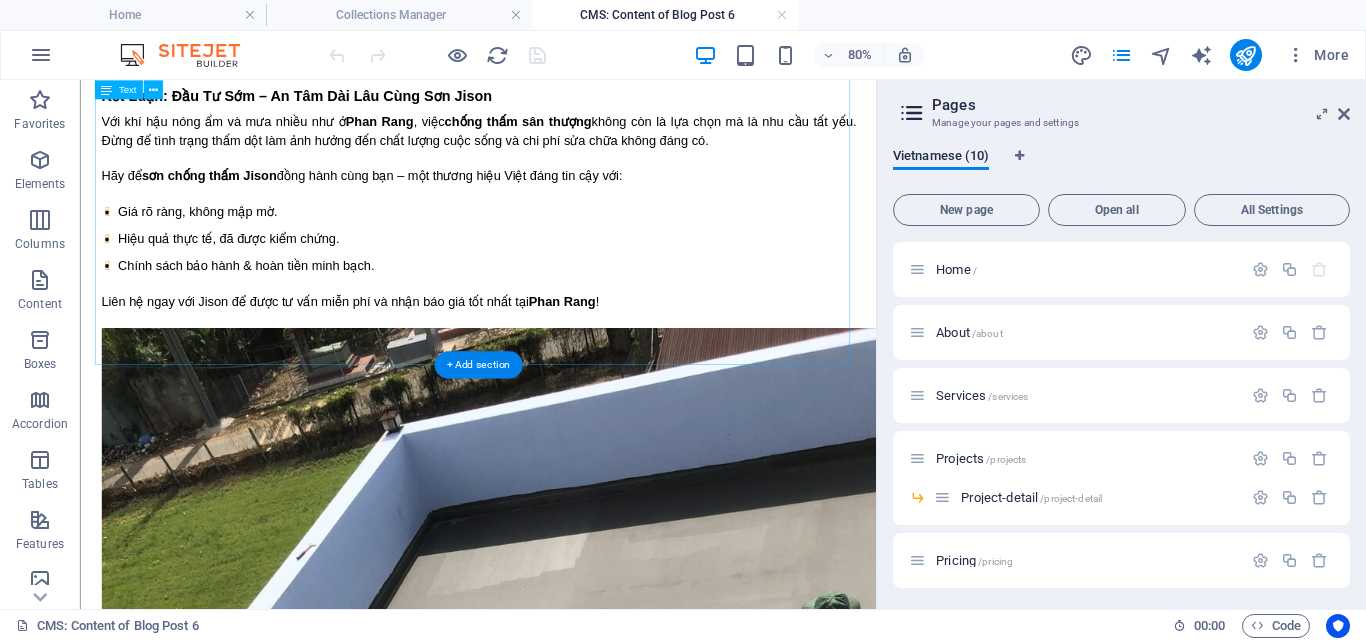 scroll, scrollTop: 4800, scrollLeft: 0, axis: vertical 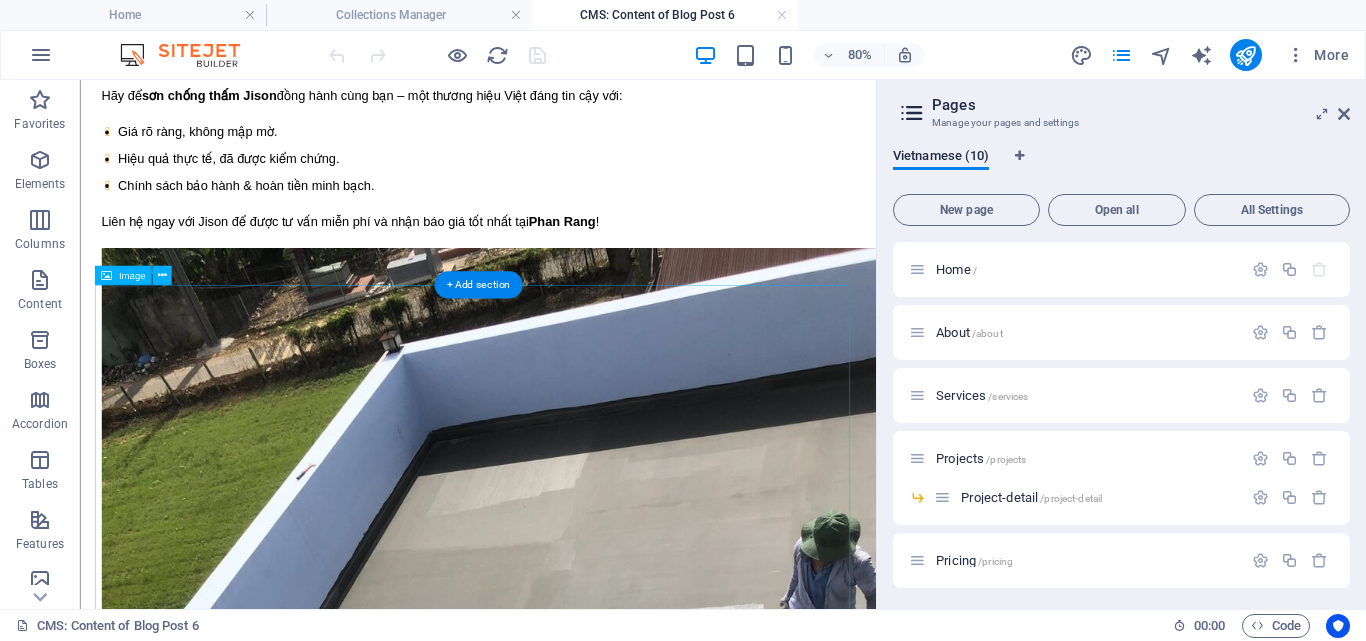 click at bounding box center [578, 953] 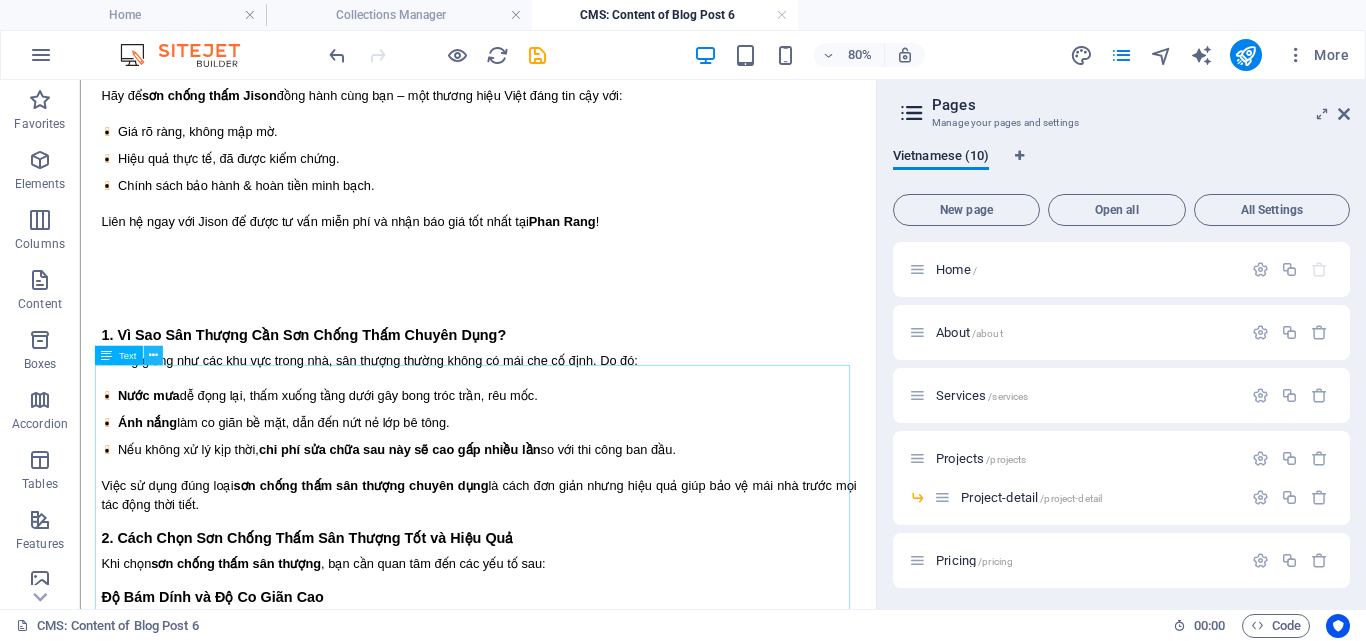 click at bounding box center [152, 355] 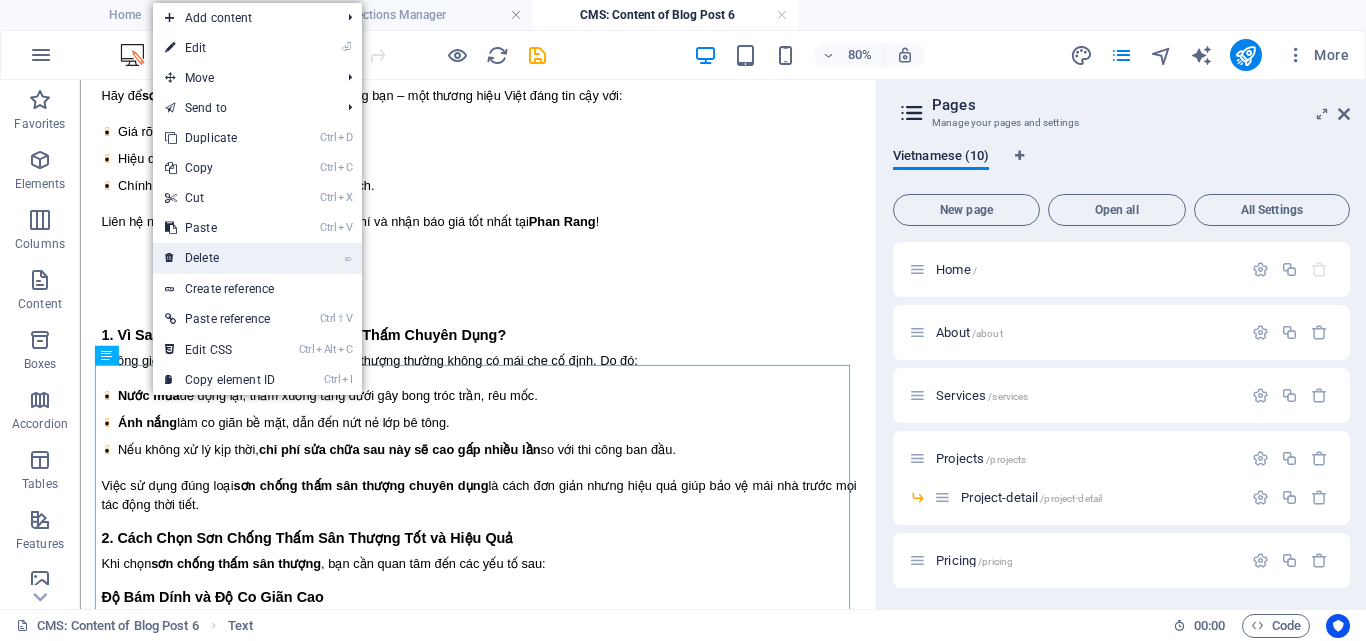 click on "⌦  Delete" at bounding box center (220, 258) 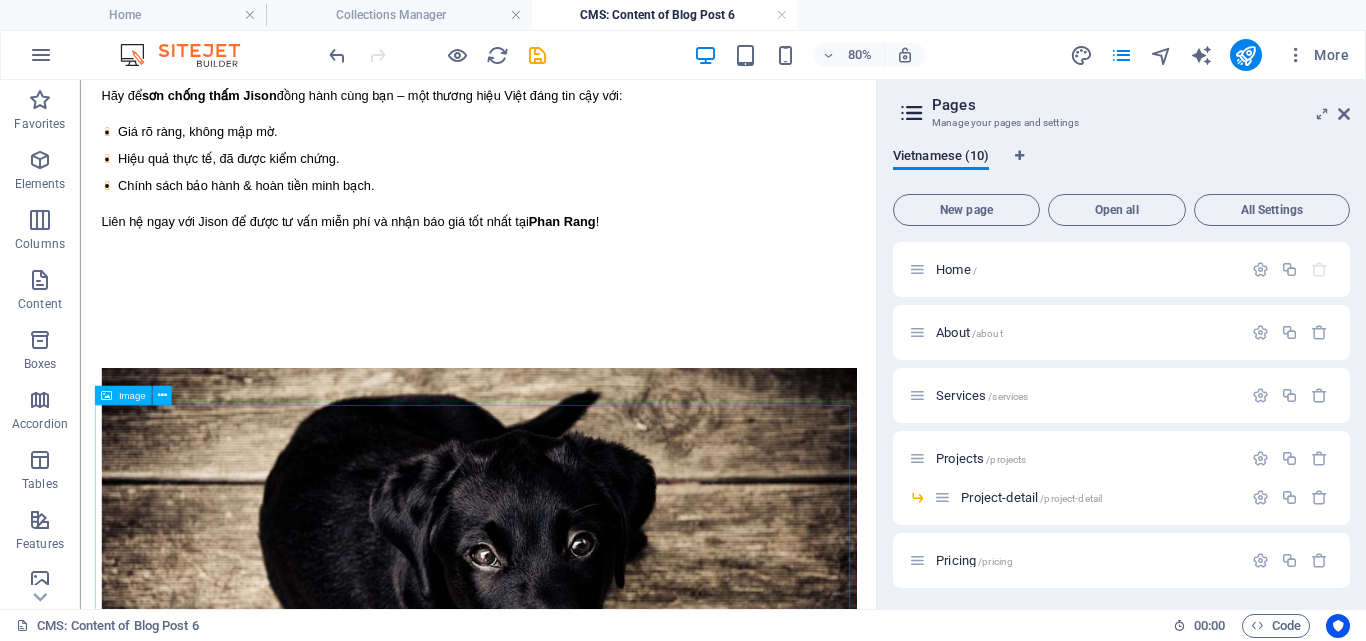 click on "Image" at bounding box center [137, 396] 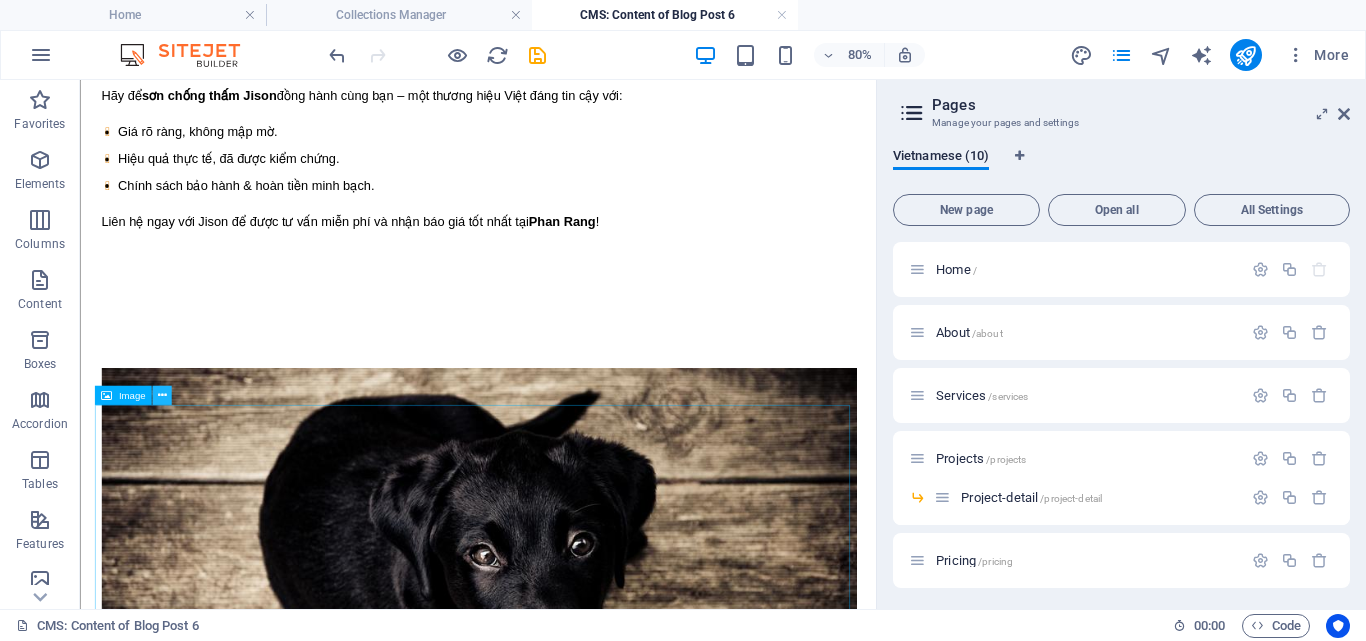 click at bounding box center [161, 395] 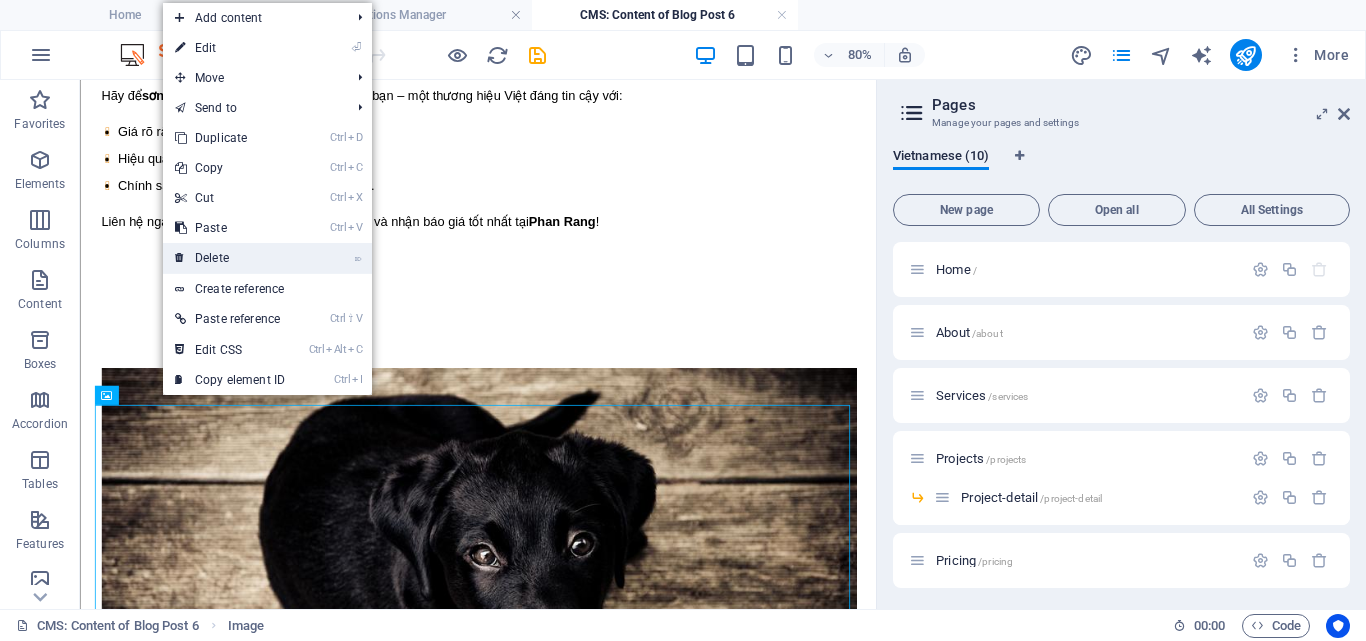 click on "⌦  Delete" at bounding box center [230, 258] 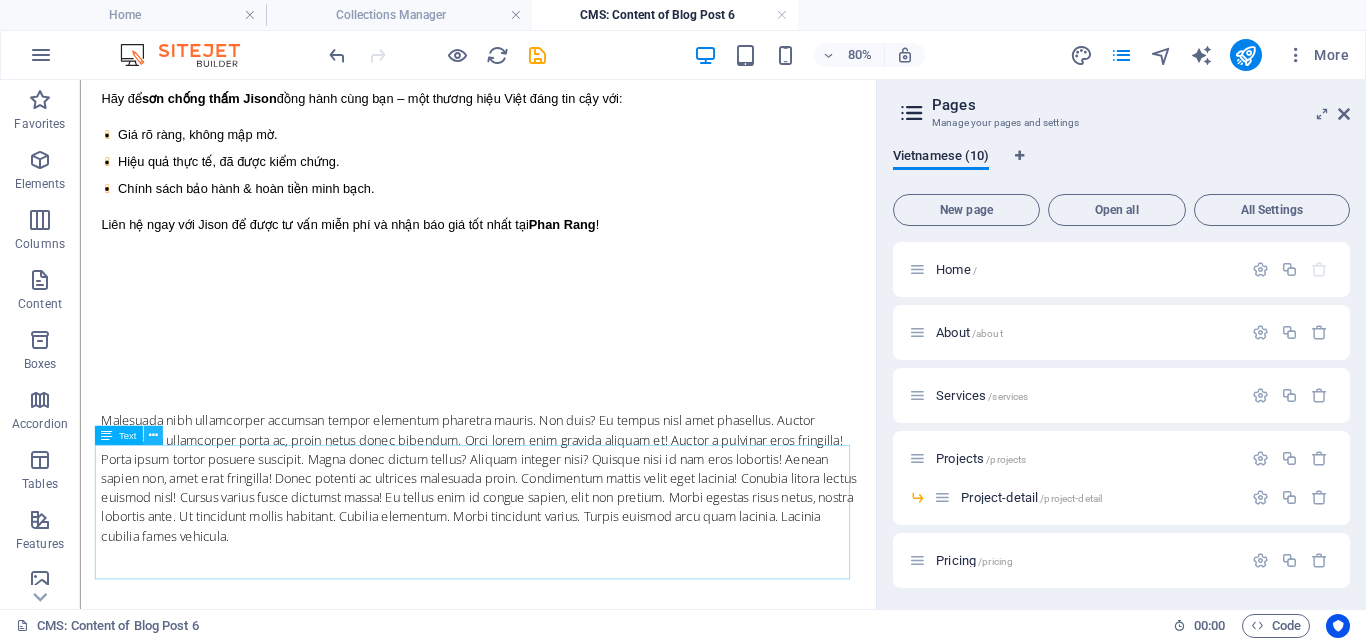 click at bounding box center [152, 435] 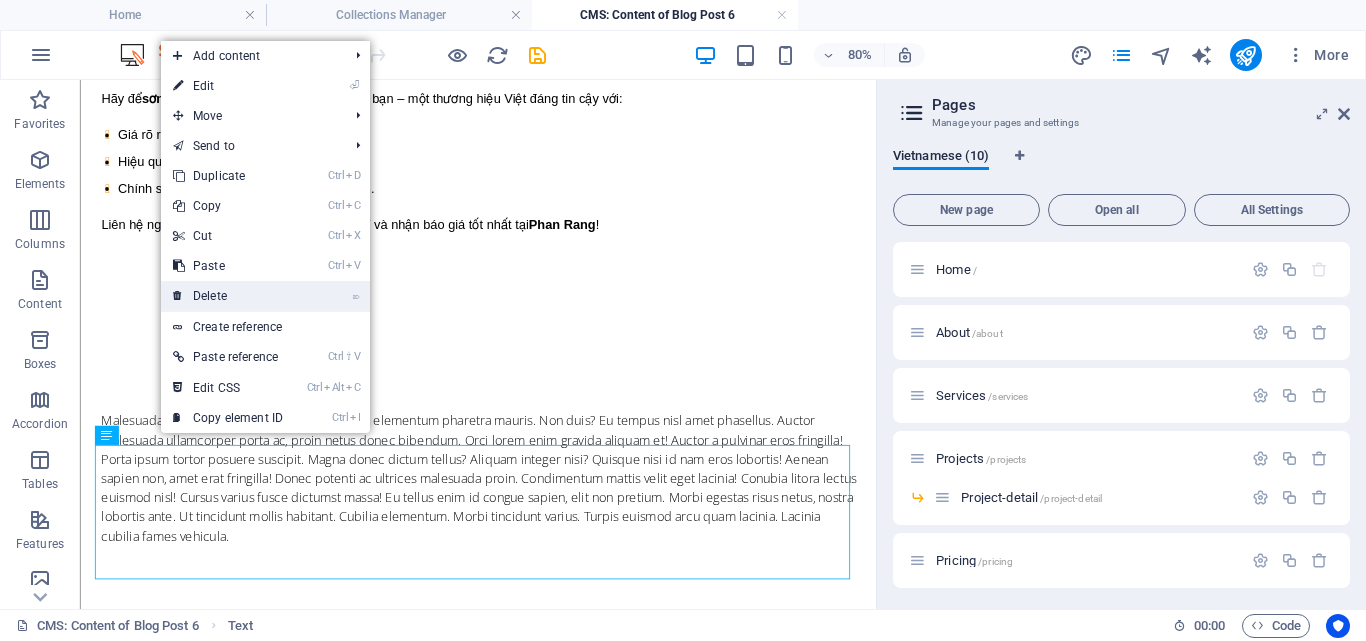 click on "⌦  Delete" at bounding box center [228, 296] 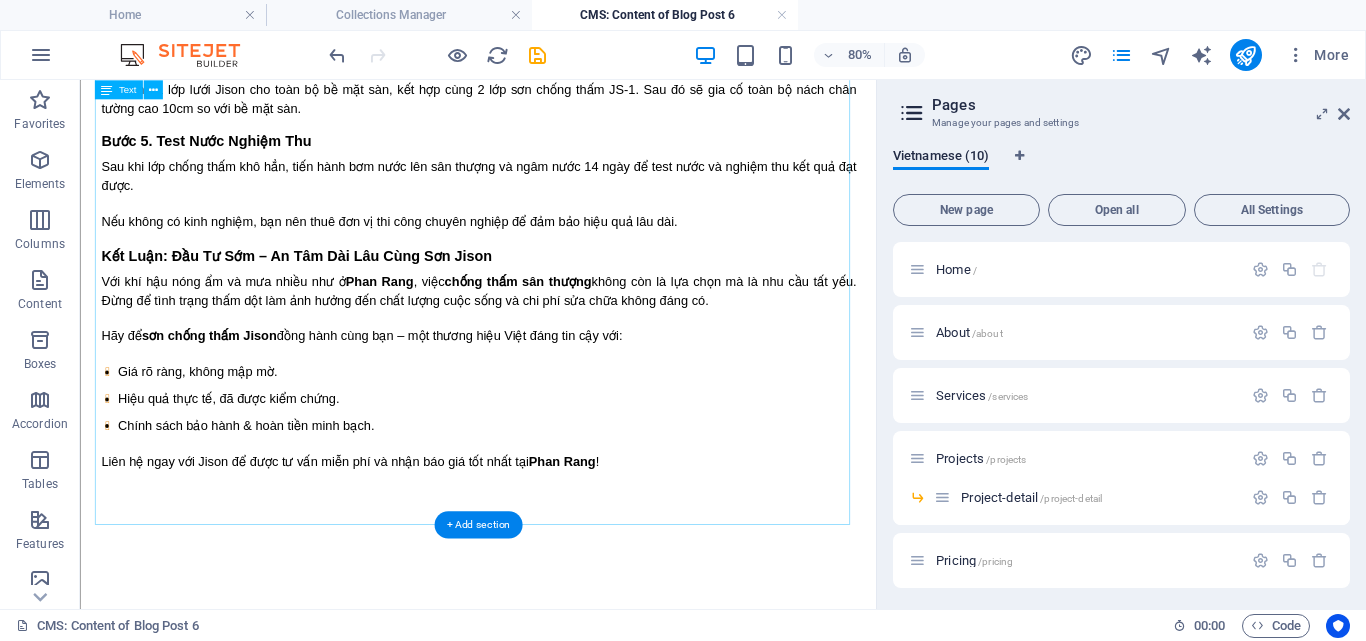 scroll, scrollTop: 4675, scrollLeft: 0, axis: vertical 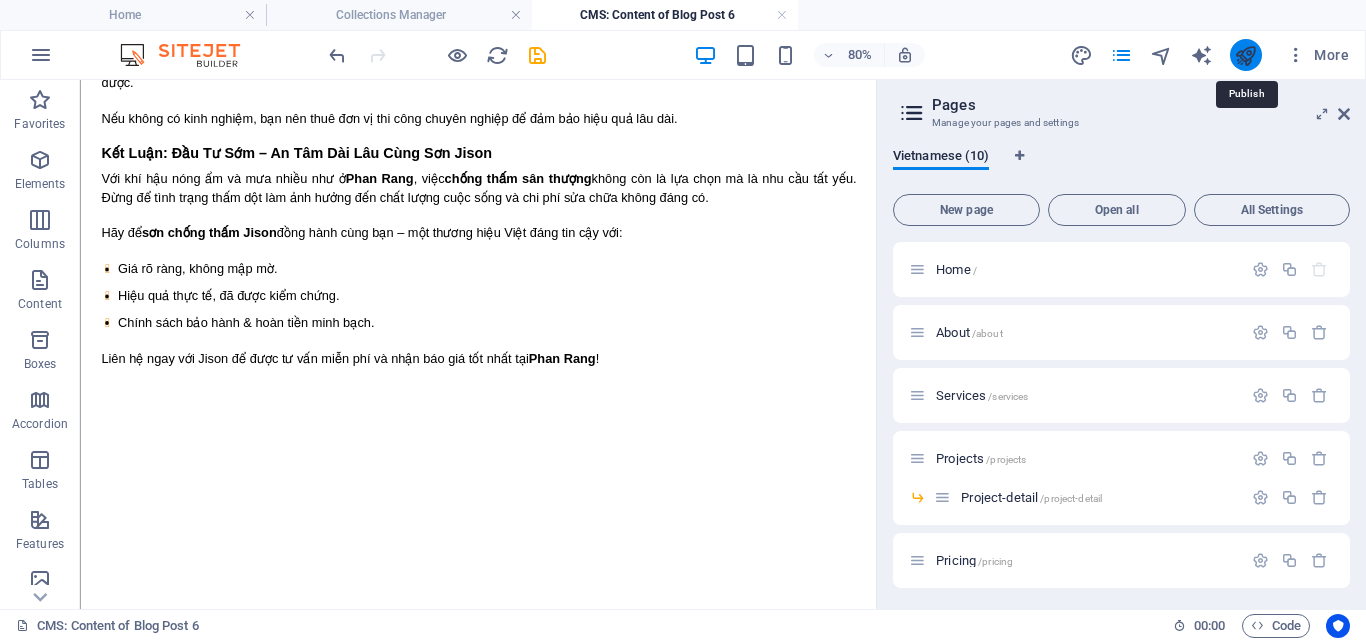 click at bounding box center (1245, 55) 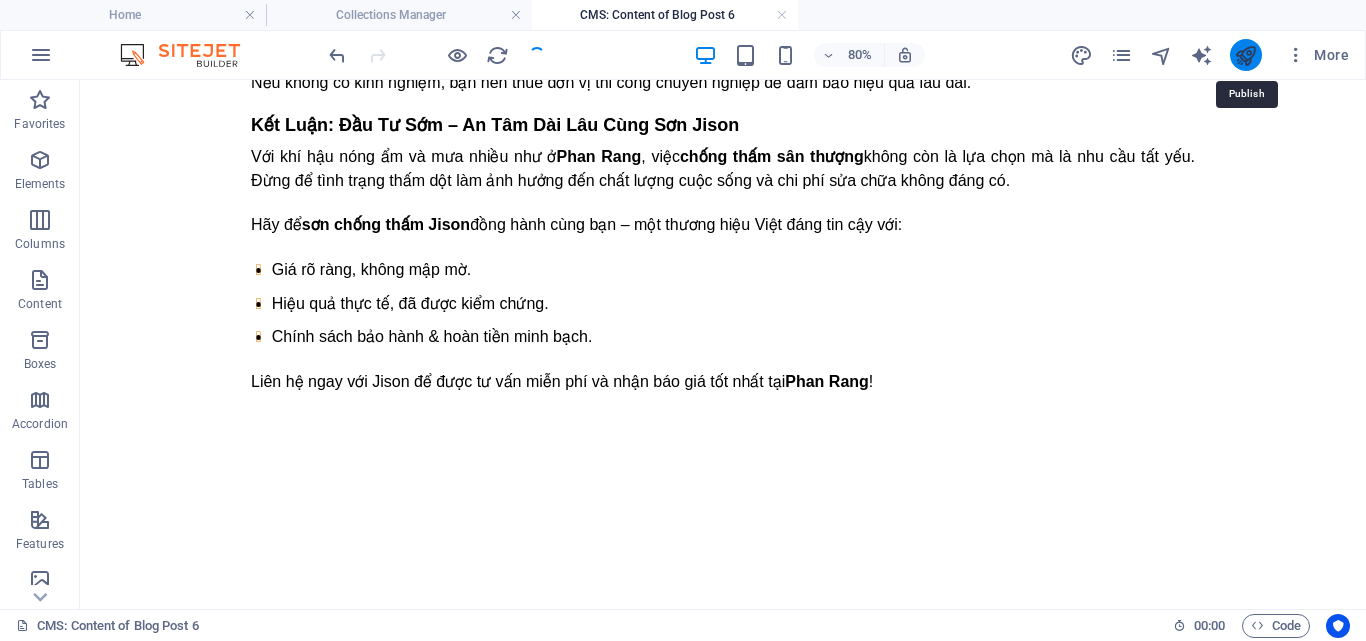 scroll, scrollTop: 4651, scrollLeft: 0, axis: vertical 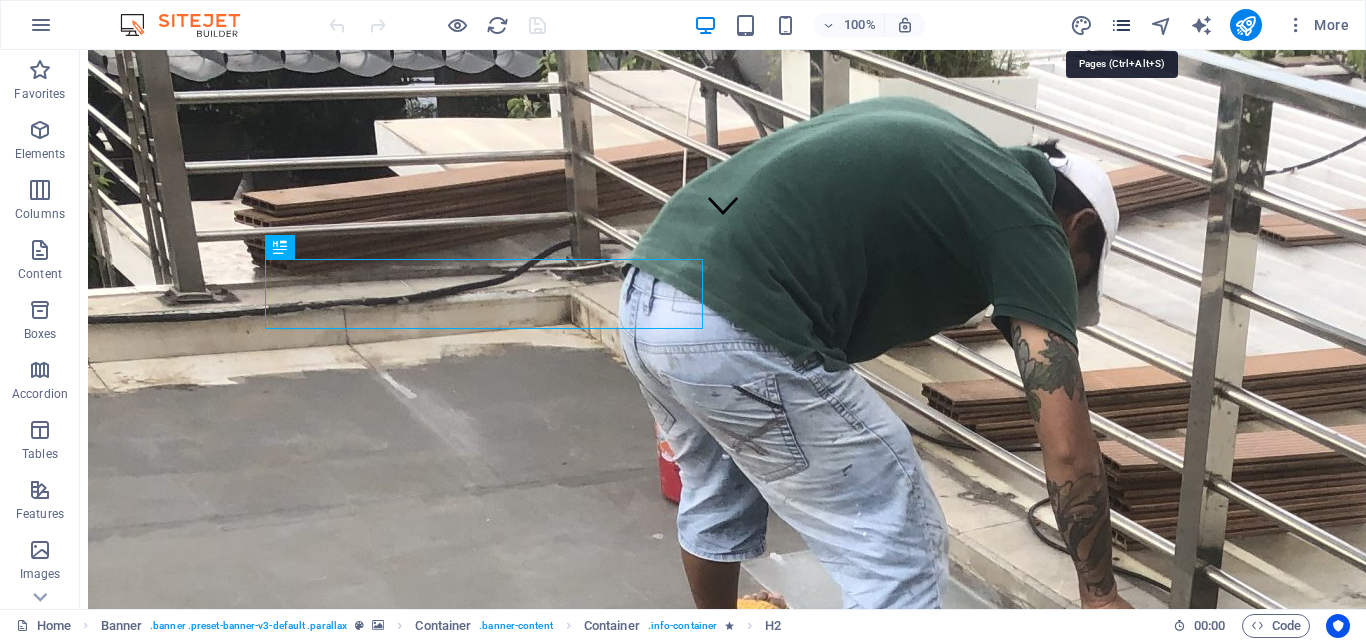 click at bounding box center [1121, 25] 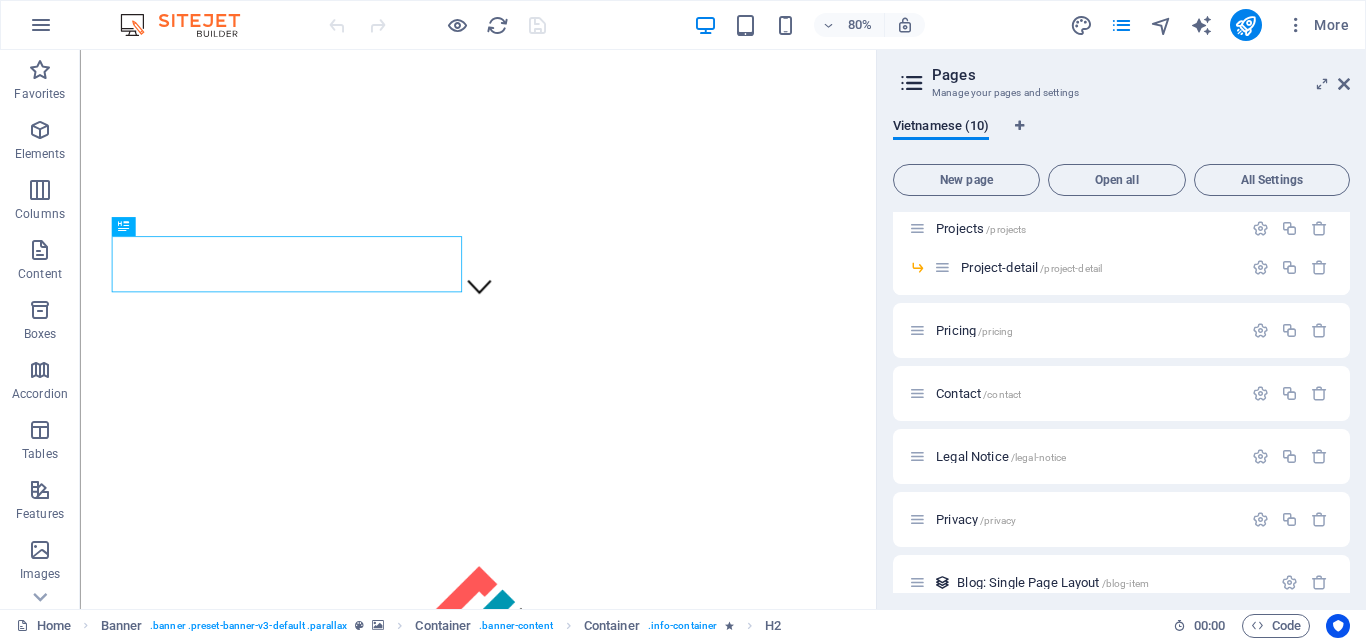 scroll, scrollTop: 225, scrollLeft: 0, axis: vertical 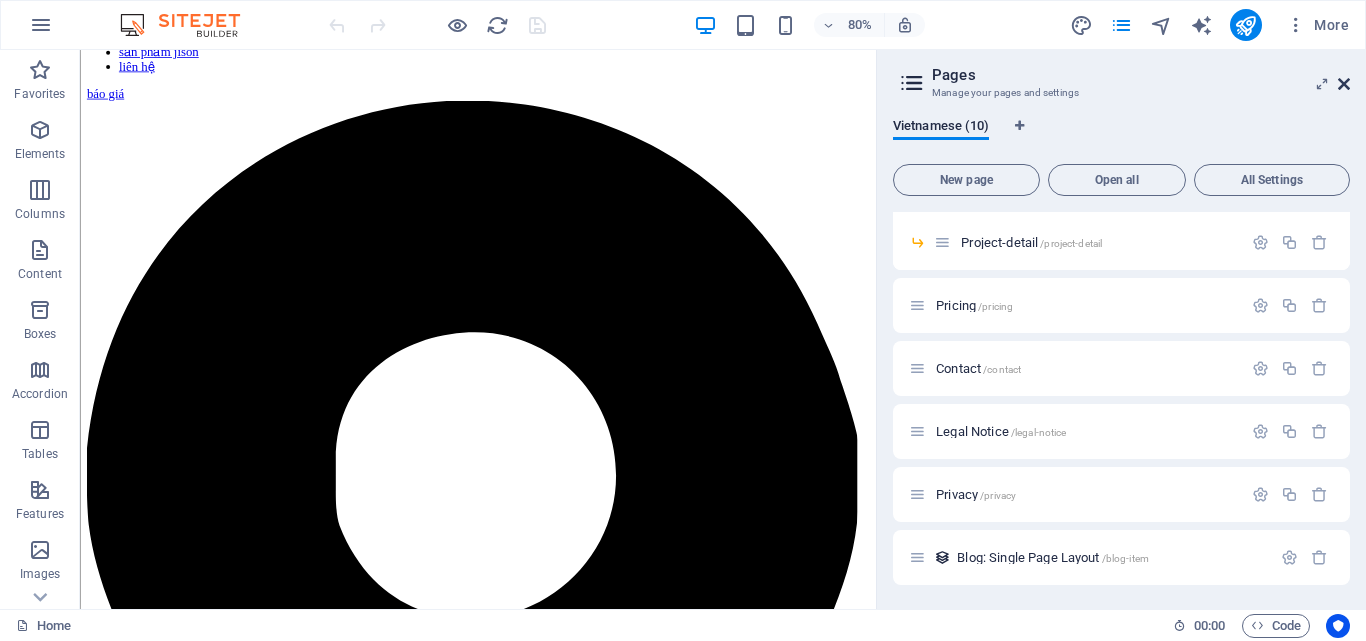 click at bounding box center [1344, 84] 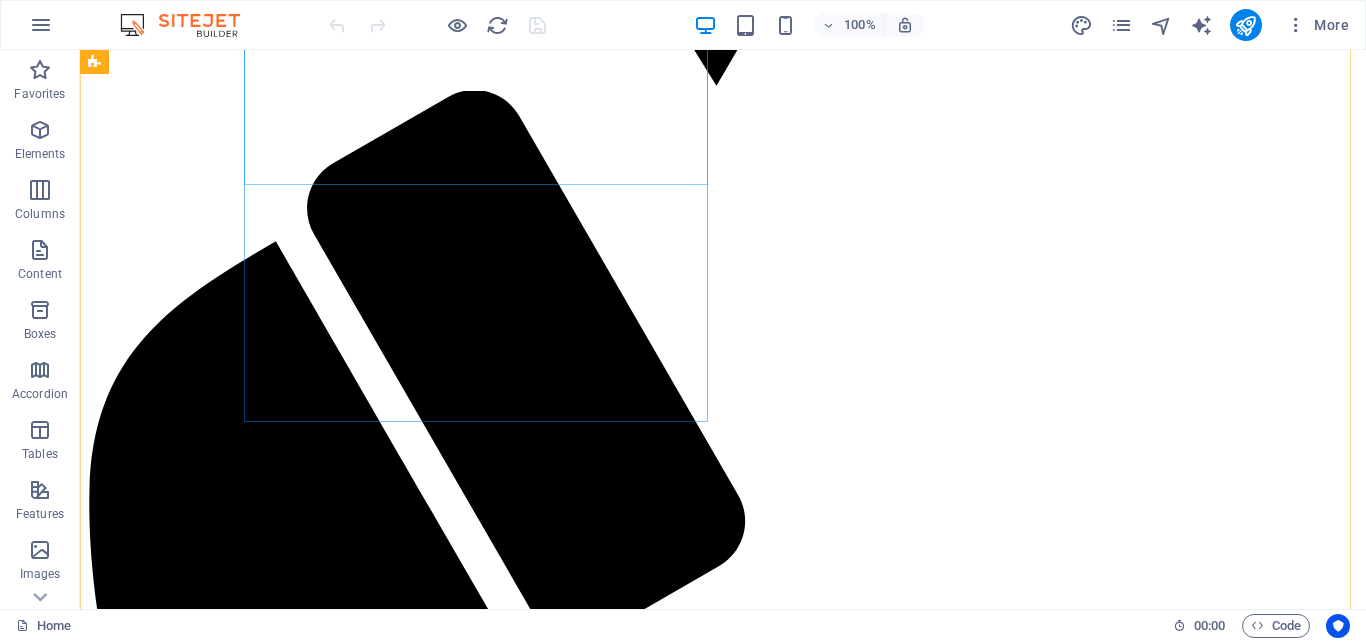 scroll, scrollTop: 3945, scrollLeft: 0, axis: vertical 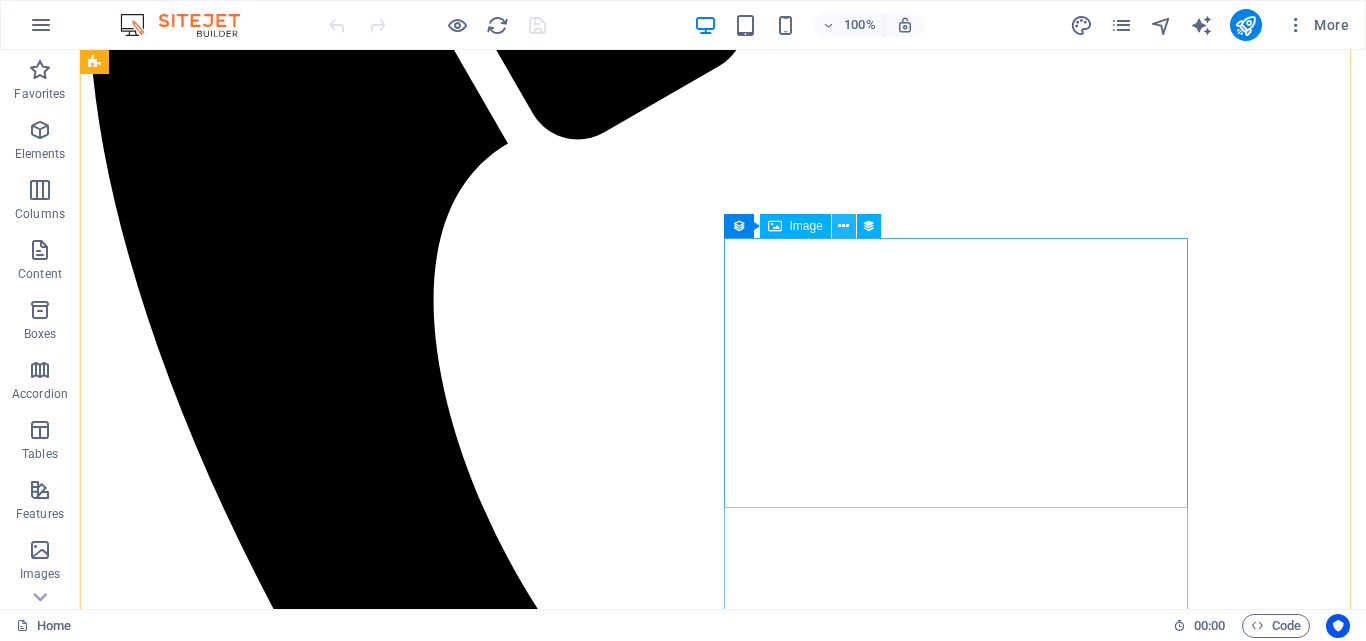 click at bounding box center (843, 226) 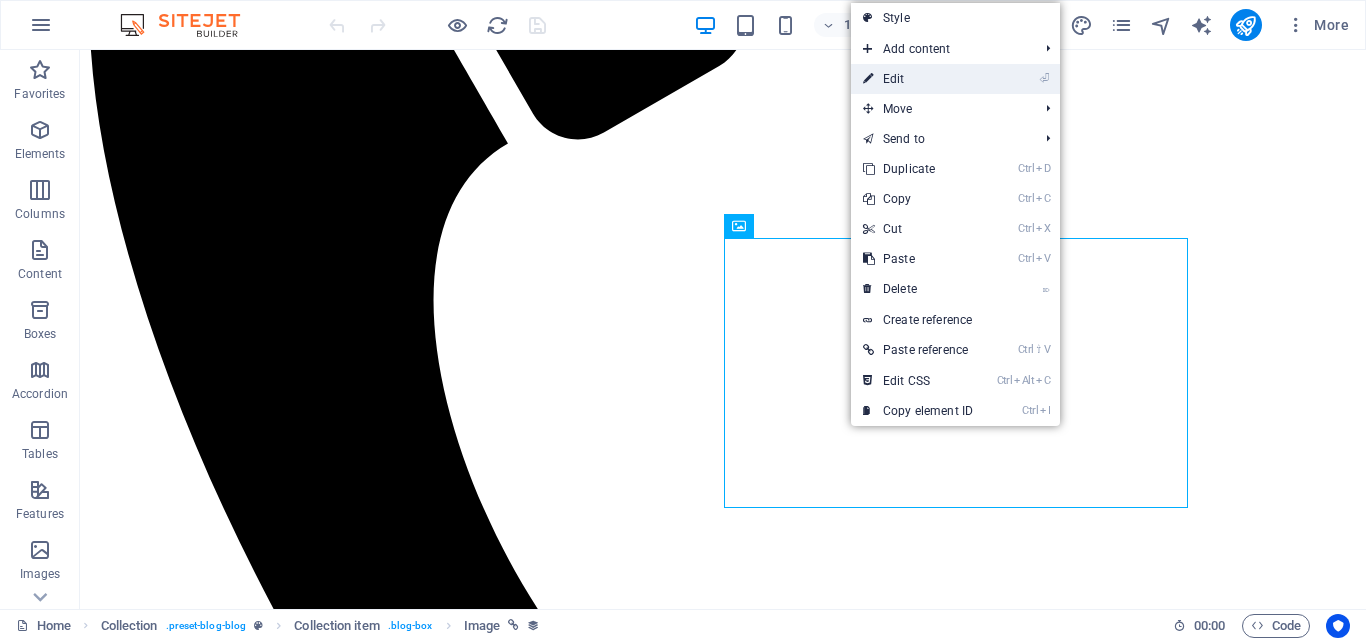 click on "⏎  Edit" at bounding box center (918, 79) 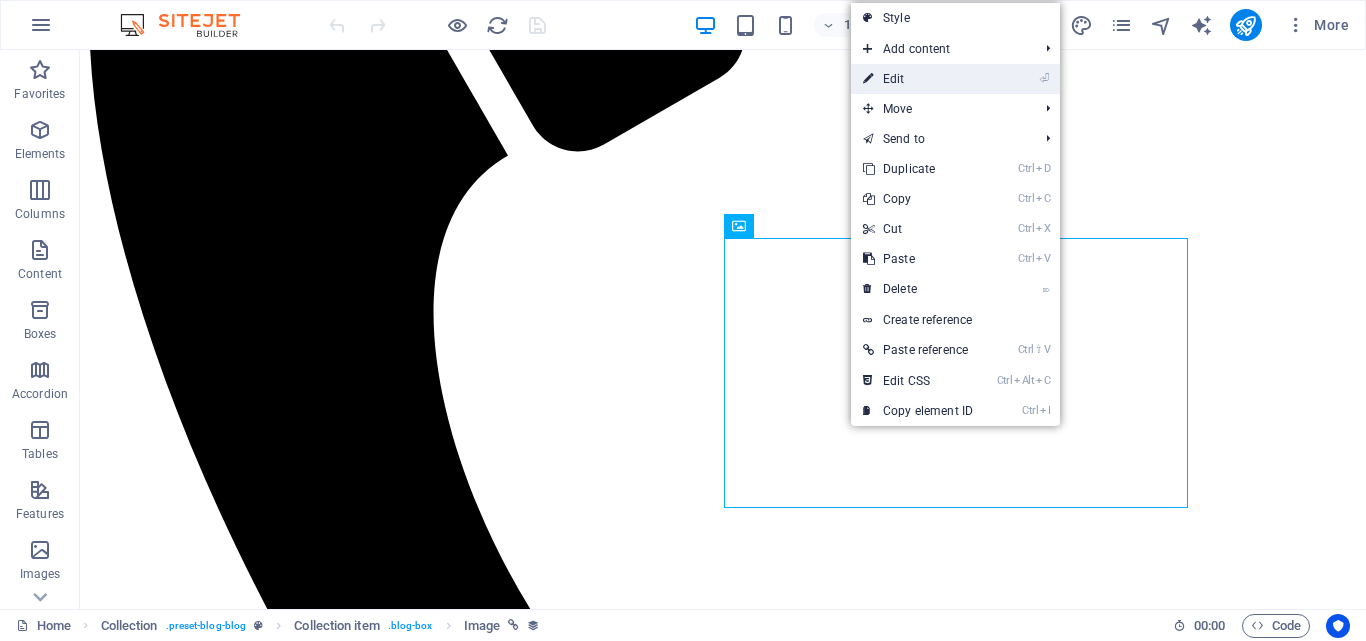 select on "px" 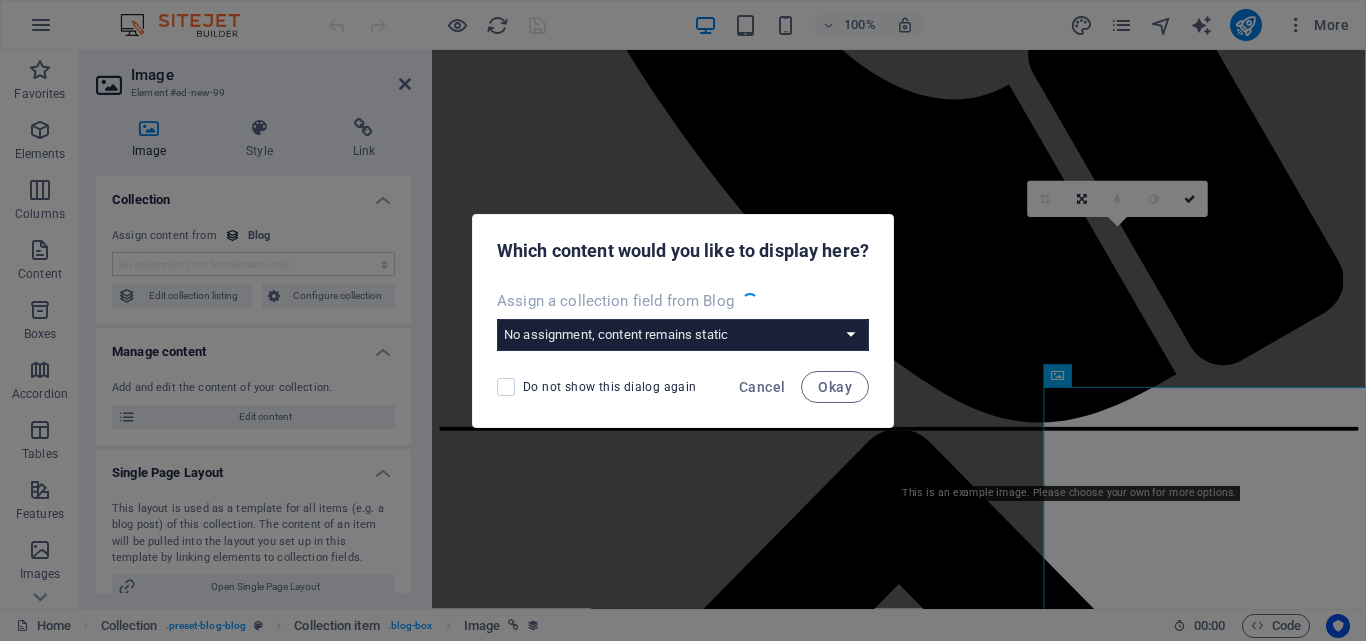 scroll, scrollTop: 3778, scrollLeft: 0, axis: vertical 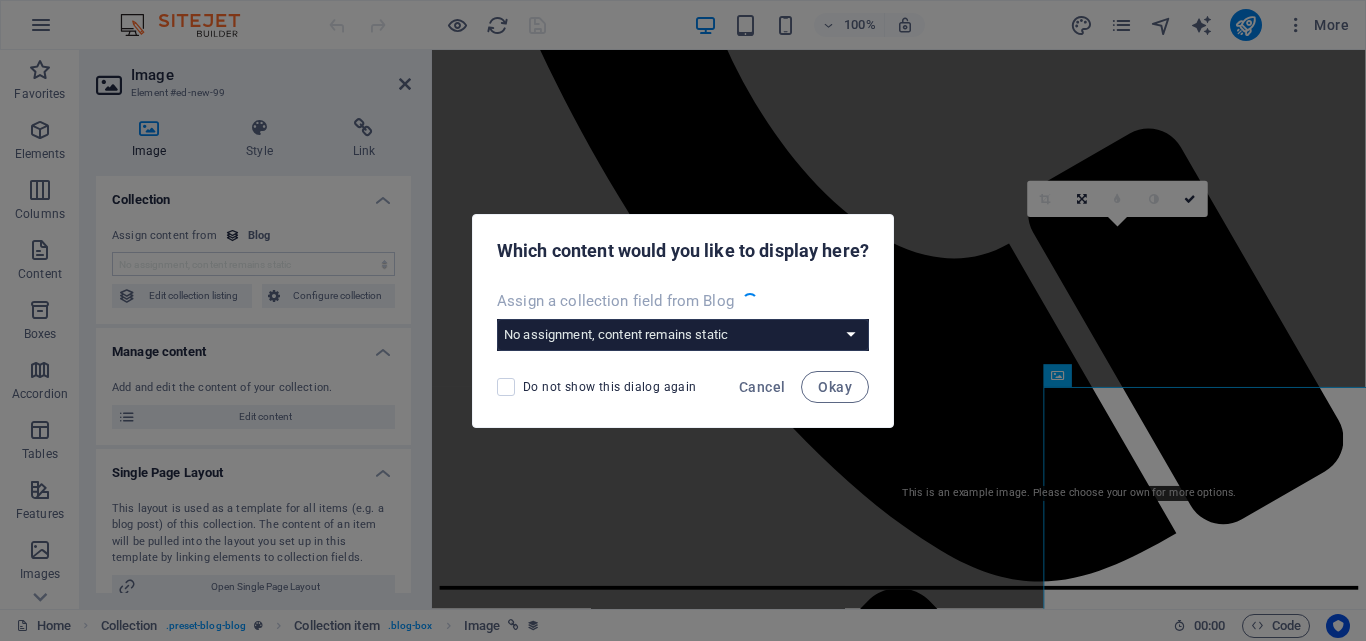 select on "image" 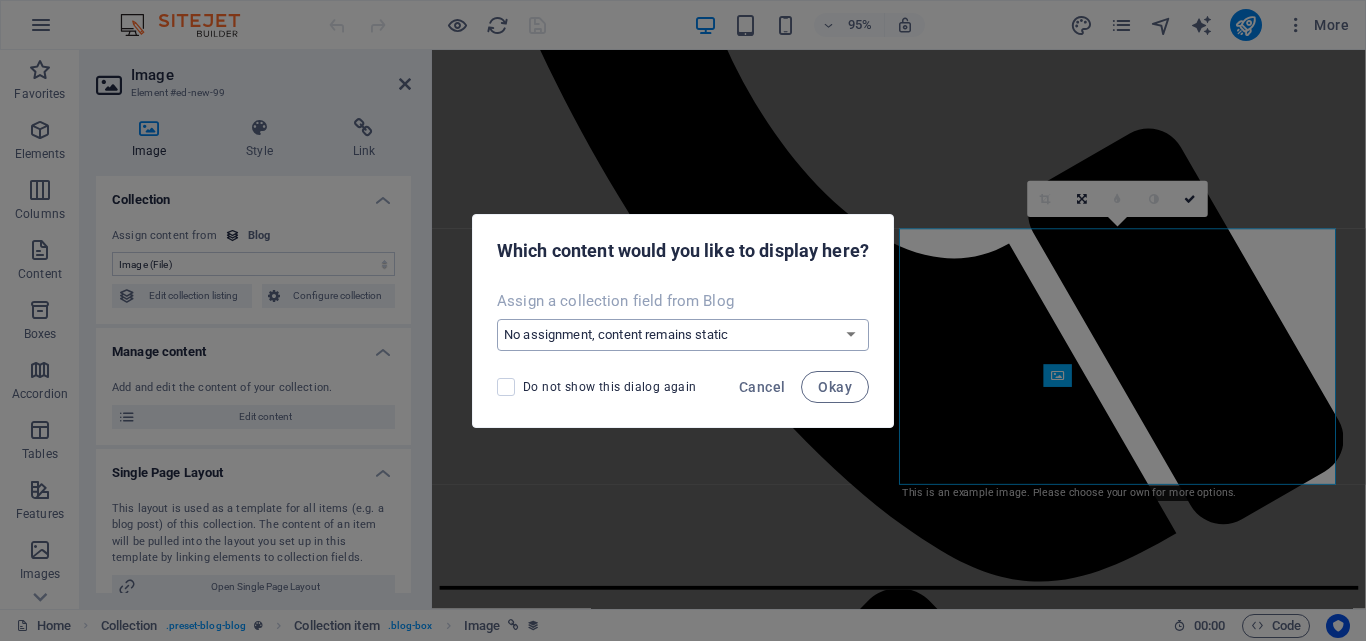 click on "No assignment, content remains static Create a new field Created at (Date) Updated at (Date) Name (Plain Text) Slug (Plain Text) Description (Rich Text) Content (CMS) Category (Choice) Author (Plain Text) Image (File) Publishing Date (Date) Status (Choice)" at bounding box center (683, 335) 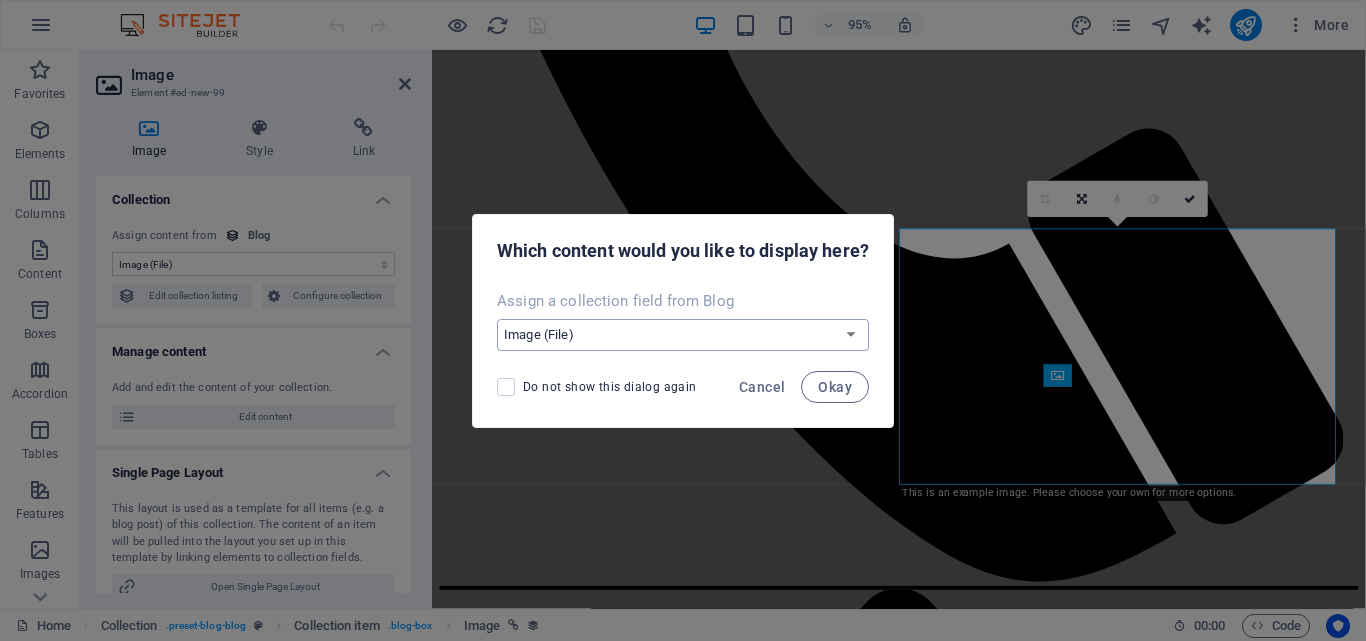 click on "No assignment, content remains static Create a new field Created at (Date) Updated at (Date) Name (Plain Text) Slug (Plain Text) Description (Rich Text) Content (CMS) Category (Choice) Author (Plain Text) Image (File) Publishing Date (Date) Status (Choice)" at bounding box center [683, 335] 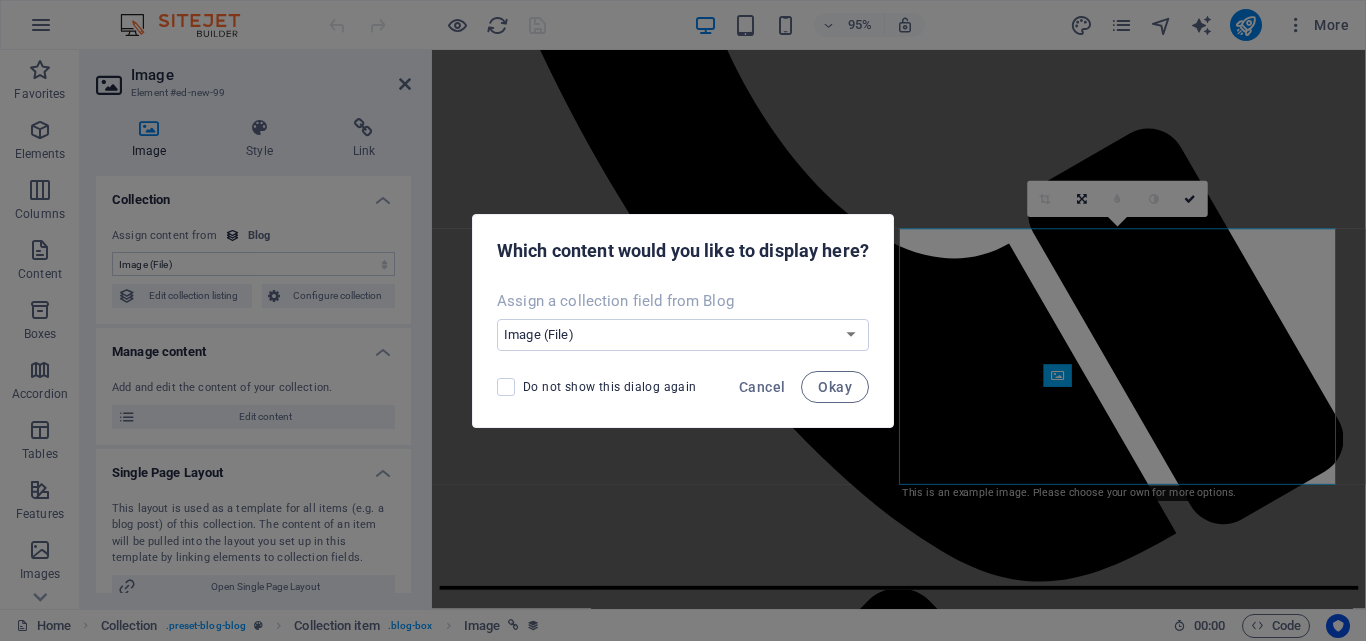 drag, startPoint x: 501, startPoint y: 384, endPoint x: 603, endPoint y: 379, distance: 102.122475 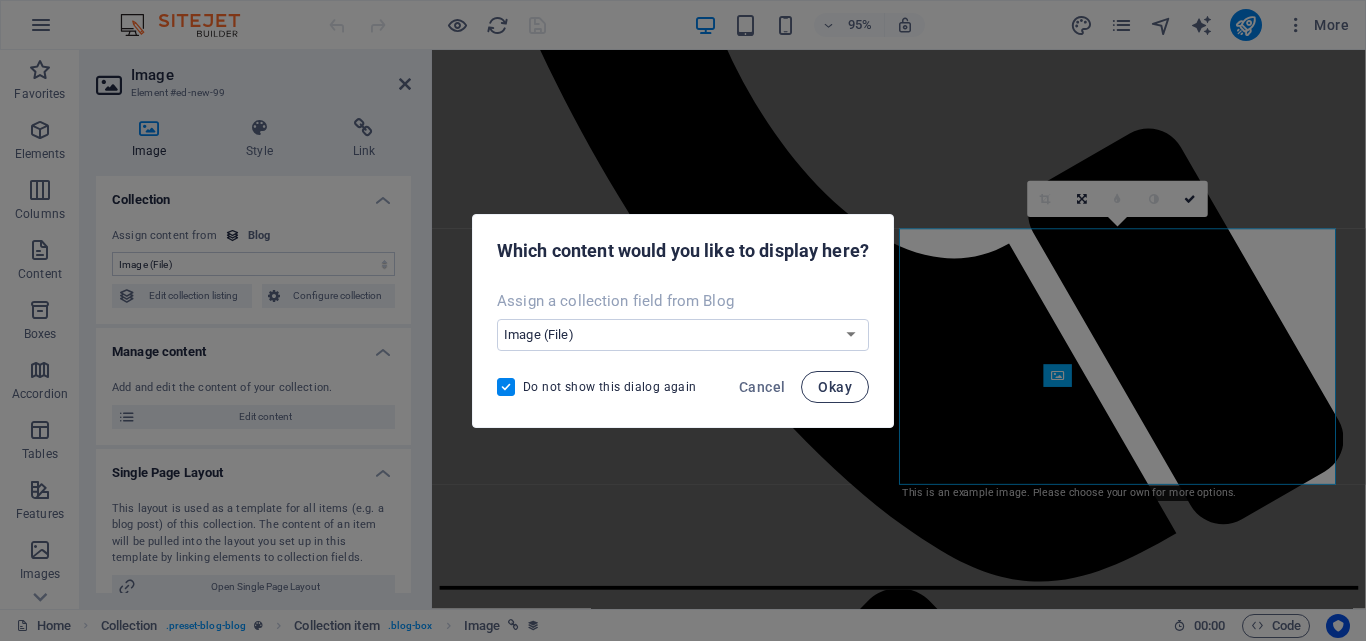 click on "Okay" at bounding box center (835, 387) 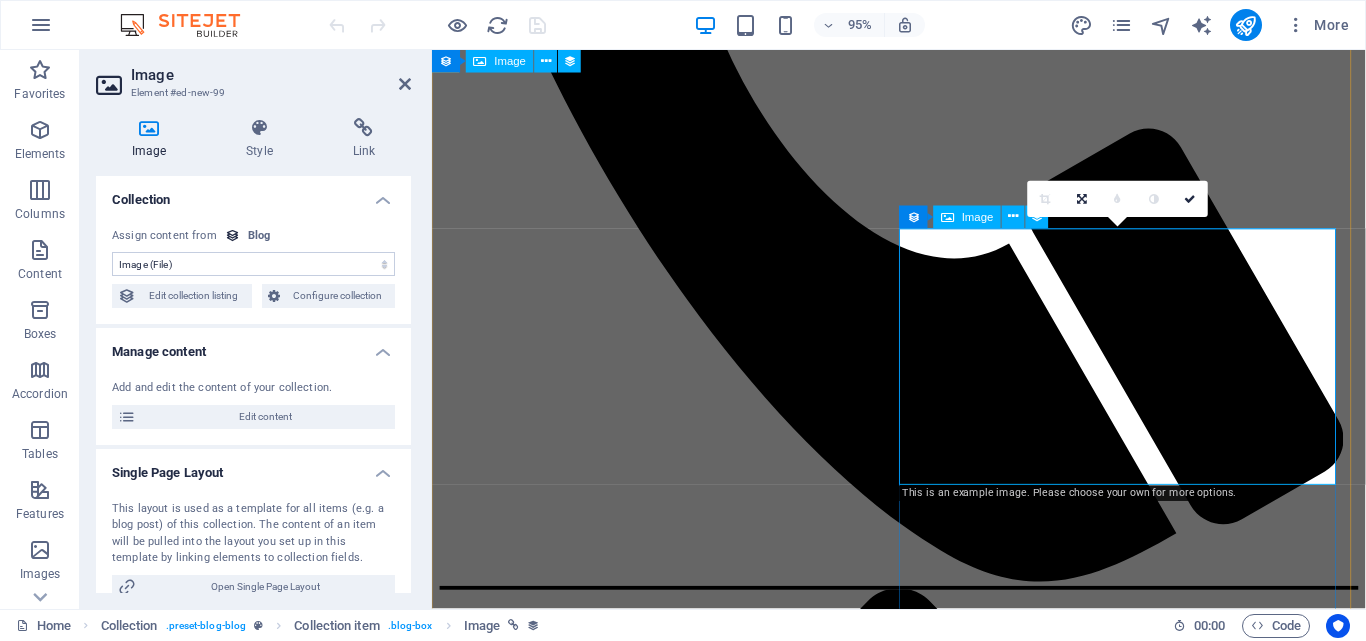 click at bounding box center [923, 7021] 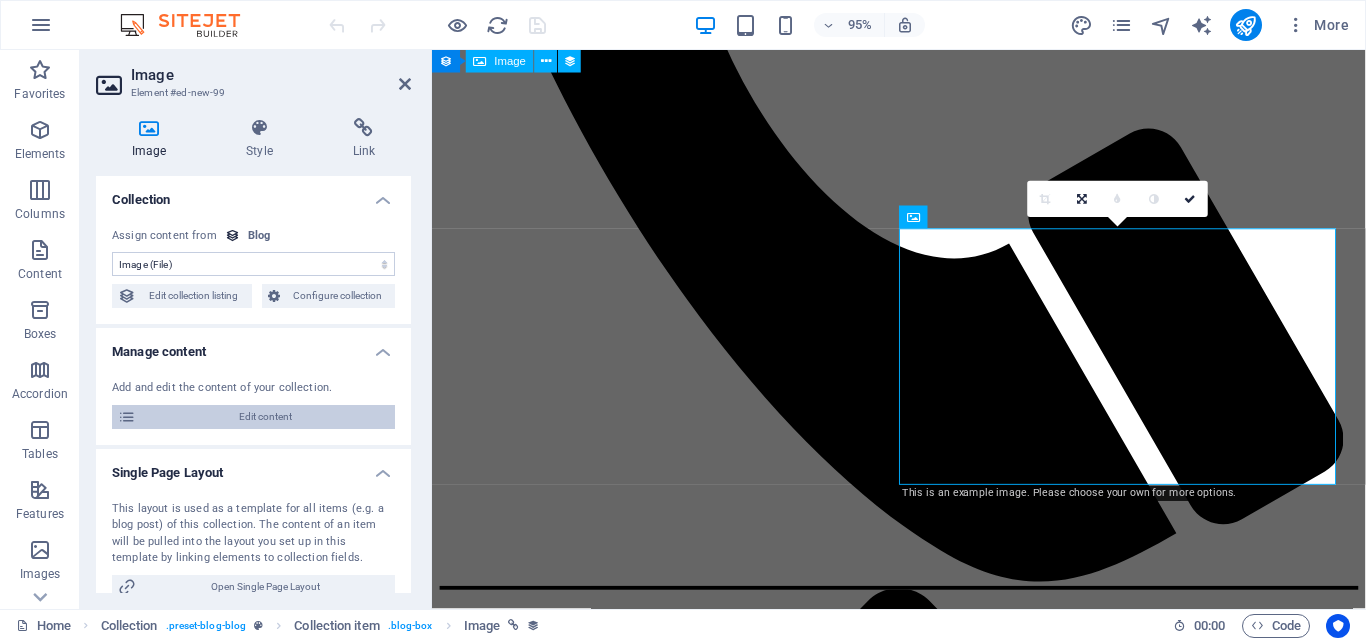 click on "Edit content" at bounding box center (265, 417) 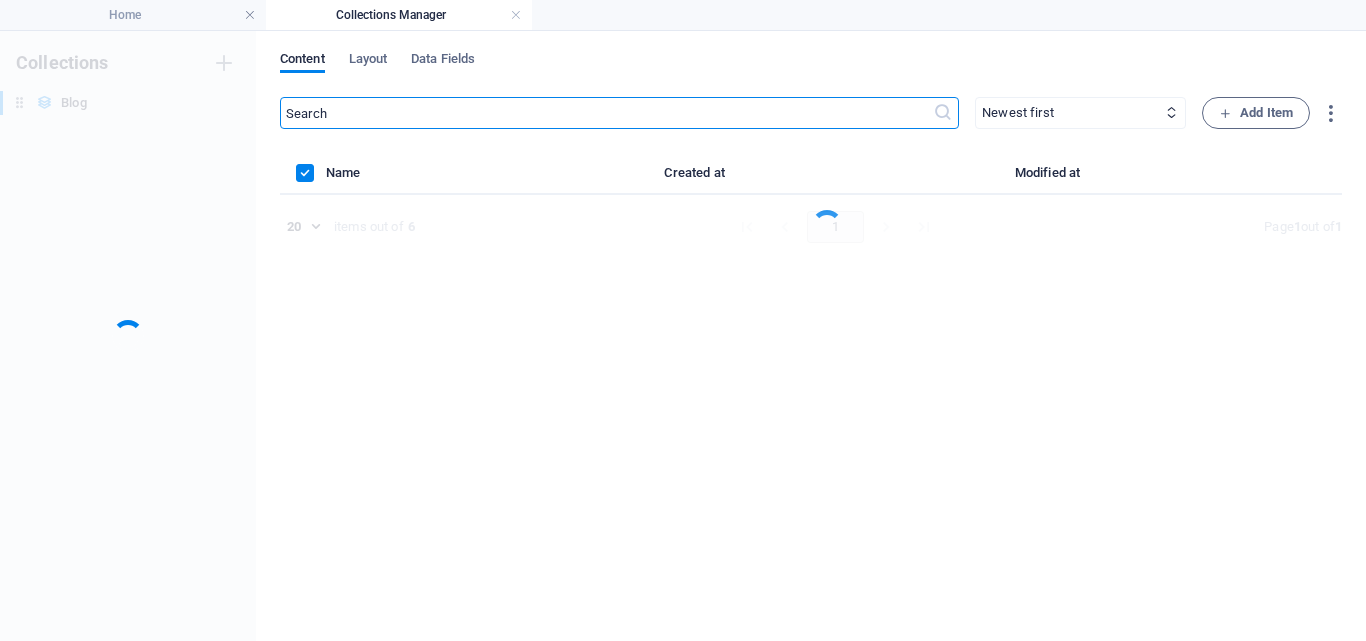 scroll, scrollTop: 0, scrollLeft: 0, axis: both 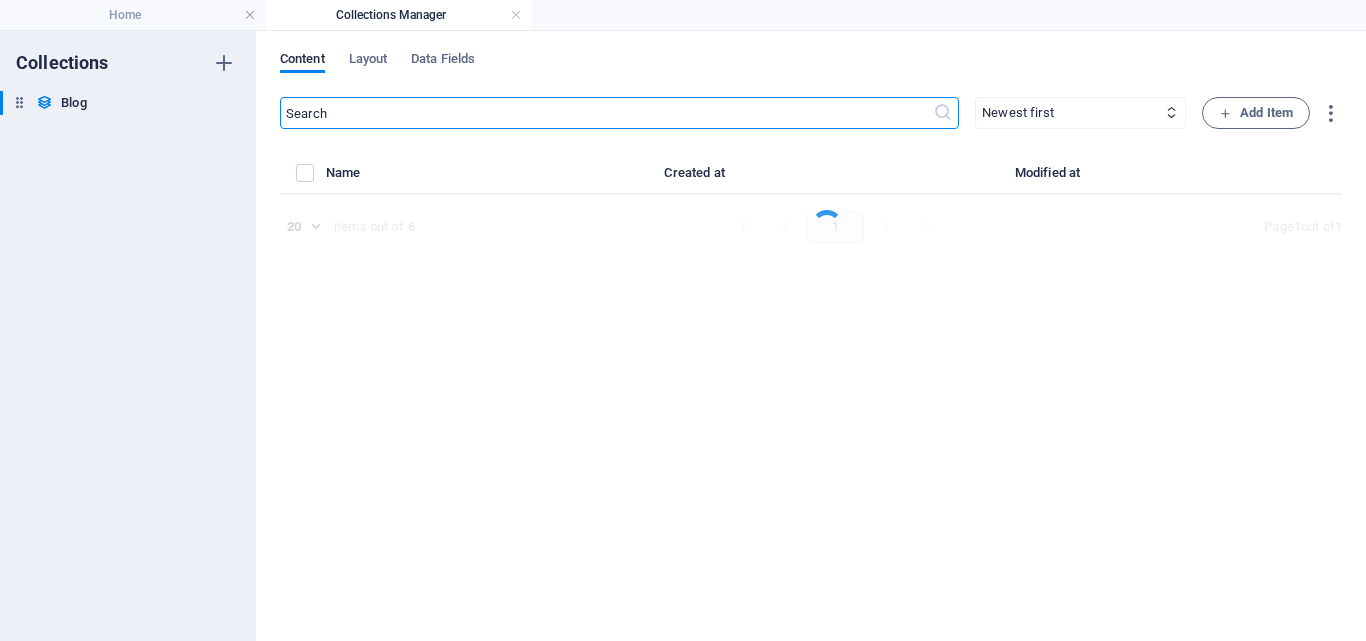 select on "Category 2" 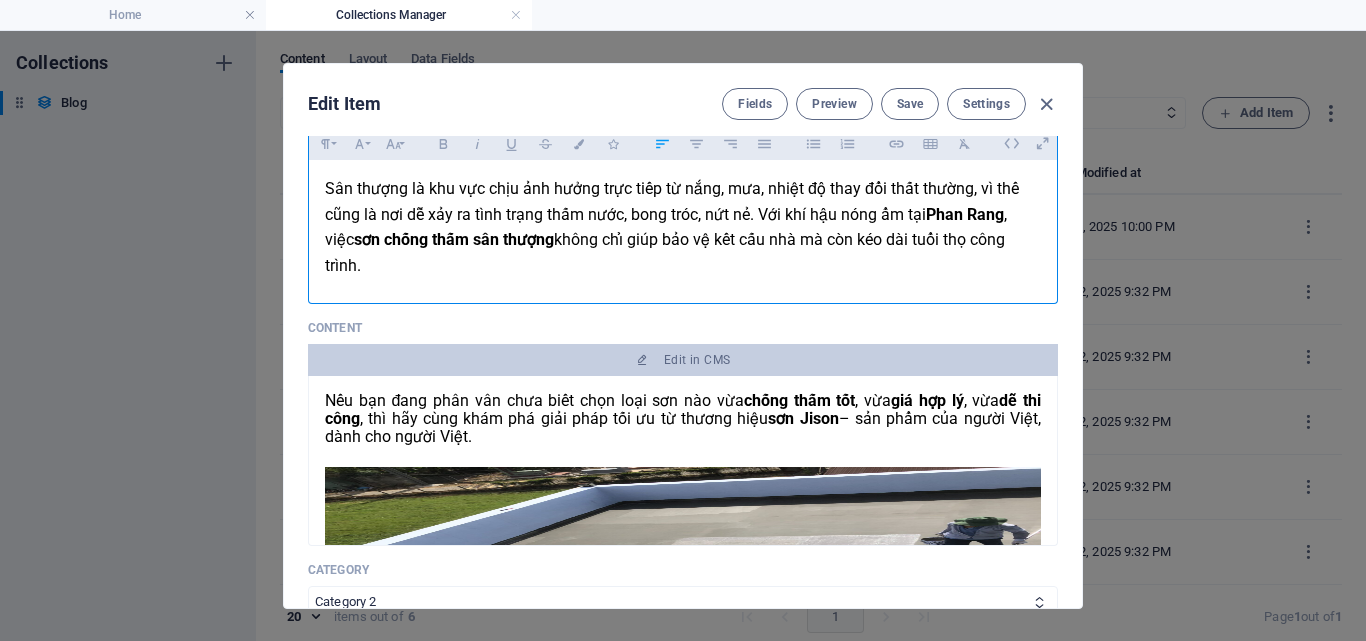 scroll, scrollTop: 300, scrollLeft: 0, axis: vertical 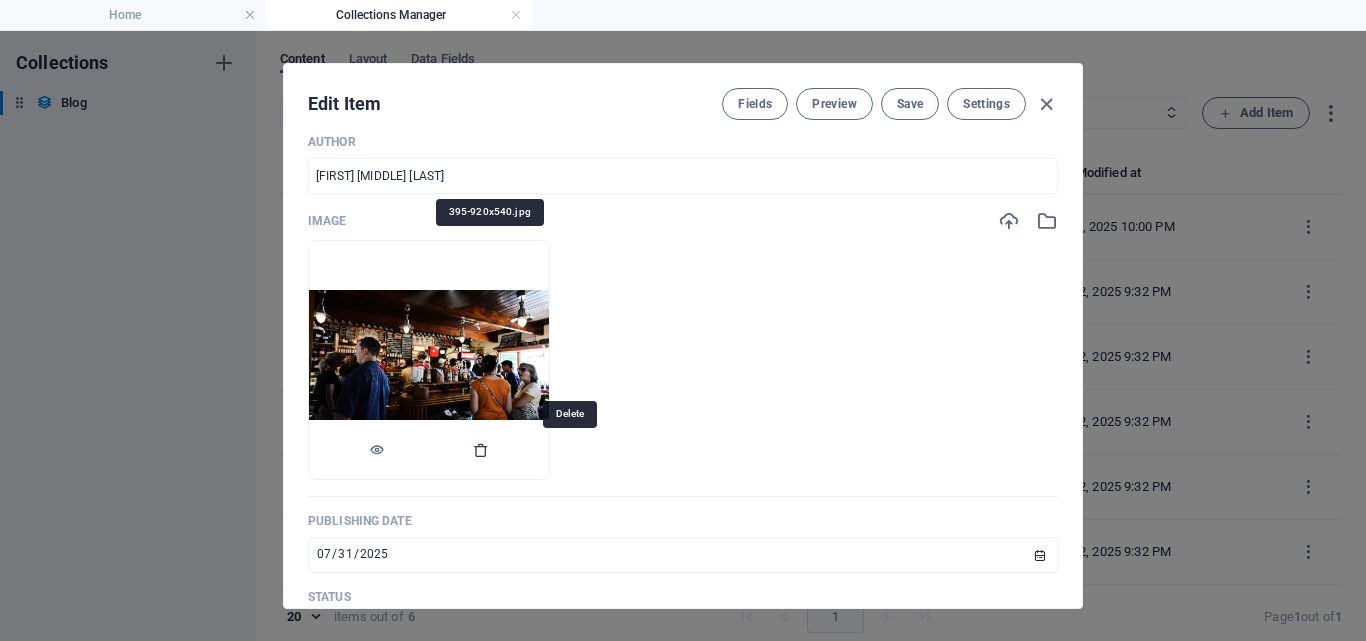 click at bounding box center [481, 450] 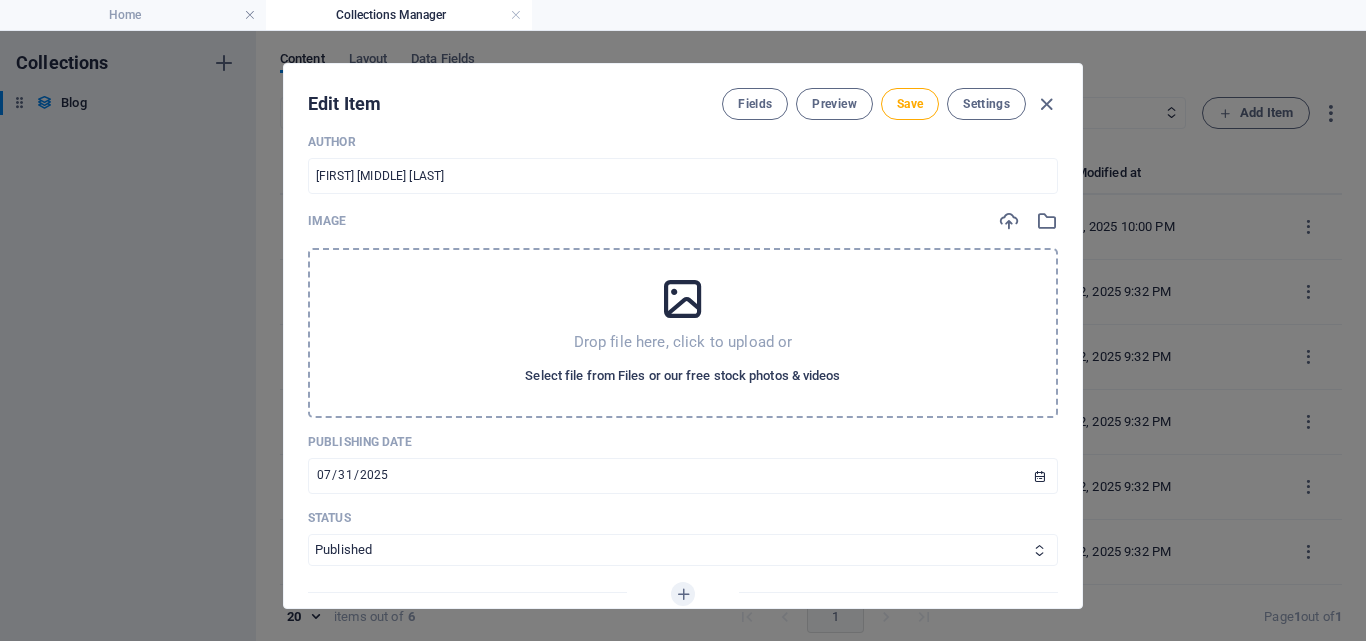 click on "Select file from Files or our free stock photos & videos" at bounding box center (682, 376) 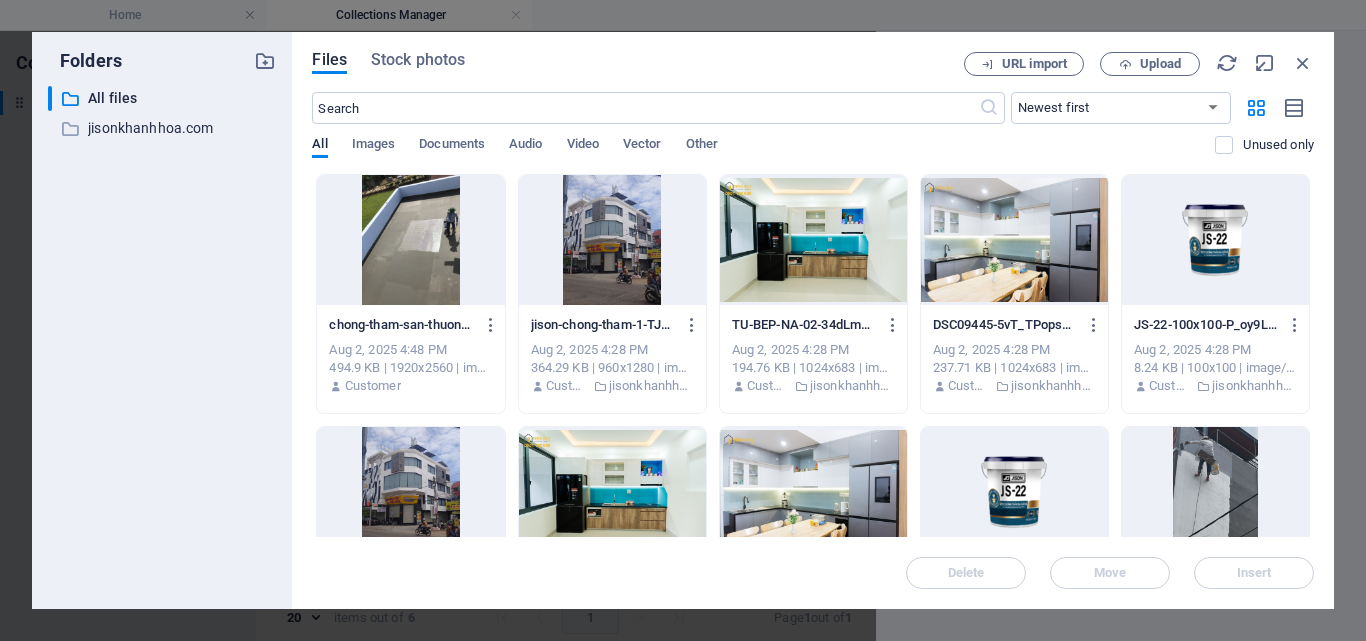 click at bounding box center (410, 240) 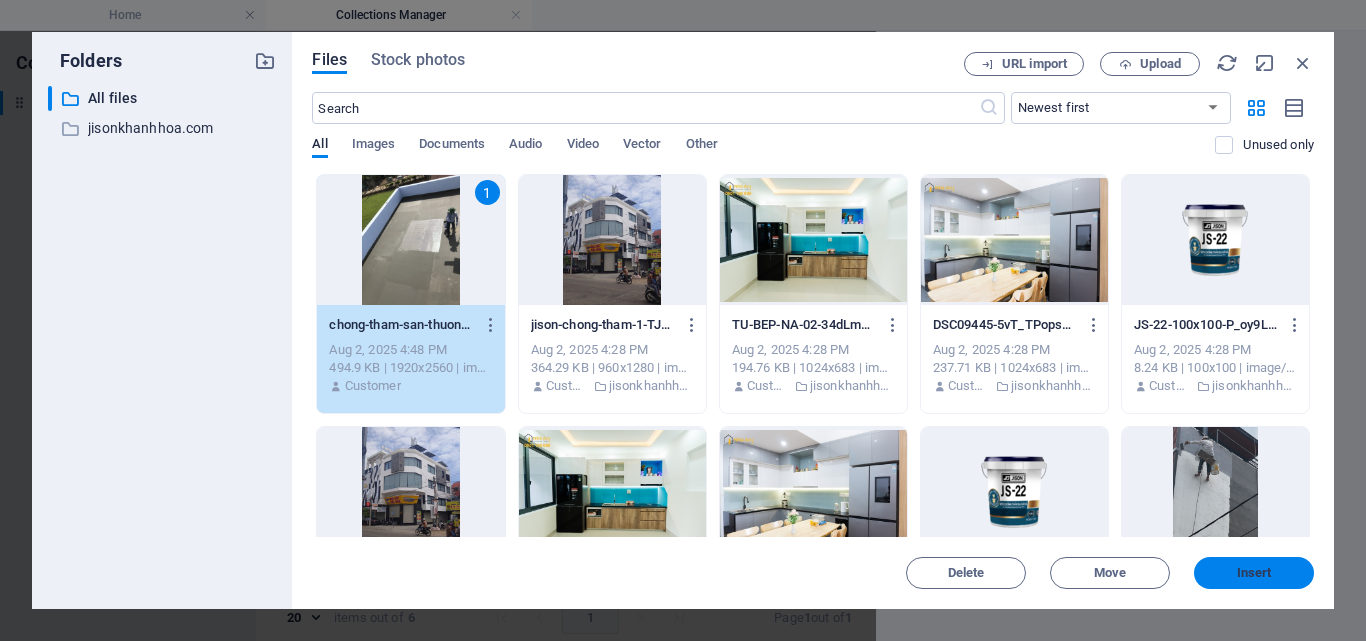 click on "Insert" at bounding box center [1254, 573] 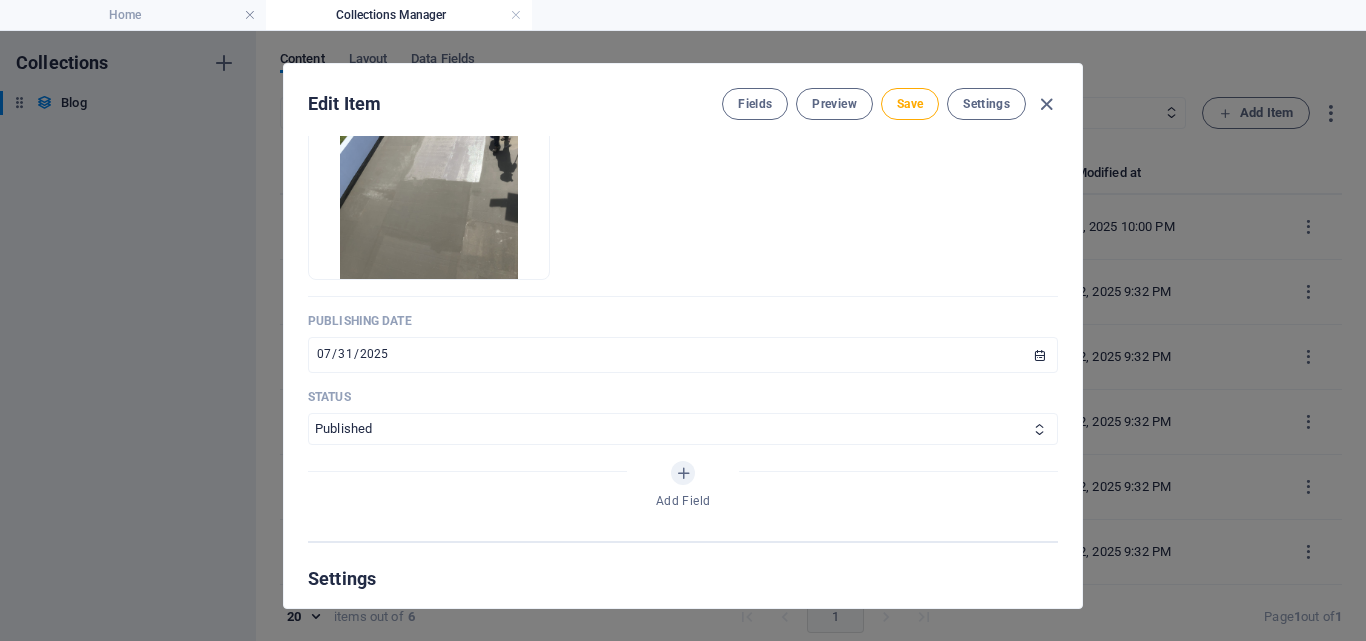 scroll, scrollTop: 1100, scrollLeft: 0, axis: vertical 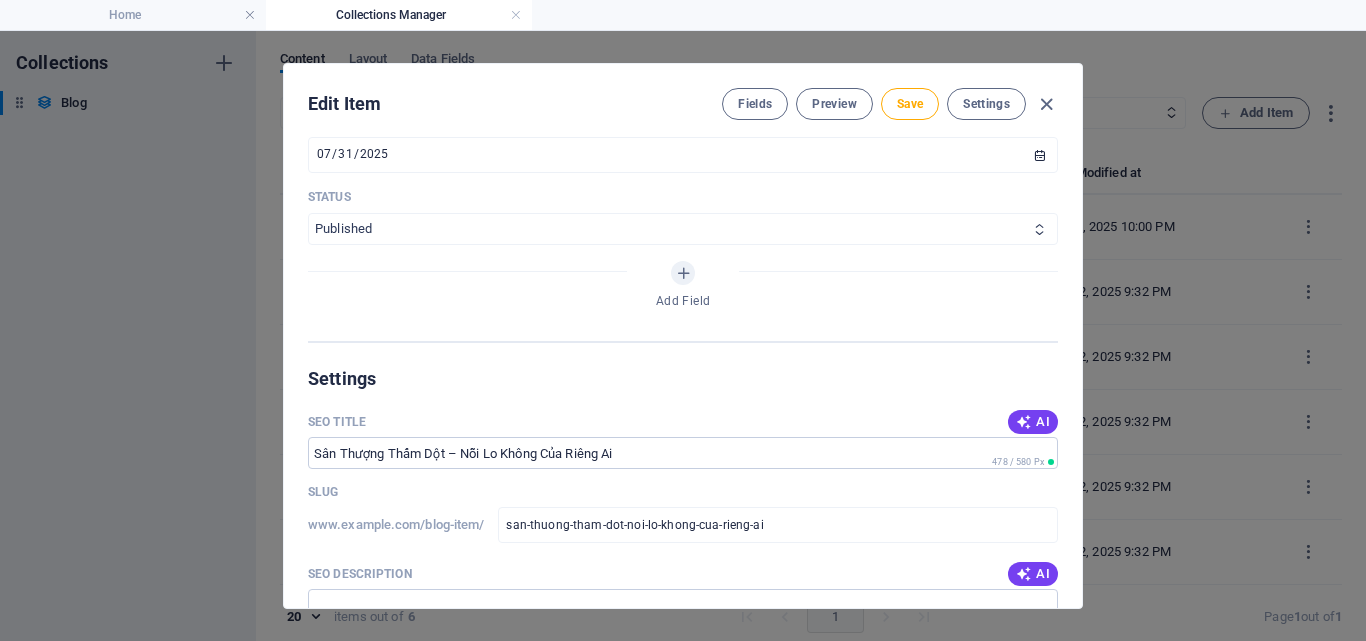 click on "Published Draft" at bounding box center (683, 229) 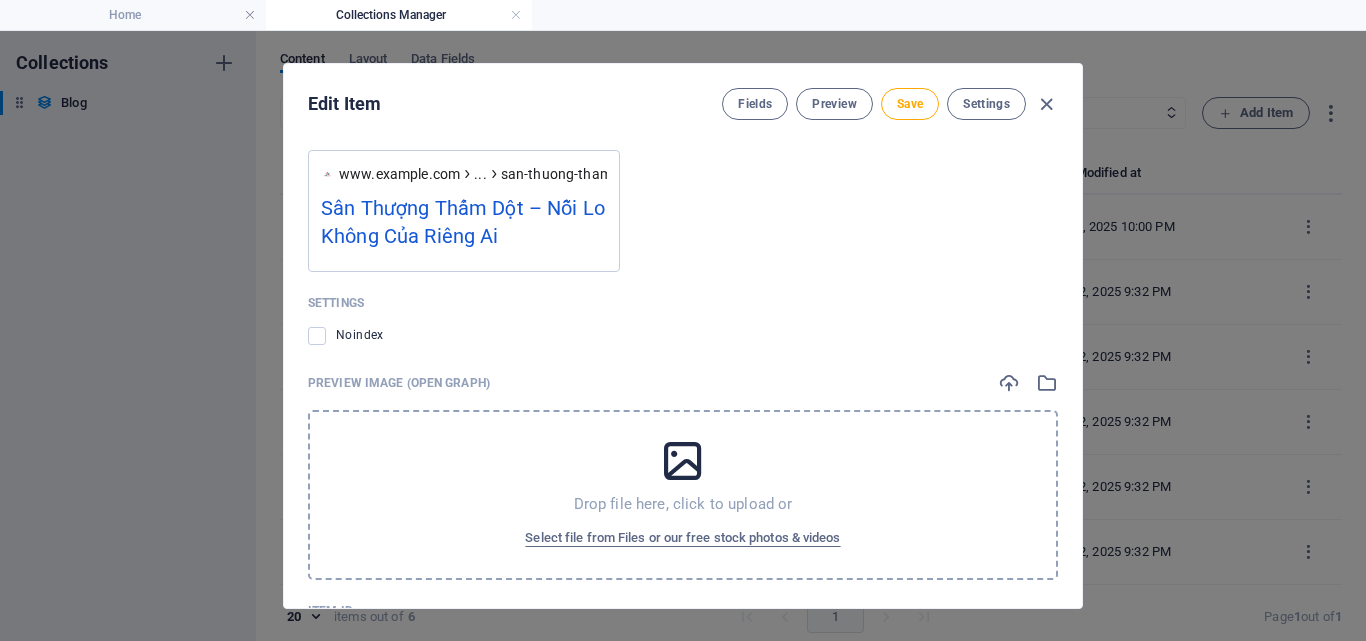 scroll, scrollTop: 1988, scrollLeft: 0, axis: vertical 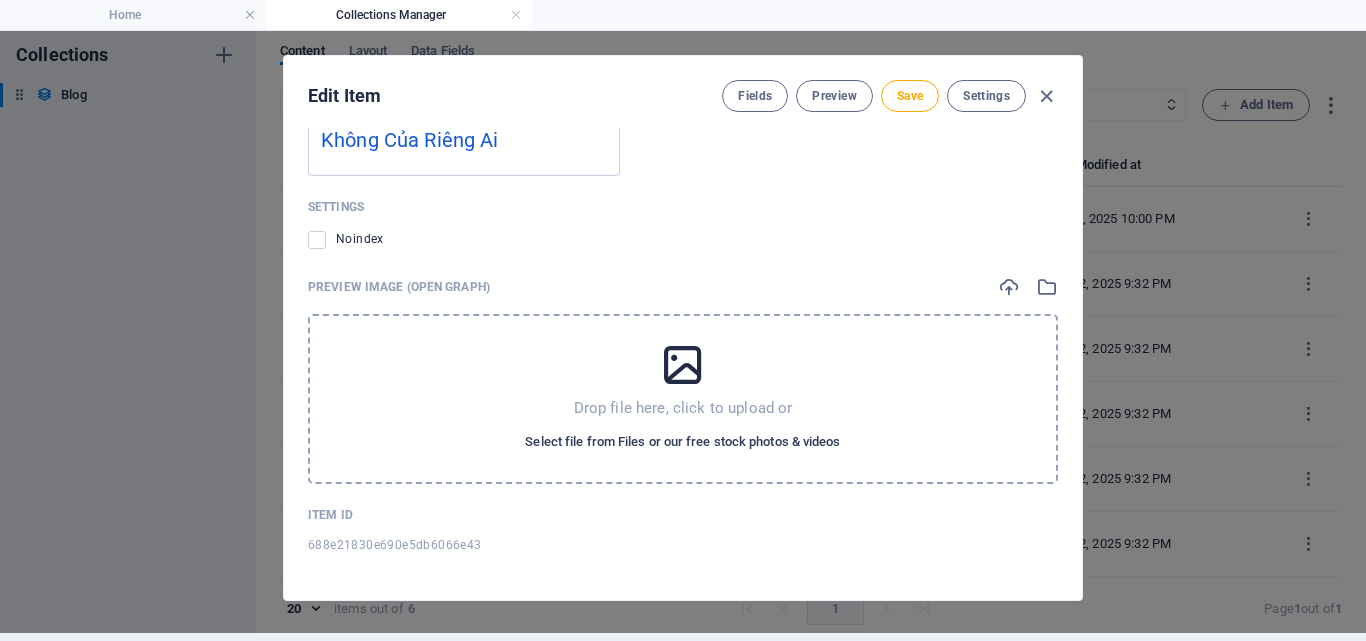 click on "Select file from Files or our free stock photos & videos" at bounding box center (682, 442) 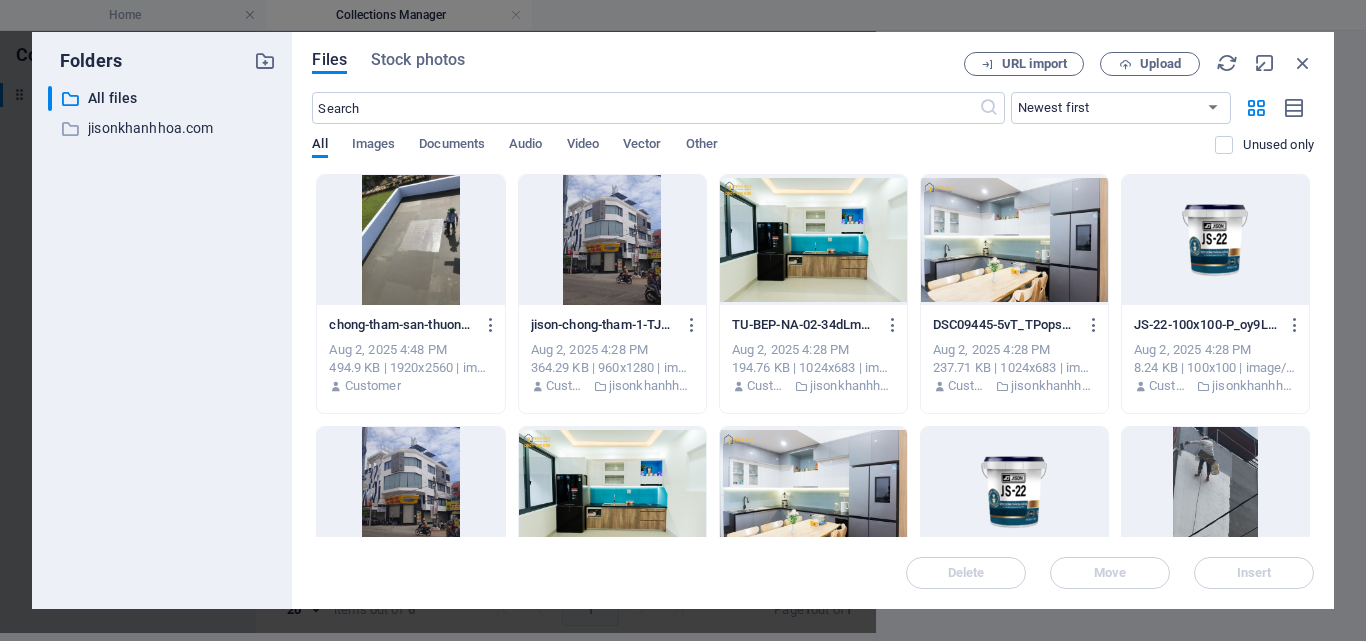 click at bounding box center (410, 240) 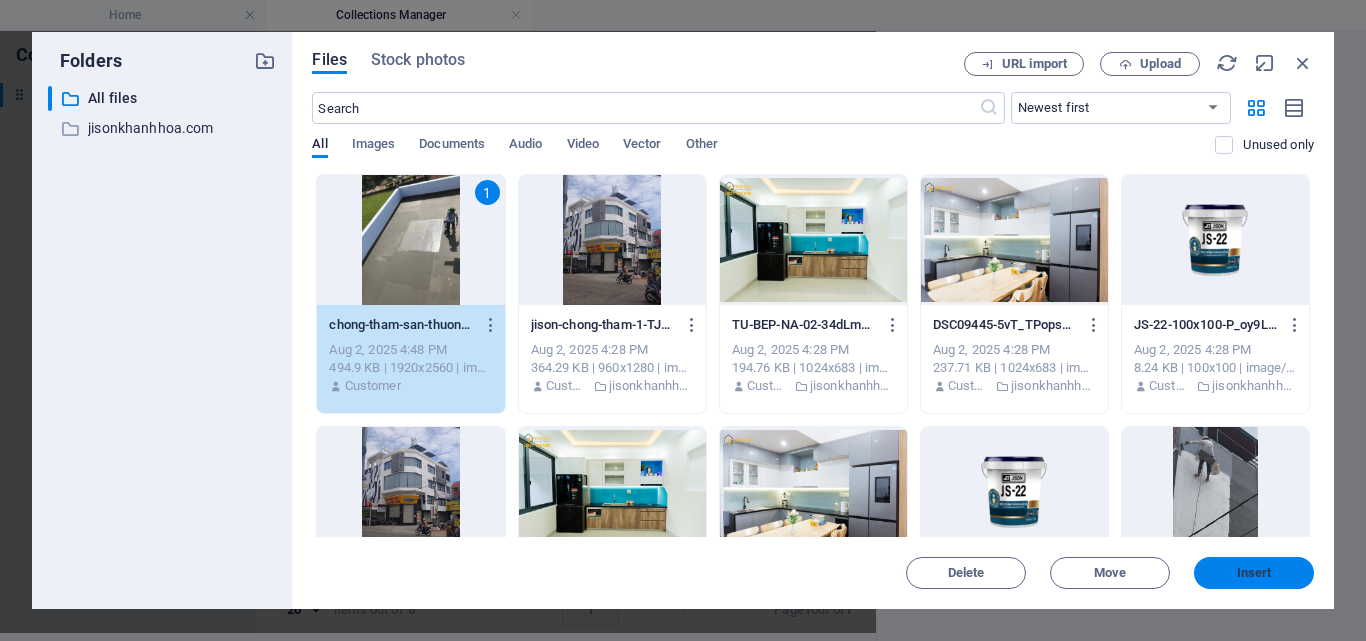 click on "Insert" at bounding box center (1254, 573) 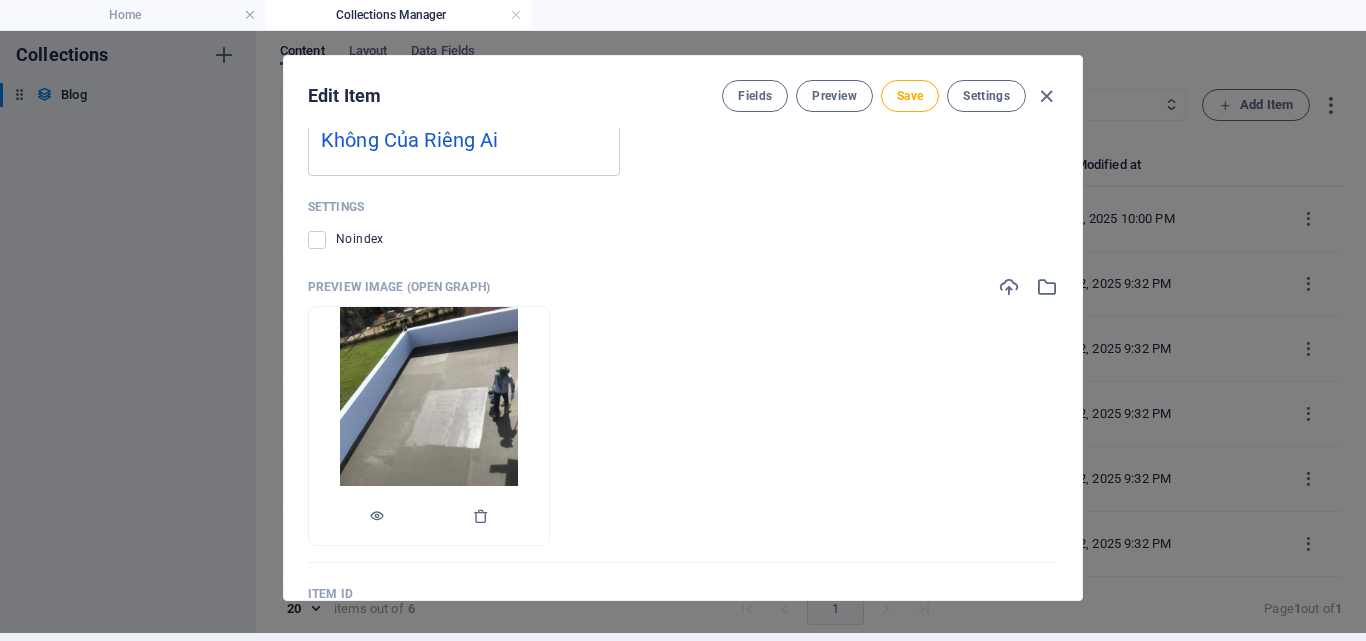 scroll, scrollTop: 1788, scrollLeft: 0, axis: vertical 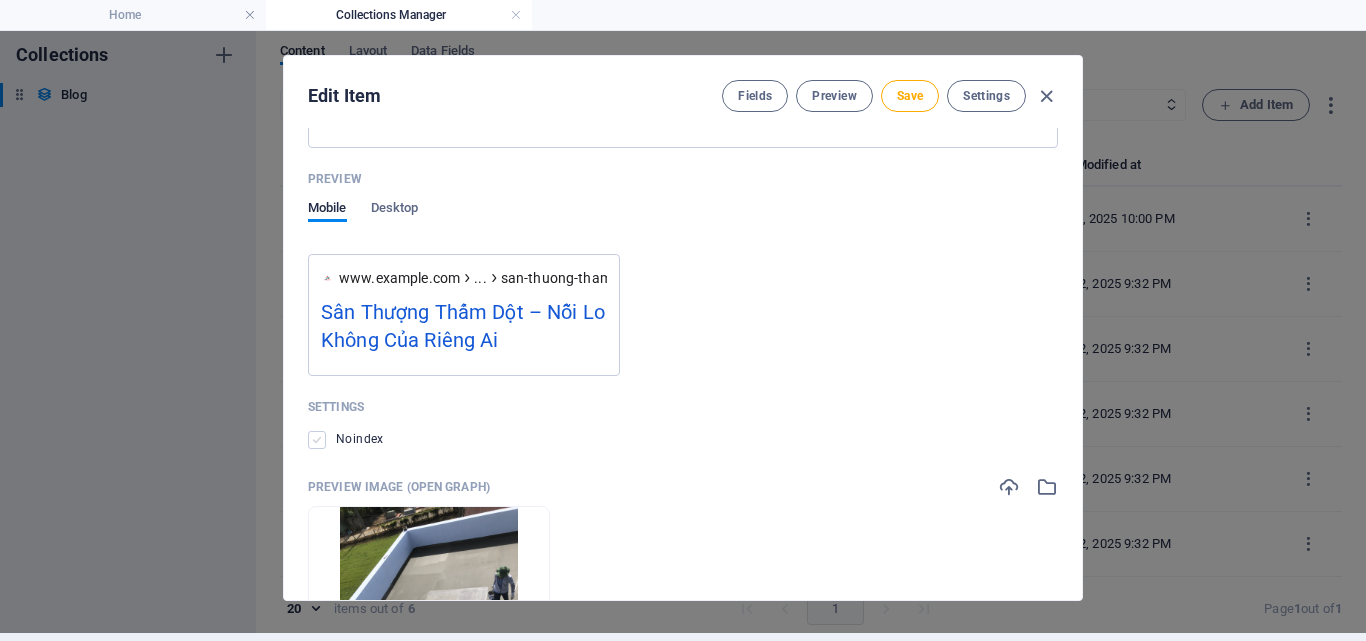 click at bounding box center (317, 440) 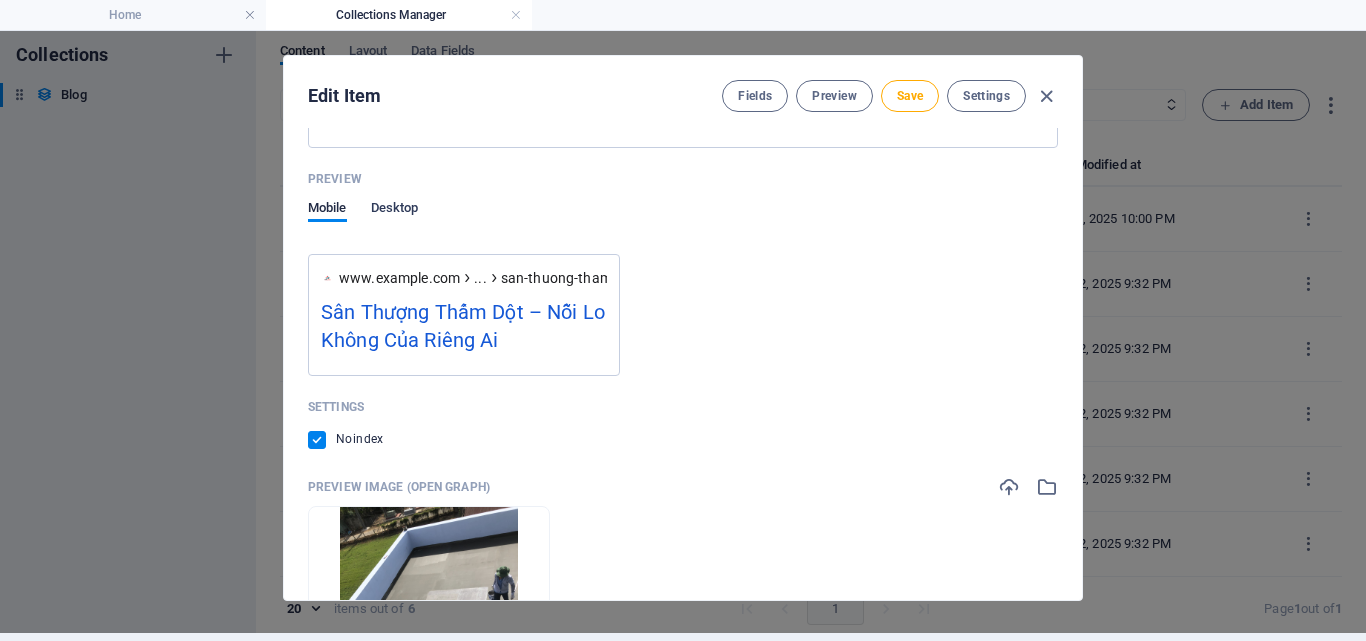 click on "Desktop" at bounding box center (395, 210) 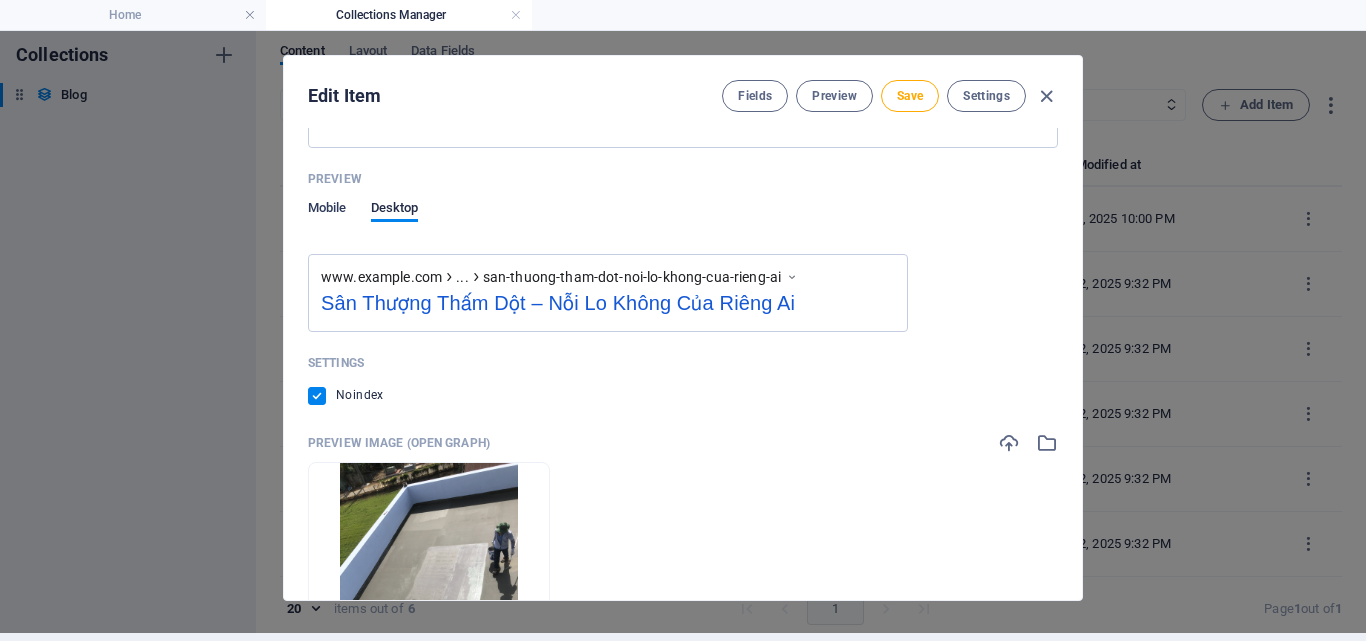 click on "Mobile" at bounding box center (327, 210) 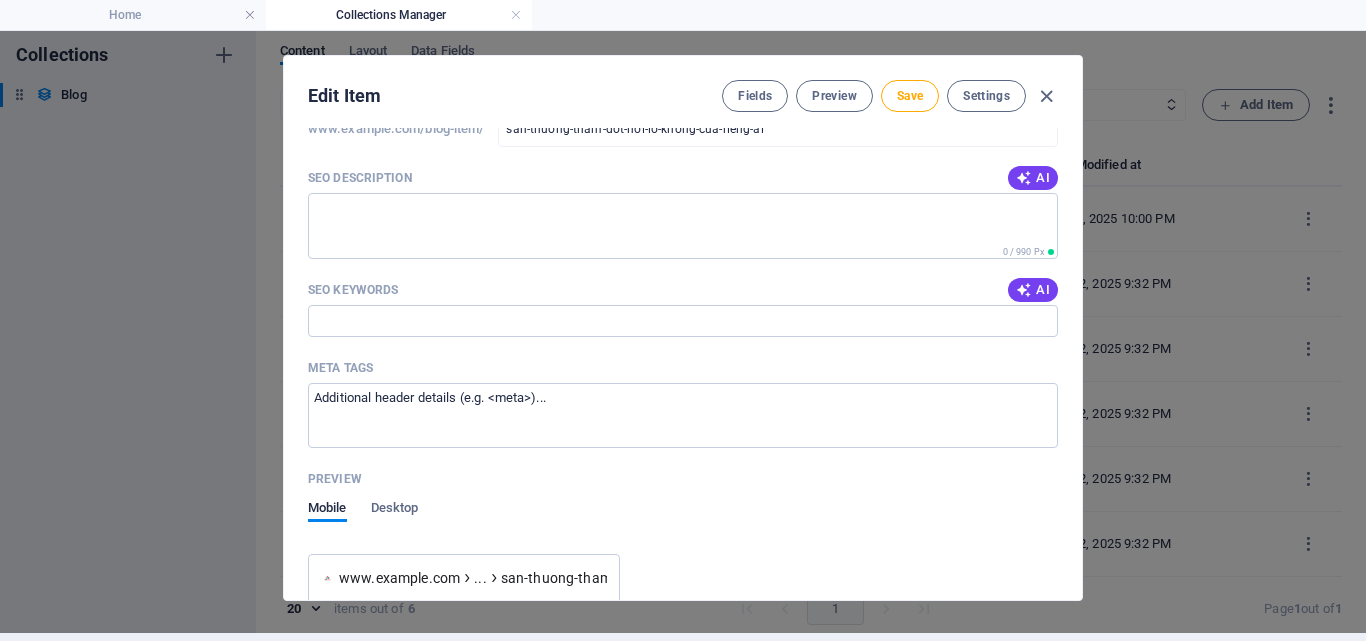 scroll, scrollTop: 1288, scrollLeft: 0, axis: vertical 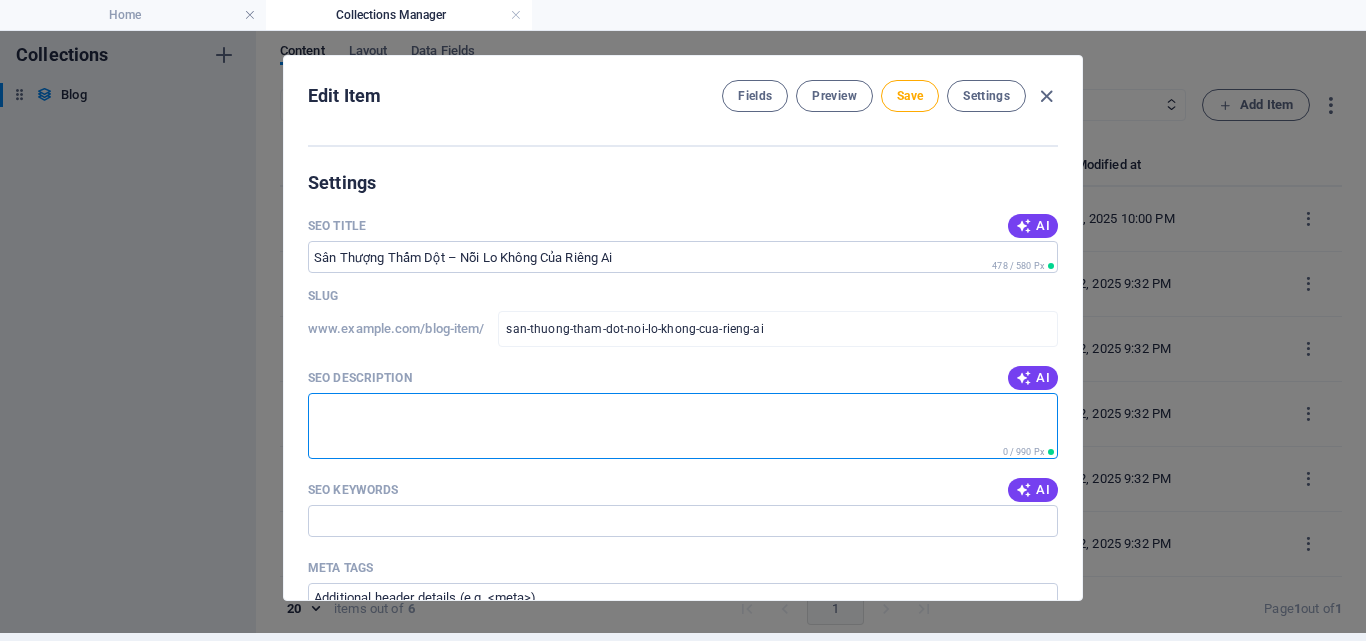click on "SEO Description" at bounding box center (683, 425) 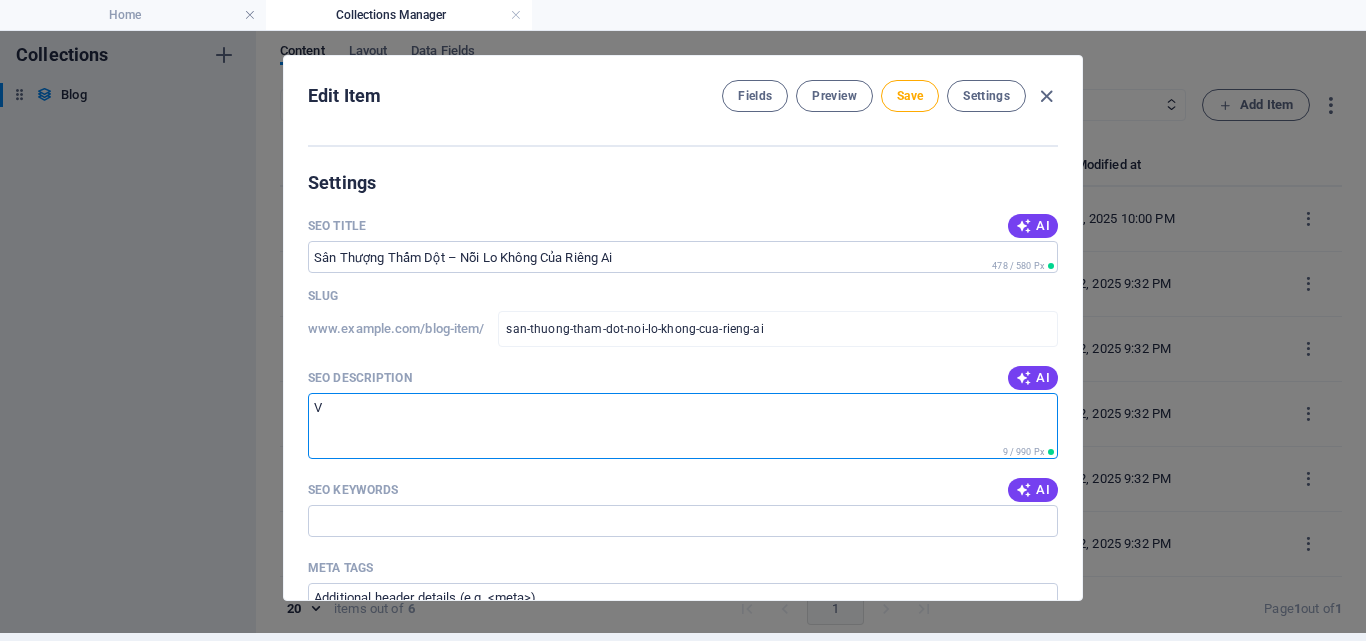 click on "V" at bounding box center (683, 425) 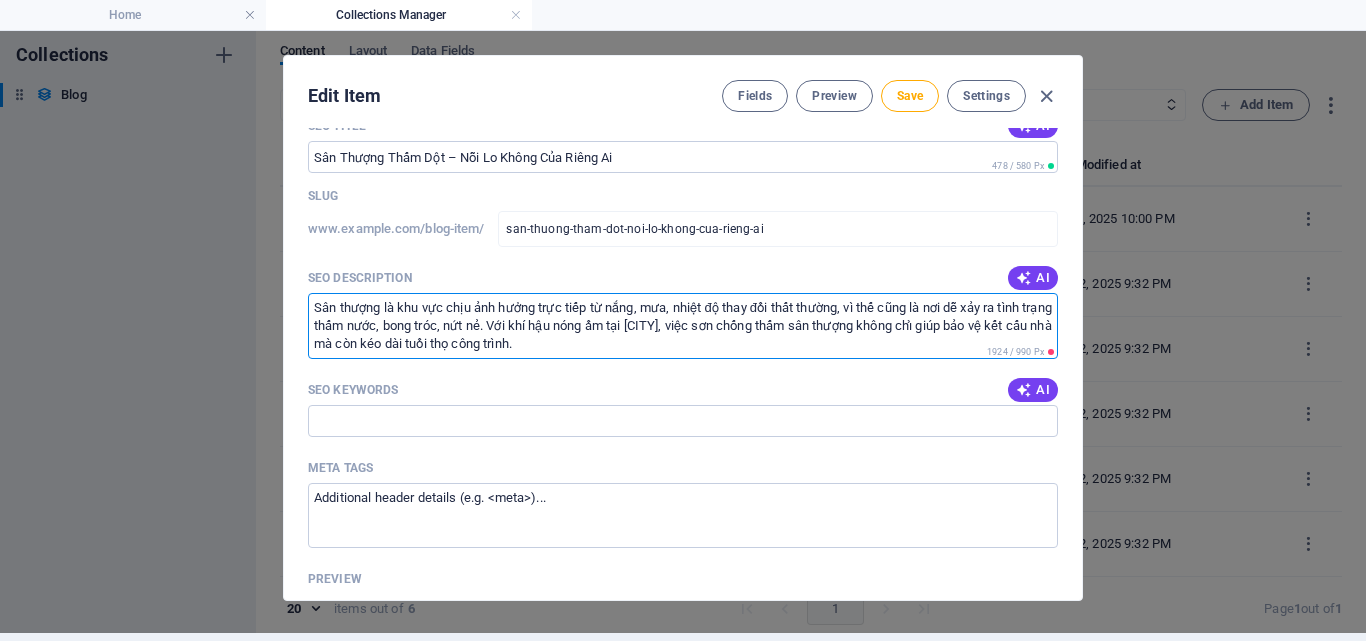 scroll, scrollTop: 1488, scrollLeft: 0, axis: vertical 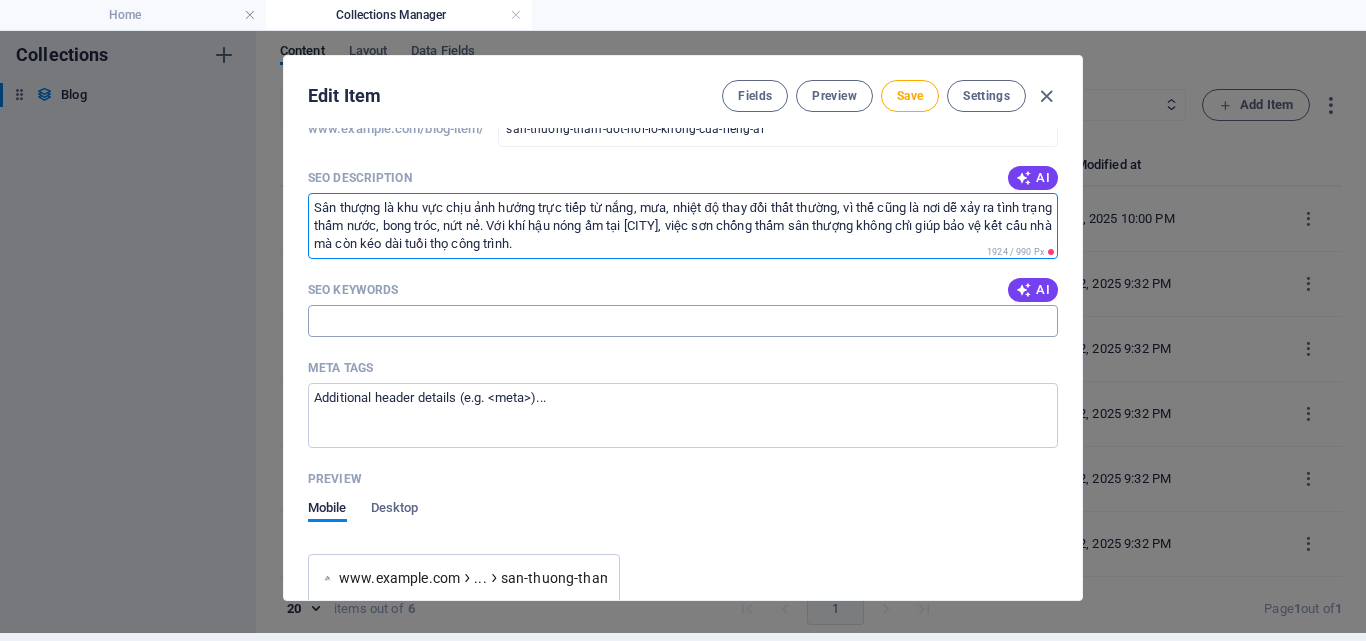 type on "Sân thượng là khu vực chịu ảnh hưởng trực tiếp từ nắng, mưa, nhiệt độ thay đổi thất thường, vì thế cũng là nơi dễ xảy ra tình trạng thấm nước, bong tróc, nứt nẻ. Với khí hậu nóng ẩm tại [CITY], việc sơn chống thấm sân thượng không chỉ giúp bảo vệ kết cấu nhà mà còn kéo dài tuổi thọ công trình." 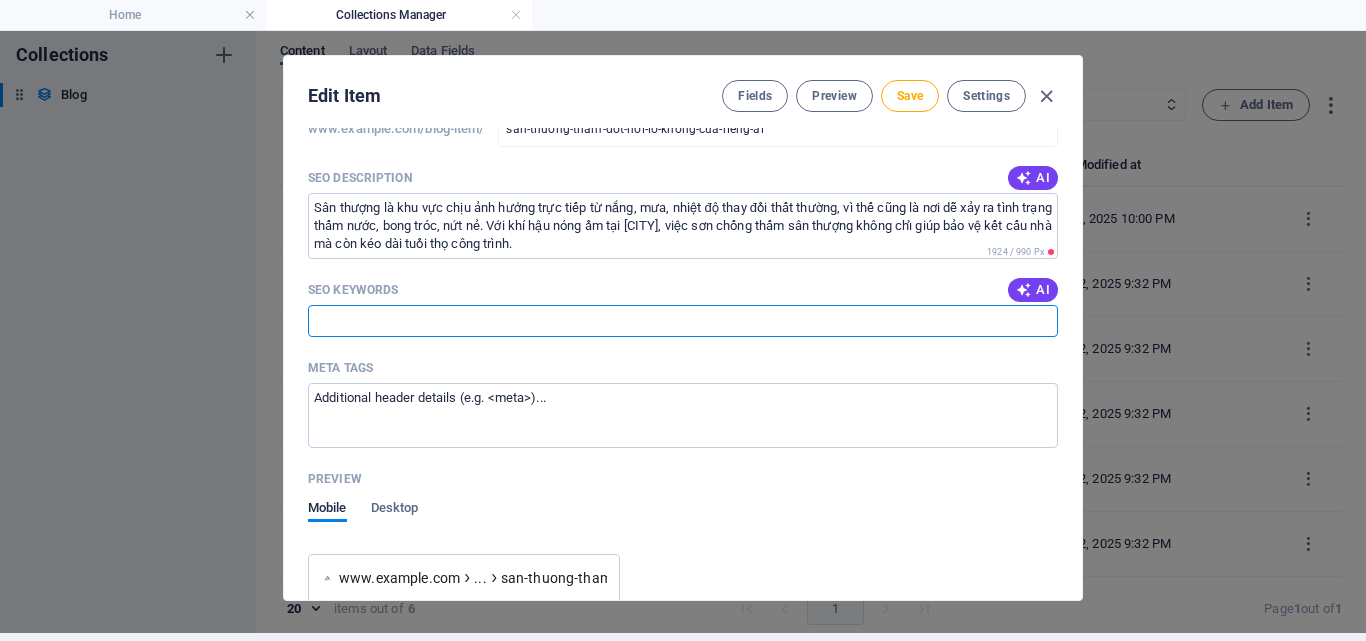 type on "C" 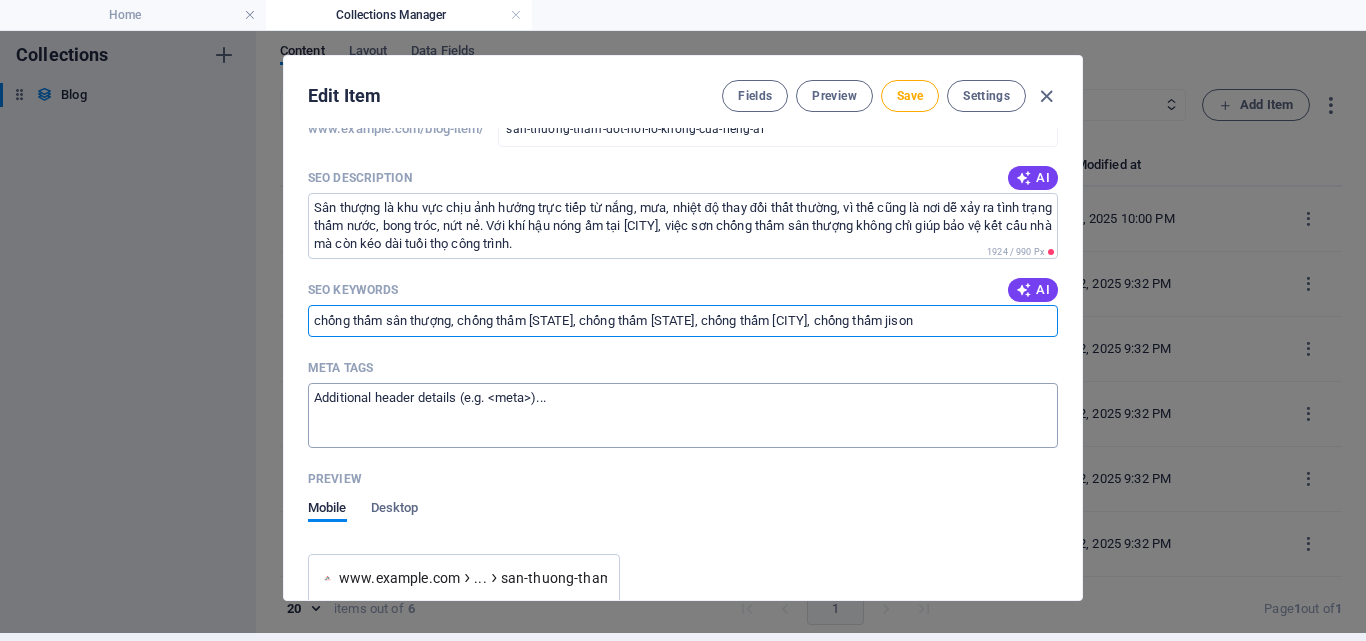 type on "chống thấm sân thượng, chống thấm [STATE], chống thấm [STATE], chống thấm [CITY], chống thấm jison" 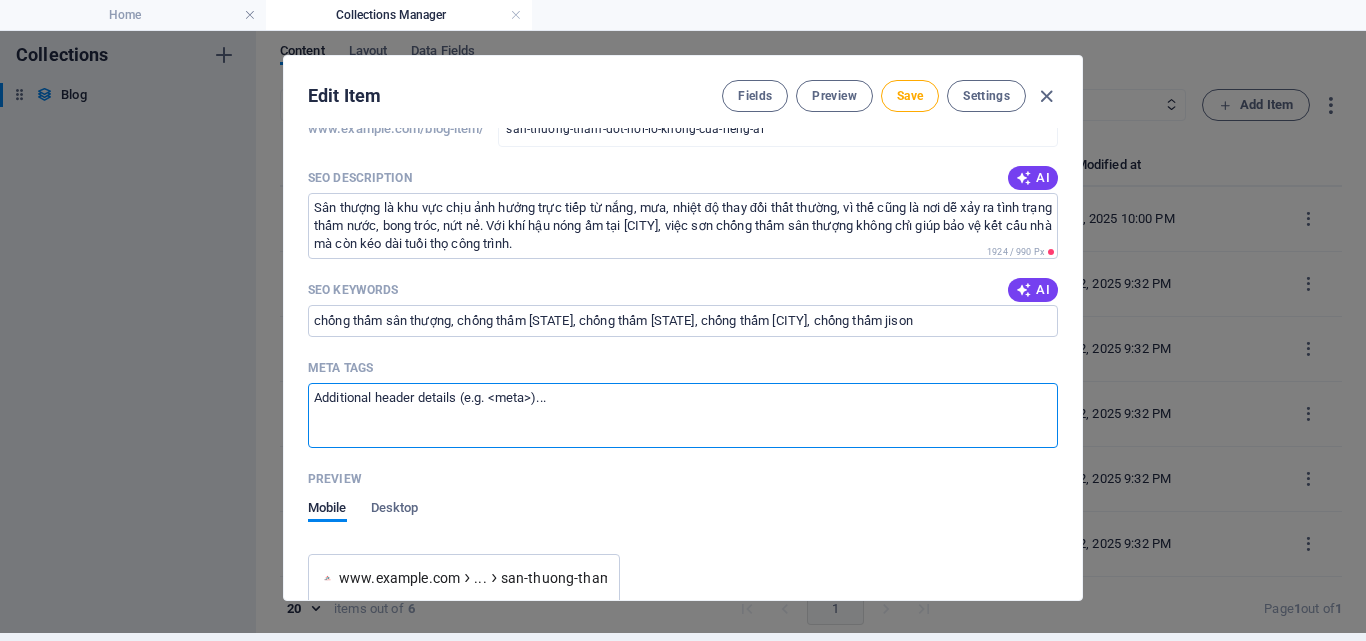click on "Meta tags ​" at bounding box center (683, 415) 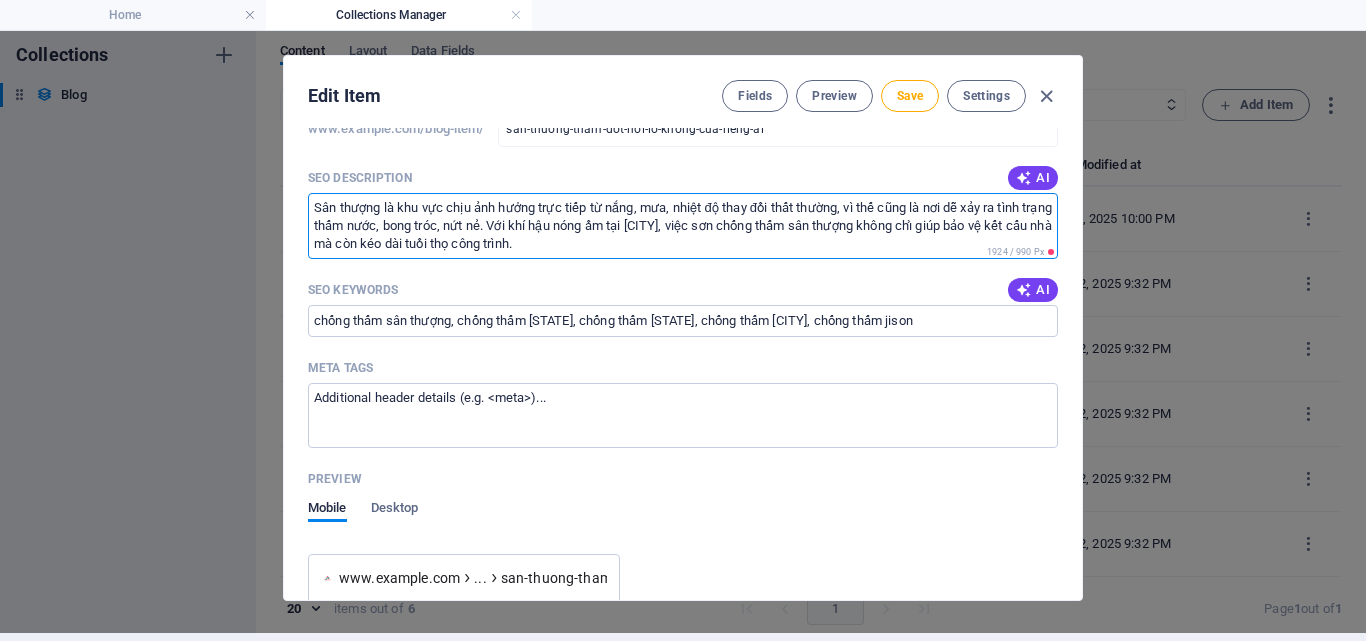 drag, startPoint x: 525, startPoint y: 224, endPoint x: 613, endPoint y: 249, distance: 91.48224 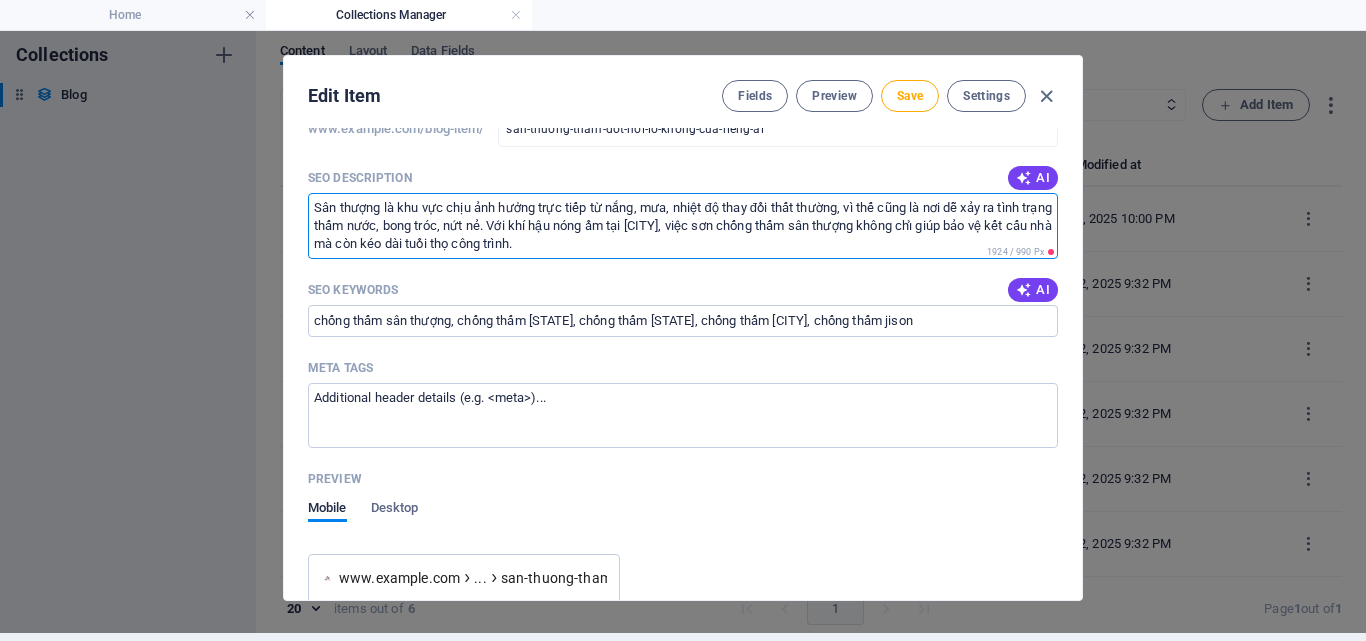 click on "Sân thượng là khu vực chịu ảnh hưởng trực tiếp từ nắng, mưa, nhiệt độ thay đổi thất thường, vì thế cũng là nơi dễ xảy ra tình trạng thấm nước, bong tróc, nứt nẻ. Với khí hậu nóng ẩm tại [CITY], việc sơn chống thấm sân thượng không chỉ giúp bảo vệ kết cấu nhà mà còn kéo dài tuổi thọ công trình." at bounding box center (683, 225) 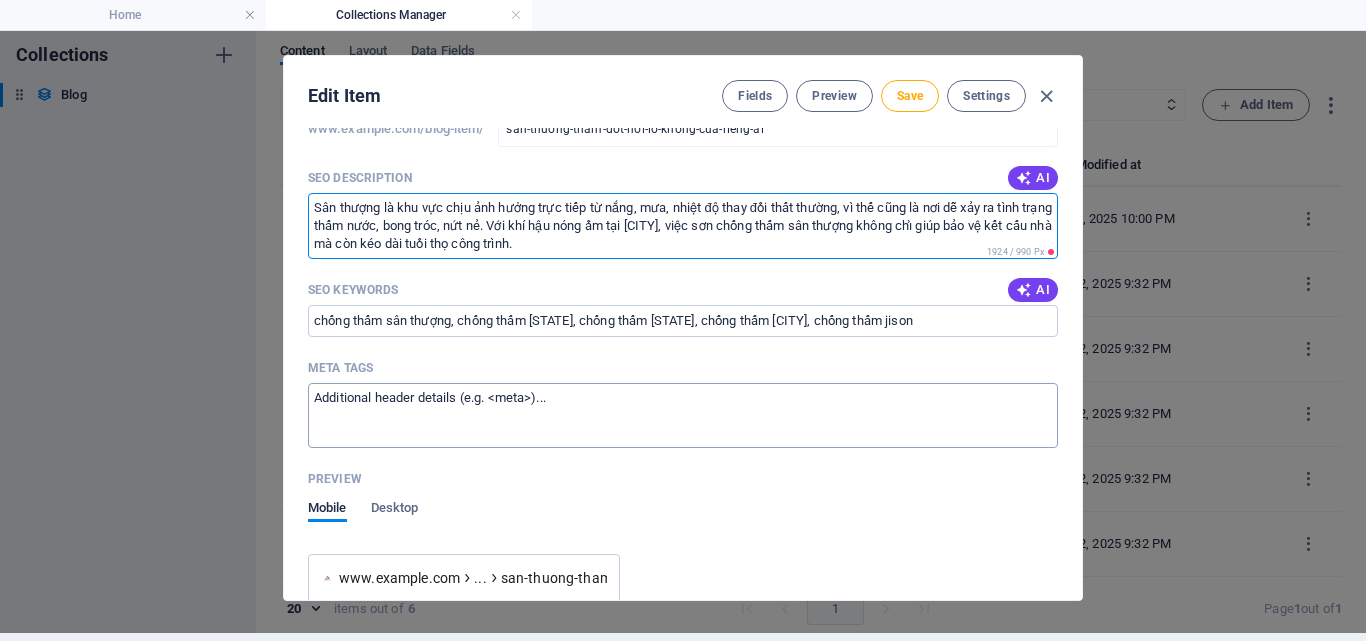 click on "Meta tags ​" at bounding box center [683, 415] 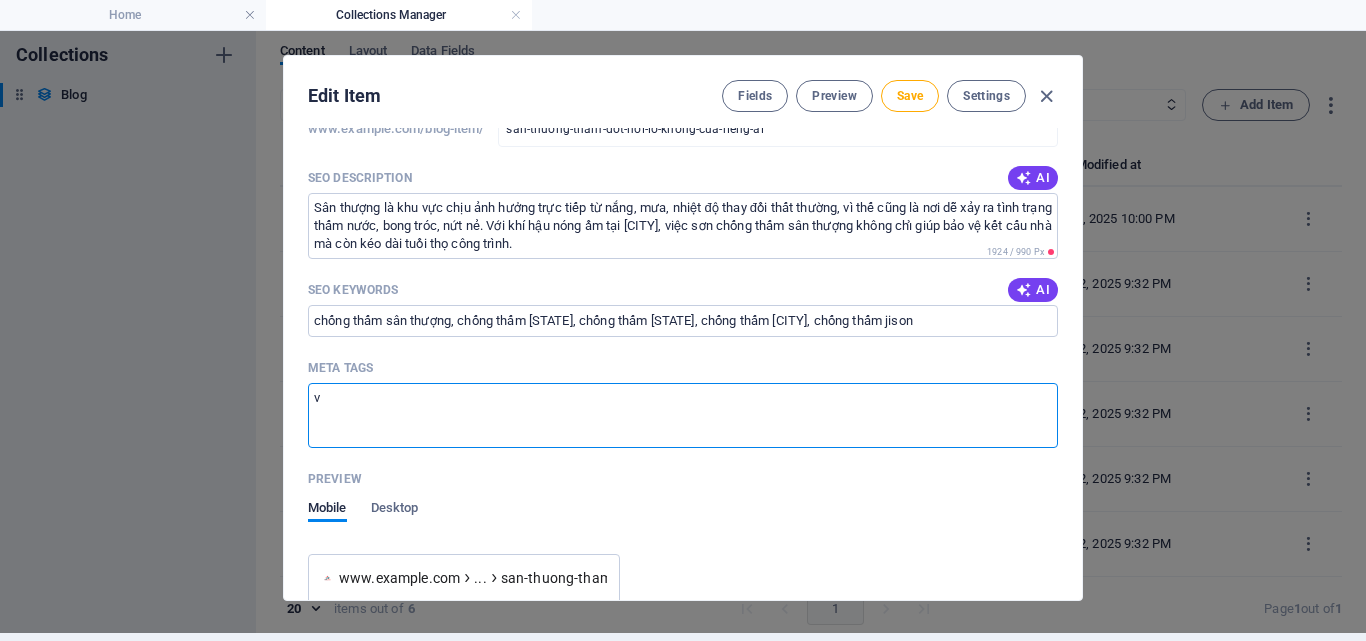 click on "v" at bounding box center [683, 415] 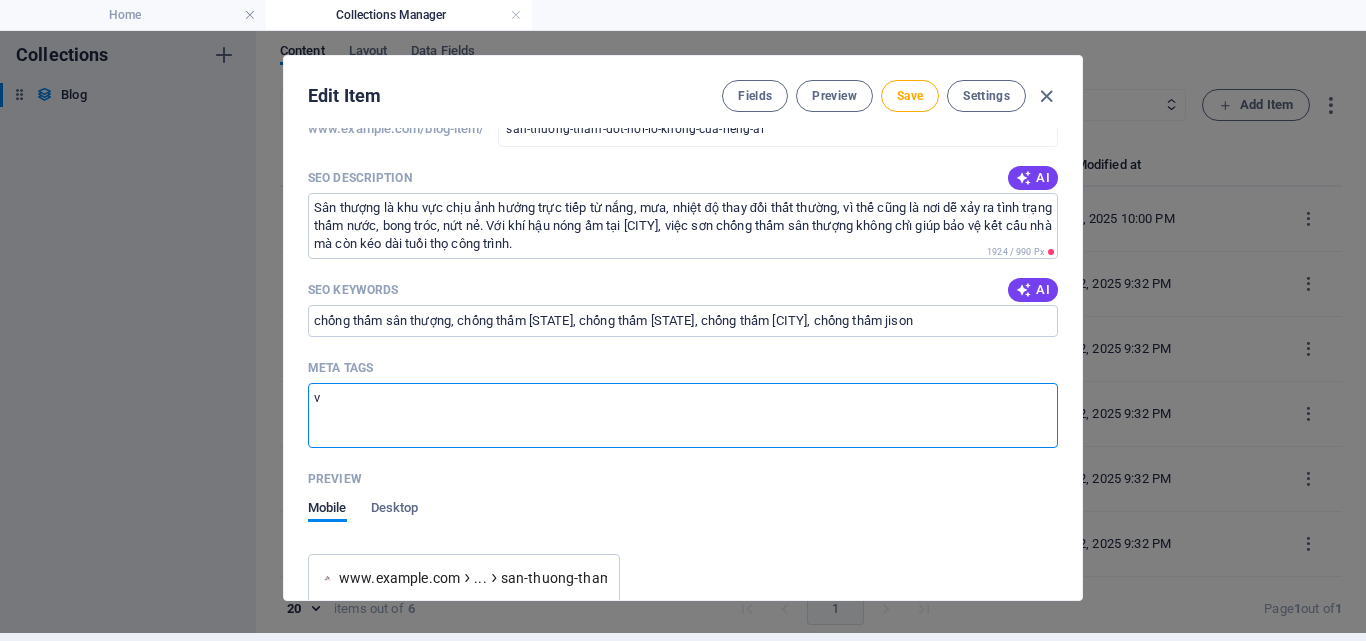 paste on "Với khí hậu nóng ẩm tại Phan Rang, việc sơn chống thấm sân thượng không chỉ giúp bảo vệ kết cấu nhà mà còn kéo dài tuổi thọ công trình." 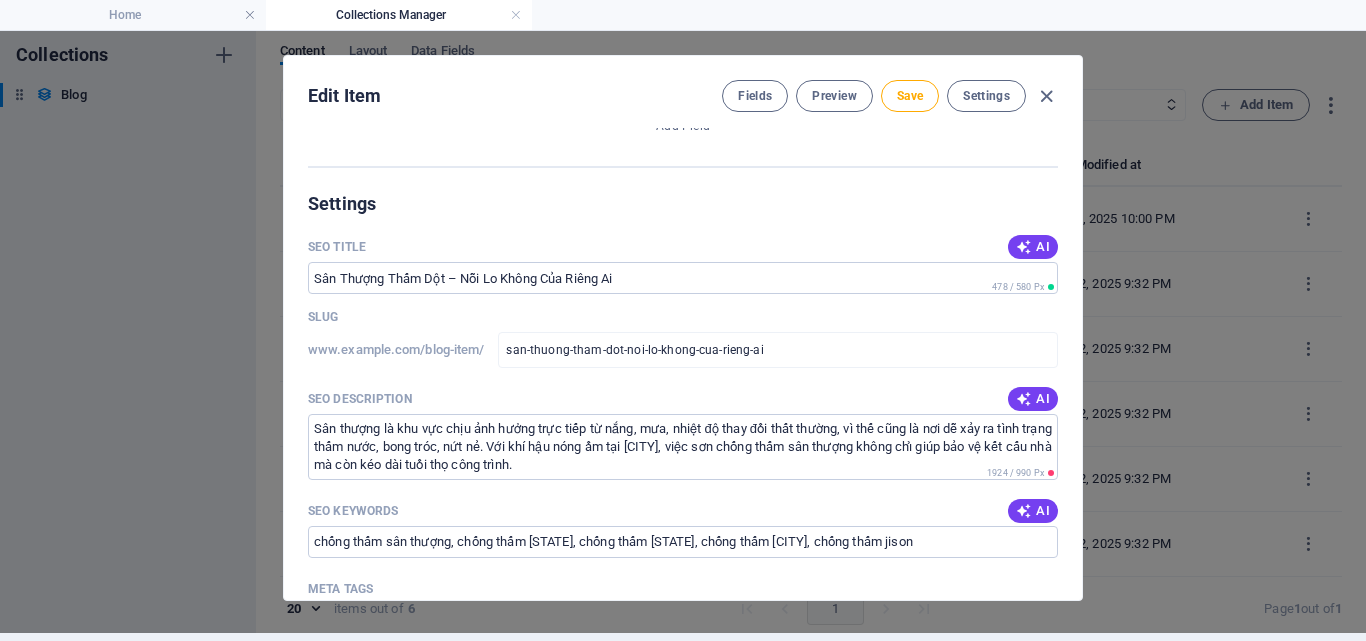 scroll, scrollTop: 967, scrollLeft: 0, axis: vertical 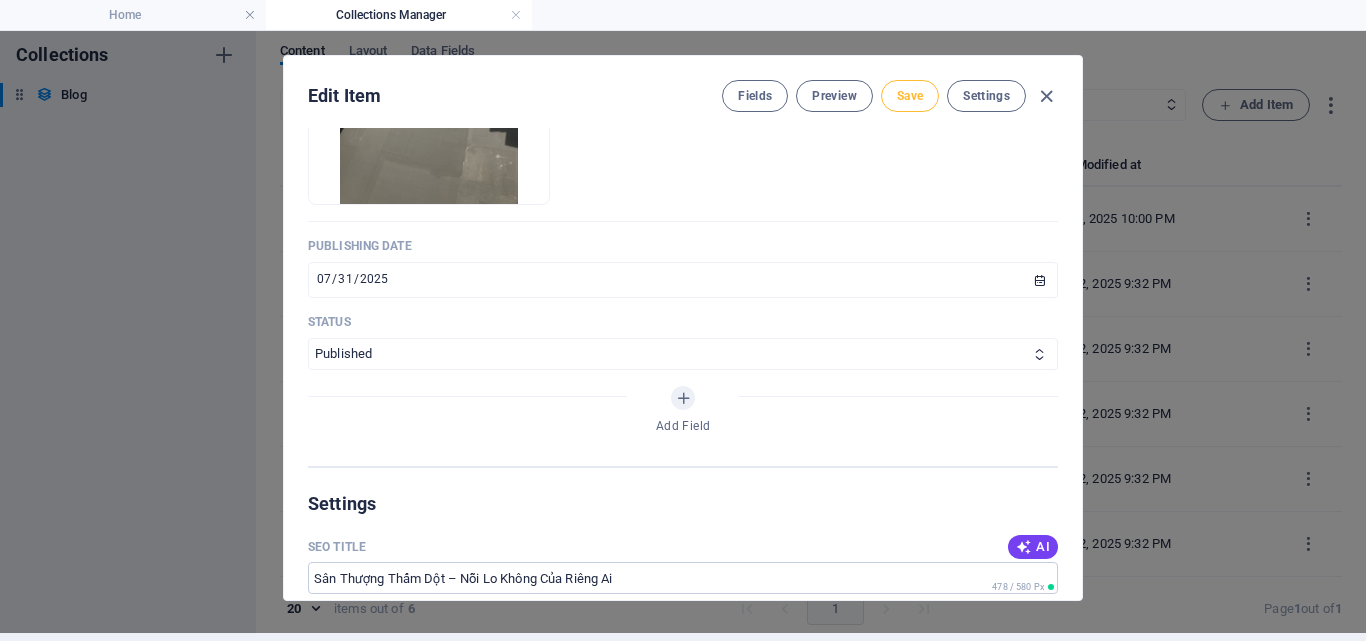 type on "Với khí hậu nóng ẩm tại Phan Rang, việc sơn chống thấm sân thượng không chỉ giúp bảo vệ kết cấu nhà mà còn kéo dài tuổi thọ công trình." 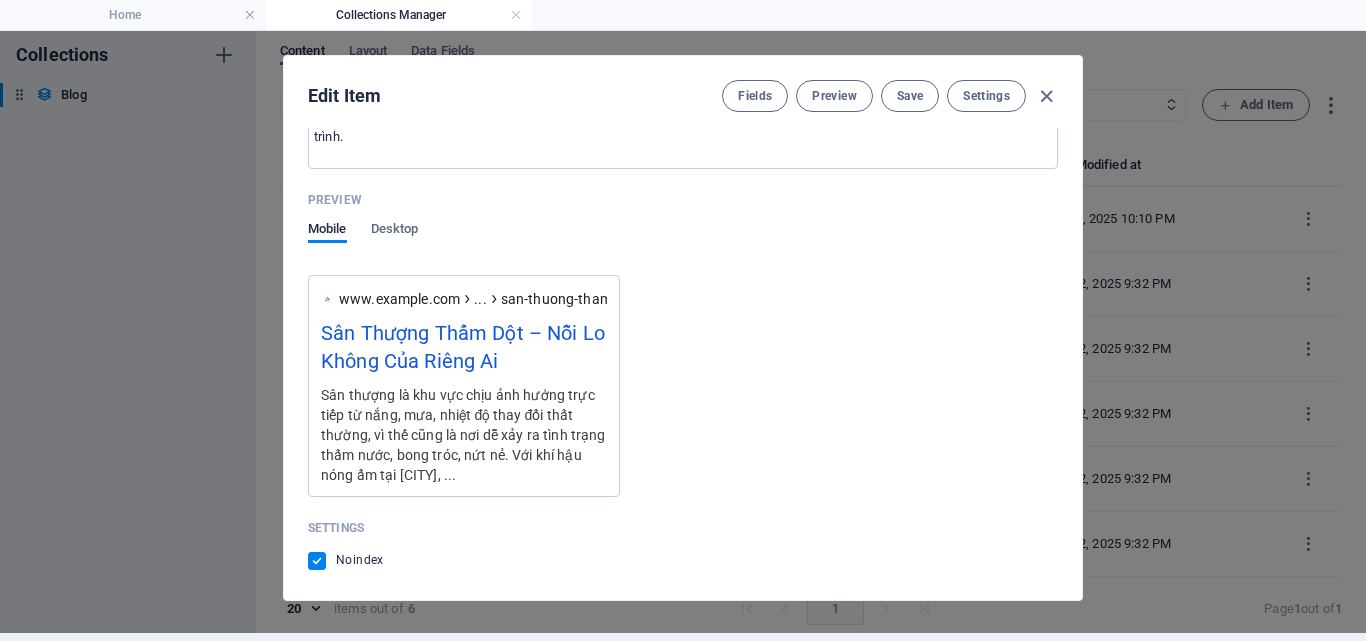 scroll, scrollTop: 1367, scrollLeft: 0, axis: vertical 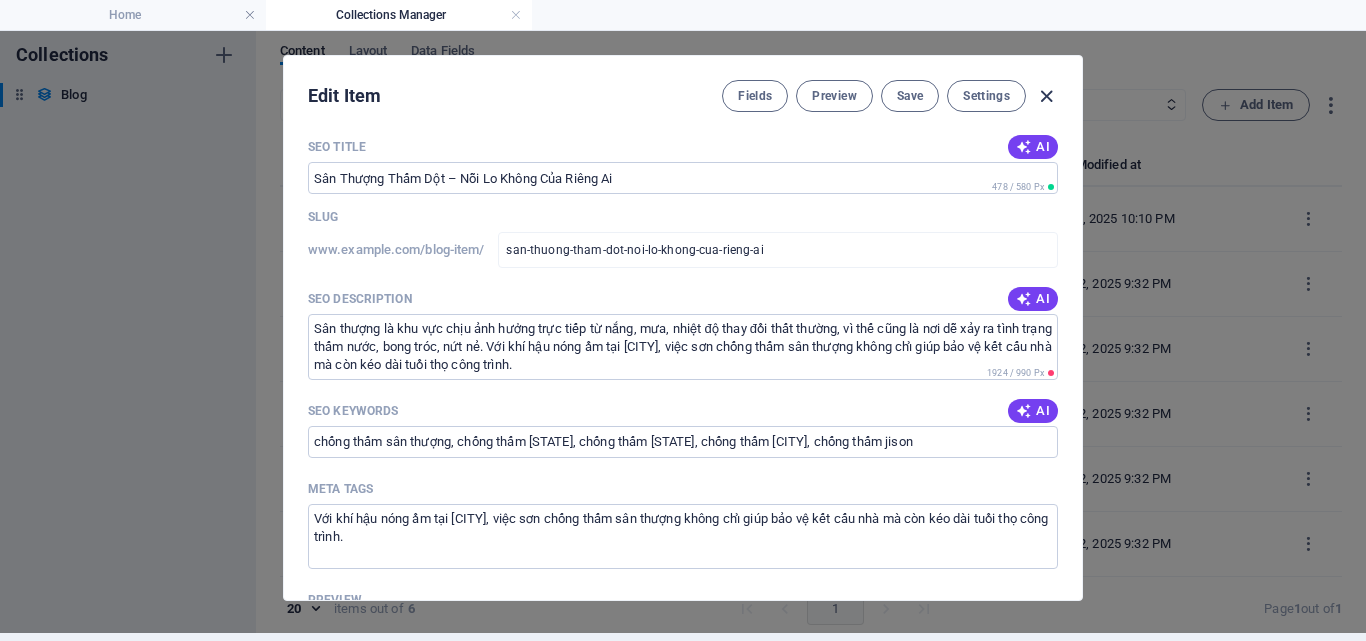 click at bounding box center (1046, 96) 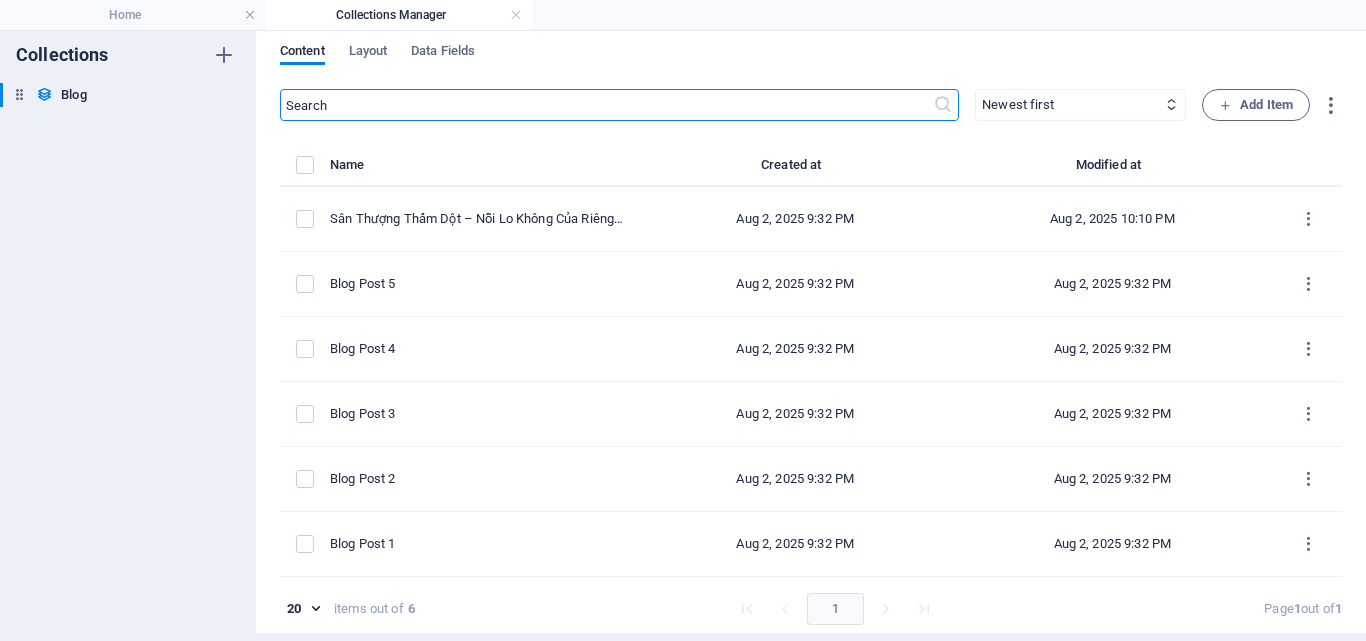 type on "2025-08-02" 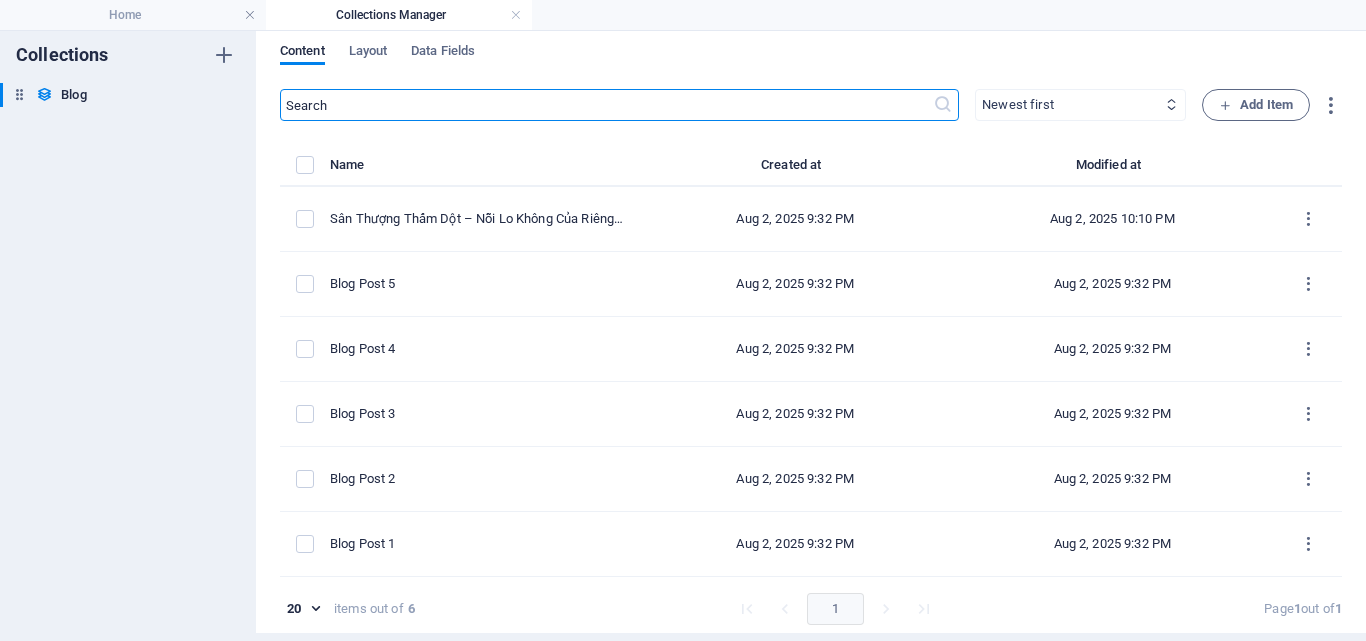 scroll, scrollTop: 0, scrollLeft: 0, axis: both 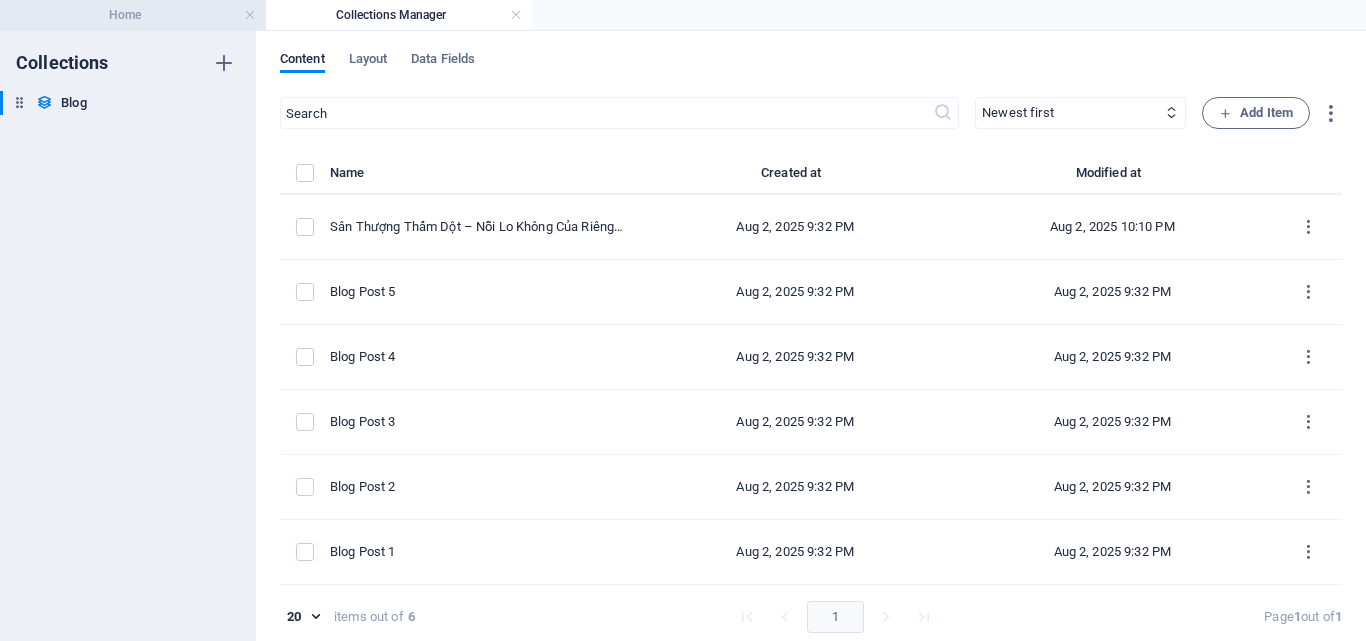 click on "Home" at bounding box center [133, 15] 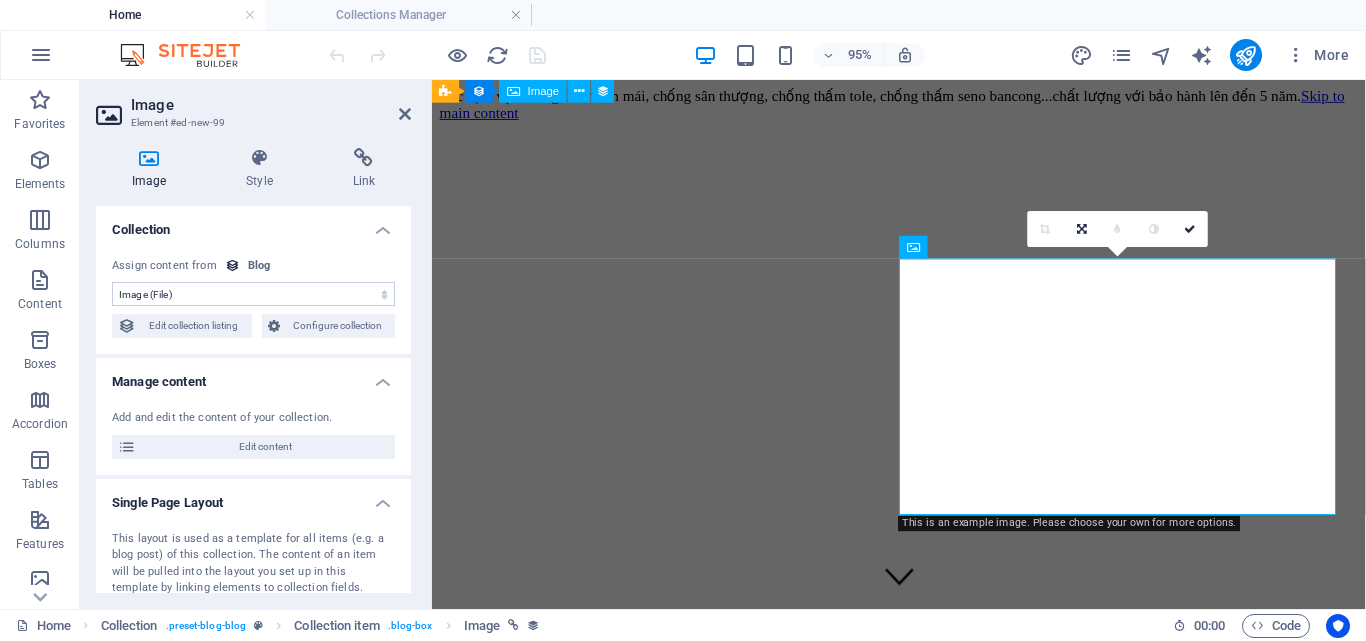 scroll, scrollTop: 3778, scrollLeft: 0, axis: vertical 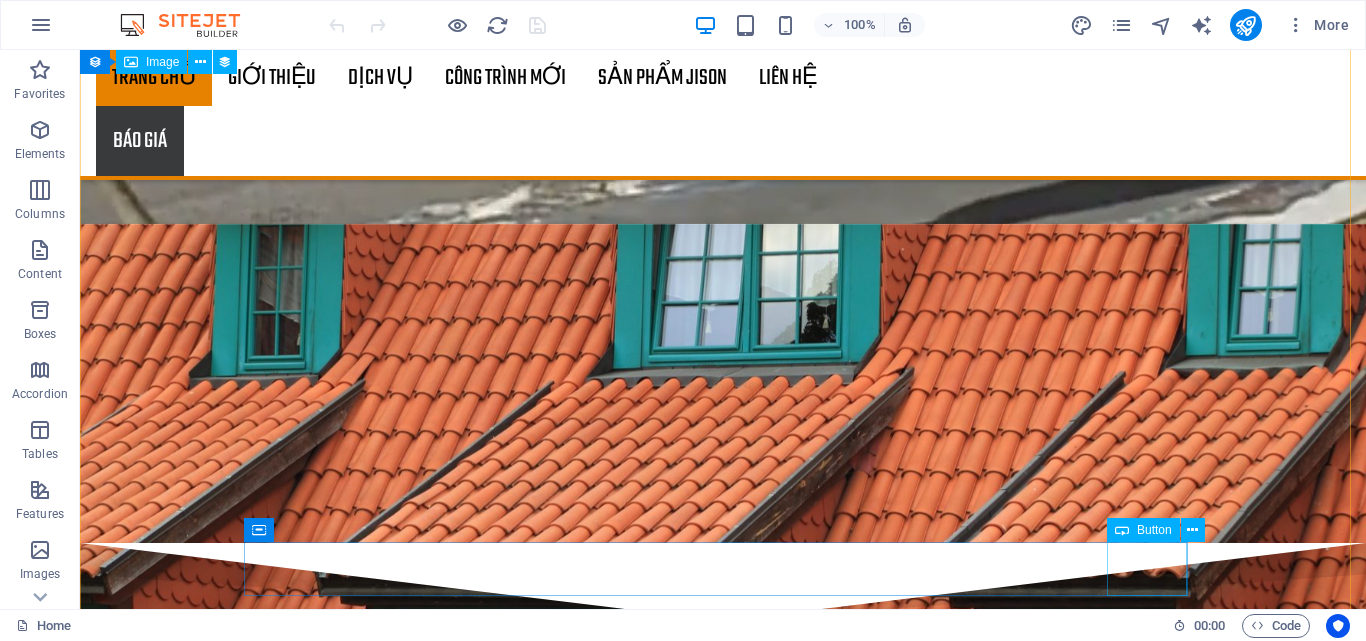 click on "Next" at bounding box center (568, 3707) 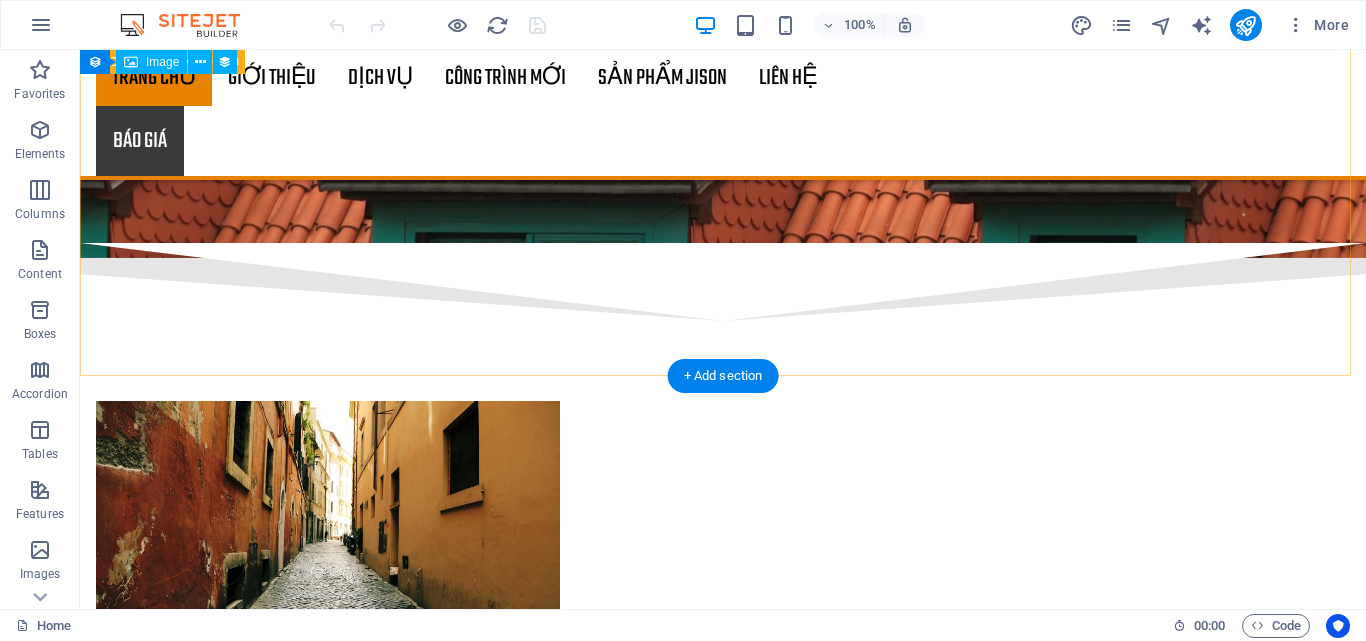 scroll, scrollTop: 4782, scrollLeft: 0, axis: vertical 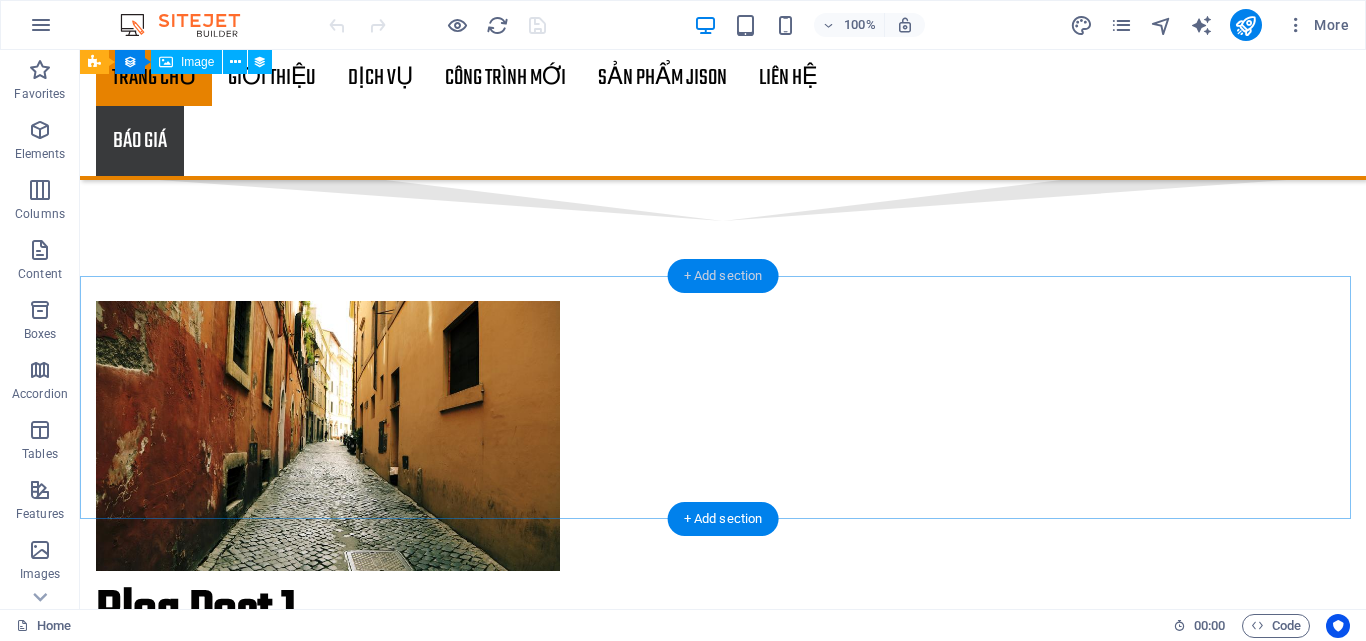 click on "+ Add section" at bounding box center [723, 276] 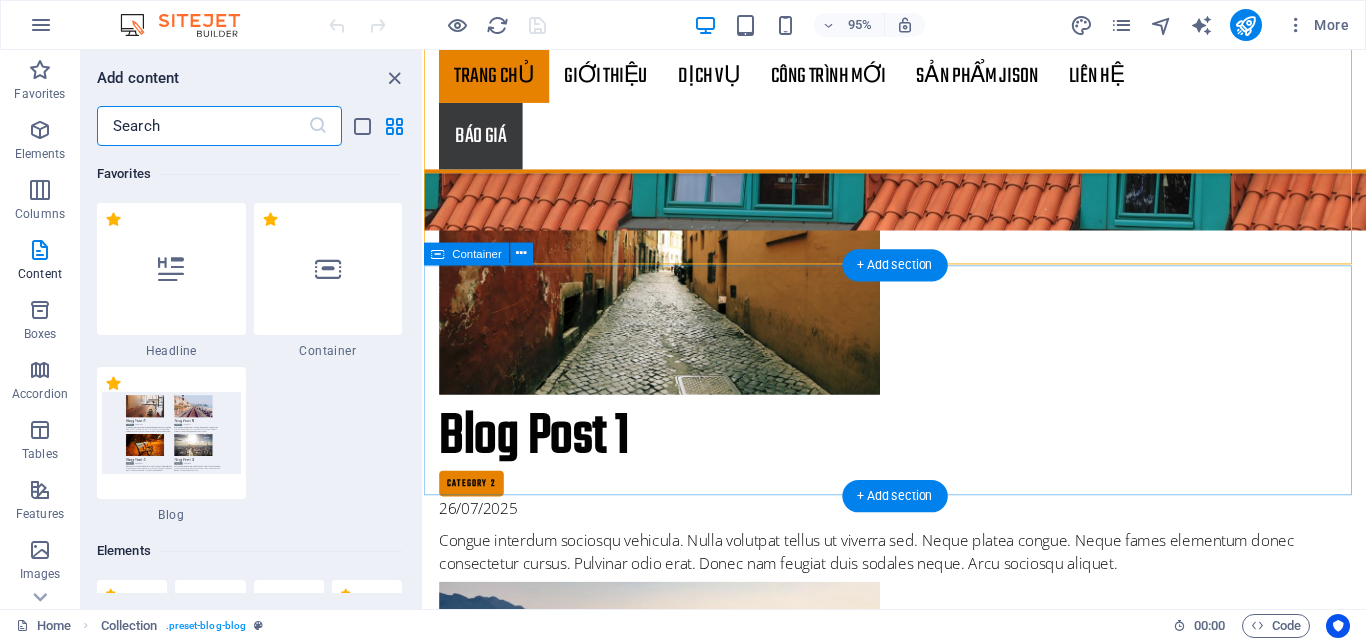 scroll, scrollTop: 4622, scrollLeft: 0, axis: vertical 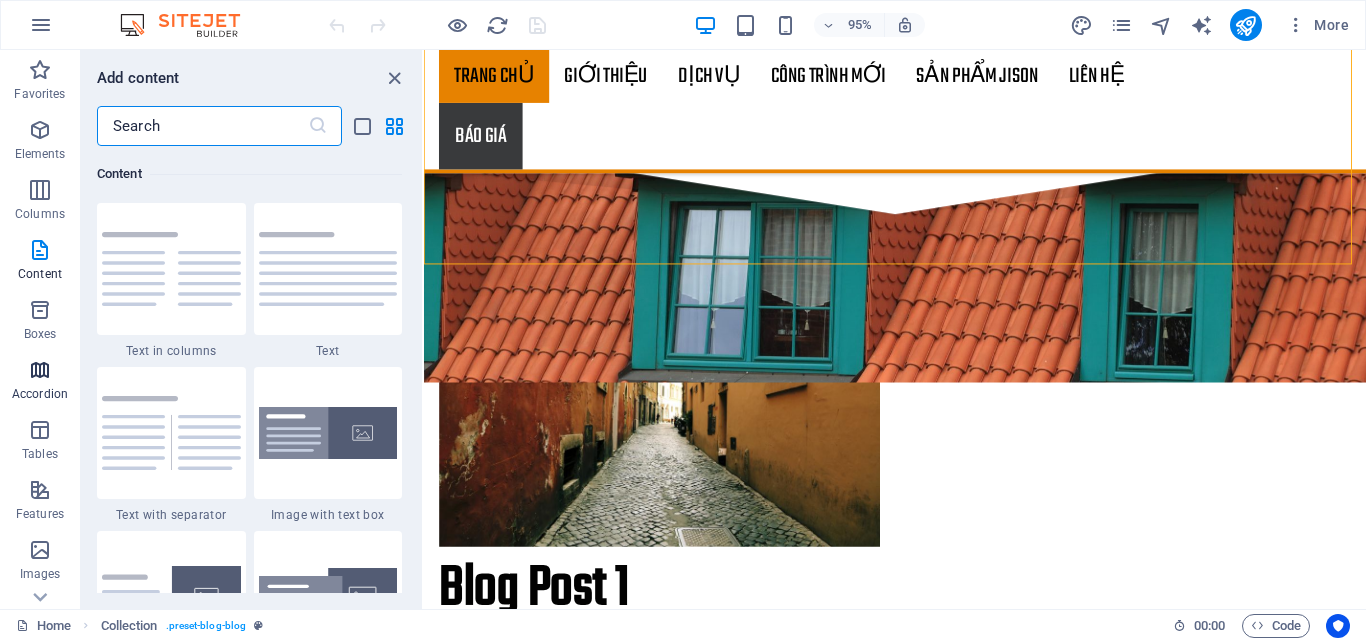 click on "Accordion" at bounding box center (40, 394) 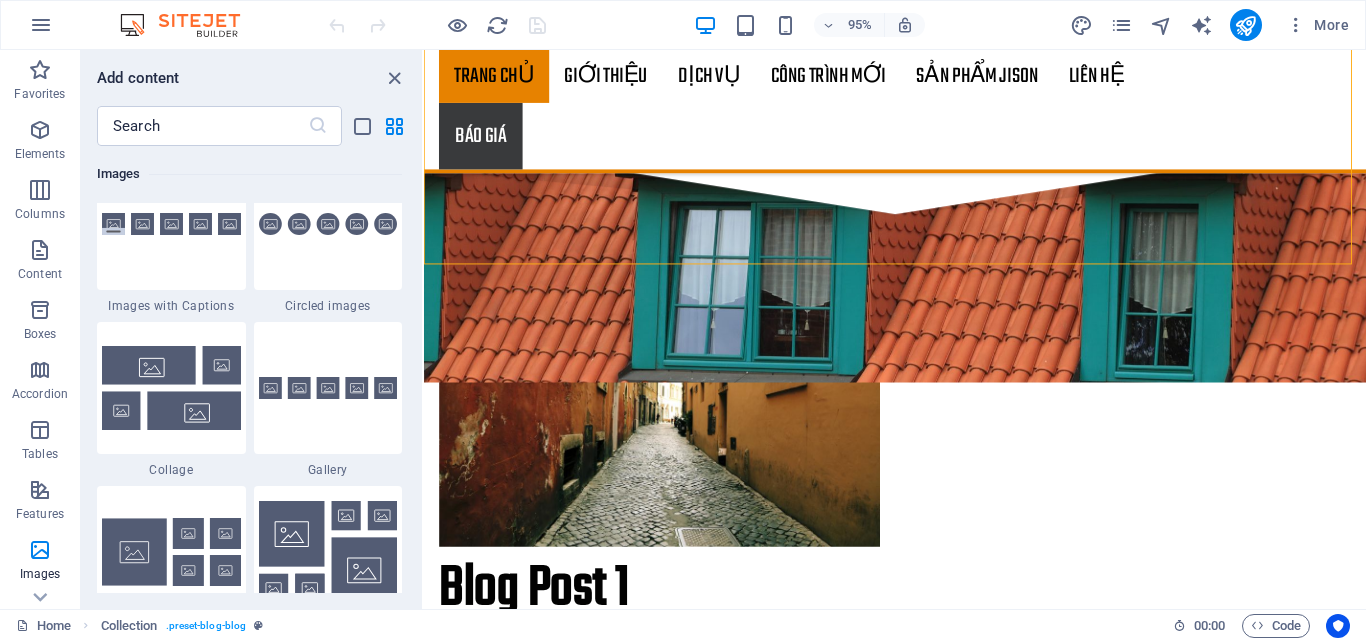 scroll, scrollTop: 10549, scrollLeft: 0, axis: vertical 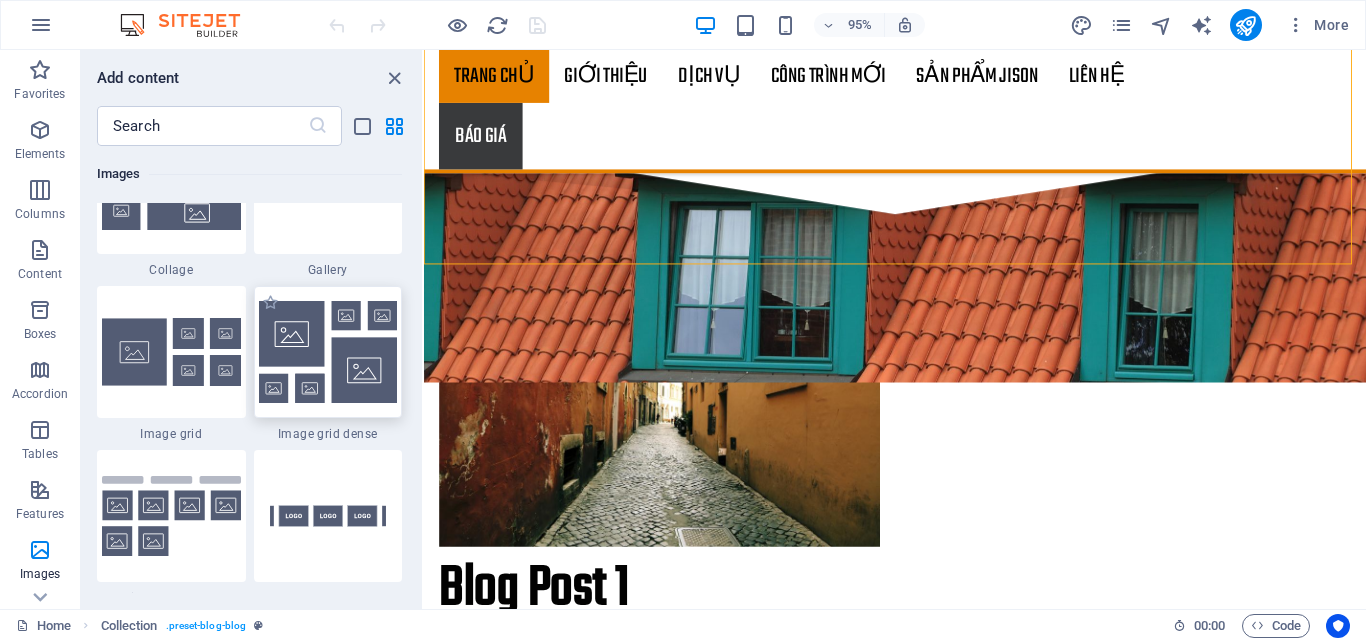 click at bounding box center (328, 352) 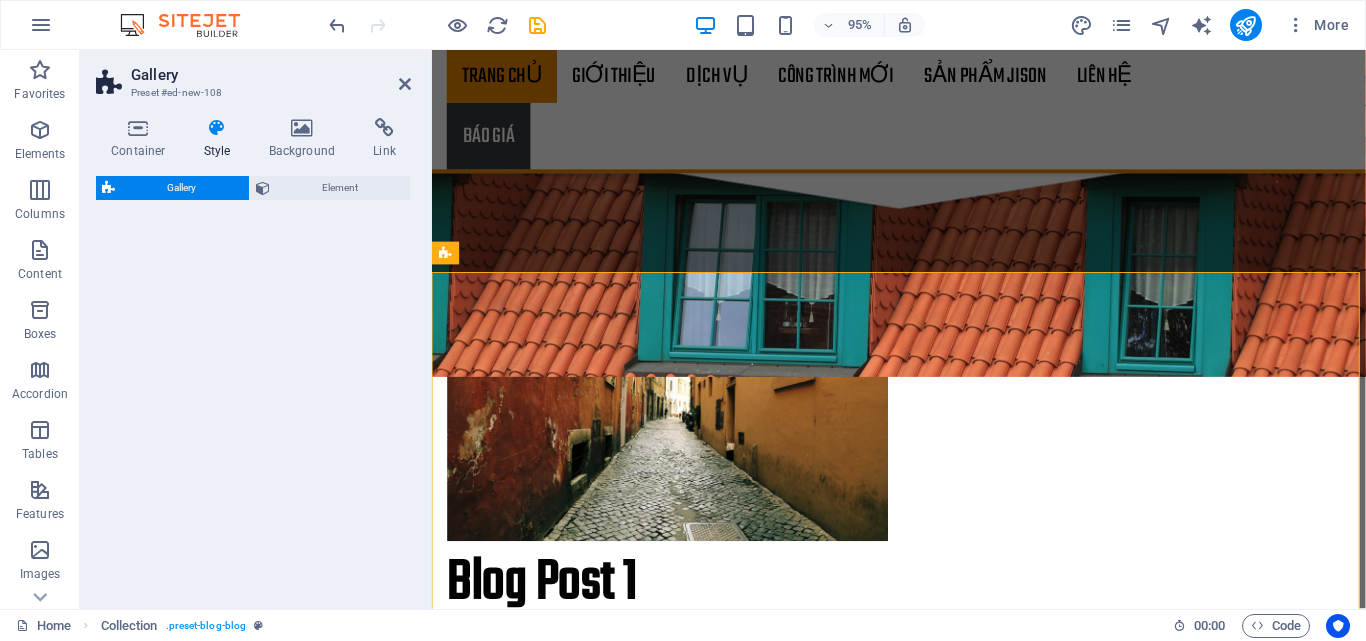 select on "rem" 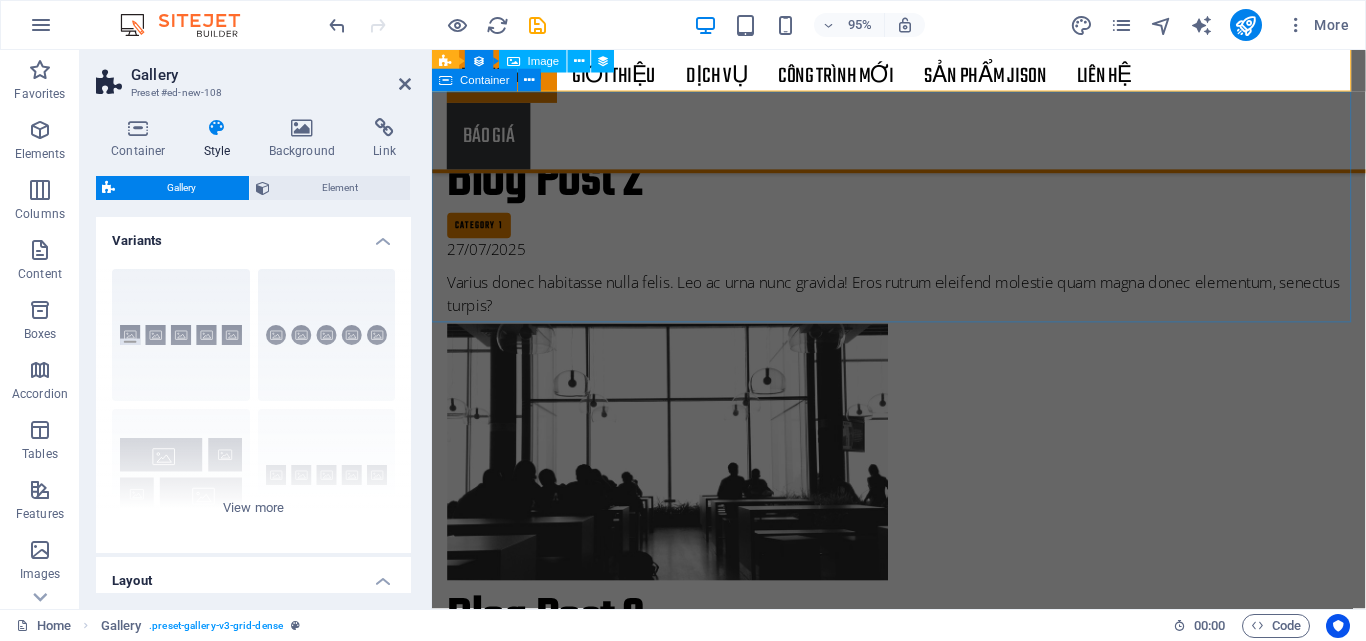 scroll, scrollTop: 5415, scrollLeft: 0, axis: vertical 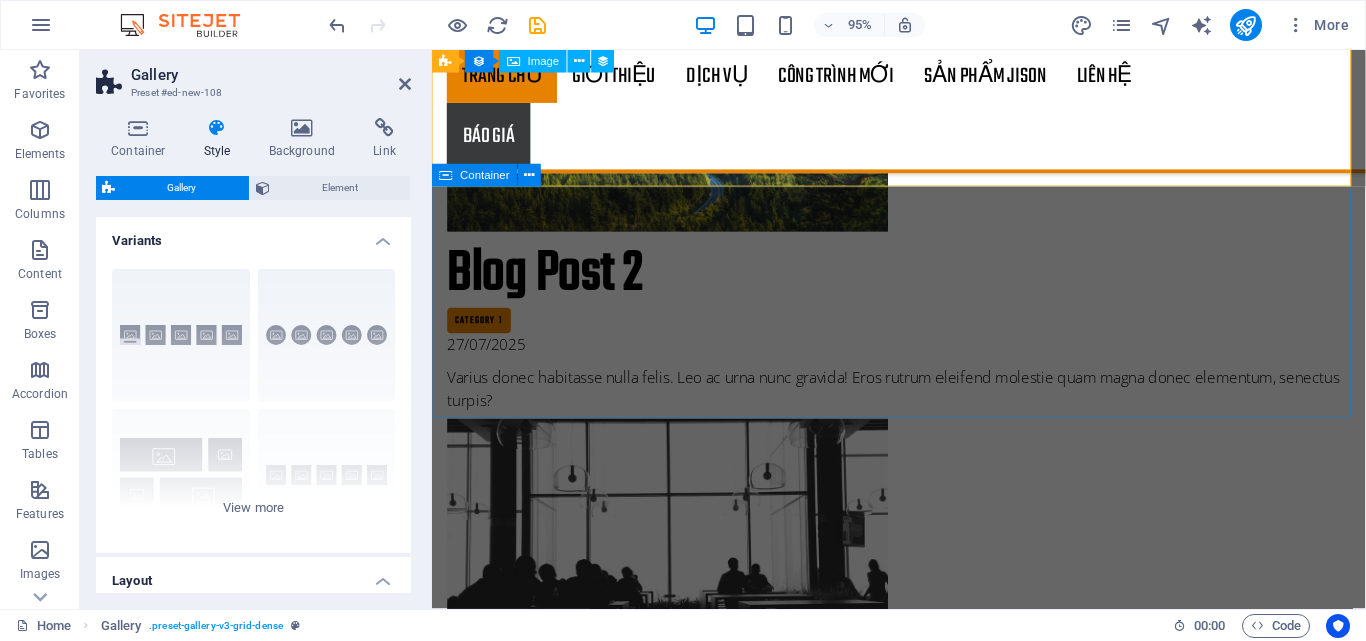 click at bounding box center (923, 3471) 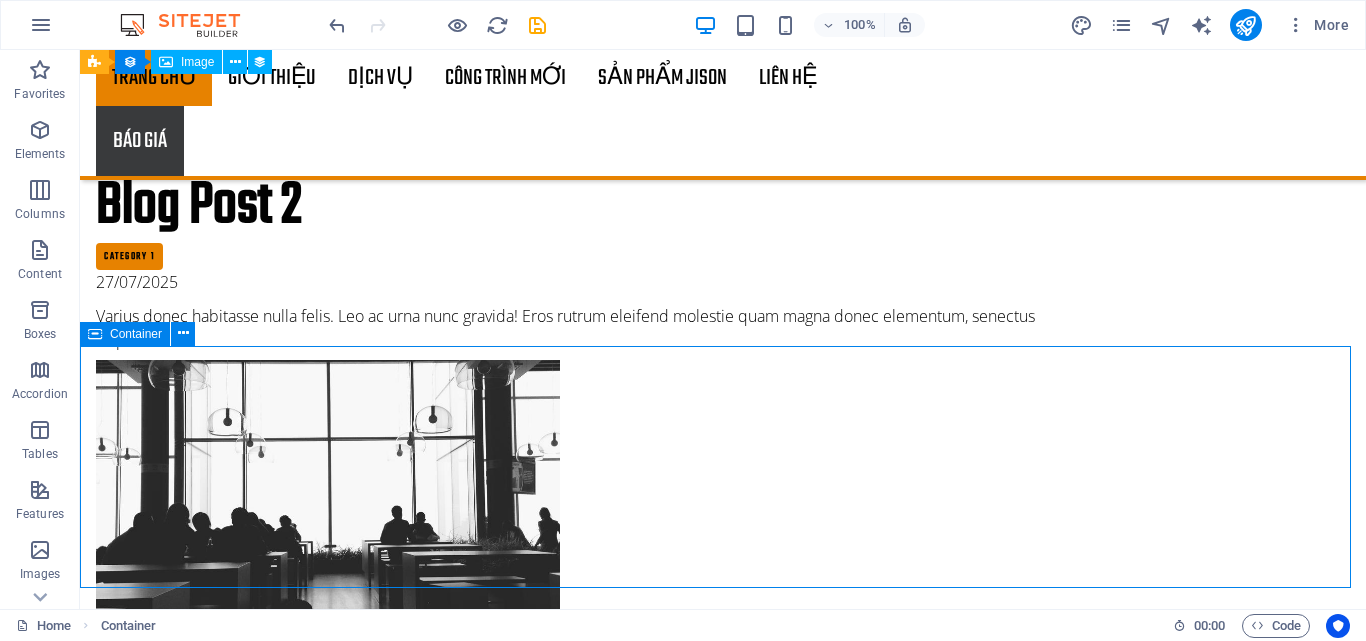 scroll, scrollTop: 5858, scrollLeft: 0, axis: vertical 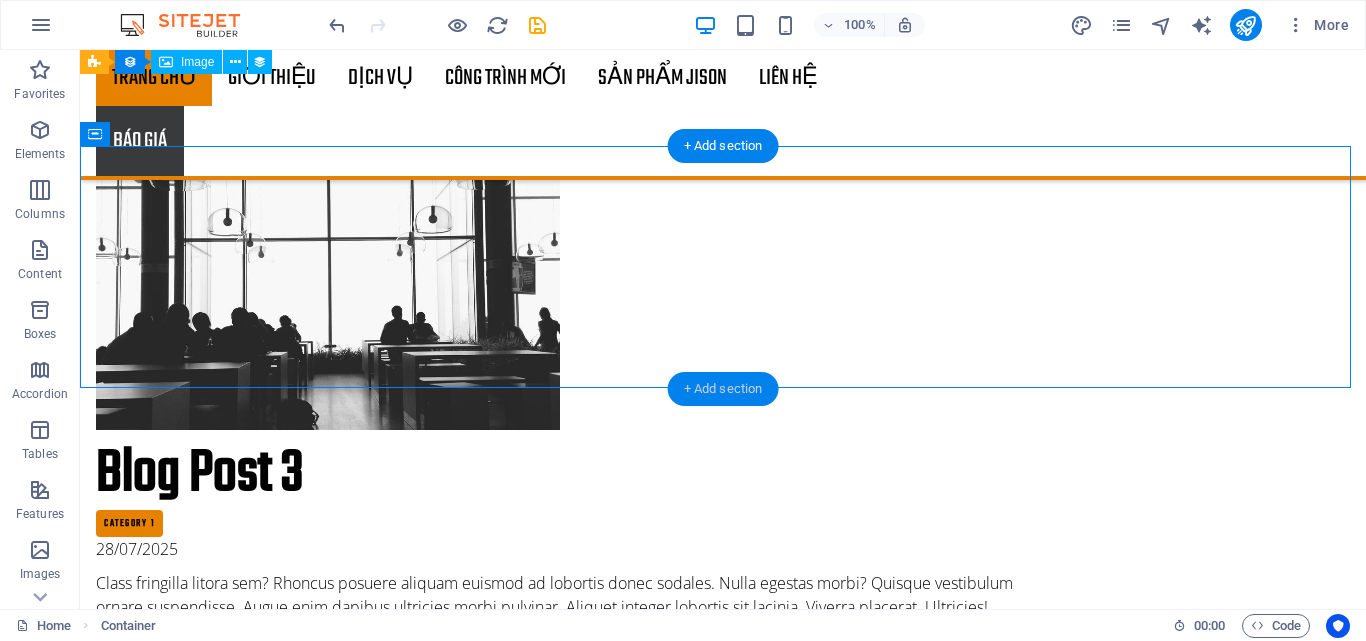 click on "+ Add section" at bounding box center [723, 389] 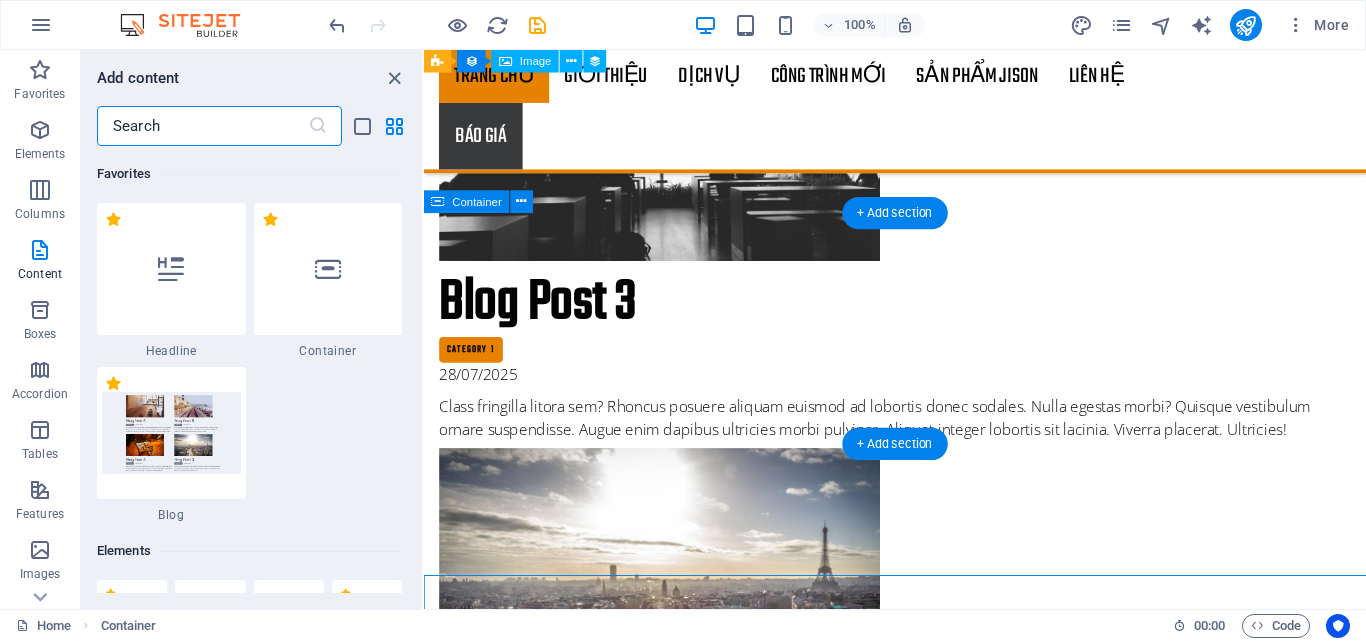 scroll, scrollTop: 5401, scrollLeft: 0, axis: vertical 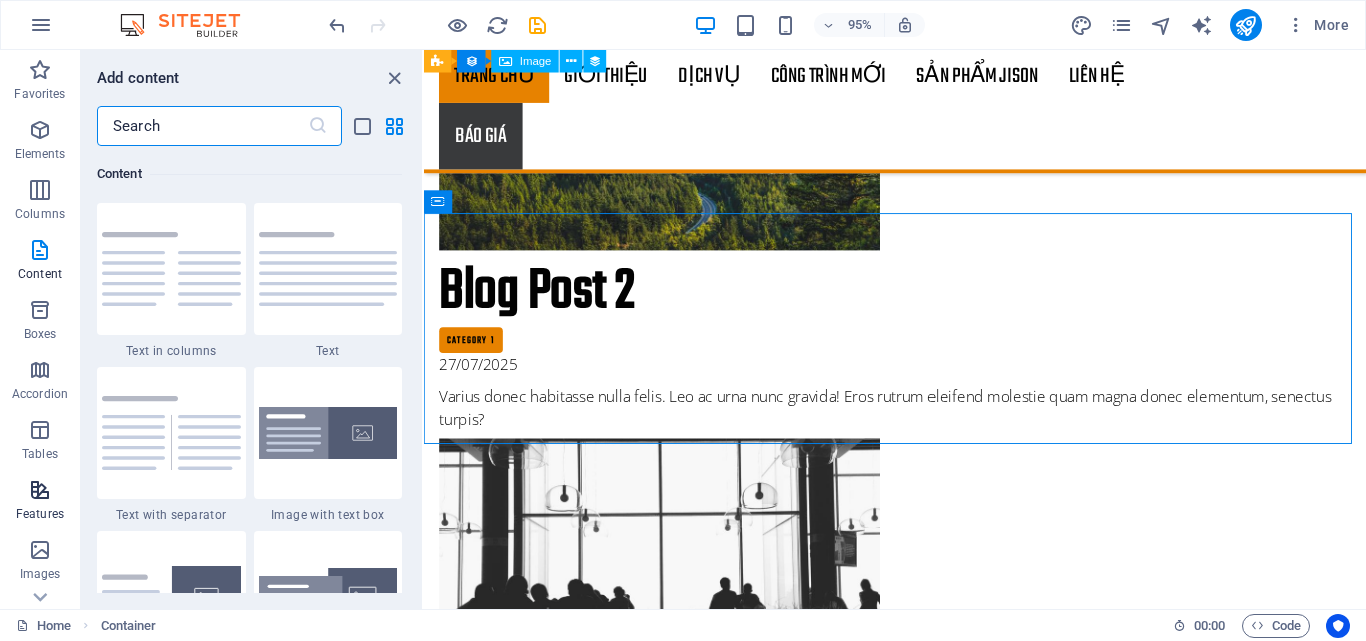 click on "Features" at bounding box center (40, 514) 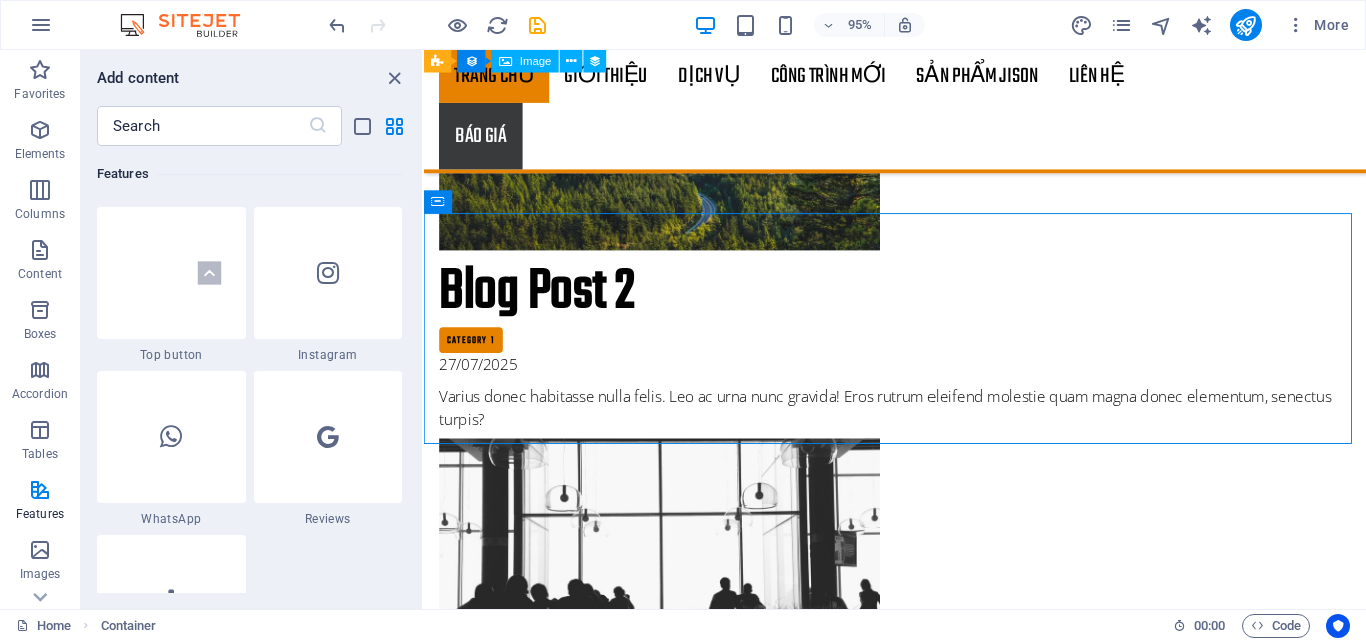 scroll, scrollTop: 9959, scrollLeft: 0, axis: vertical 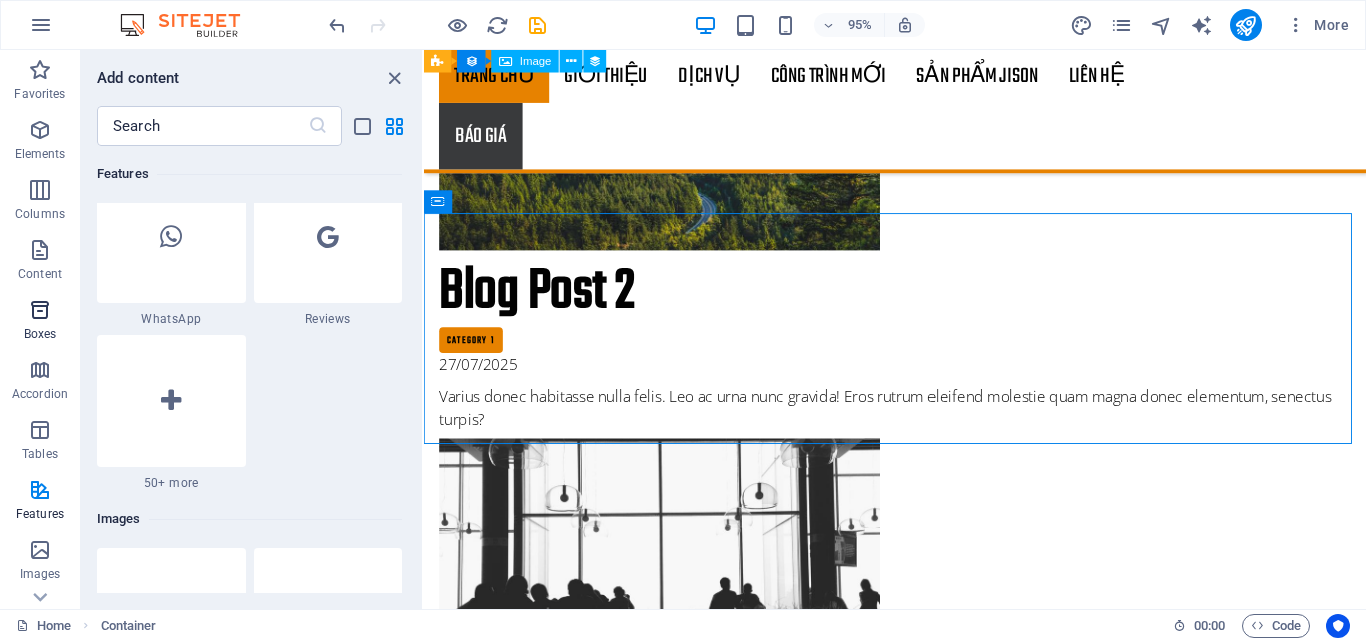 click at bounding box center (40, 310) 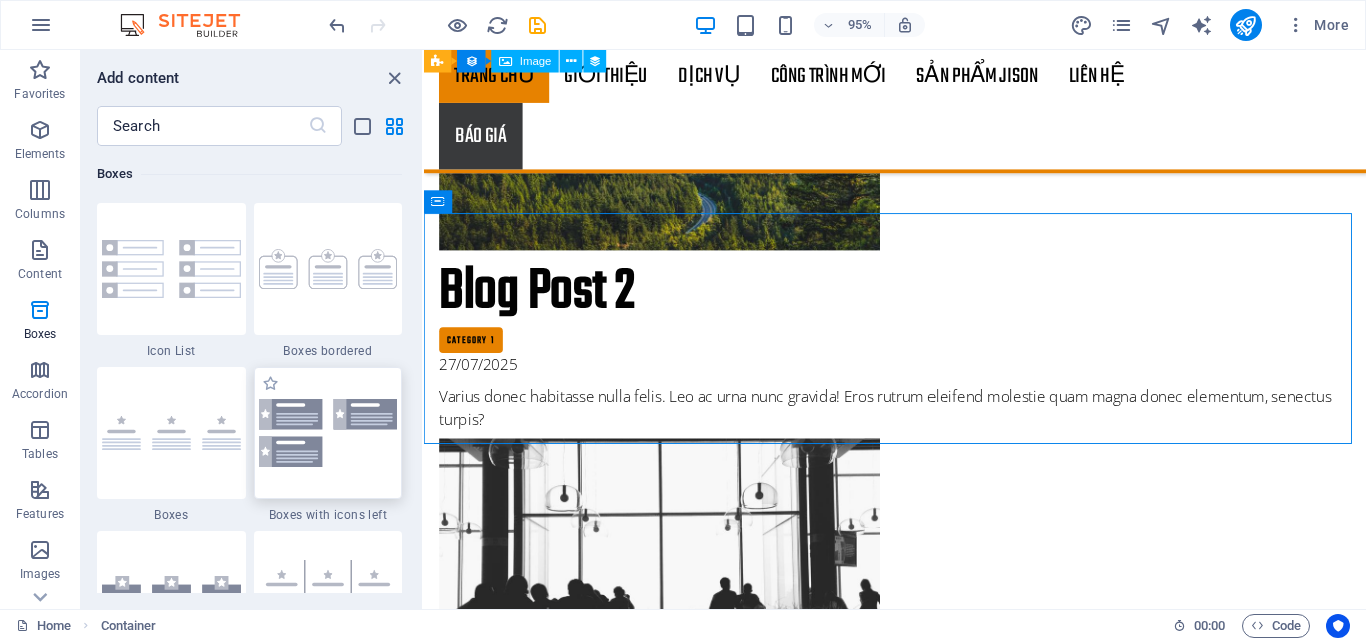 scroll, scrollTop: 5980, scrollLeft: 0, axis: vertical 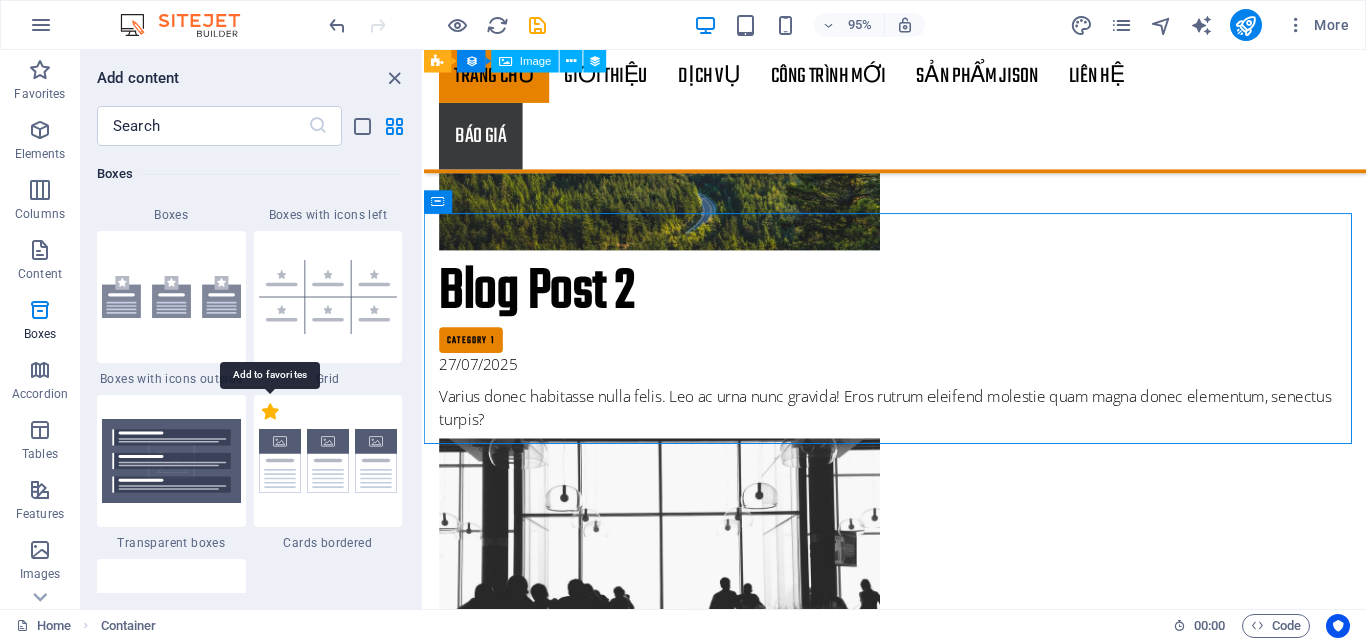 click on "1 Star" at bounding box center [270, 411] 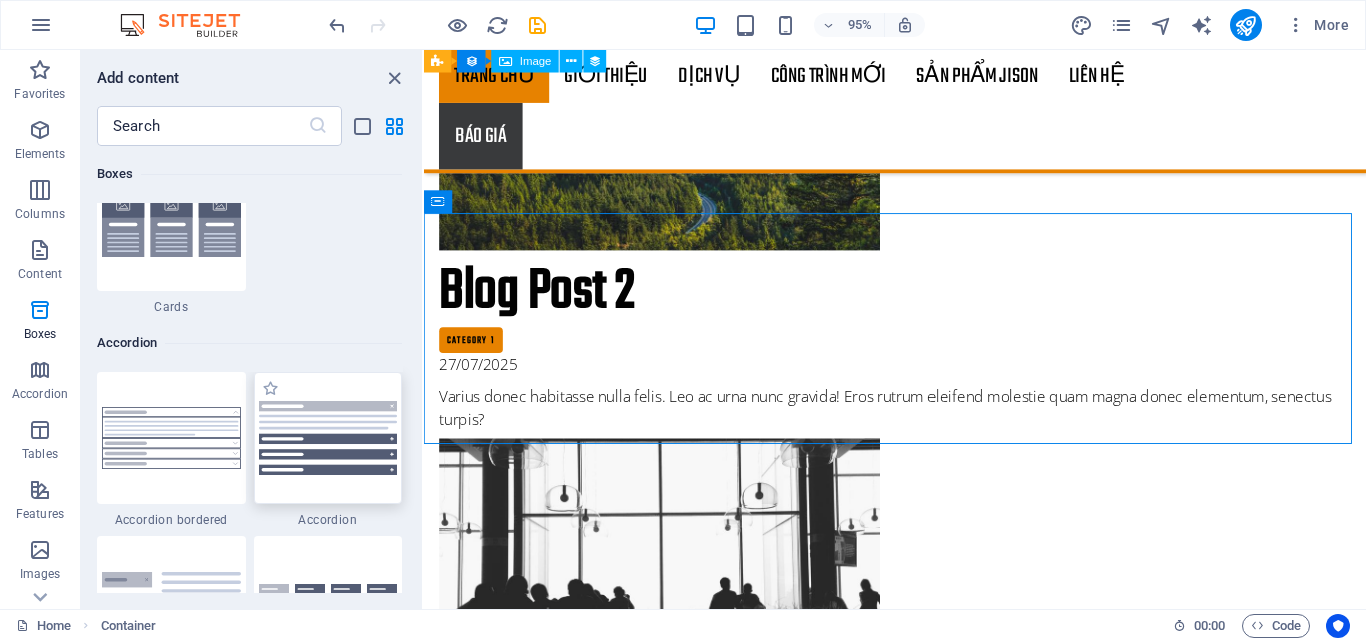 scroll, scrollTop: 6080, scrollLeft: 0, axis: vertical 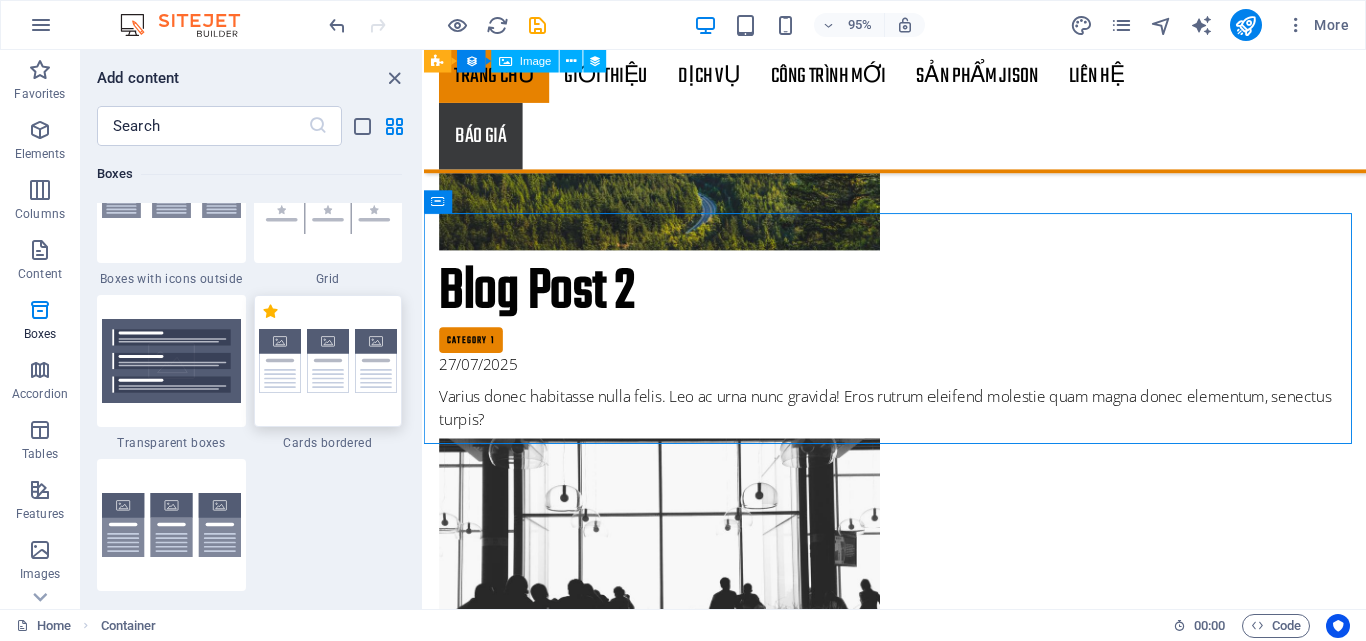 click at bounding box center (328, 361) 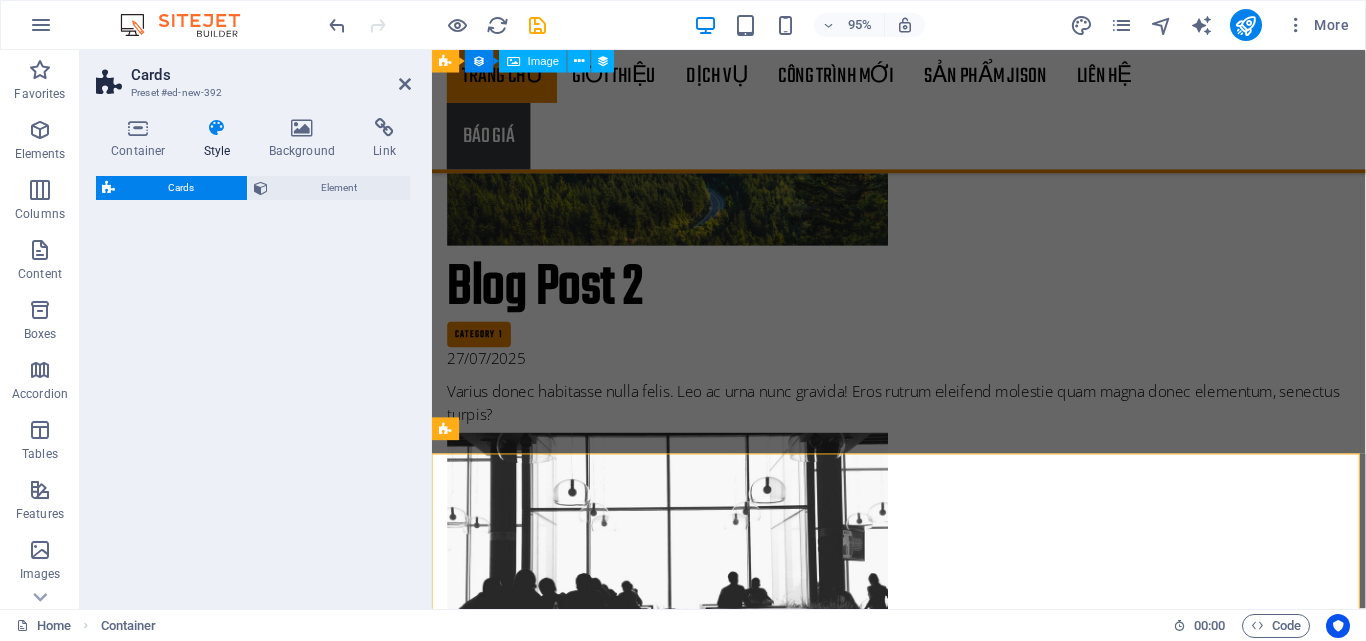 scroll, scrollTop: 5391, scrollLeft: 0, axis: vertical 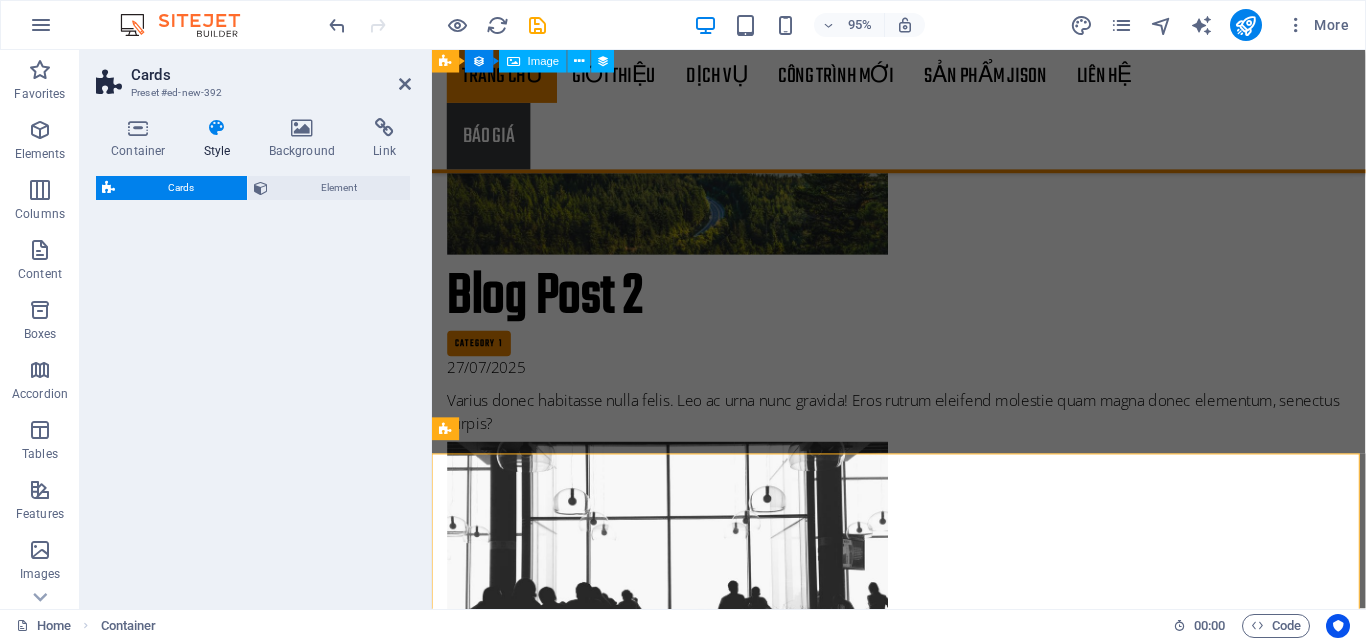 select on "rem" 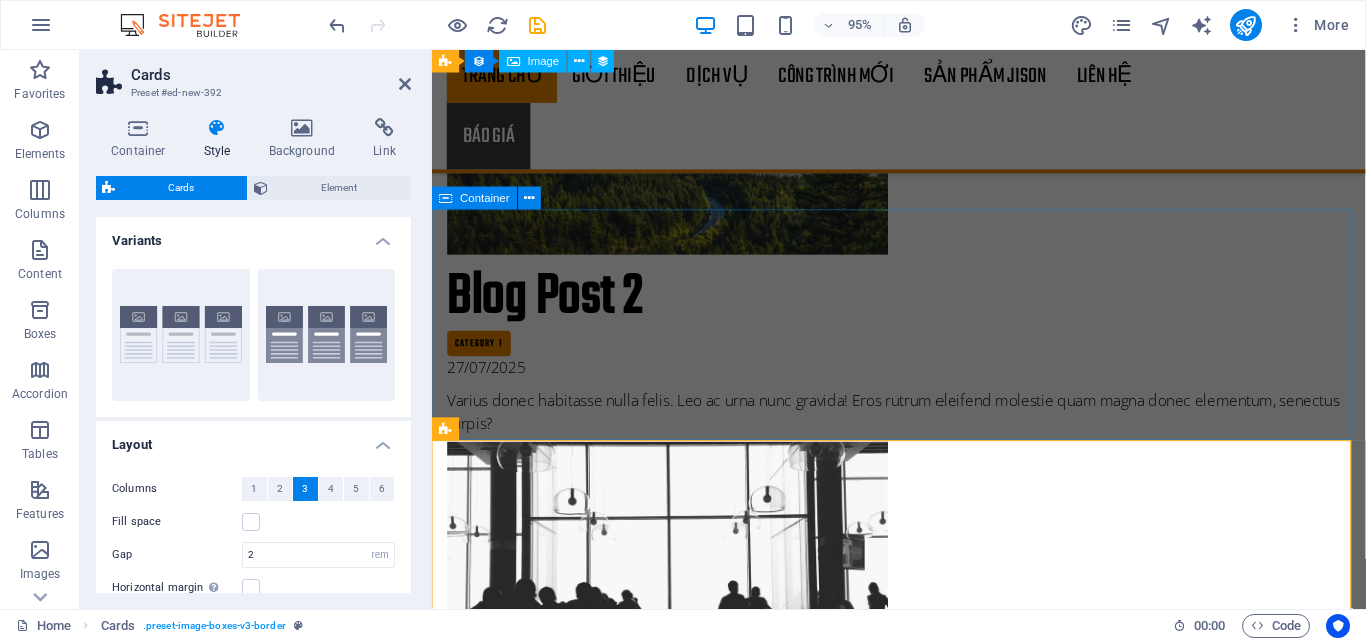 click at bounding box center (923, 3495) 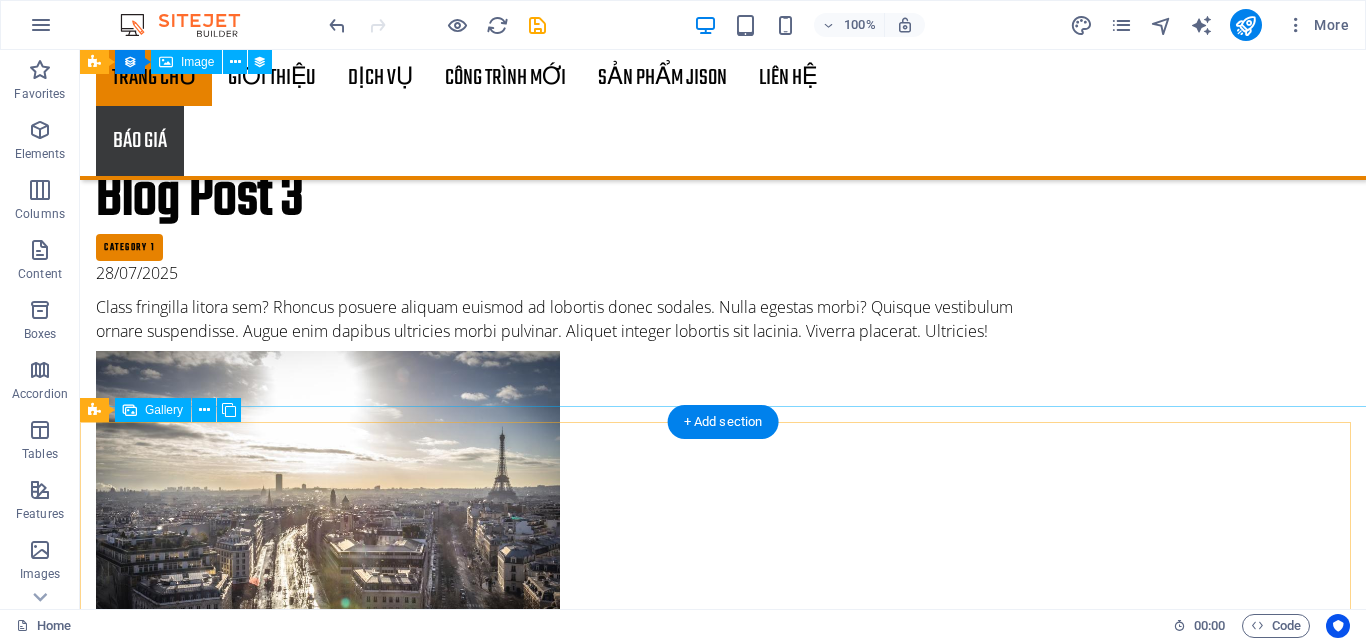 scroll, scrollTop: 6434, scrollLeft: 0, axis: vertical 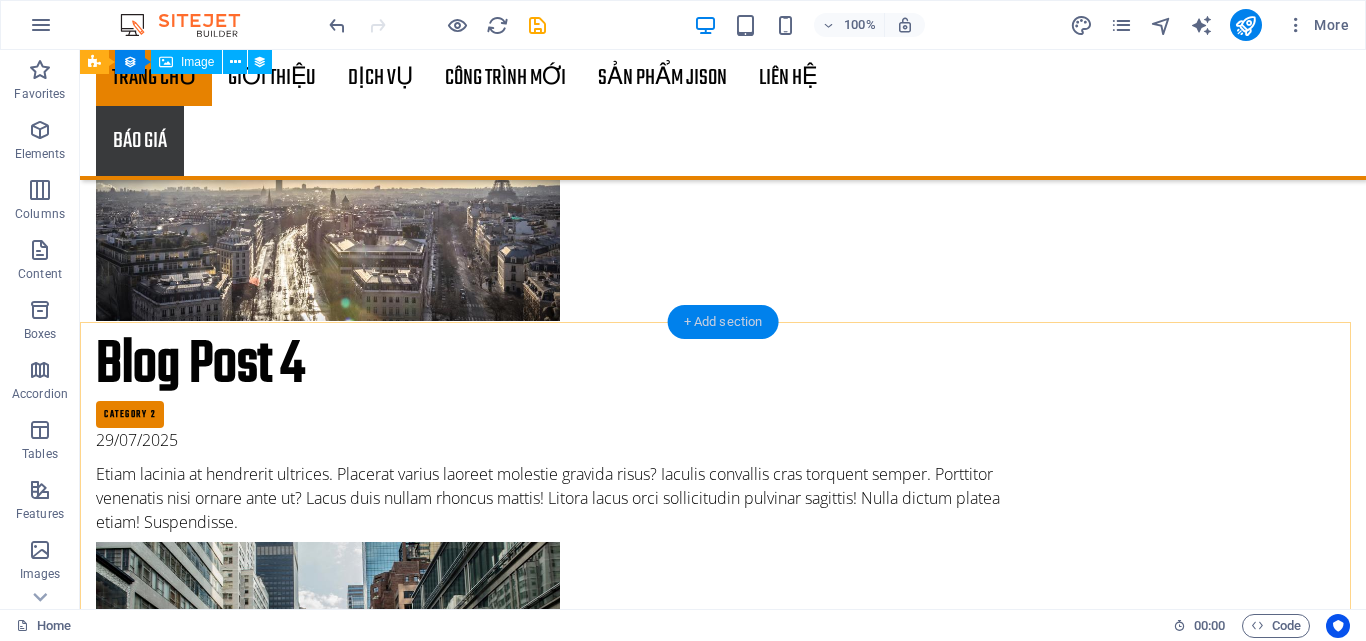 click on "+ Add section" at bounding box center (723, 322) 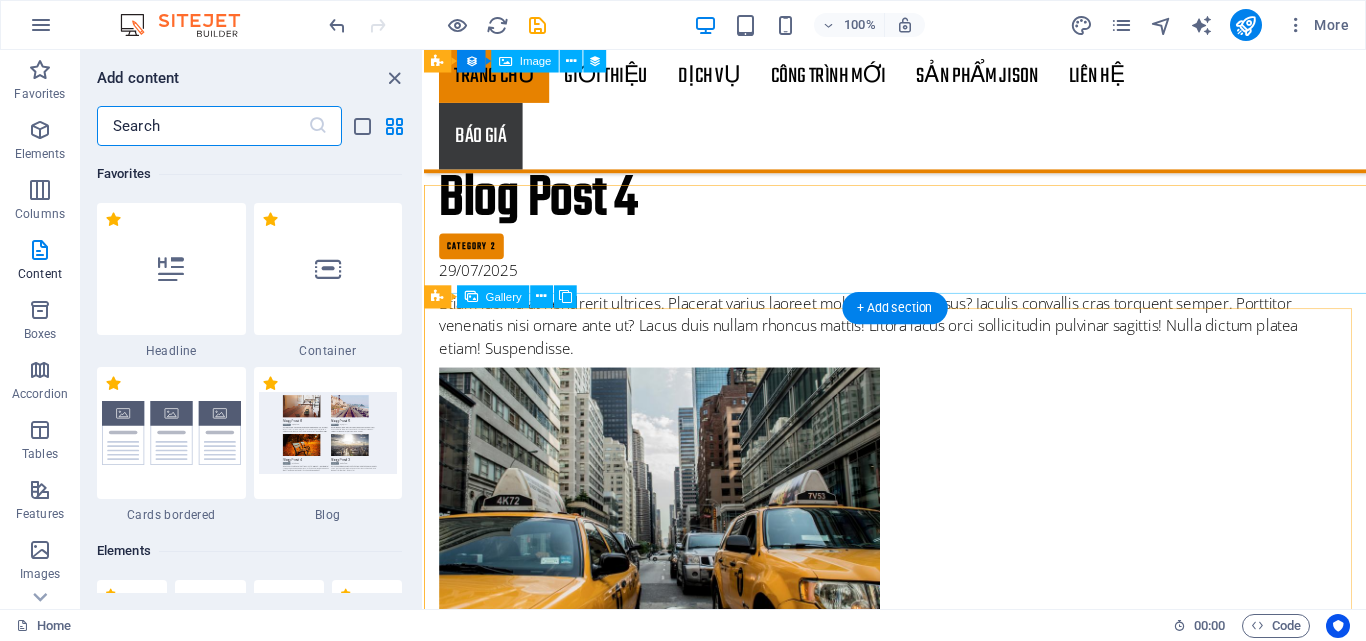 scroll, scrollTop: 6054, scrollLeft: 0, axis: vertical 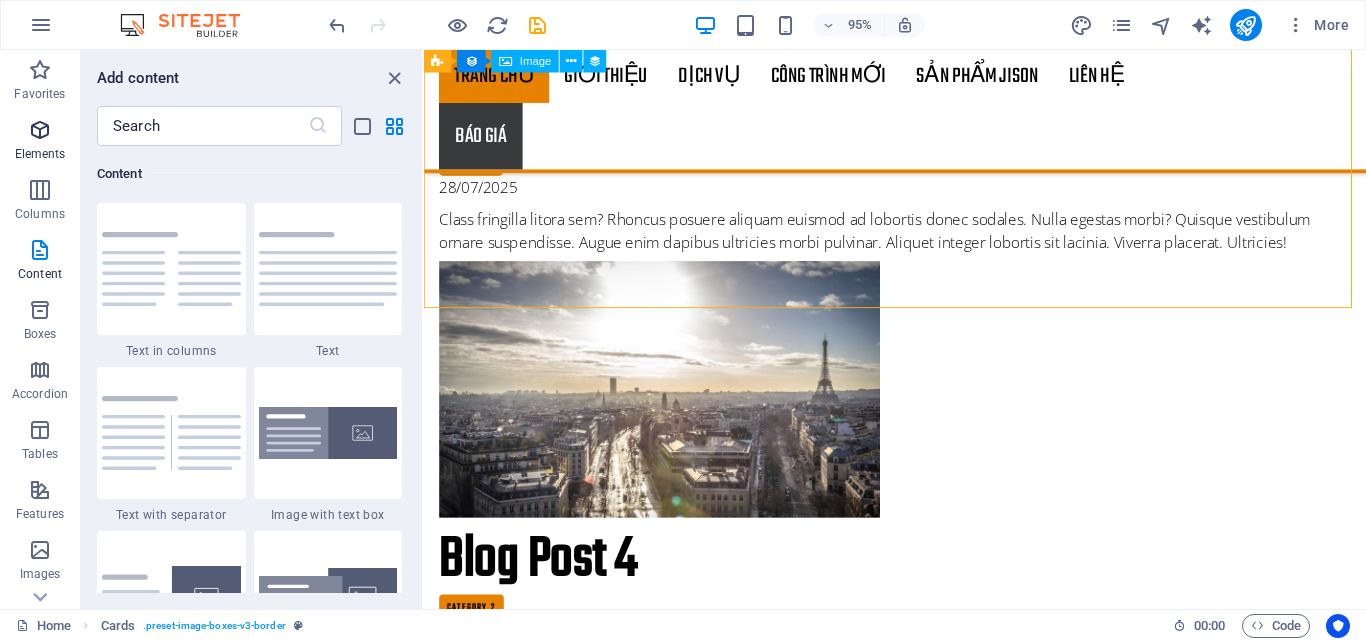 click on "Elements" at bounding box center [40, 142] 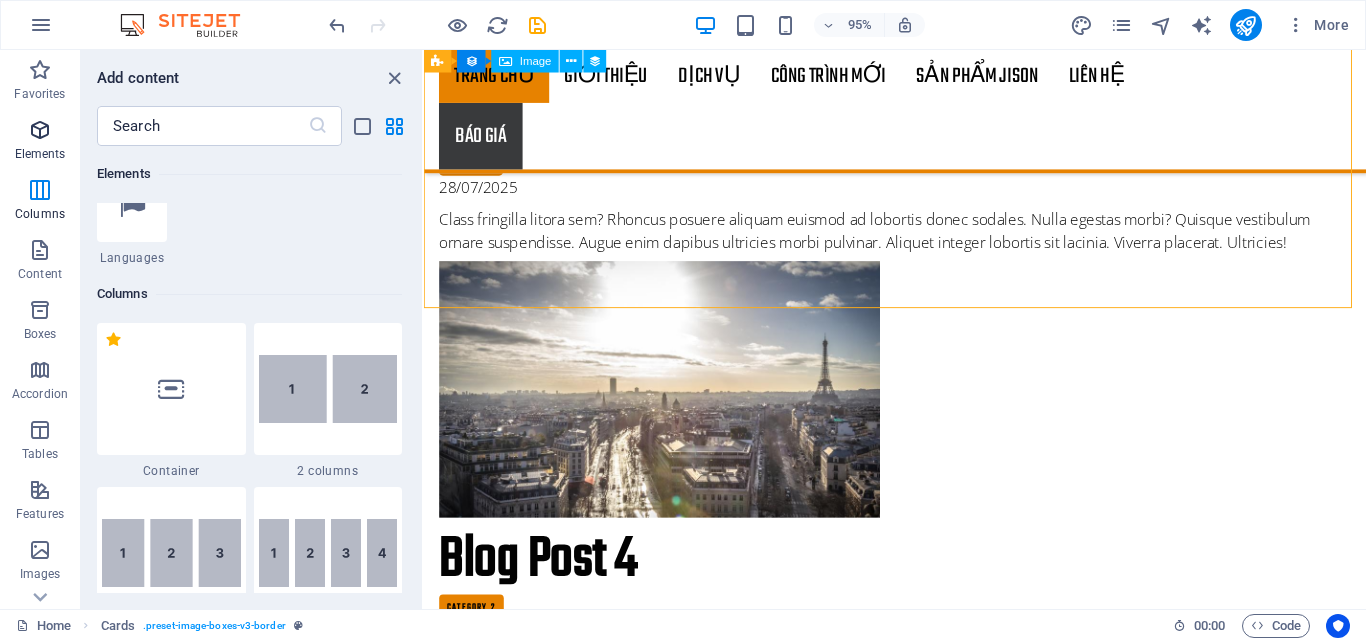 scroll, scrollTop: 377, scrollLeft: 0, axis: vertical 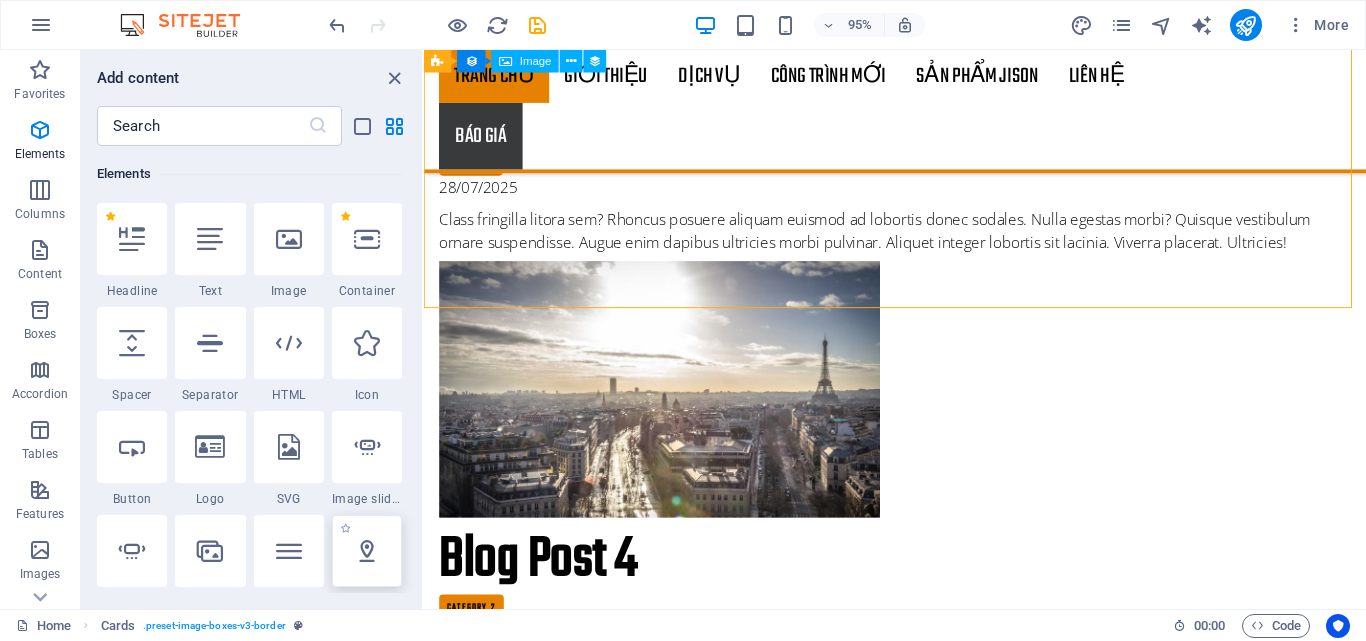 click at bounding box center (367, 551) 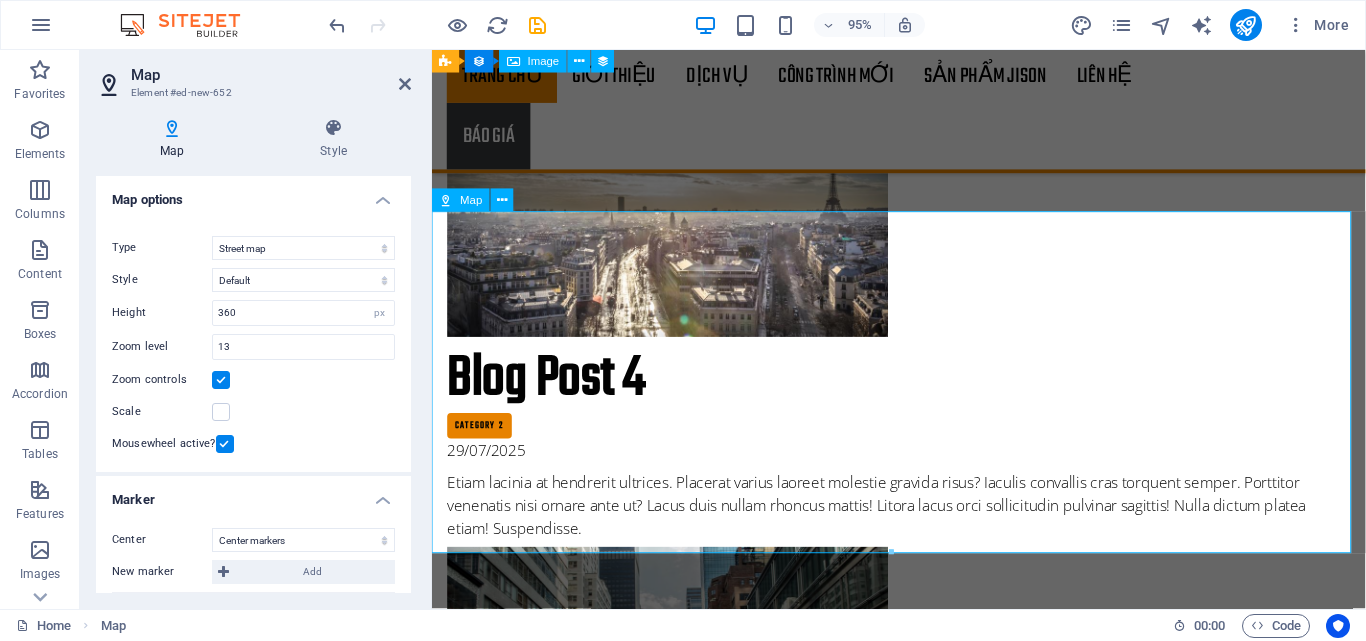 scroll, scrollTop: 6140, scrollLeft: 0, axis: vertical 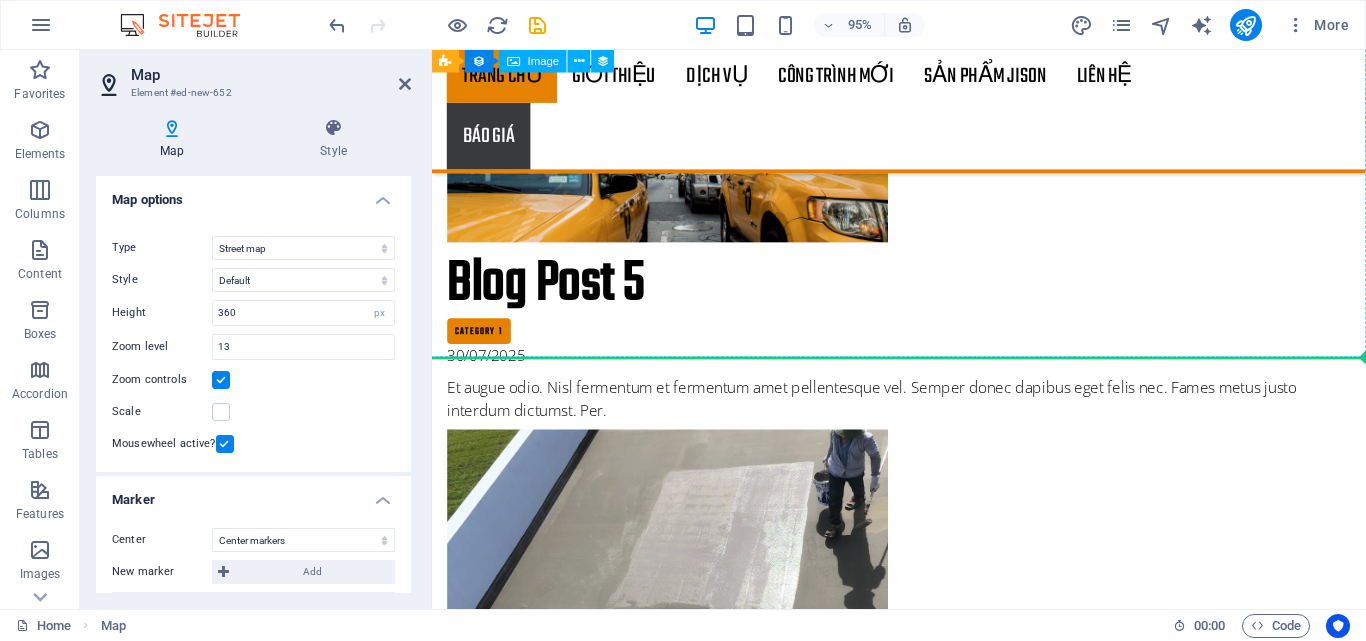 drag, startPoint x: 880, startPoint y: 256, endPoint x: 868, endPoint y: 354, distance: 98.731964 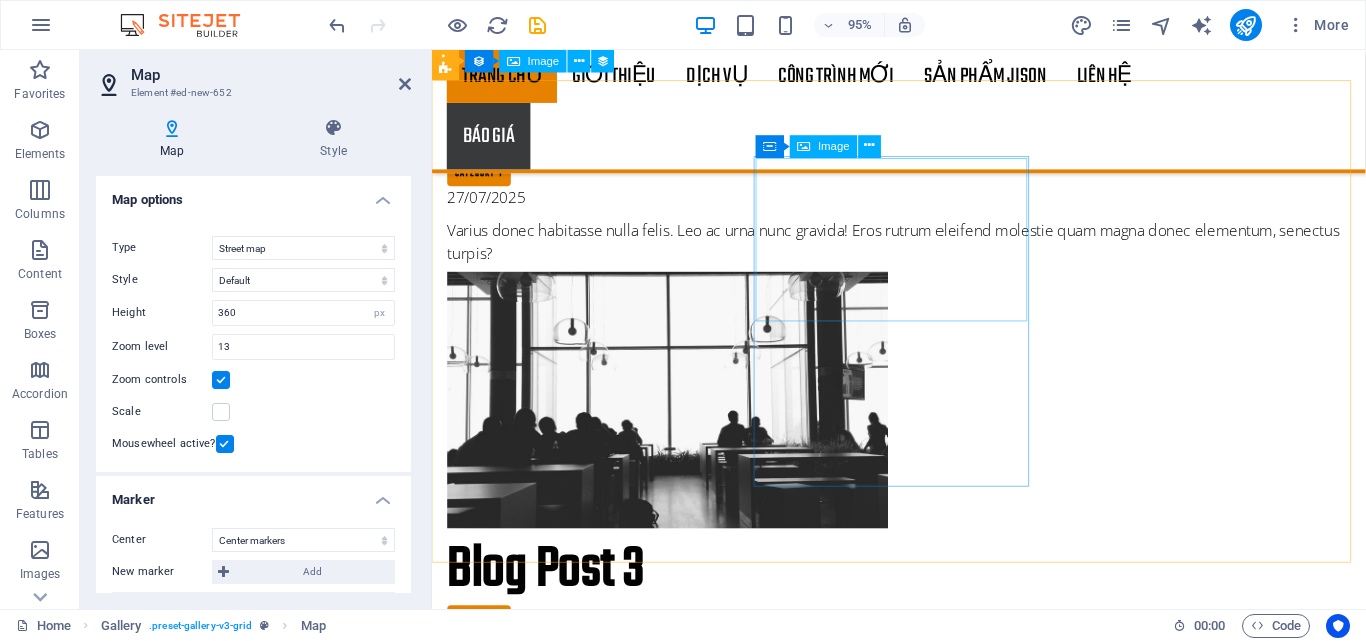 scroll, scrollTop: 5870, scrollLeft: 0, axis: vertical 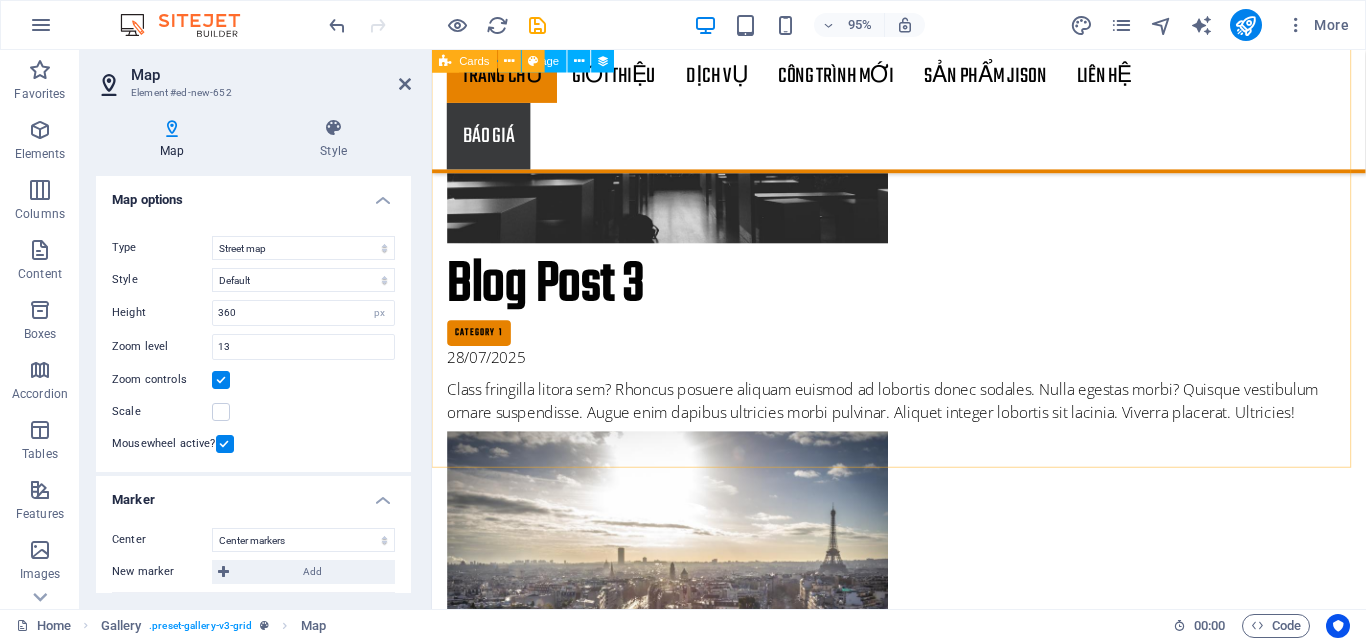 click on "Headline Lorem ipsum dolor sit amet, consectetuer adipiscing elit. Aenean commodo ligula eget dolor. Lorem ipsum dolor sit amet. Headline Lorem ipsum dolor sit amet, consectetuer adipiscing elit. Aenean commodo ligula eget dolor. Lorem ipsum dolor sit amet. Headline Lorem ipsum dolor sit amet, consectetuer adipiscing elit. Aenean commodo ligula eget dolor. Lorem ipsum dolor sit amet." at bounding box center [923, 3761] 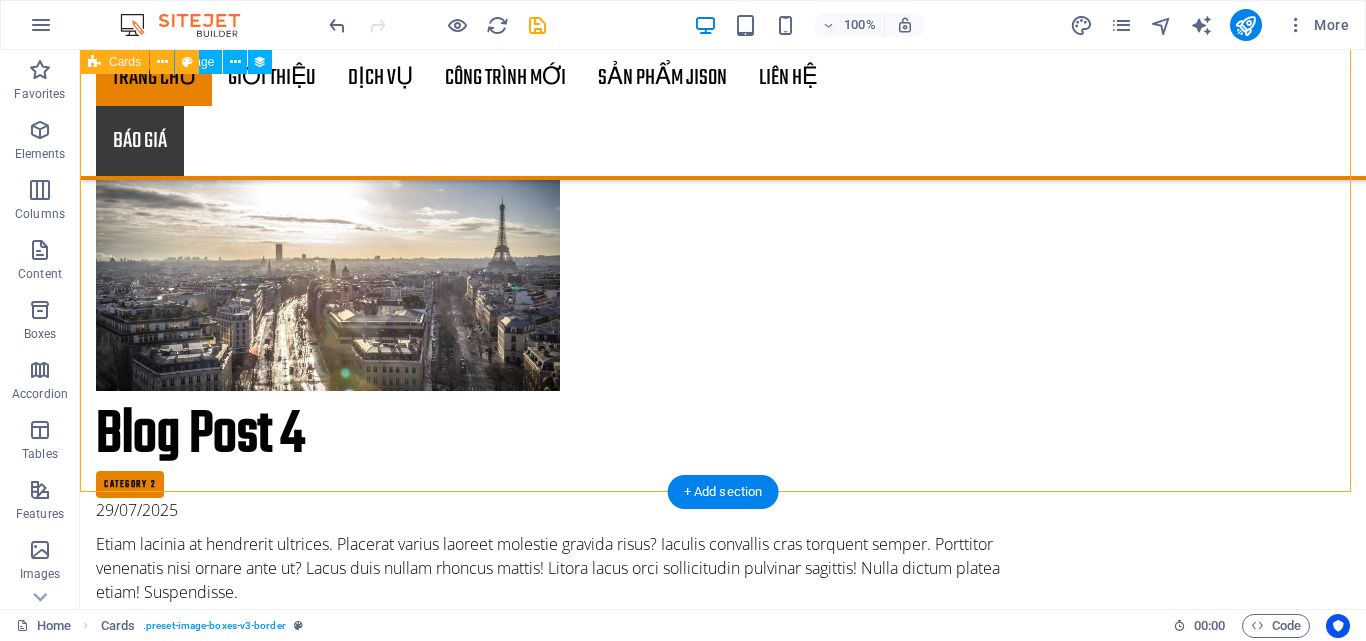 scroll, scrollTop: 6464, scrollLeft: 0, axis: vertical 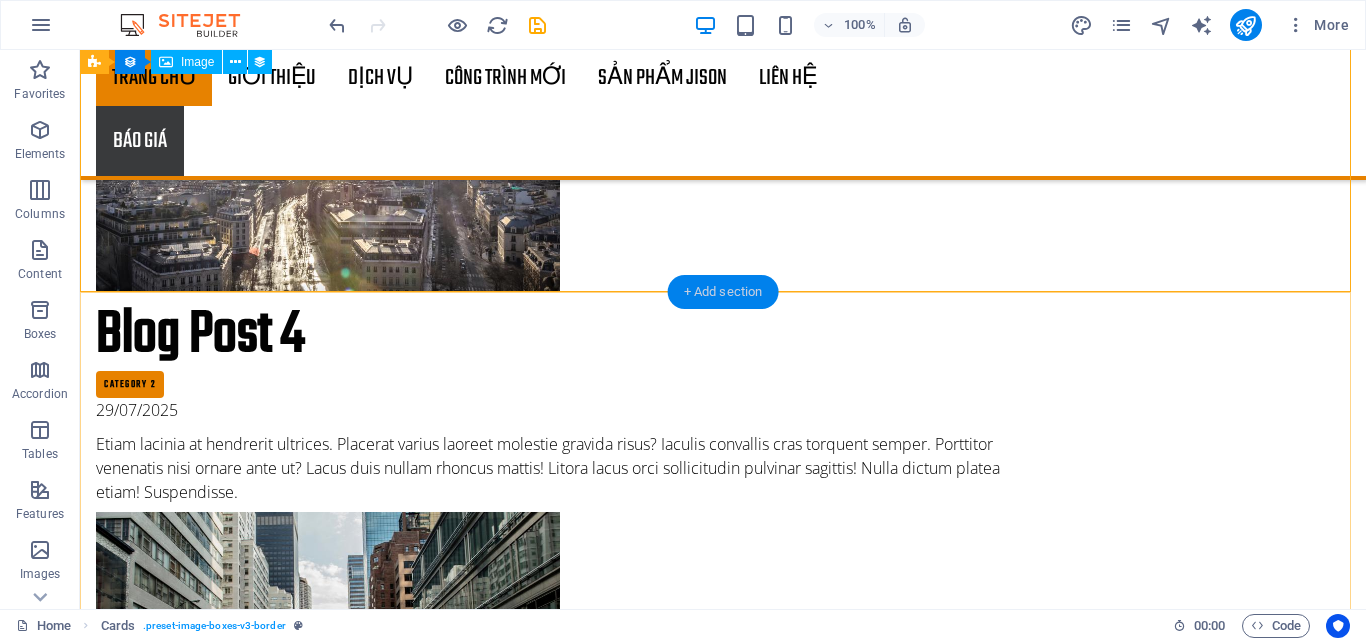 click on "+ Add section" at bounding box center (723, 292) 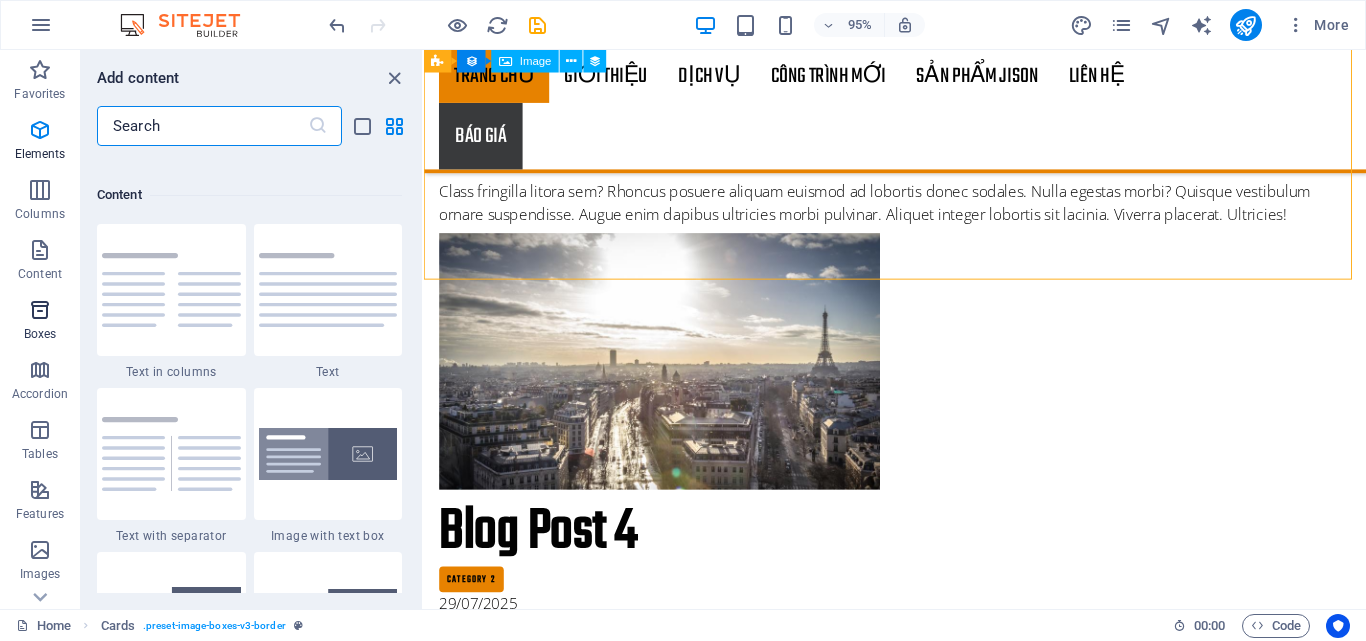 scroll, scrollTop: 3663, scrollLeft: 0, axis: vertical 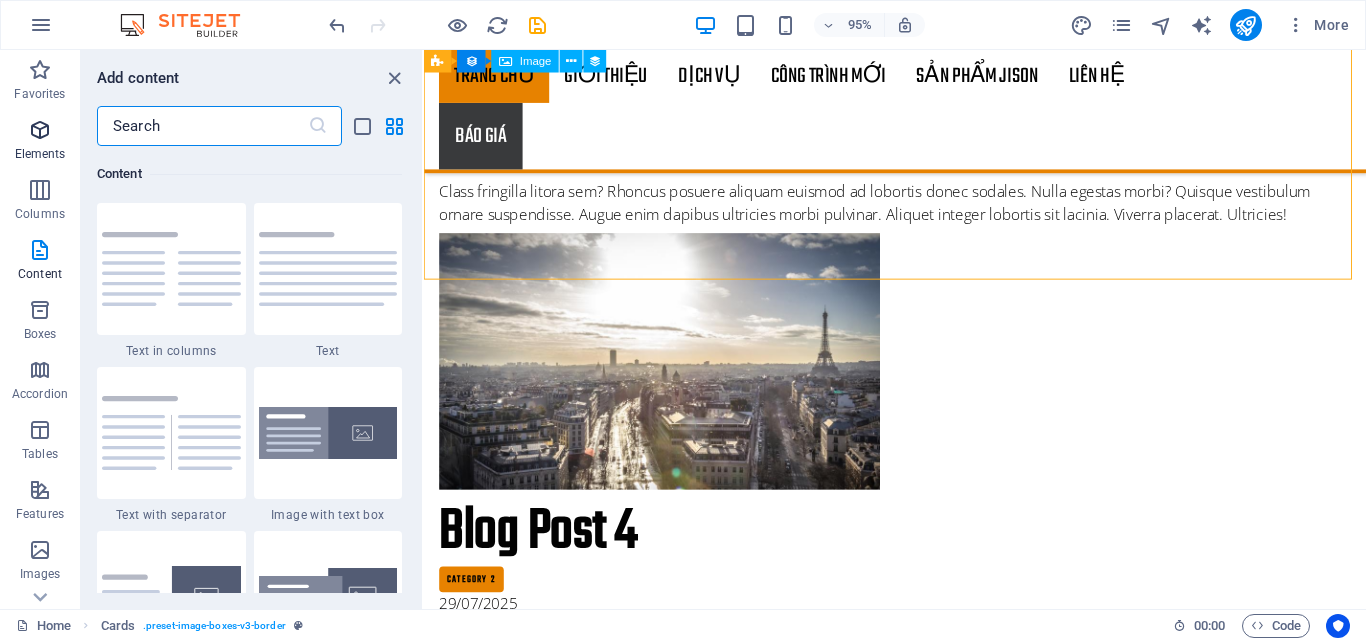 click at bounding box center (40, 130) 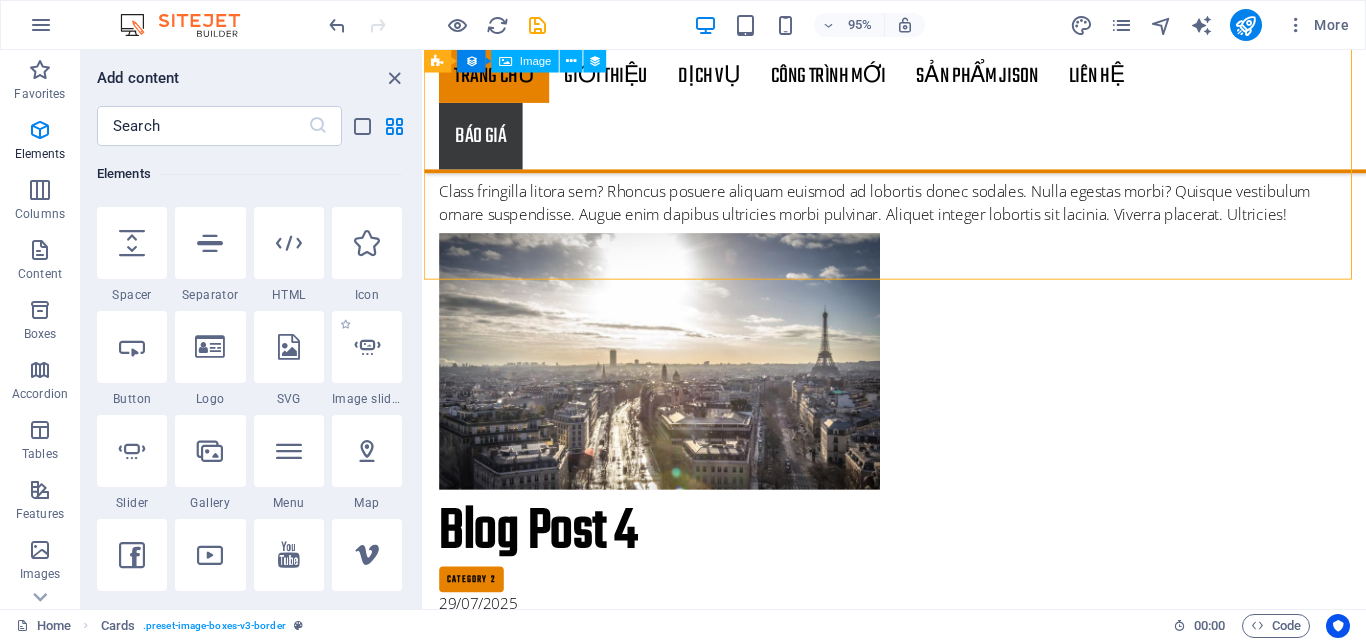 scroll, scrollTop: 277, scrollLeft: 0, axis: vertical 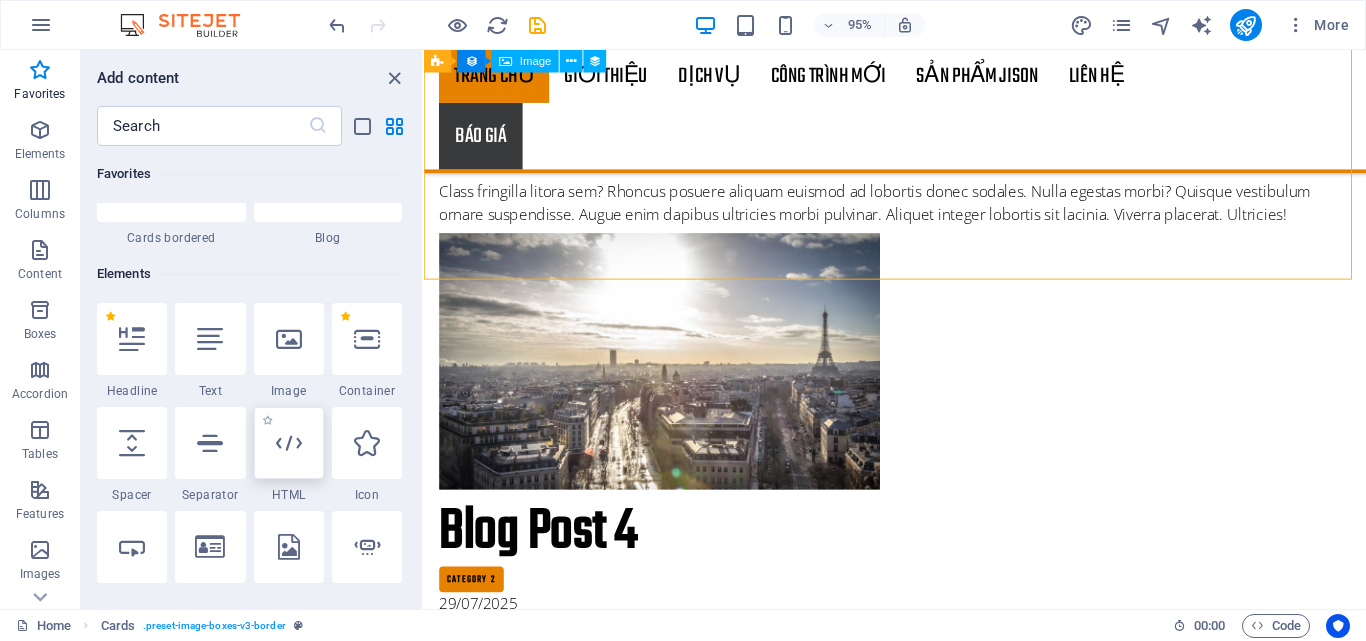 click at bounding box center (289, 443) 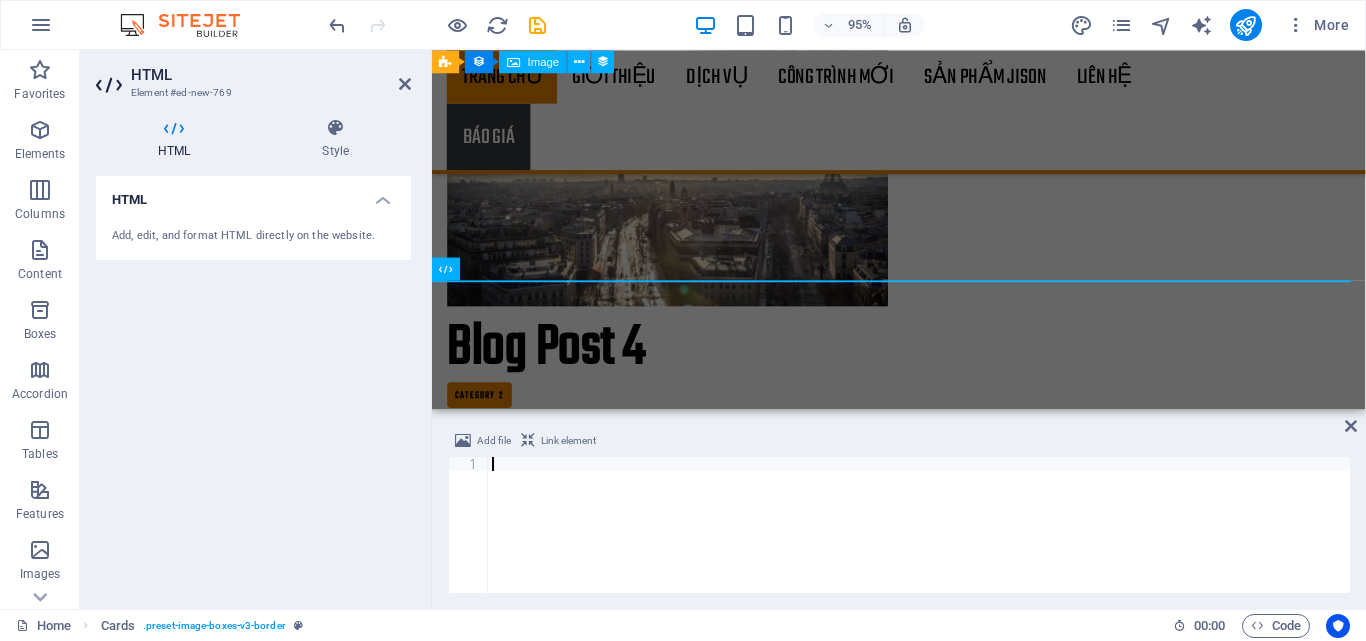 scroll, scrollTop: 6068, scrollLeft: 0, axis: vertical 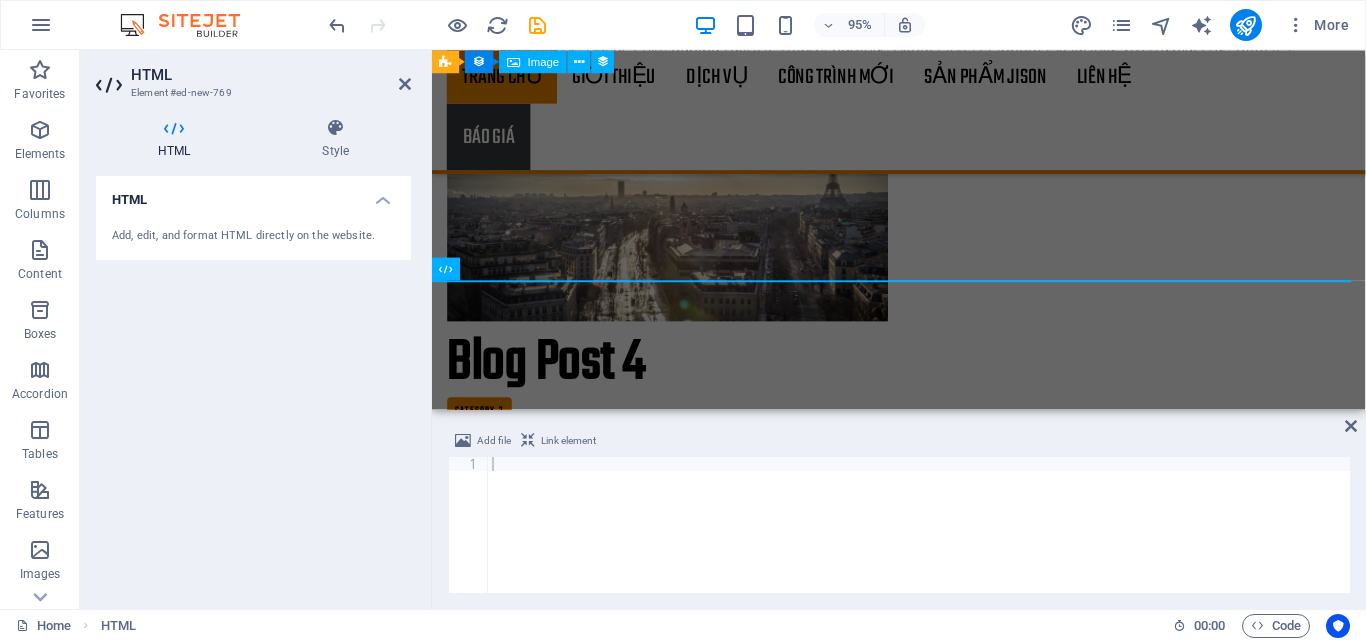 click on "Add, edit, and format HTML directly on the website." at bounding box center [253, 236] 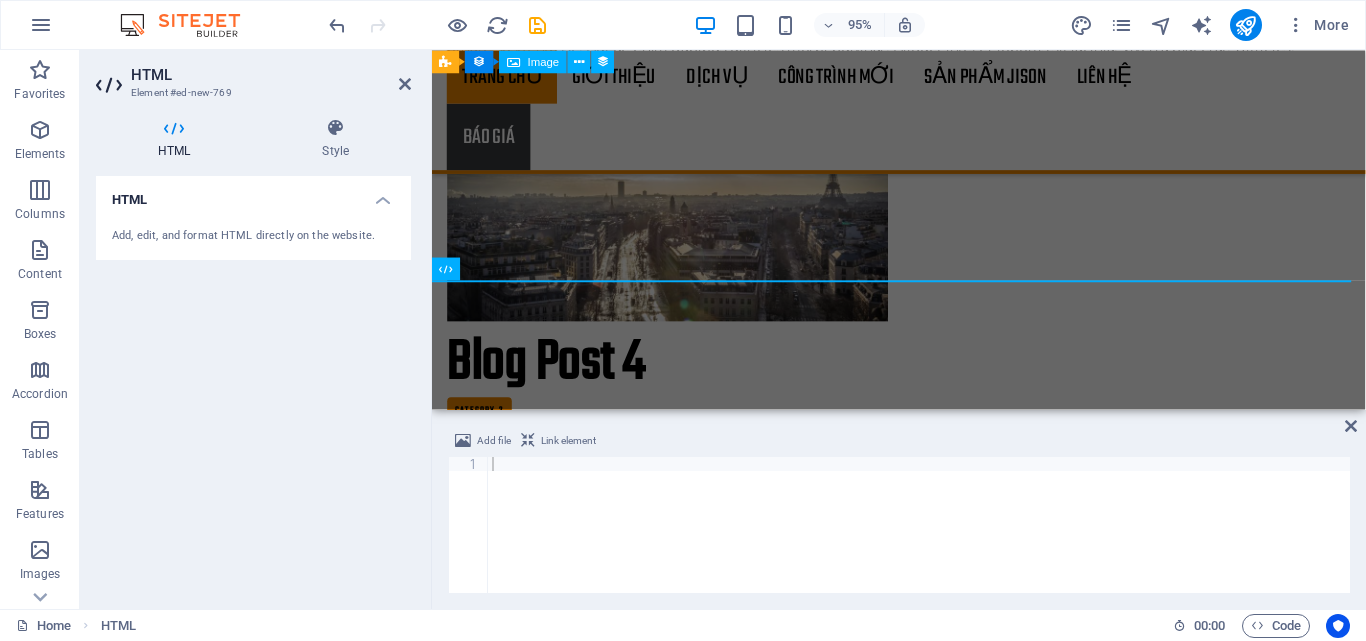 click on "Link element" at bounding box center [568, 441] 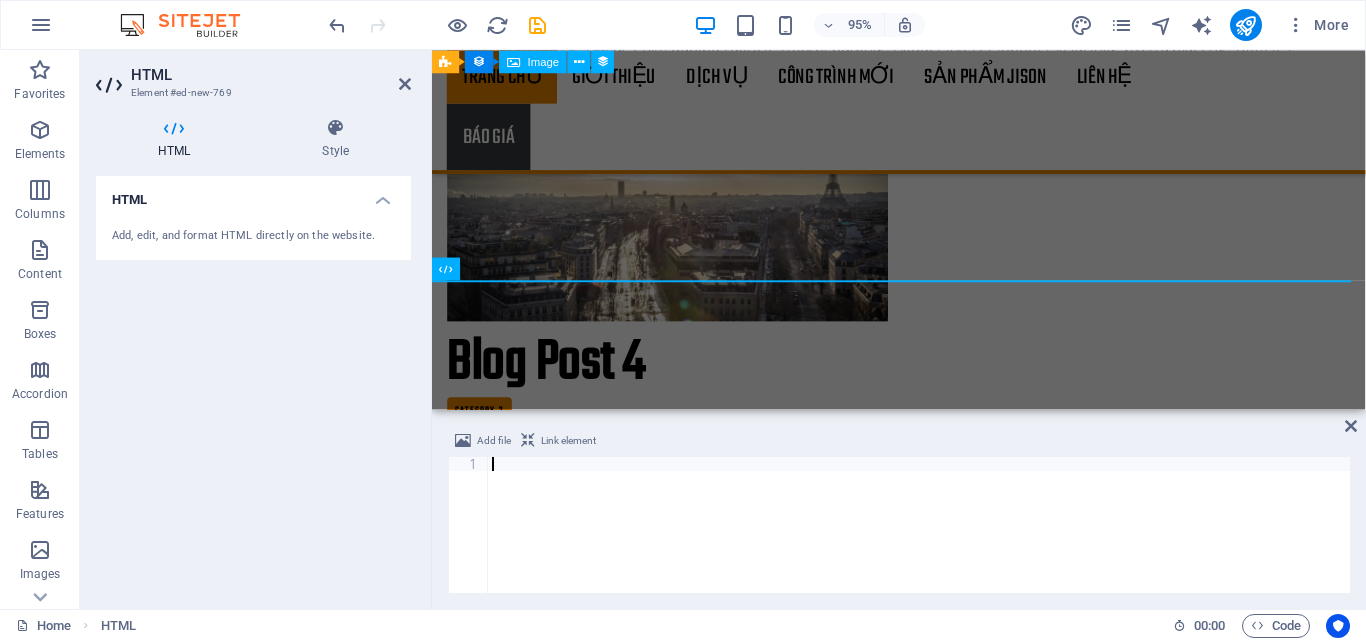 click at bounding box center (919, 539) 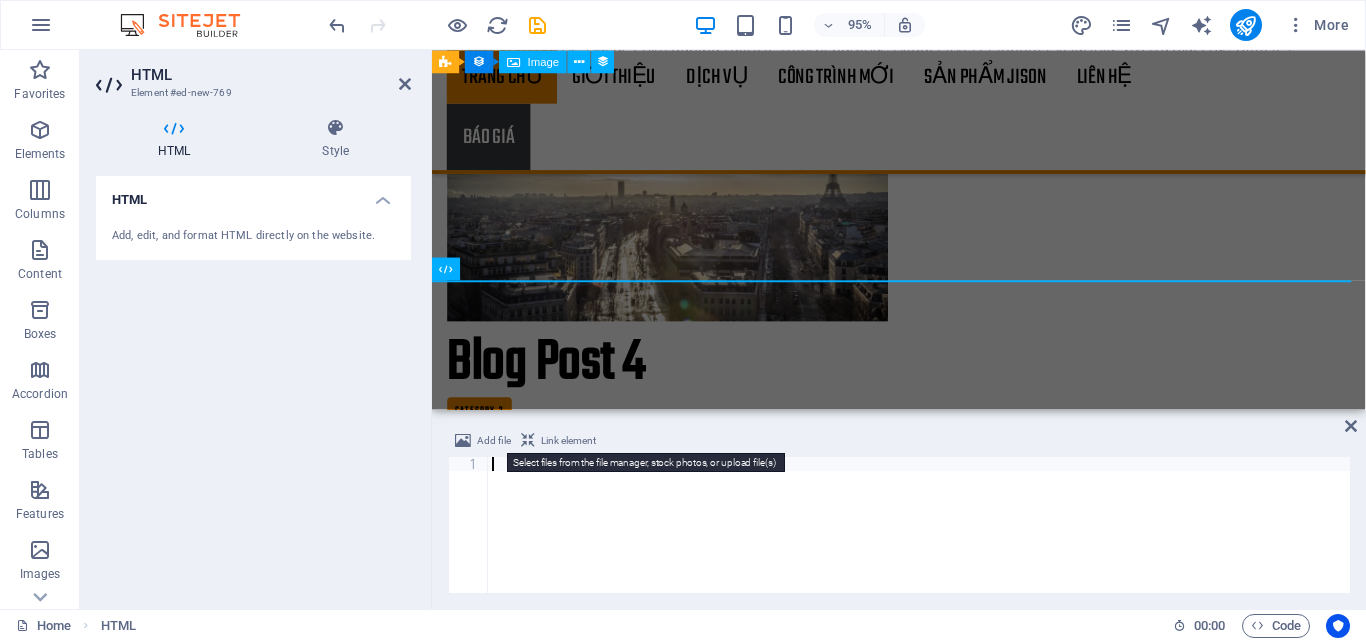 click on "Add file" at bounding box center (483, 441) 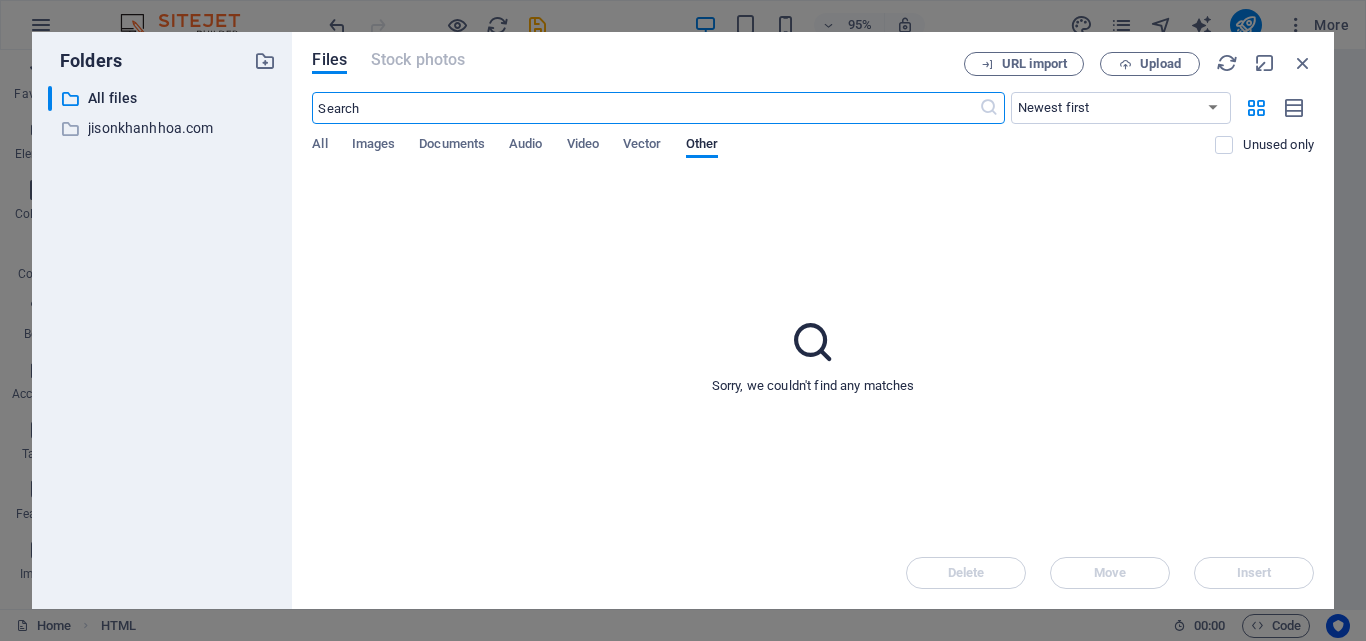 scroll, scrollTop: 6075, scrollLeft: 0, axis: vertical 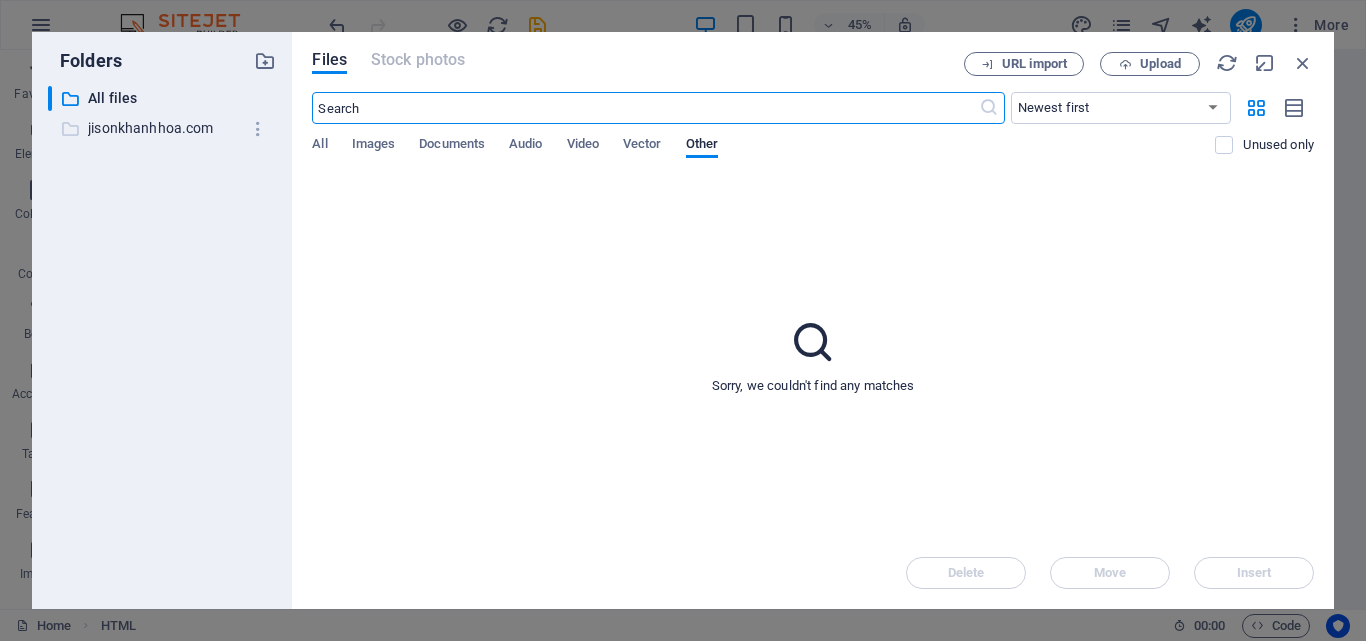 click on "jisonkhanhhoa.com" at bounding box center [164, 128] 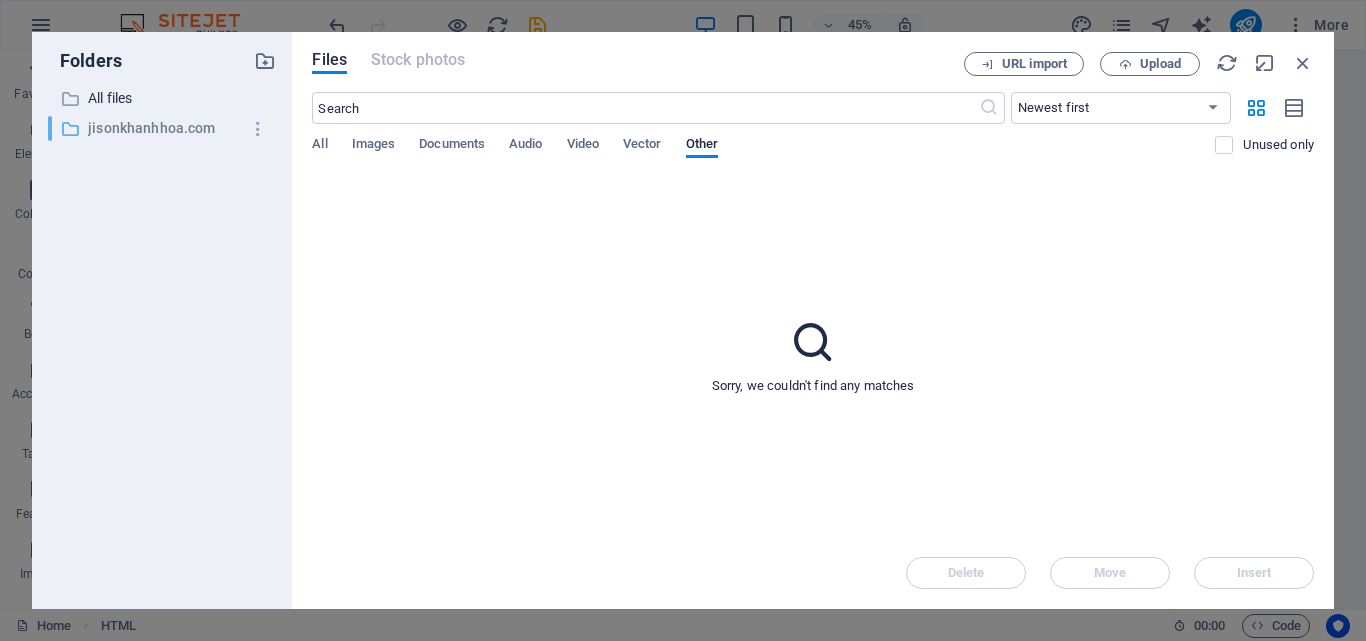 click on "jisonkhanhhoa.com" at bounding box center [164, 128] 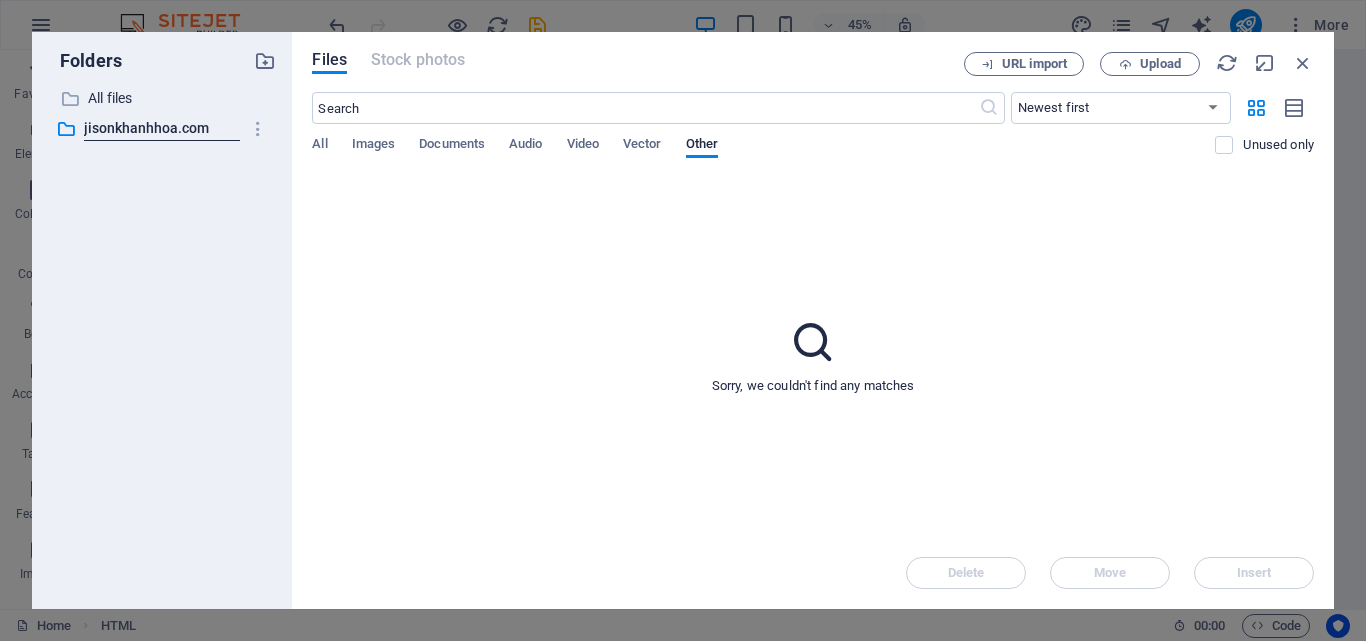 click on "Sorry, we couldn't find any matches" at bounding box center [813, 355] 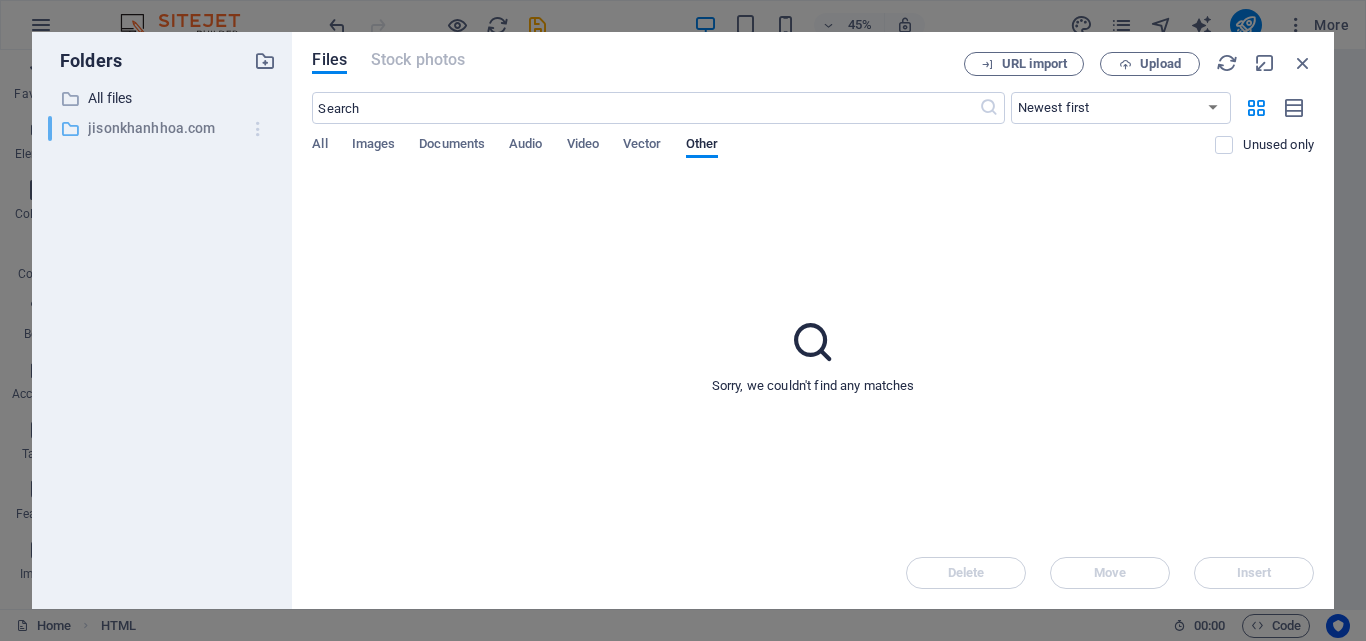 click at bounding box center [258, 129] 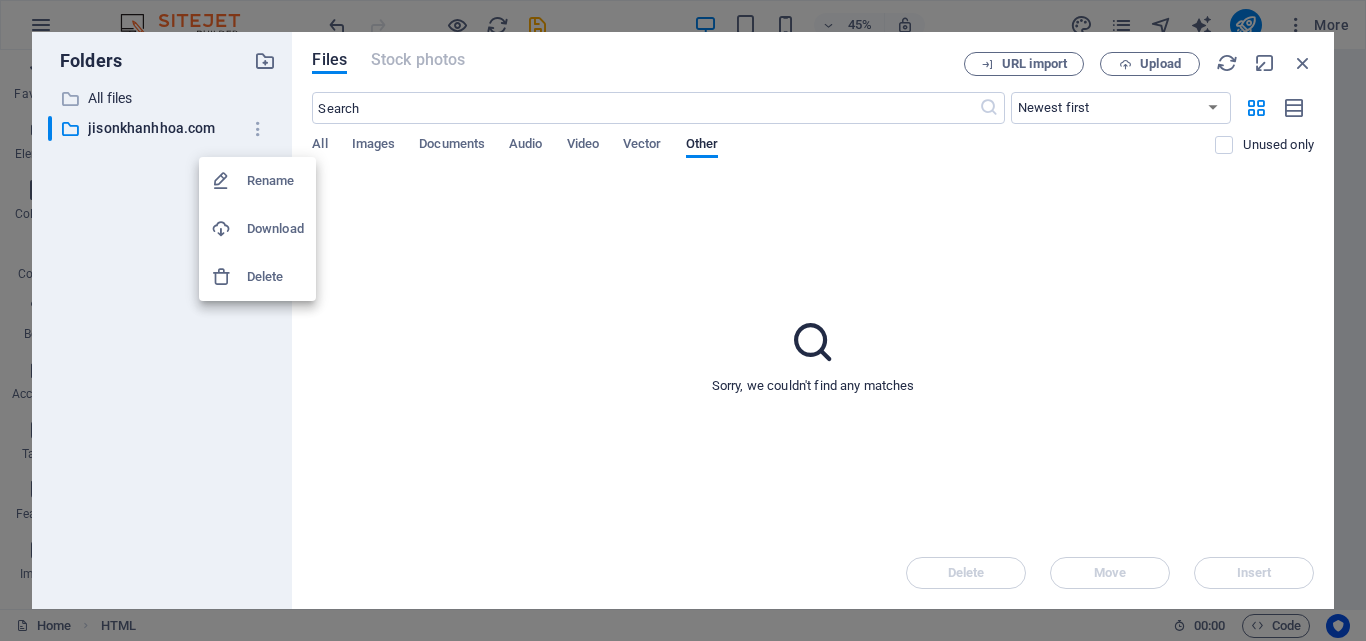 click at bounding box center (683, 320) 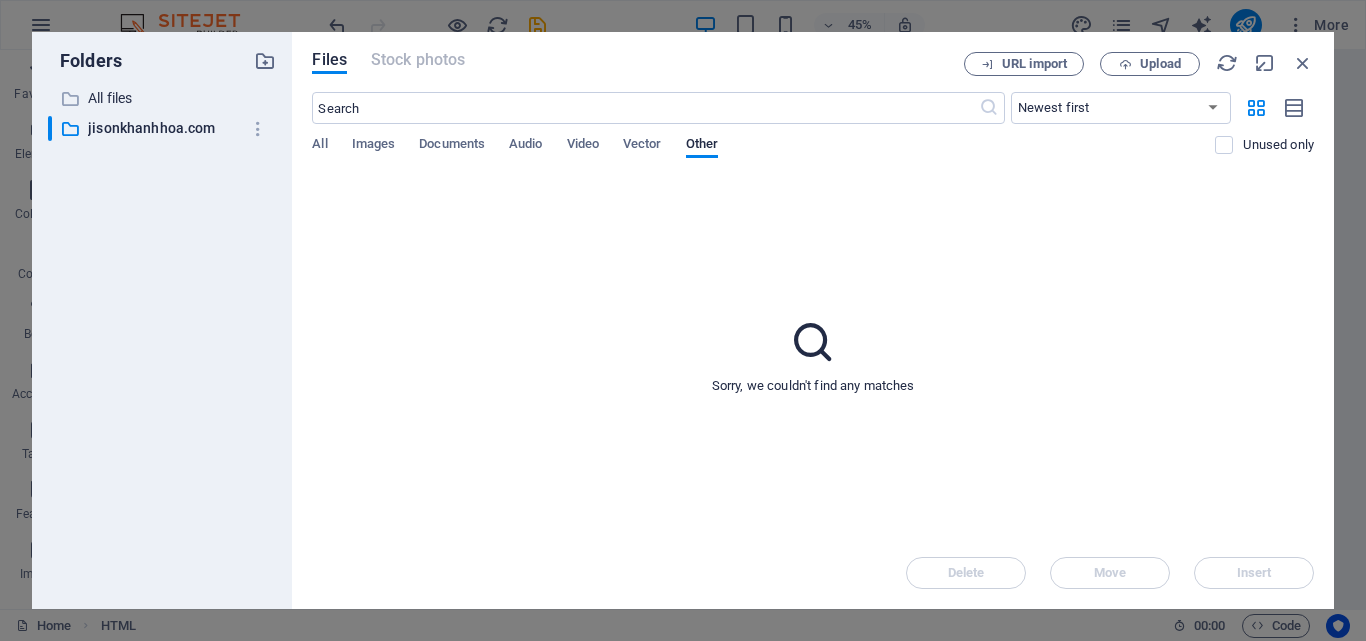 click on "Sorry, we couldn't find any matches" at bounding box center (813, 355) 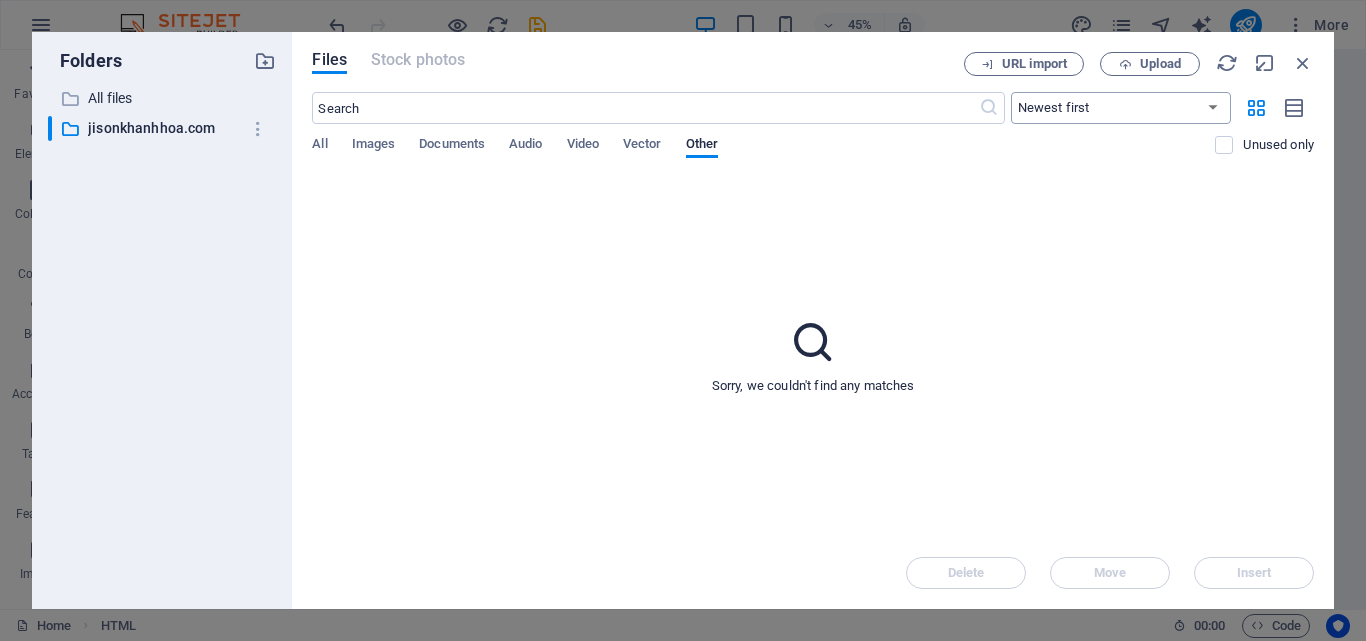 click on "Newest first Oldest first Name (A-Z) Name (Z-A) Size (0-9) Size (9-0) Resolution (0-9) Resolution (9-0)" at bounding box center [1121, 108] 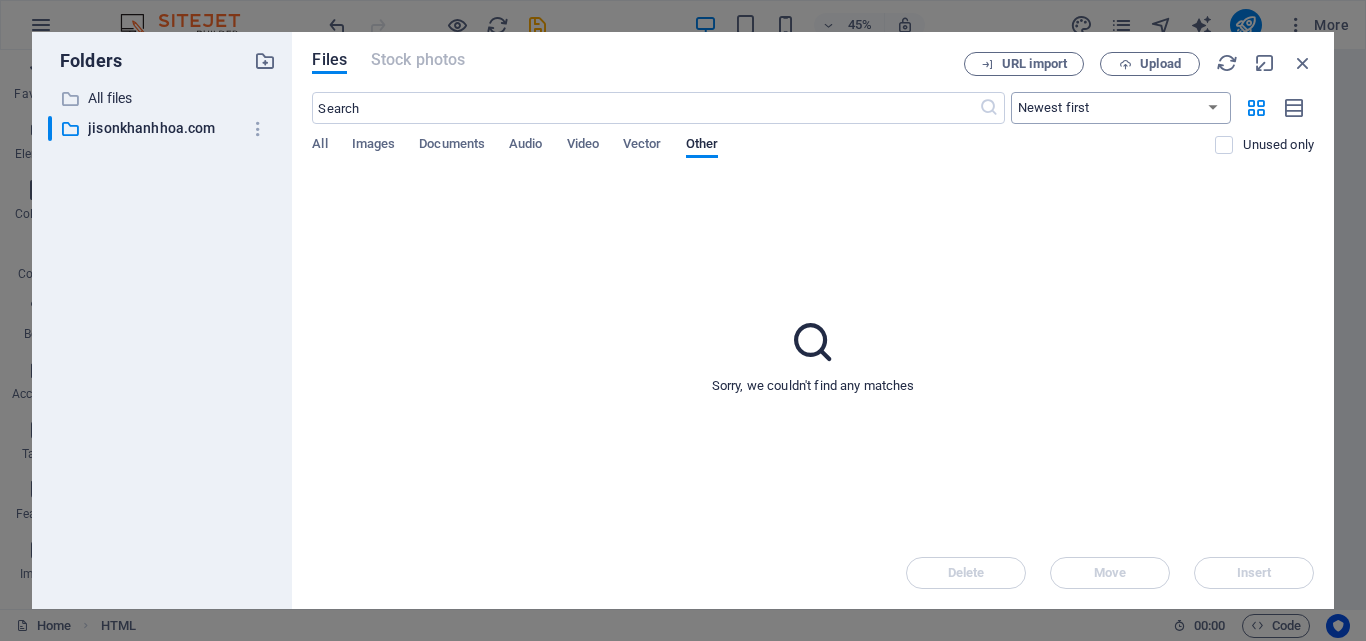 click on "Newest first Oldest first Name (A-Z) Name (Z-A) Size (0-9) Size (9-0) Resolution (0-9) Resolution (9-0)" at bounding box center [1121, 108] 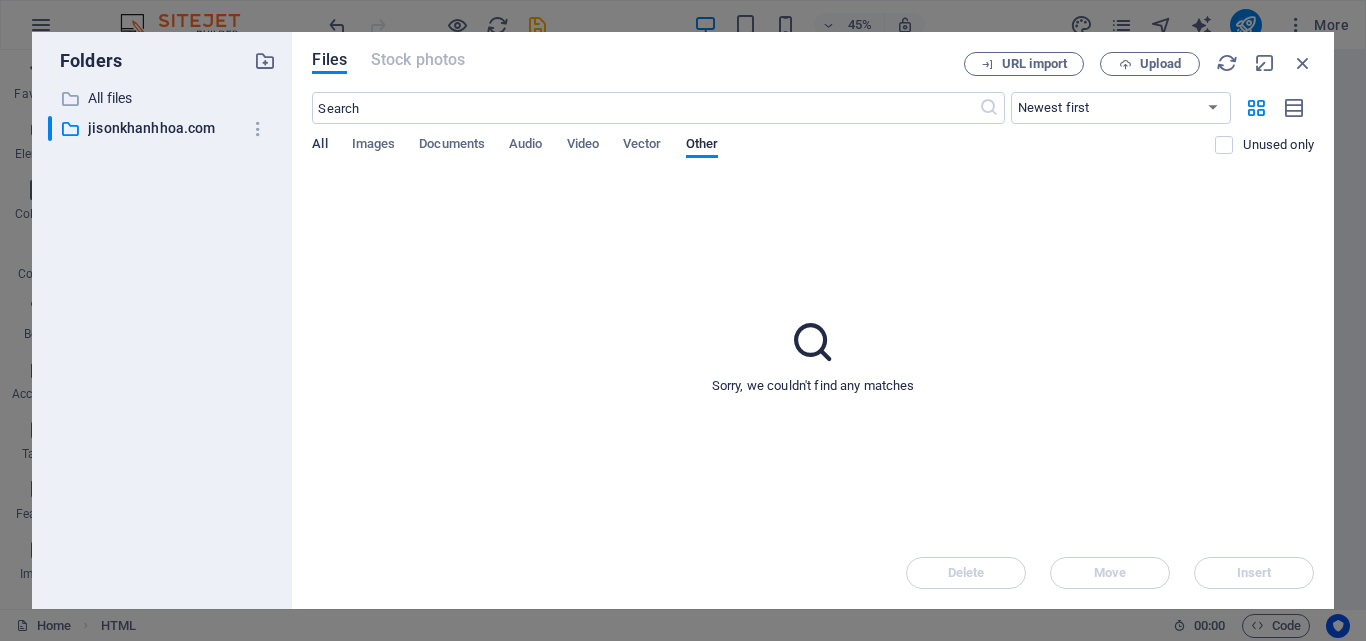 click on "All" at bounding box center [319, 146] 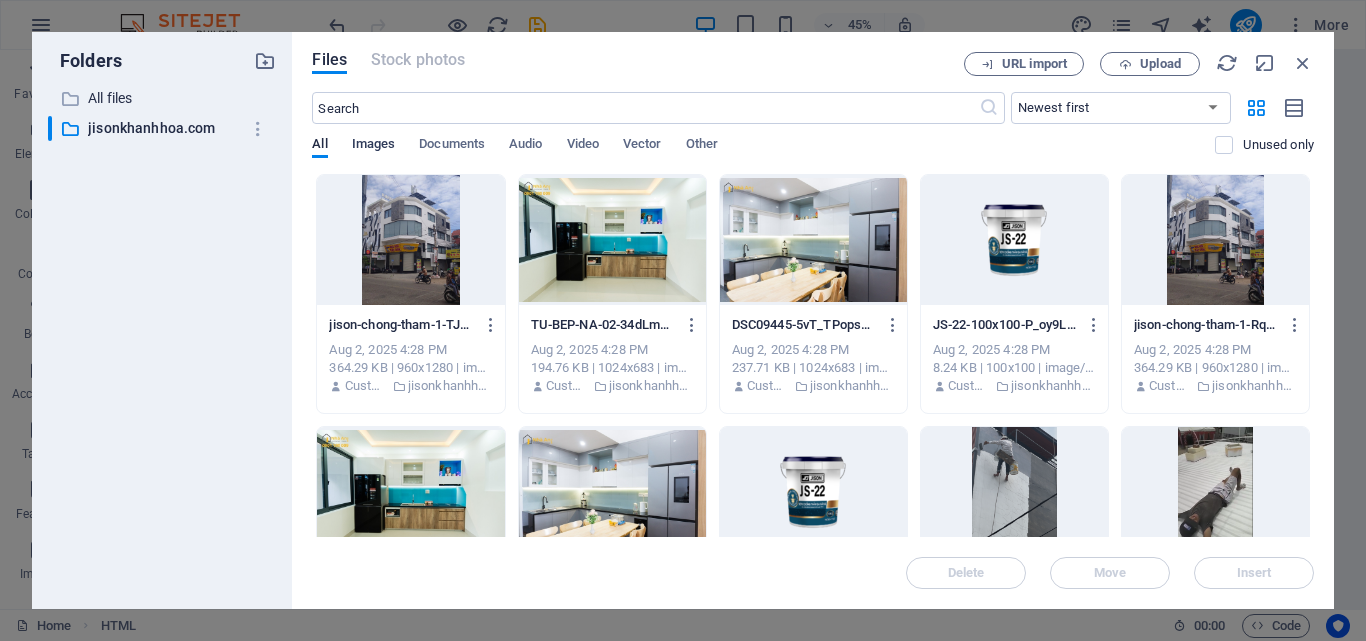 click on "Images" at bounding box center [374, 146] 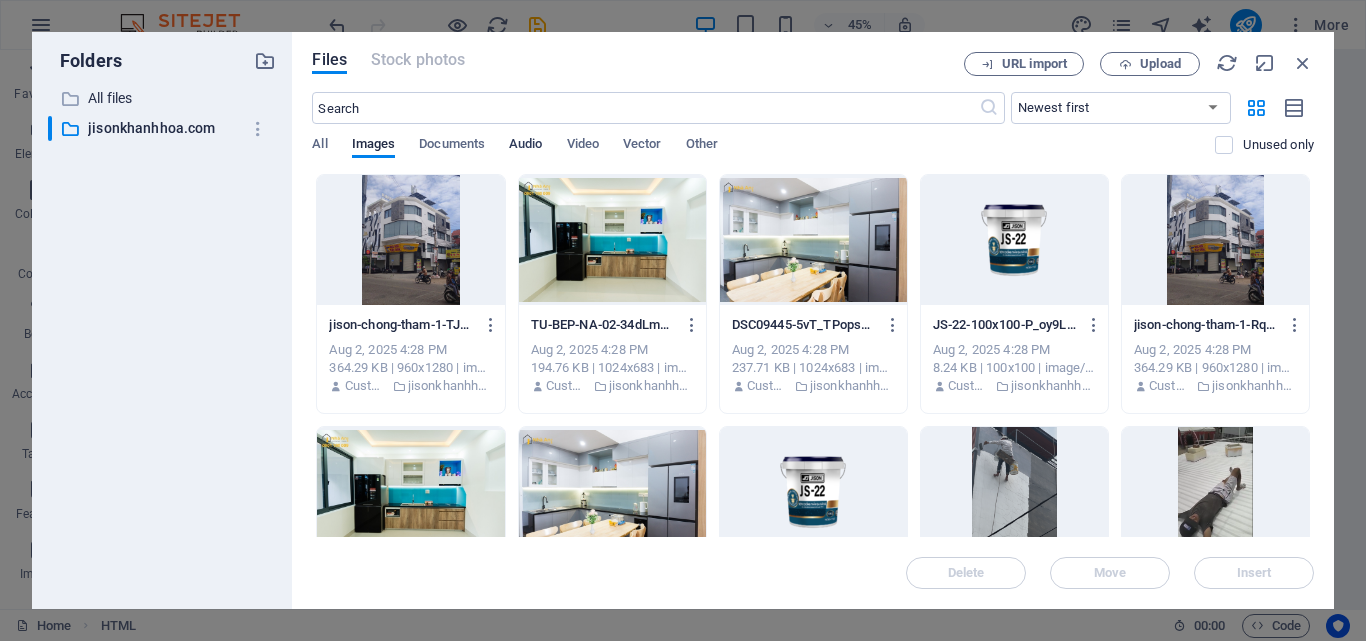 click on "Audio" at bounding box center [525, 146] 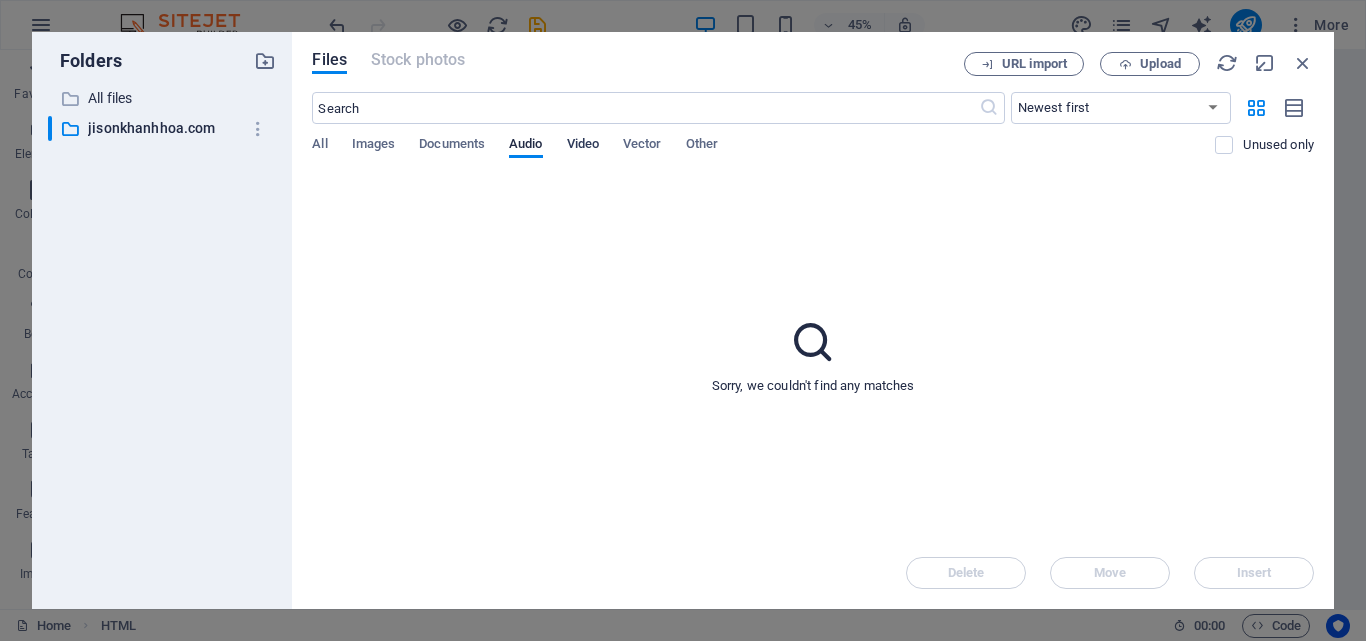 click on "Video" at bounding box center (583, 146) 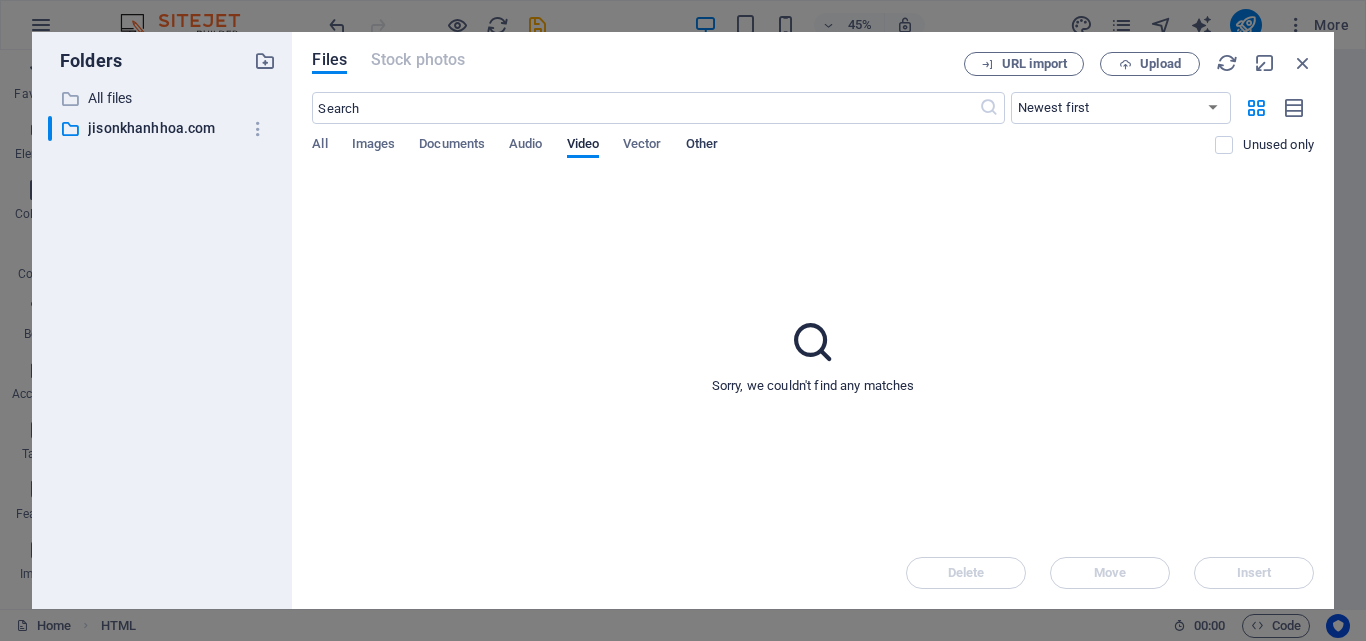 click on "Other" at bounding box center (702, 146) 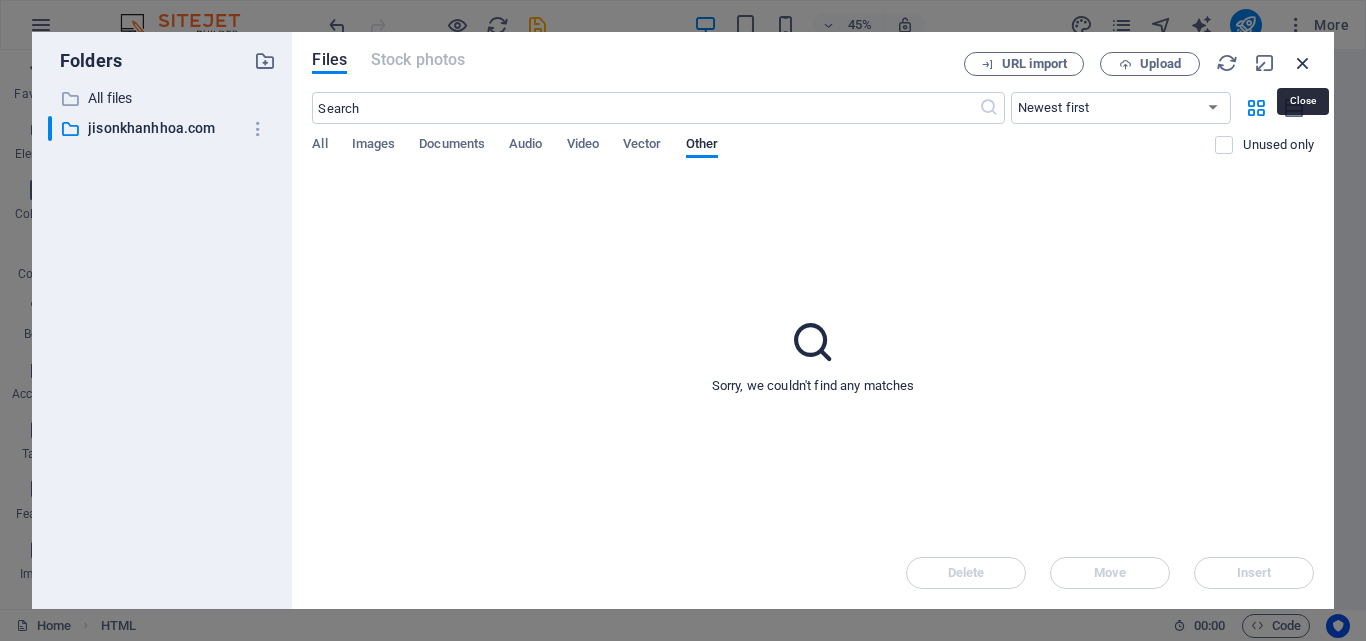 click at bounding box center (1303, 63) 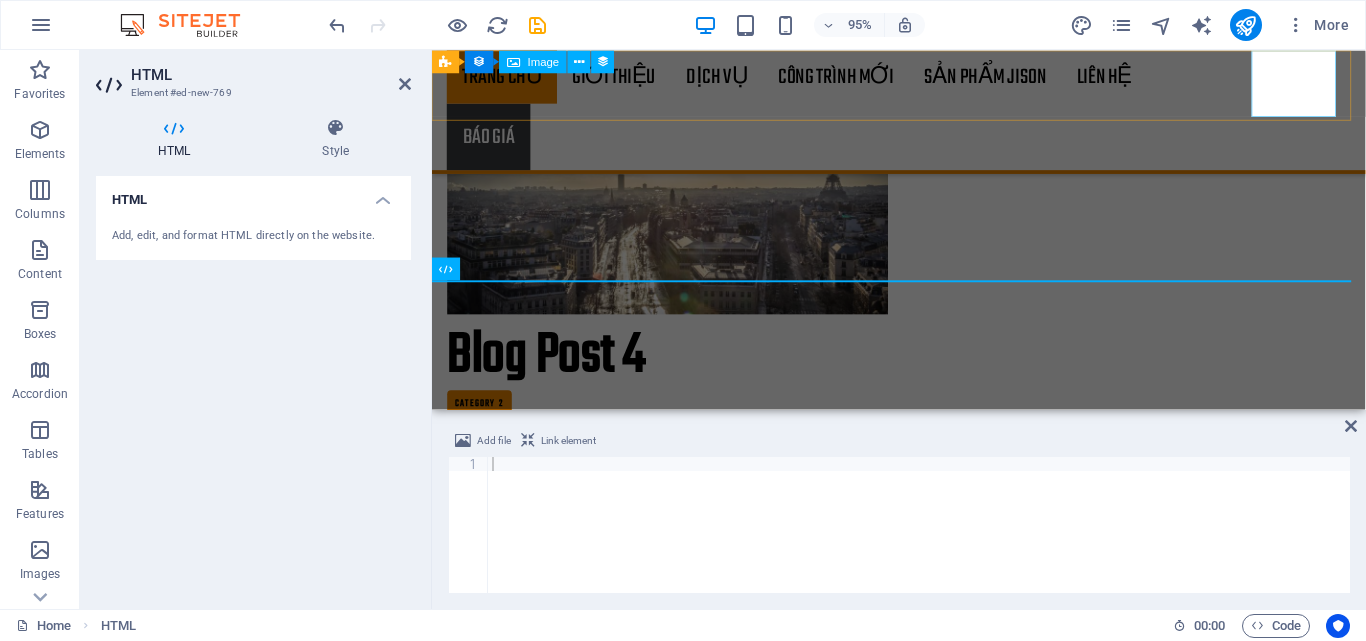 scroll, scrollTop: 6068, scrollLeft: 0, axis: vertical 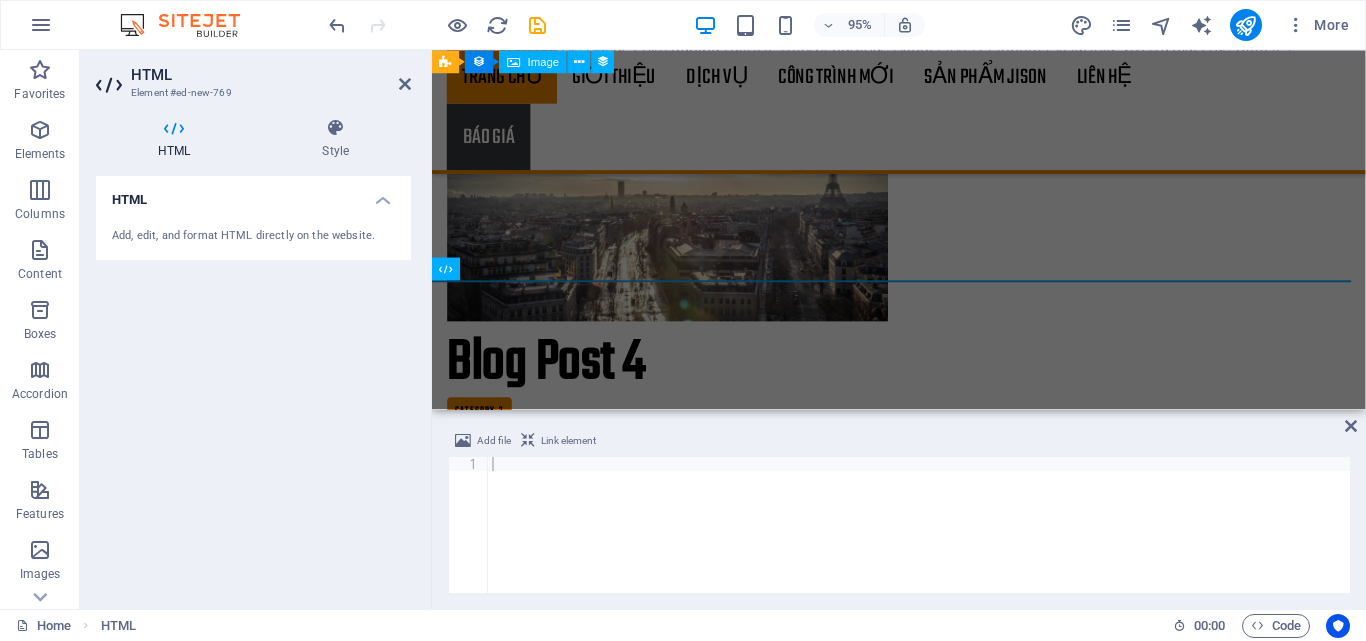 click at bounding box center (919, 539) 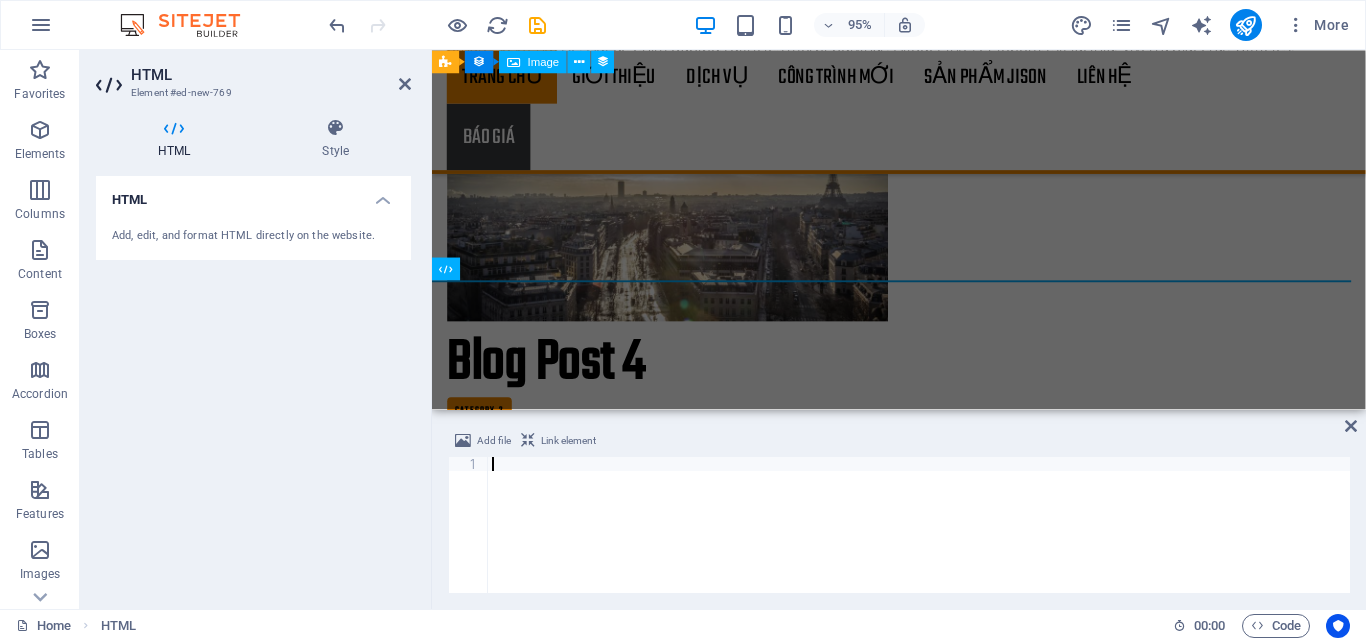 click at bounding box center (919, 539) 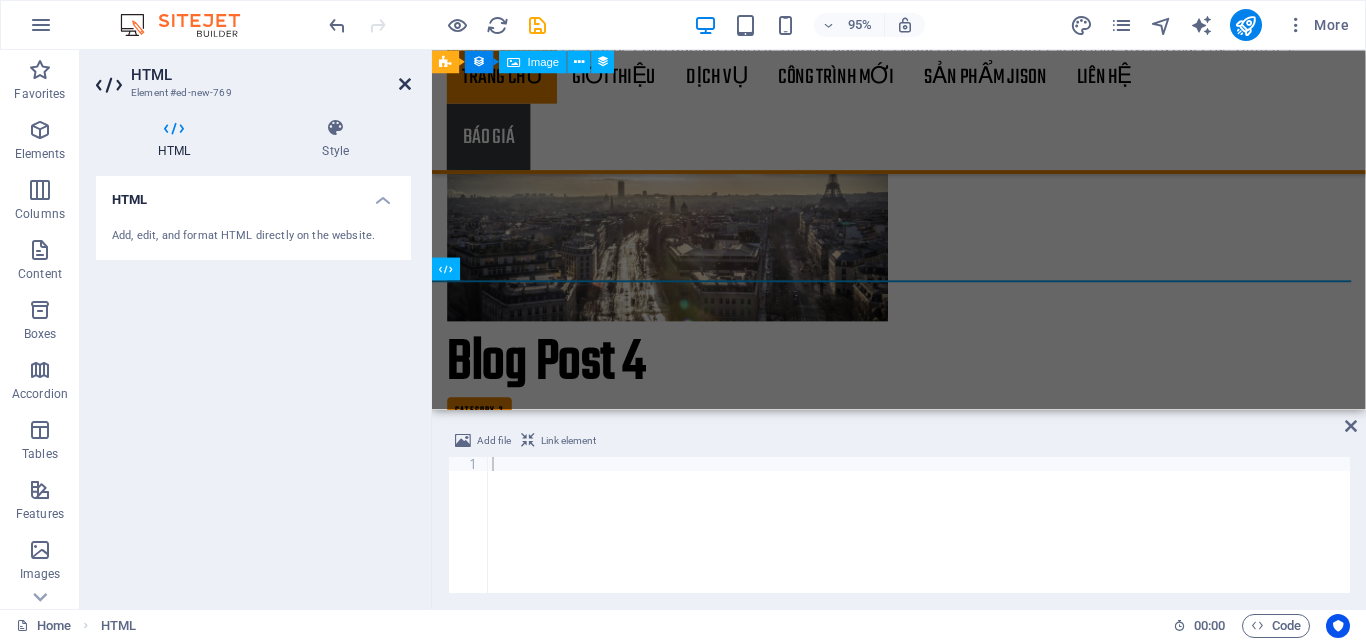 click at bounding box center (405, 84) 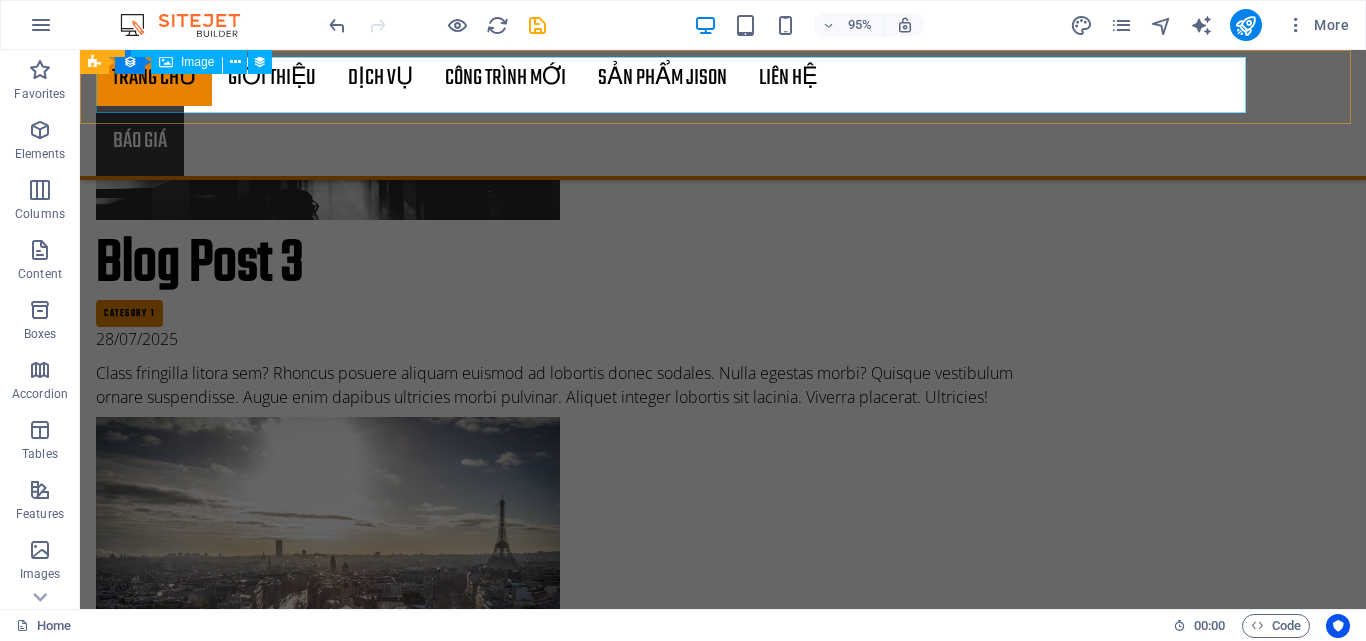 scroll, scrollTop: 6464, scrollLeft: 0, axis: vertical 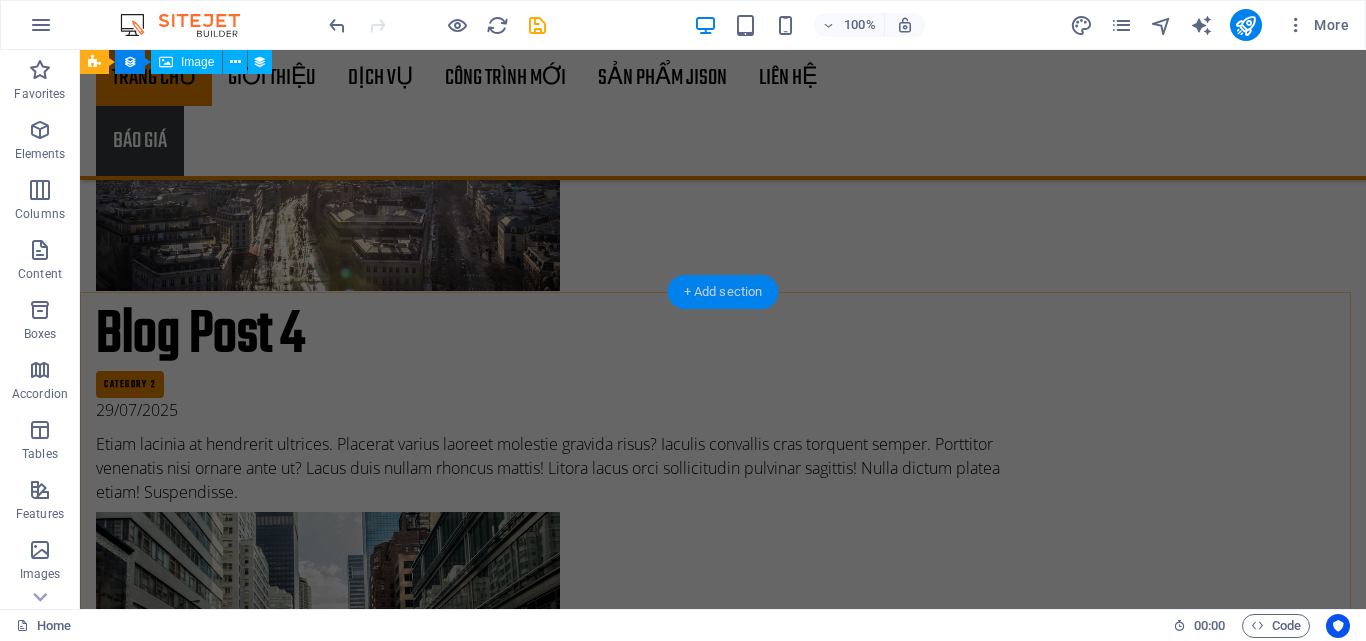 drag, startPoint x: 747, startPoint y: 288, endPoint x: 290, endPoint y: 241, distance: 459.4105 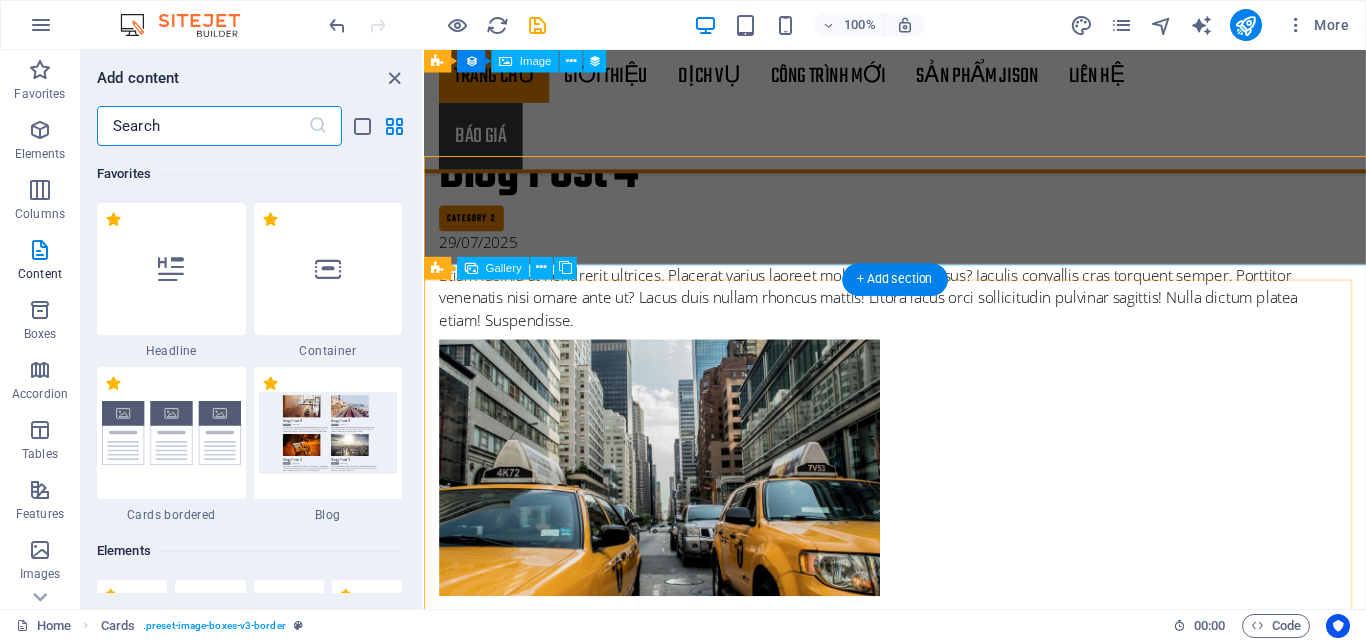 scroll, scrollTop: 6084, scrollLeft: 0, axis: vertical 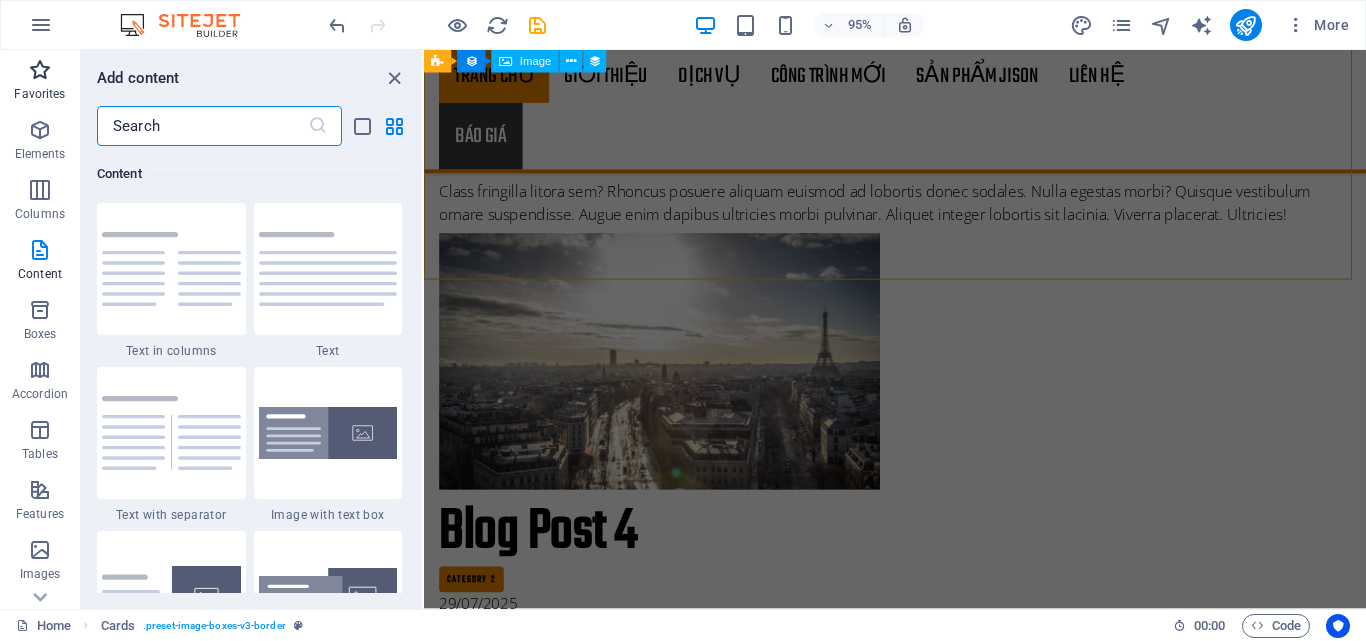 click on "Favorites" at bounding box center [40, 82] 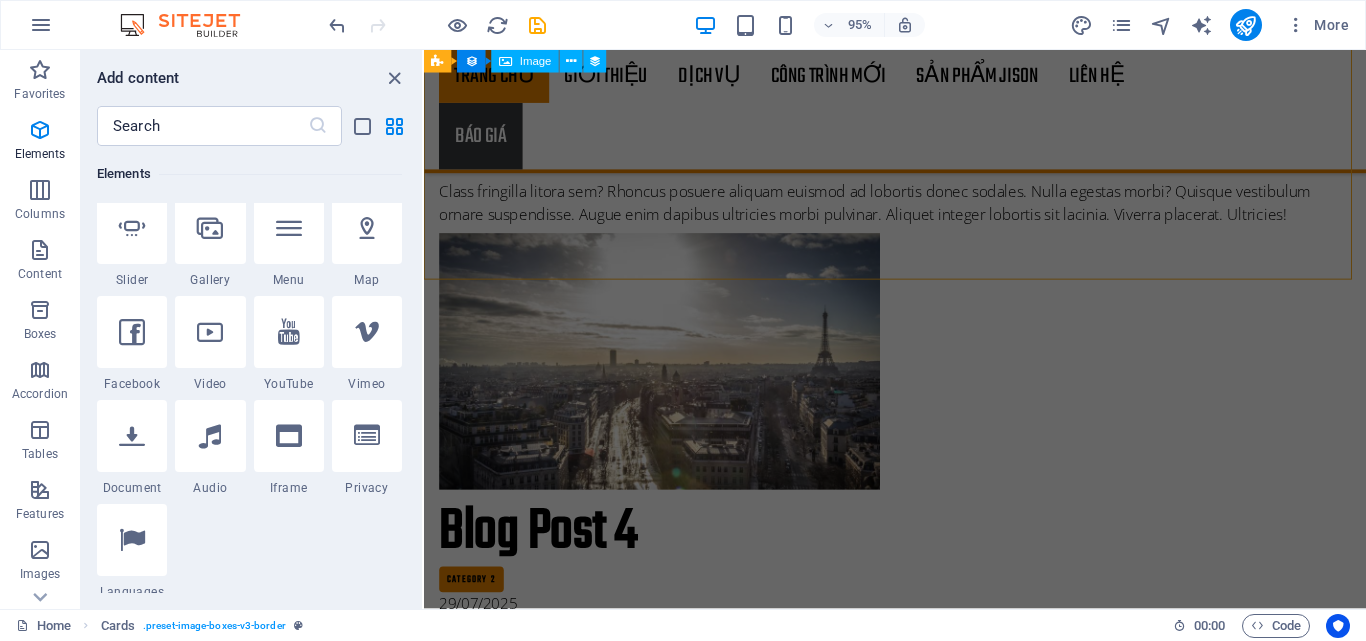 scroll, scrollTop: 1000, scrollLeft: 0, axis: vertical 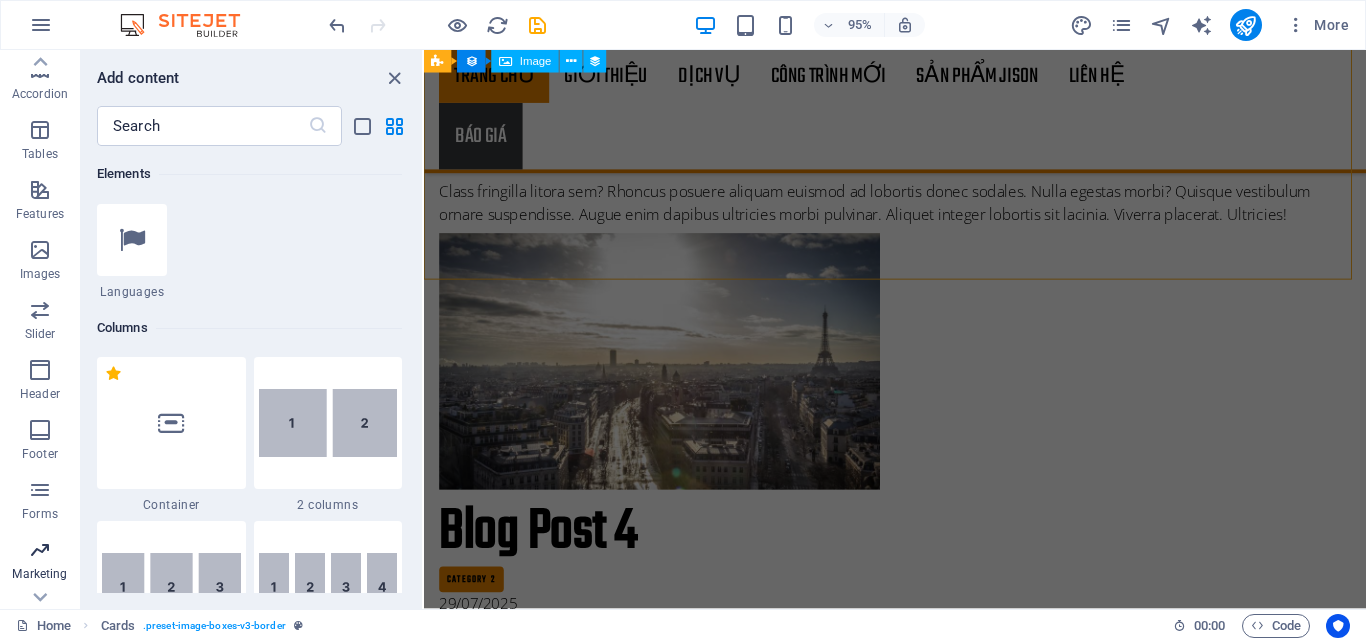 click on "Marketing" at bounding box center (39, 574) 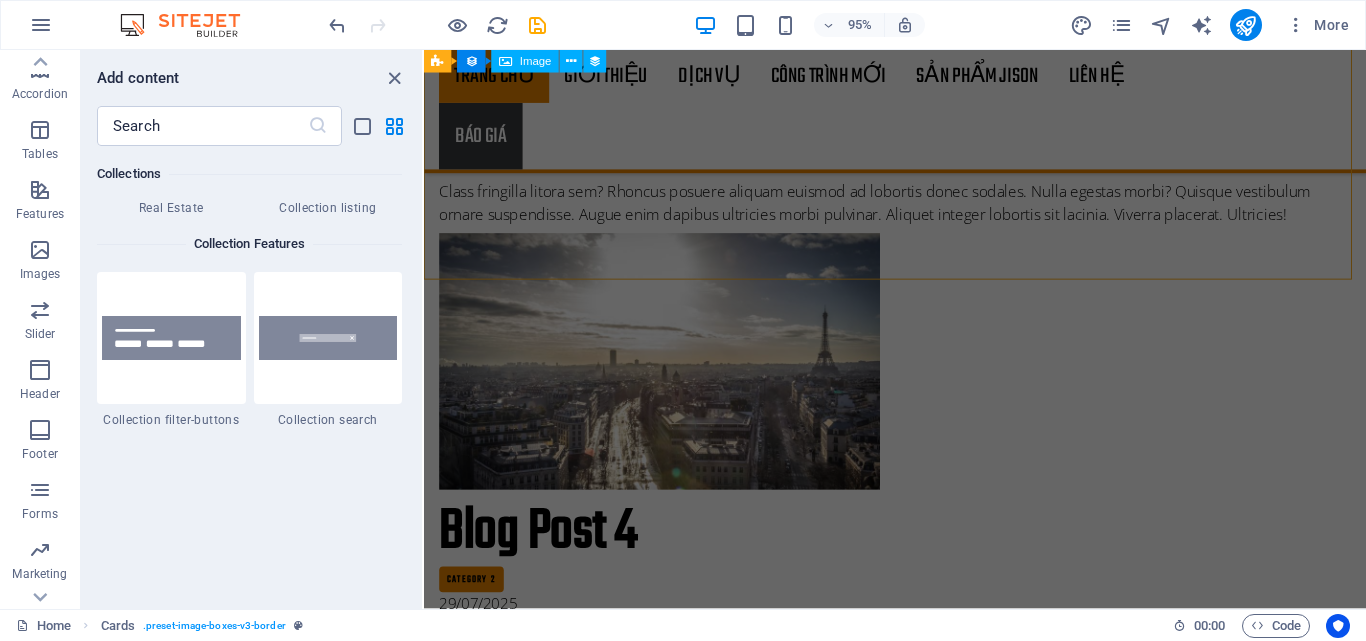 scroll, scrollTop: 19329, scrollLeft: 0, axis: vertical 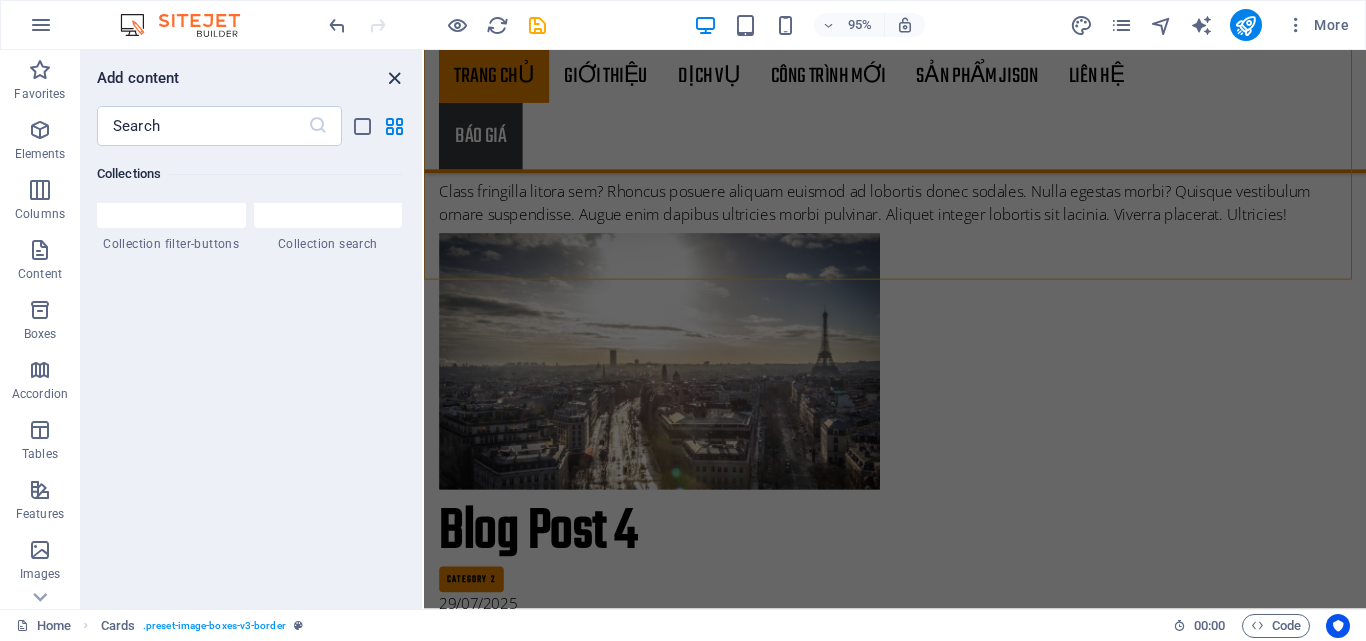 click at bounding box center (394, 78) 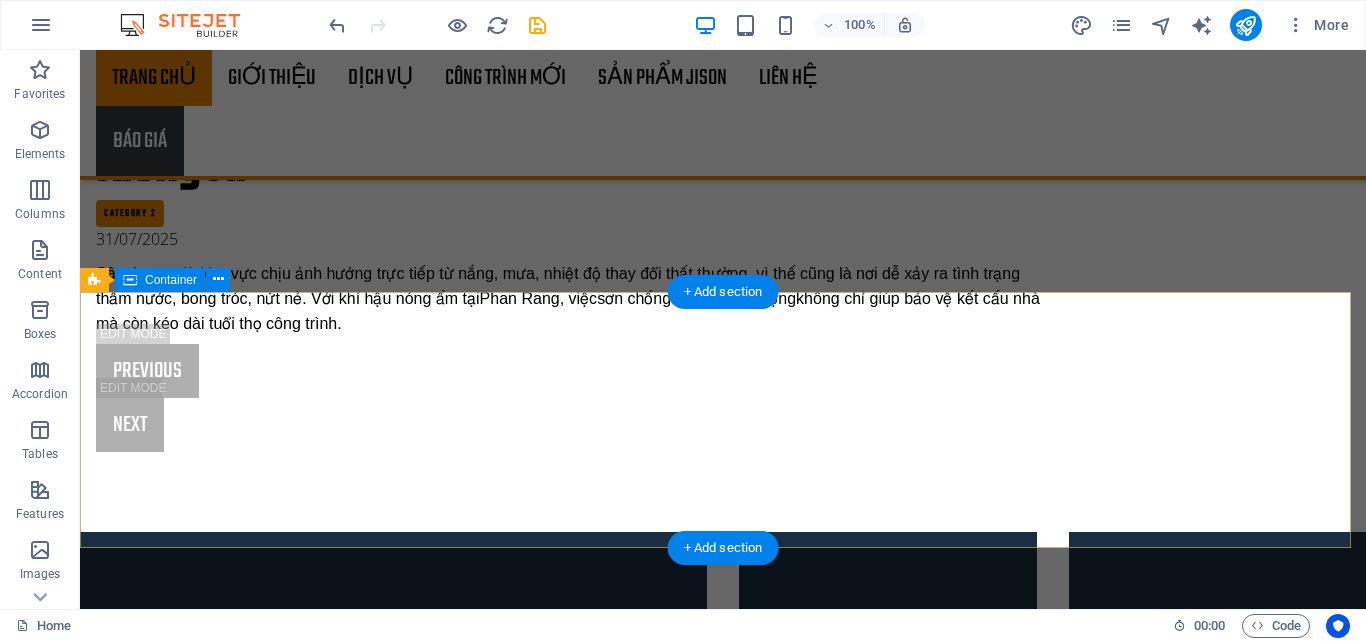 scroll, scrollTop: 7264, scrollLeft: 0, axis: vertical 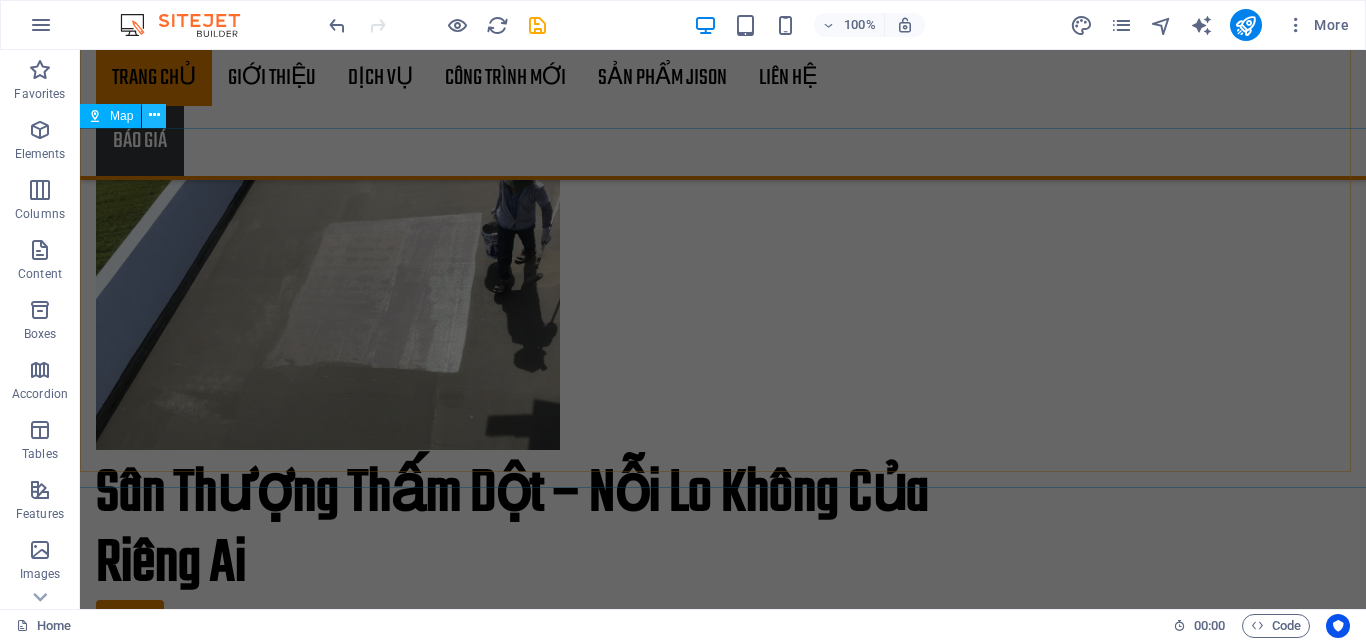 click at bounding box center (154, 115) 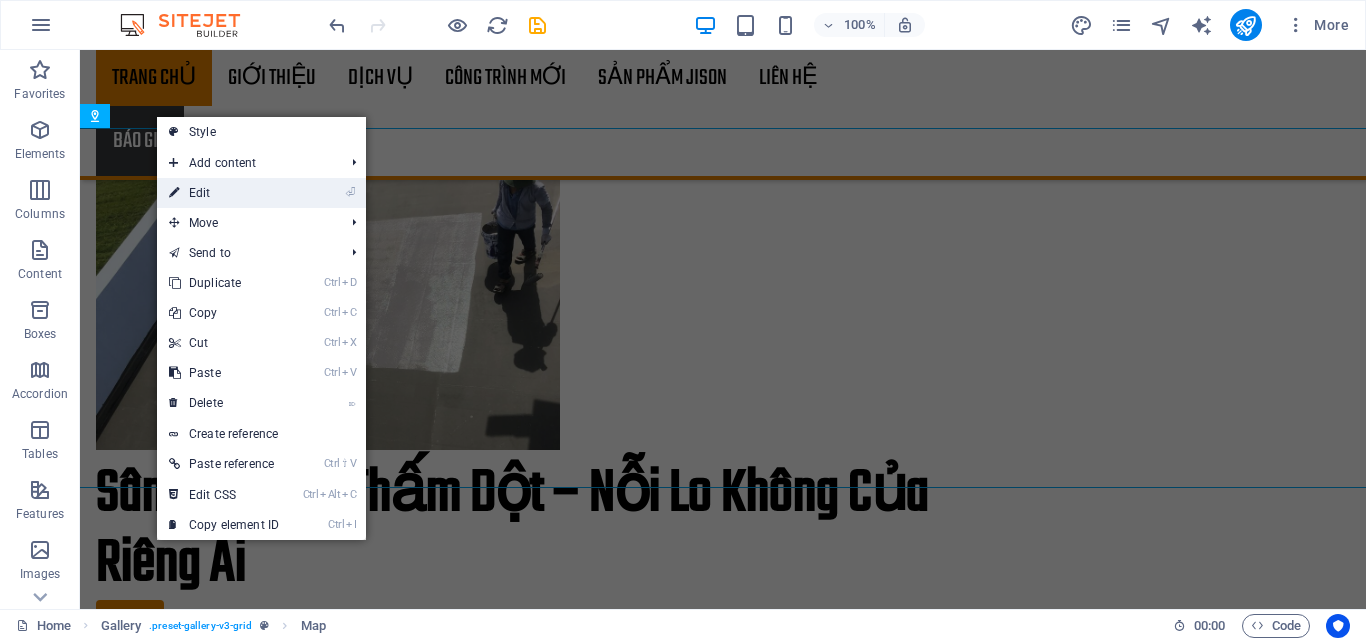 click on "⏎  Edit" at bounding box center (224, 193) 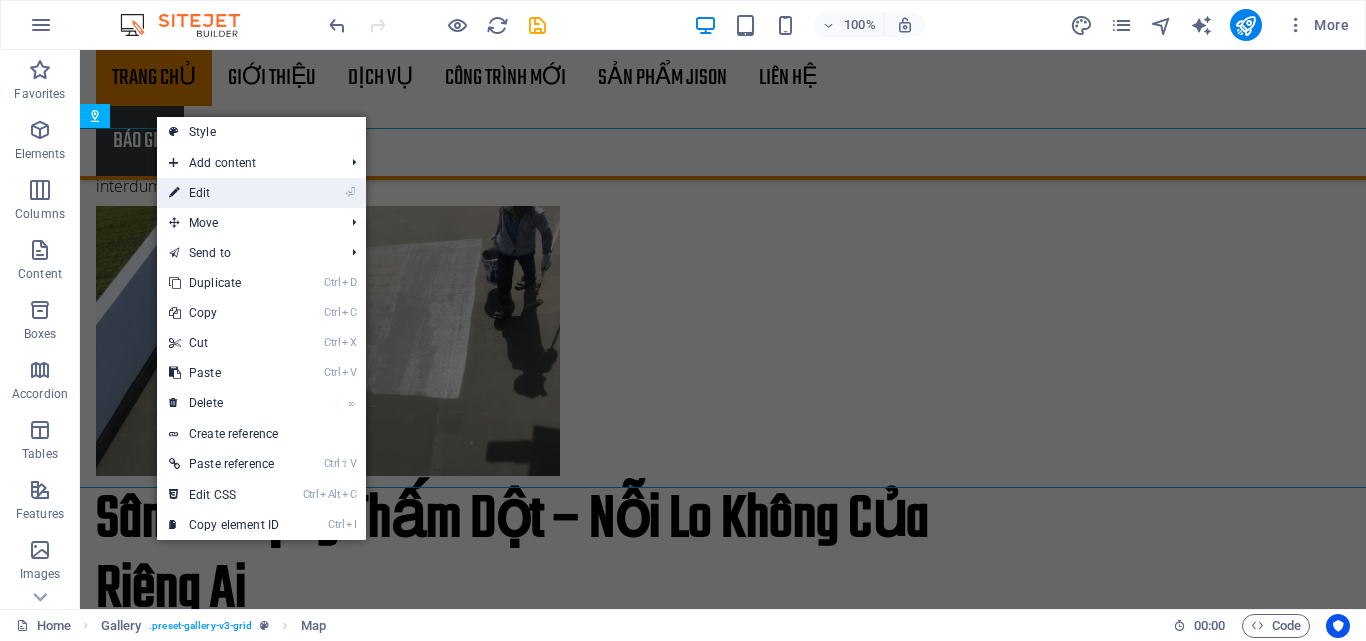 select on "1" 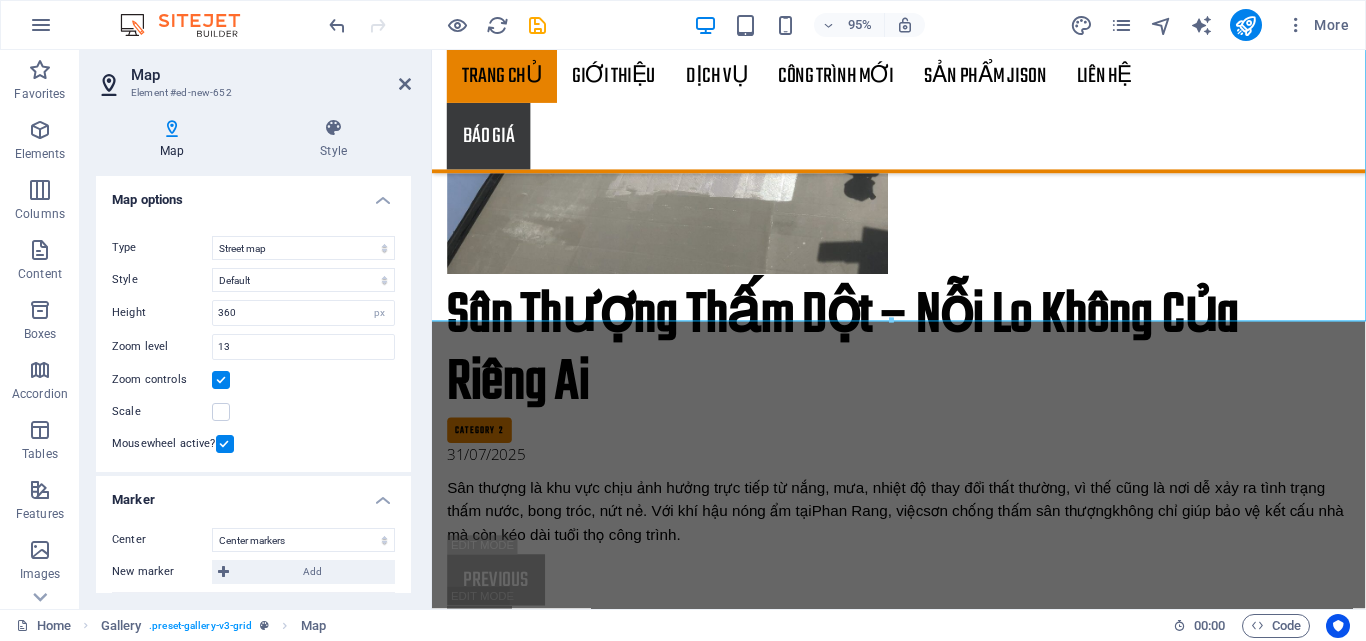 scroll, scrollTop: 6868, scrollLeft: 0, axis: vertical 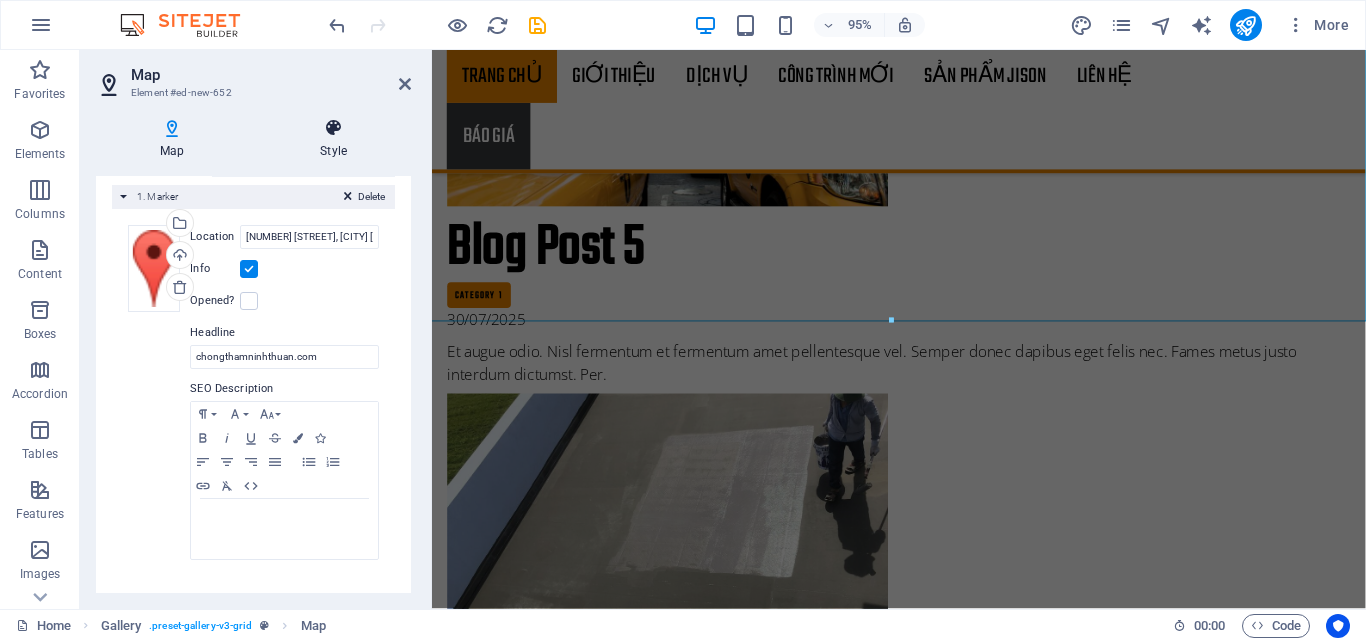 click on "Style" at bounding box center (333, 139) 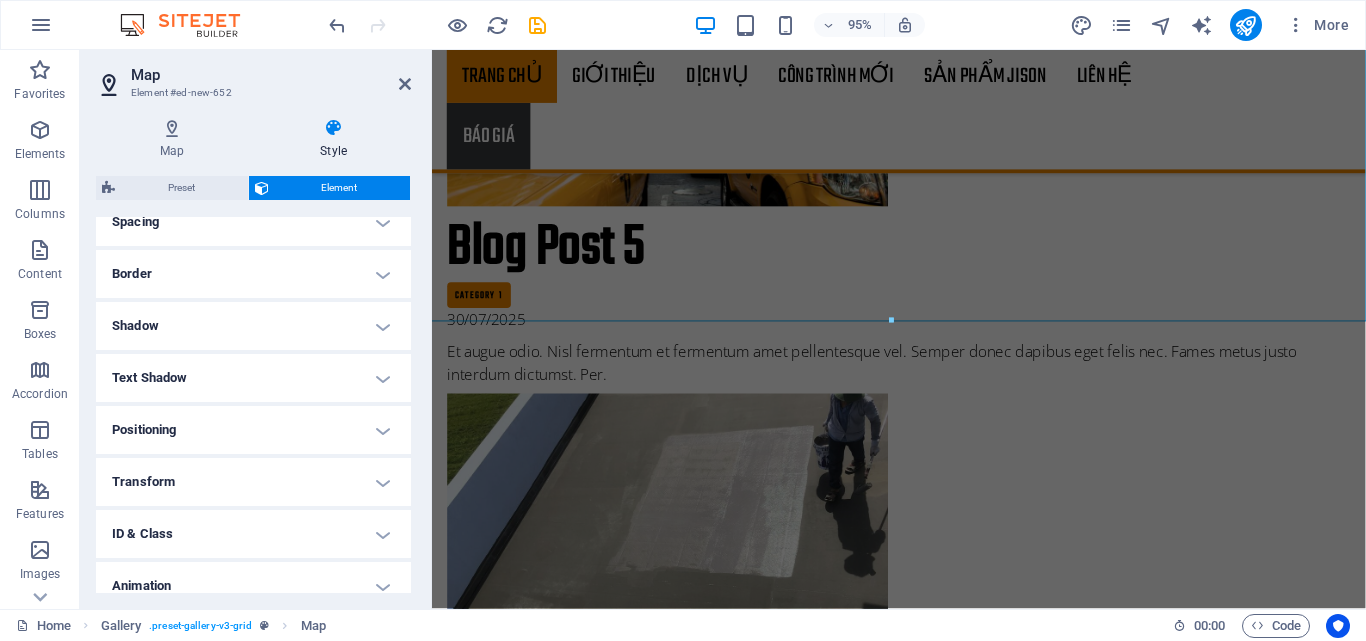 scroll, scrollTop: 469, scrollLeft: 0, axis: vertical 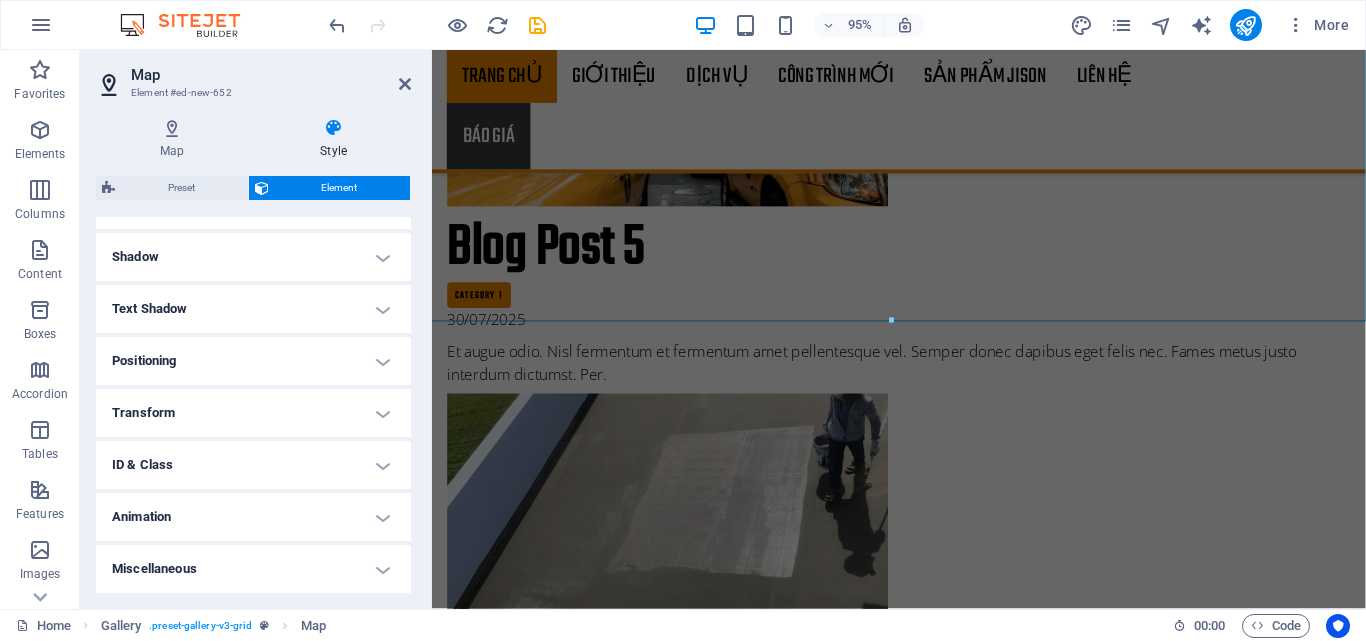 click on "Element #ed-new-652" at bounding box center [251, 93] 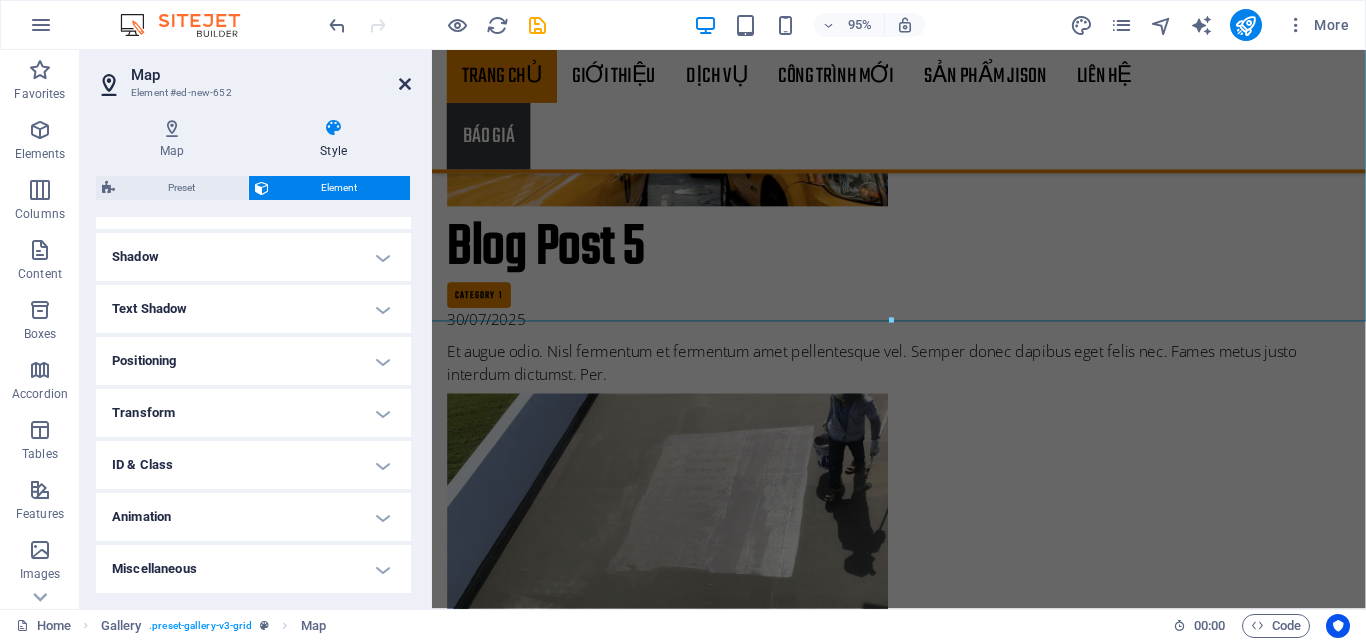 click at bounding box center [405, 84] 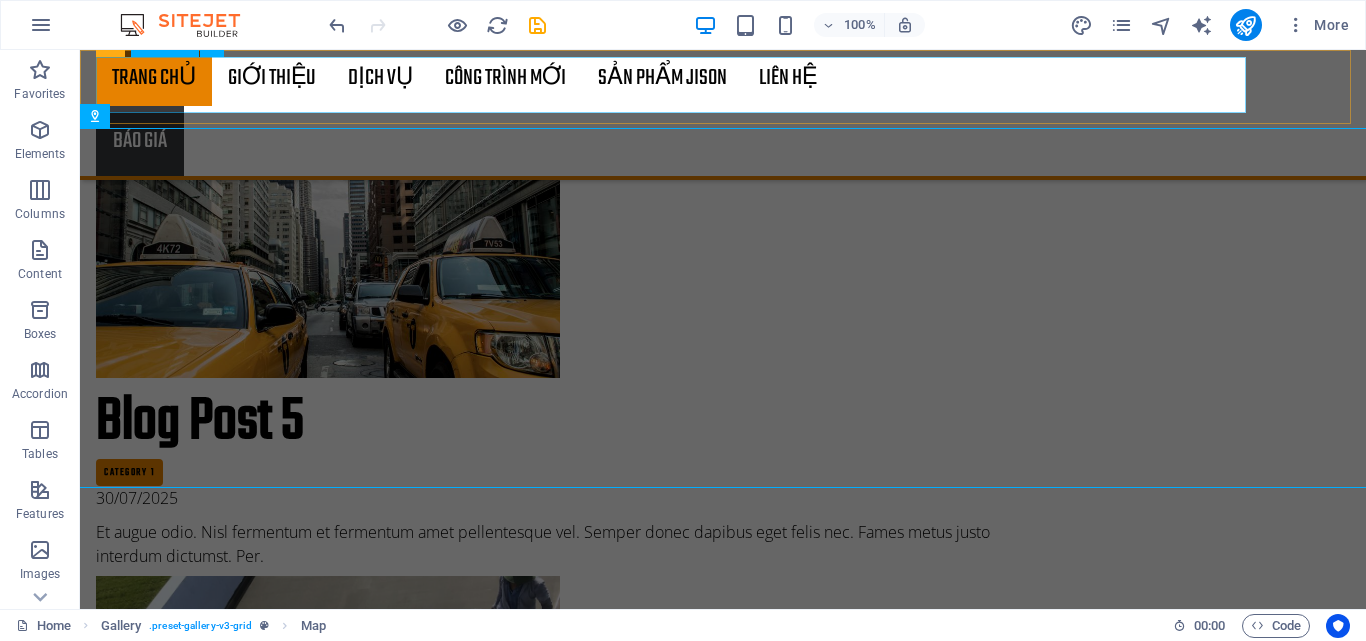 scroll, scrollTop: 7264, scrollLeft: 0, axis: vertical 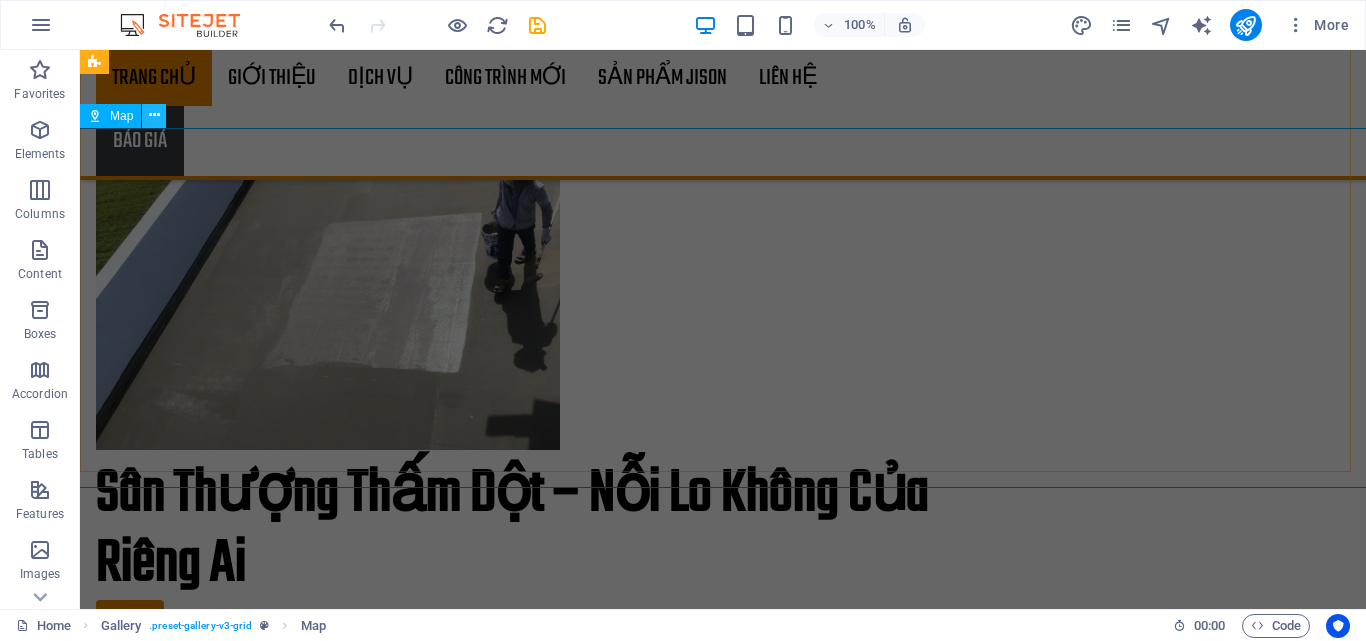 click at bounding box center (154, 115) 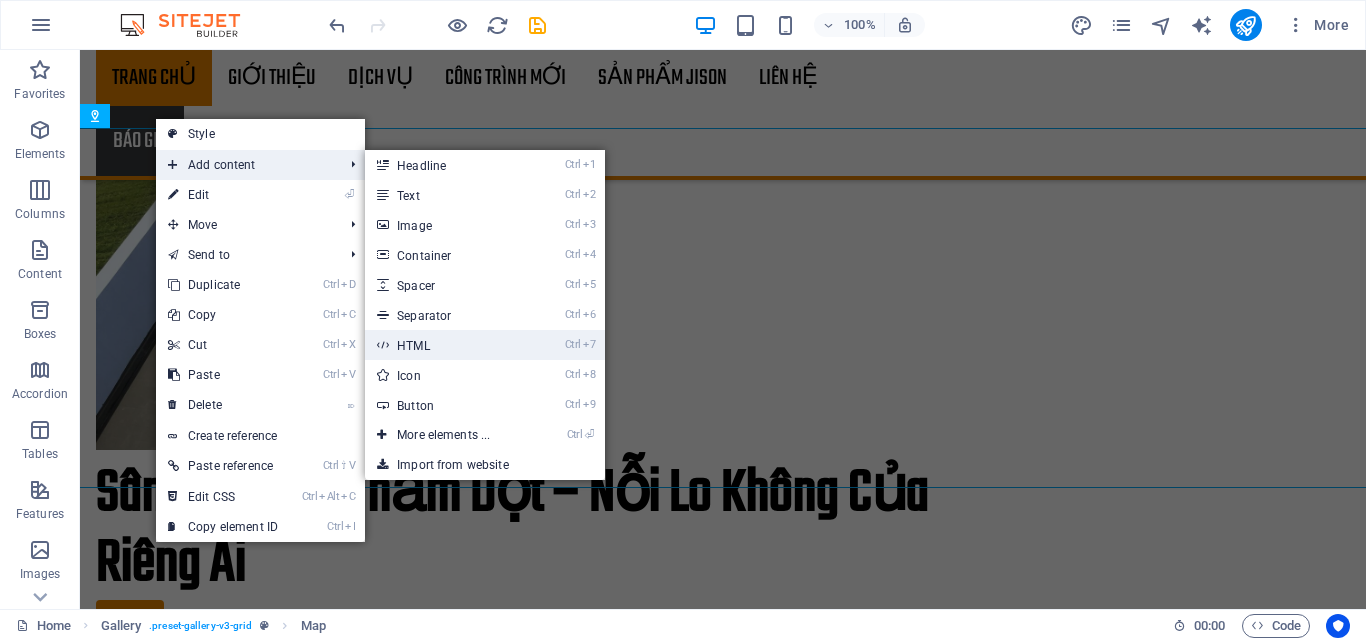 click on "Ctrl 7  HTML" at bounding box center (447, 345) 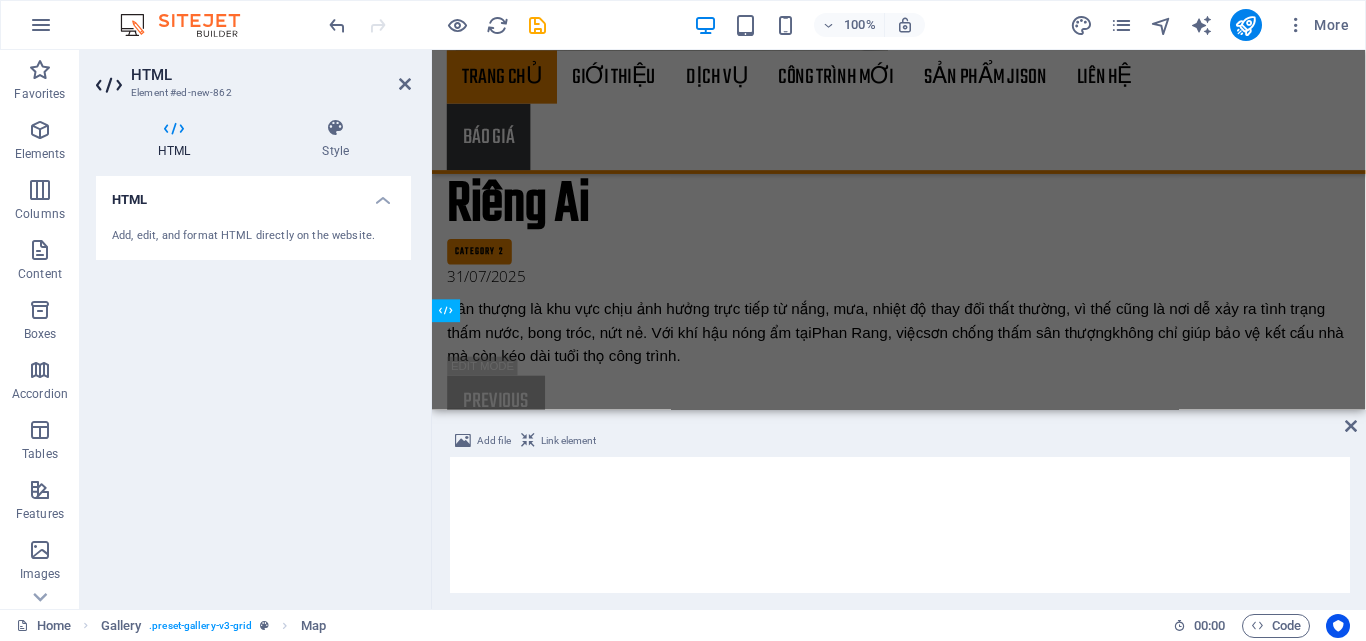 scroll, scrollTop: 6868, scrollLeft: 0, axis: vertical 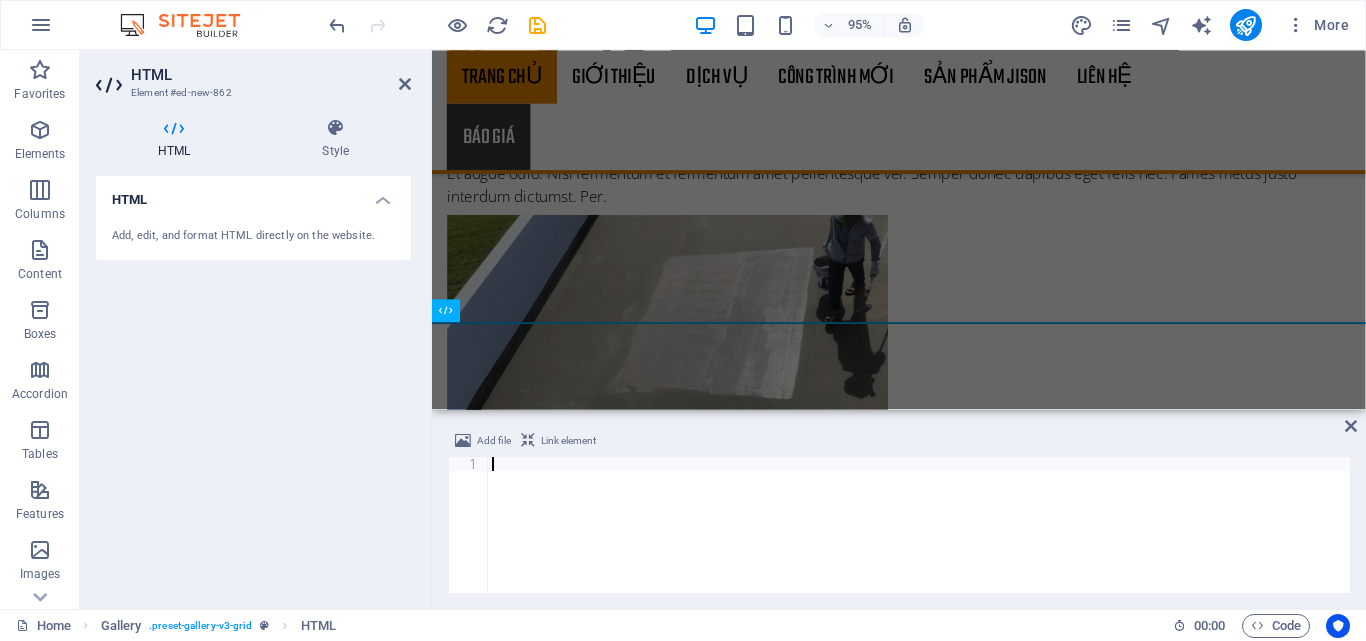 click on "Link element" at bounding box center [568, 441] 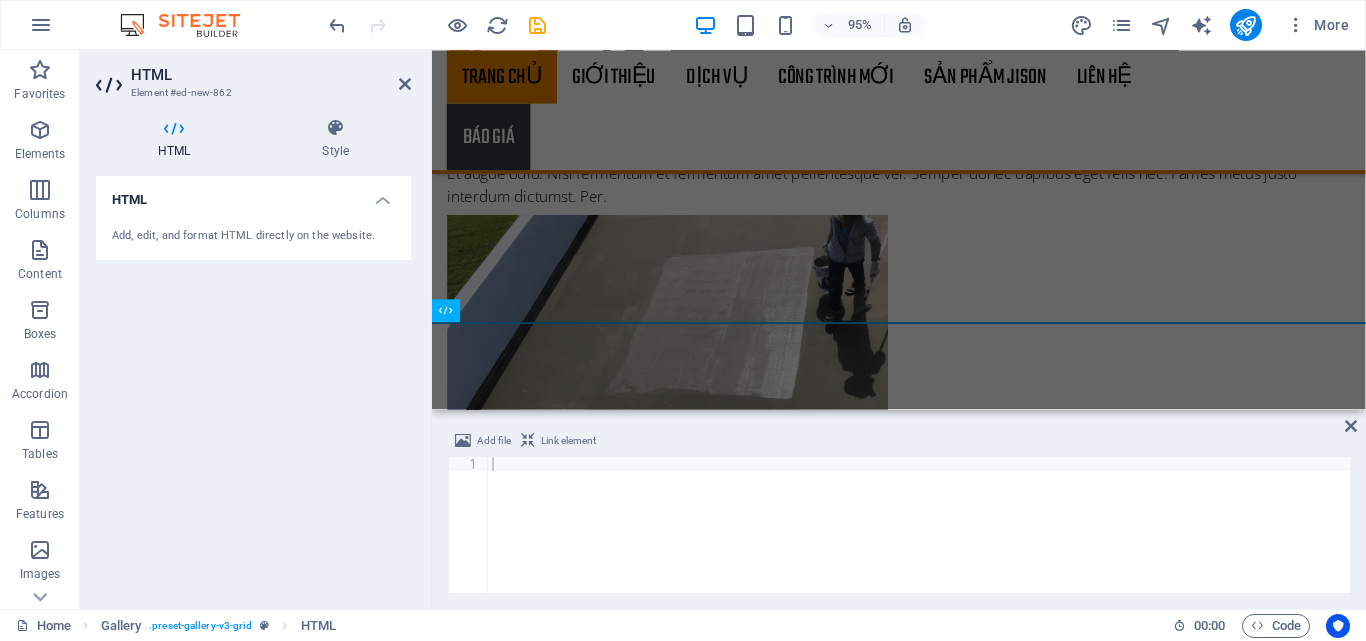 click on "Link element" at bounding box center [568, 441] 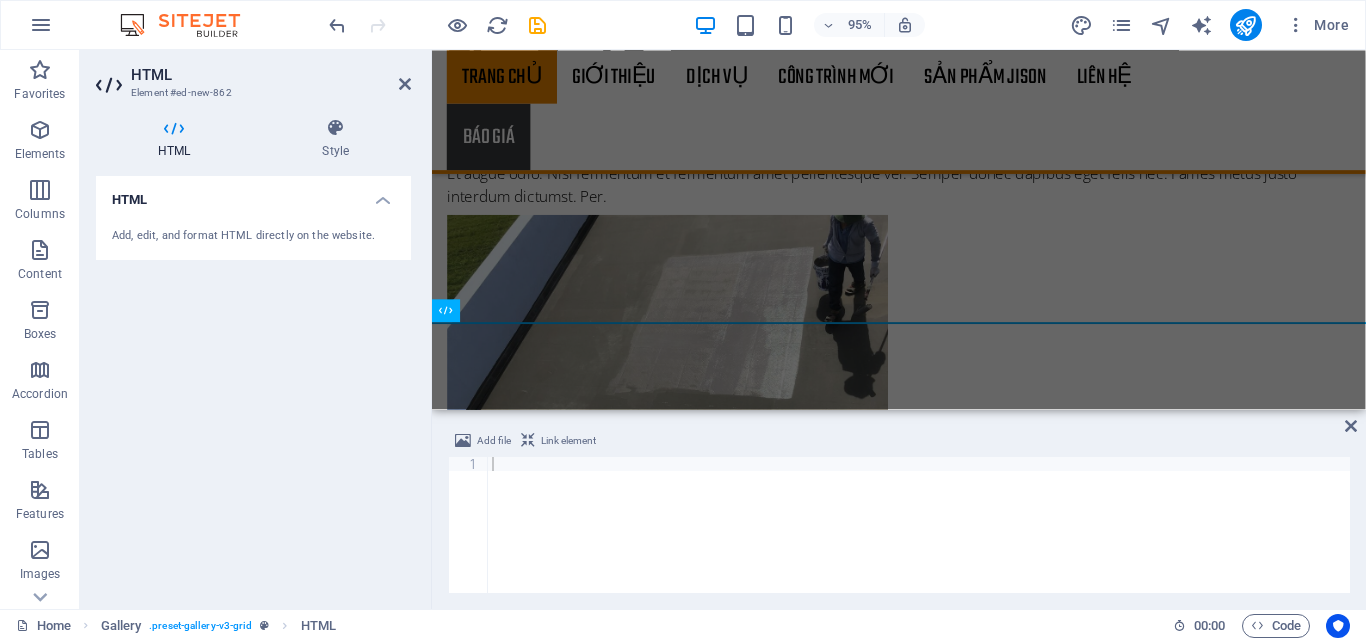 click at bounding box center (919, 539) 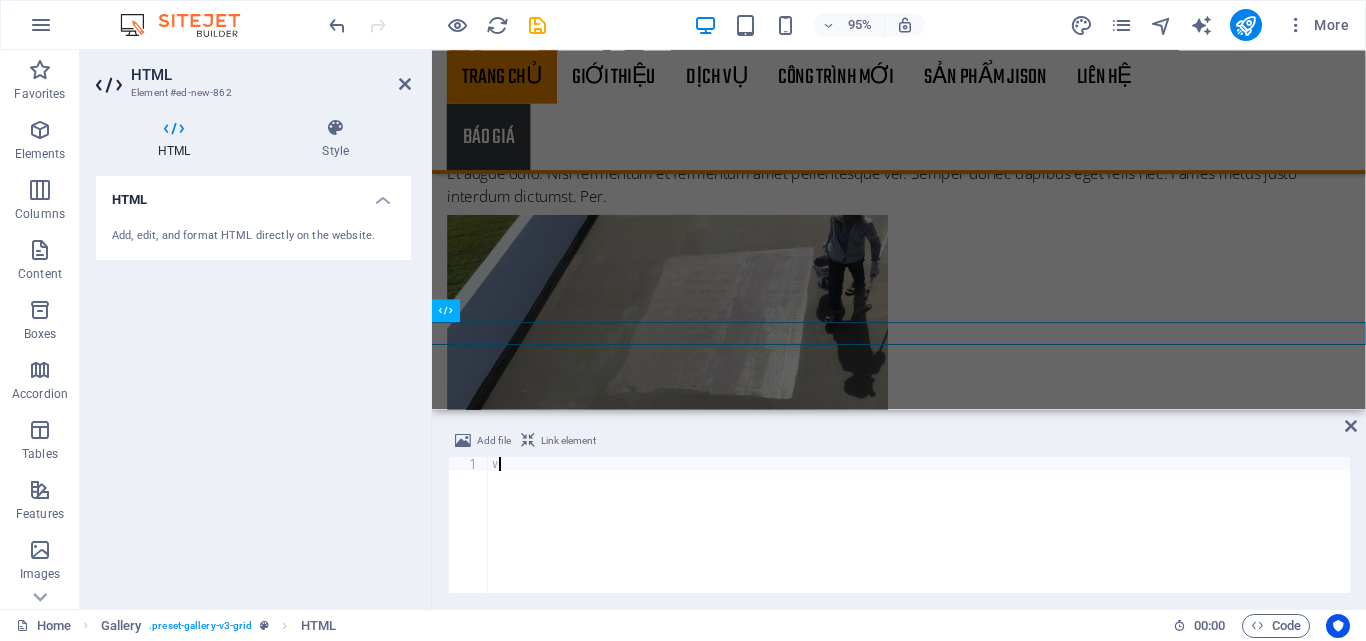 drag, startPoint x: 806, startPoint y: 467, endPoint x: 593, endPoint y: 456, distance: 213.28384 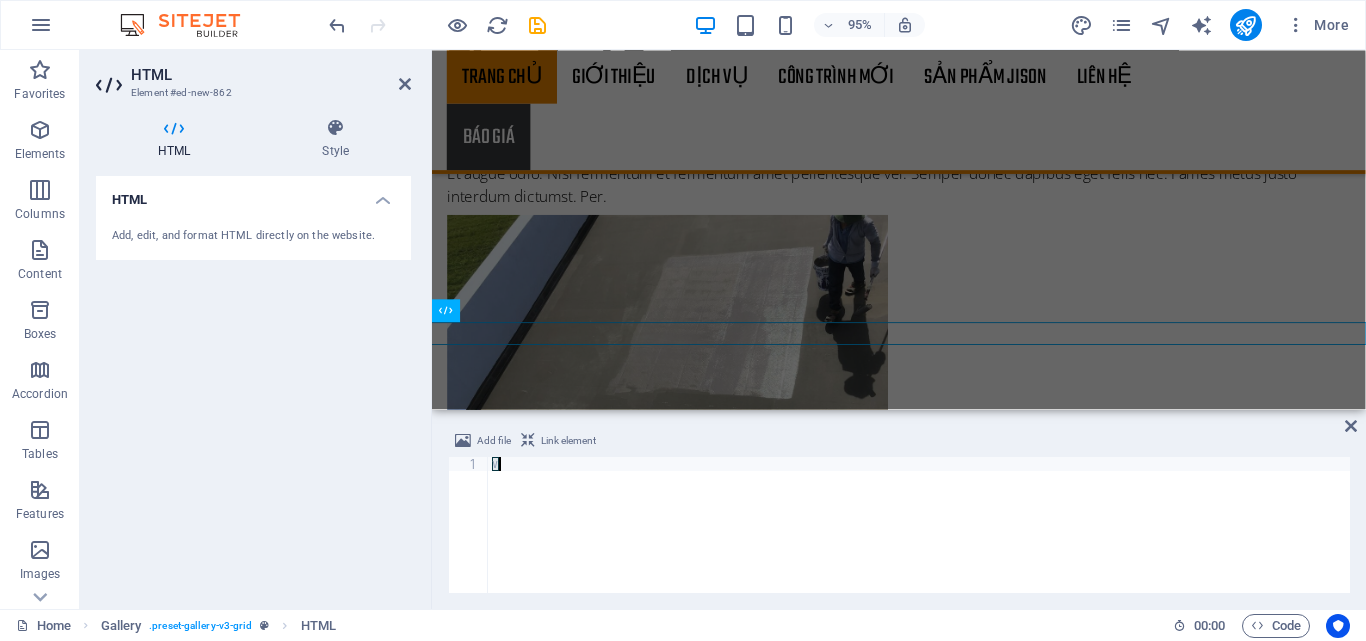 click on "v" at bounding box center [919, 539] 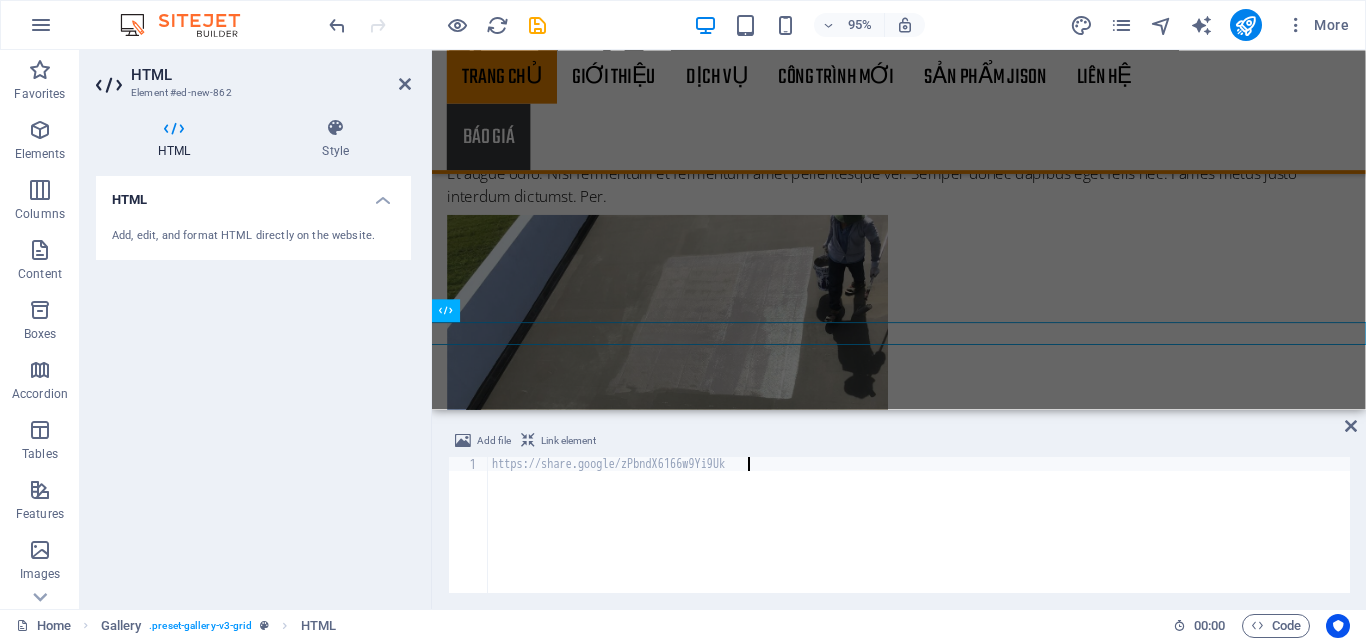 click on "https://share.google/zPbndX6166w9Yi9Uk" at bounding box center [919, 539] 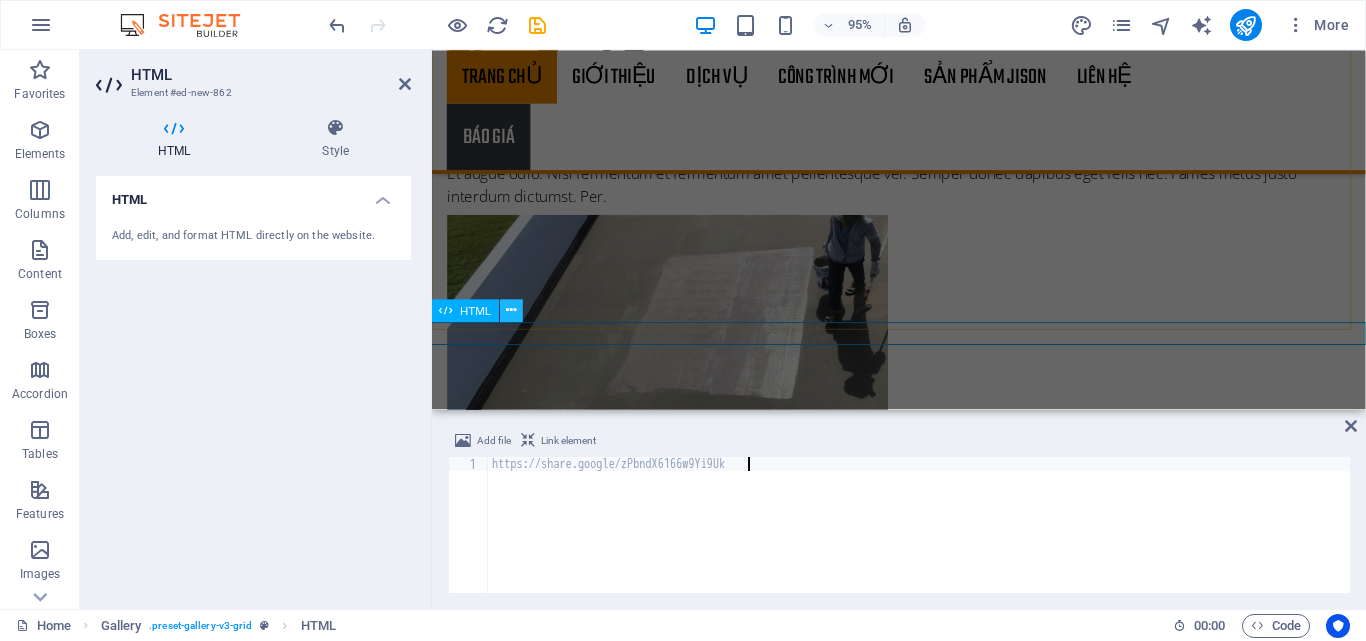 type on "https://share.google/zPbndX6166w9Yi9Uk" 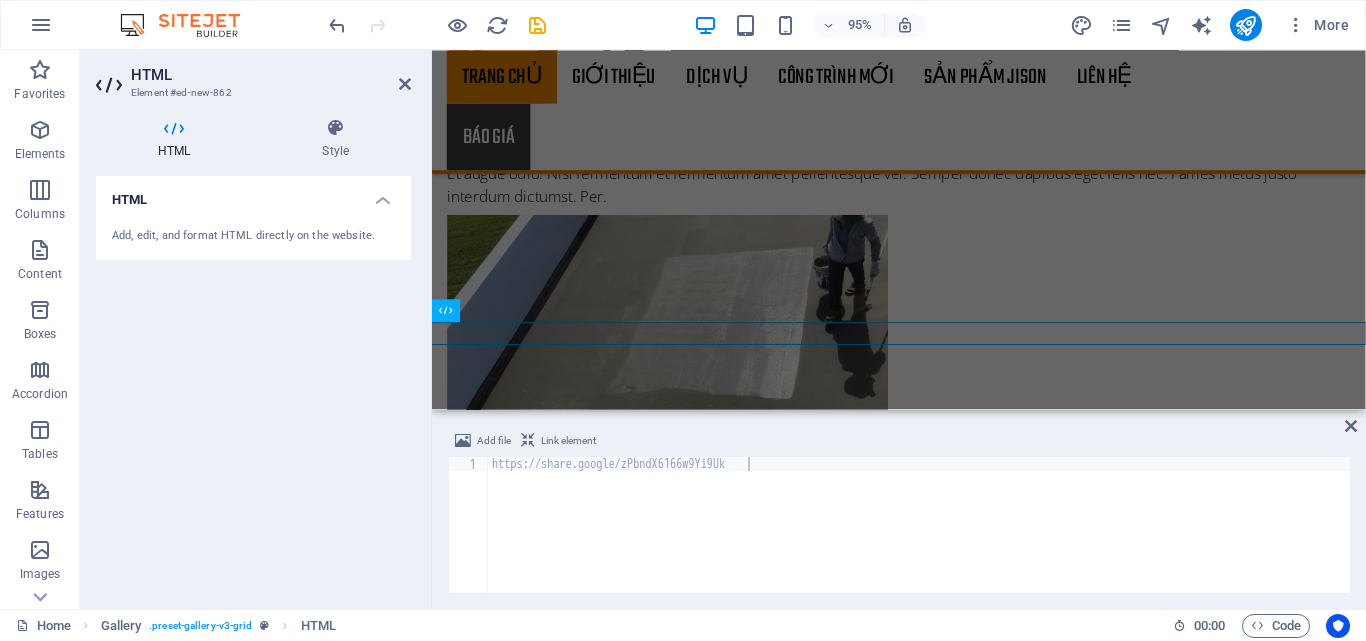 click on "HTML Add, edit, and format HTML directly on the website." at bounding box center (253, 384) 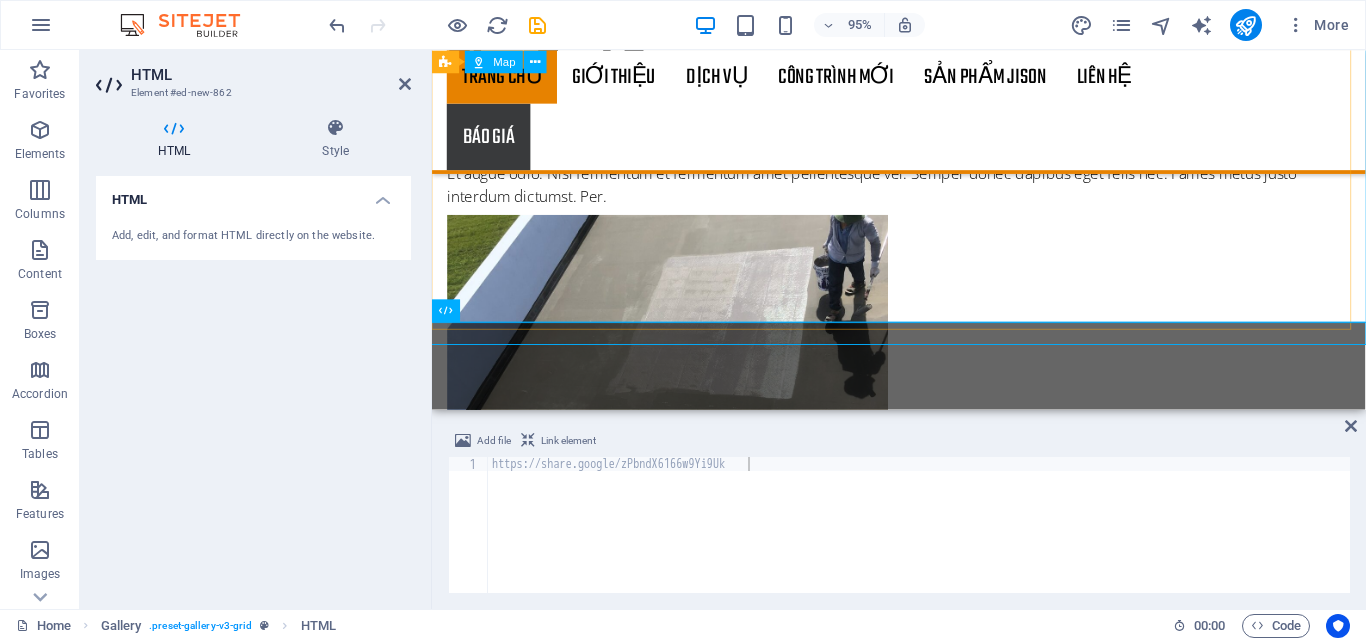 click on "Oops! Something went wrong. This page didn't load Google Maps correctly. See the JavaScript console for technical details." at bounding box center [923, 3867] 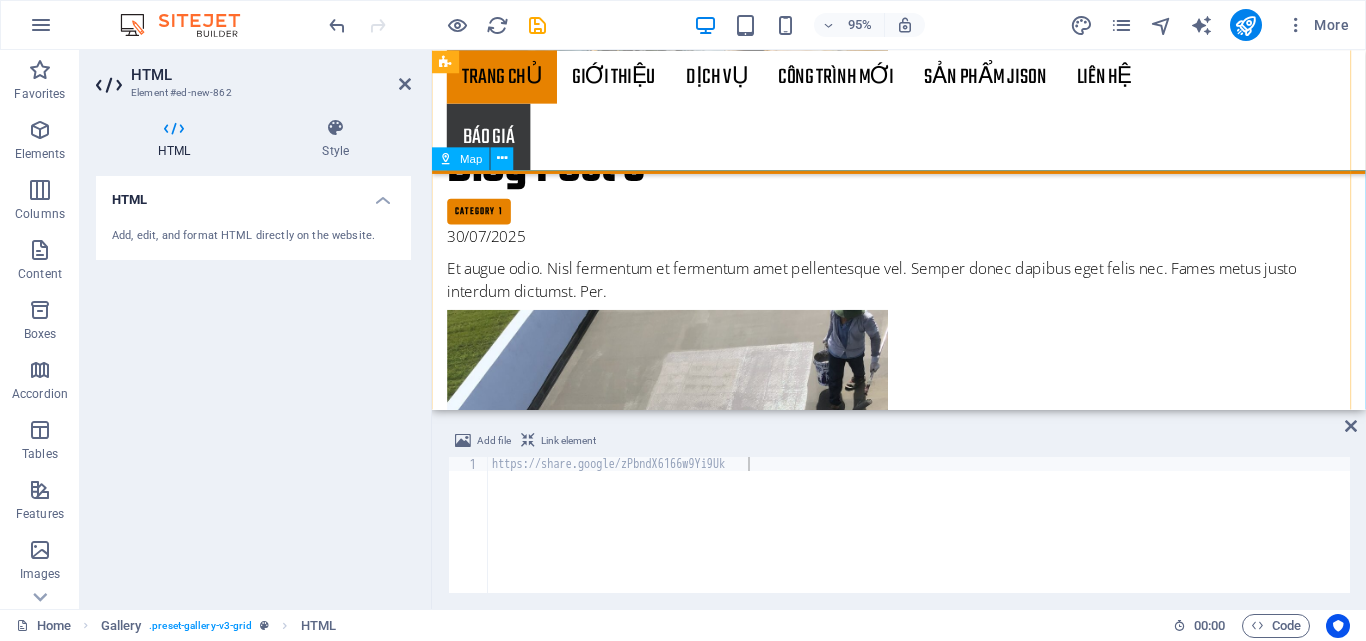 scroll, scrollTop: 6668, scrollLeft: 0, axis: vertical 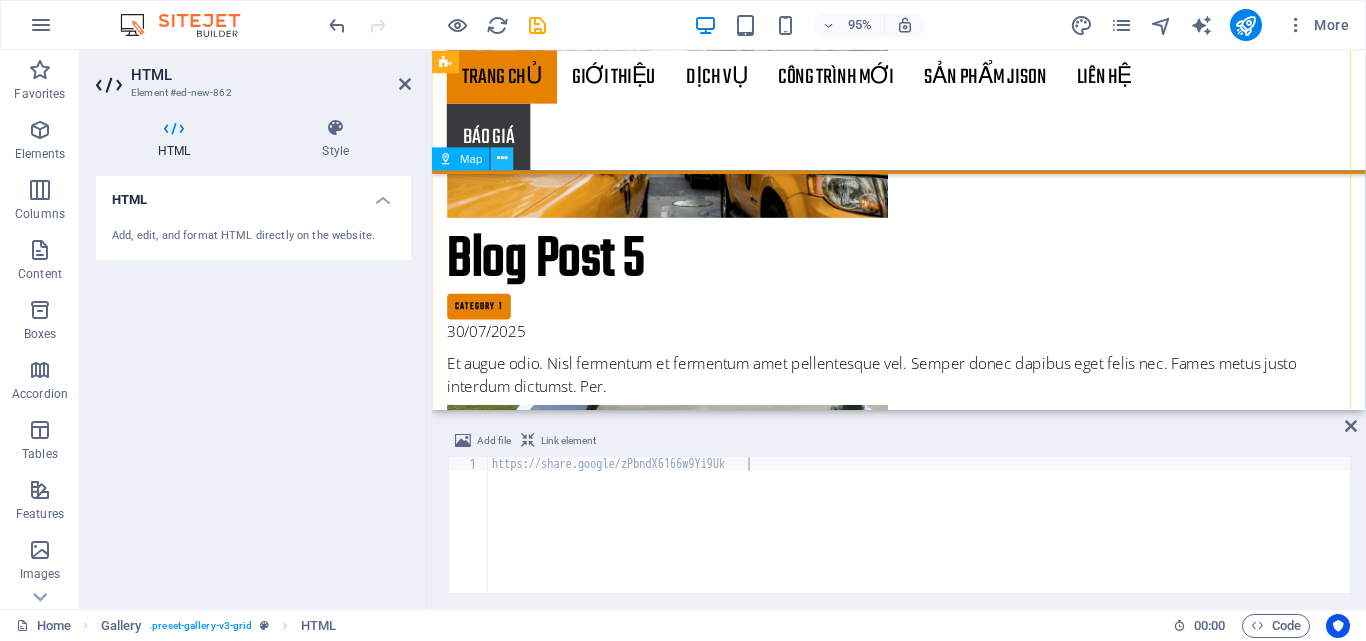 click at bounding box center [502, 158] 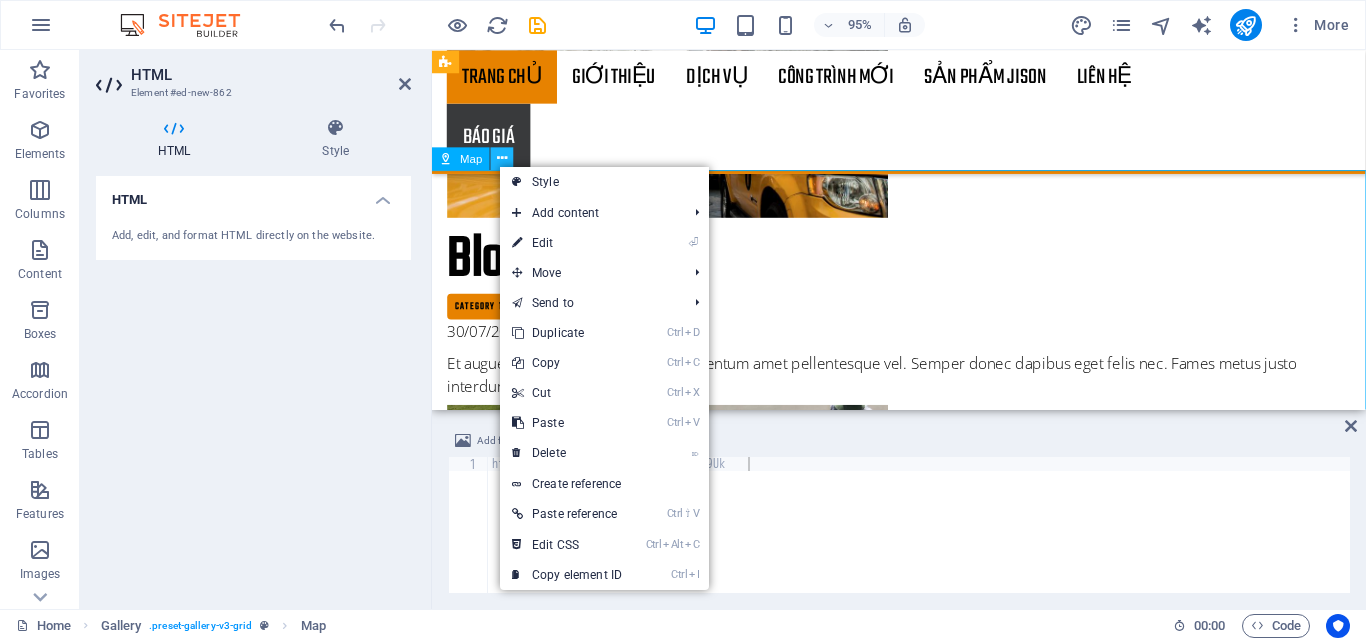 scroll, scrollTop: 7064, scrollLeft: 0, axis: vertical 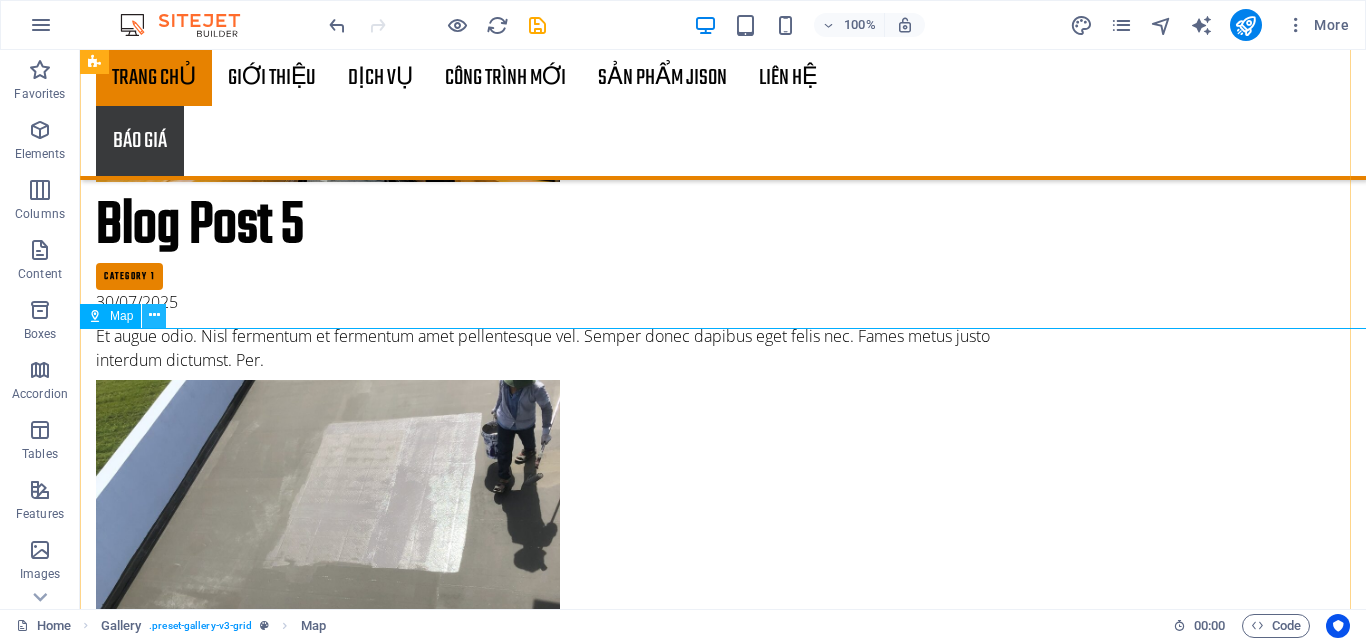 click at bounding box center (154, 315) 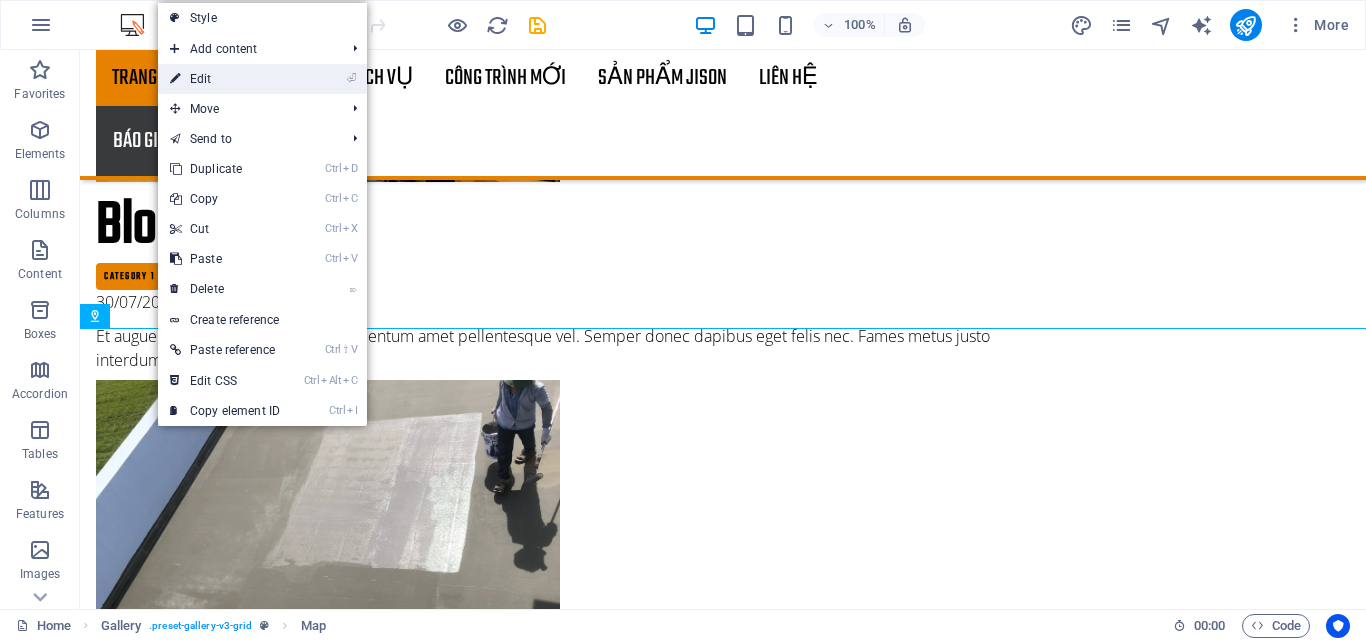 click on "⏎  Edit" at bounding box center [225, 79] 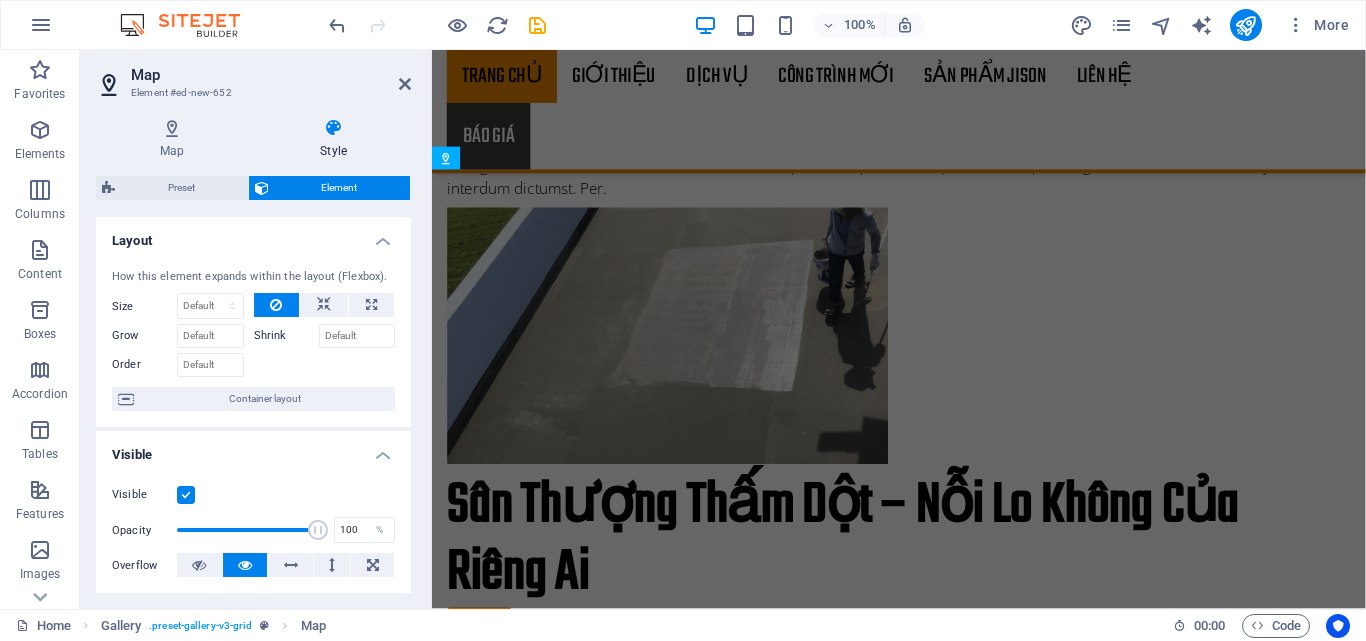 scroll, scrollTop: 6668, scrollLeft: 0, axis: vertical 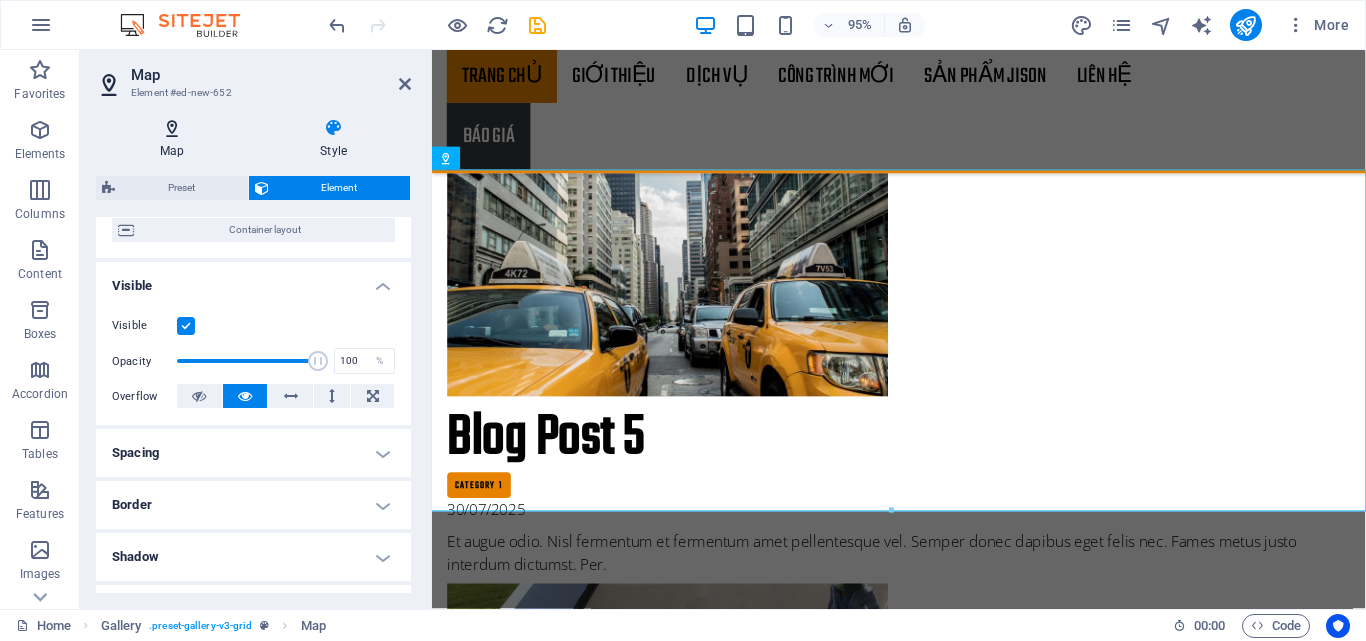 click on "Map" at bounding box center (176, 139) 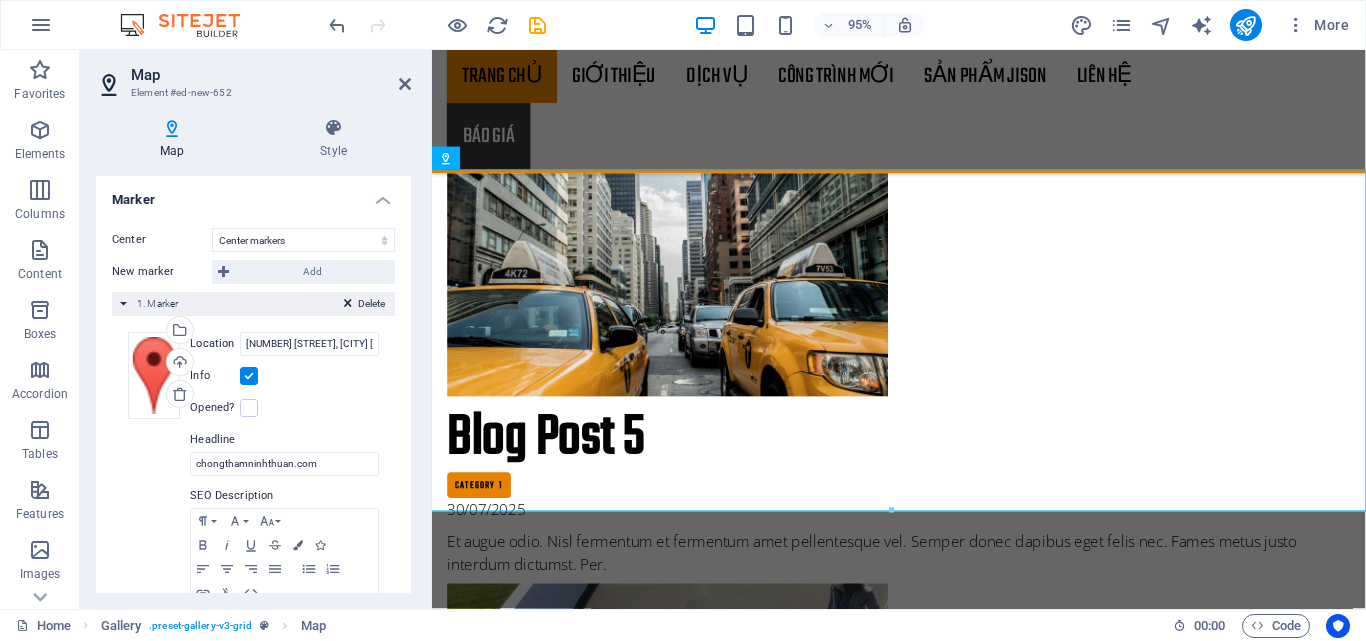 scroll, scrollTop: 407, scrollLeft: 0, axis: vertical 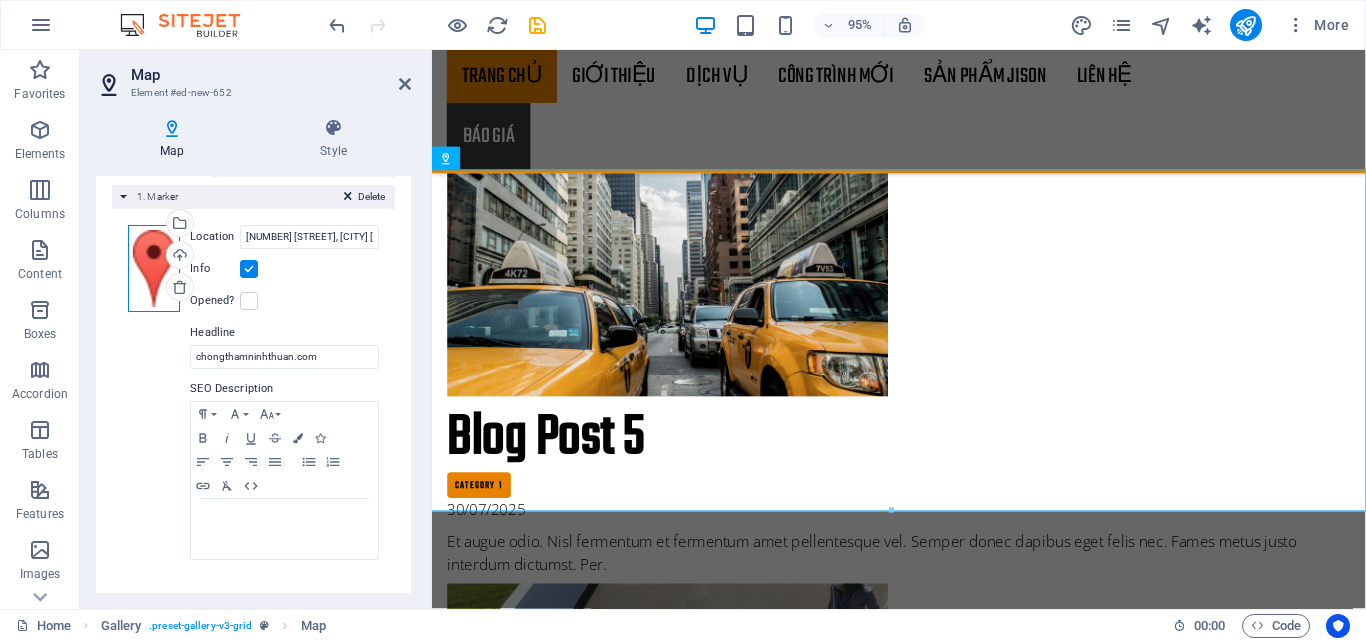 click on "Drag files here, click to choose files or select files from Files or our free stock photos & videos" at bounding box center (154, 268) 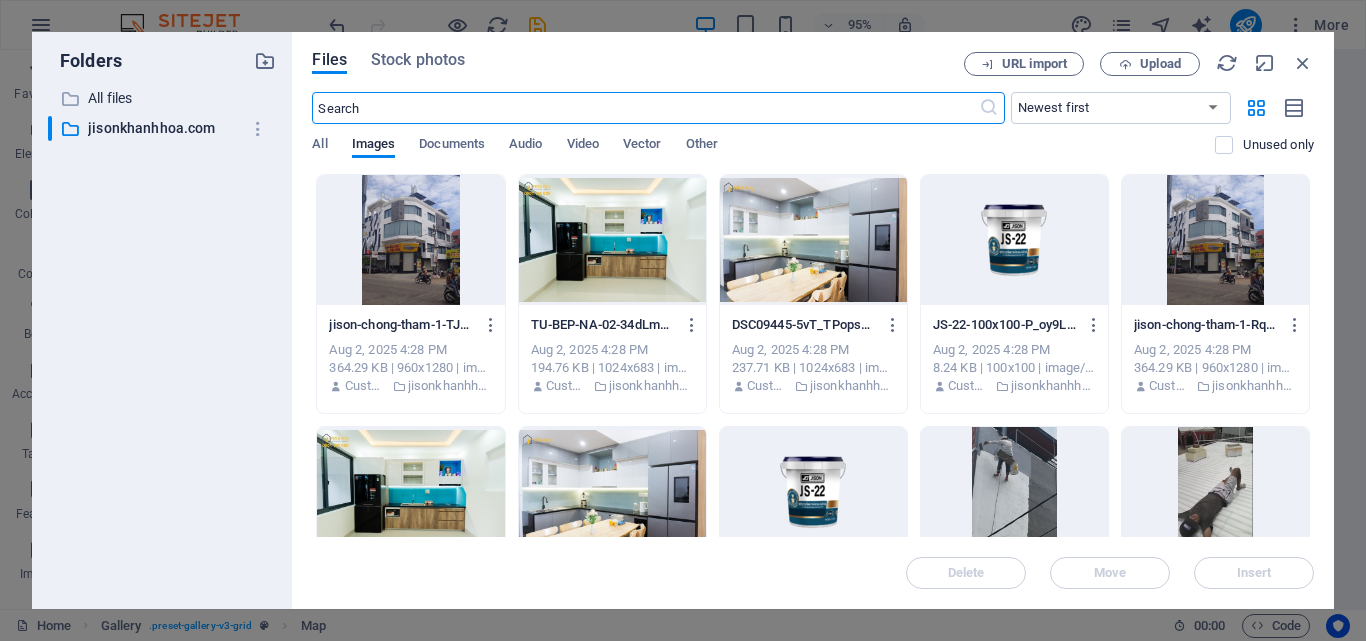 scroll, scrollTop: 6921, scrollLeft: 0, axis: vertical 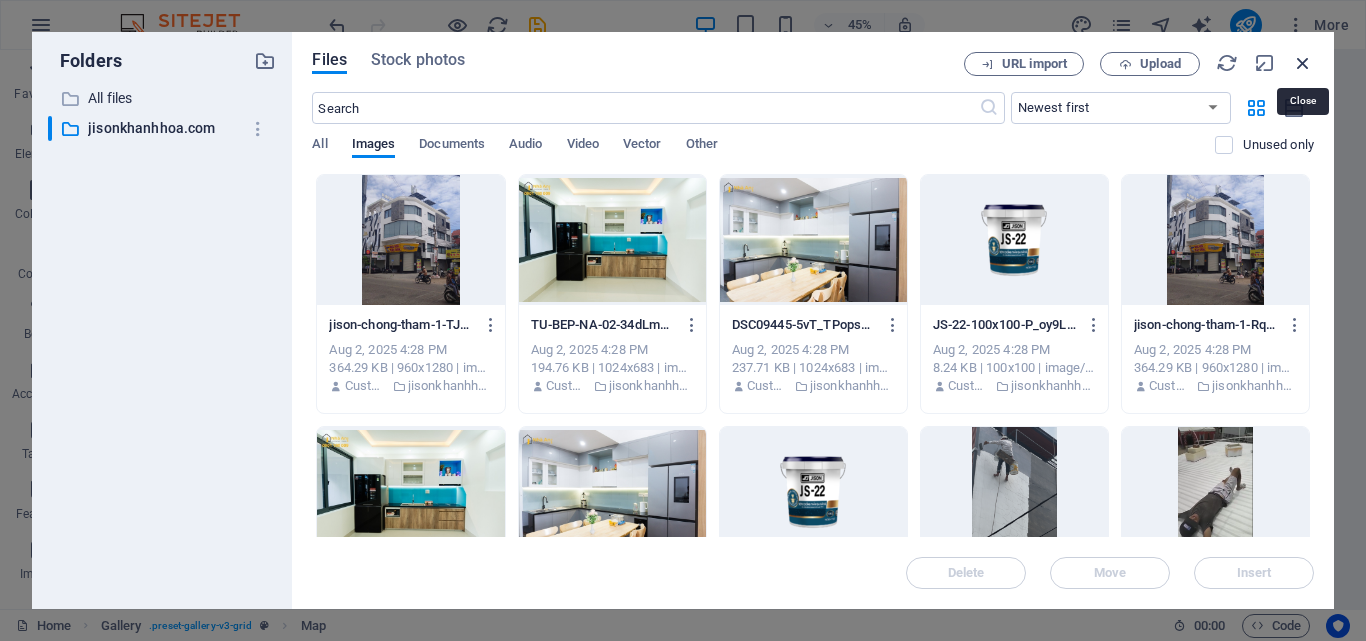 drag, startPoint x: 1308, startPoint y: 63, endPoint x: 921, endPoint y: 12, distance: 390.346 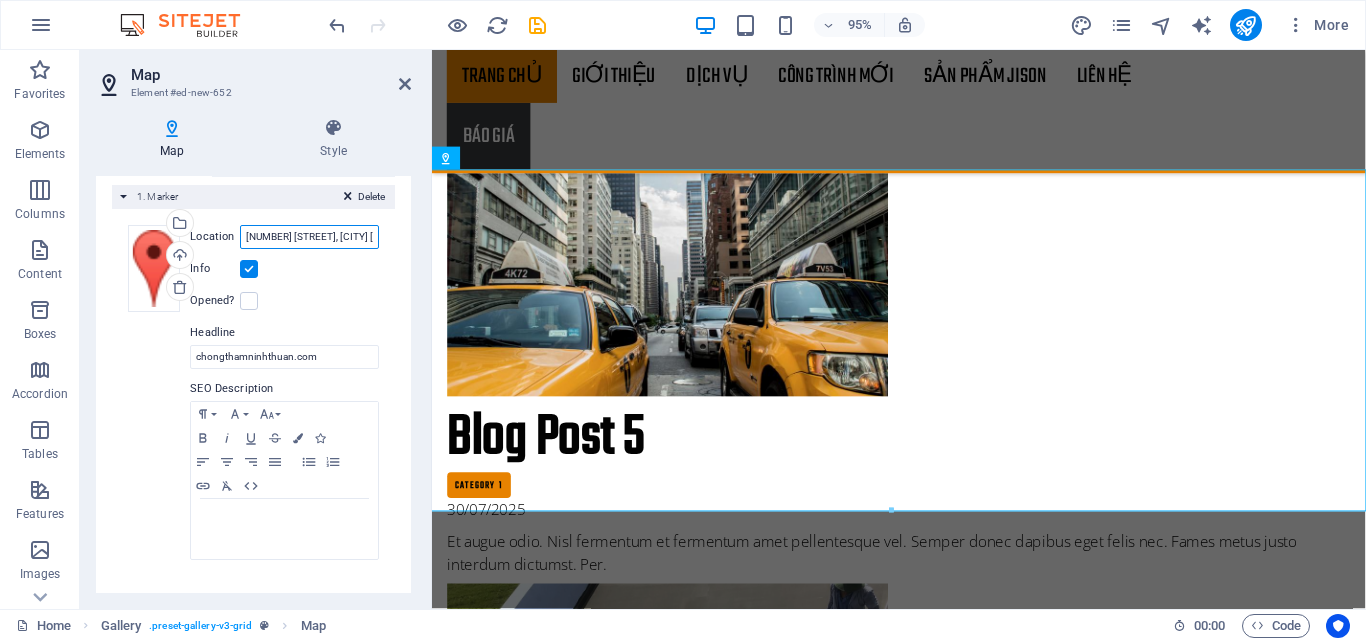 click on "[NUMBER] [STREET], [CITY] [PROVINCE]" at bounding box center (309, 237) 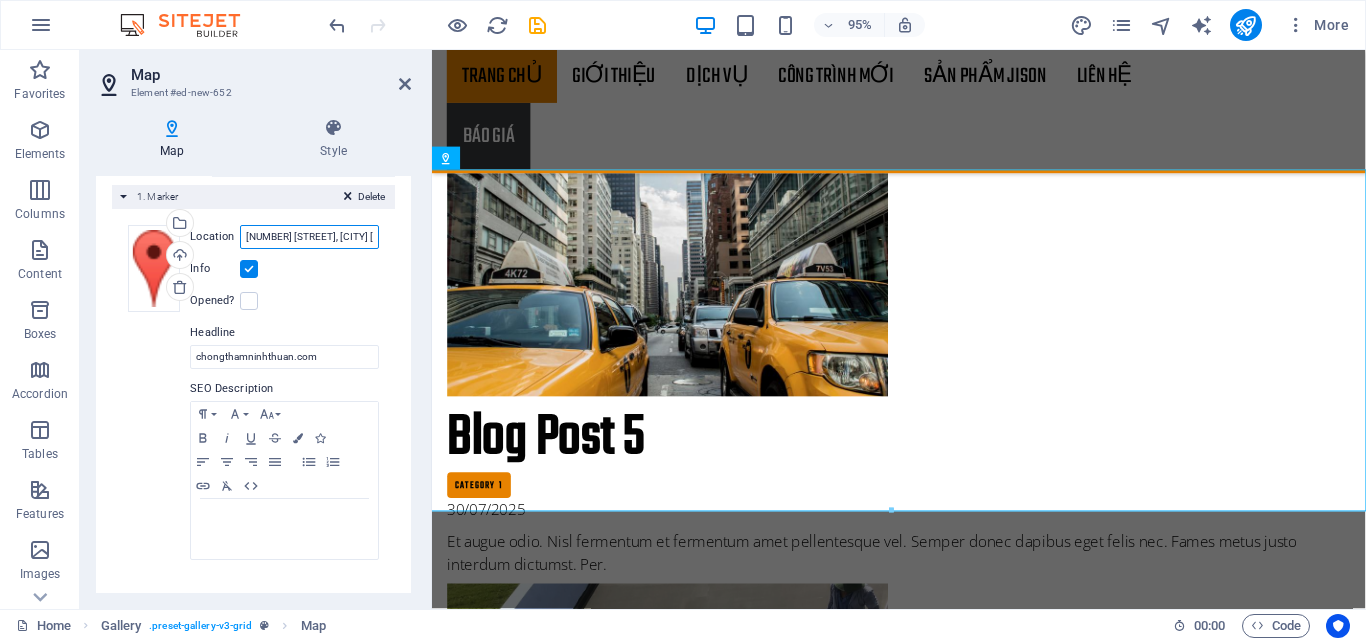 click on "[NUMBER] [STREET], [CITY] [PROVINCE]" at bounding box center (309, 237) 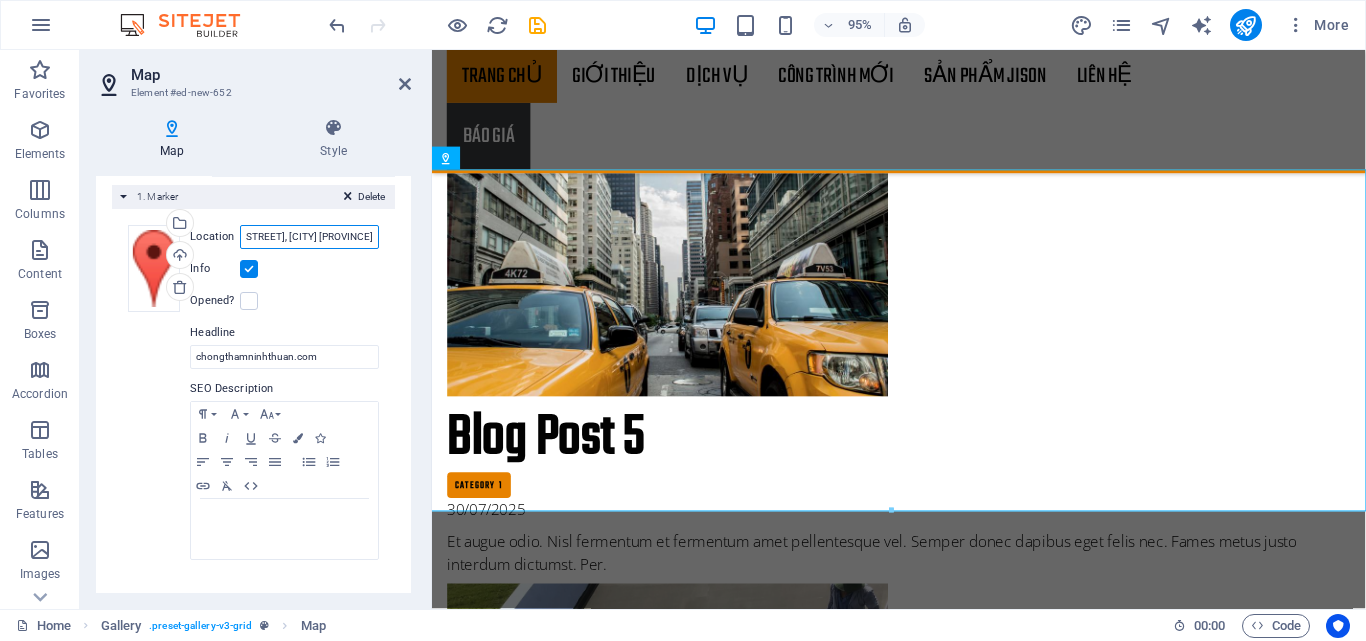 drag, startPoint x: 243, startPoint y: 241, endPoint x: 419, endPoint y: 233, distance: 176.18172 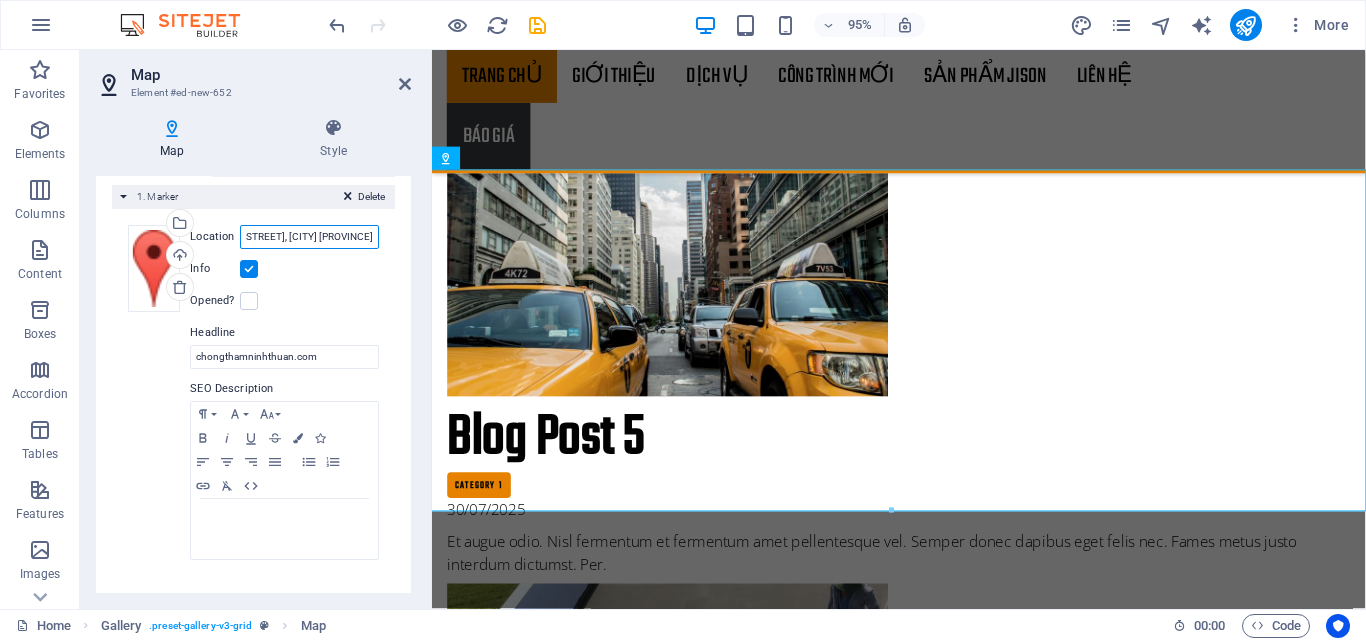 paste on "https://share.google/zPbndX6166w9Yi9Uk" 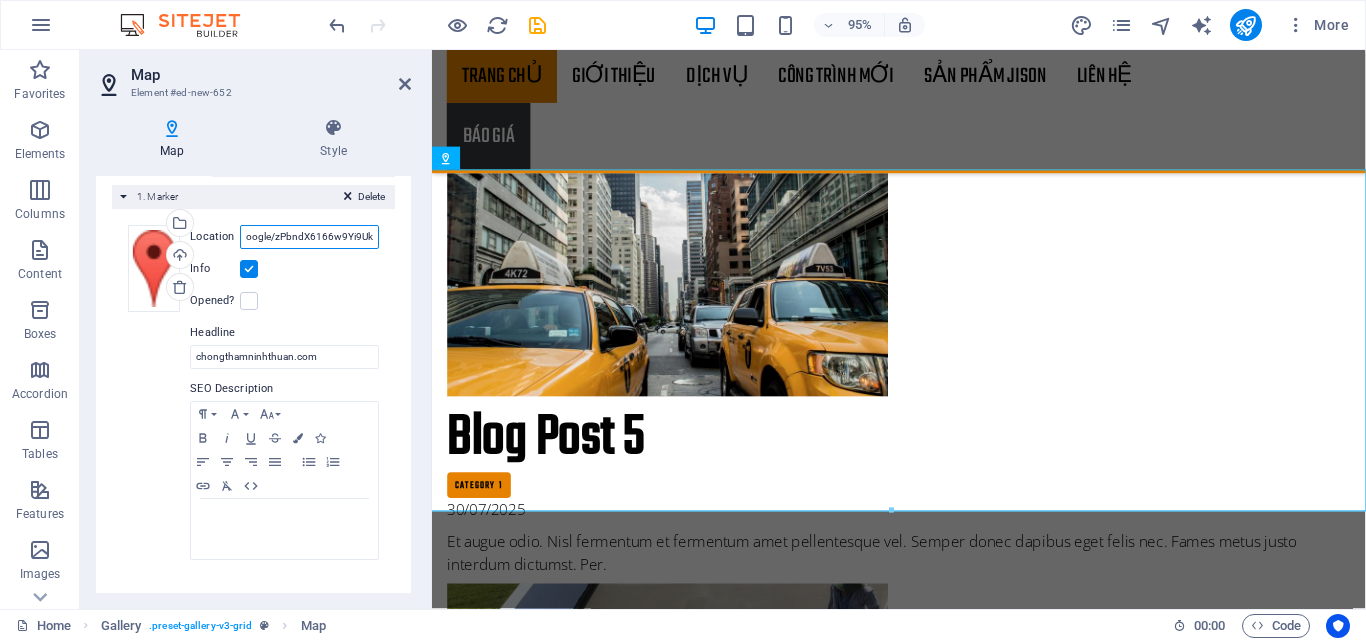 scroll, scrollTop: 0, scrollLeft: 67, axis: horizontal 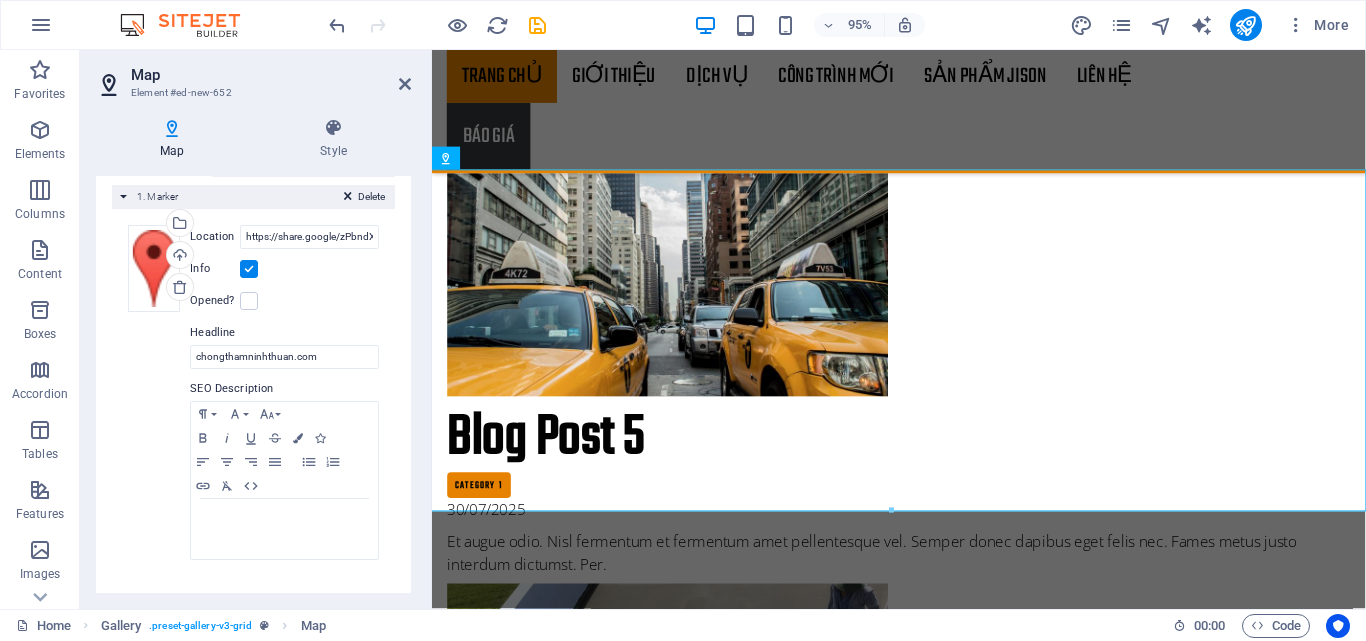 click on "Location https://share.google/zPbndX6166w9Yi9Uk Width auto px Info Opened? Headline chongthamninhthuan.com SEO Description Paragraph Format Normal Heading 1 Heading 2 Heading 3 Heading 4 Heading 5 Heading 6 Code Font Family Arial Georgia Impact Tahoma Times New Roman Verdana Font Size 8 9 10 11 12 14 18 24 30 36 48 60 72 96 Bold Italic Underline Strikethrough Colors Icons Align Left Align Center Align Right Align Justify Unordered List Ordered List Insert Link Clear Formatting HTML" at bounding box center [282, 393] 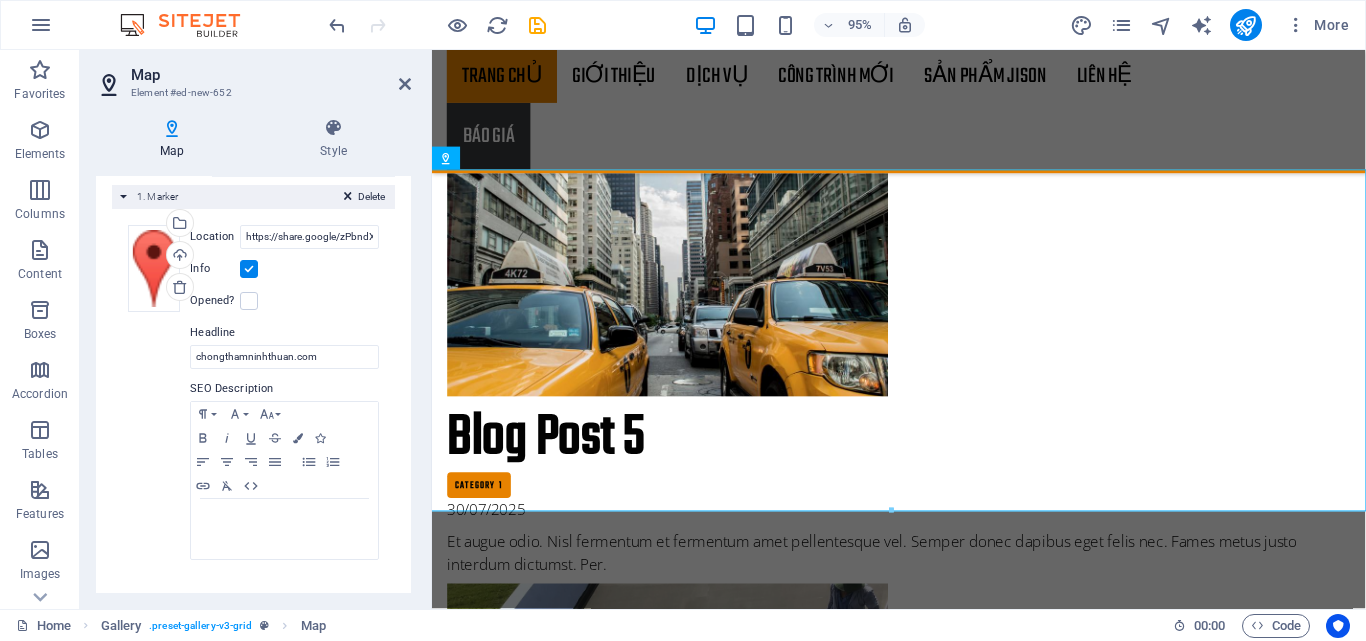 click on "1. Marker" at bounding box center [157, 196] 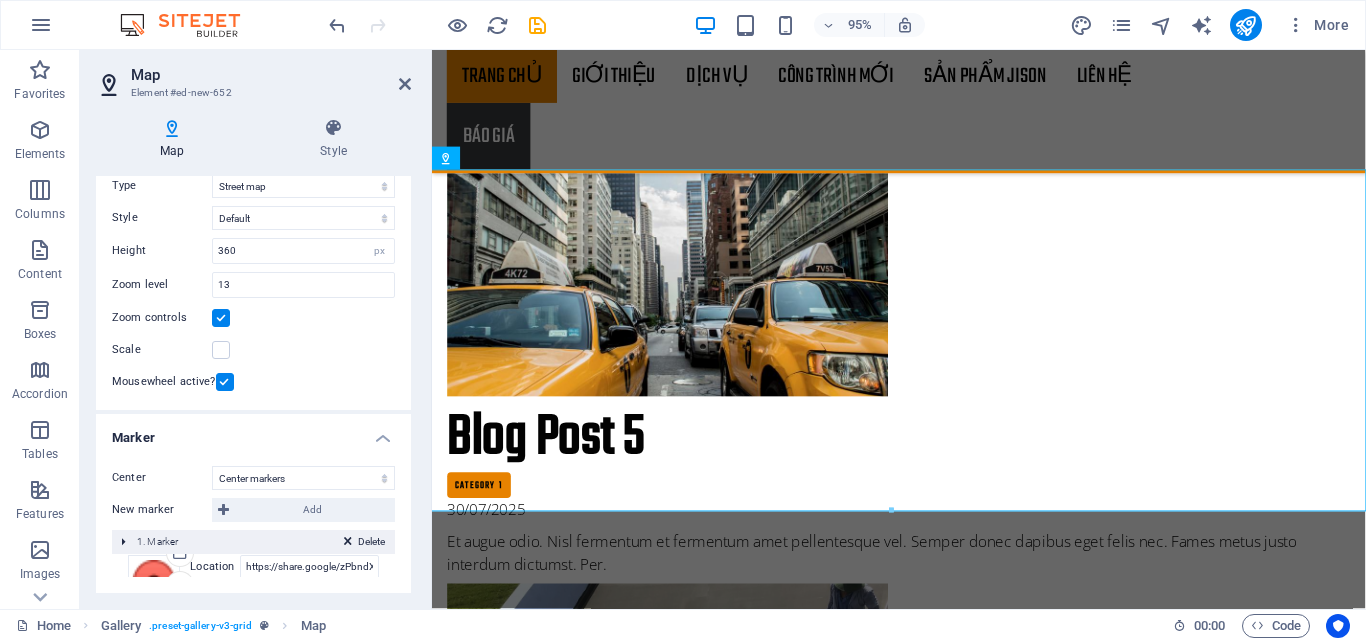 scroll, scrollTop: 39, scrollLeft: 0, axis: vertical 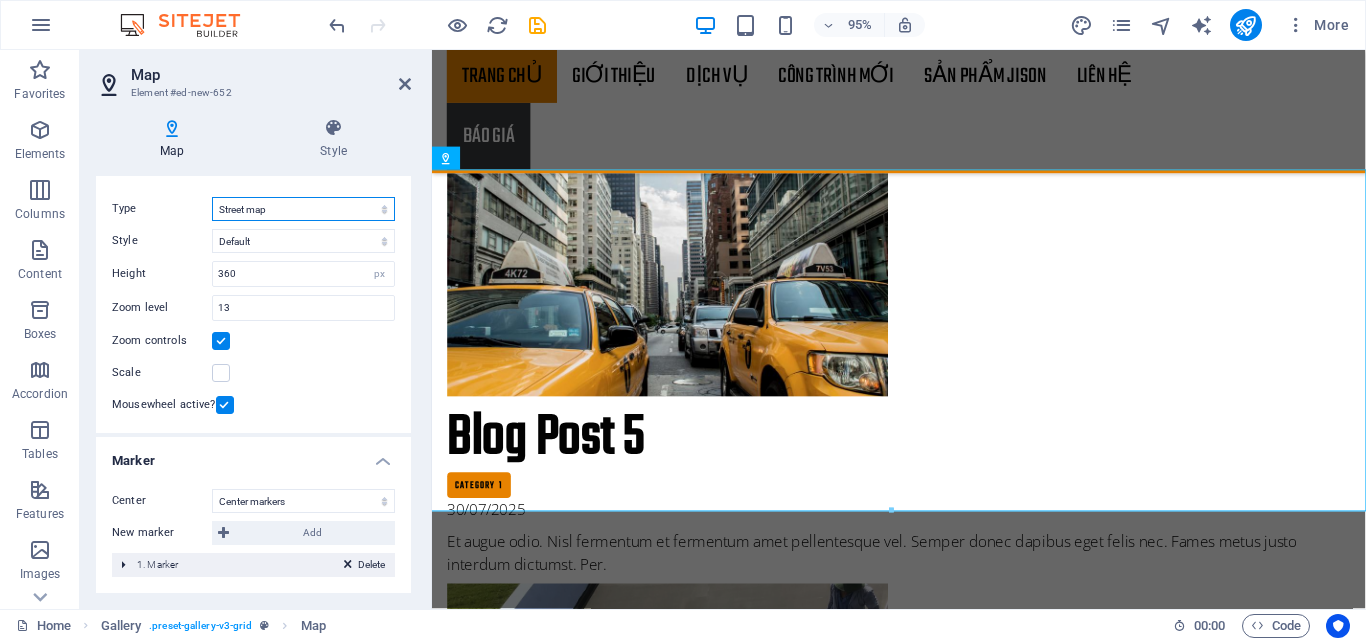 click on "Street map Satellite view Satellite view with streets Terrain map" at bounding box center (303, 209) 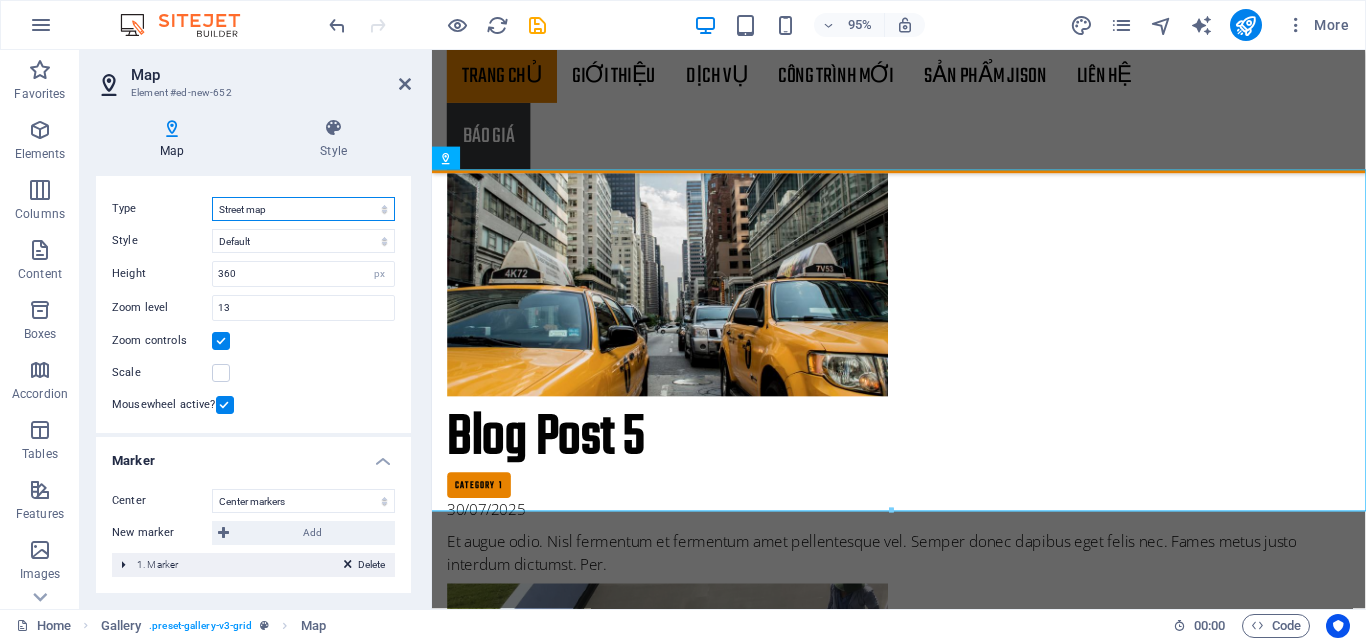 select on "hybrid" 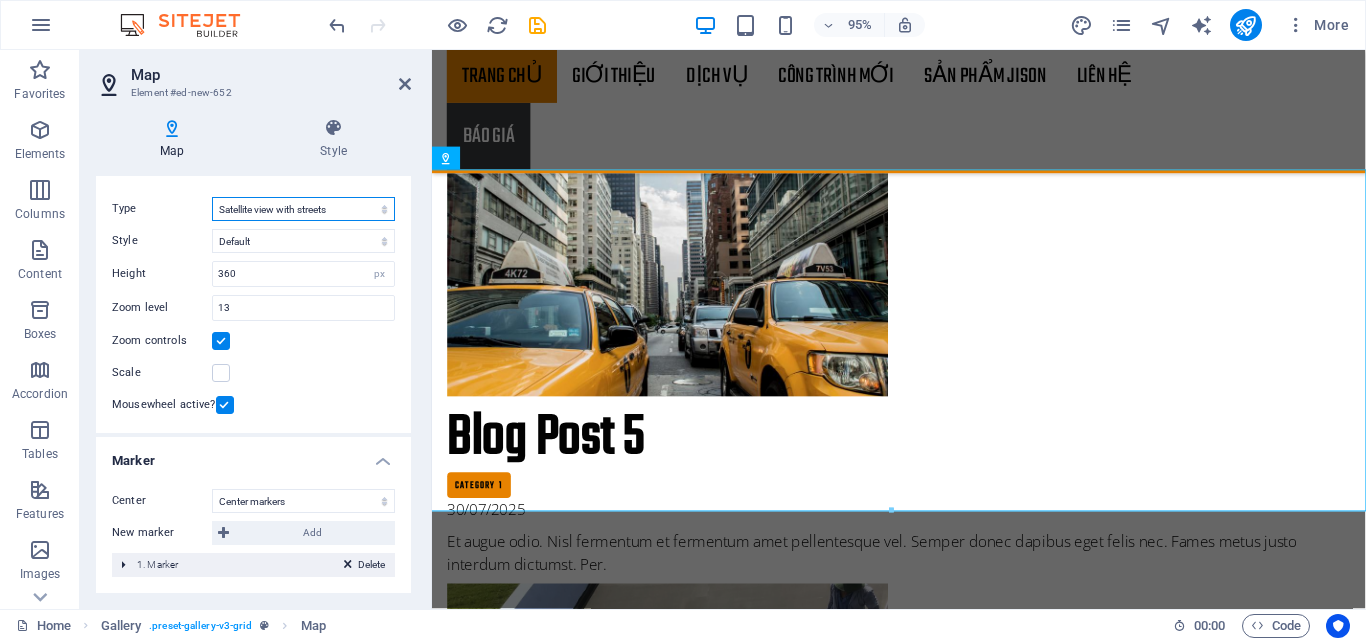 click on "Street map Satellite view Satellite view with streets Terrain map" at bounding box center [303, 209] 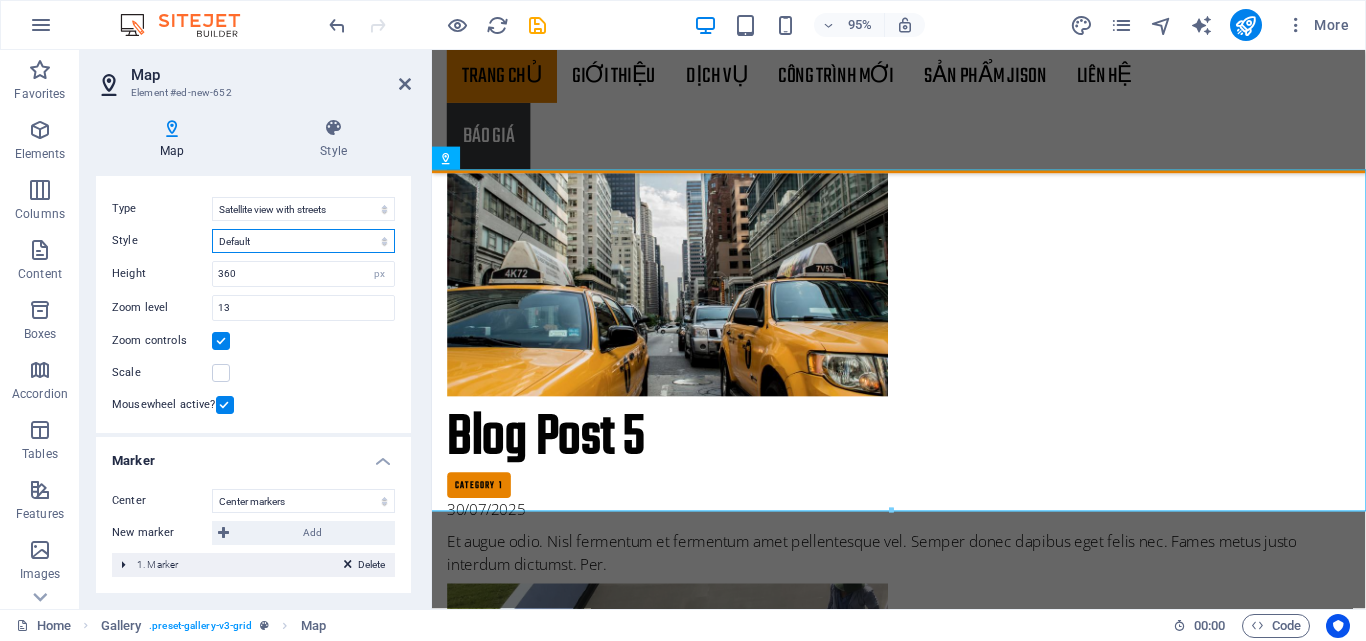 click on "Default Colorize Pale Dawn Subtle Grayscale Shades of Grey Apple Maps Blue Water Midnight Commander Light Monochrome Paper Neutral Blue Hints of Gold Black &amp; White No labels" at bounding box center [303, 241] 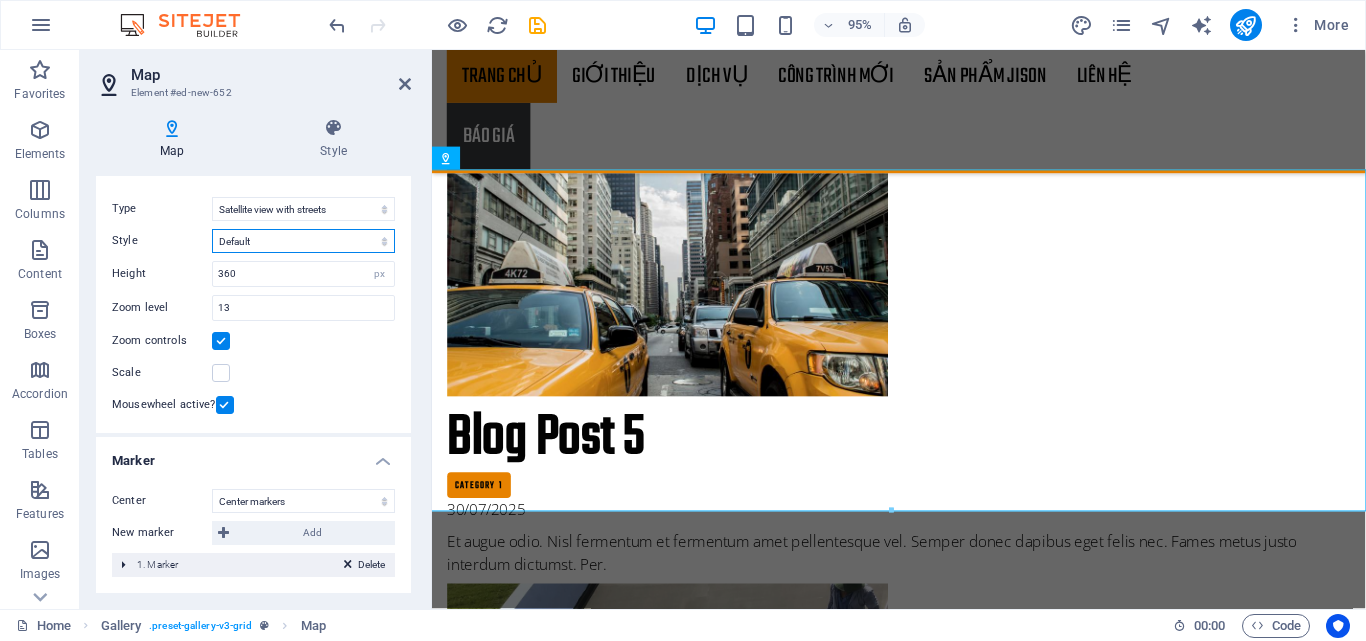 click on "Default Colorize Pale Dawn Subtle Grayscale Shades of Grey Apple Maps Blue Water Midnight Commander Light Monochrome Paper Neutral Blue Hints of Gold Black &amp; White No labels" at bounding box center (303, 241) 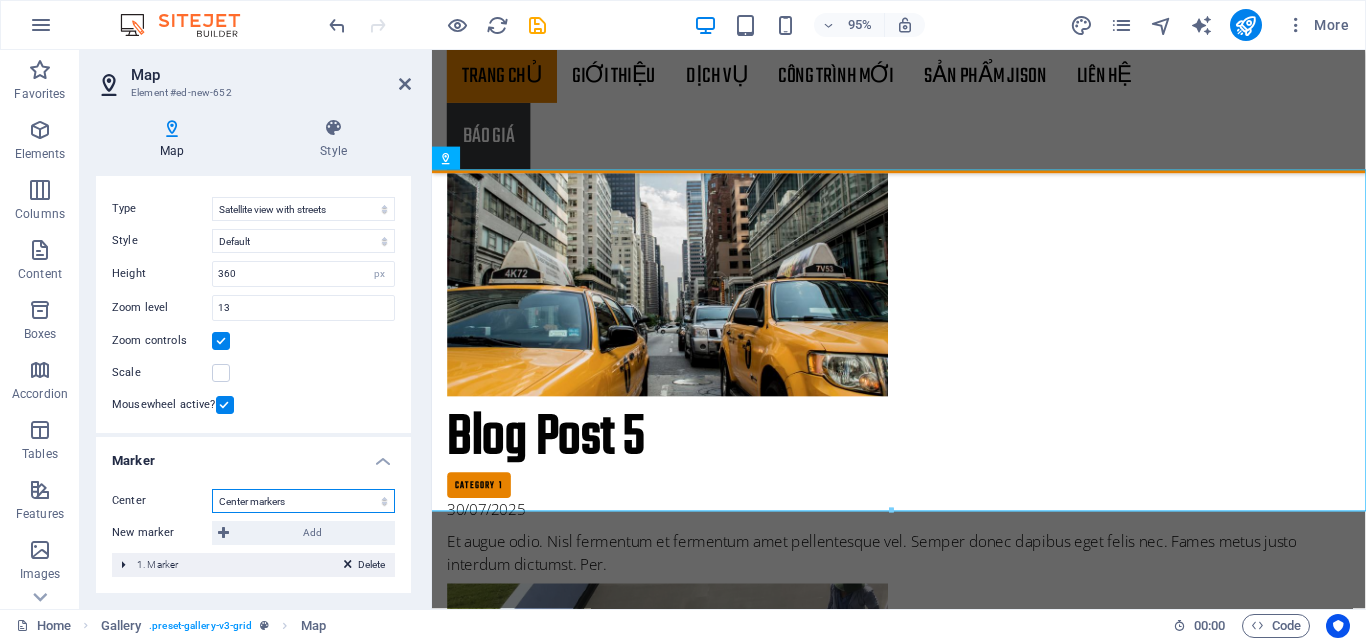 click on "Don't center Center markers Center and zoom markers" at bounding box center [303, 501] 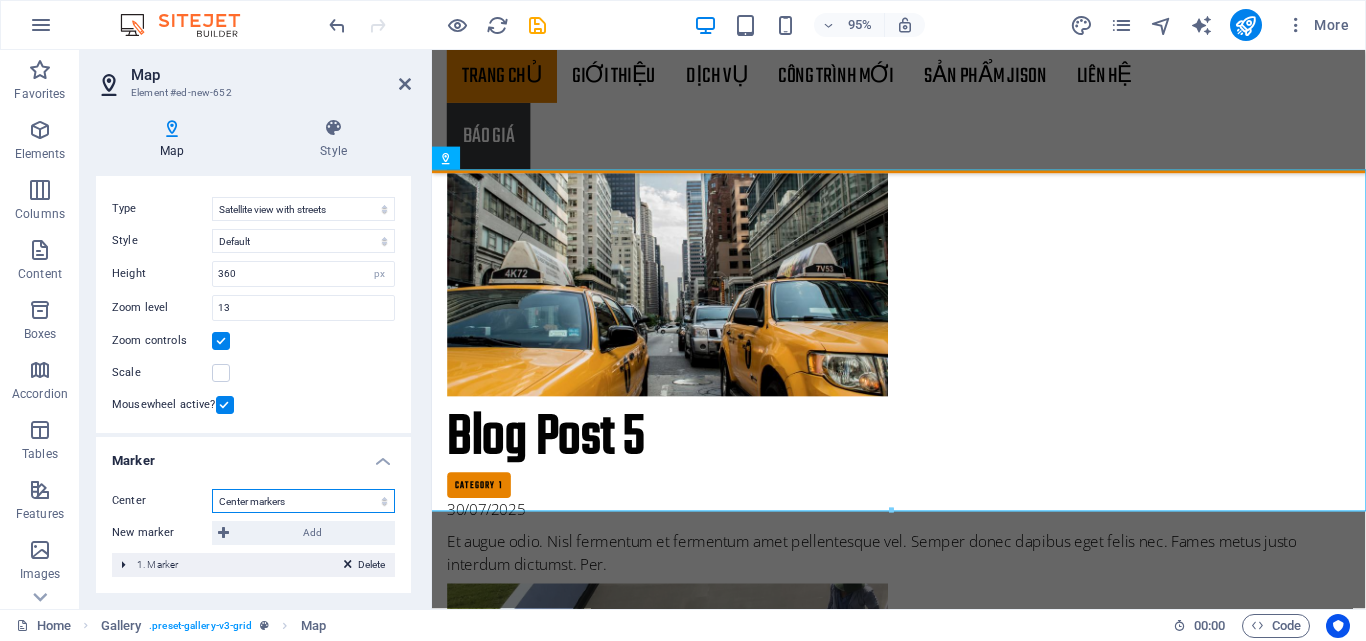 click on "Don't center Center markers Center and zoom markers" at bounding box center [303, 501] 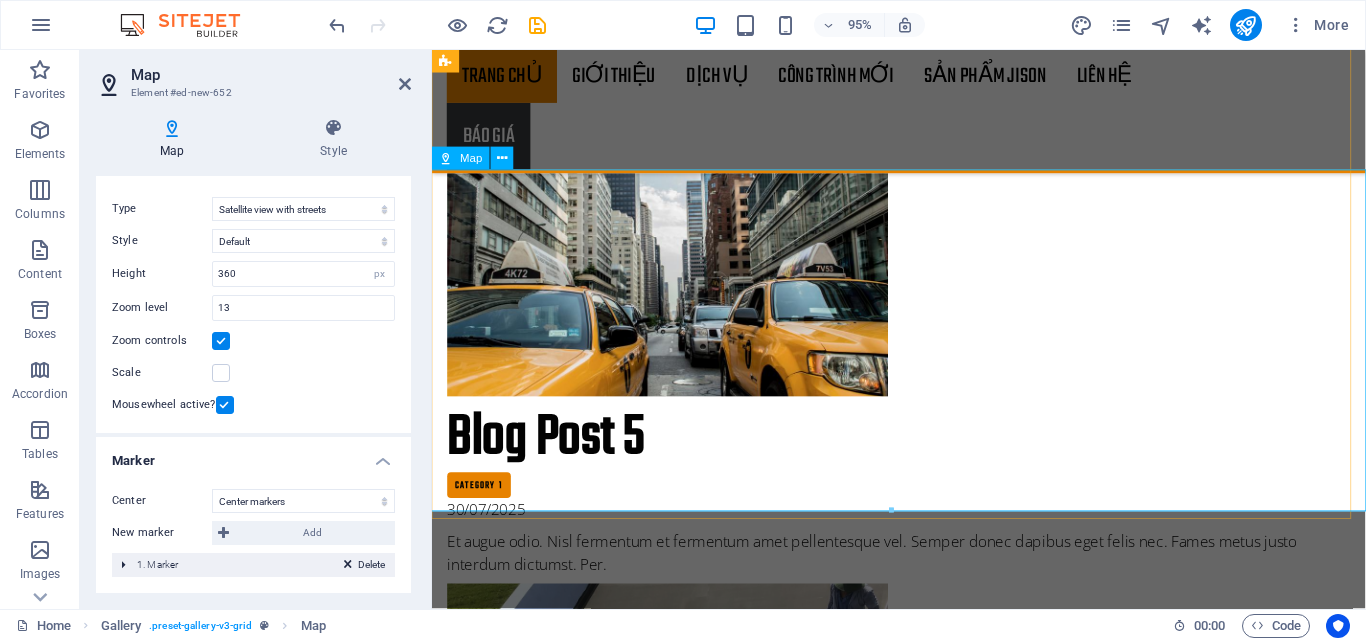 click on "Oops! Something went wrong. This page didn't load Google Maps correctly. See the JavaScript console for technical details." at bounding box center [923, 4256] 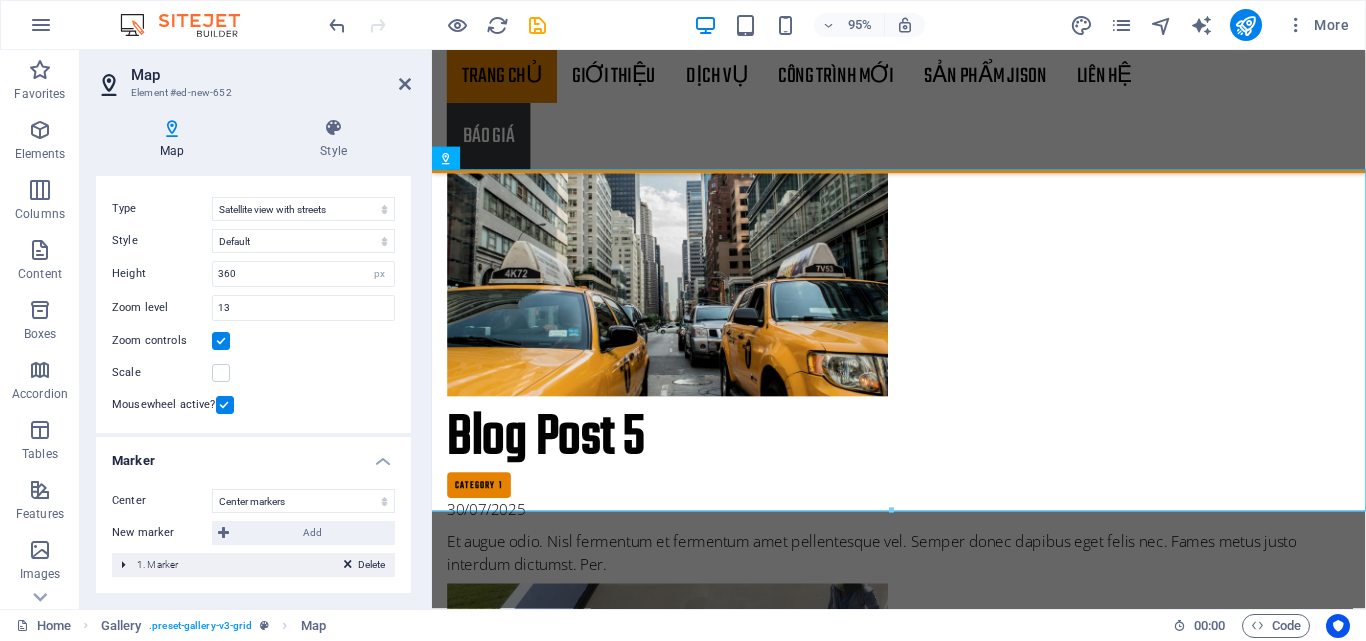 click on "Map Element #ed-new-652" at bounding box center (253, 76) 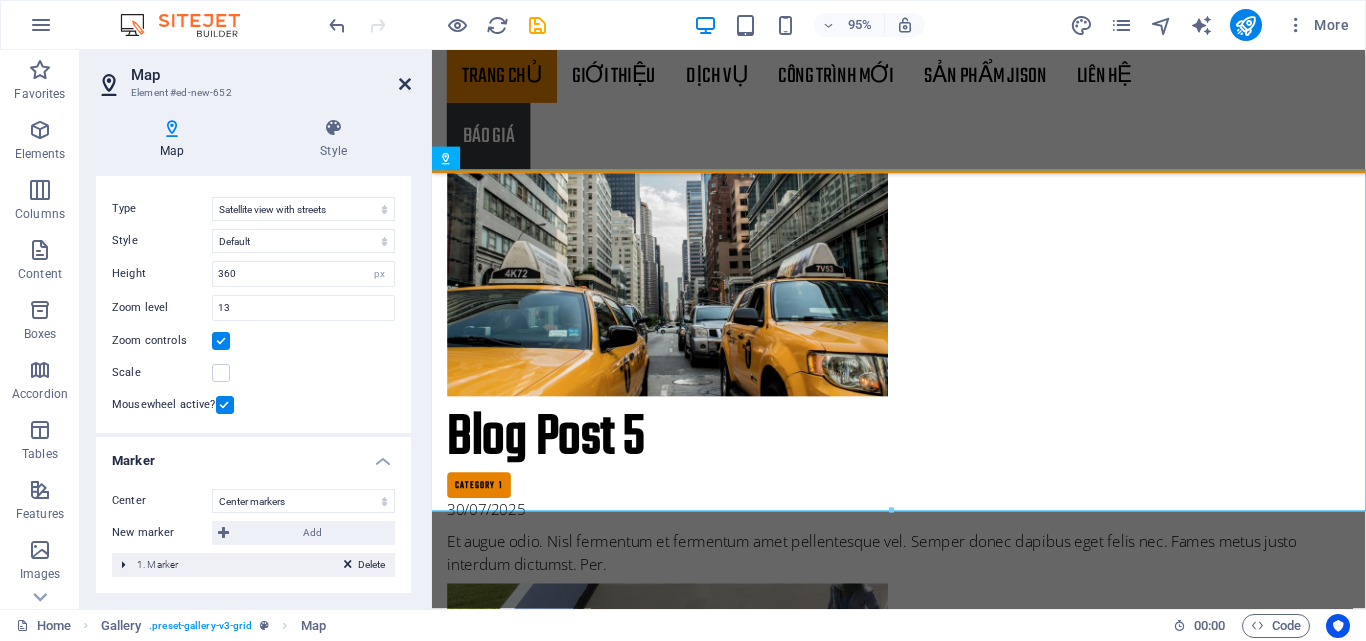 click at bounding box center (405, 84) 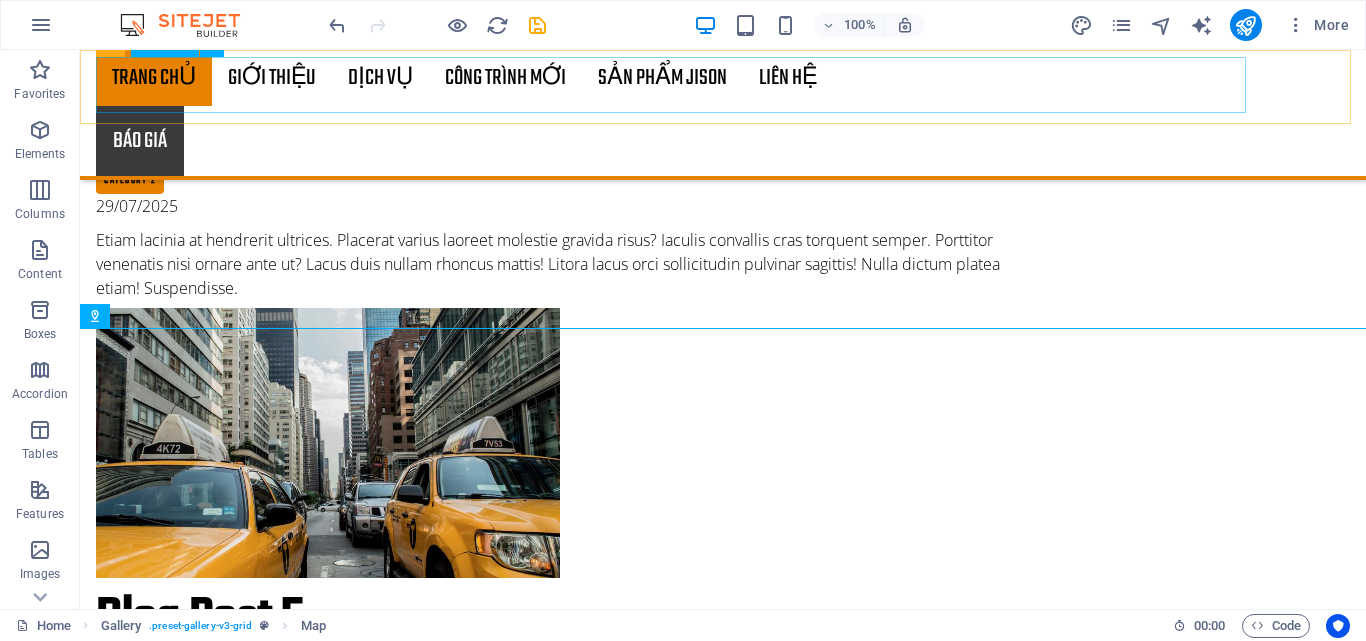 scroll, scrollTop: 7064, scrollLeft: 0, axis: vertical 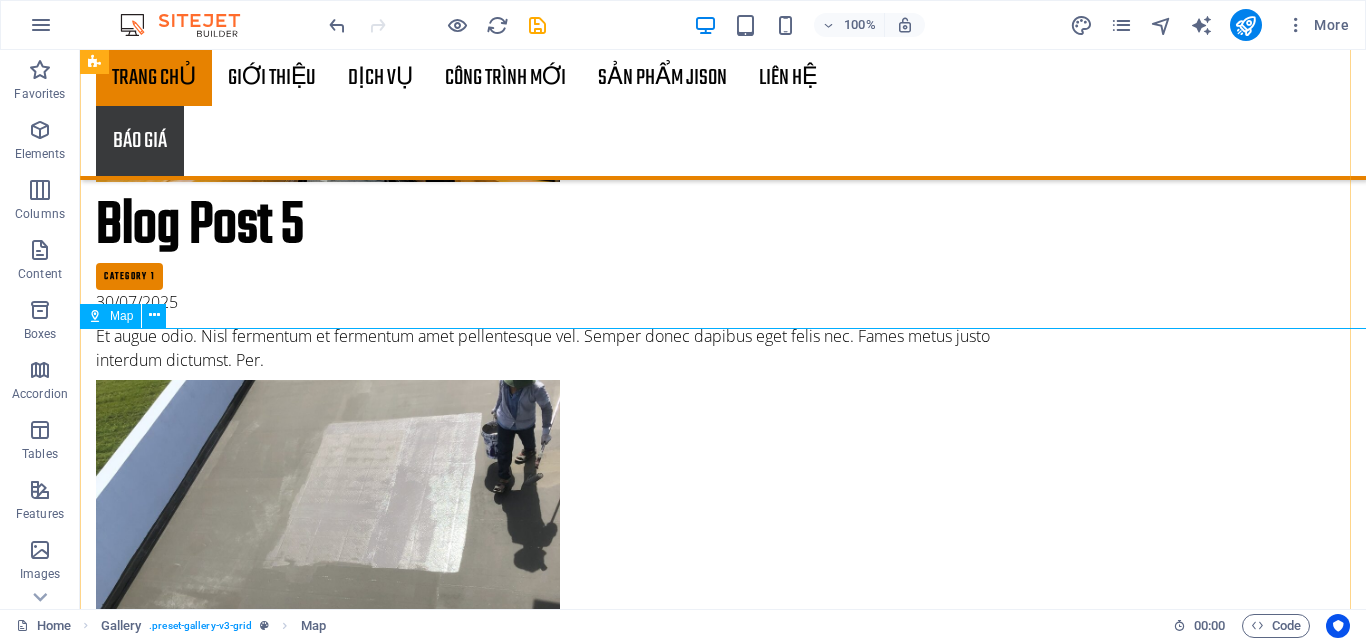 drag, startPoint x: 417, startPoint y: 420, endPoint x: 693, endPoint y: 481, distance: 282.66058 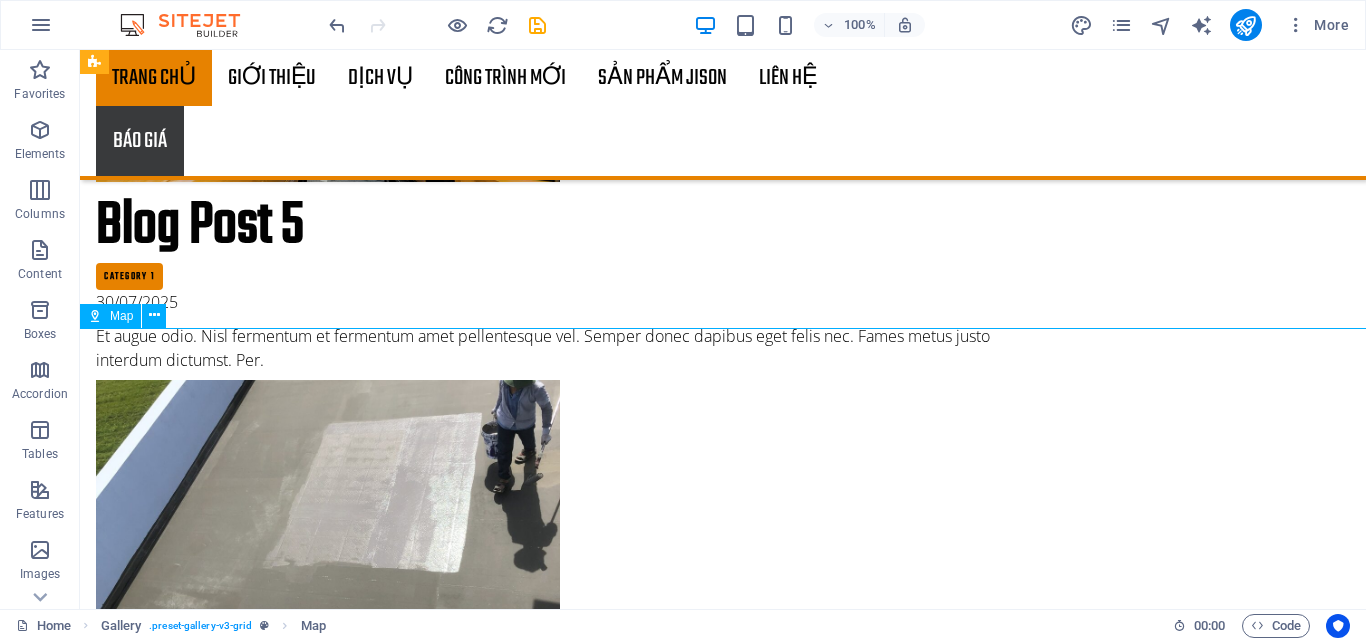 click on "Oops! Something went wrong. This page didn't load Google Maps correctly. See the JavaScript console for technical details." at bounding box center [723, 4402] 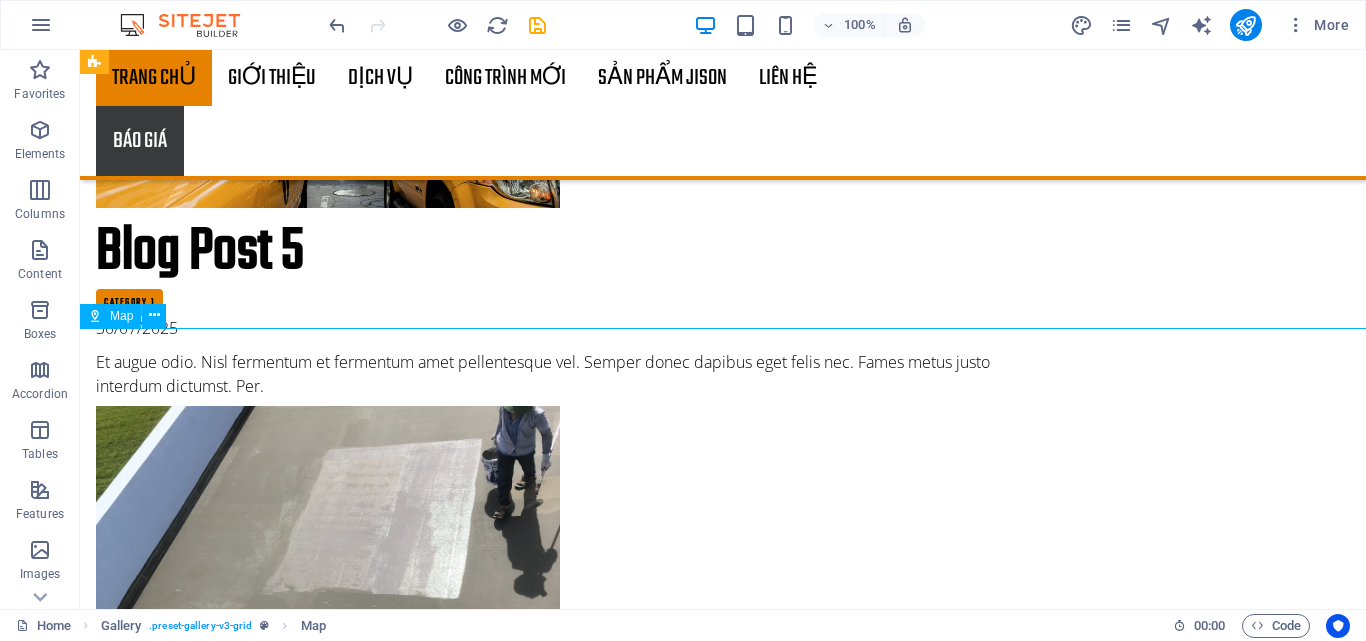 select on "hybrid" 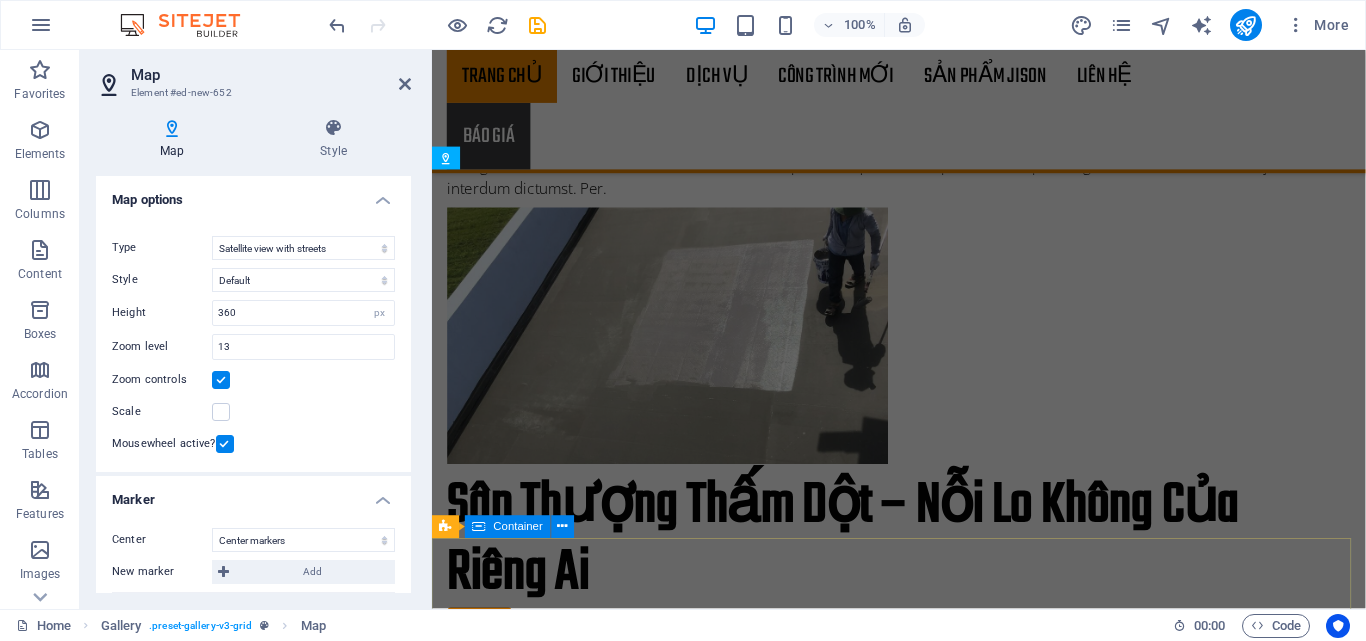 scroll, scrollTop: 6668, scrollLeft: 0, axis: vertical 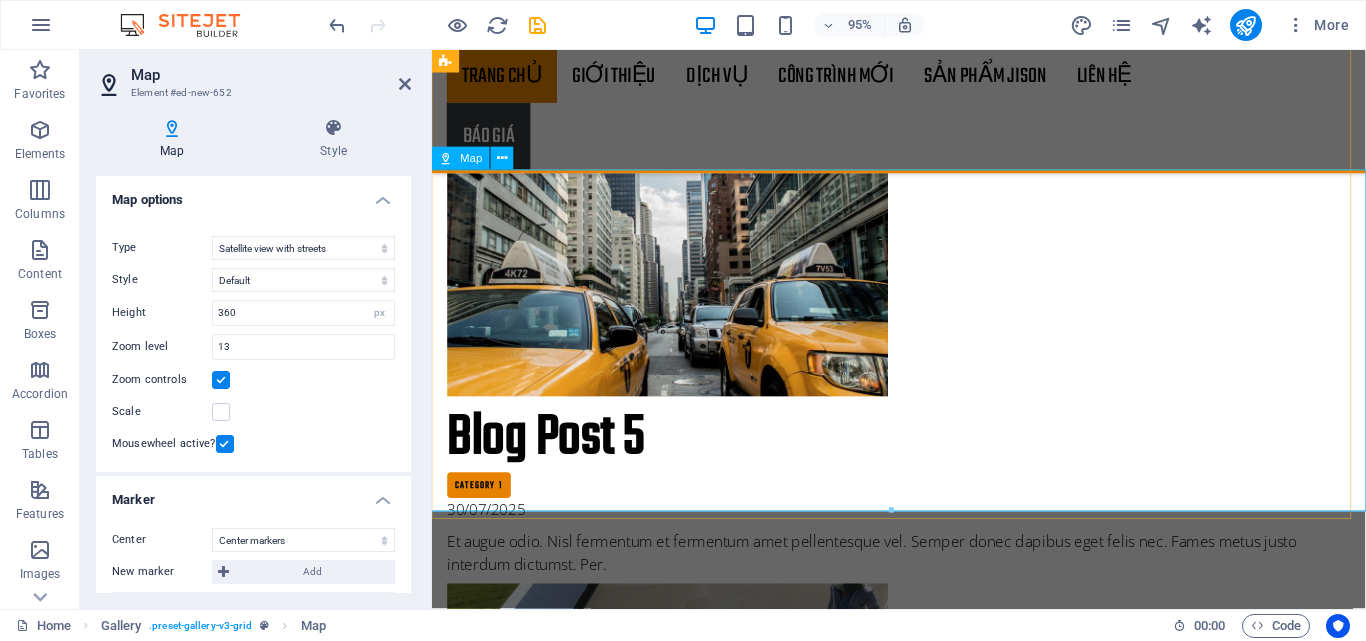 click on "Oops! Something went wrong. This page didn't load Google Maps correctly. See the JavaScript console for technical details." at bounding box center (923, 4256) 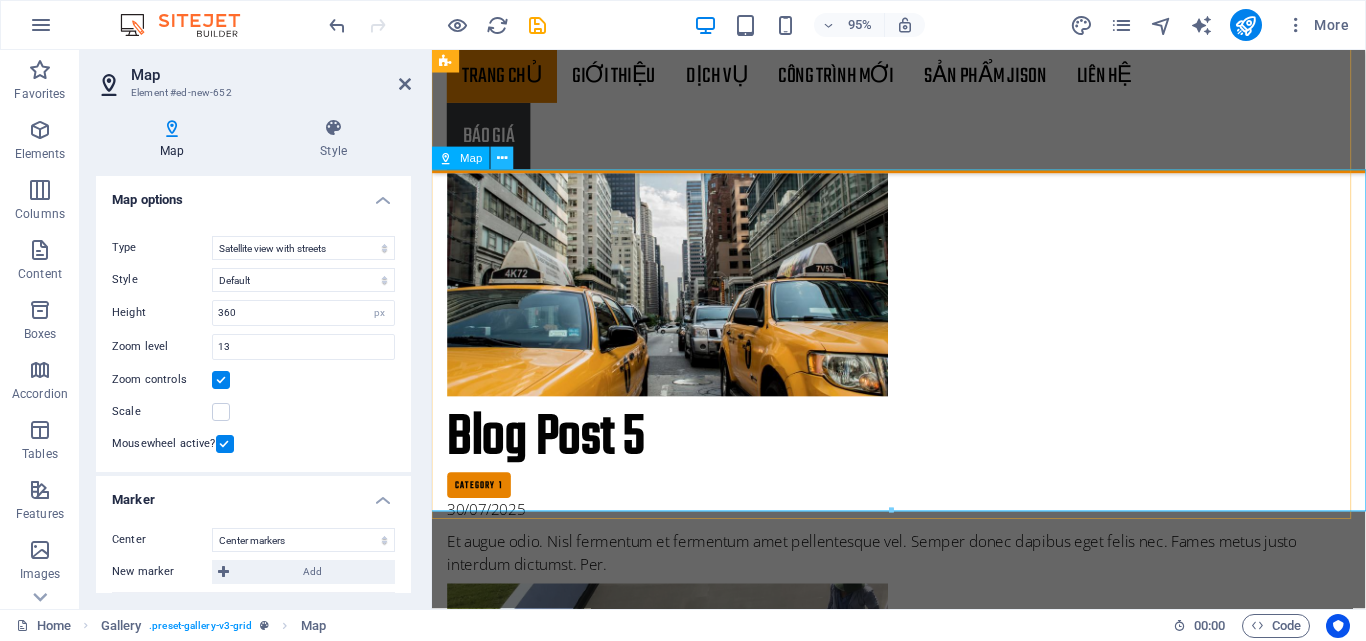 click at bounding box center [502, 158] 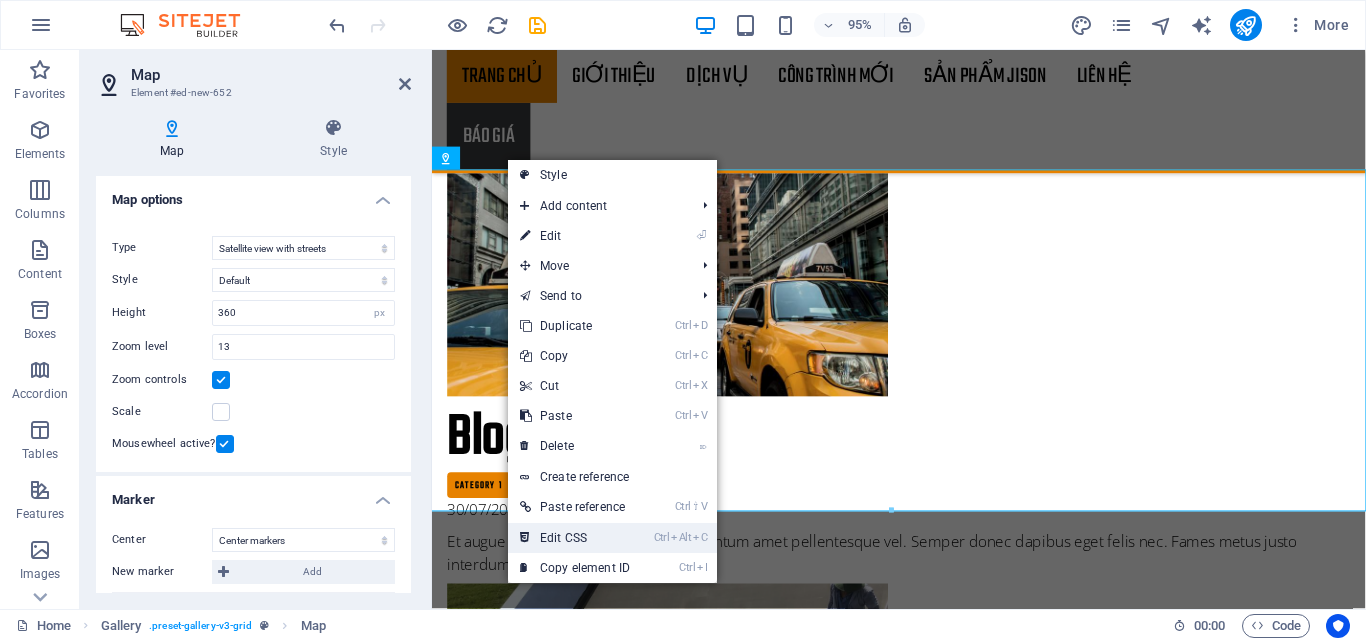 click on "Ctrl Alt C  Edit CSS" at bounding box center (575, 538) 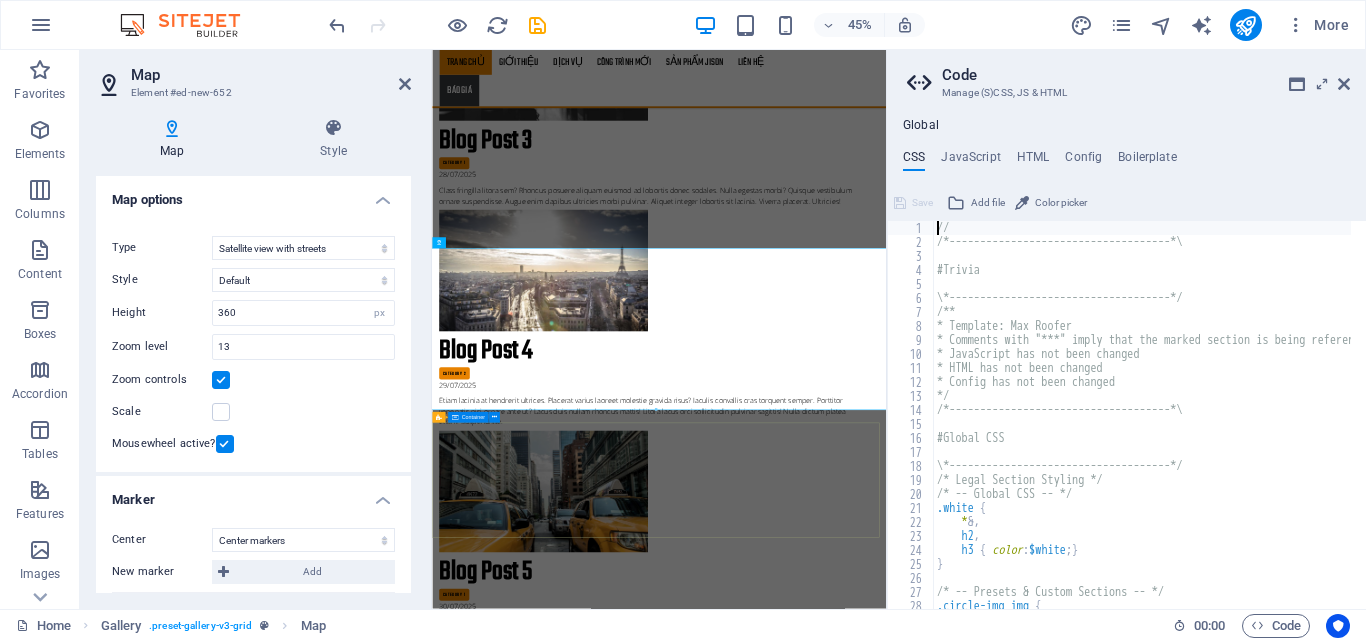 scroll, scrollTop: 6627, scrollLeft: 0, axis: vertical 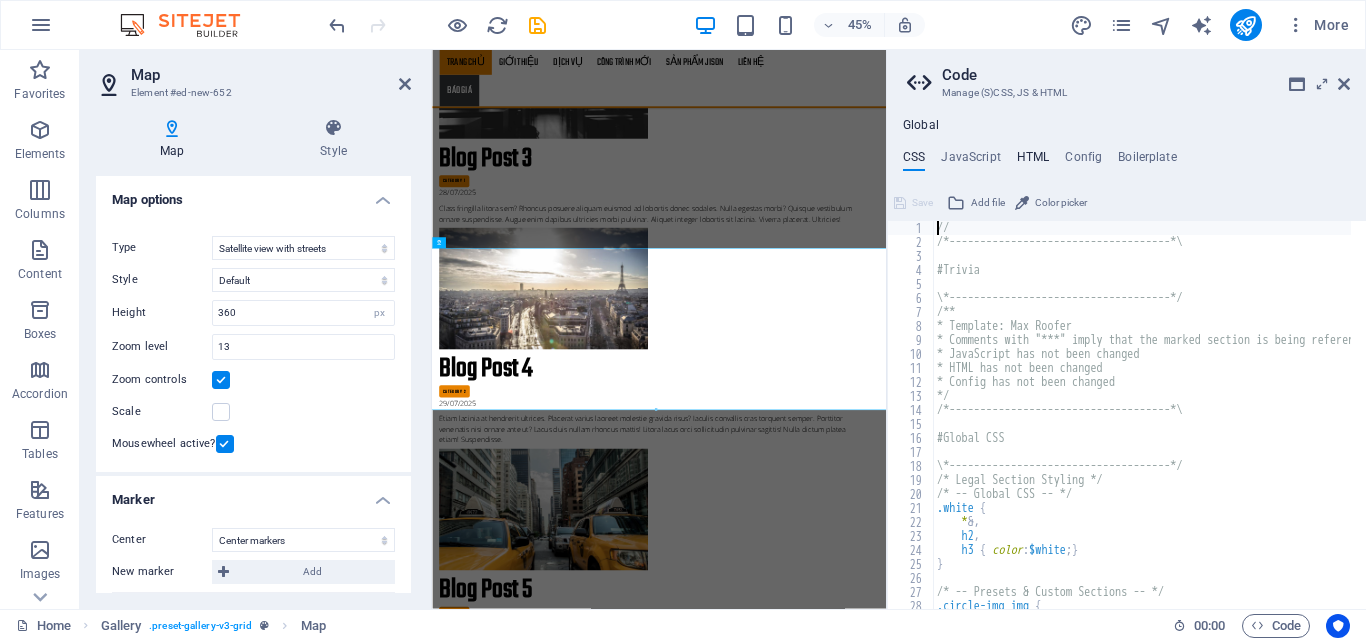 click on "HTML" at bounding box center [1033, 161] 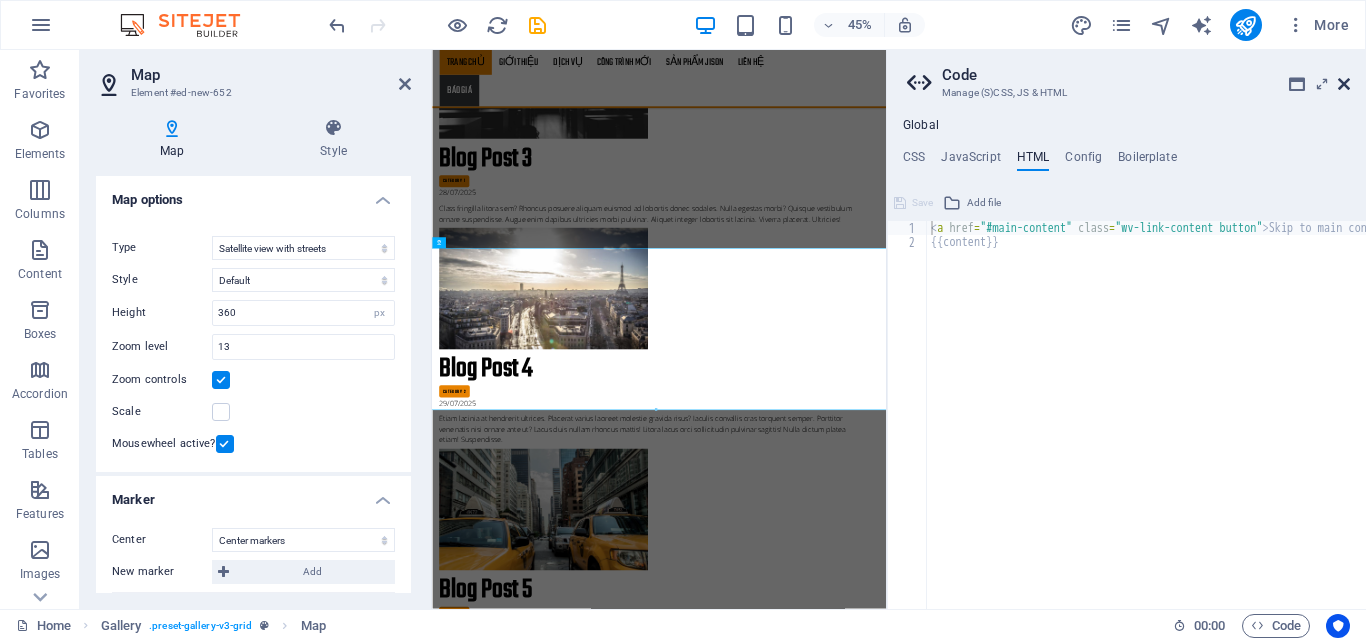 click at bounding box center (1344, 84) 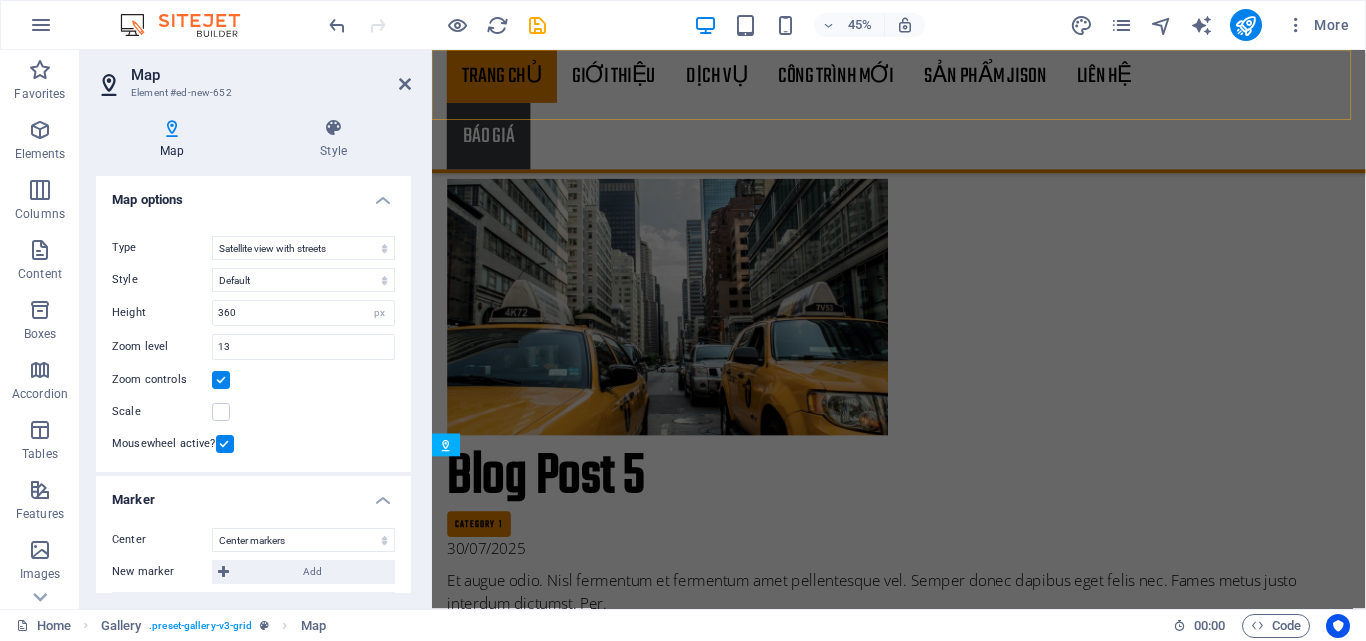 scroll, scrollTop: 6366, scrollLeft: 0, axis: vertical 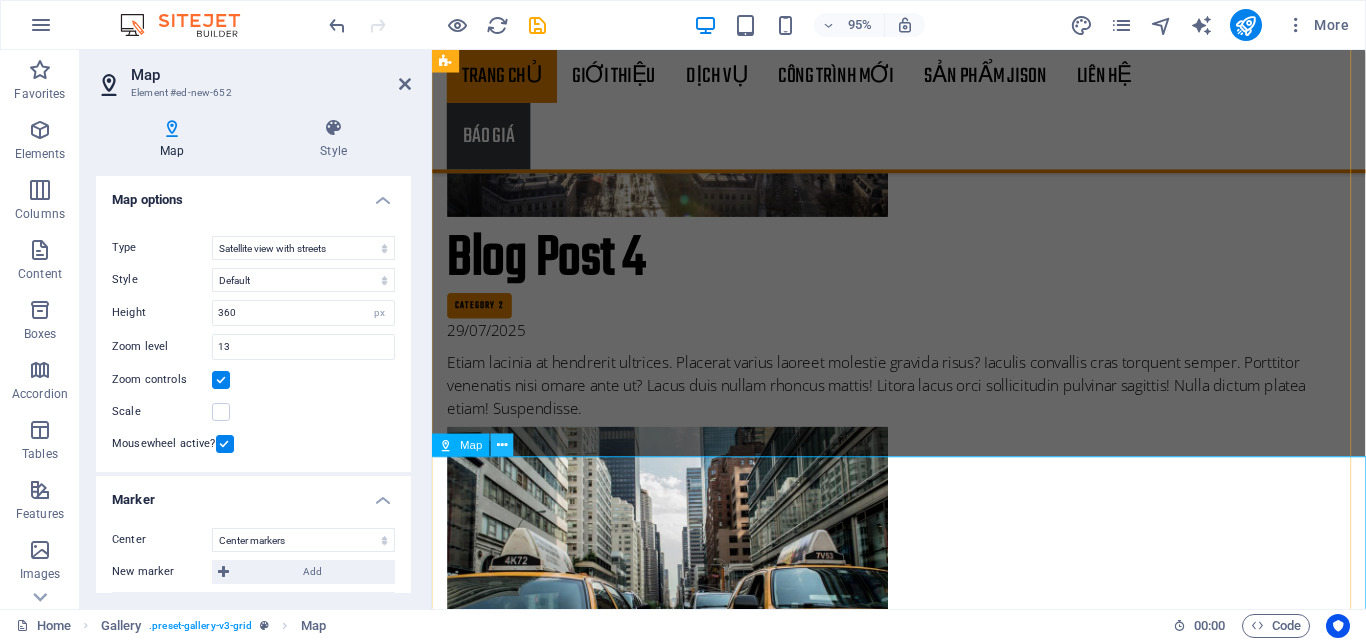click at bounding box center (502, 445) 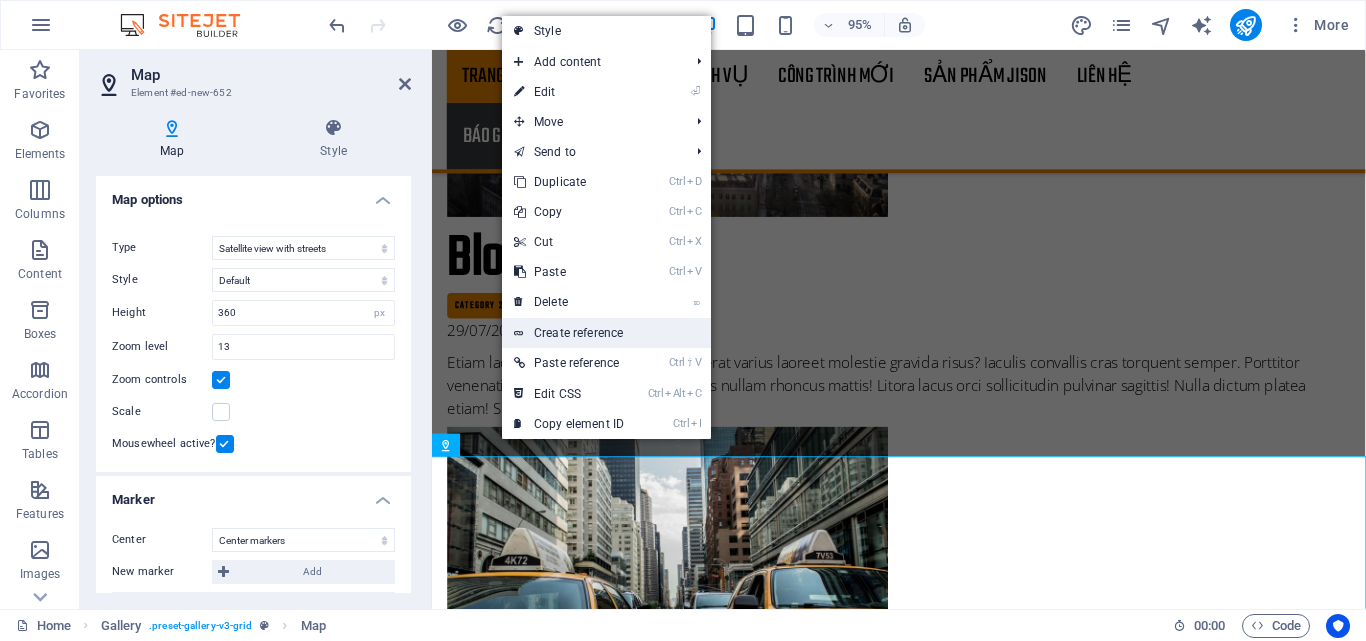 click on "Create reference" at bounding box center [606, 333] 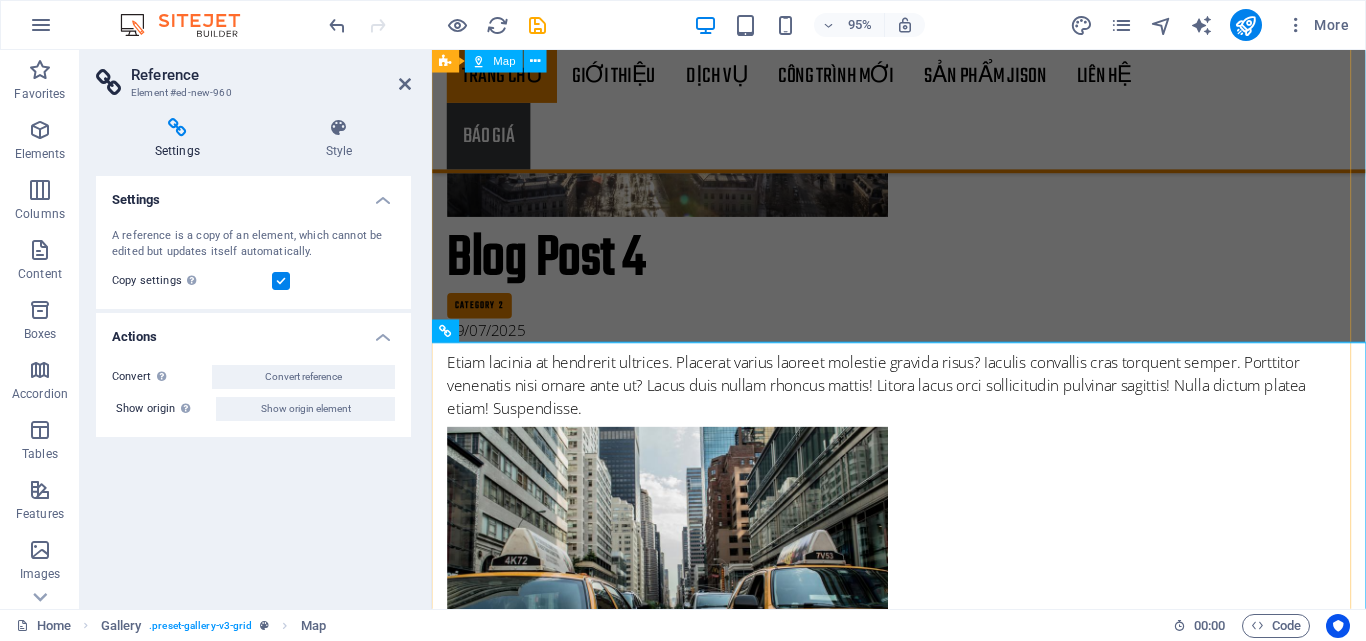 scroll, scrollTop: 6846, scrollLeft: 0, axis: vertical 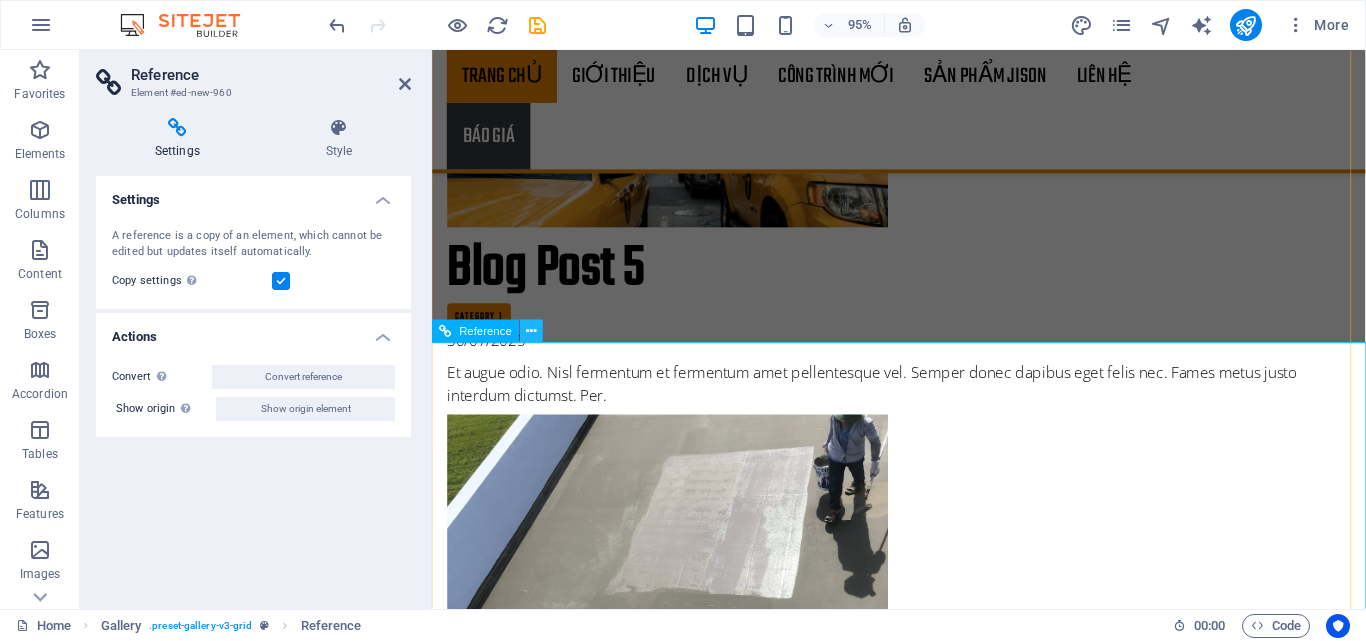 click at bounding box center (532, 331) 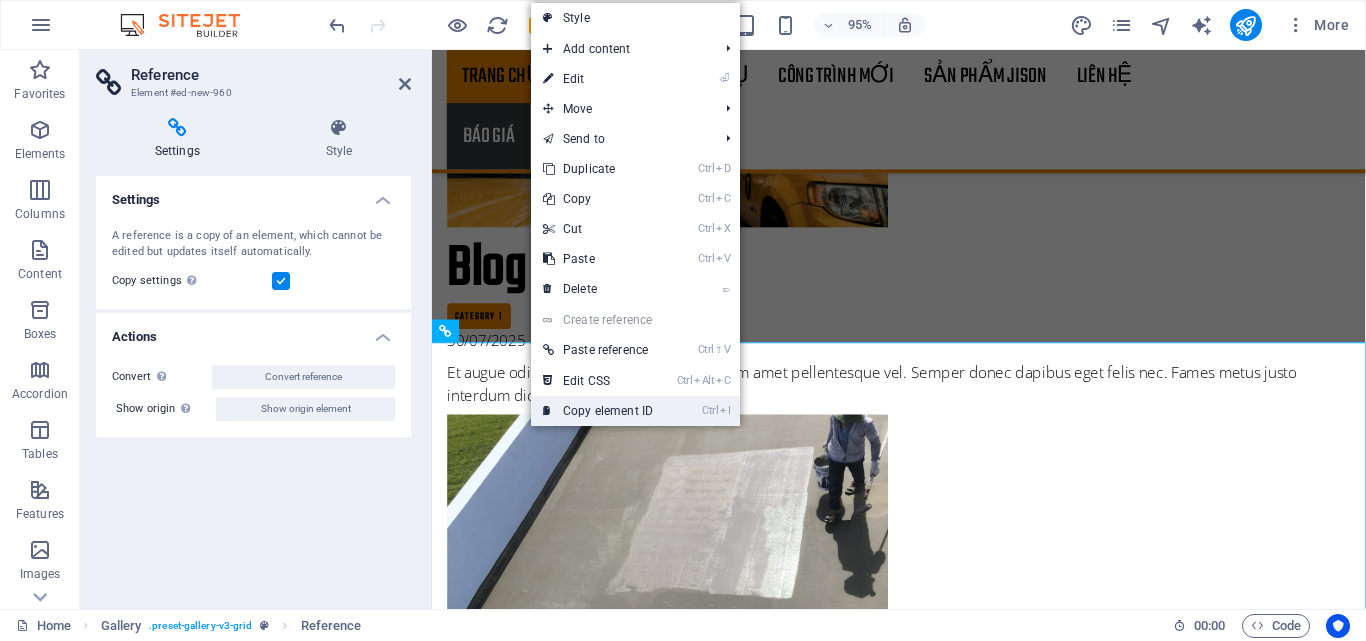 click on "Ctrl I  Copy element ID" at bounding box center (598, 411) 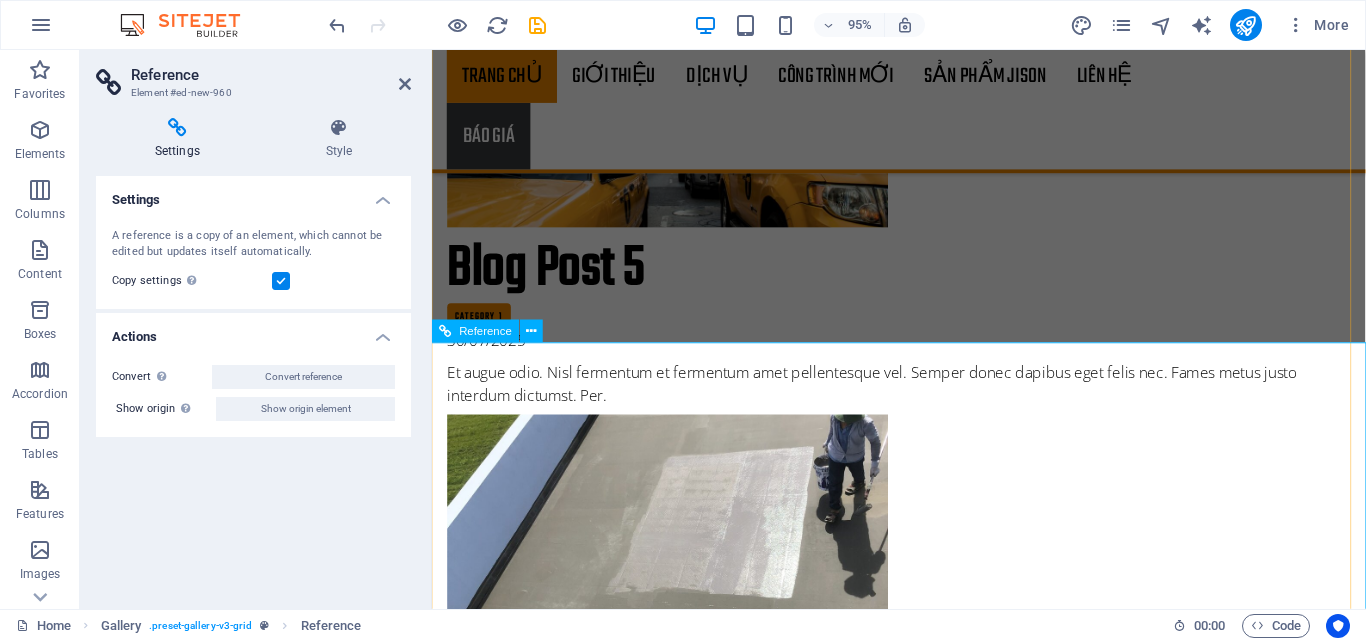 drag, startPoint x: 960, startPoint y: 381, endPoint x: 558, endPoint y: 433, distance: 405.34924 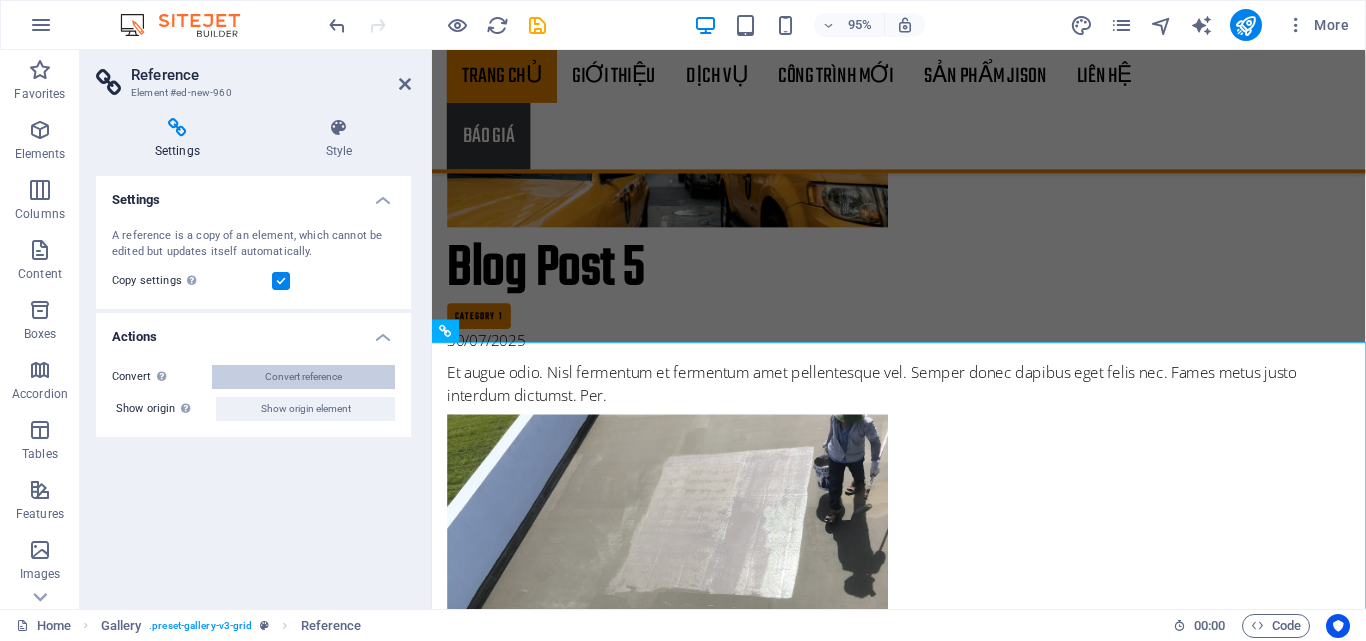 click on "Convert reference" at bounding box center [303, 377] 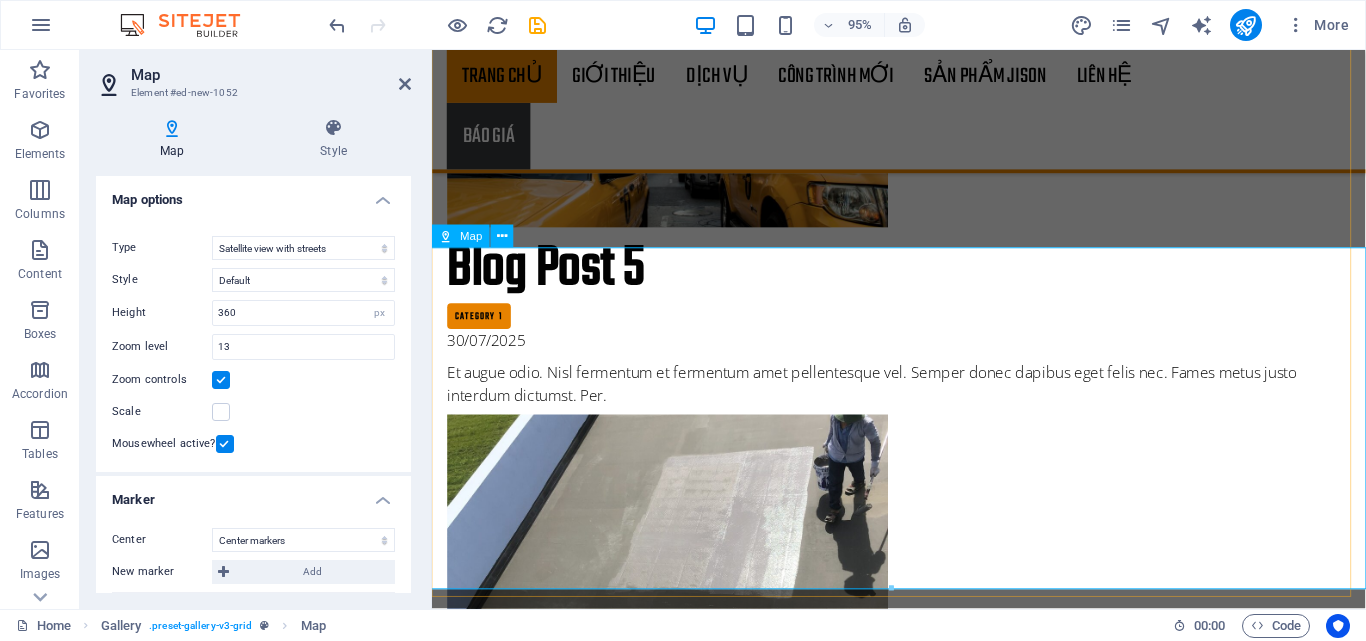 scroll, scrollTop: 7146, scrollLeft: 0, axis: vertical 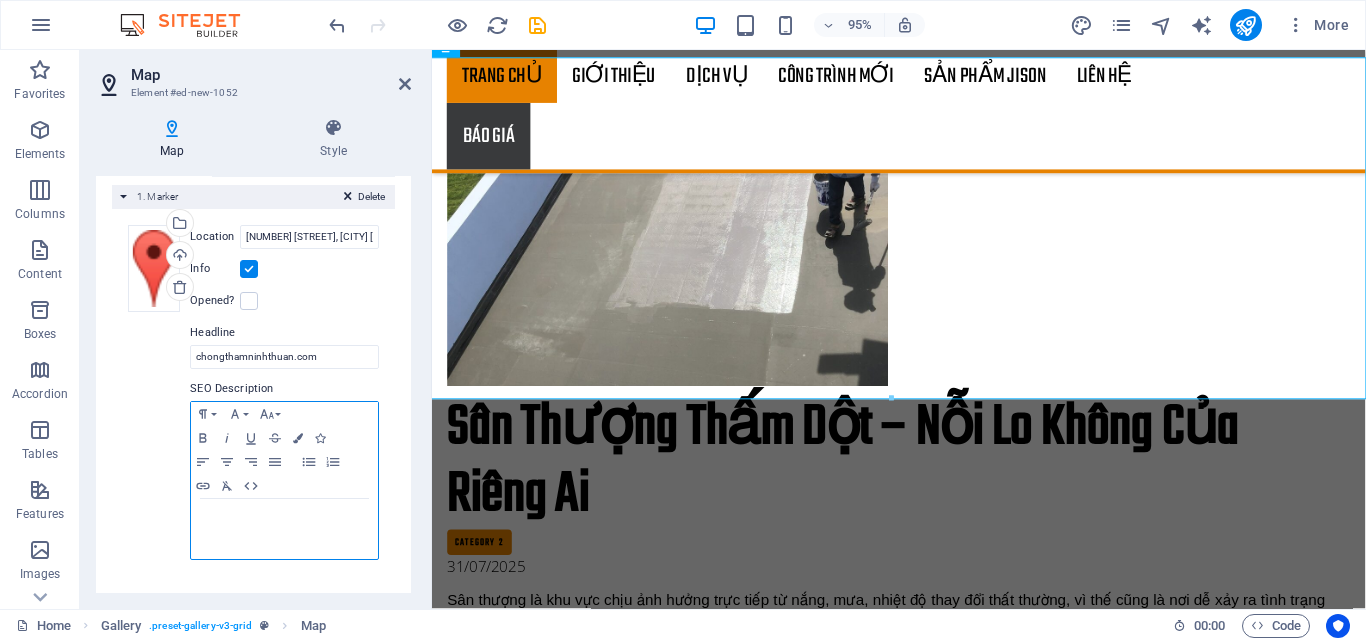 click at bounding box center (284, 518) 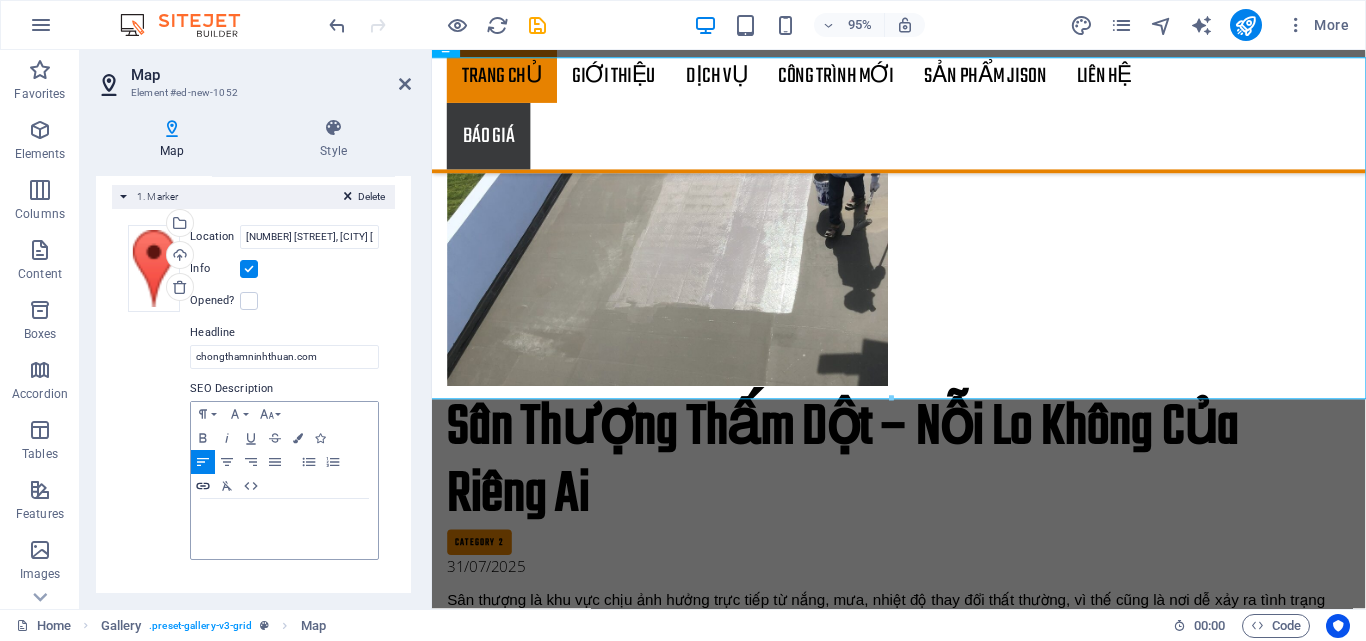 click 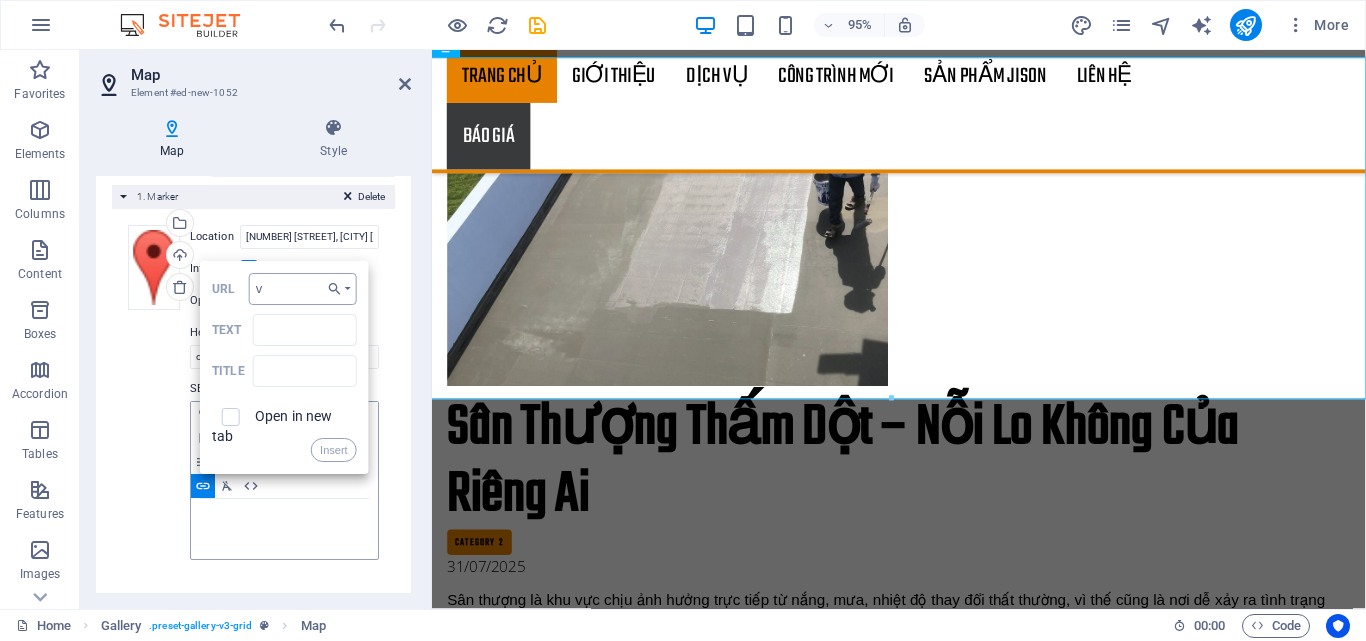 click on "v" at bounding box center (303, 289) 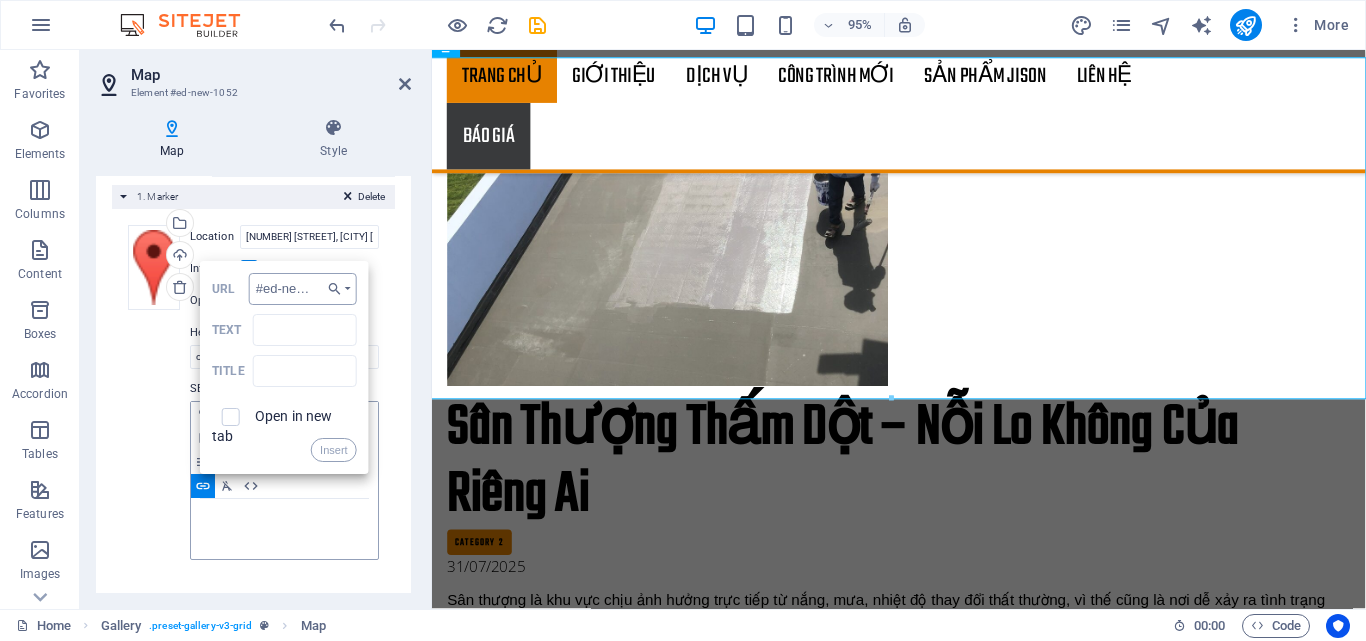 scroll, scrollTop: 0, scrollLeft: 20, axis: horizontal 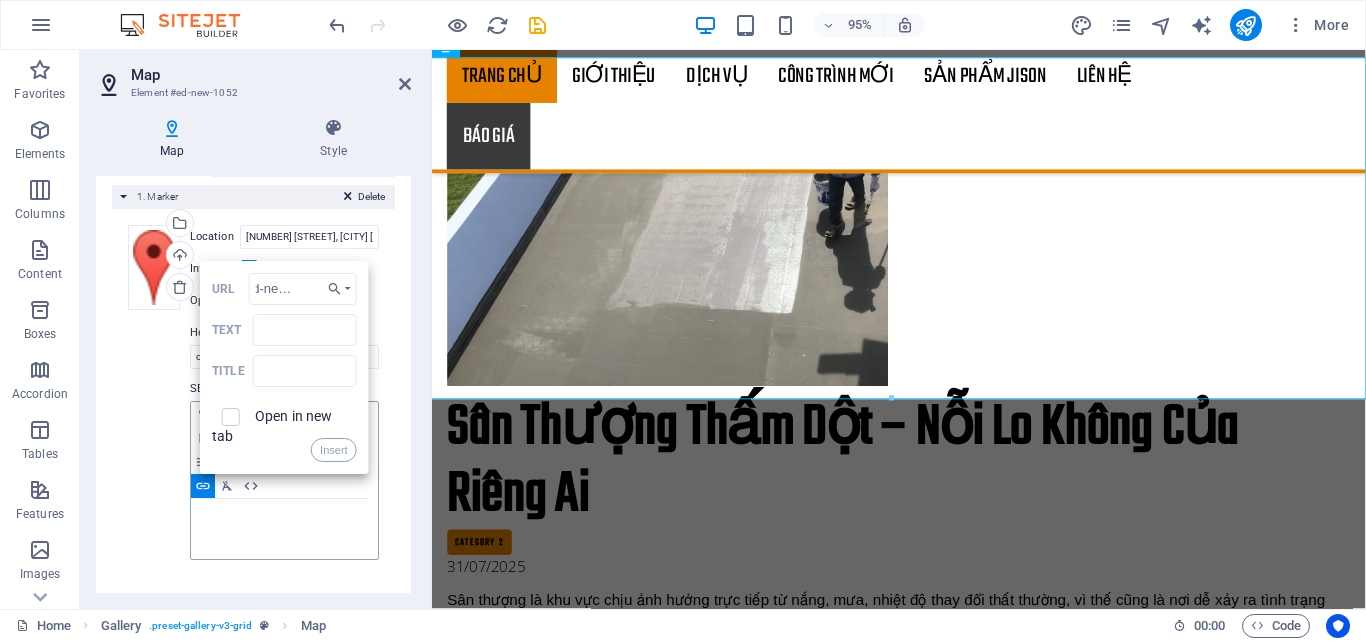 type on "#ed-new-960" 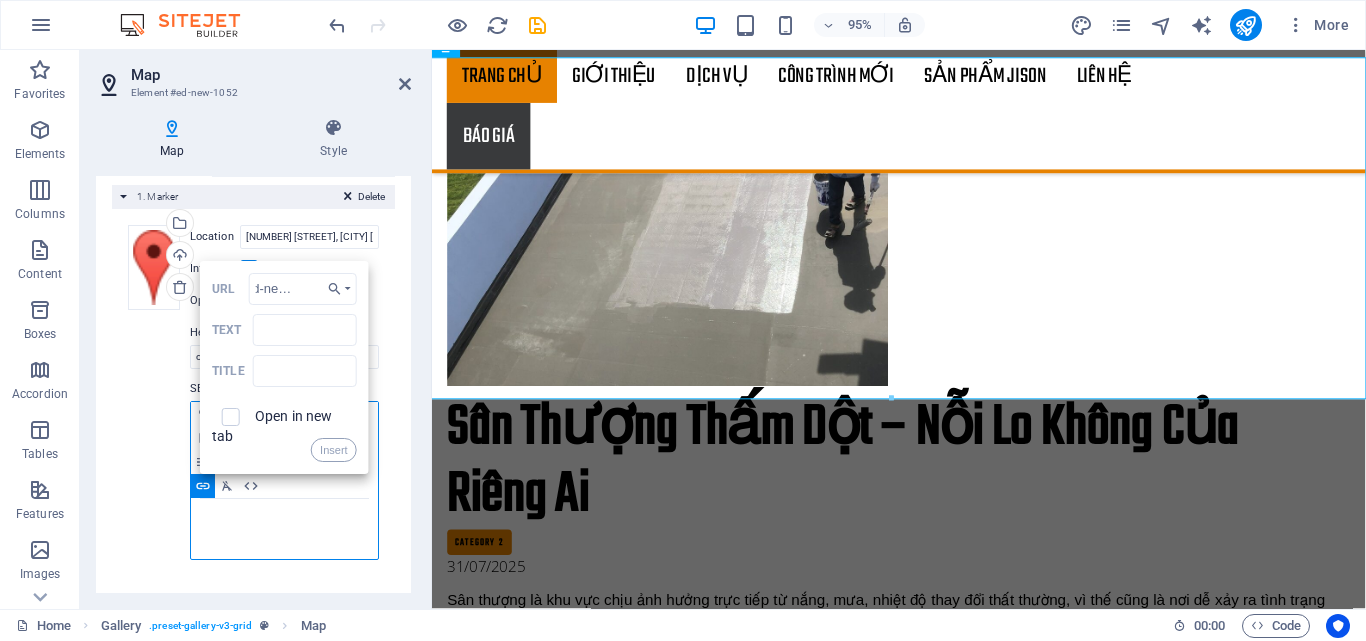 click at bounding box center [231, 417] 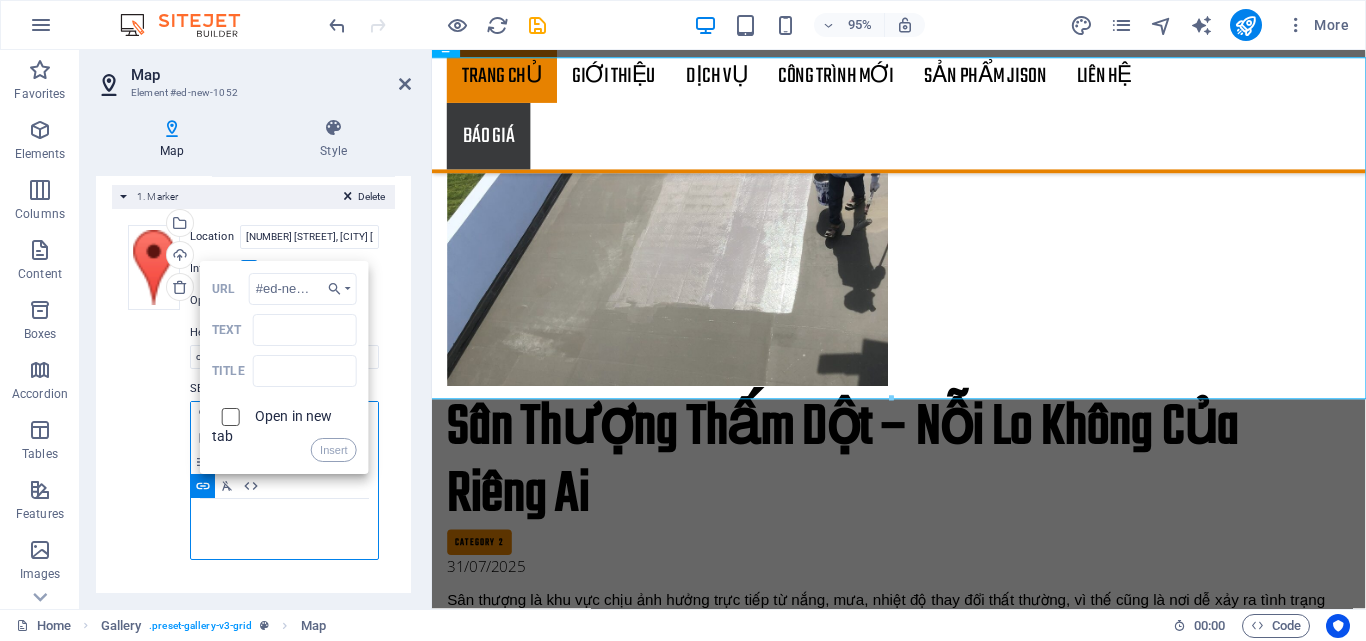 click at bounding box center (228, 414) 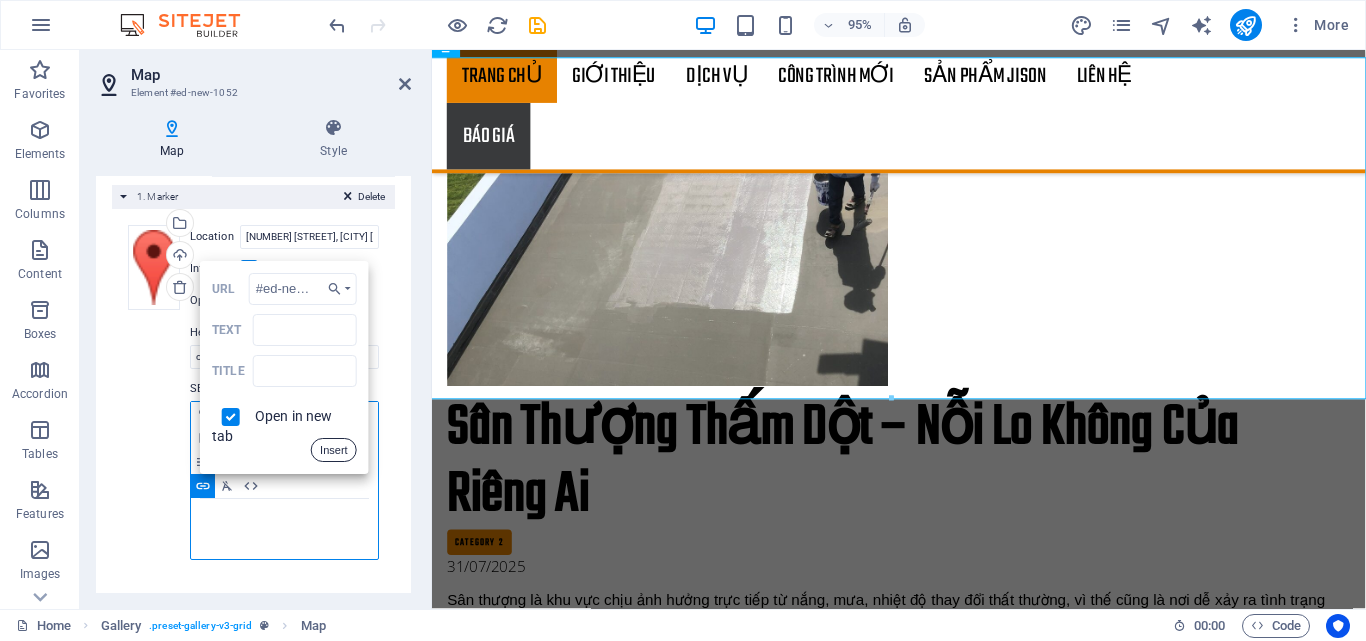 click on "Insert" at bounding box center (334, 450) 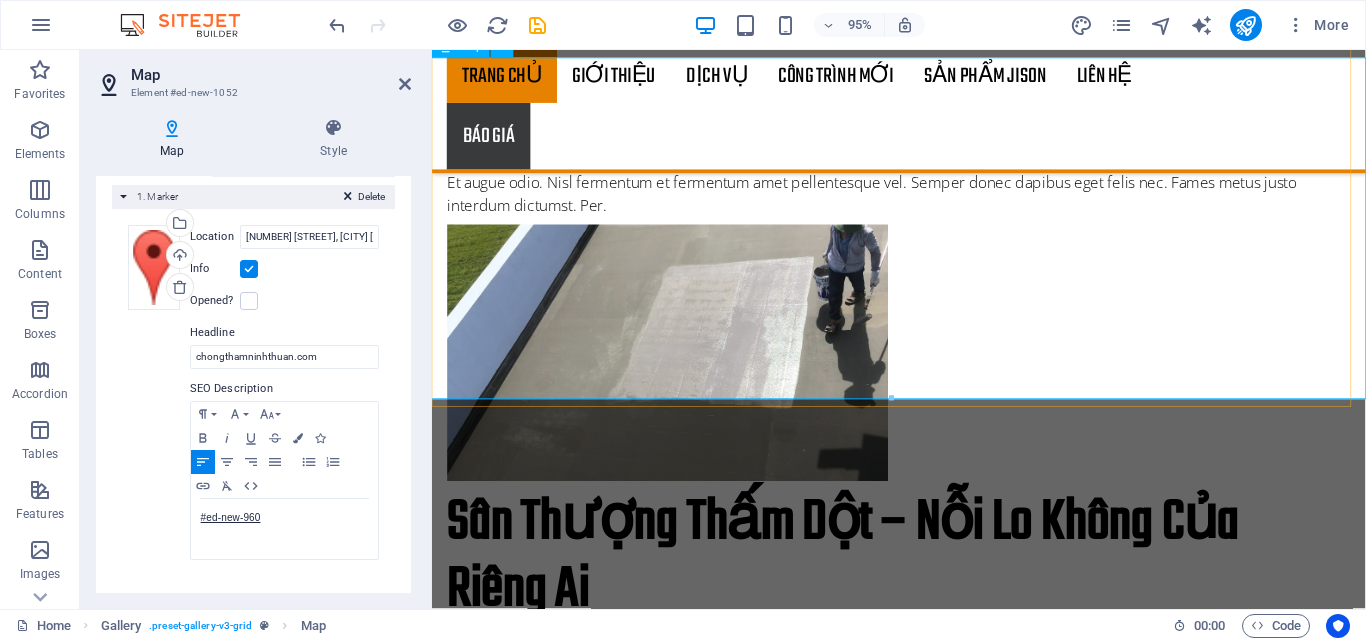 scroll, scrollTop: 7146, scrollLeft: 0, axis: vertical 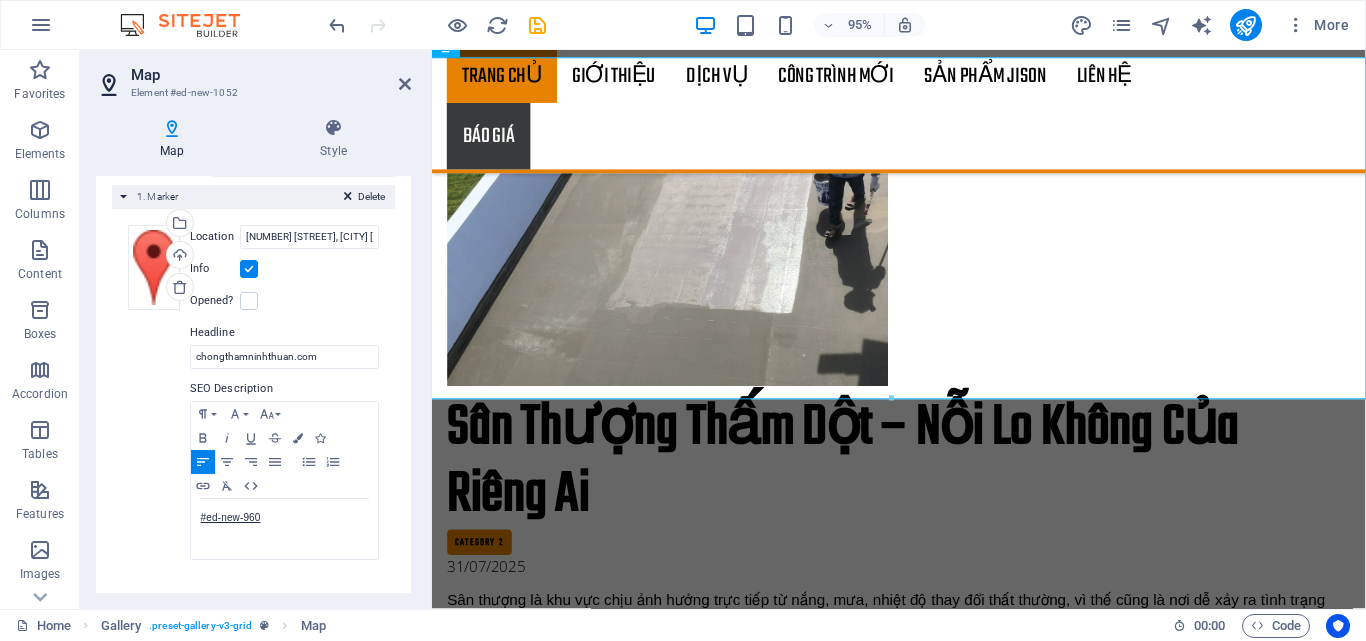 click on "Drag files here, click to choose files or select files from Files or our free stock photos & videos Select files from the file manager, stock photos, or upload file(s) Upload Location [NUMBER] [STREET], [CITY] [PROVINCE] Width auto px Info Opened? Headline chongthamninhthuan.com SEO Description Paragraph Format Normal Heading 1 Heading 2 Heading 3 Heading 4 Heading 5 Heading 6 Code Font Family Arial Georgia Impact Tahoma Times New Roman Verdana Font Size 8 9 10 11 12 14 18 24 30 36 48 60 72 96 Bold Italic Underline Strikethrough Colors Icons Align Left Align Center Align Right Align Justify Unordered List Ordered List Insert Link Clear Formatting HTML Back Choose Link Home About Services Projects Project-detail Pricing Contact Legal Notice Privacy Choose file ... #ed-new-960 URL Text Title Open in new tab Insert #ed-new-960" at bounding box center [253, 393] 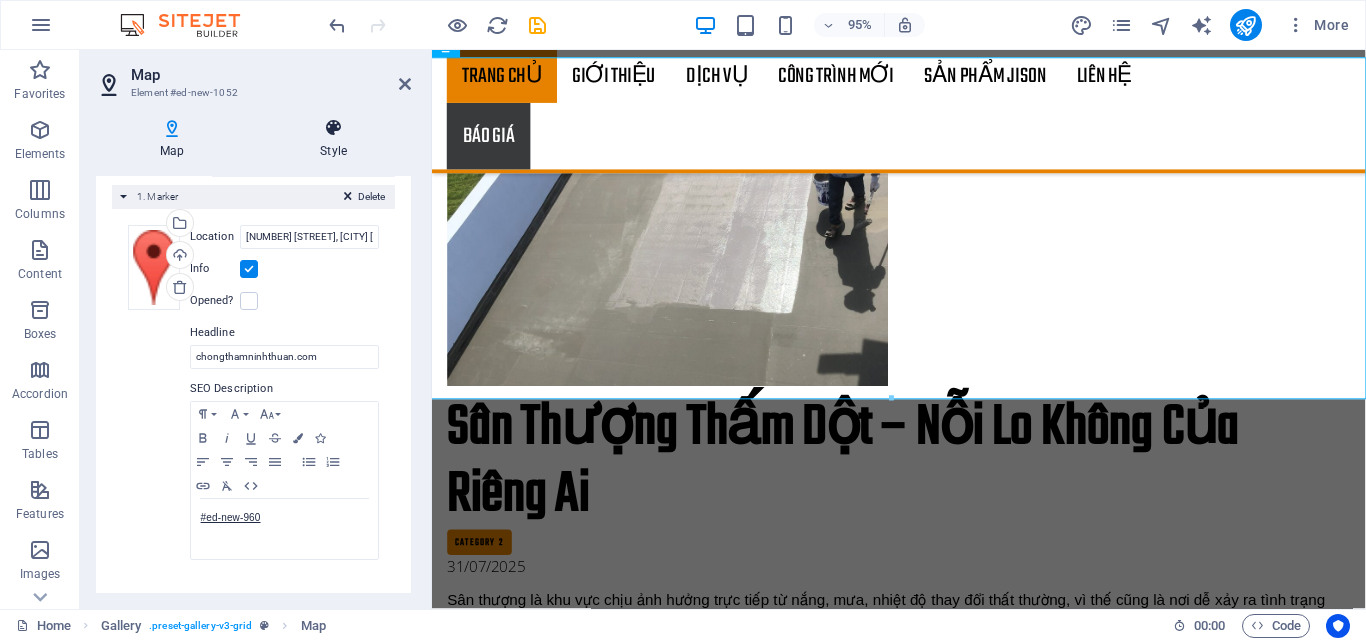 click at bounding box center (333, 128) 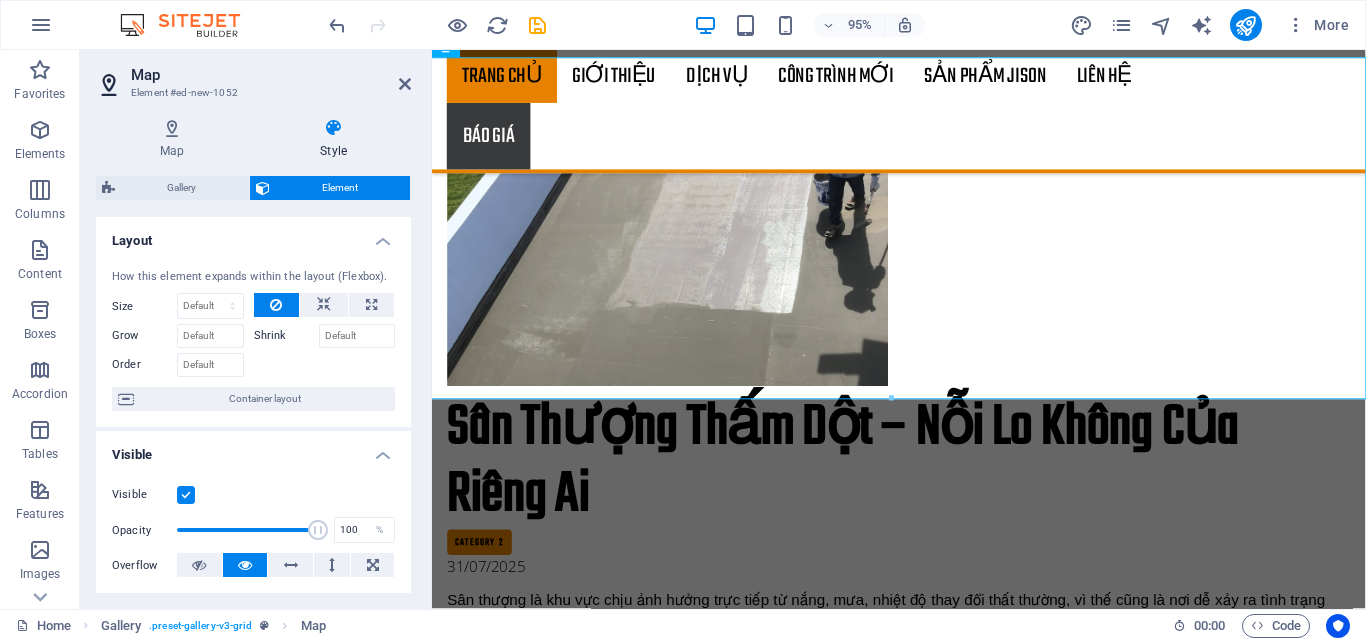 click on "Element #ed-new-1052" at bounding box center (251, 93) 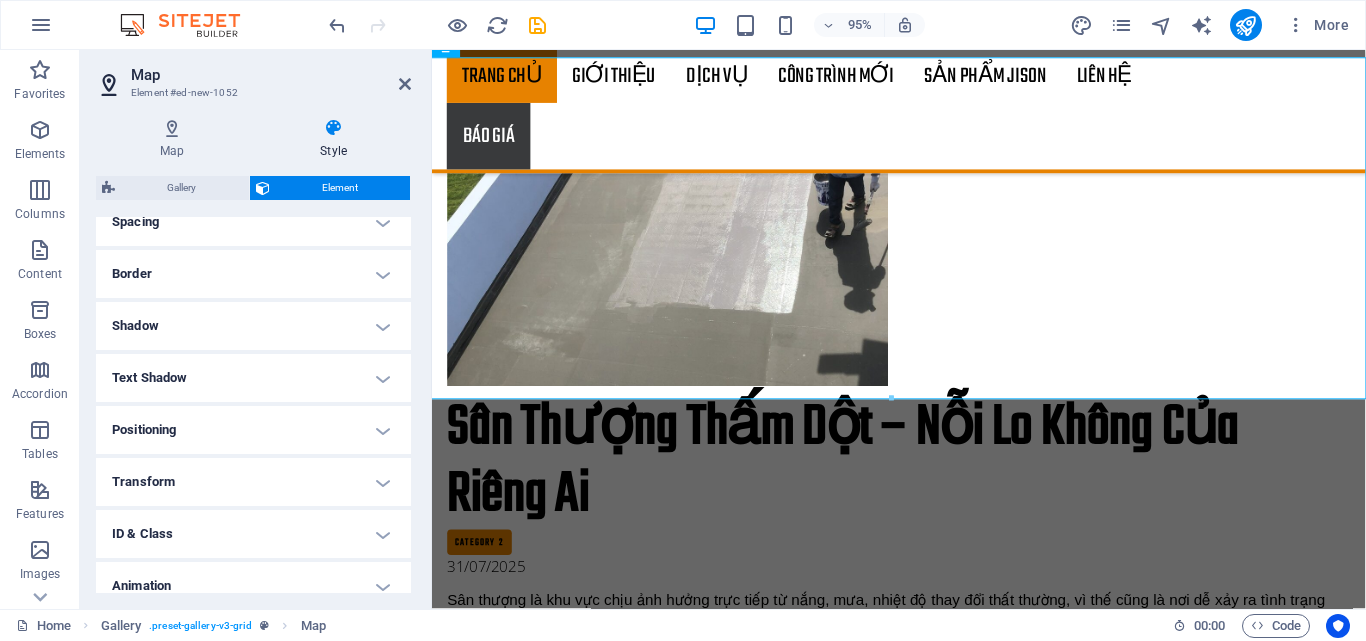 scroll, scrollTop: 469, scrollLeft: 0, axis: vertical 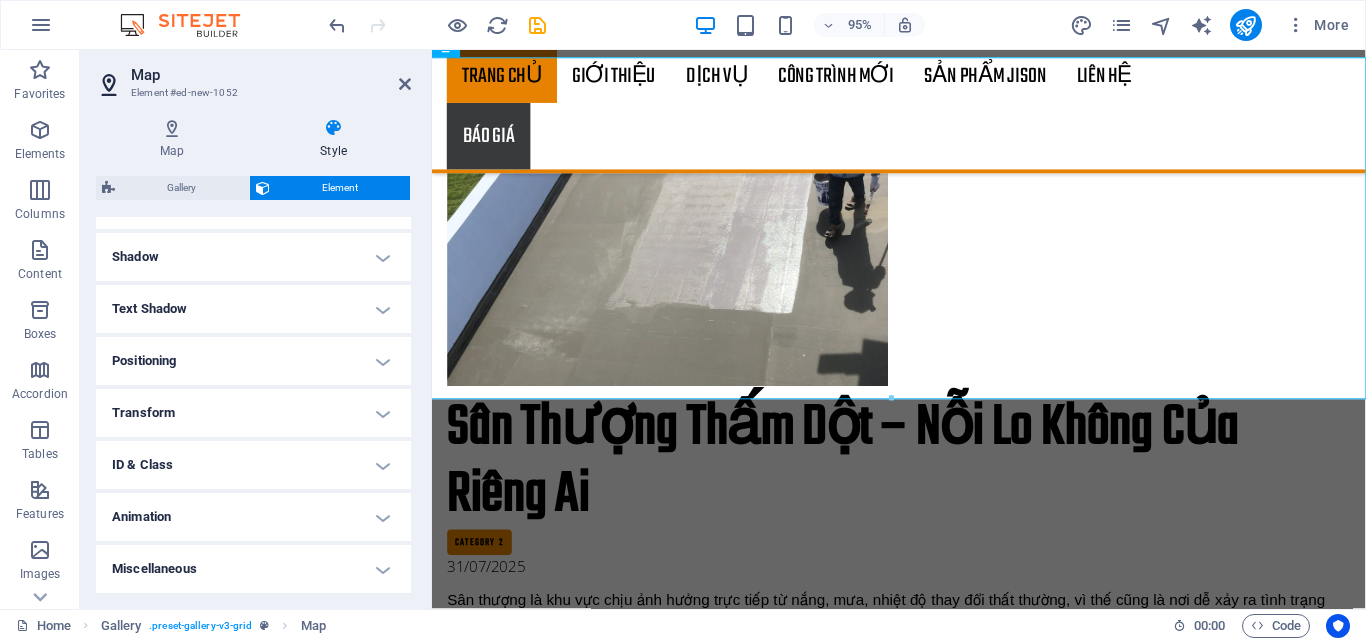 click on "ID & Class" at bounding box center [253, 465] 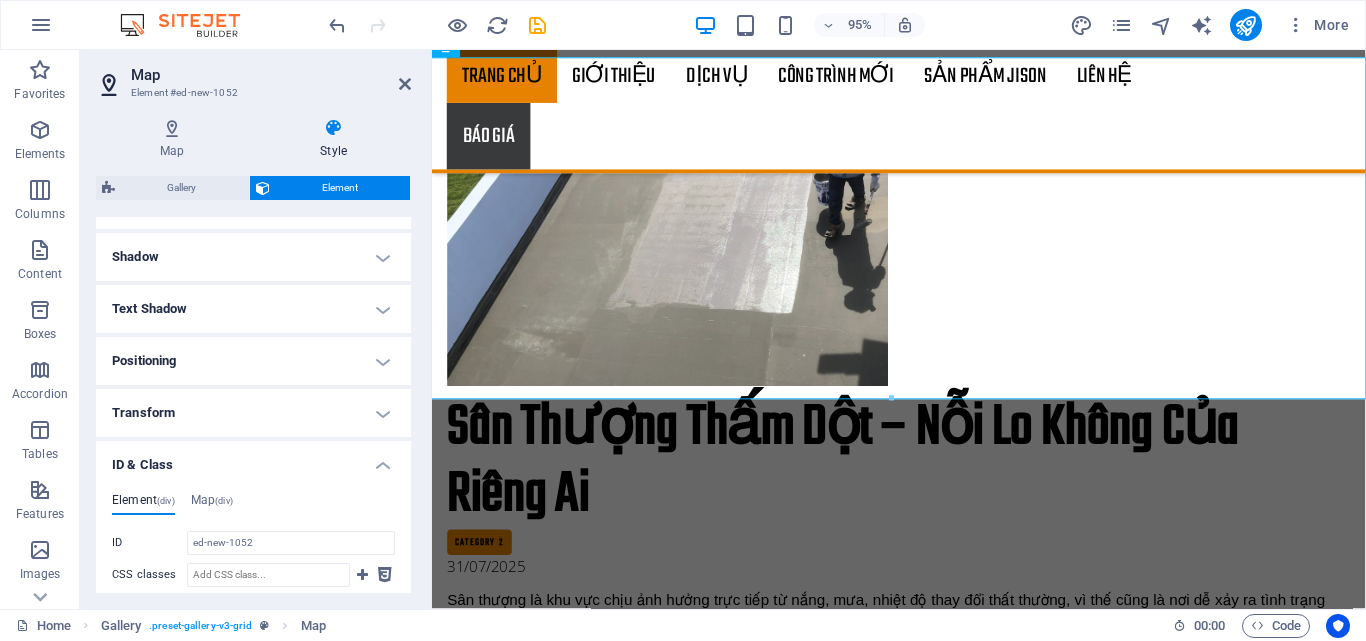 scroll, scrollTop: 569, scrollLeft: 0, axis: vertical 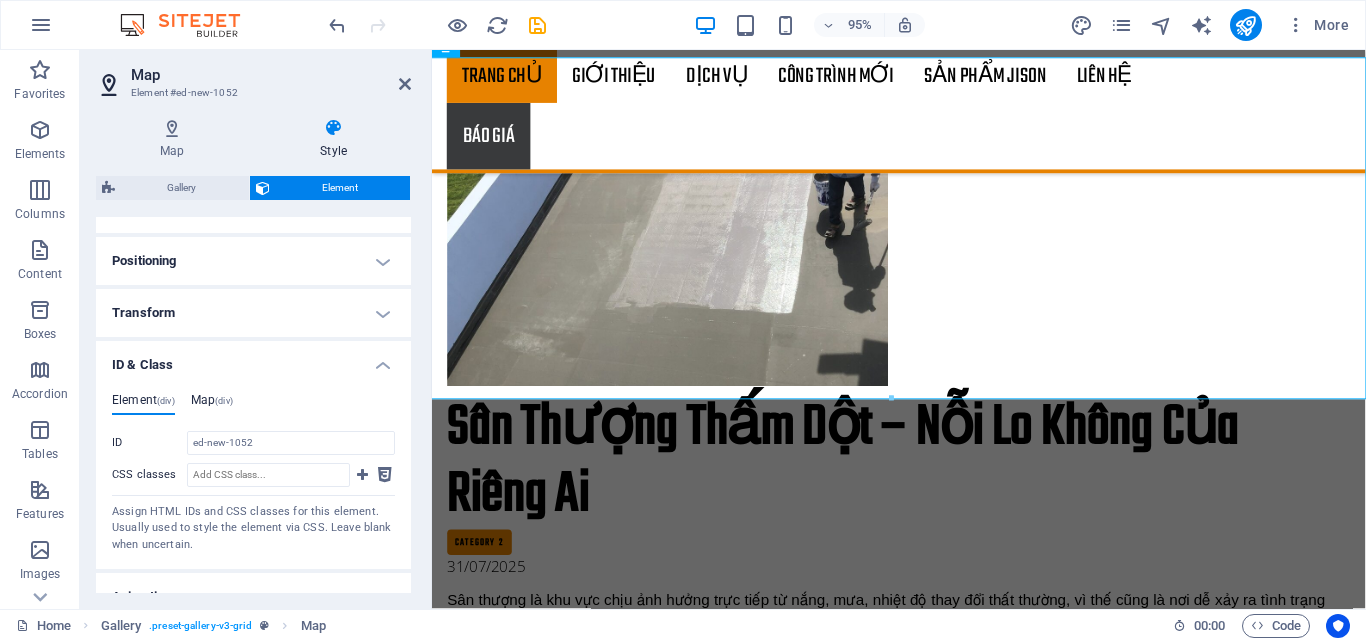 click on "Map  (div)" at bounding box center [212, 404] 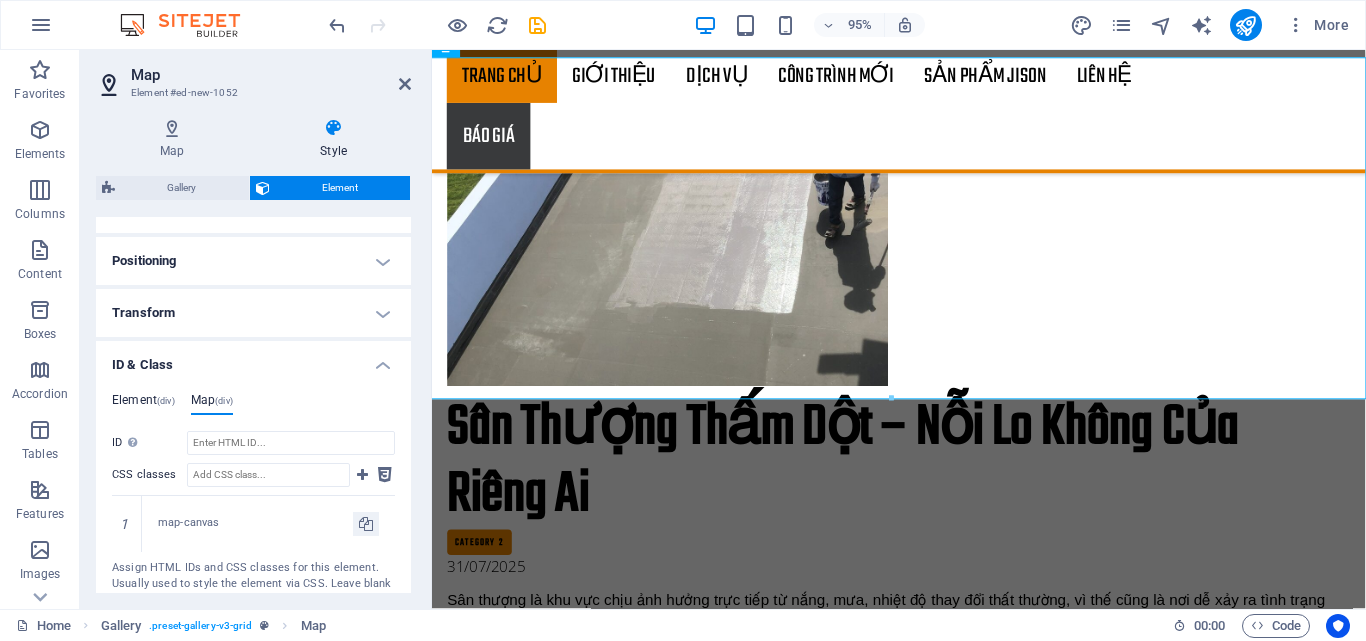click on "Element  (div)" at bounding box center (143, 404) 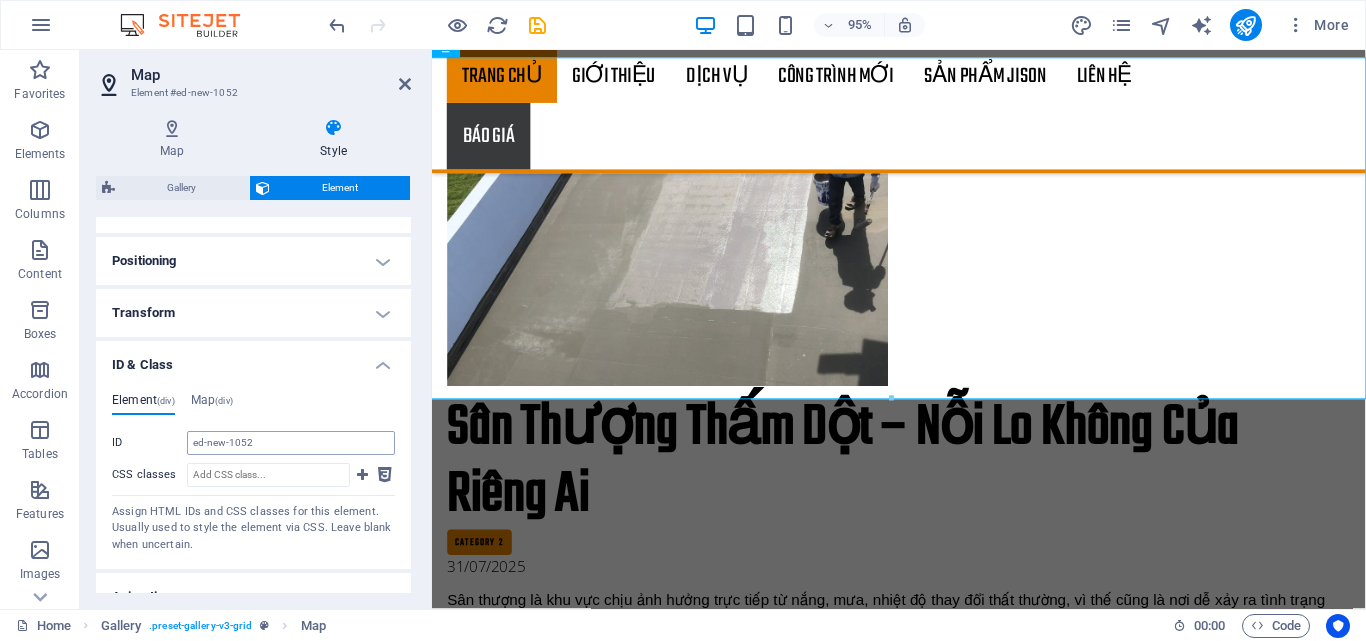 scroll, scrollTop: 649, scrollLeft: 0, axis: vertical 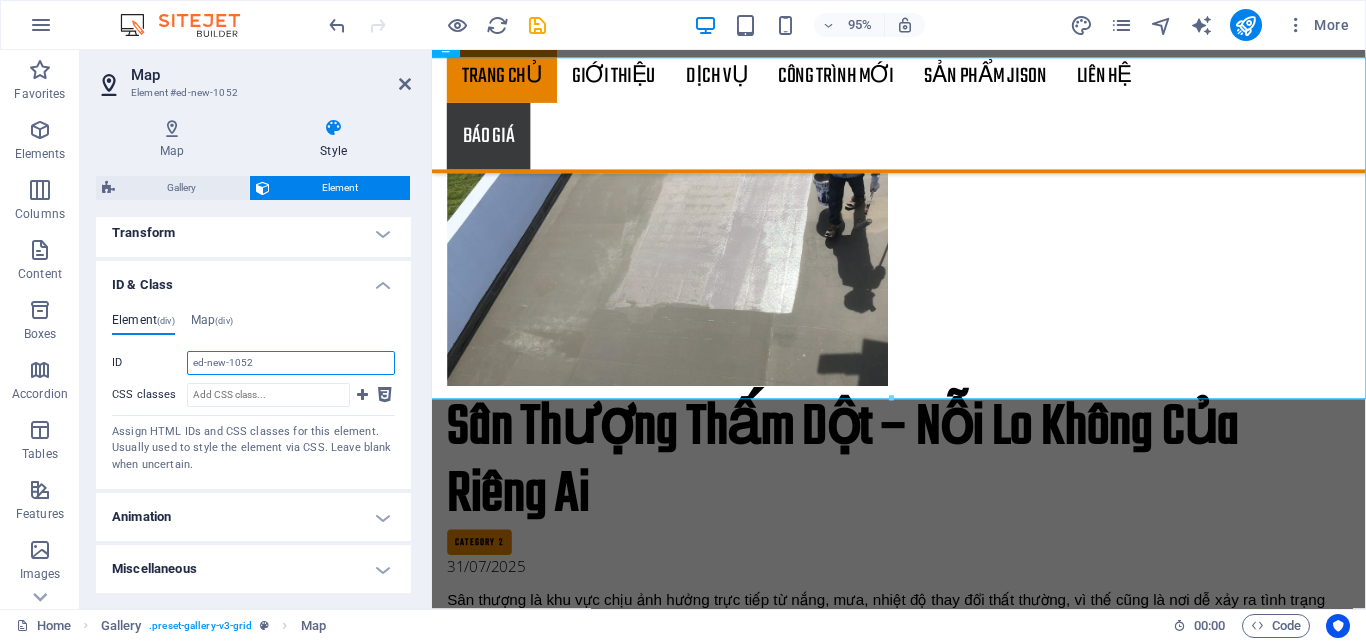 click on "ed-new-1052" at bounding box center (291, 363) 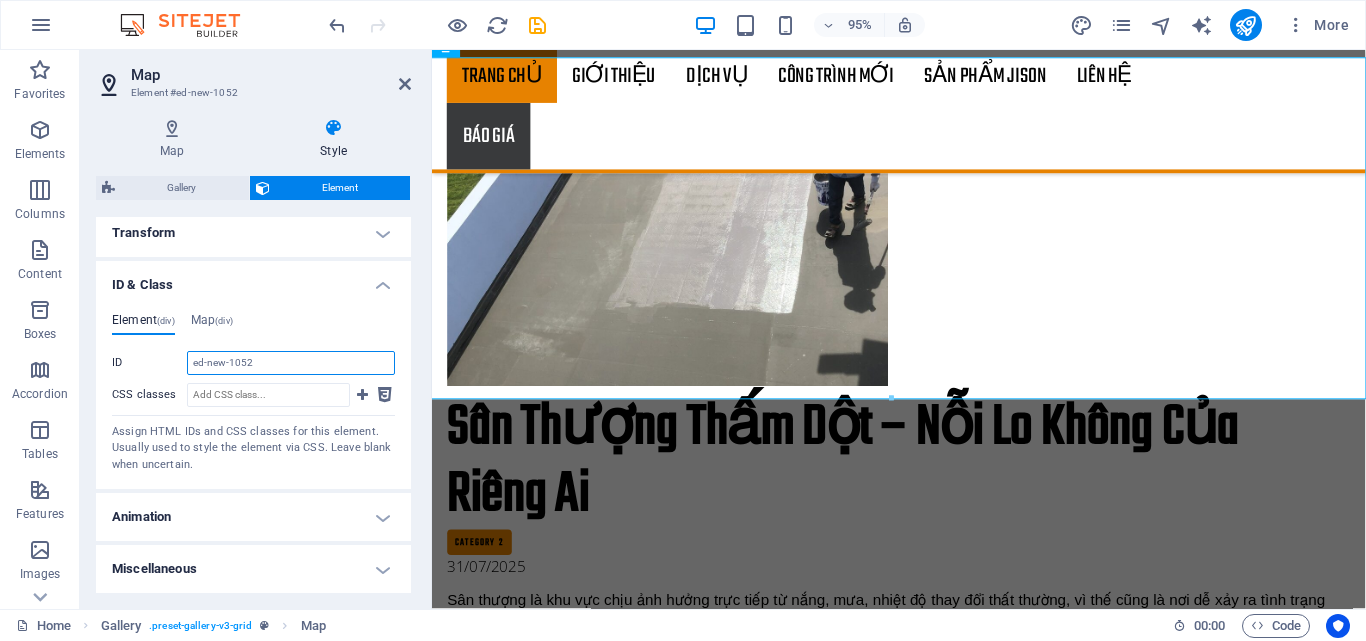drag, startPoint x: 233, startPoint y: 366, endPoint x: 210, endPoint y: 357, distance: 24.698177 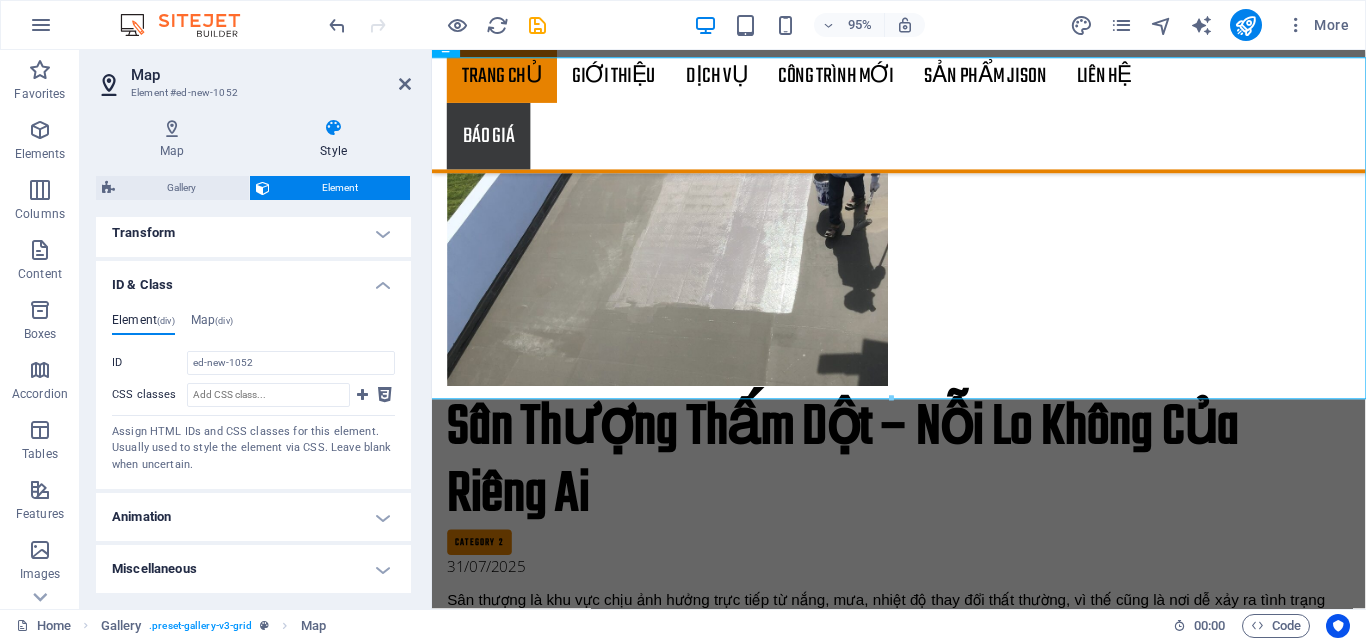 drag, startPoint x: 210, startPoint y: 357, endPoint x: 327, endPoint y: 329, distance: 120.30378 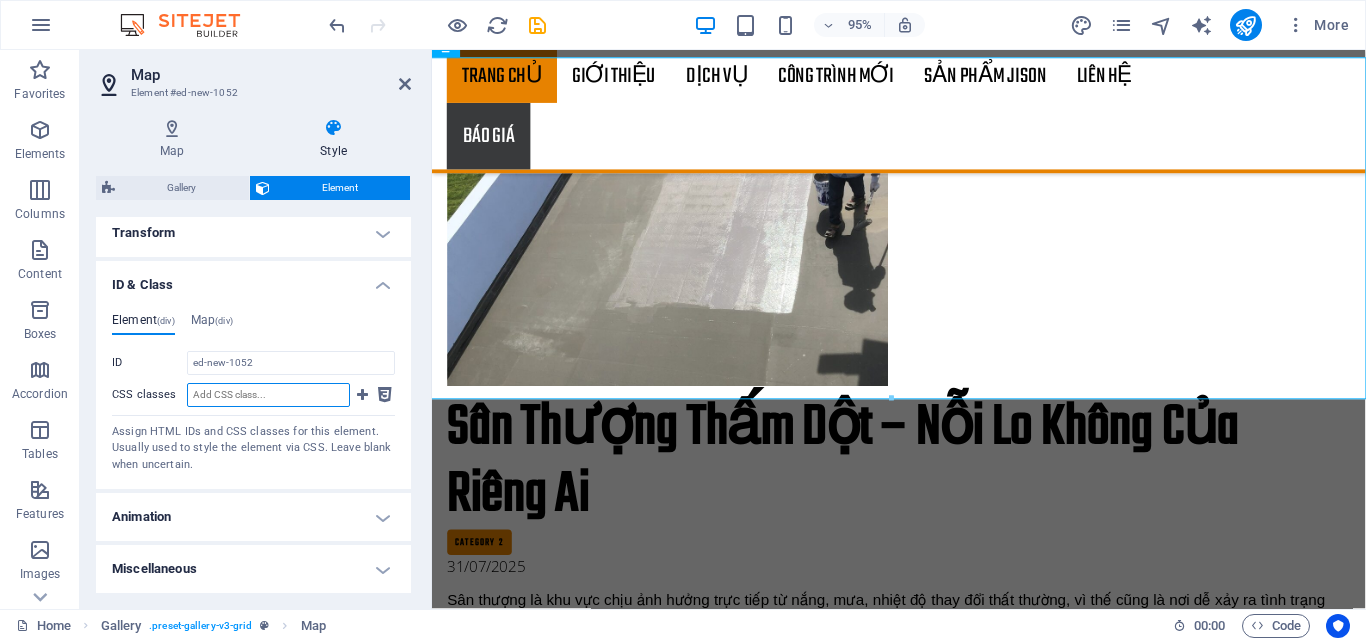 click on "CSS classes" at bounding box center (268, 395) 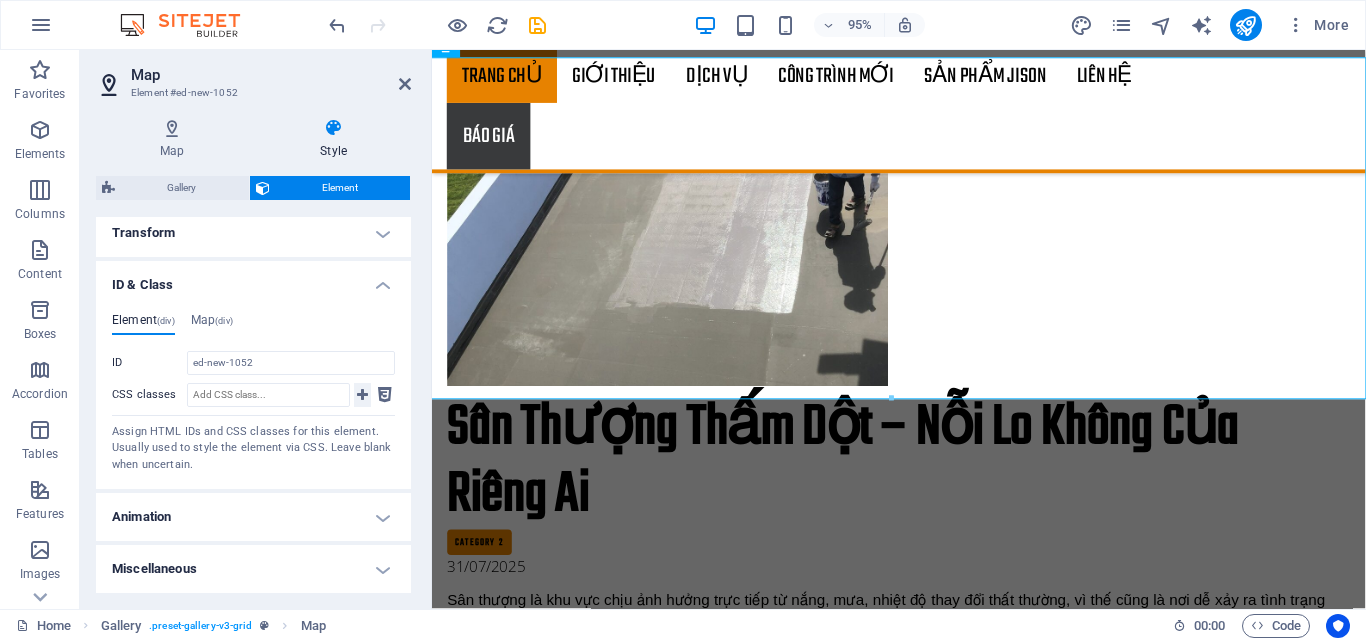 click at bounding box center [362, 395] 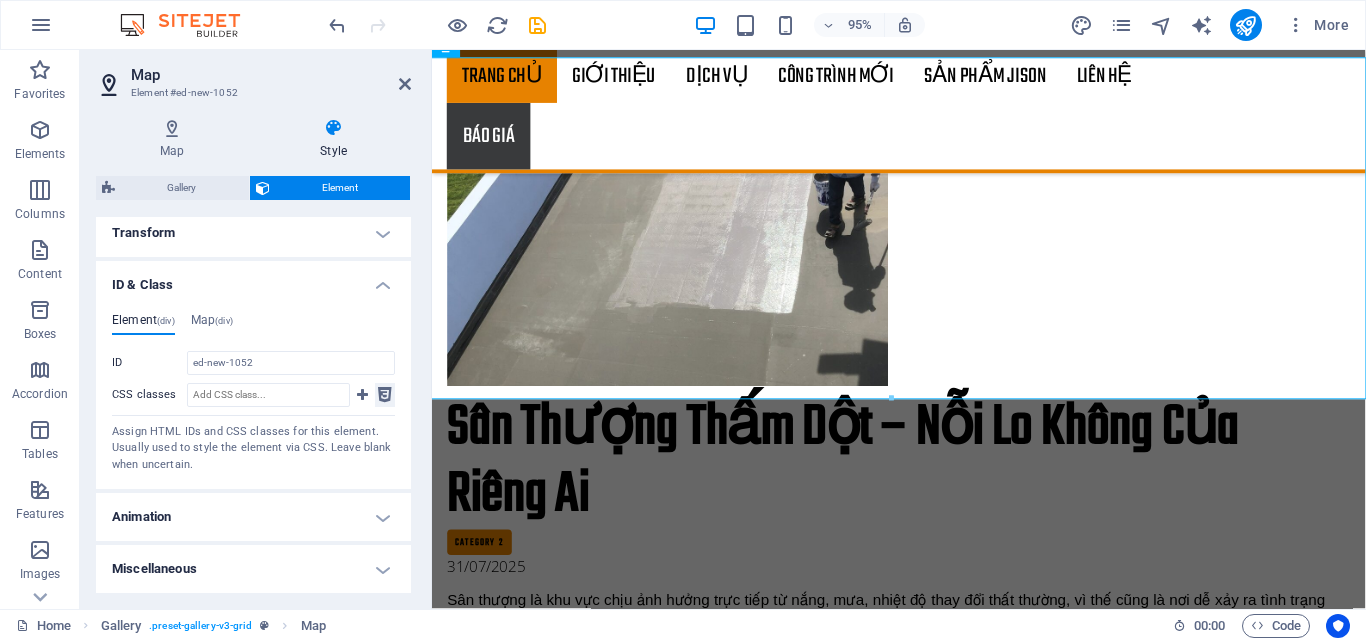 click at bounding box center [385, 395] 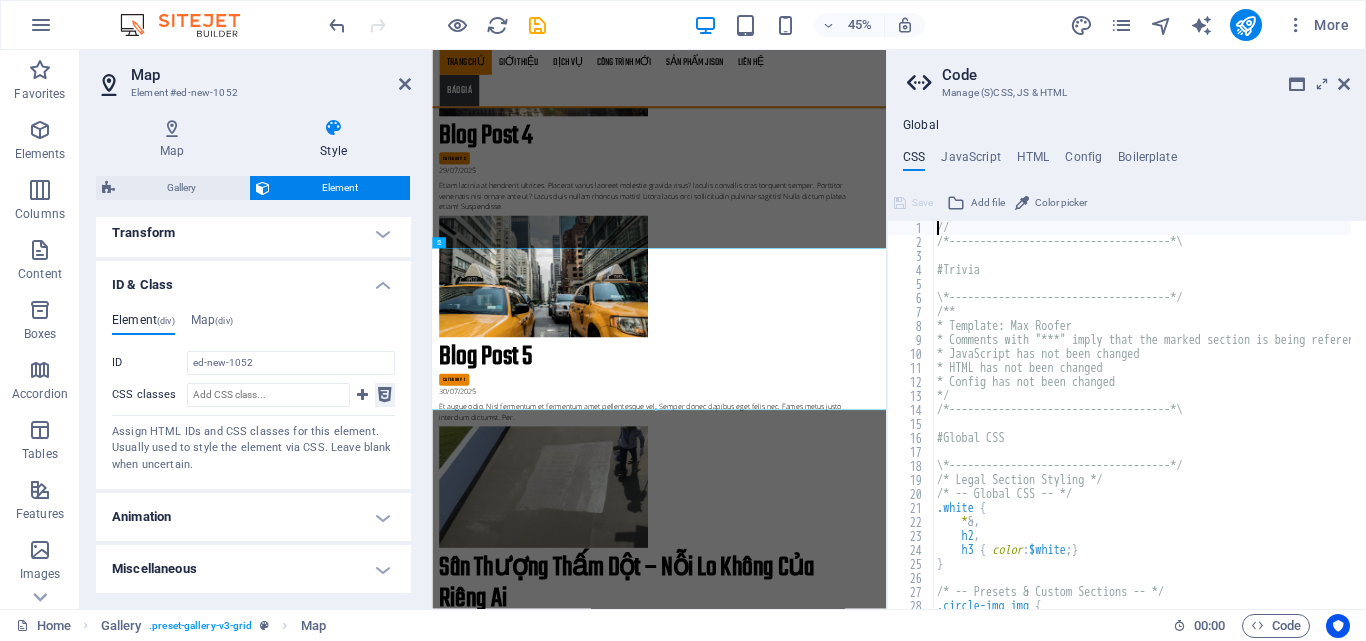 scroll, scrollTop: 6987, scrollLeft: 0, axis: vertical 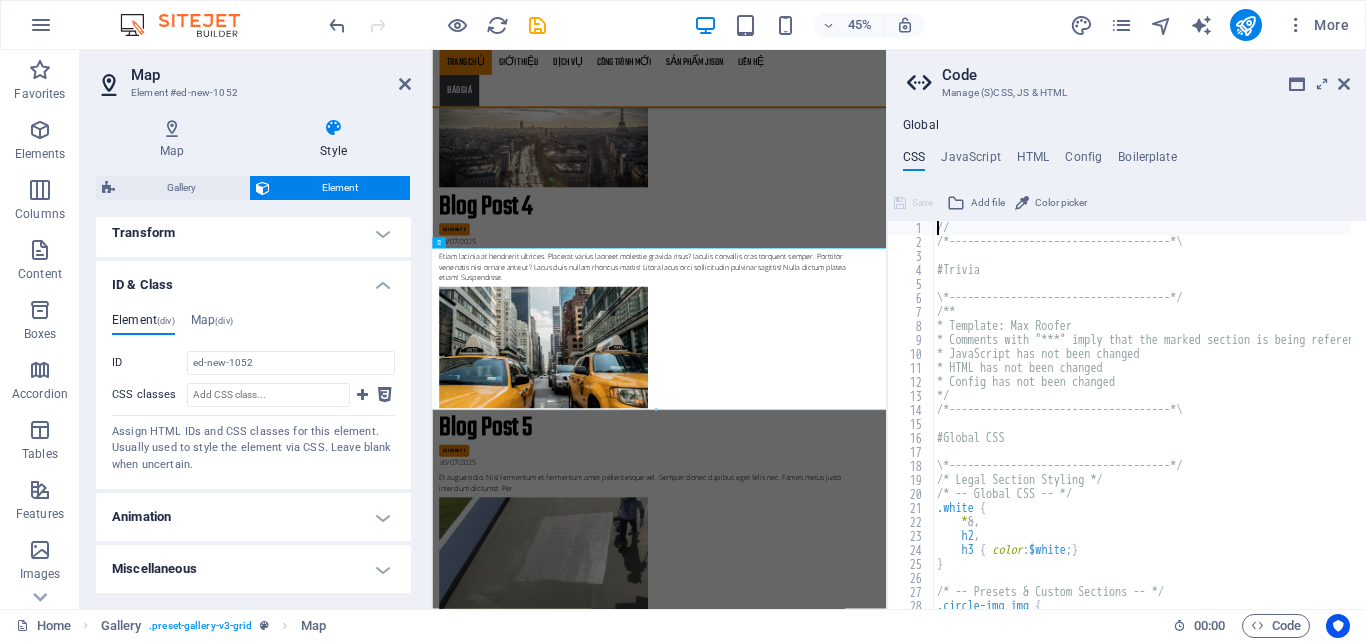 click on "Code Manage (S)CSS, JS & HTML Global CSS JavaScript HTML Config Boilerplate // 1 2 3 4 5 6 7 8 9 10 11 12 13 14 15 16 17 18 19 20 21 22 23 24 25 26 27 28 29 30 //  /*------------------------------------*\     #Trivia  \*------------------------------------*/ /**   * Template: Max Roofer   * Comments with "***" imply that the marked section is being referenced somewhere else   * JavaScript has not been changed   * HTML has not been changed   * Config has not been changed   */ /*------------------------------------*\     #Global CSS \*------------------------------------*/ /* Legal Section Styling */ /* -- Global CSS -- */ .white   {      *  &,      h2 ,      h3   {   color :  $white ;  } } /* -- Presets & Custom Sections -- */ .circle-img   img   {     XXXXXXXXXXXXXXXXXXXXXXXXXXXXXXXXXXXXXXXXXXXXXXXXXXXXXXXXXXXXXXXXXXXXXXXXXXXXXXXXXXXXXXXXXXXXXXXXXXXXXXXXXXXXXXXXXXXXXXXXXXXXXXXXXXXXXXXXXXXXXXXXXXXXXXXXXXXXXXXXXXXXXXXXXXXXXXXXXXXXXXXXXXXXXXXXXXXXXXXXXXXXXXXXXXXXXXXXXXXXXXXXXXXXXXXXXXXXXXXXXXXXXXXXXXXXXXXX" at bounding box center [1126, 329] 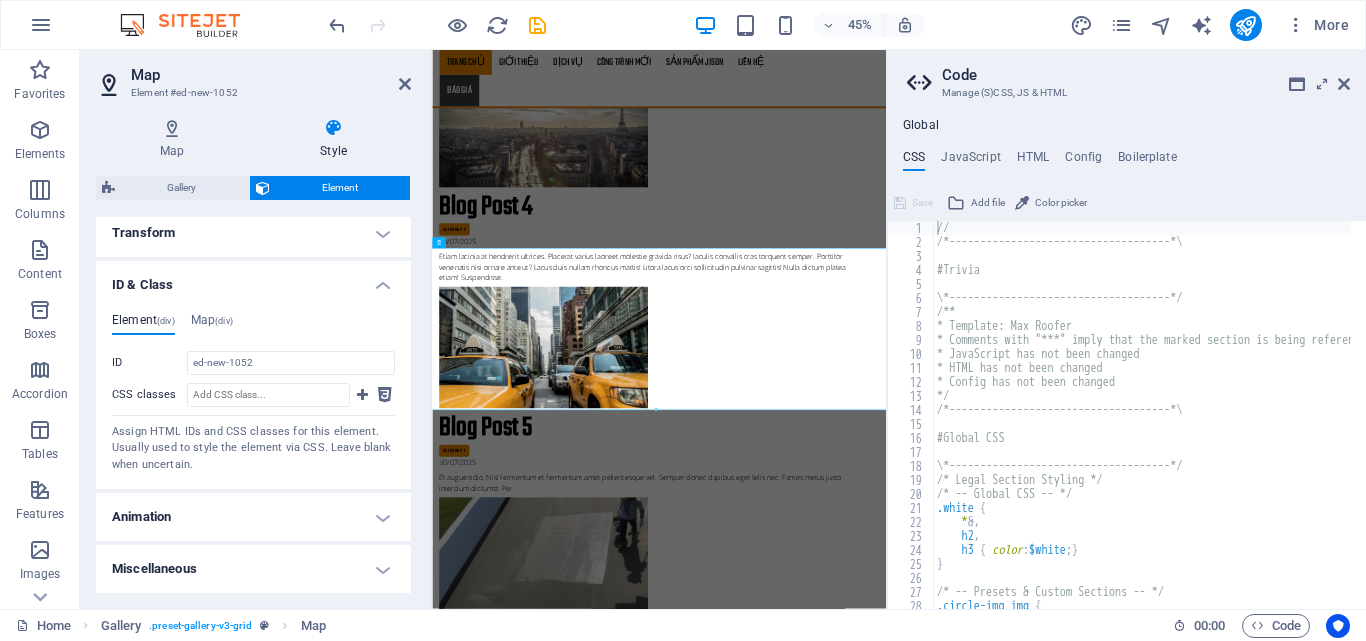 click on "Code Manage (S)CSS, JS & HTML Global CSS JavaScript HTML Config Boilerplate // 1 2 3 4 5 6 7 8 9 10 11 12 13 14 15 16 17 18 19 20 21 22 23 24 25 26 27 28 29 30 //  /*------------------------------------*\     #Trivia  \*------------------------------------*/ /**   * Template: Max Roofer   * Comments with "***" imply that the marked section is being referenced somewhere else   * JavaScript has not been changed   * HTML has not been changed   * Config has not been changed   */ /*------------------------------------*\     #Global CSS \*------------------------------------*/ /* Legal Section Styling */ /* -- Global CSS -- */ .white   {      *  &,      h2 ,      h3   {   color :  $white ;  } } /* -- Presets & Custom Sections -- */ .circle-img   img   {     XXXXXXXXXXXXXXXXXXXXXXXXXXXXXXXXXXXXXXXXXXXXXXXXXXXXXXXXXXXXXXXXXXXXXXXXXXXXXXXXXXXXXXXXXXXXXXXXXXXXXXXXXXXXXXXXXXXXXXXXXXXXXXXXXXXXXXXXXXXXXXXXXXXXXXXXXXXXXXXXXXXXXXXXXXXXXXXXXXXXXXXXXXXXXXXXXXXXXXXXXXXXXXXXXXXXXXXXXXXXXXXXXXXXXXXXXXXXXXXXXXXXXXXXXXXXXXXX" at bounding box center [1126, 329] 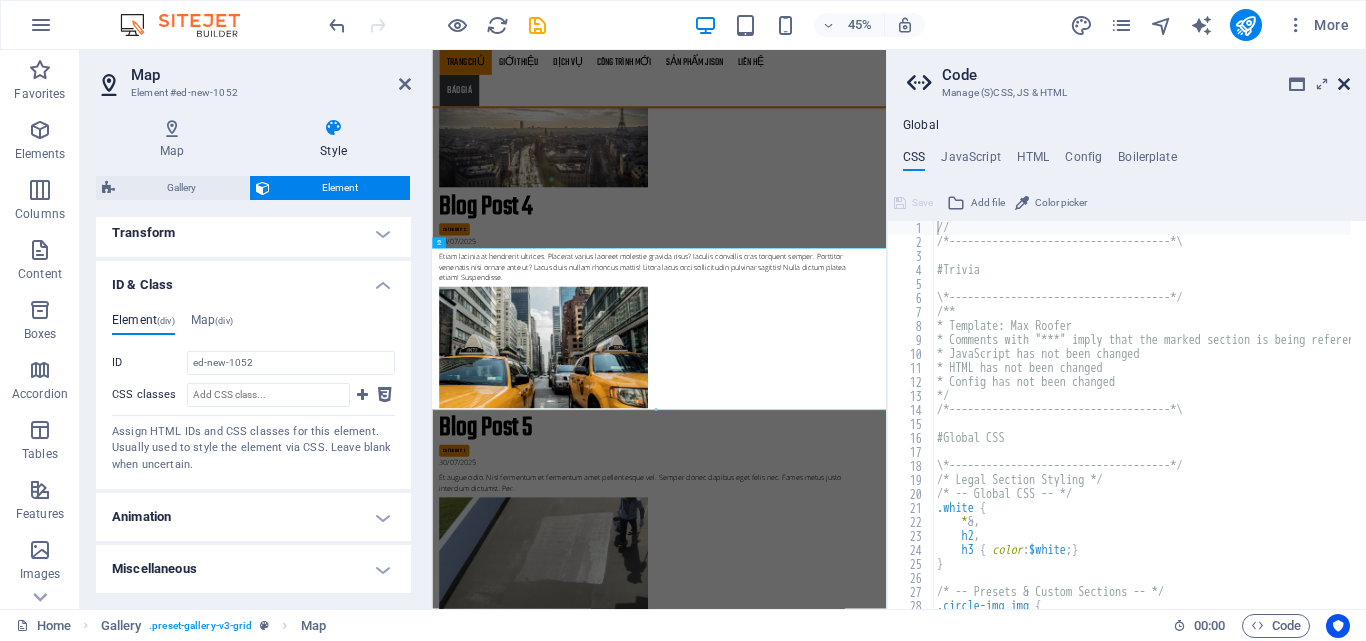 click at bounding box center [1344, 84] 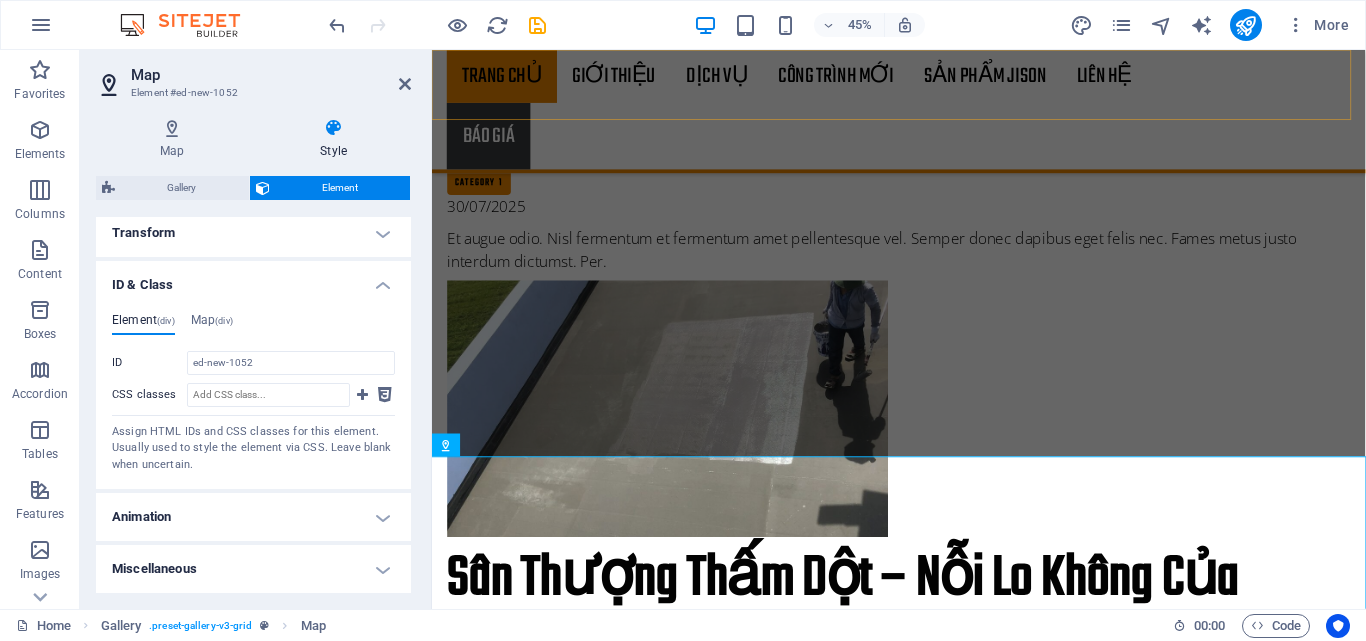 scroll, scrollTop: 6726, scrollLeft: 0, axis: vertical 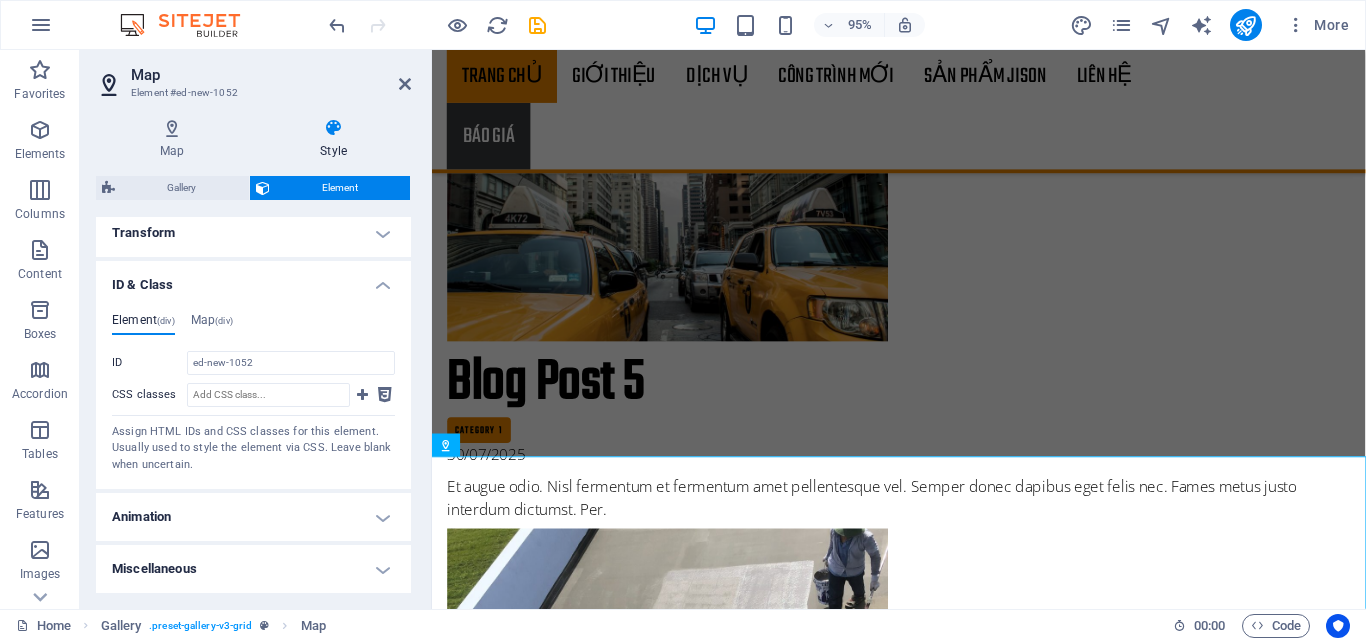 click on "Element  (div) Map  (div) ID ed-new-1052 CSS classes Assign HTML IDs and CSS classes for this element. Usually used to style the element via CSS. Leave blank when uncertain. ID Space and special character (except "-" or "_") are not accepted CSS classes 1 map-canvas Assign HTML IDs and CSS classes for this element. Usually used to style the element via CSS. Leave blank when uncertain." at bounding box center [253, 393] 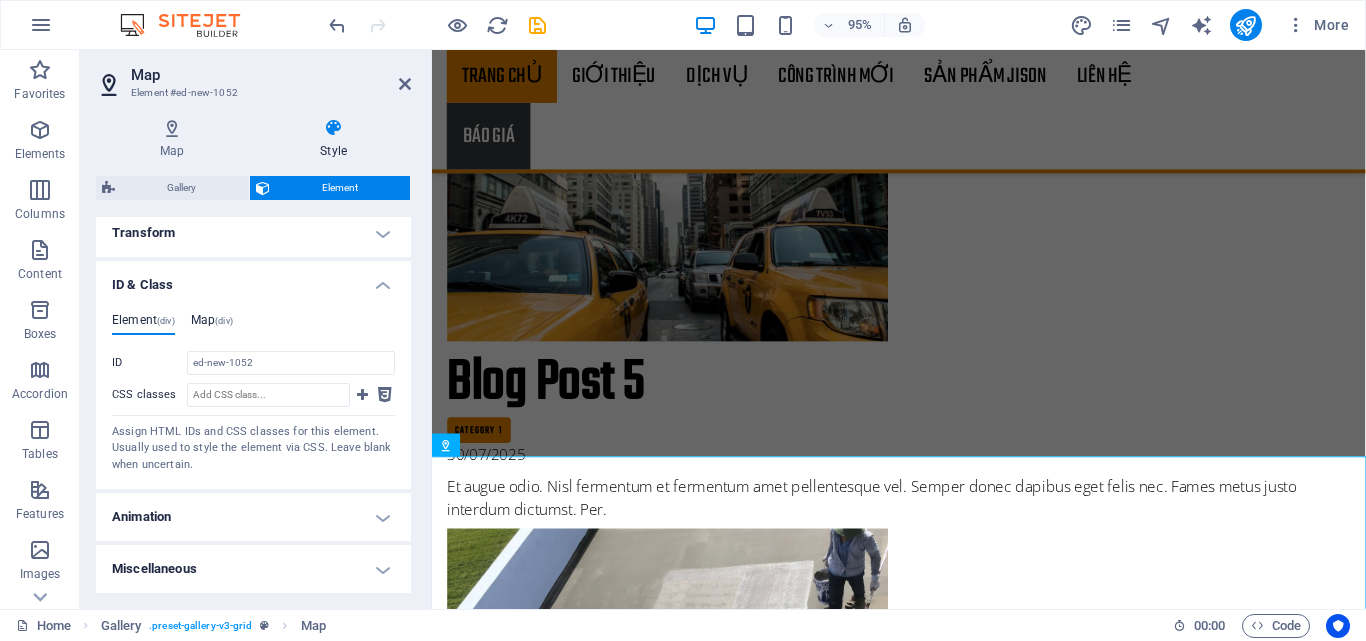 click on "Map  (div)" at bounding box center (212, 324) 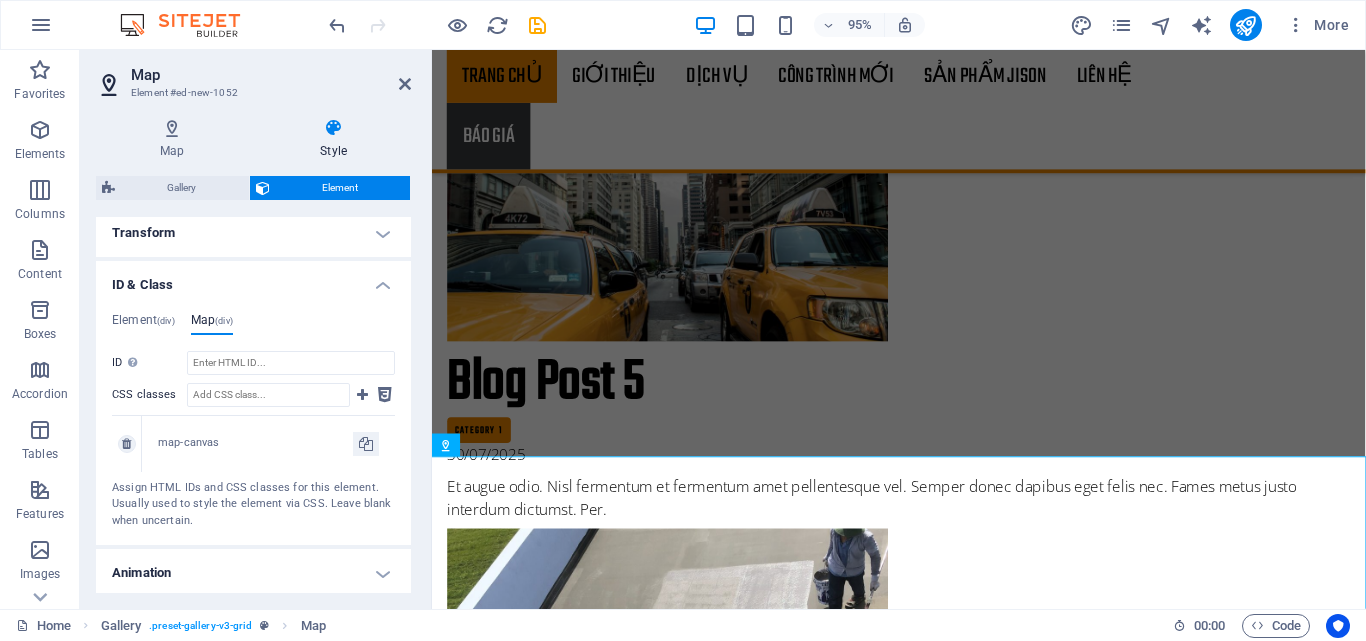 scroll, scrollTop: 705, scrollLeft: 0, axis: vertical 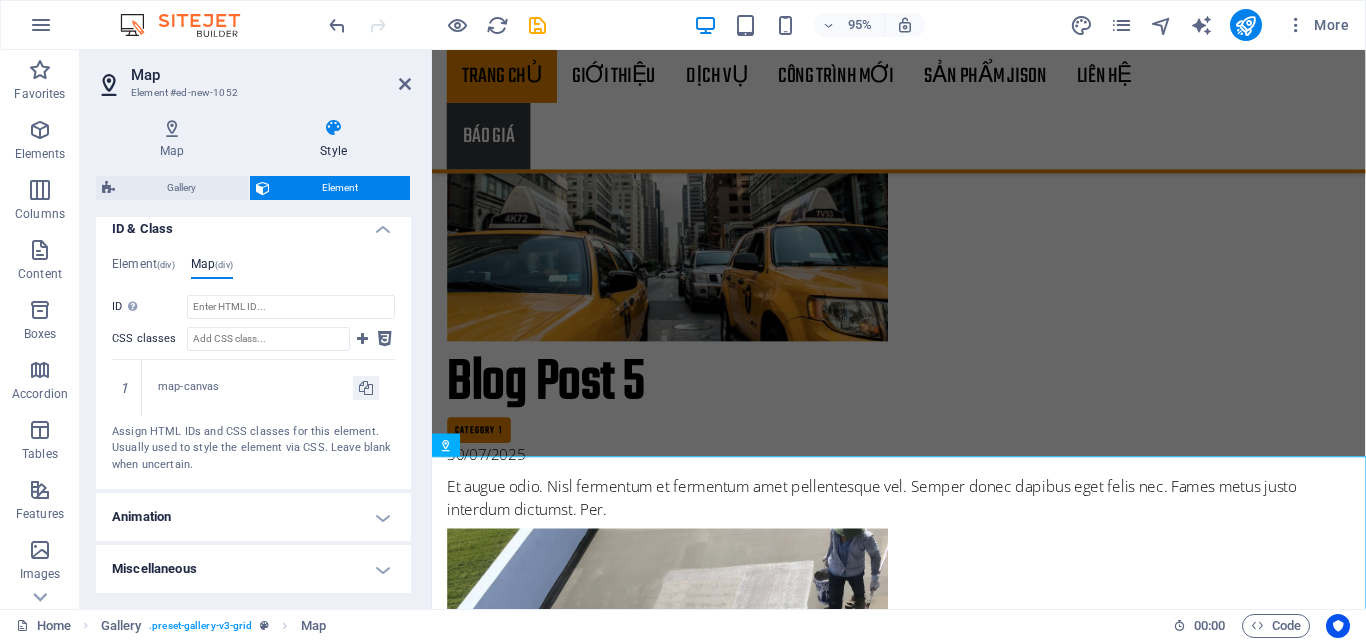 click on "Animation" at bounding box center [253, 517] 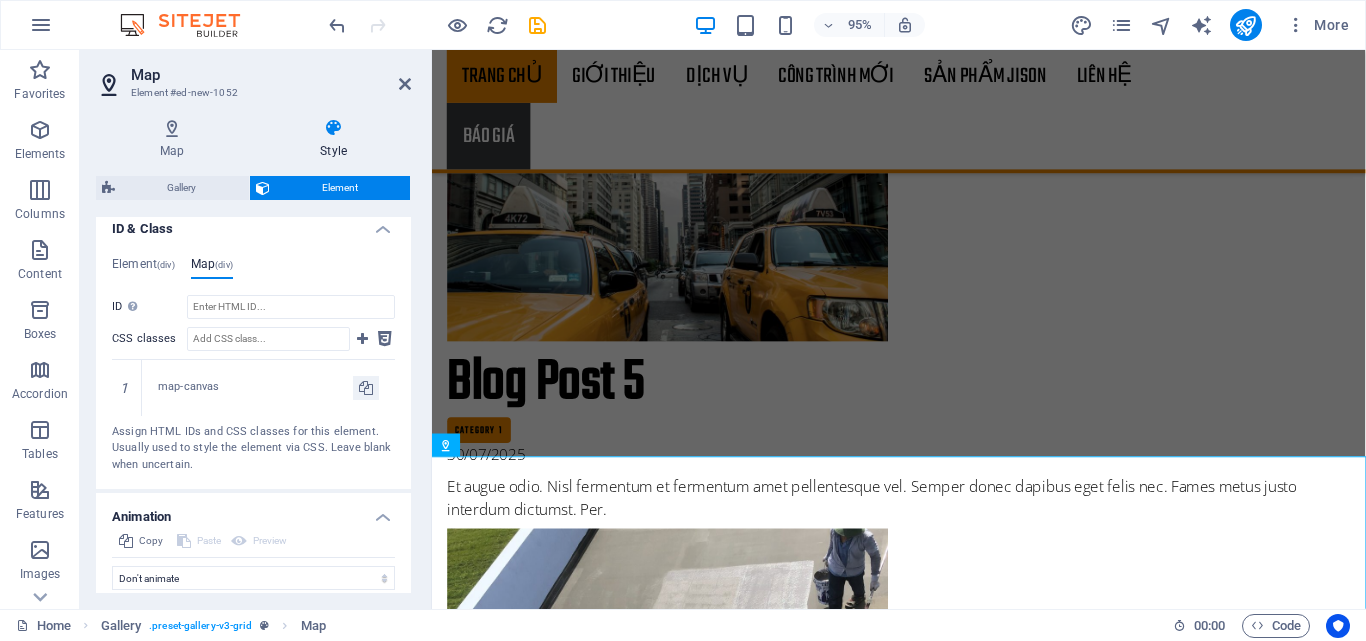 scroll, scrollTop: 770, scrollLeft: 0, axis: vertical 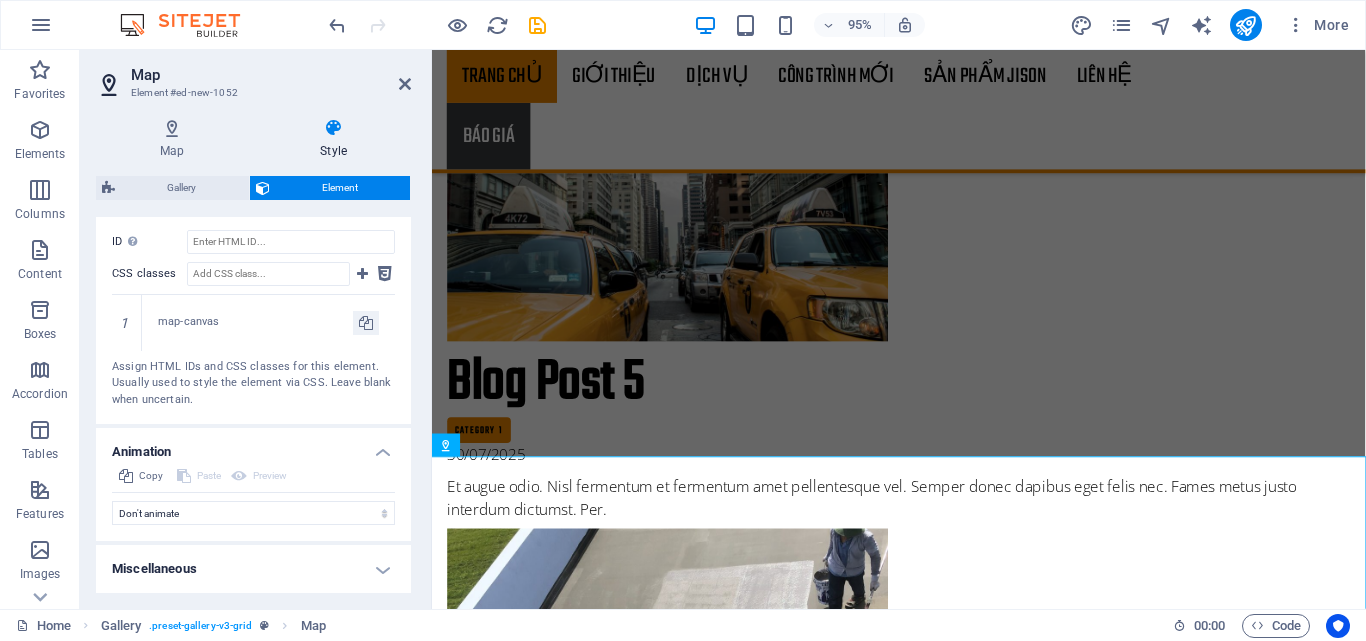 click on "Miscellaneous" at bounding box center [253, 569] 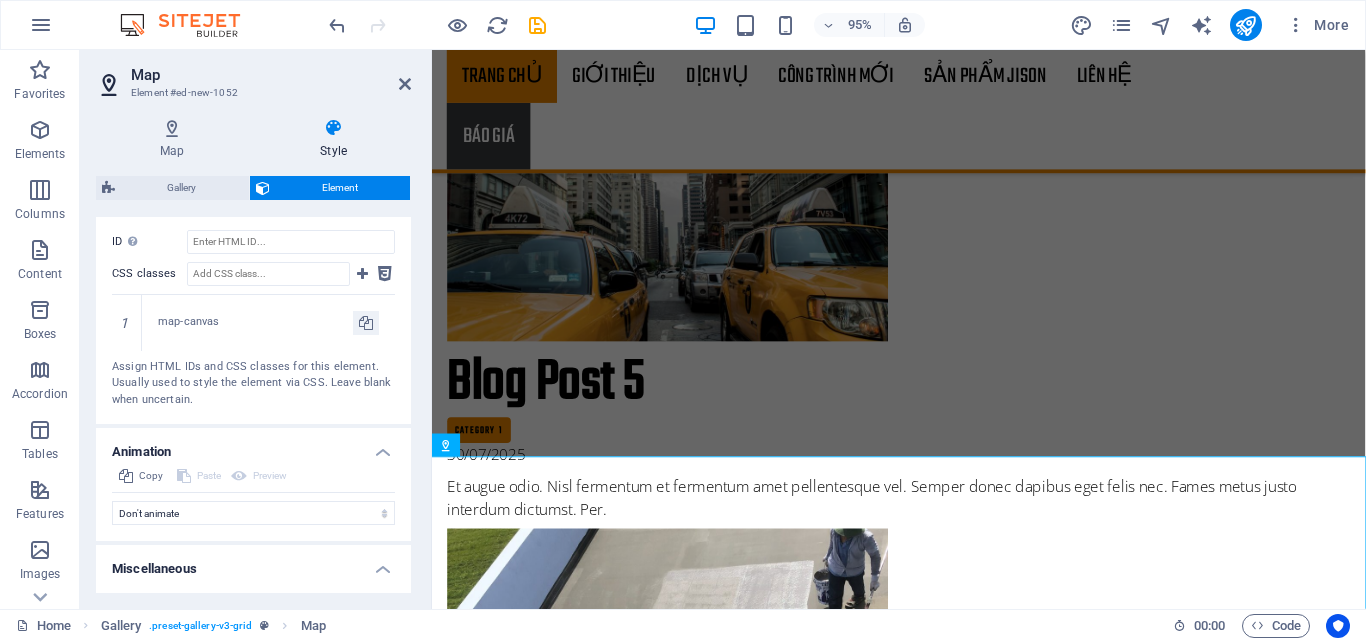 click on "Miscellaneous" at bounding box center [253, 563] 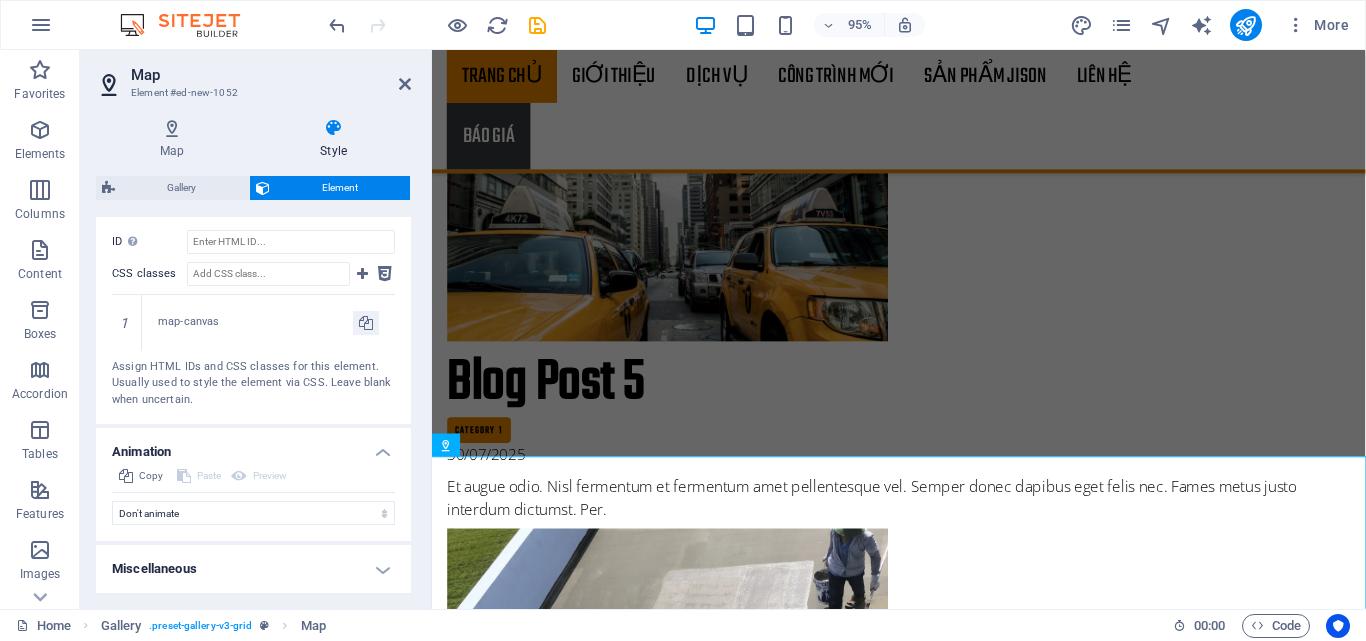 click at bounding box center [111, 85] 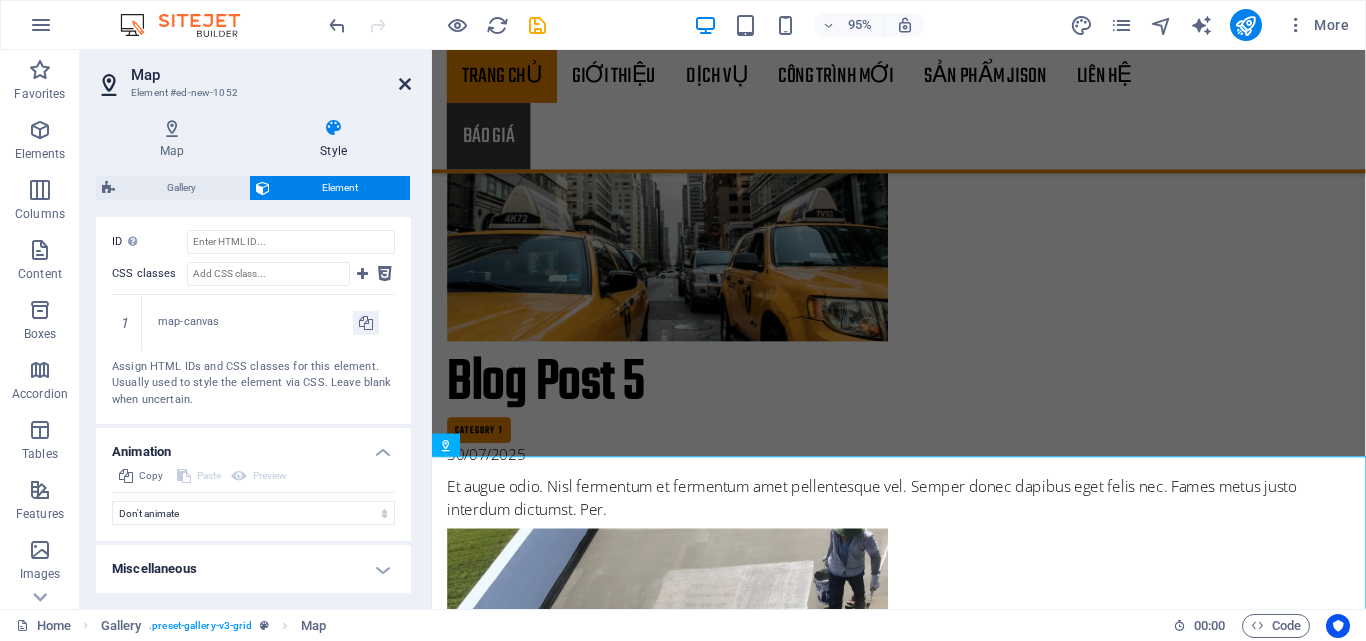 drag, startPoint x: 408, startPoint y: 82, endPoint x: 326, endPoint y: 39, distance: 92.5905 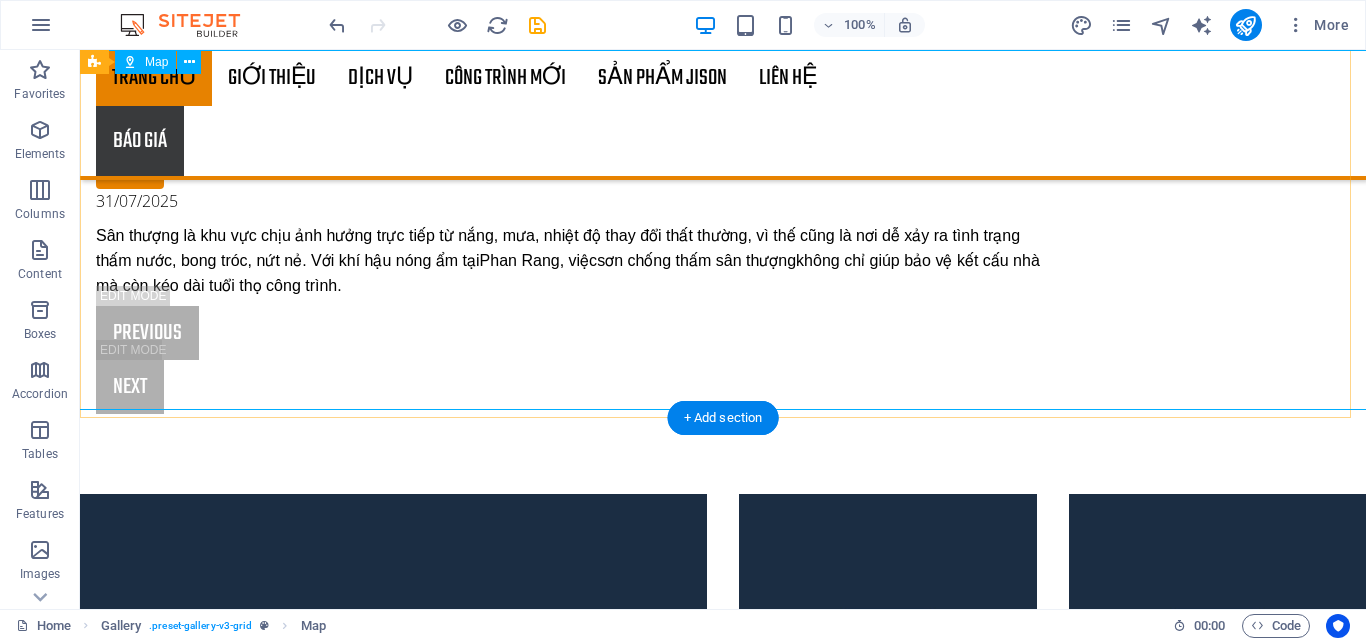 scroll, scrollTop: 7502, scrollLeft: 0, axis: vertical 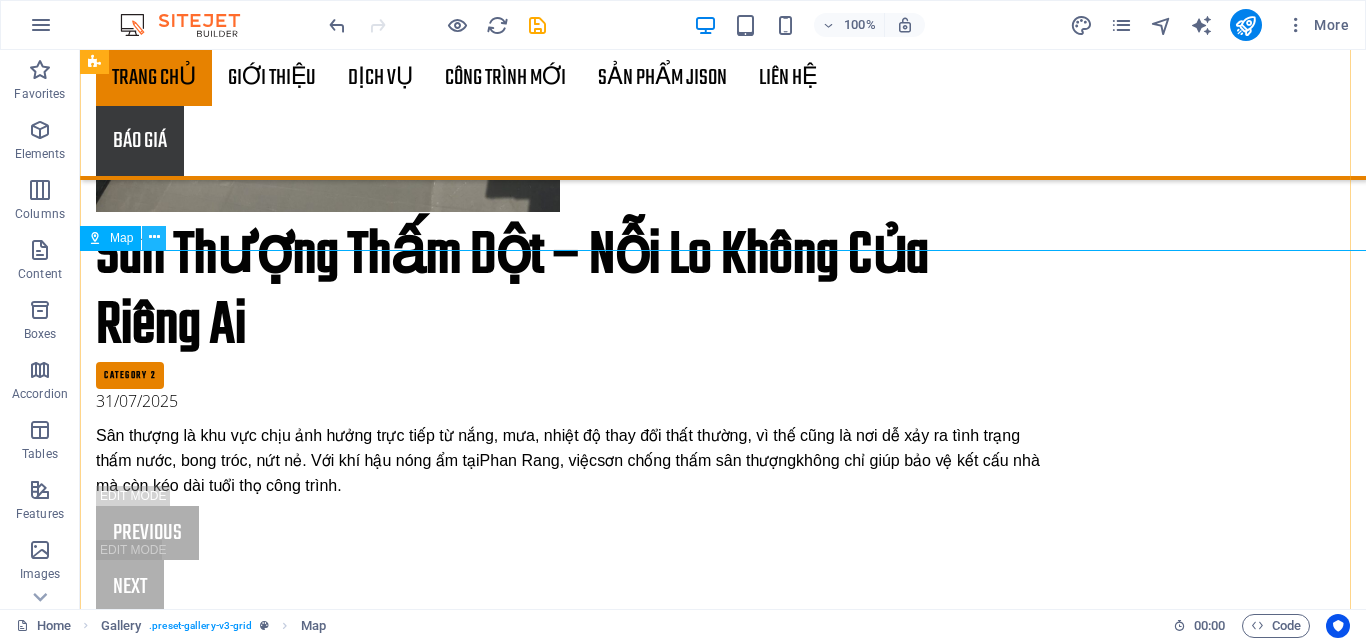 click at bounding box center [154, 237] 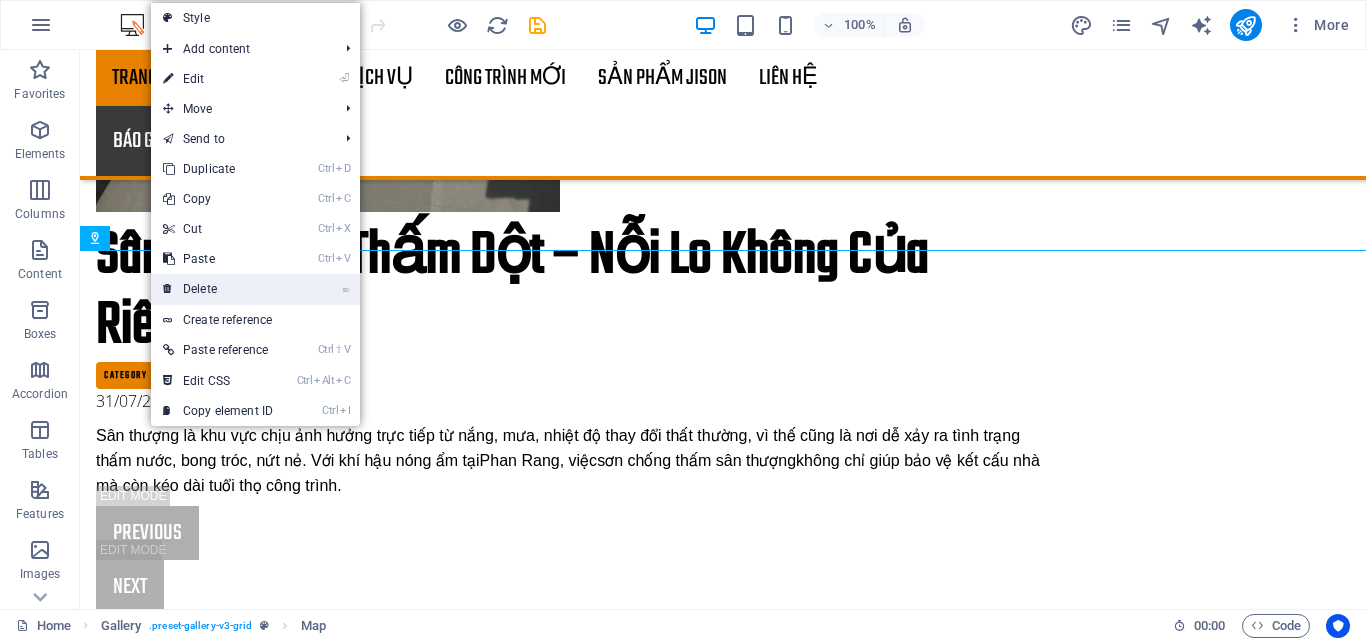 click on "⌦  Delete" at bounding box center (218, 289) 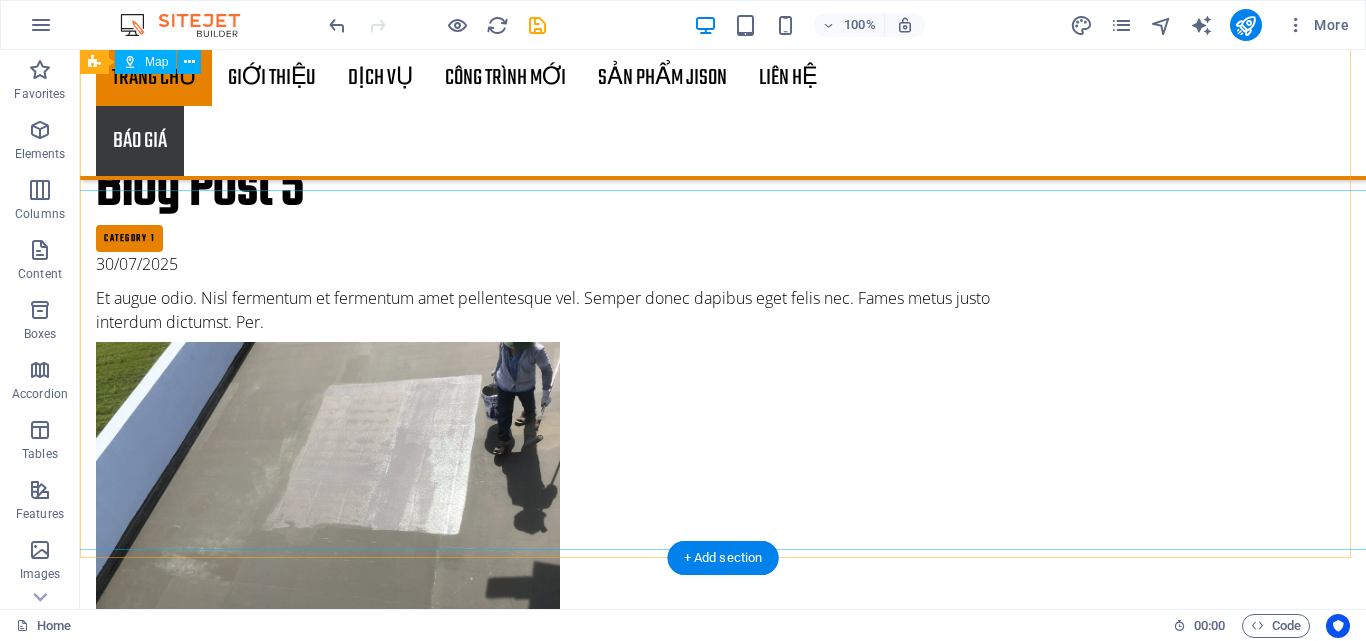 scroll, scrollTop: 7002, scrollLeft: 0, axis: vertical 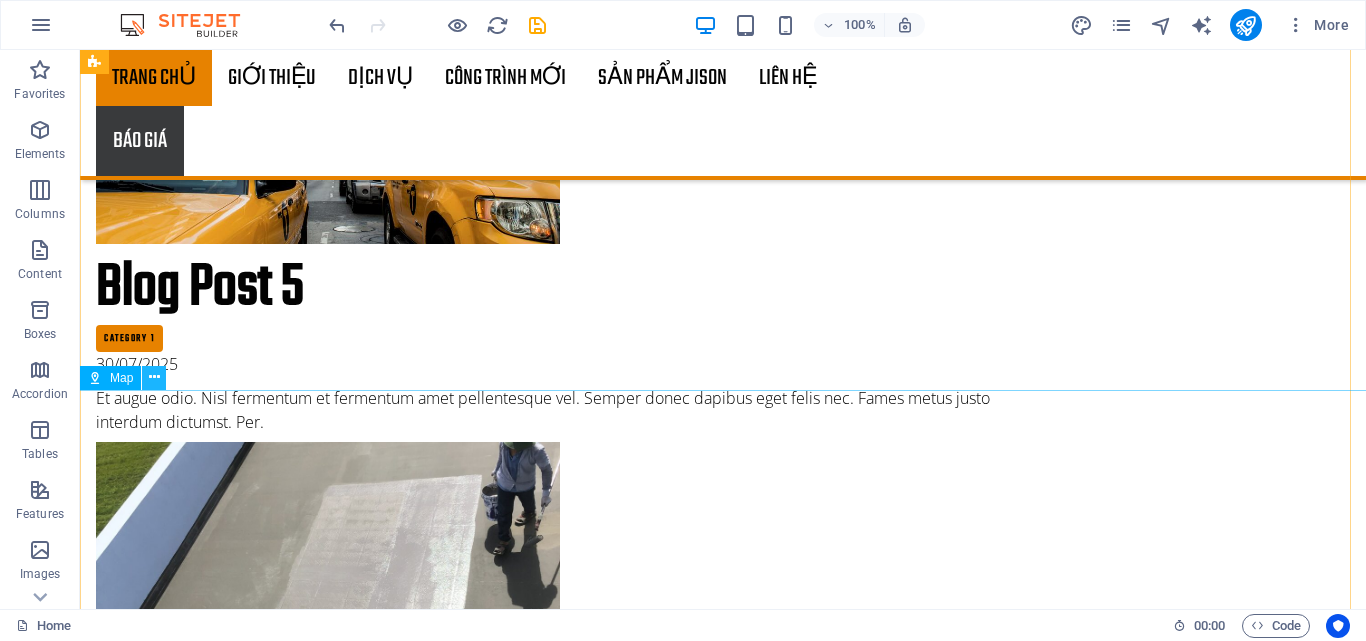 click at bounding box center [154, 378] 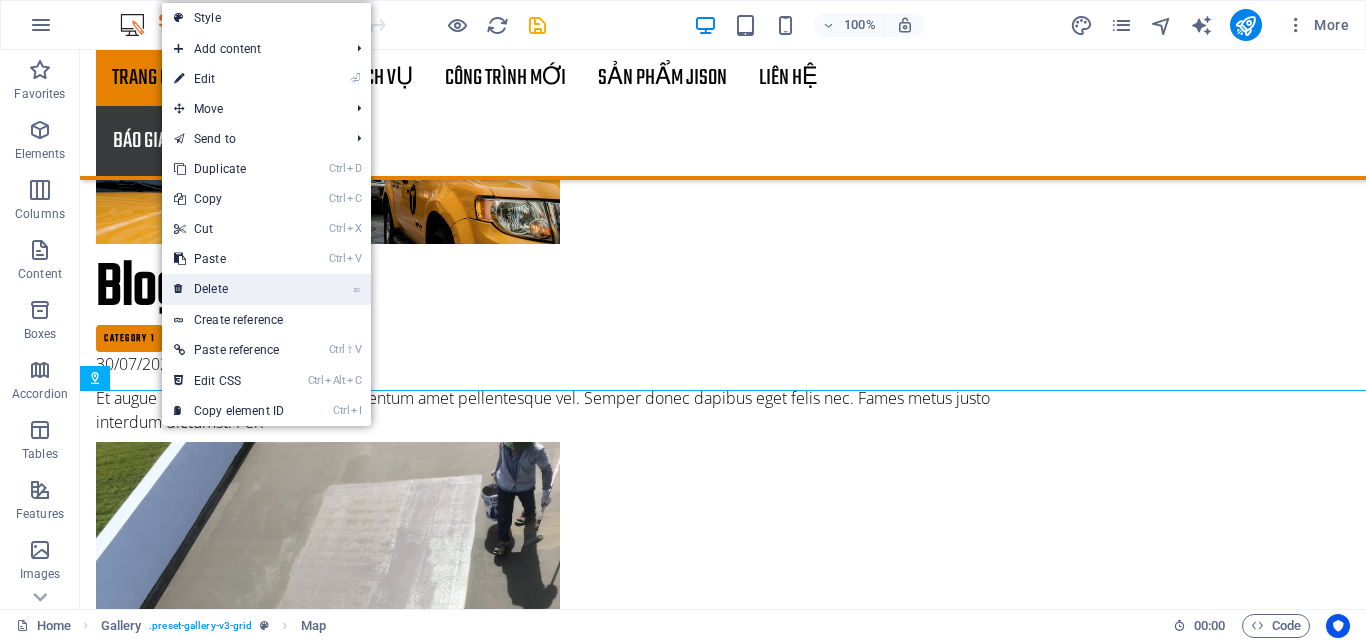 click on "⌦  Delete" at bounding box center [229, 289] 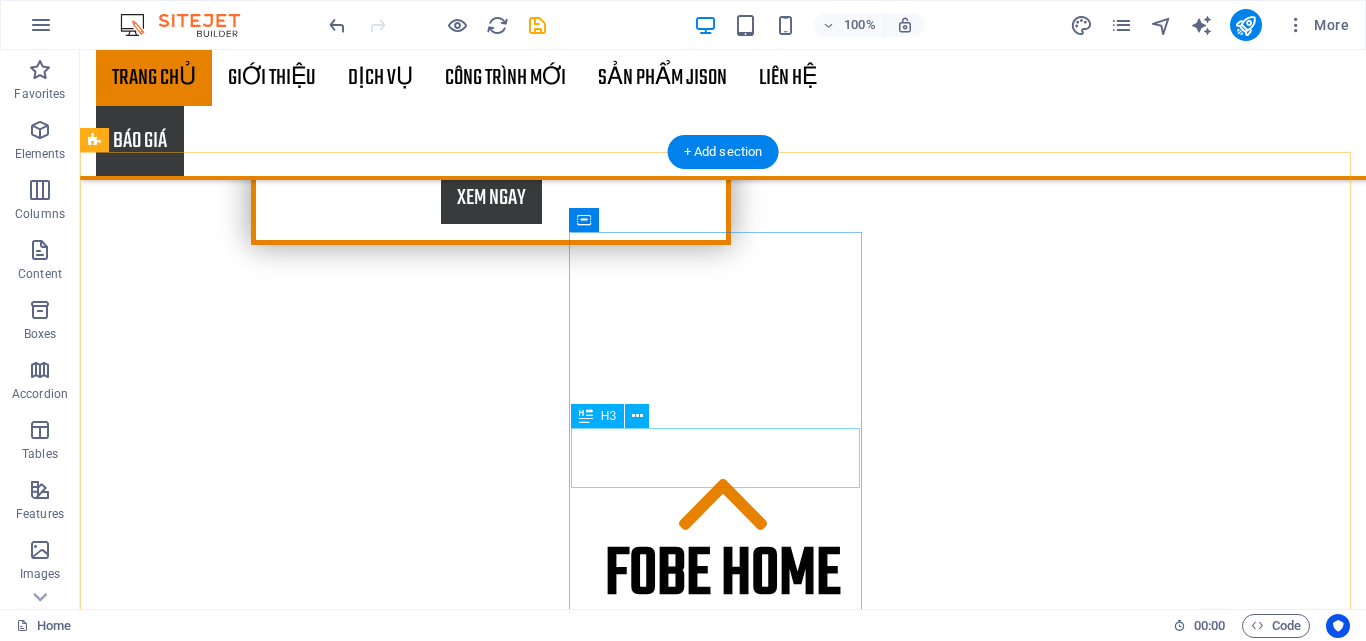 scroll, scrollTop: 1302, scrollLeft: 0, axis: vertical 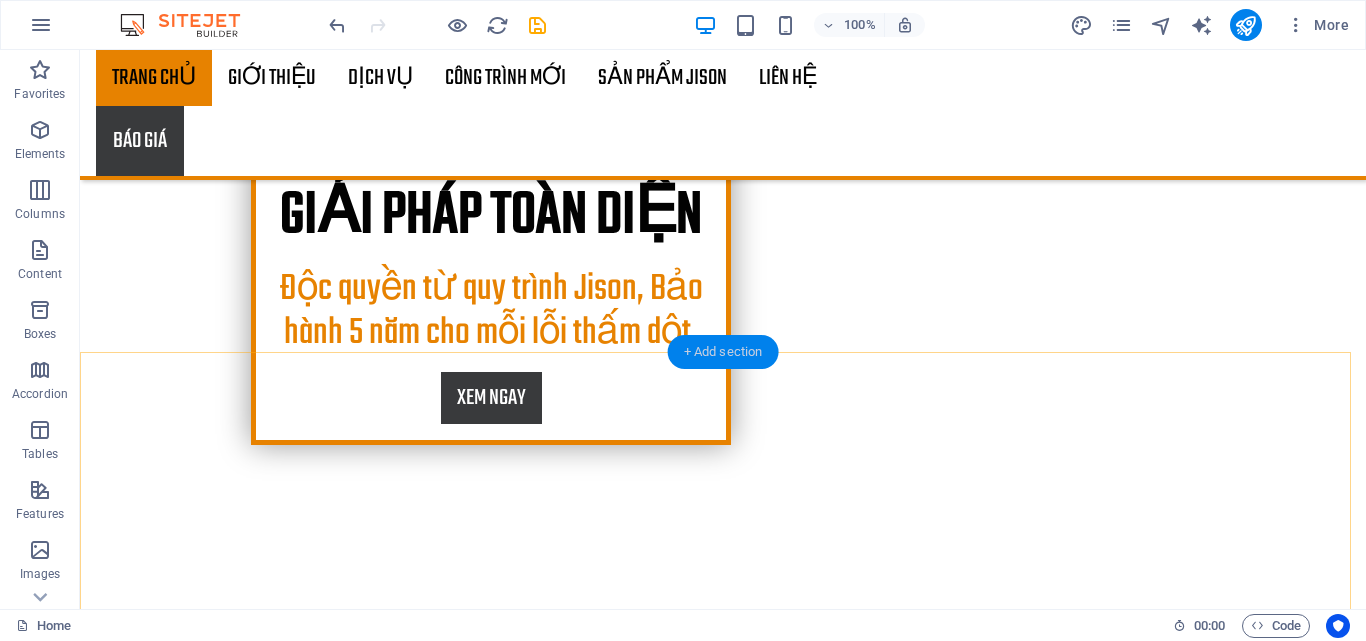 drag, startPoint x: 289, startPoint y: 301, endPoint x: 713, endPoint y: 349, distance: 426.70834 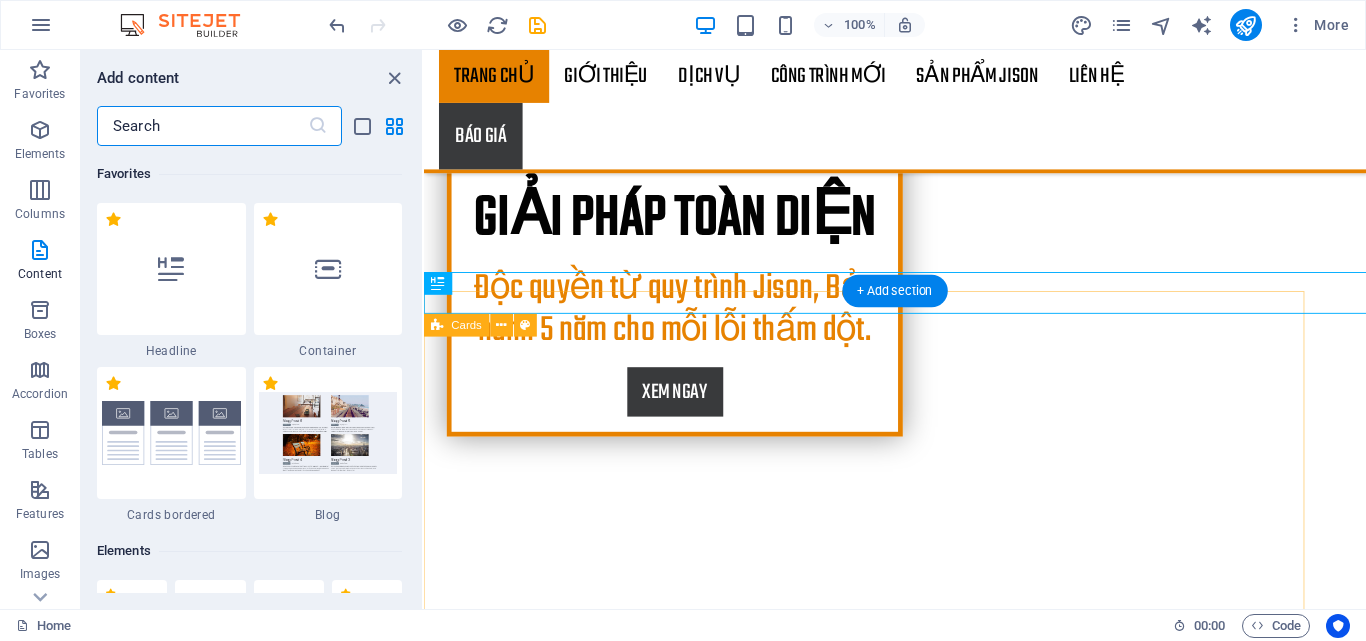 scroll, scrollTop: 1326, scrollLeft: 0, axis: vertical 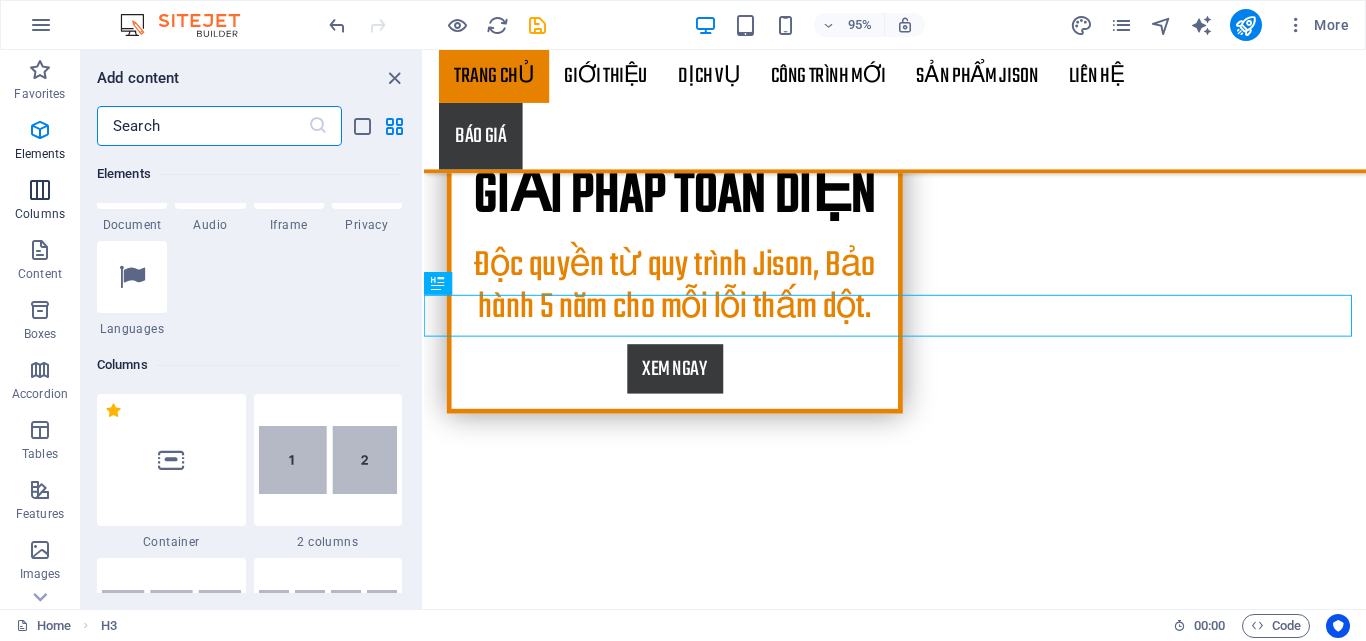 click at bounding box center [40, 190] 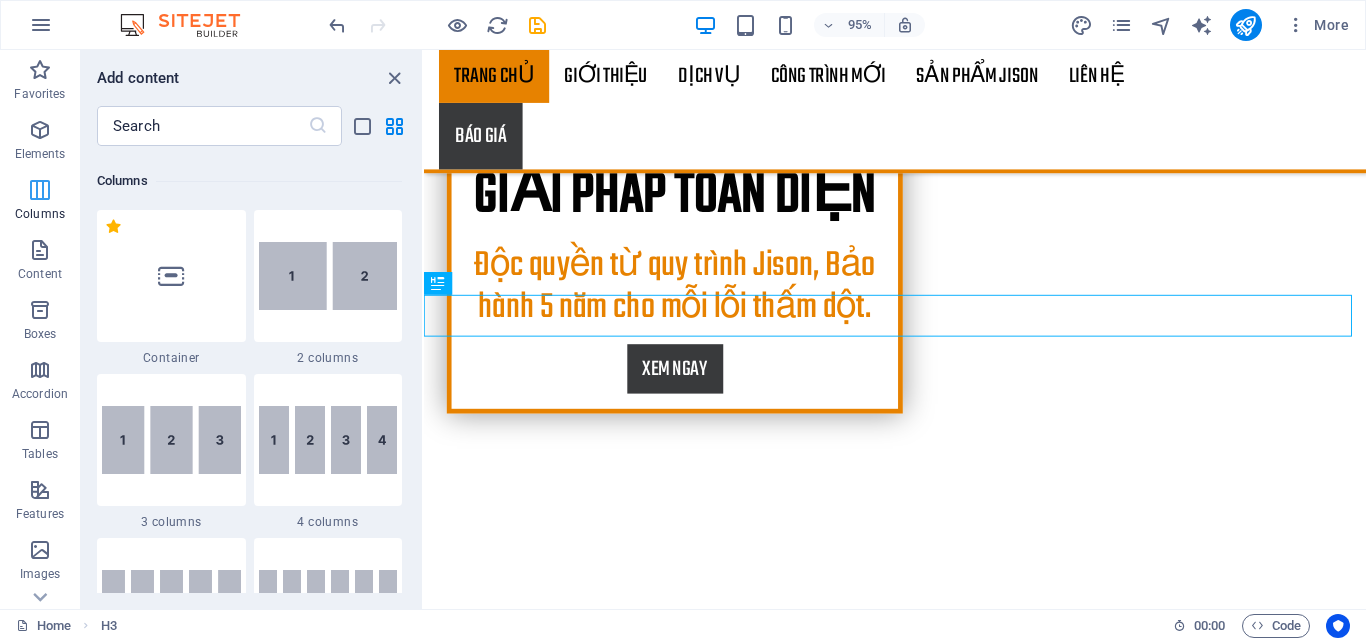 scroll, scrollTop: 1154, scrollLeft: 0, axis: vertical 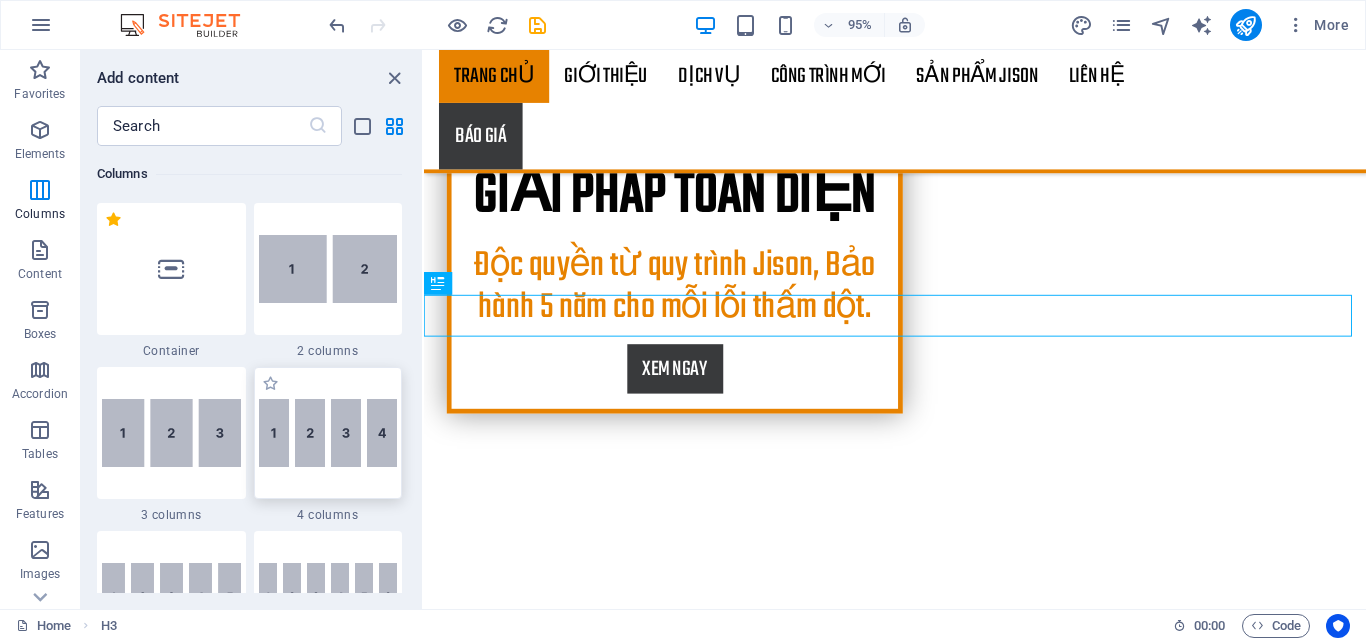 click at bounding box center [328, 433] 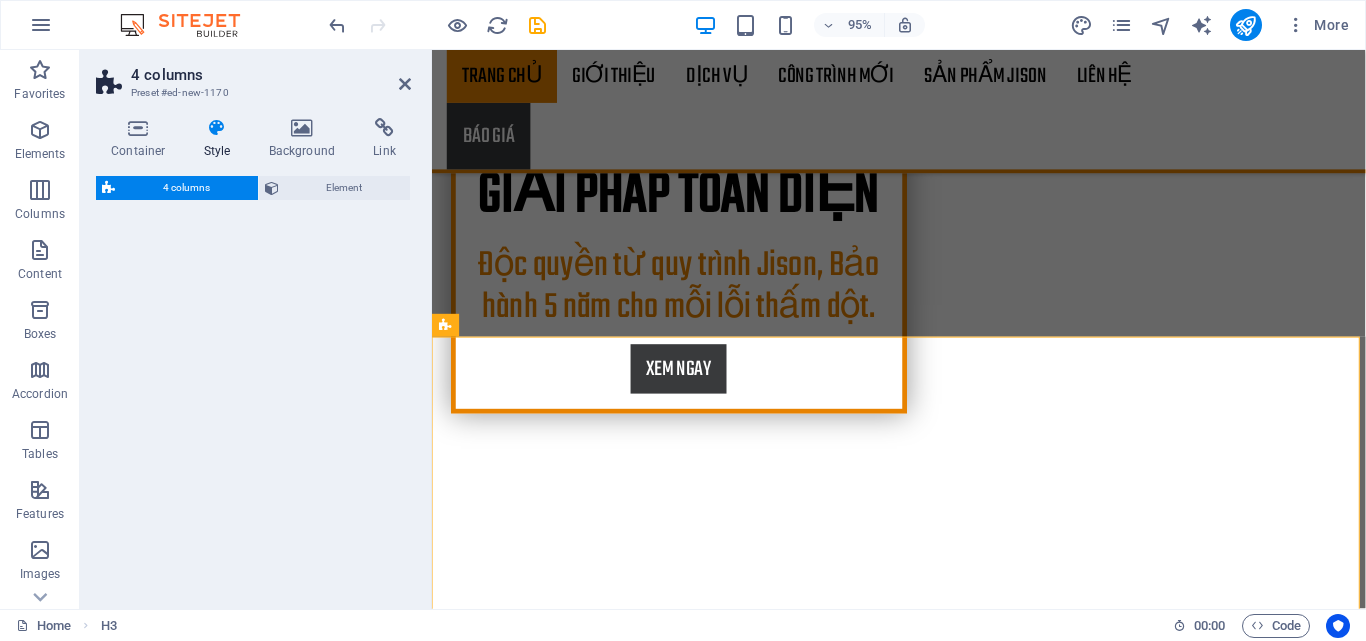 select on "rem" 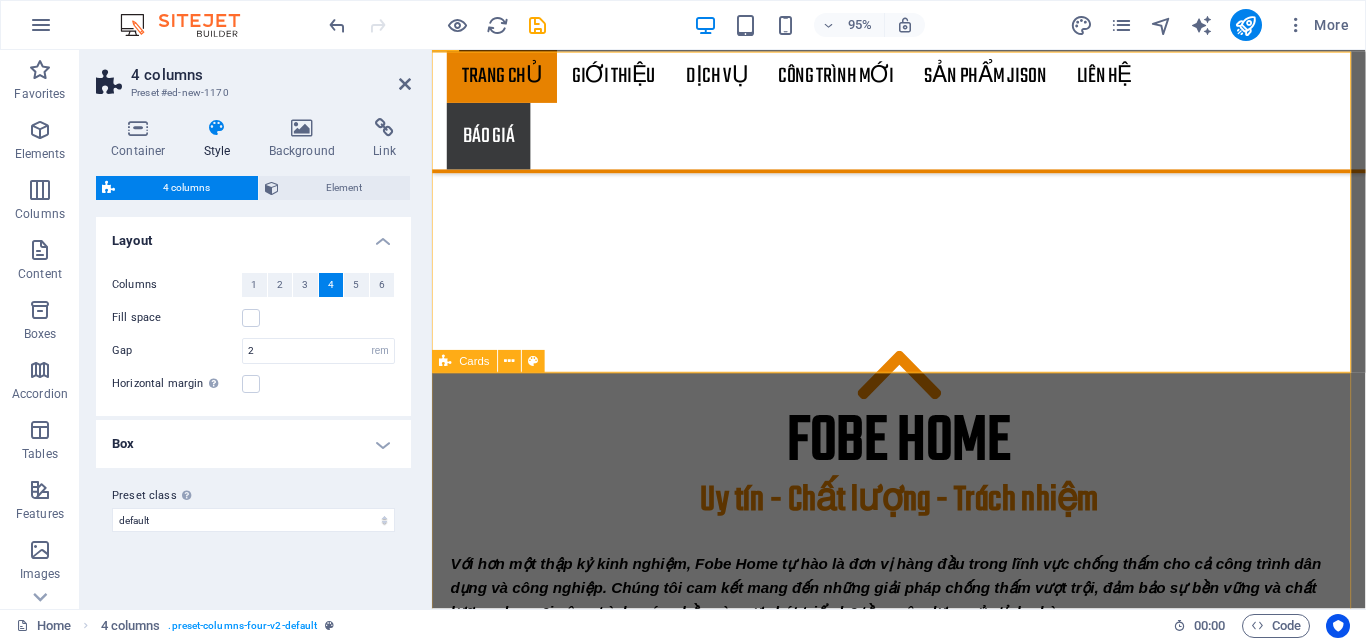 scroll, scrollTop: 1526, scrollLeft: 0, axis: vertical 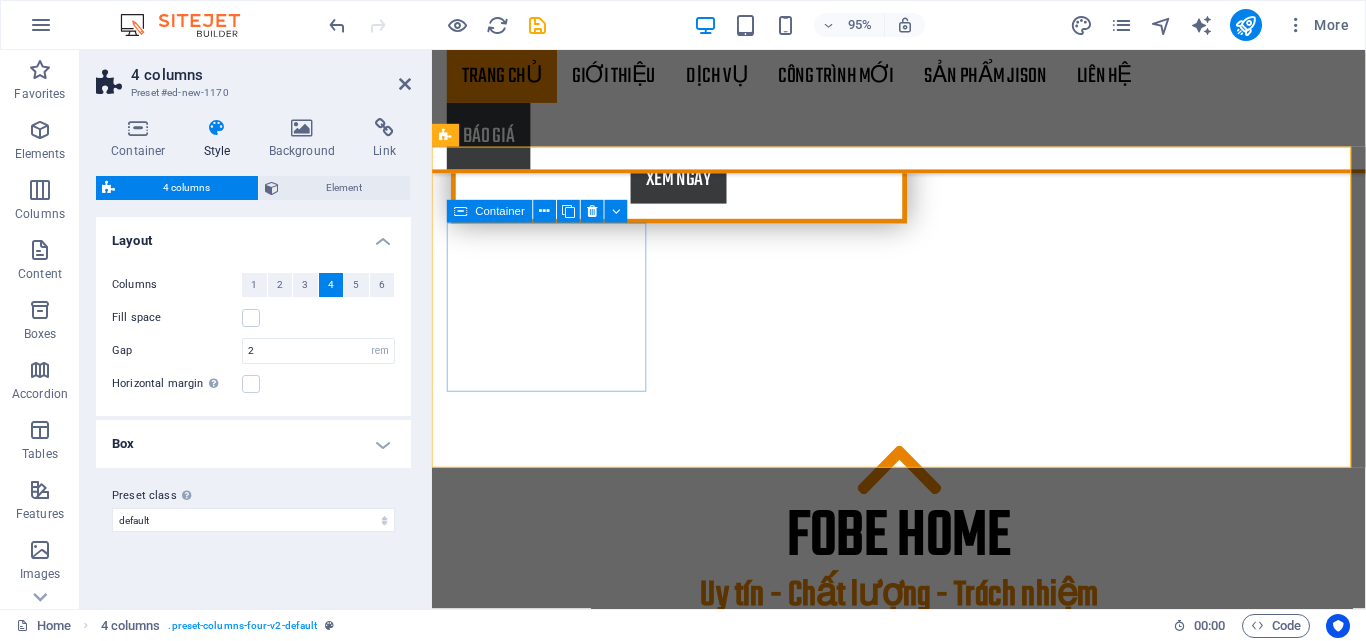 click on "Add elements" at bounding box center (553, 1183) 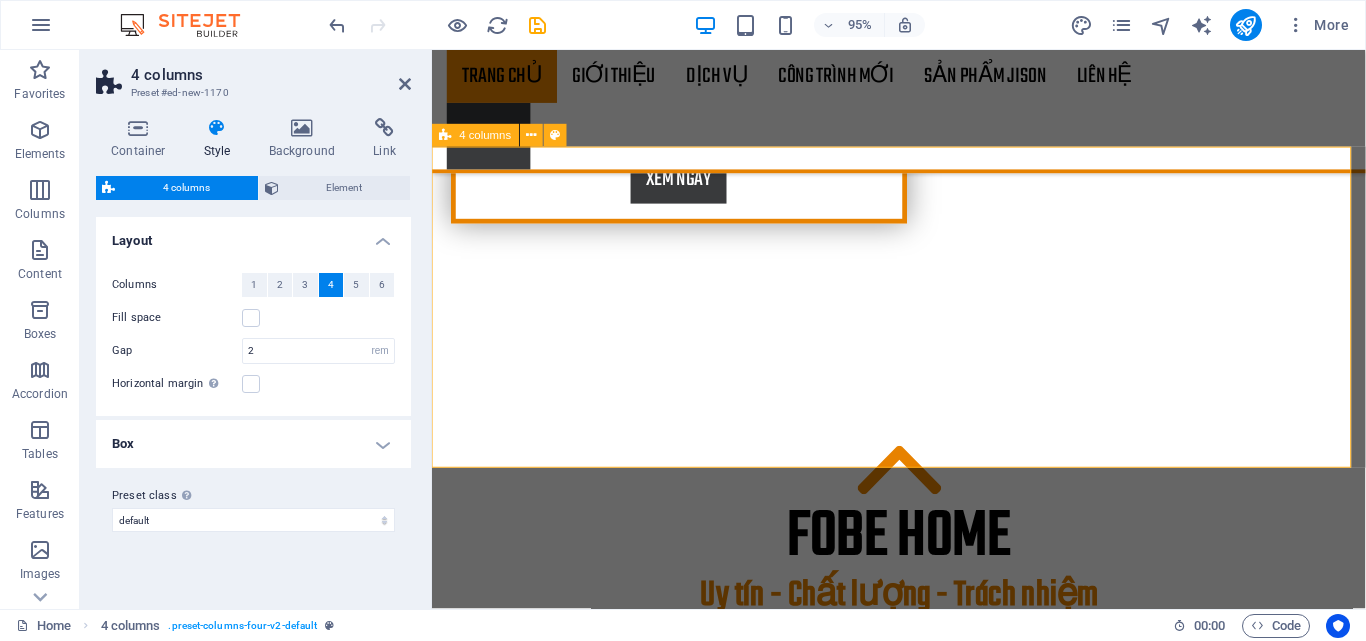 click on "Drop content here or  Add elements  Paste clipboard Drop content here or  Add elements  Paste clipboard Drop content here or  Add elements  Paste clipboard Drop content here or  Add elements  Paste clipboard" at bounding box center (923, 1462) 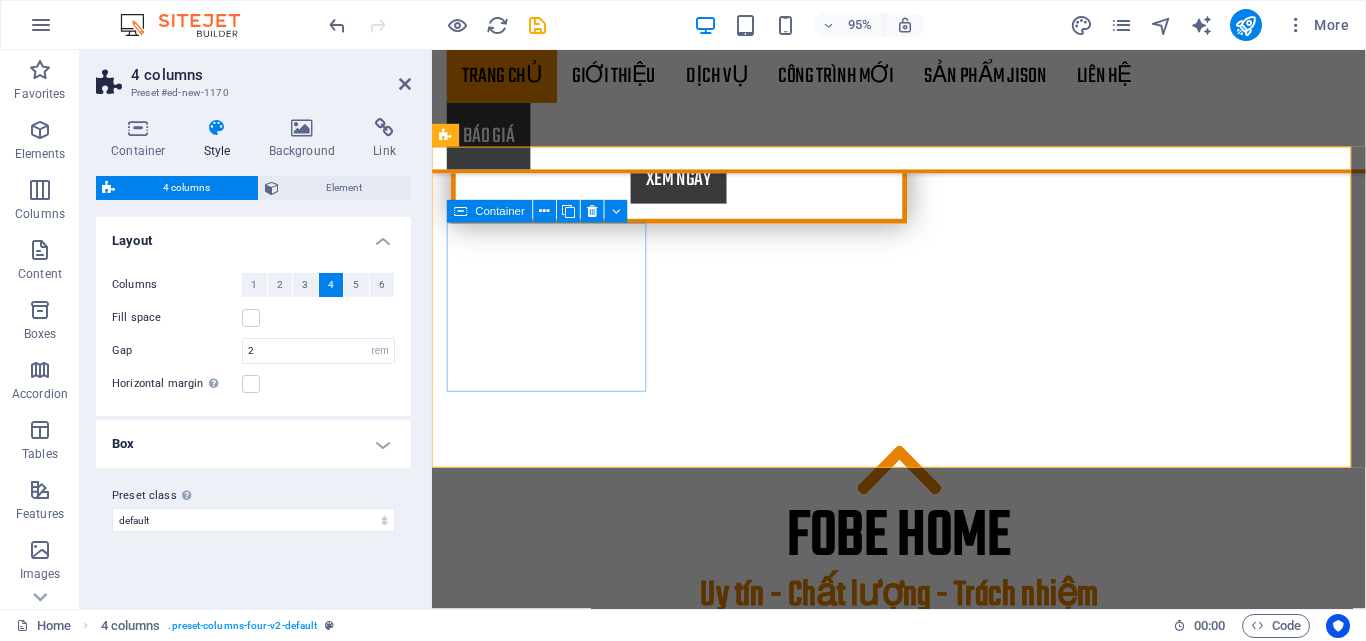 click on "Add elements" at bounding box center (553, 1183) 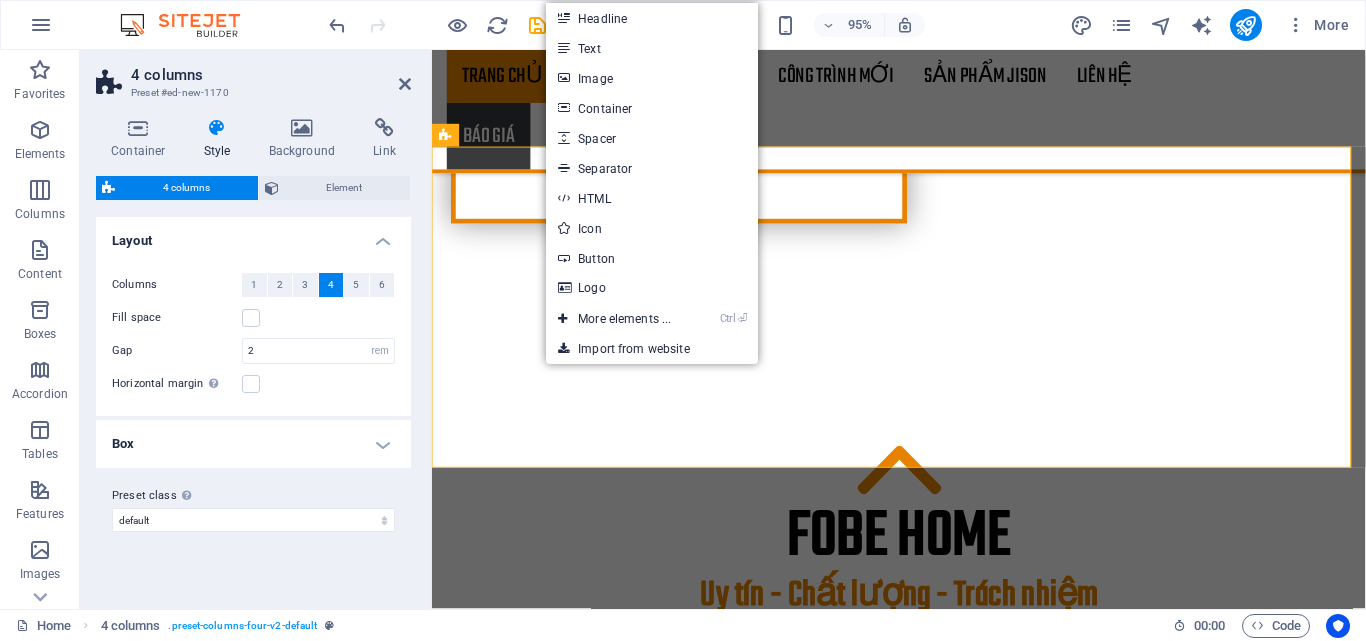click on "Layout" at bounding box center (253, 235) 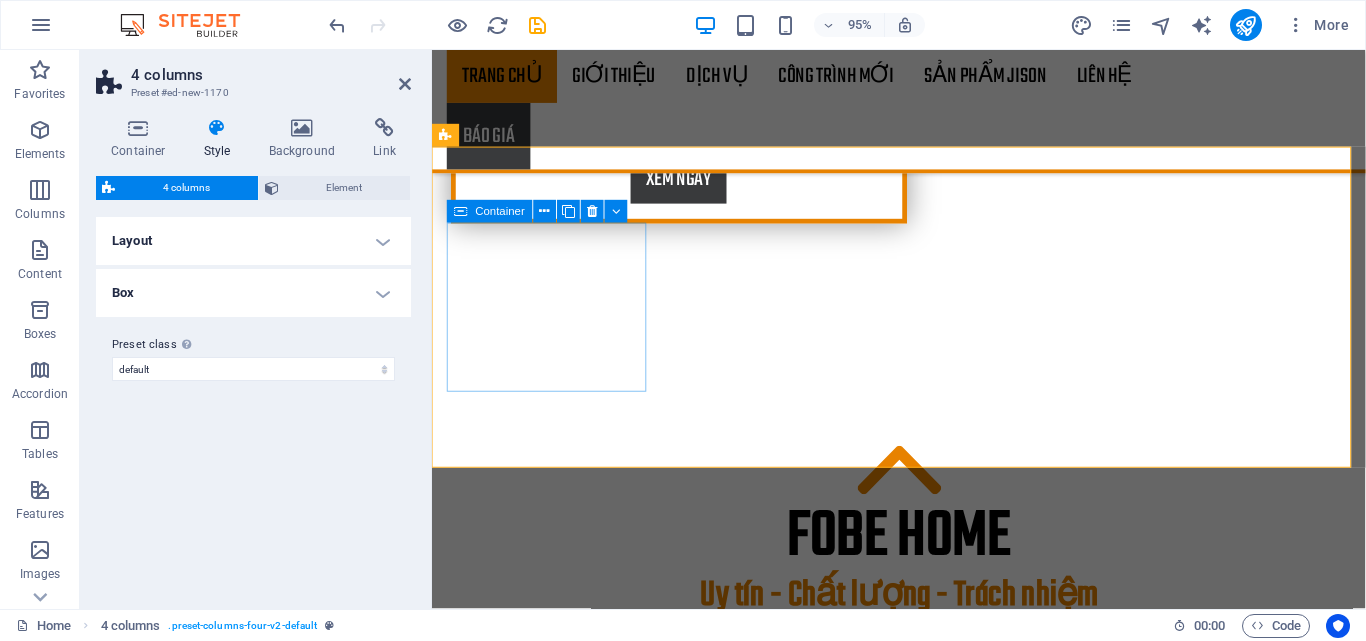 click on "Add elements" at bounding box center (553, 1183) 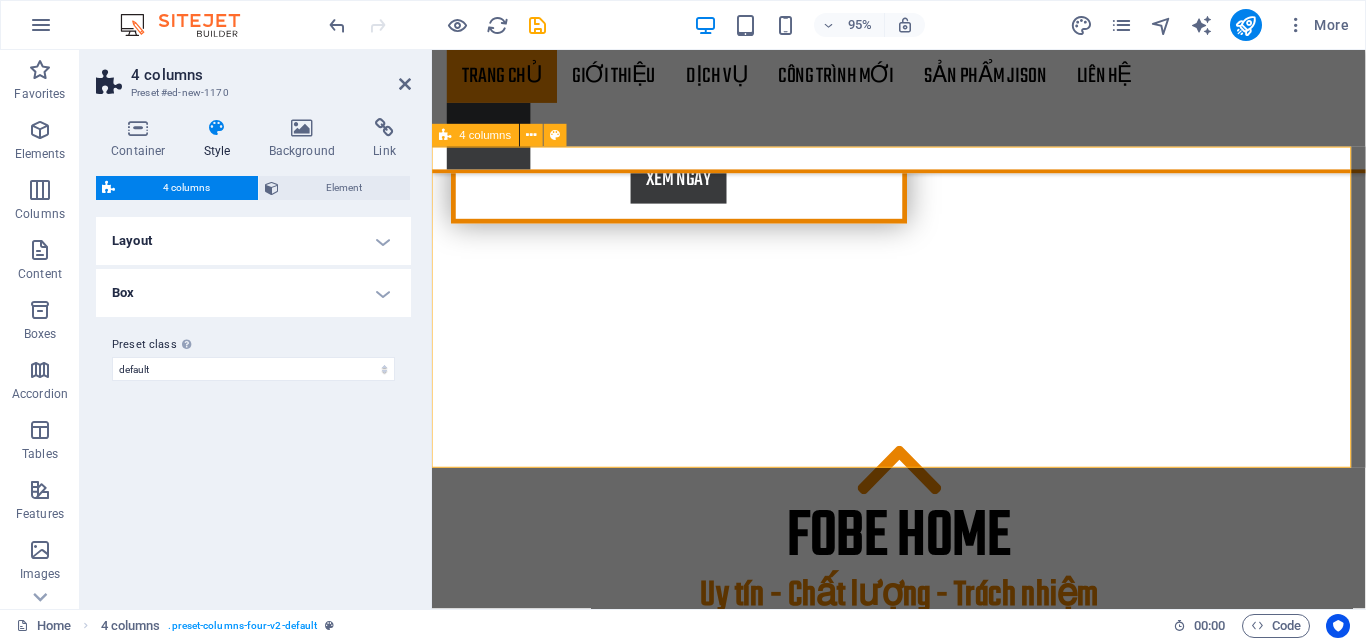 click on "Drop content here or  Add elements  Paste clipboard Drop content here or  Add elements  Paste clipboard Drop content here or  Add elements  Paste clipboard Drop content here or  Add elements  Paste clipboard" at bounding box center (923, 1462) 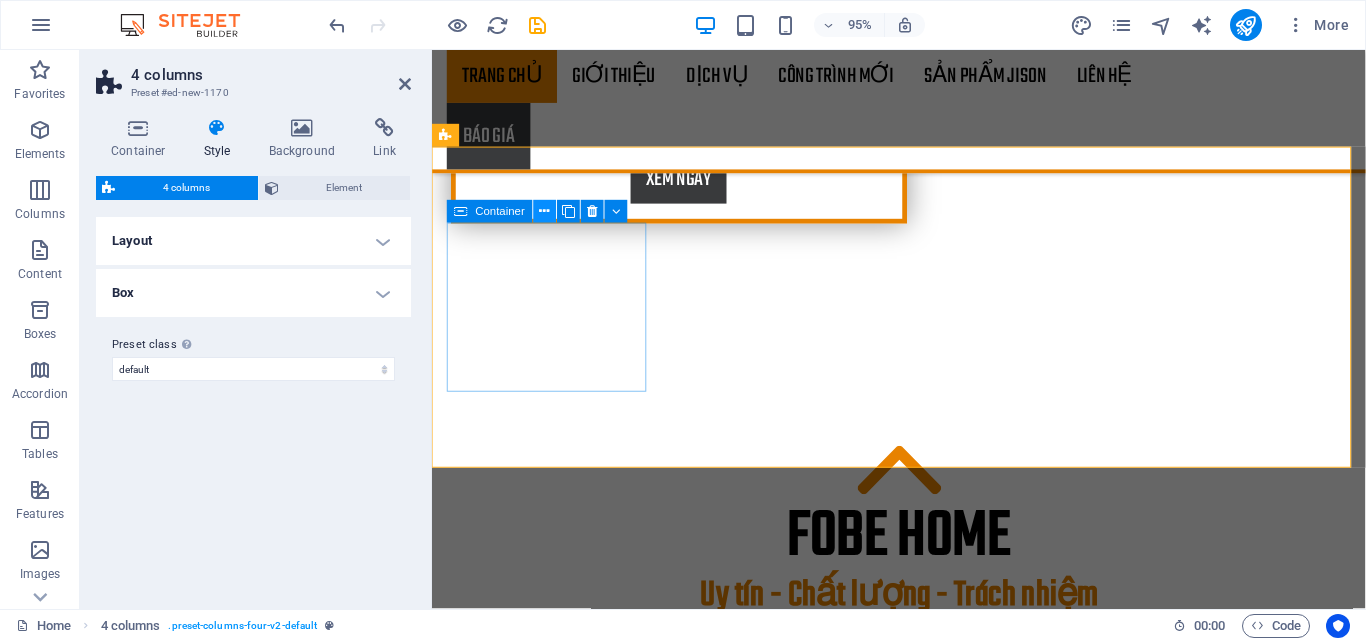 click at bounding box center [545, 212] 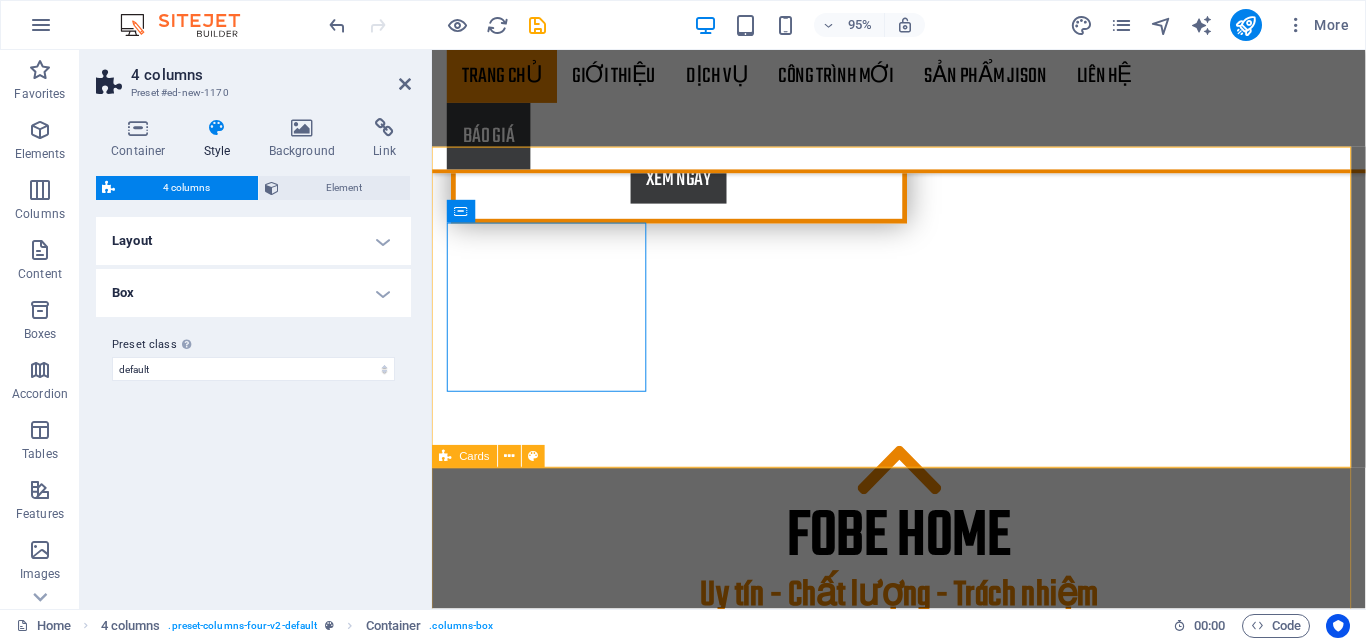 click on "Đội ngũ chuyên nghiệp: Kỹ thuật viên nhiều năm kinh nghiệm, xử lý dứt điểm mọi vị trí phức tạp. Bảo hành dài hạn: Từ 2 – 10 năm tùy hạng mục đầy đủ với mọi lỗi cần thiết để thực hiện công việc. Vật liệu chính hãng: Từ JISON với giải pháp độc quyền riêng – đảm bảo chất lượng và độ bền cao." at bounding box center (923, 2565) 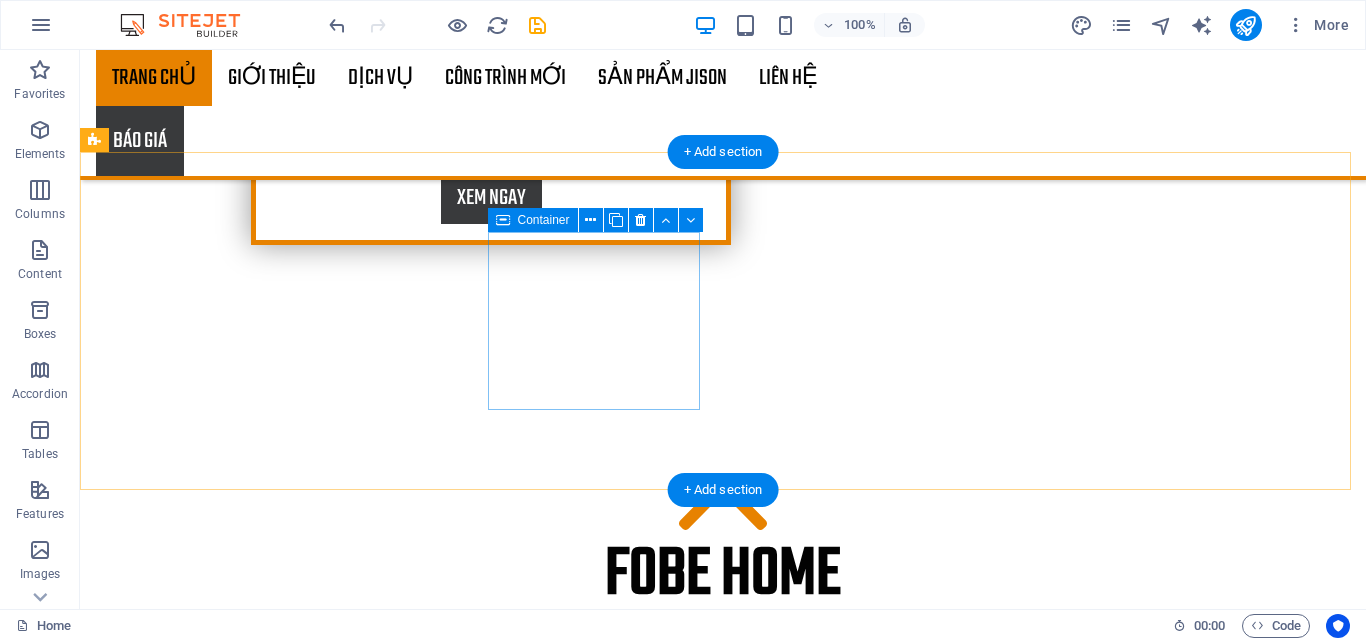 scroll, scrollTop: 1402, scrollLeft: 0, axis: vertical 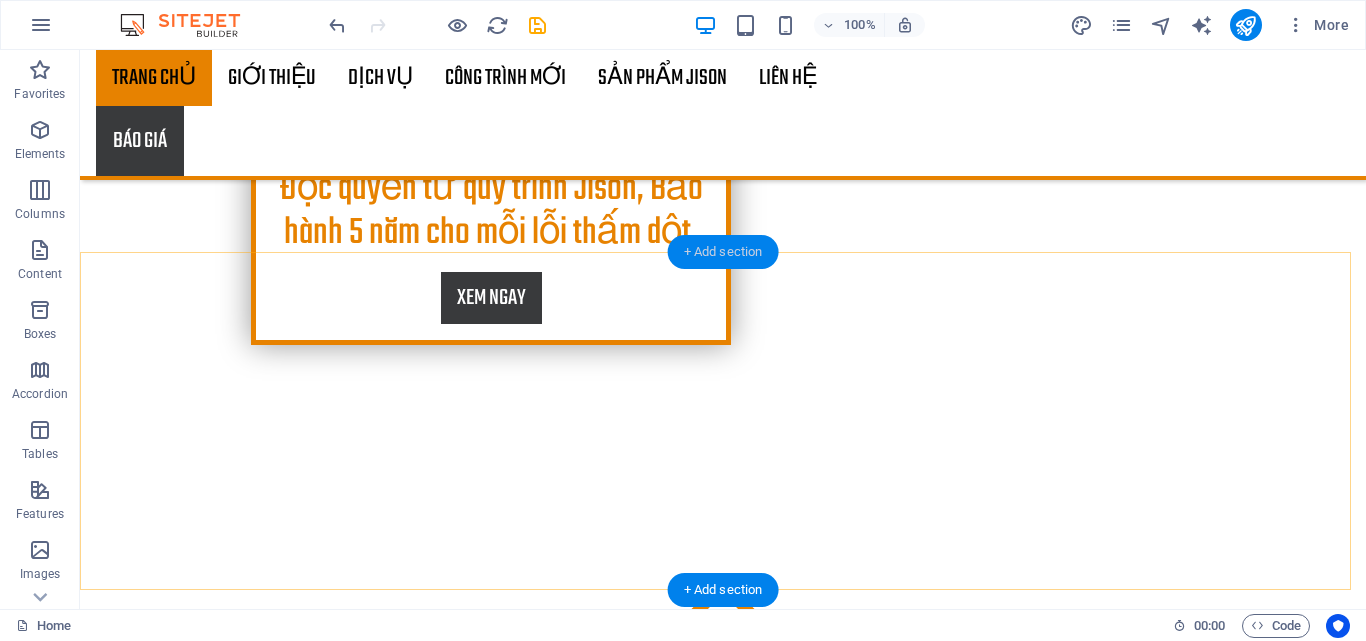 click on "+ Add section" at bounding box center [723, 252] 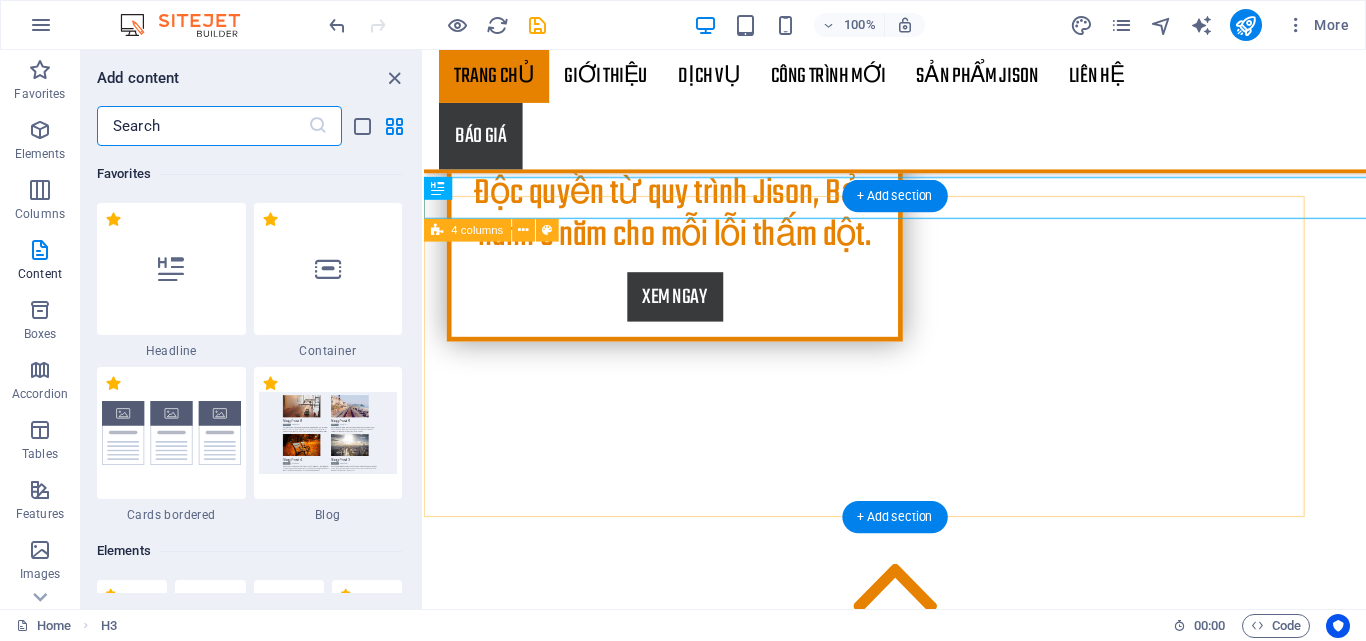 scroll, scrollTop: 1426, scrollLeft: 0, axis: vertical 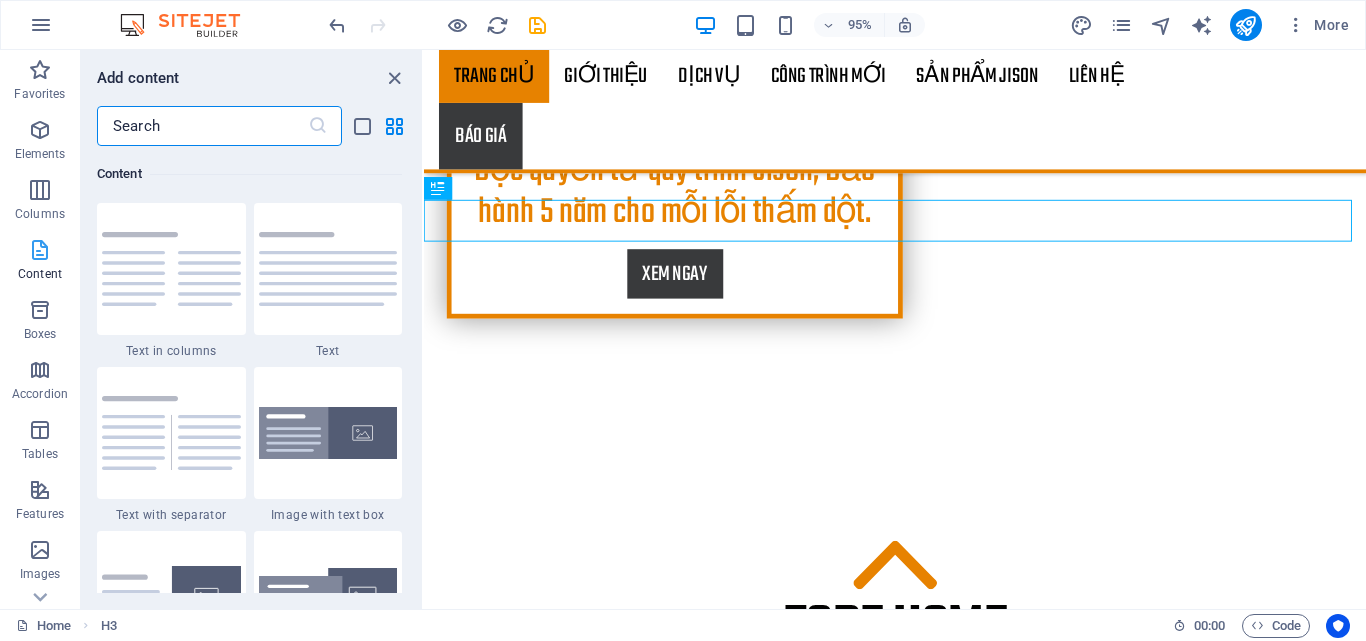 click at bounding box center [40, 250] 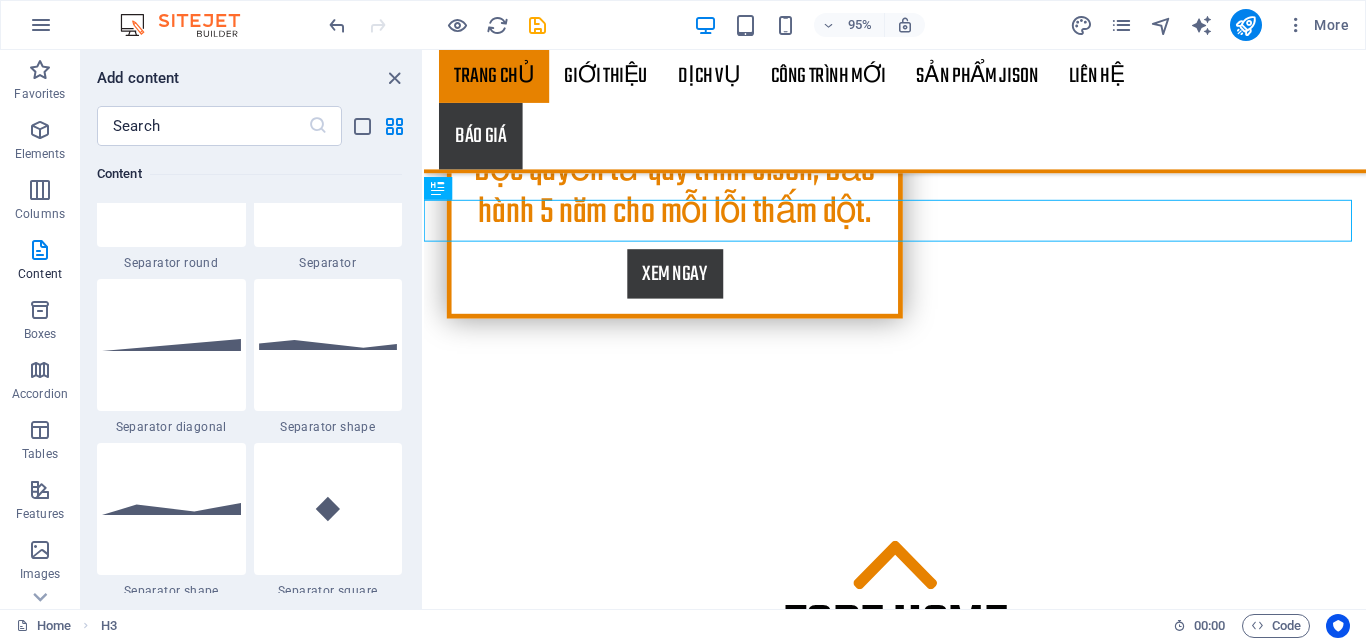 scroll, scrollTop: 5163, scrollLeft: 0, axis: vertical 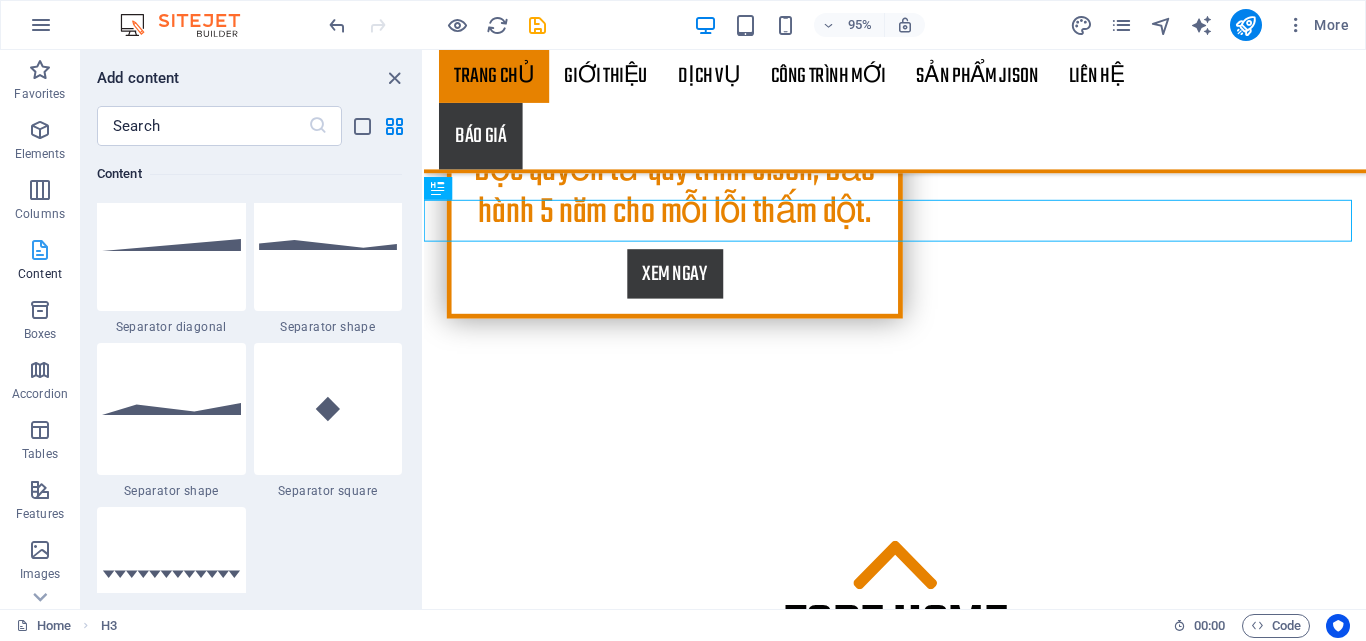 click at bounding box center [40, 250] 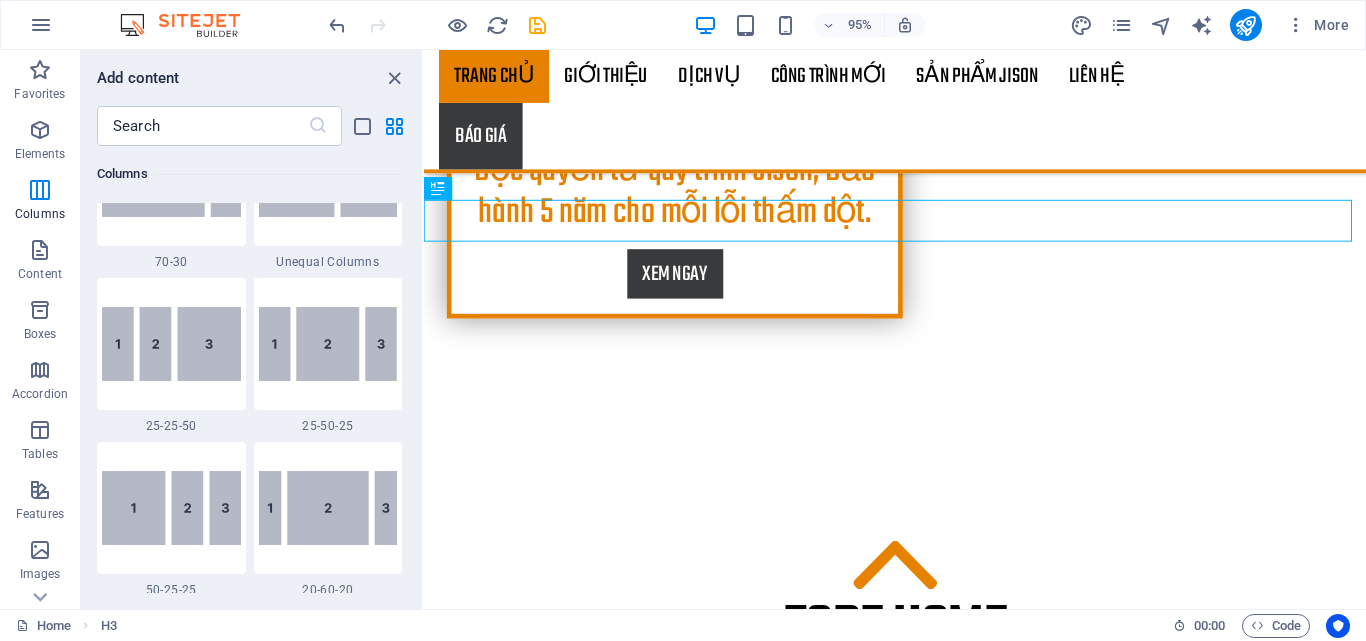 scroll, scrollTop: 1763, scrollLeft: 0, axis: vertical 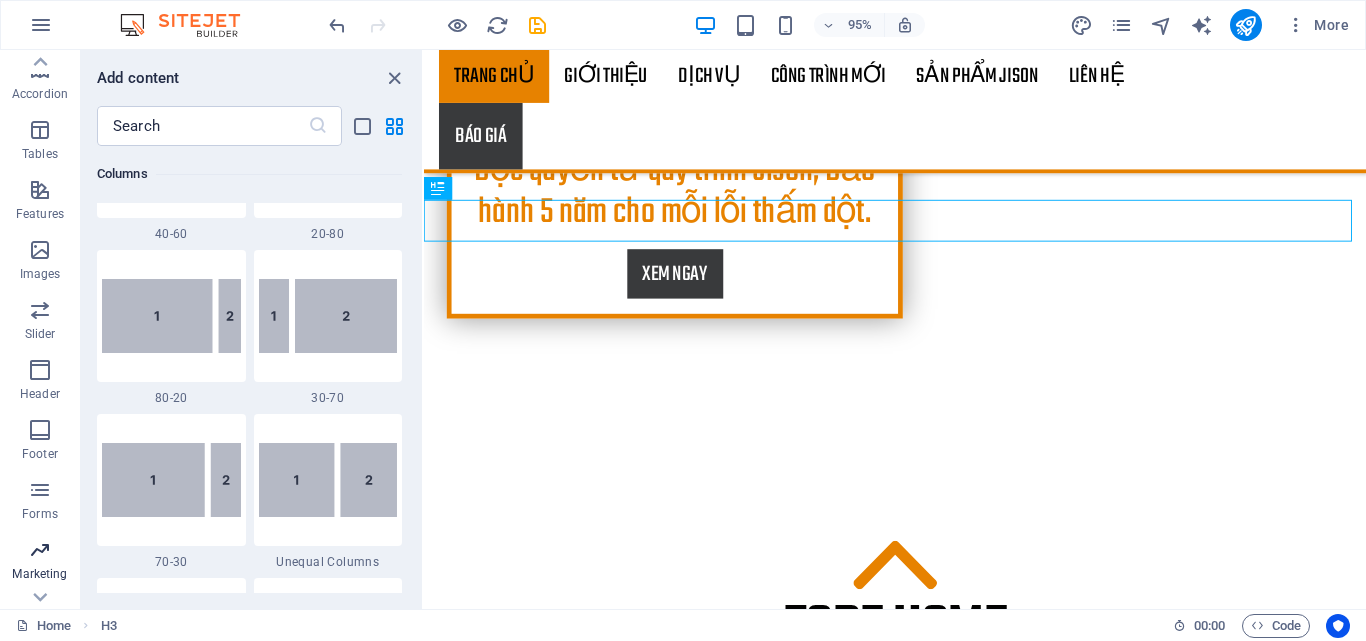 click on "Marketing" at bounding box center [39, 574] 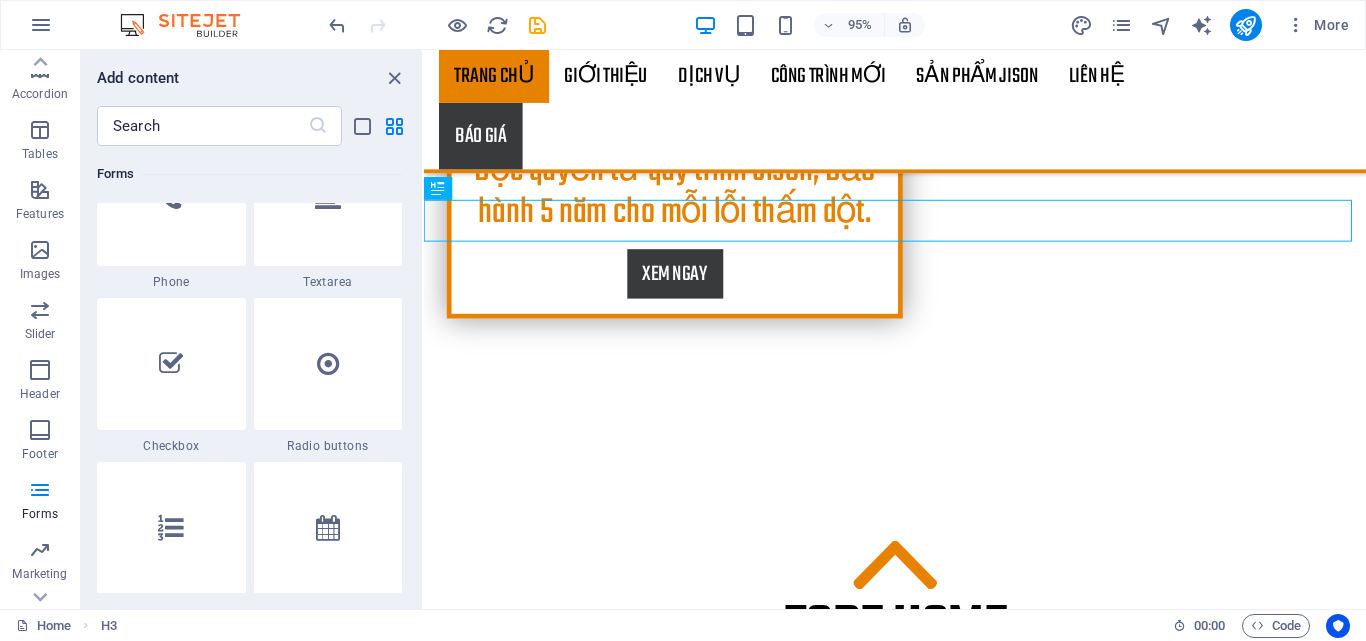 scroll, scrollTop: 15353, scrollLeft: 0, axis: vertical 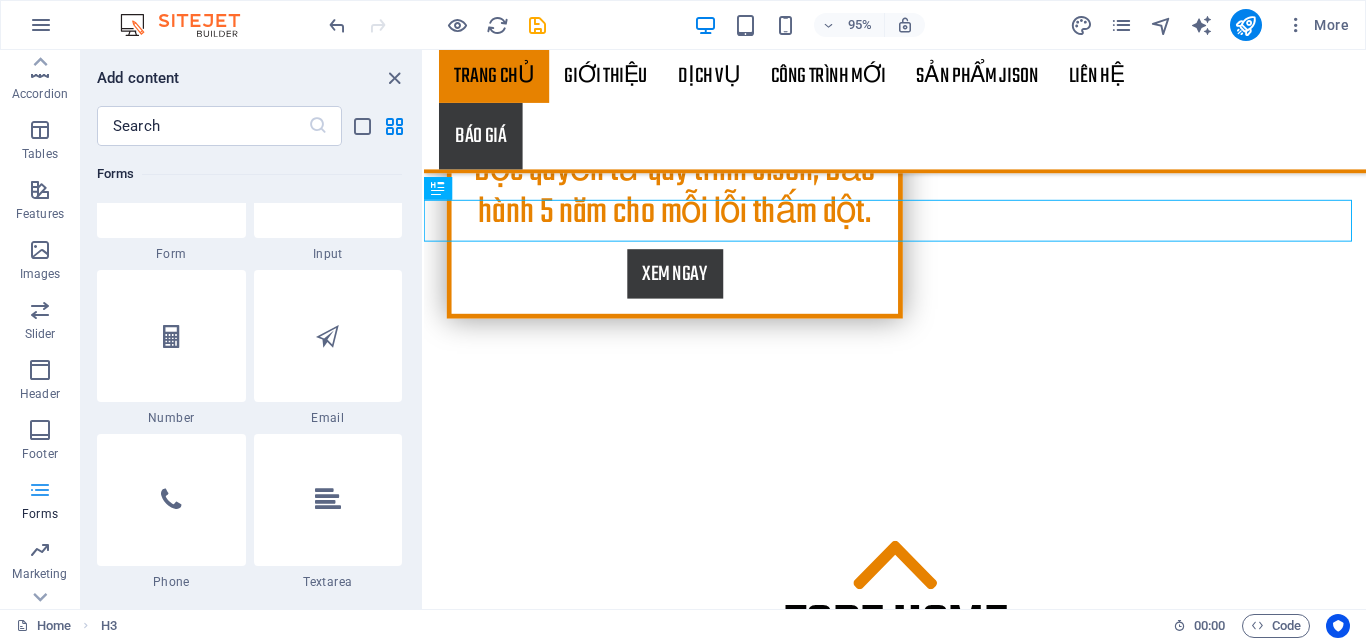 click on "Forms" at bounding box center (40, 502) 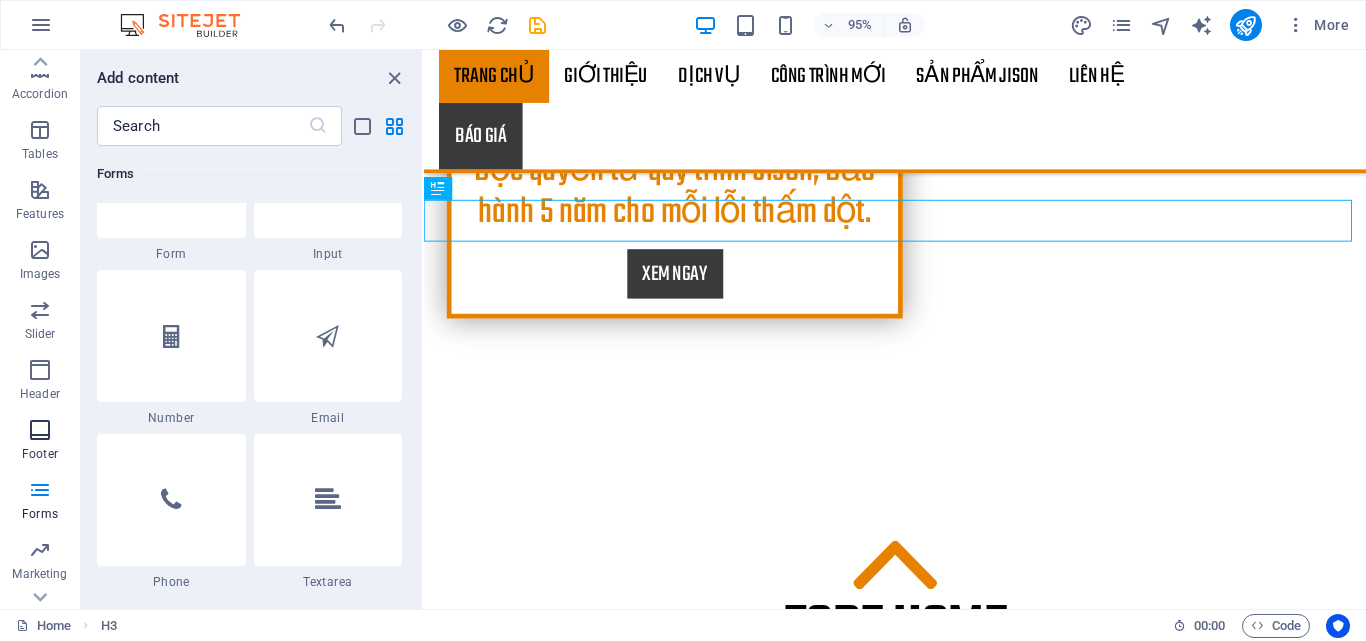 click at bounding box center (40, 430) 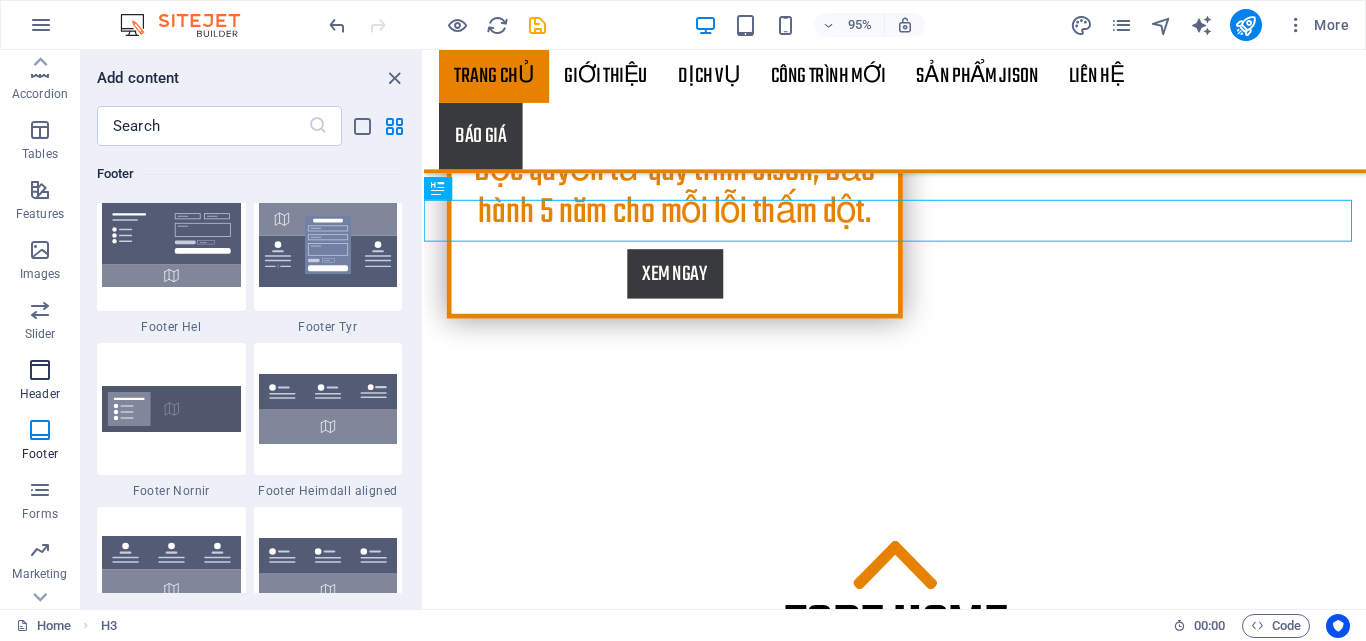 scroll, scrollTop: 13403, scrollLeft: 0, axis: vertical 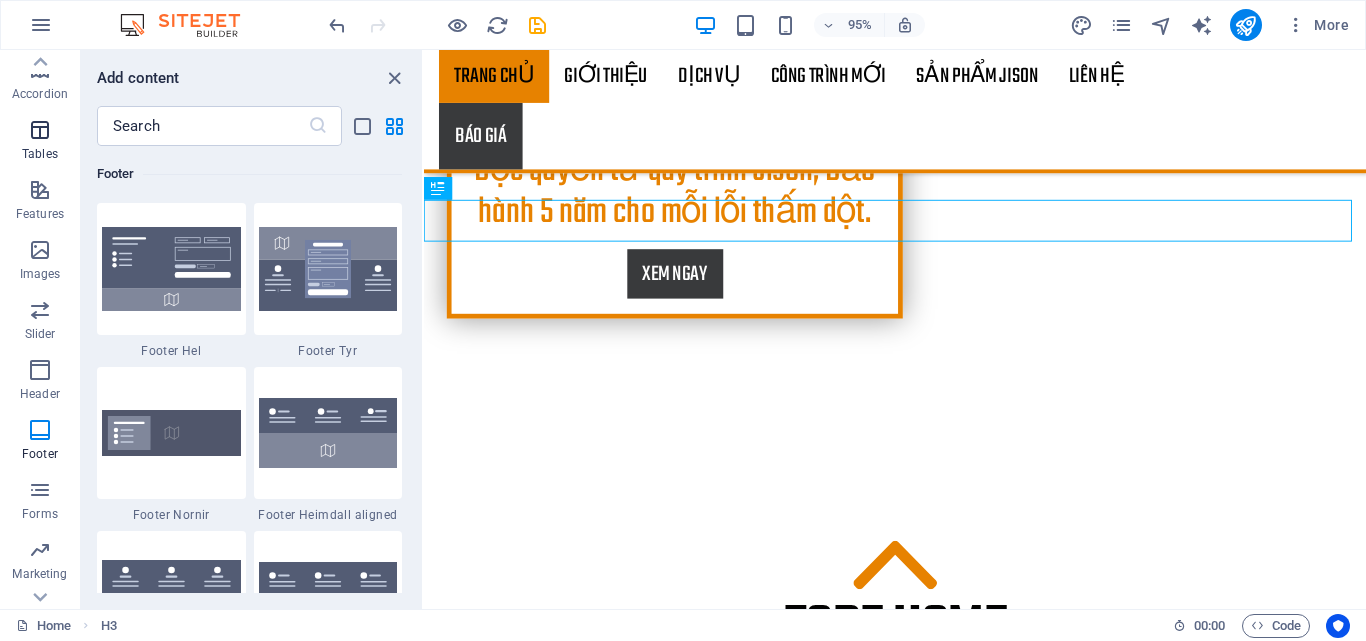 click at bounding box center (40, 130) 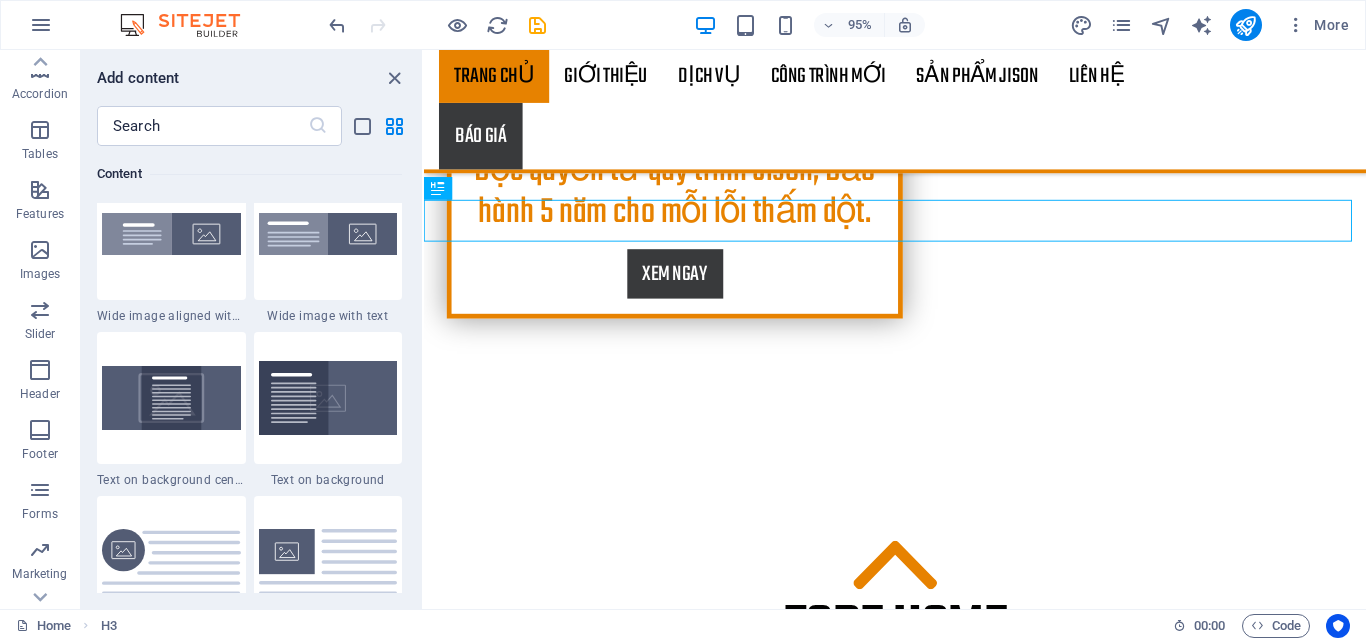 scroll, scrollTop: 3890, scrollLeft: 0, axis: vertical 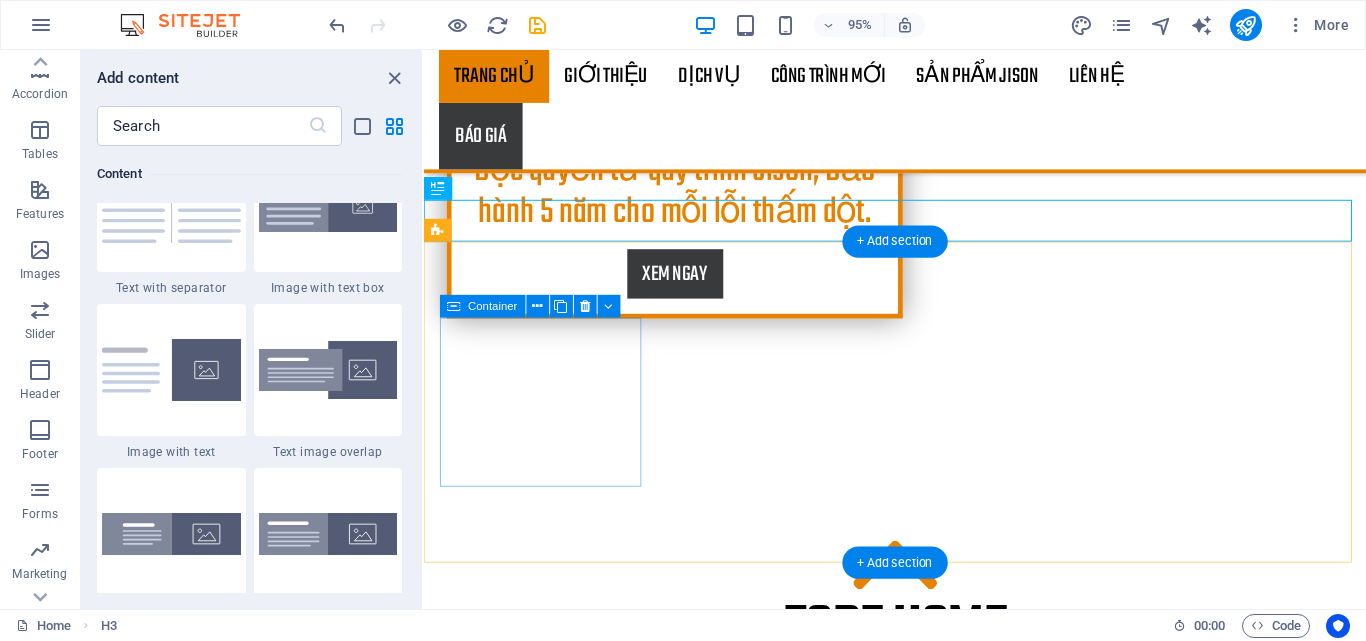 click on "Add elements" at bounding box center (545, 1283) 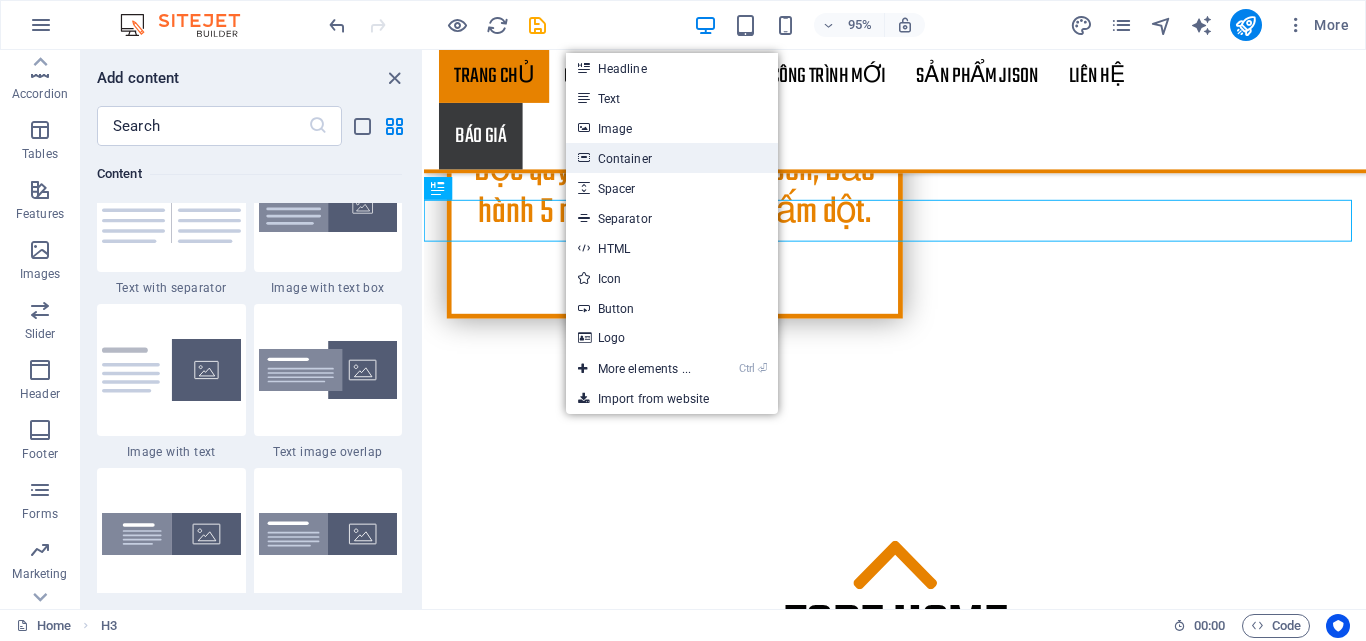 click on "Container" at bounding box center [672, 158] 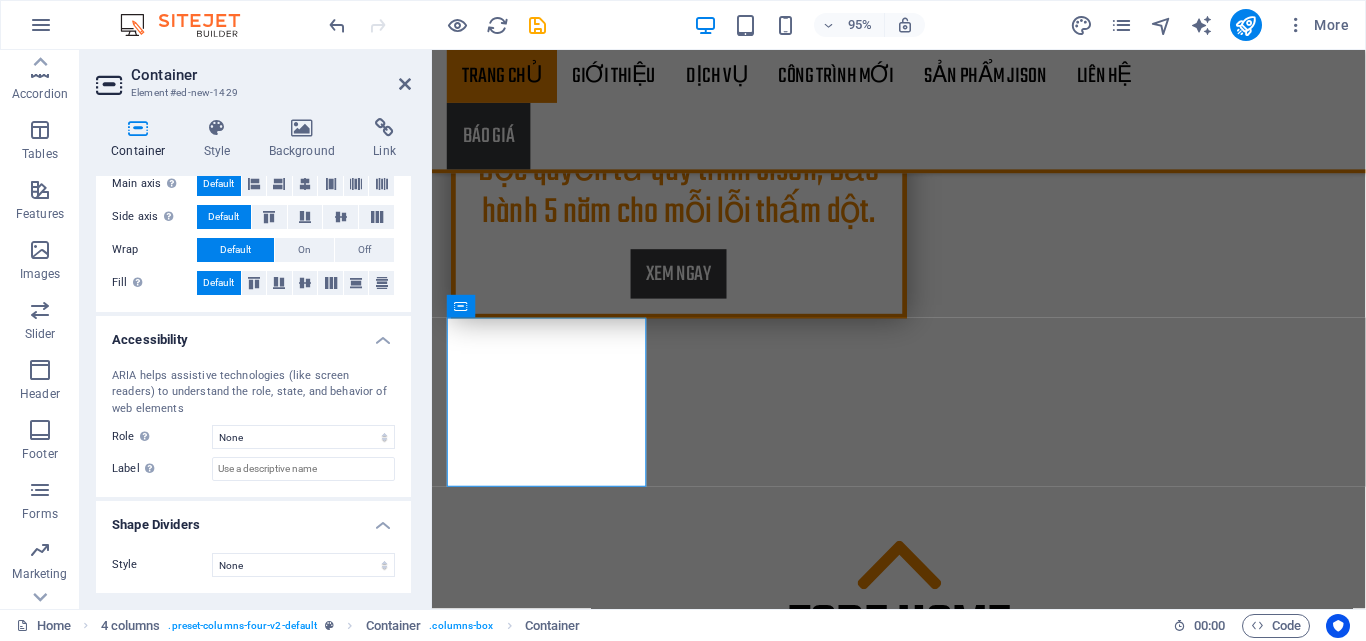 scroll, scrollTop: 0, scrollLeft: 0, axis: both 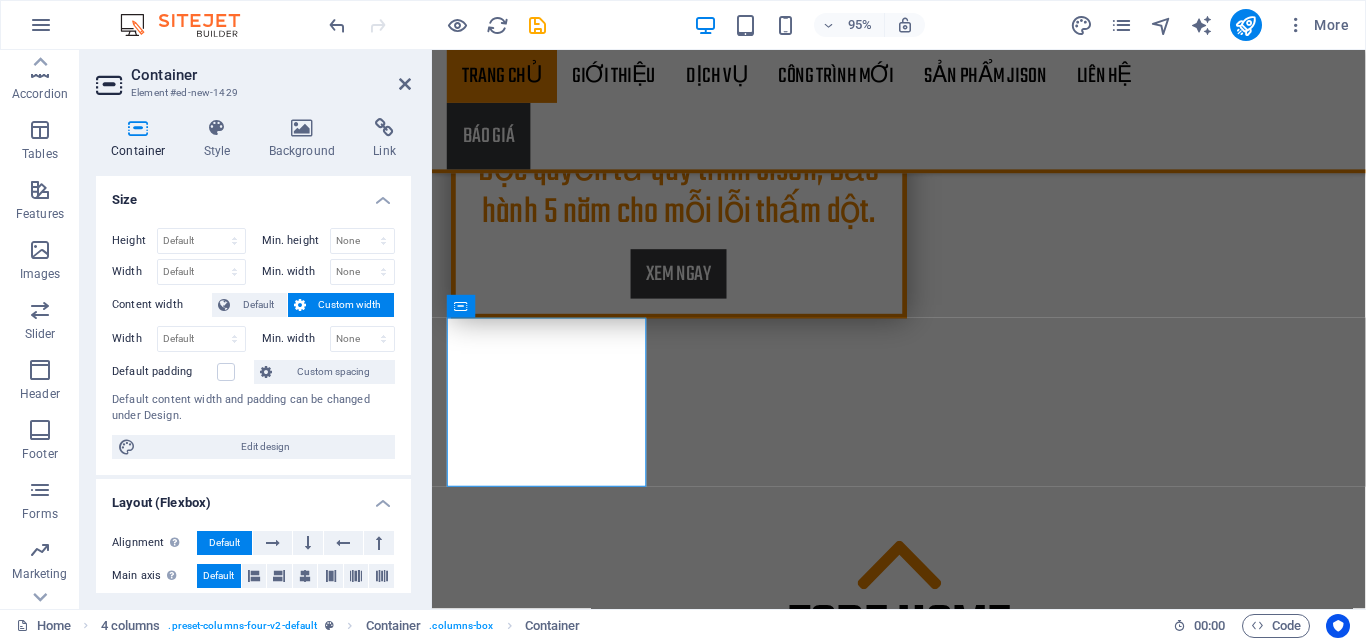 click on "Container Element #ed-new-1429
Container Style Background Link Size Height Default px rem % vh vw Min. height None px rem % vh vw Width Default px rem % em vh vw Min. width None px rem % vh vw Content width Default Custom width Width Default px rem % em vh vw Min. width None px rem % vh vw Default padding Custom spacing Default content width and padding can be changed under Design. Edit design Layout (Flexbox) Alignment Determines the flex direction. Default Main axis Determine how elements should behave along the main axis inside this container (justify content). Default Side axis Control the vertical direction of the element inside of the container (align items). Default Wrap Default On Off Fill Controls the distances and direction of elements on the y-axis across several lines (align content). Default Accessibility ARIA helps assistive technologies (like screen readers) to understand the role, state, and behavior of web elements Role The ARIA role defines the purpose of an element.  None %" at bounding box center [256, 329] 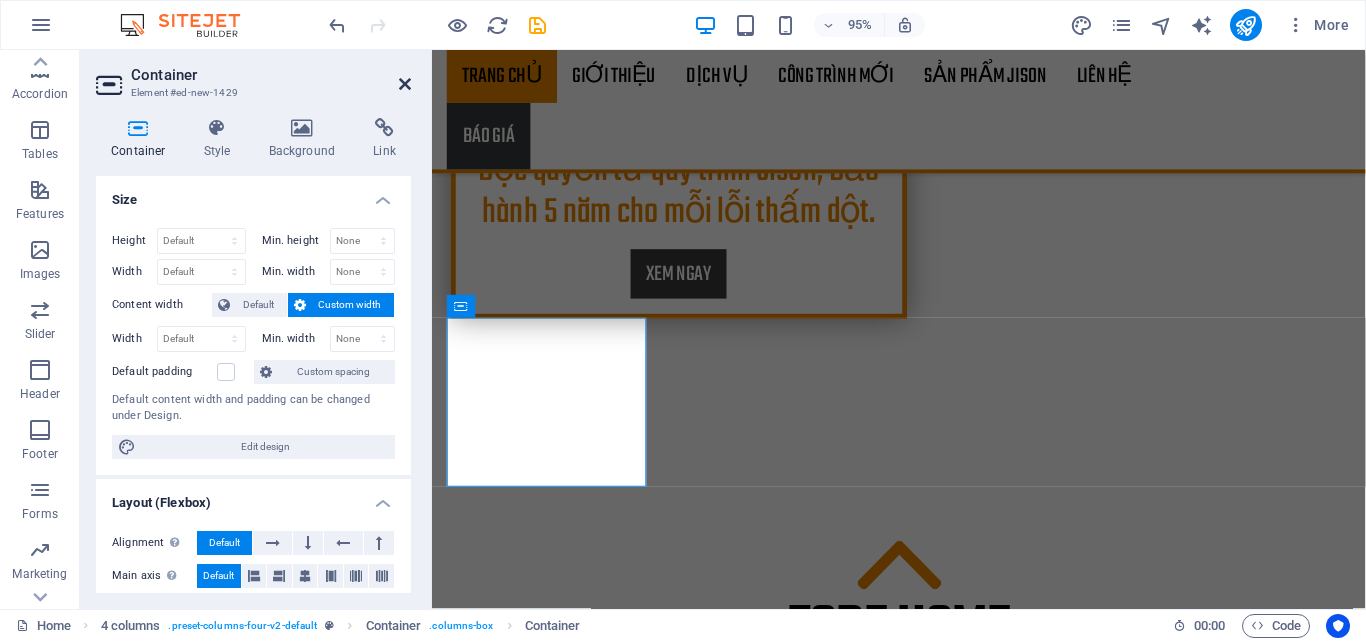 click at bounding box center [405, 84] 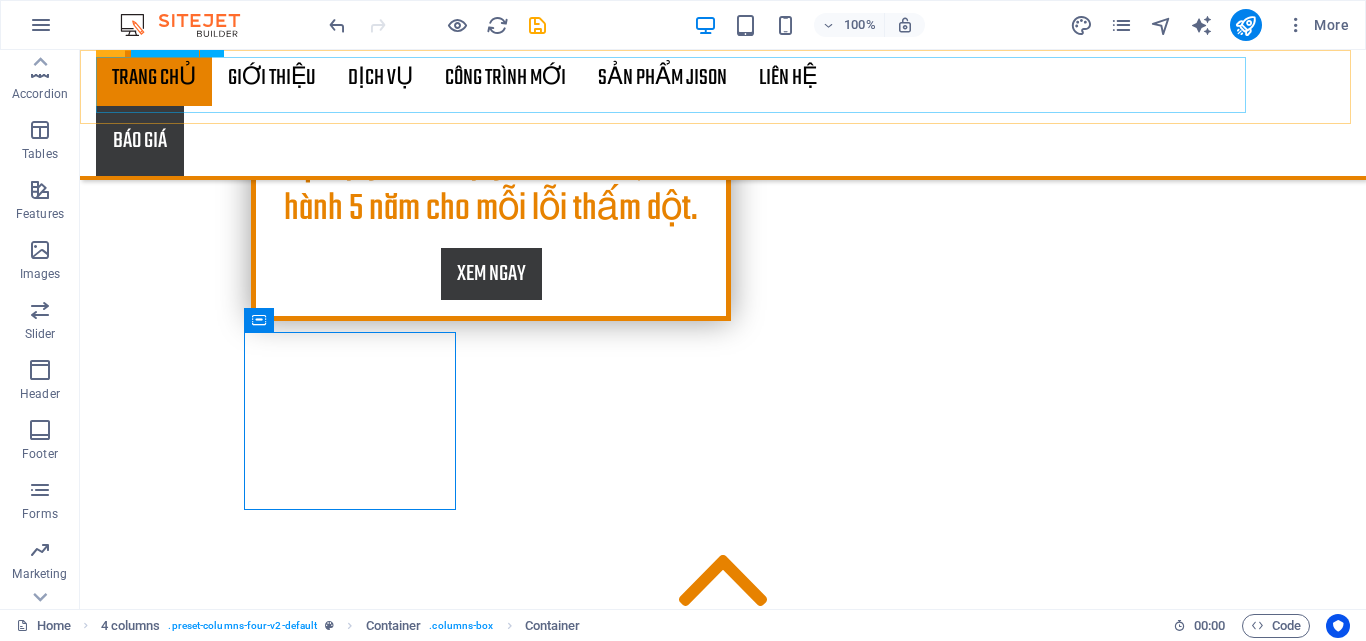 scroll, scrollTop: 1402, scrollLeft: 0, axis: vertical 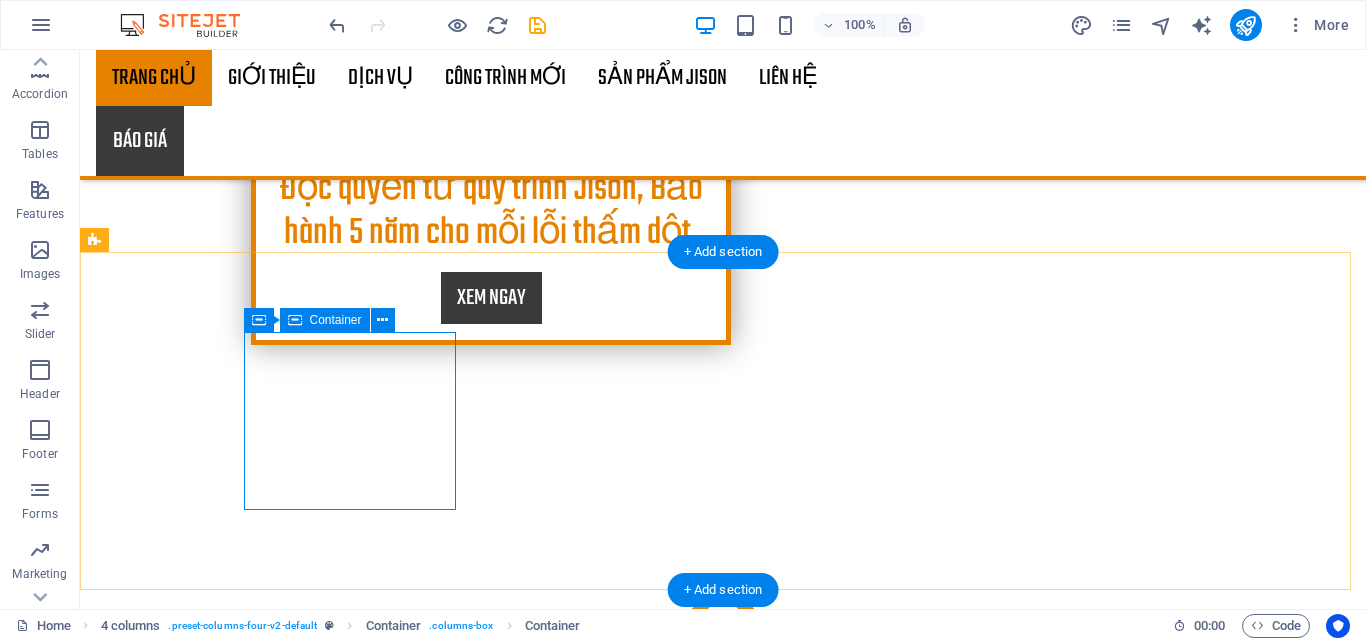 click on "Add elements" at bounding box center (201, 1295) 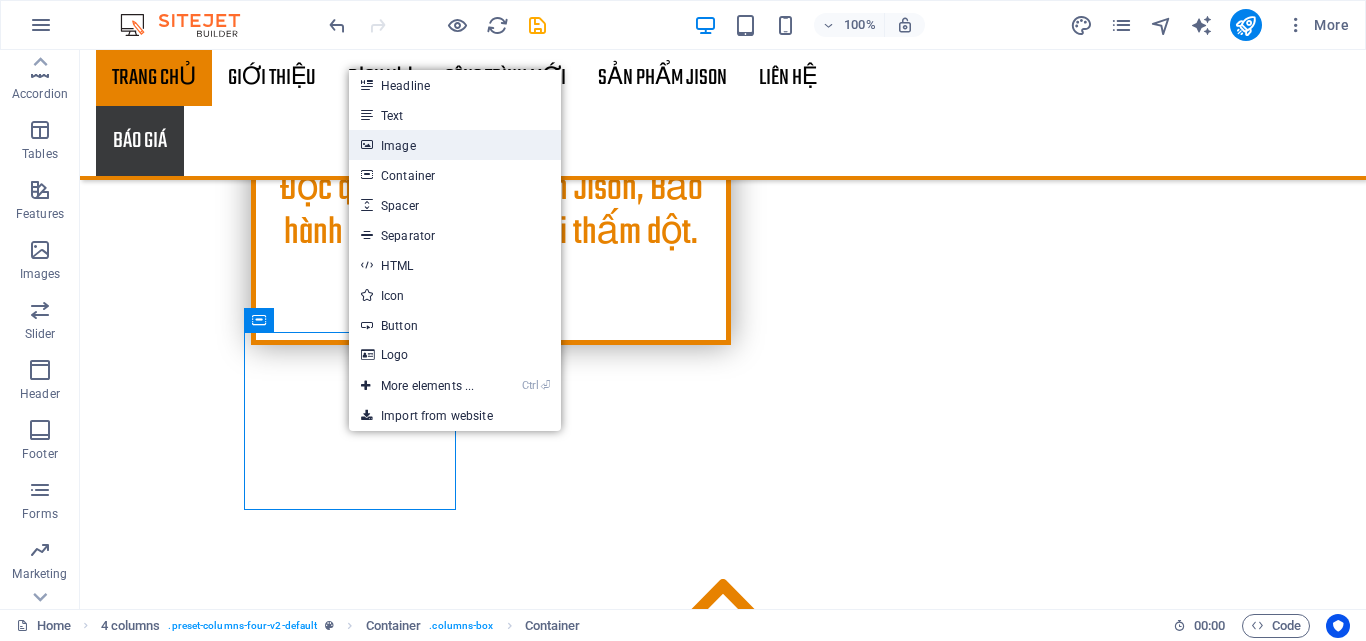 click on "Image" at bounding box center [455, 145] 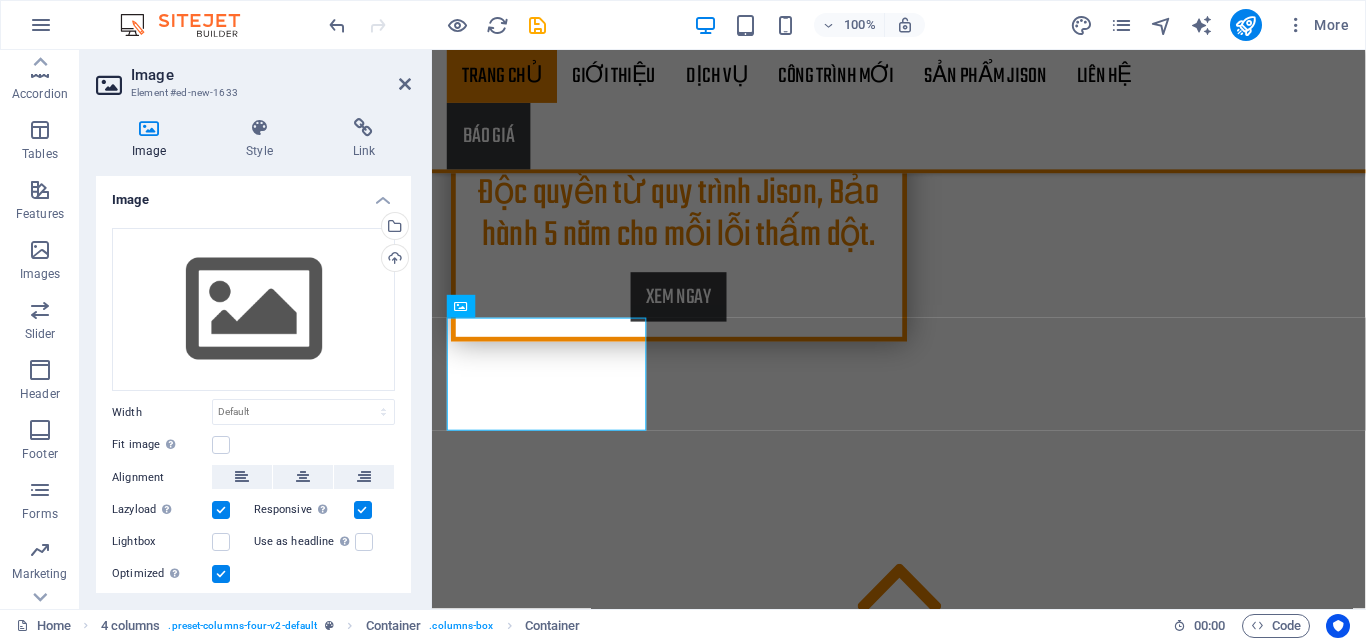 scroll, scrollTop: 1426, scrollLeft: 0, axis: vertical 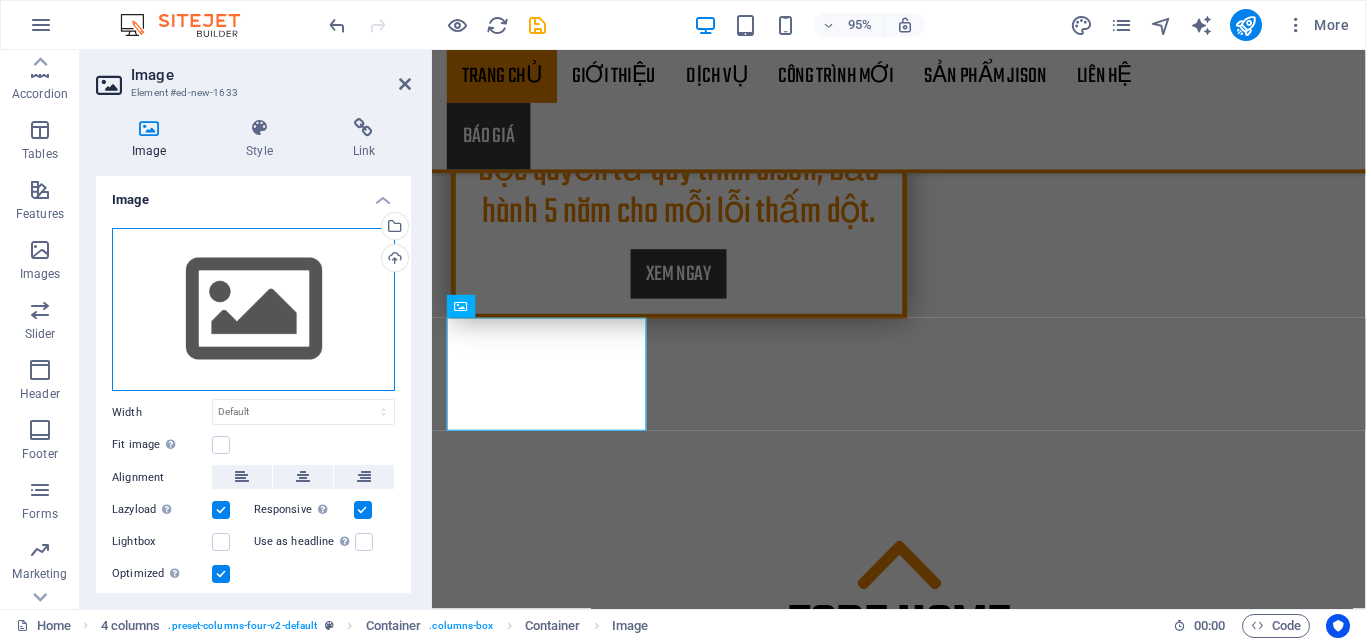 click on "Drag files here, click to choose files or select files from Files or our free stock photos & videos" at bounding box center (253, 310) 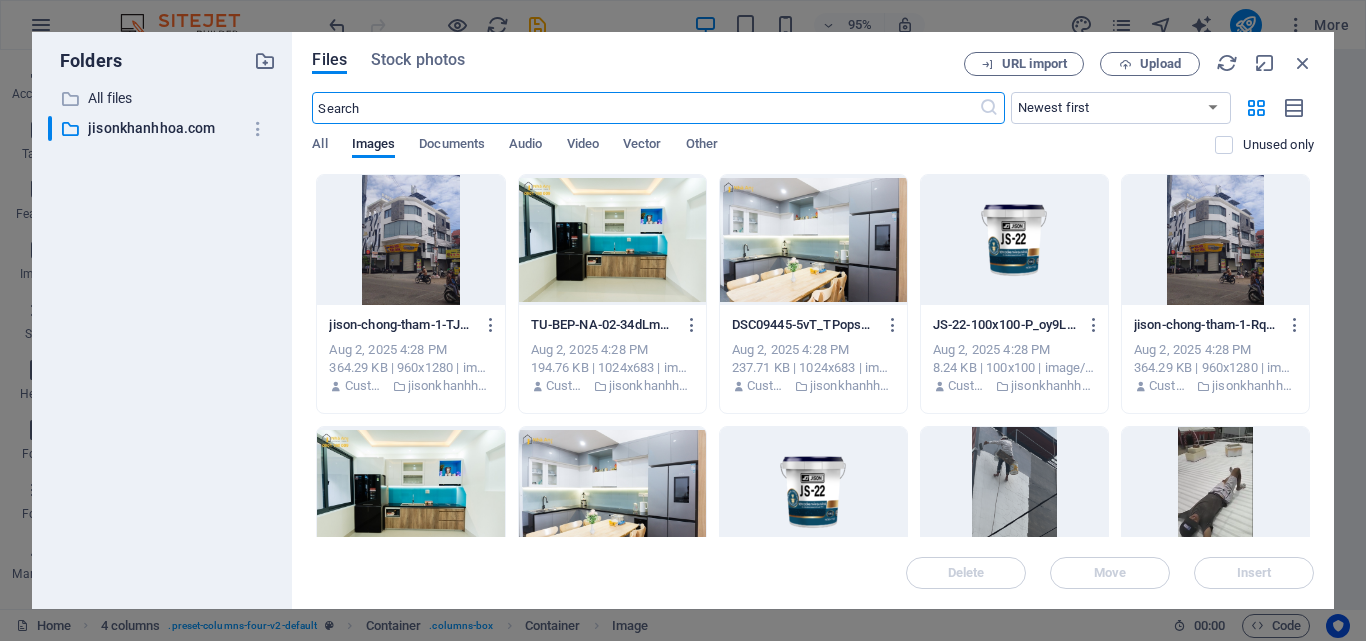 scroll, scrollTop: 1672, scrollLeft: 0, axis: vertical 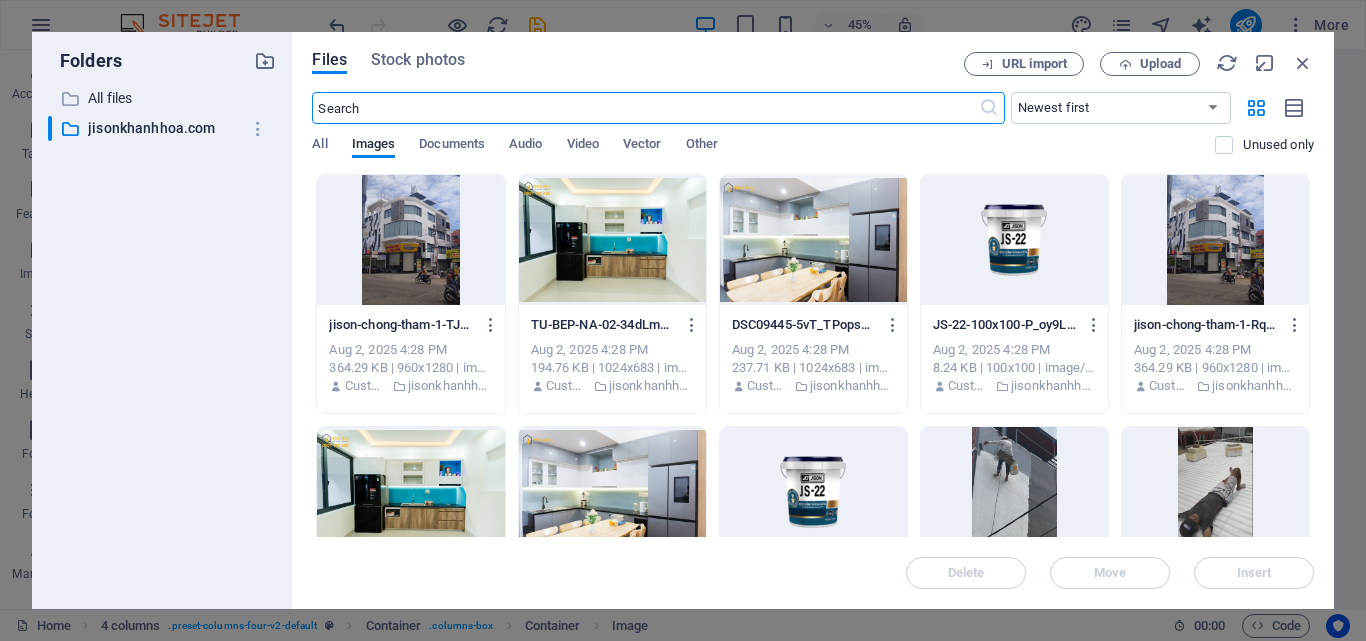 click at bounding box center (1014, 240) 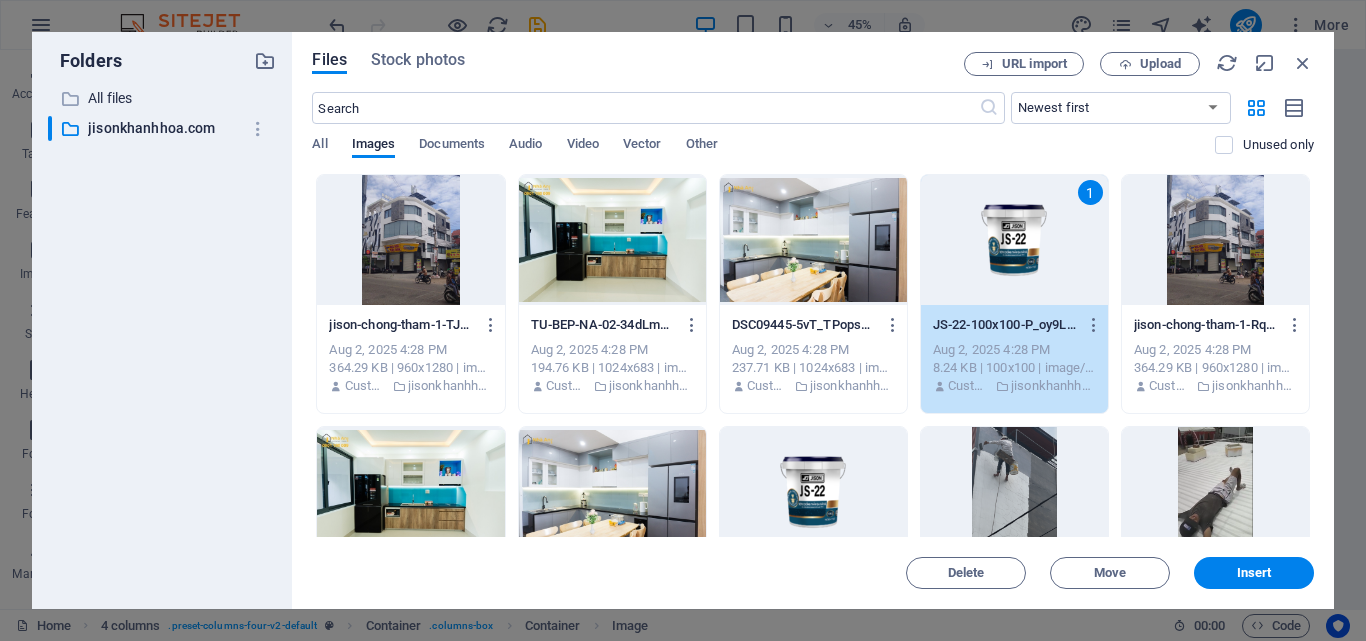 click on "1" at bounding box center [1014, 240] 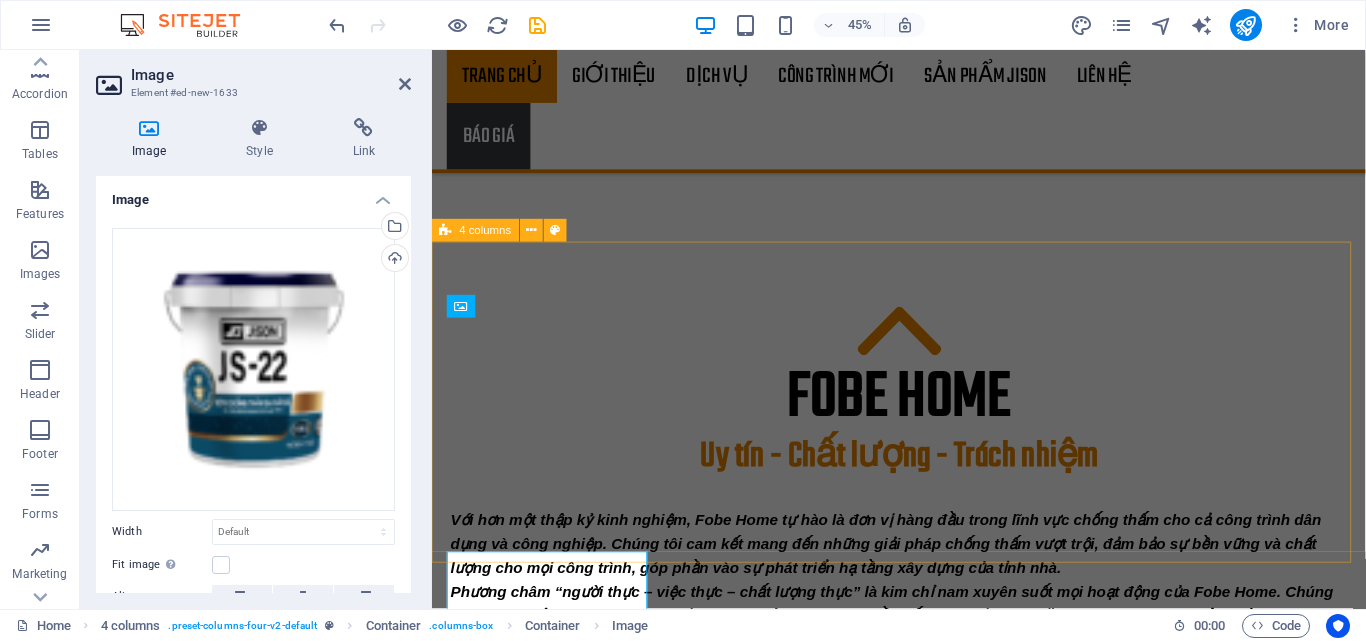 scroll, scrollTop: 1426, scrollLeft: 0, axis: vertical 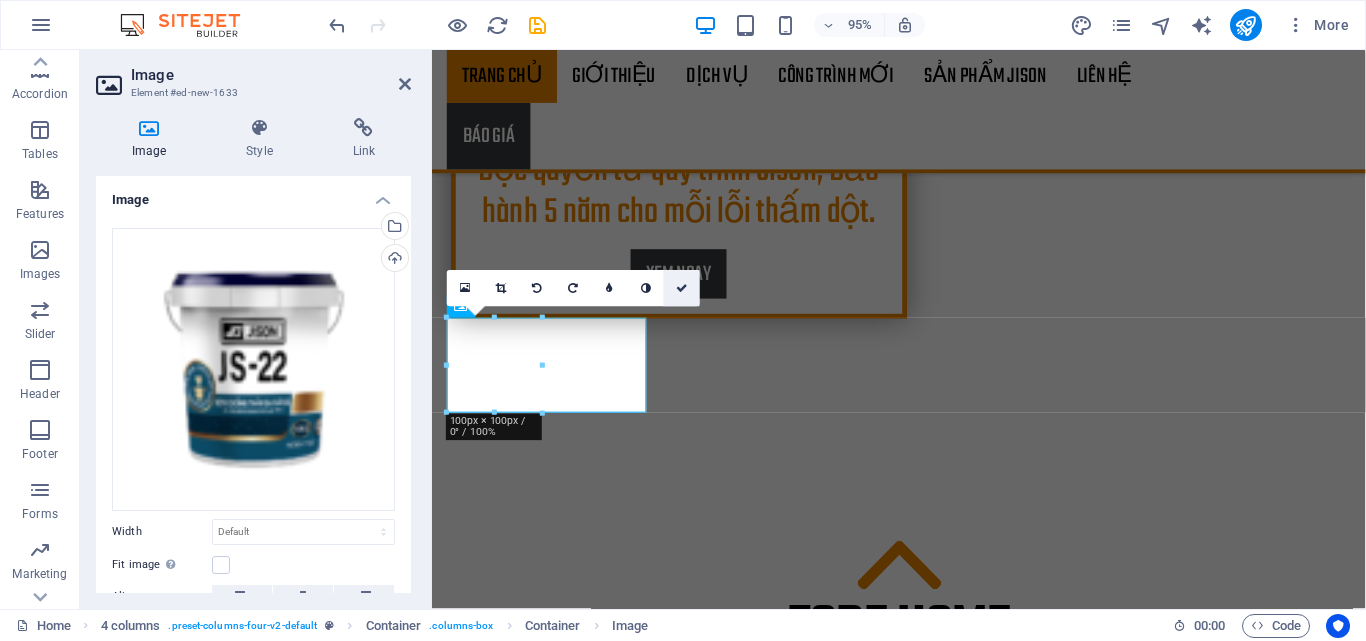click at bounding box center (682, 289) 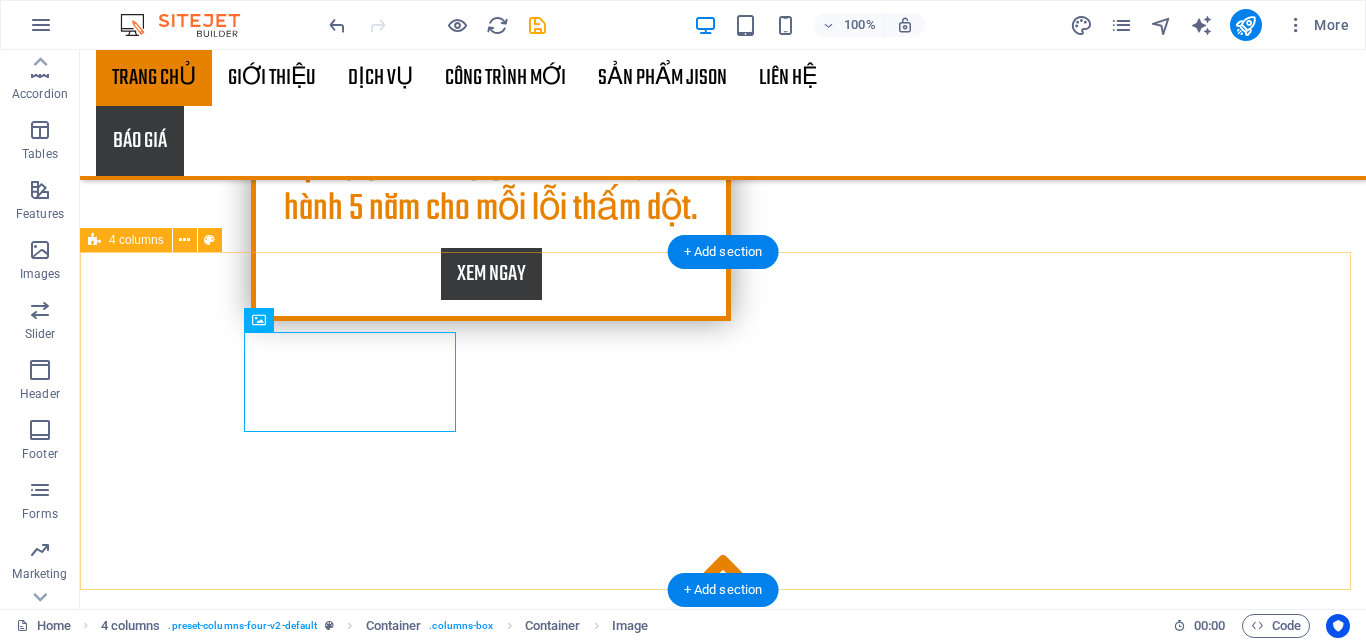 scroll, scrollTop: 1402, scrollLeft: 0, axis: vertical 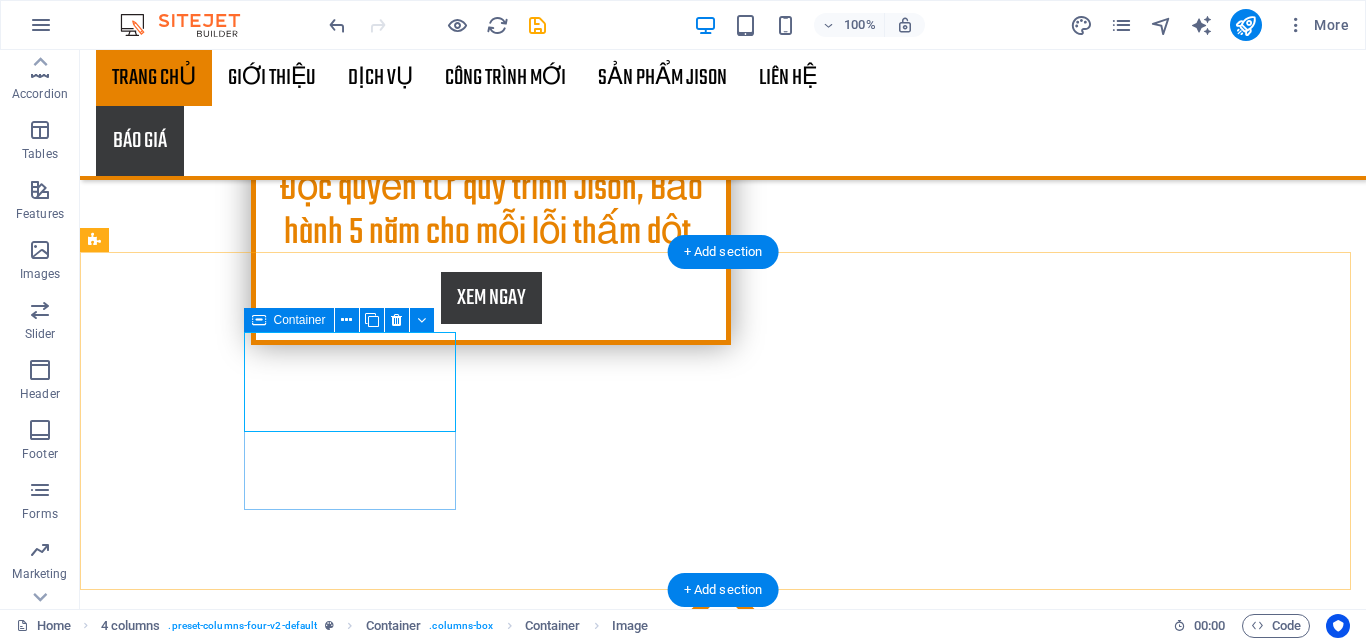 click at bounding box center (202, 1244) 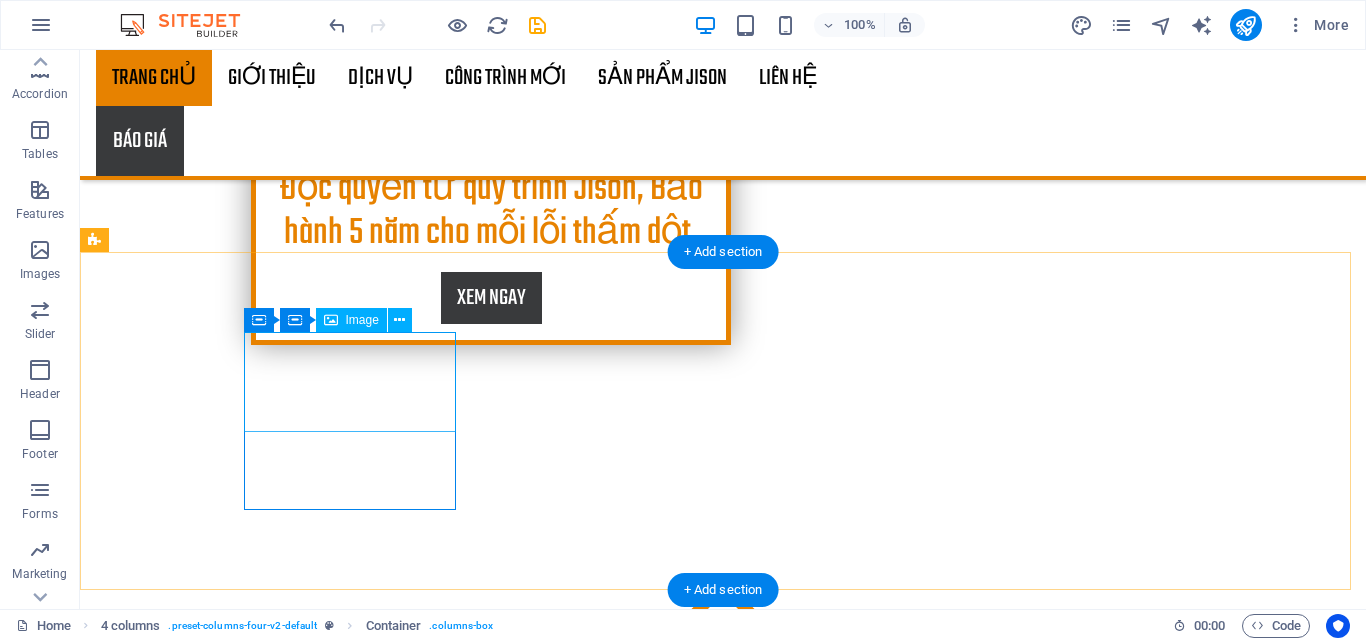 click at bounding box center (202, 1244) 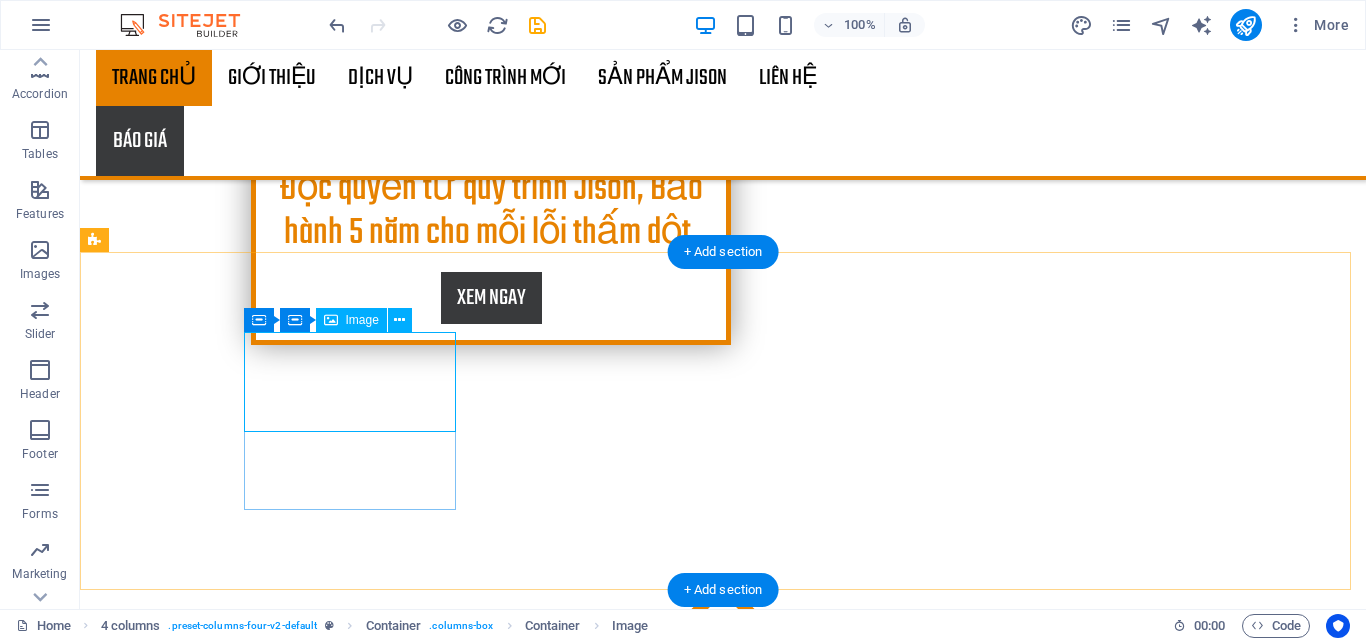 click at bounding box center [202, 1244] 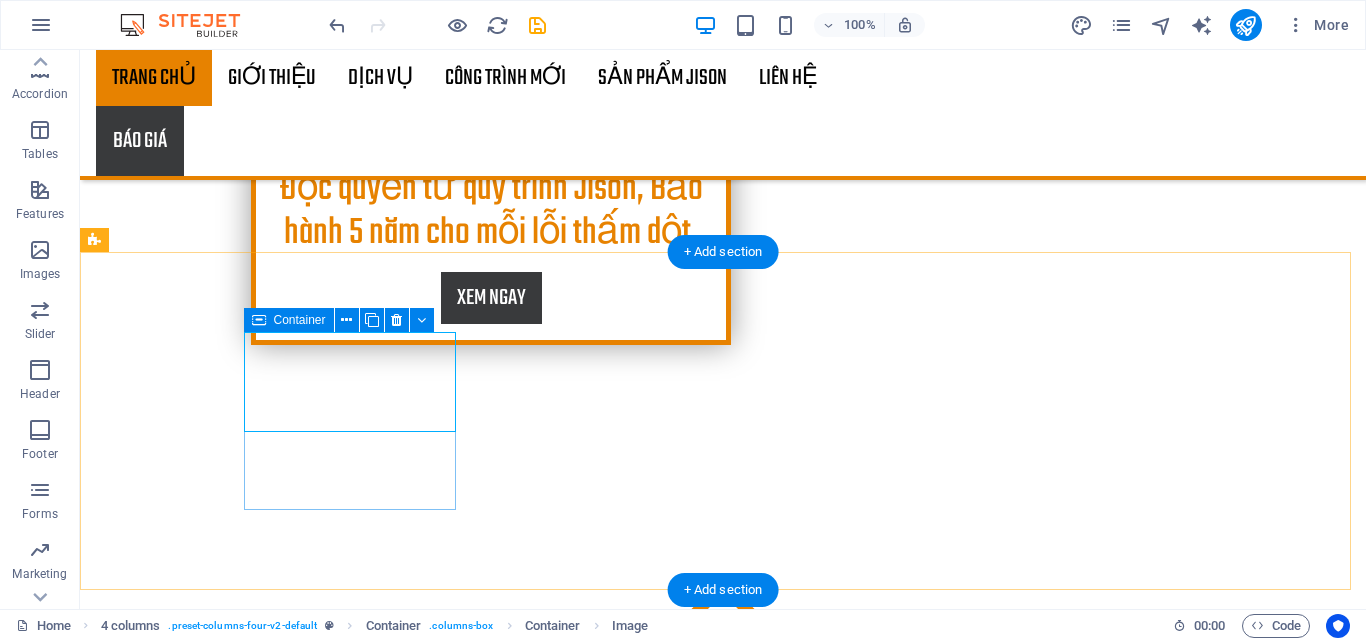 click at bounding box center [202, 1244] 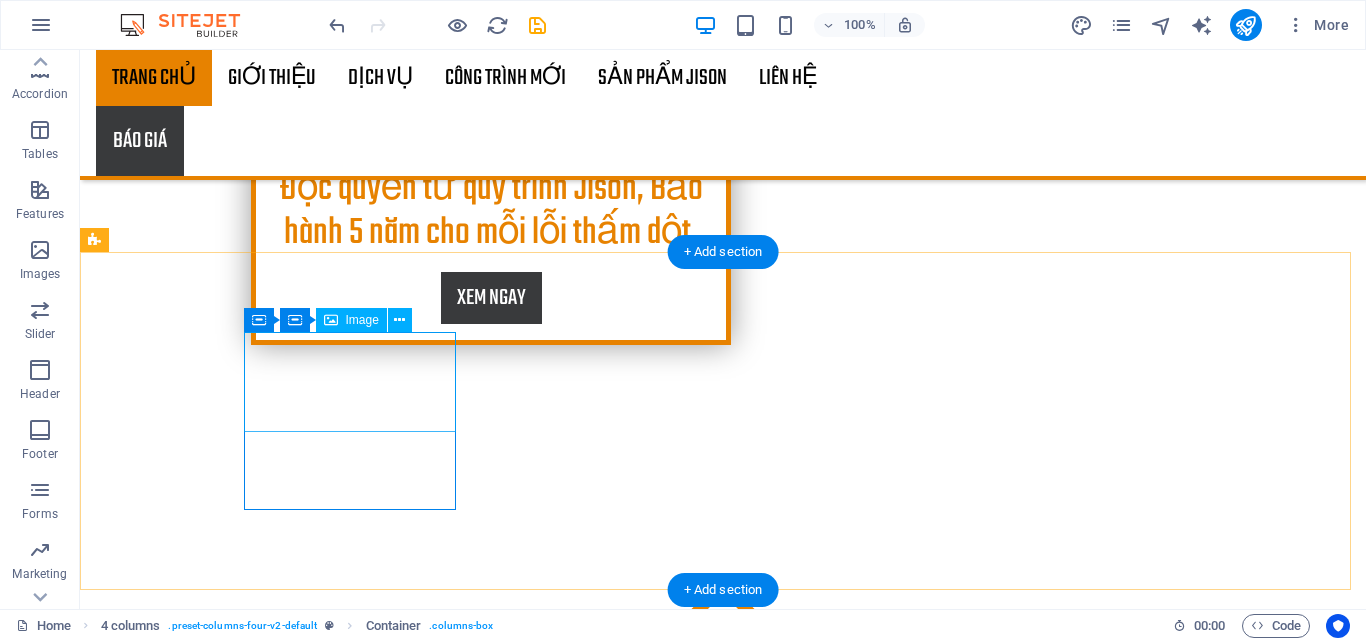 click at bounding box center [202, 1244] 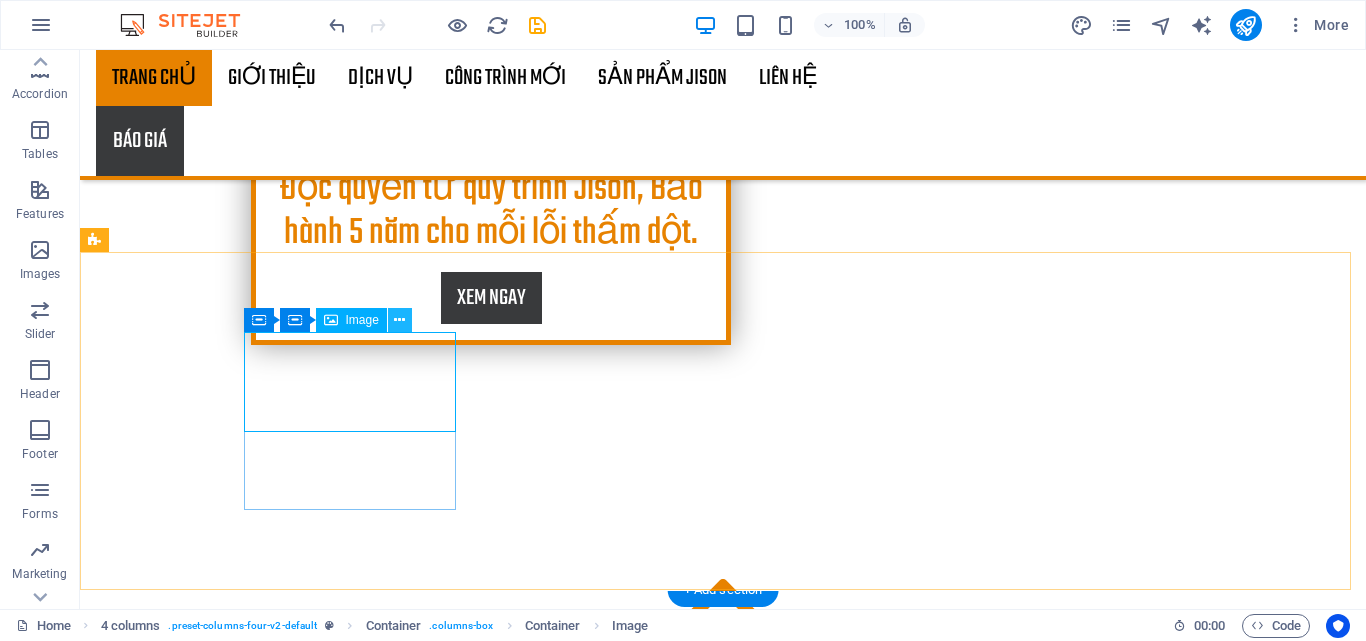 click at bounding box center (399, 320) 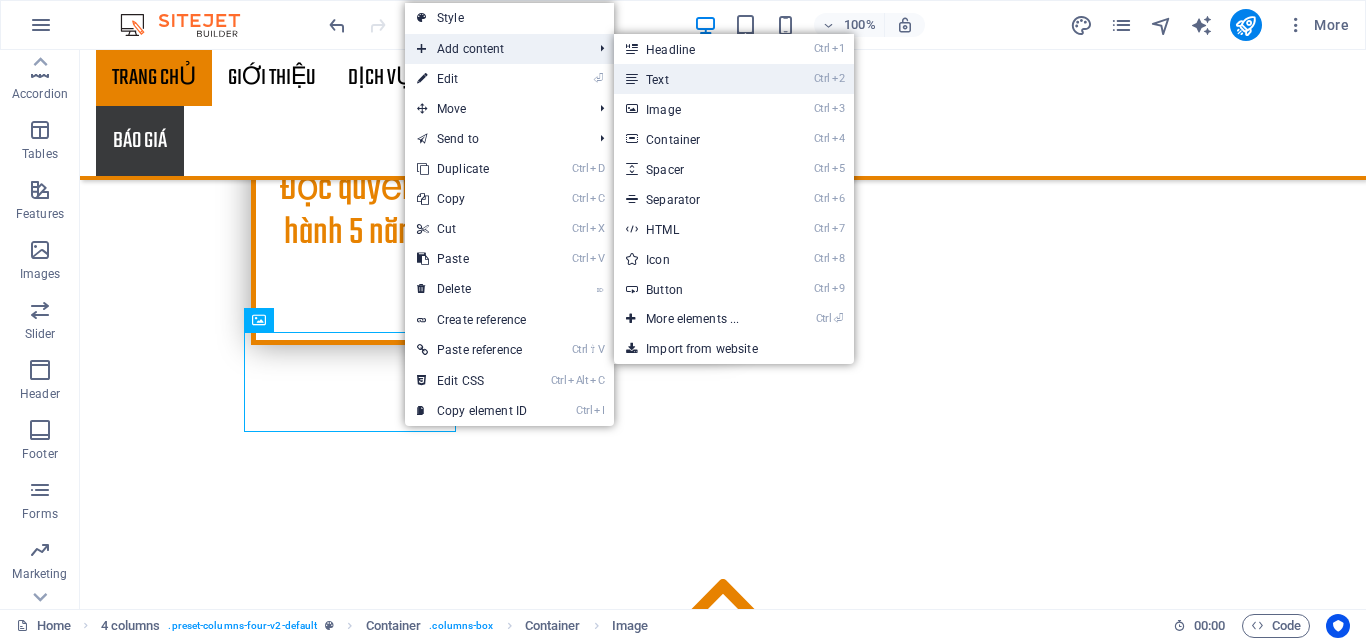 drag, startPoint x: 677, startPoint y: 80, endPoint x: 244, endPoint y: 62, distance: 433.37396 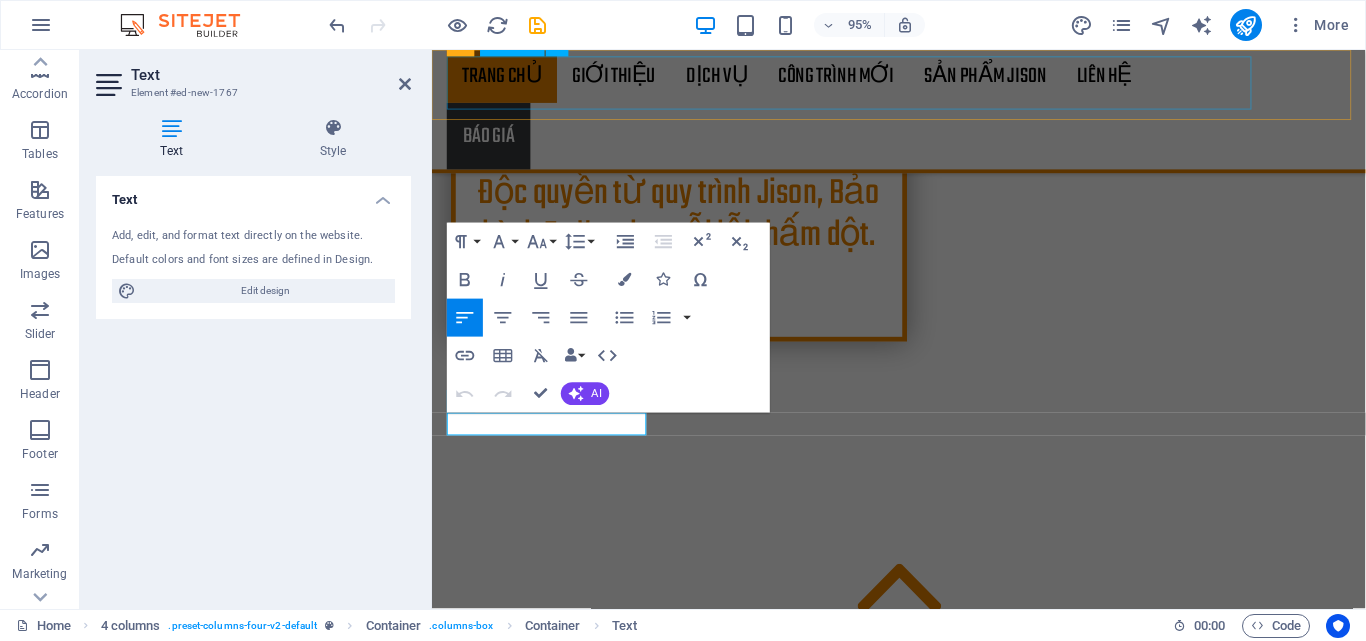 scroll, scrollTop: 1426, scrollLeft: 0, axis: vertical 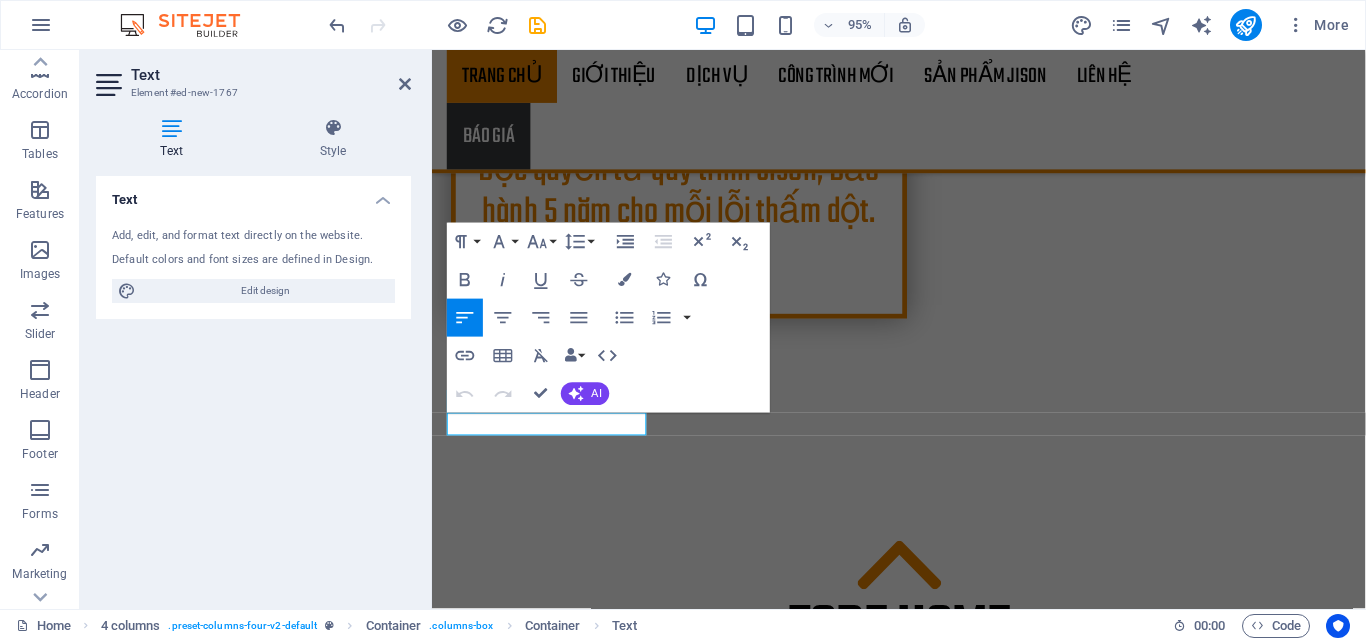 click on "Add, edit, and format text directly on the website." at bounding box center [253, 236] 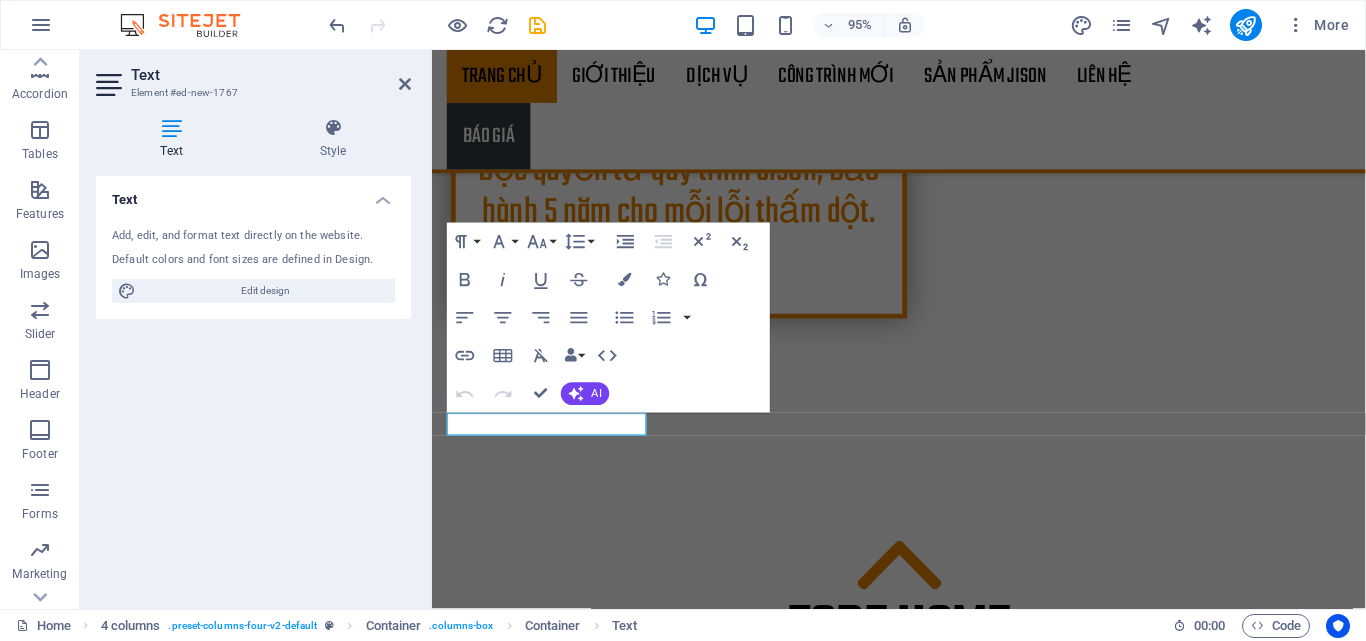 click on "Default colors and font sizes are defined in Design." at bounding box center (253, 260) 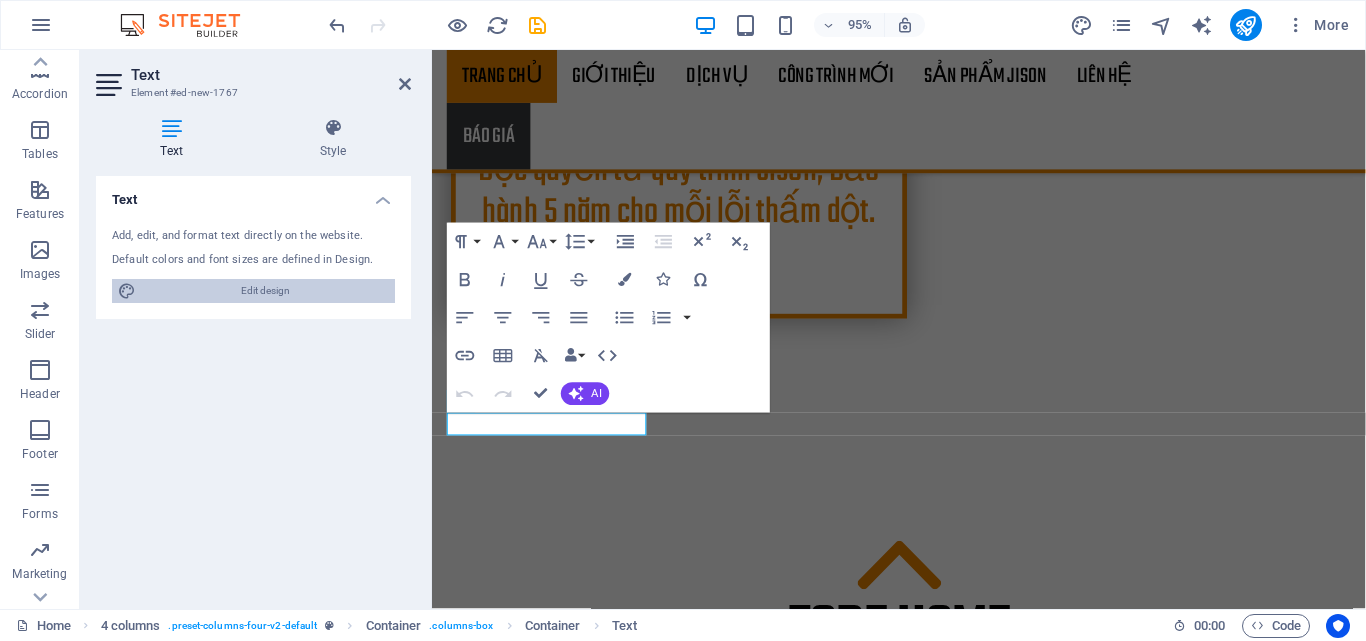 click on "Edit design" at bounding box center (265, 291) 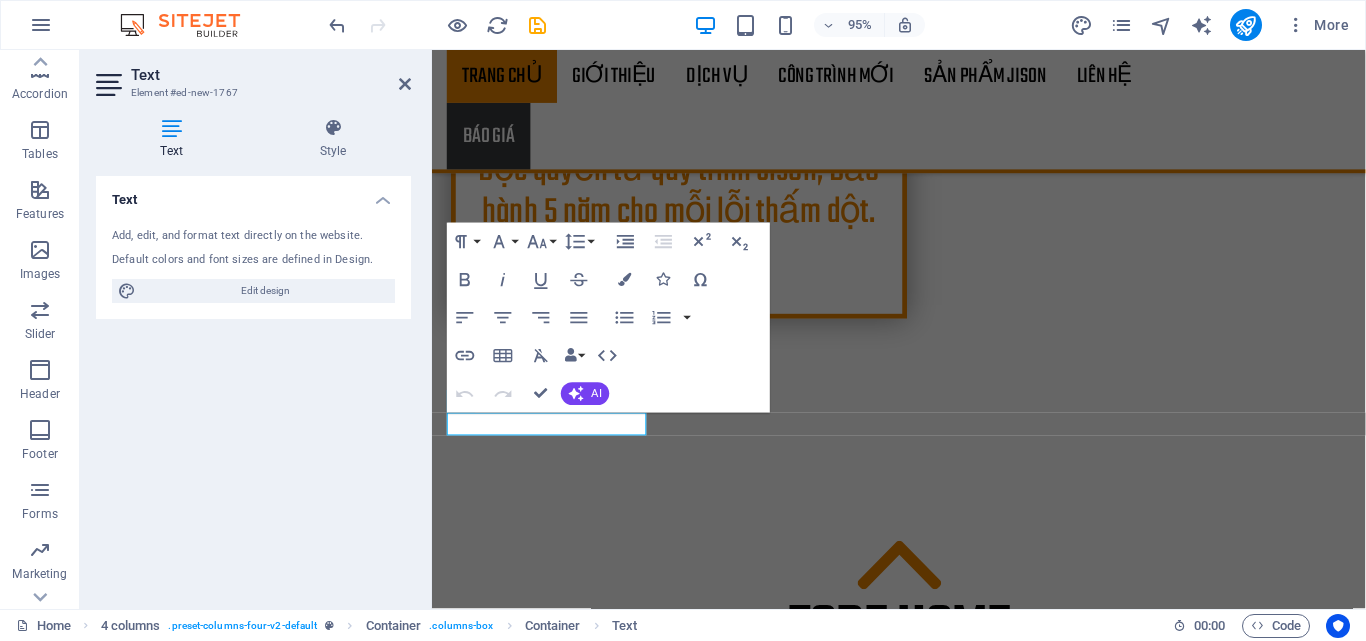 select on "px" 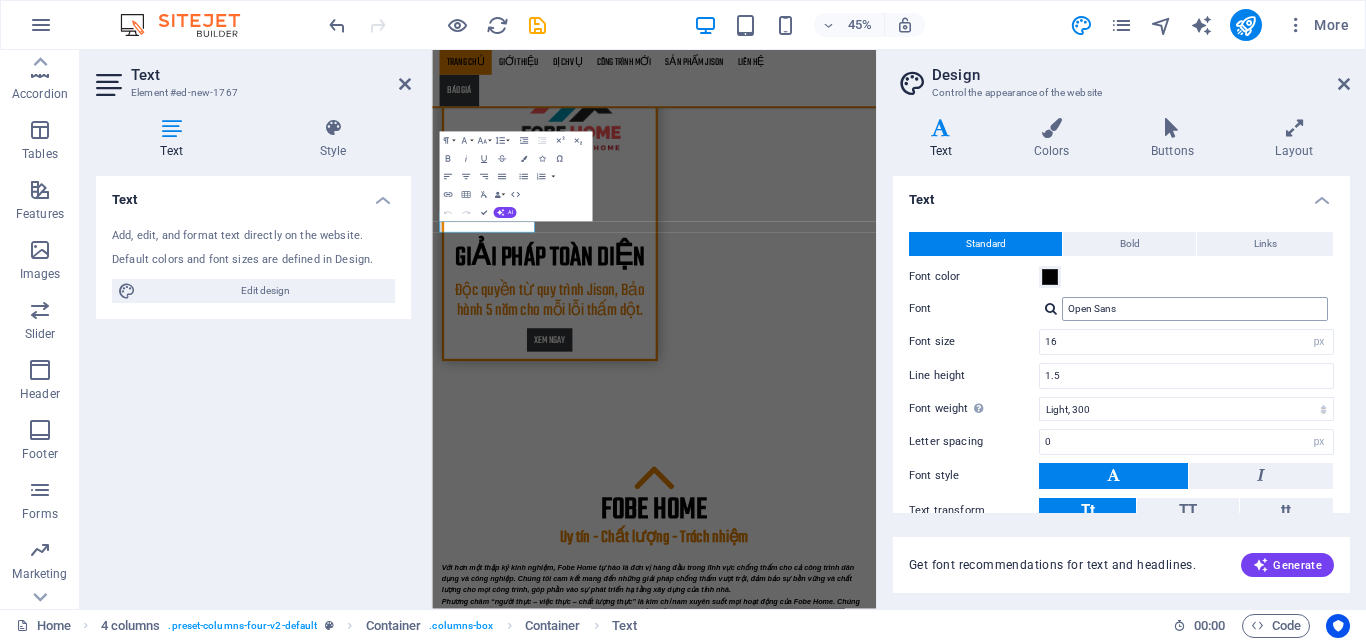 scroll, scrollTop: 1672, scrollLeft: 0, axis: vertical 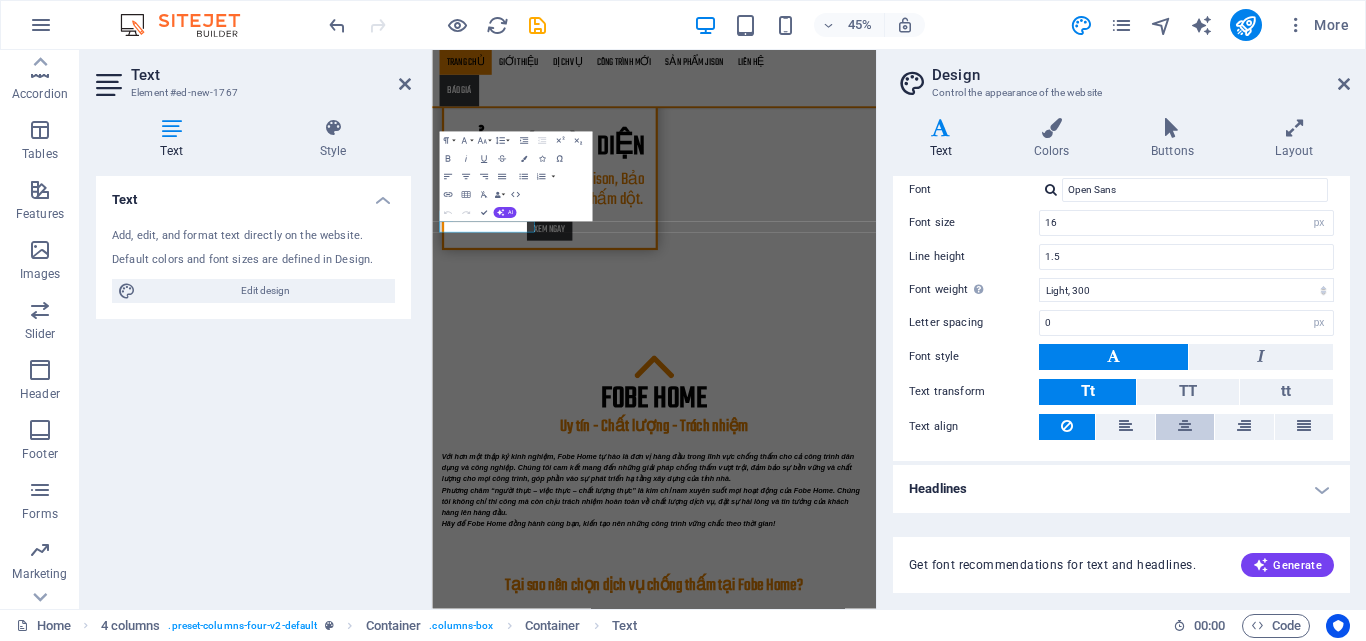 click at bounding box center [1185, 426] 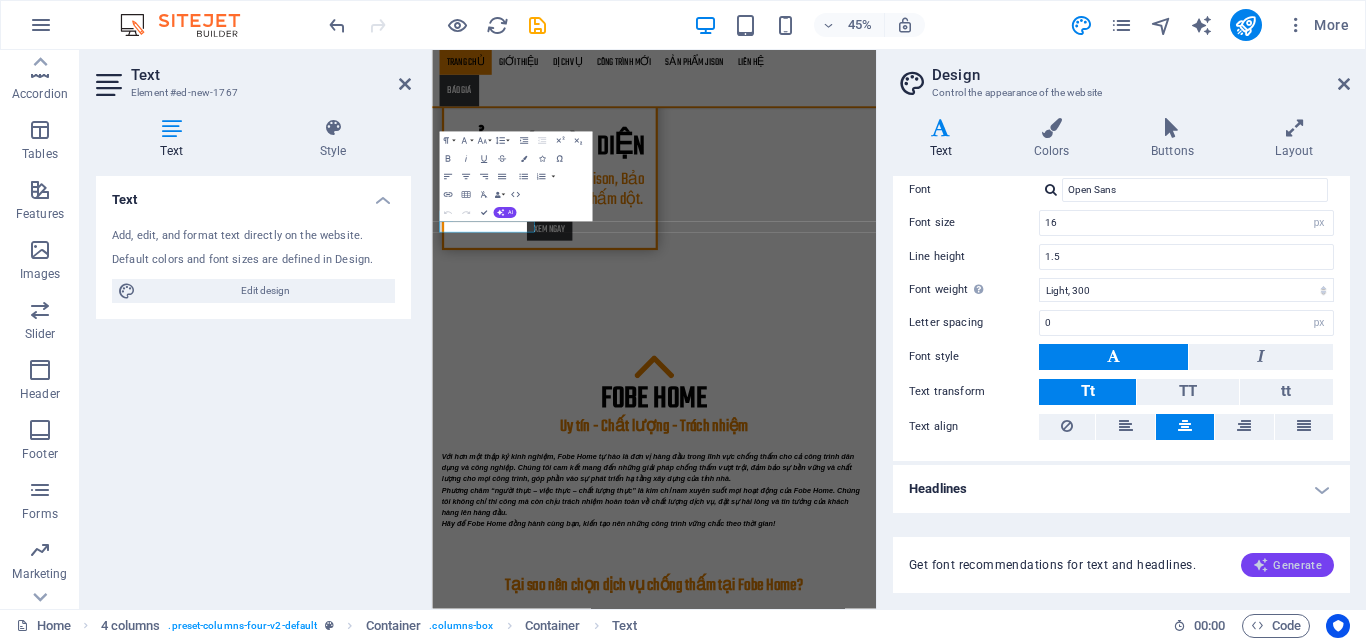 click at bounding box center [1261, 565] 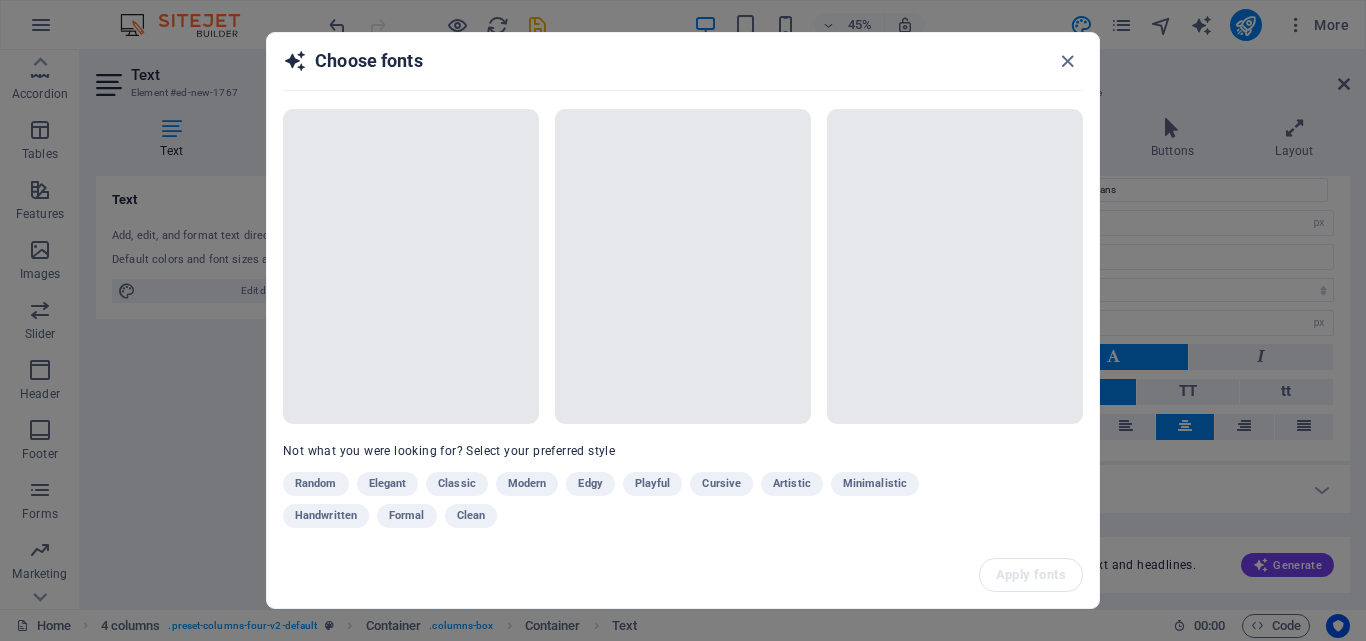 click at bounding box center [411, 266] 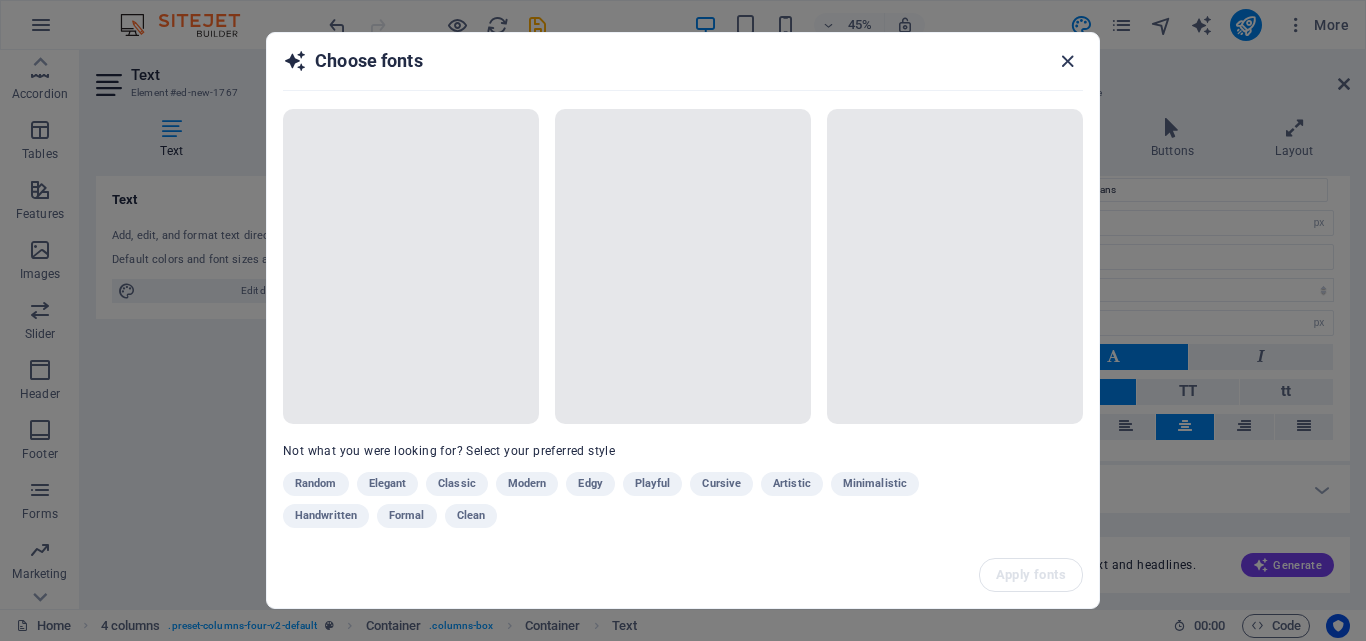 click at bounding box center (1067, 61) 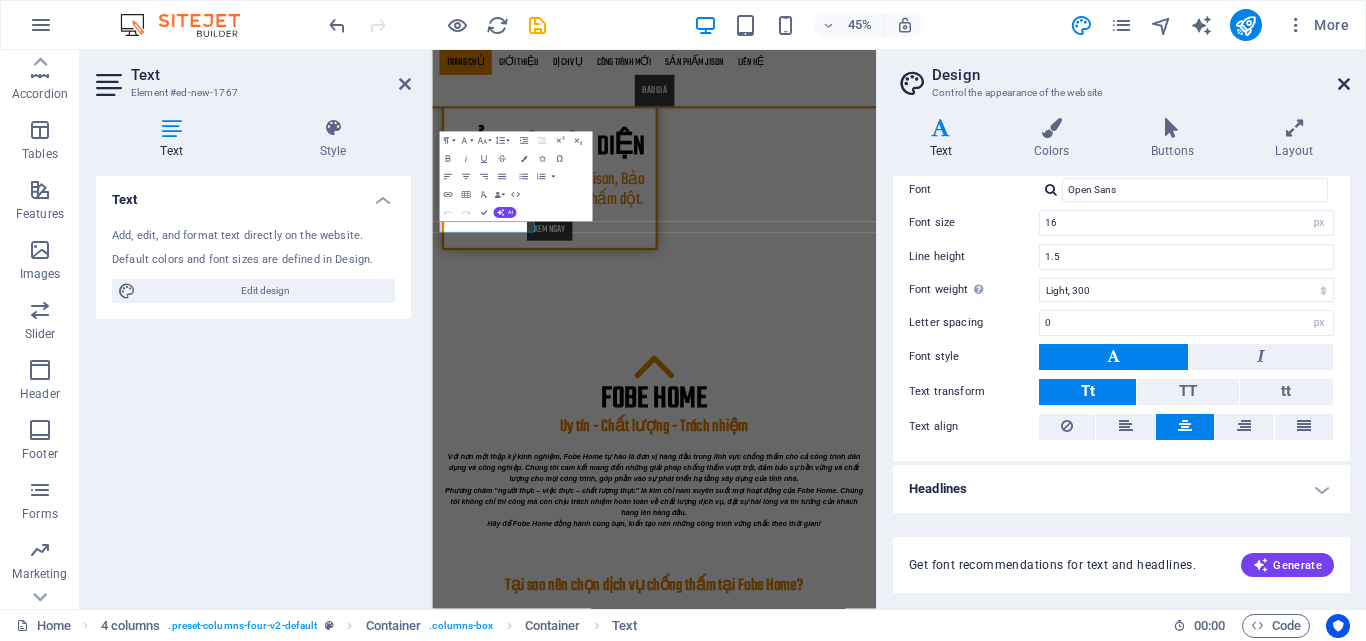 click at bounding box center [1344, 84] 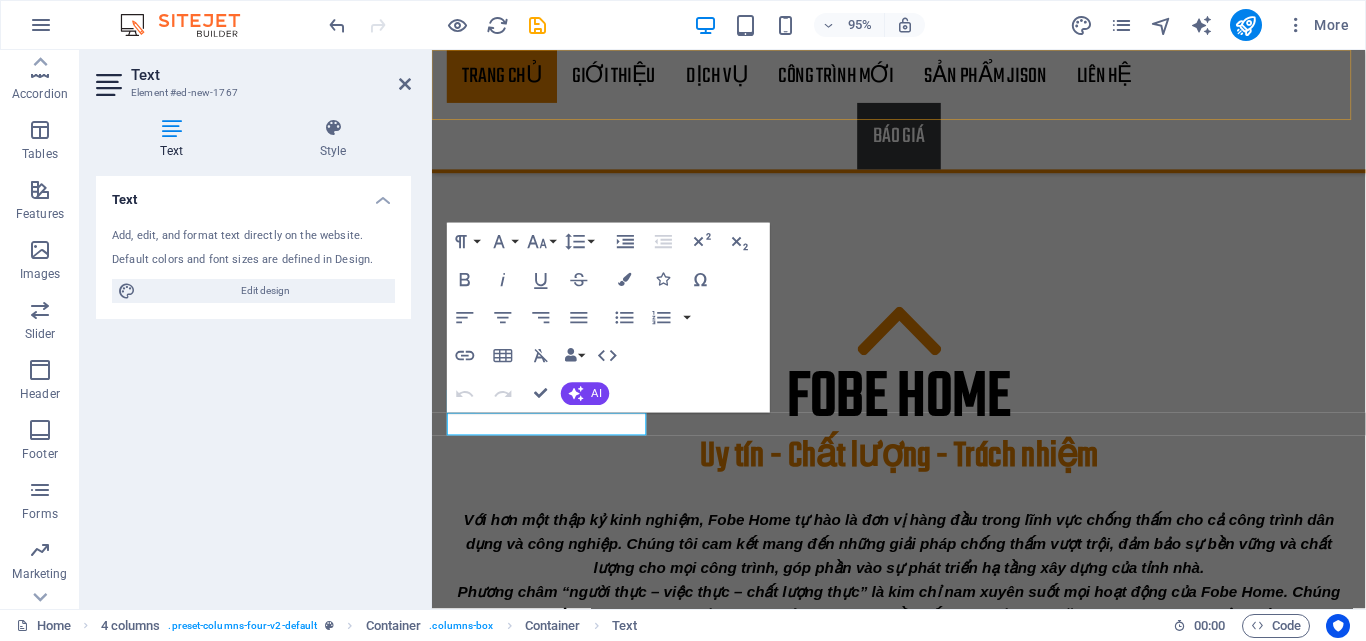 scroll, scrollTop: 1426, scrollLeft: 0, axis: vertical 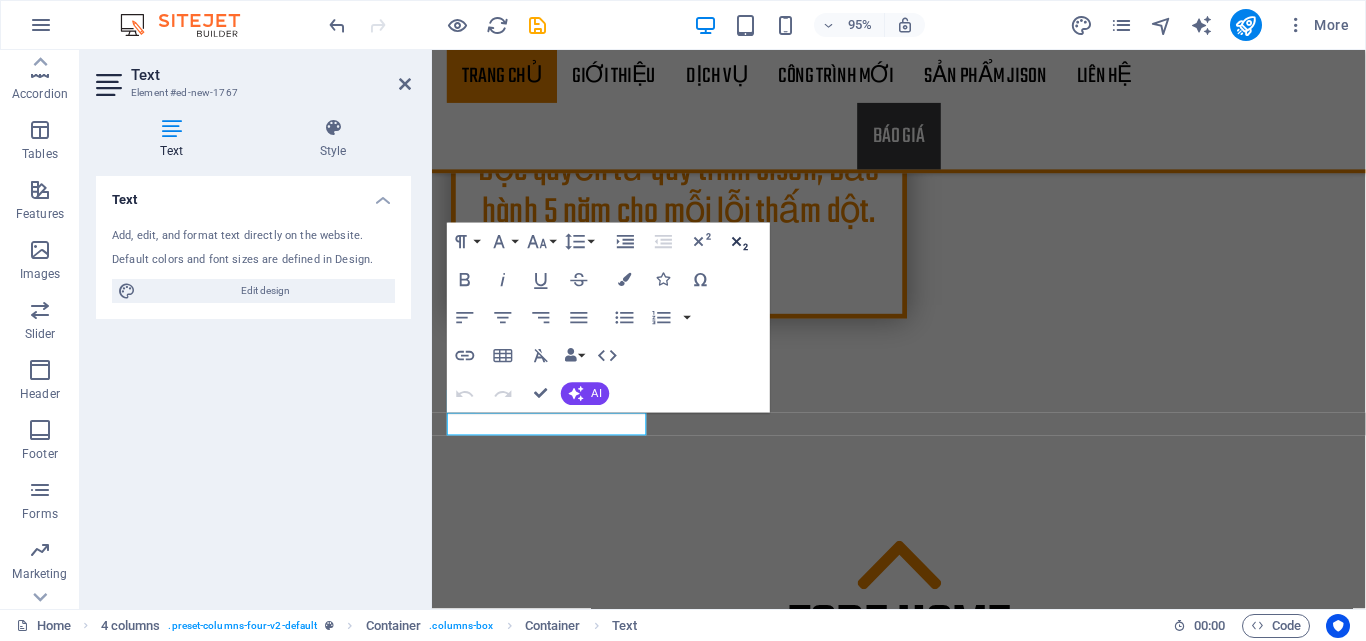 click 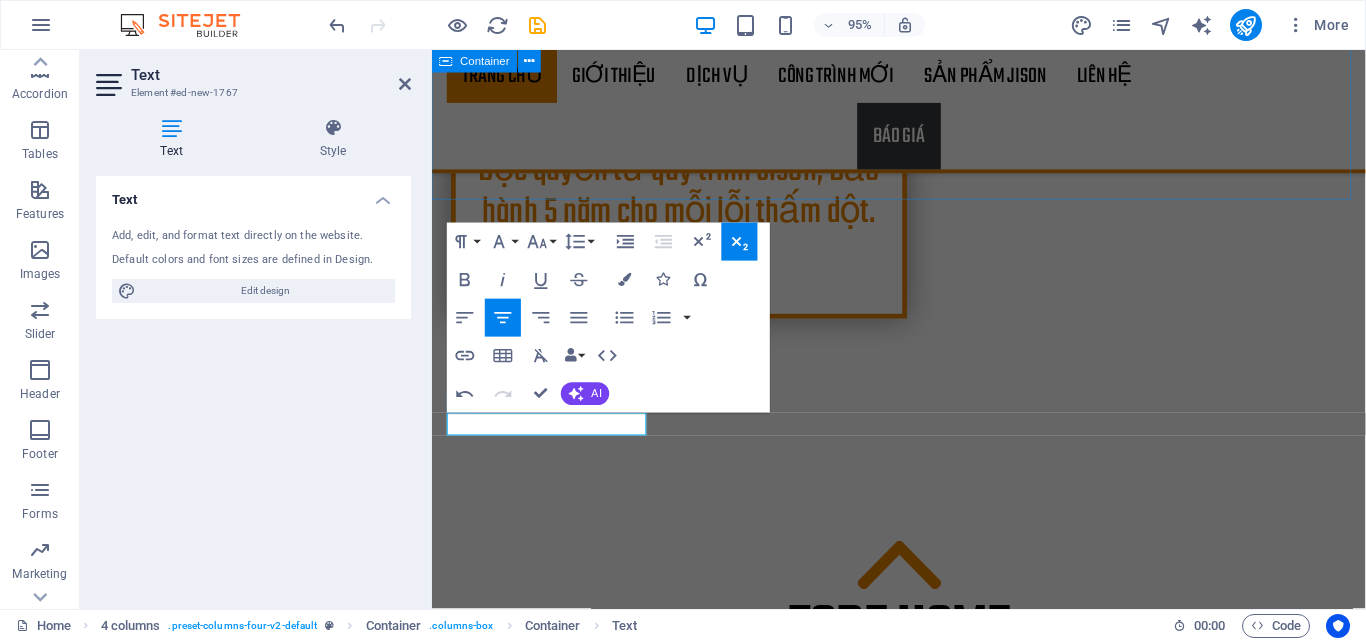 click on "Fobe Home Uy tín - Chất lượng - Trách nhiệm Với hơn một thập kỷ kinh nghiệm, Fobe Home tự hào là đơn vị hàng đầu trong lĩnh vực chống thấm cho cả công trình dân dụng và công nghiệp. Chúng tôi cam kết mang đến những giải pháp chống thấm vượt trội, đảm bảo sự bền vững và chất lượng cho mọi công trình, góp phần vào sự phát triển hạ tầng xây dựng của tỉnh nhà. Phương châm “người thực – việc thực – chất lượng thực” là kim chỉ nam xuyên suốt mọi hoạt động của Fobe Home. Chúng tôi không chỉ thi công mà còn chịu trách nhiệm hoàn toàn về chất lượng dịch vụ, đặt sự hài lòng và tin tưởng của khách hàng lên hàng đầu. Hãy để Fobe Home đồng hành cùng bạn, kiến tạo nên những công trình vững chắc theo thời gian!" at bounding box center [923, 772] 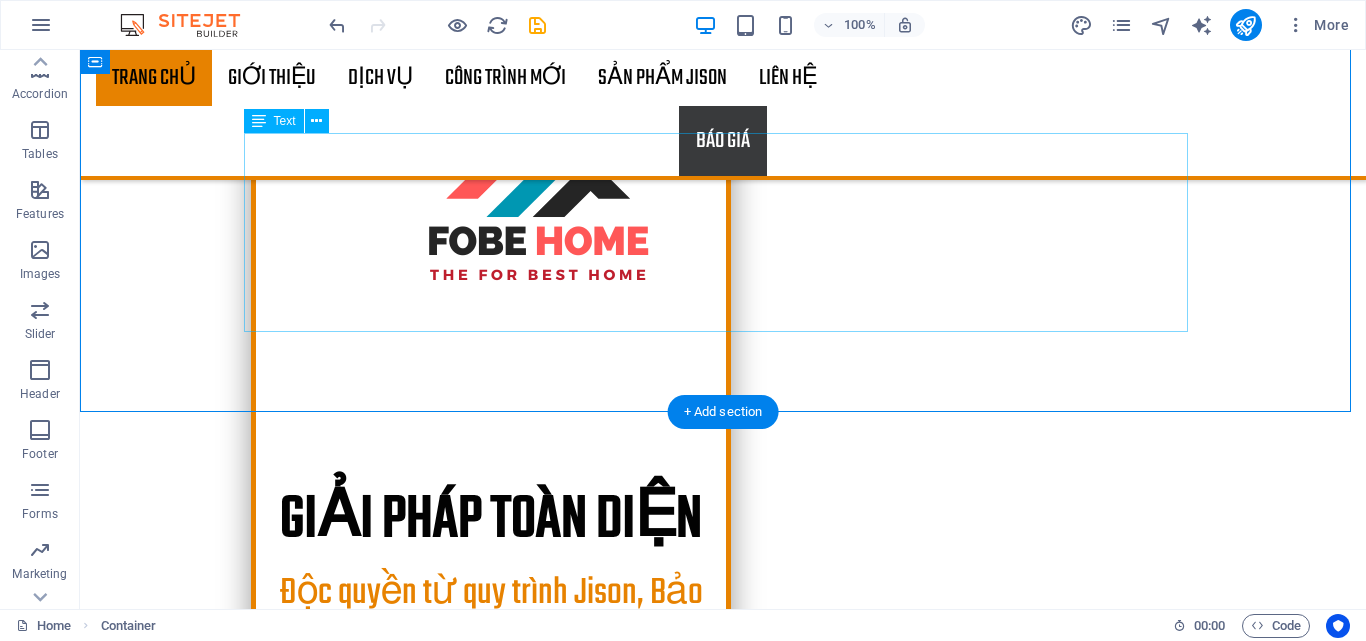 scroll, scrollTop: 1498, scrollLeft: 0, axis: vertical 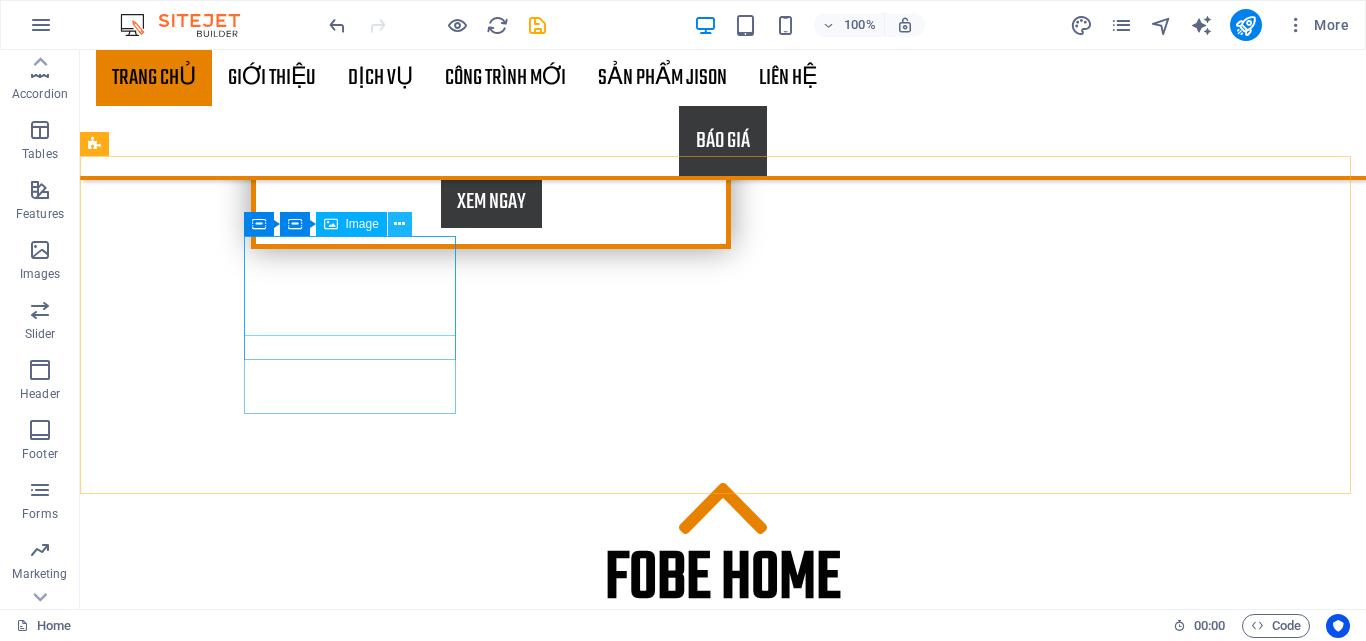 click at bounding box center [399, 224] 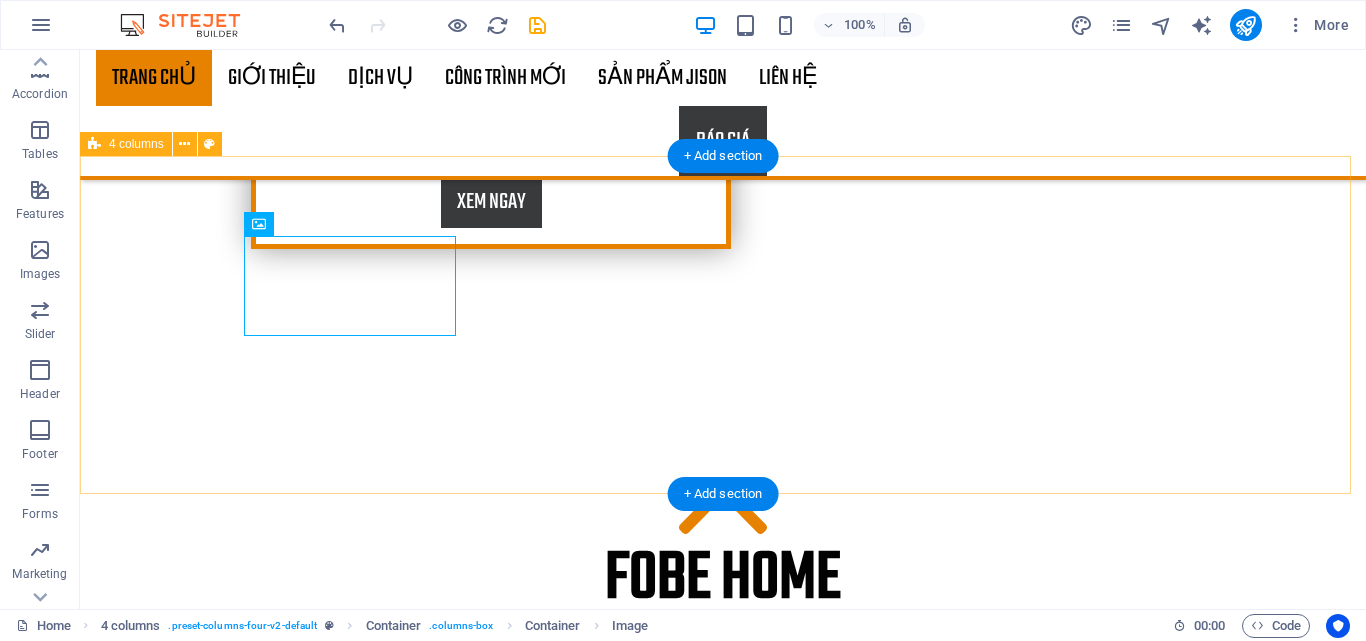 click on "New text element Drop content here or  Add elements  Paste clipboard Drop content here or  Add elements  Paste clipboard Drop content here or  Add elements  Paste clipboard" at bounding box center [723, 1451] 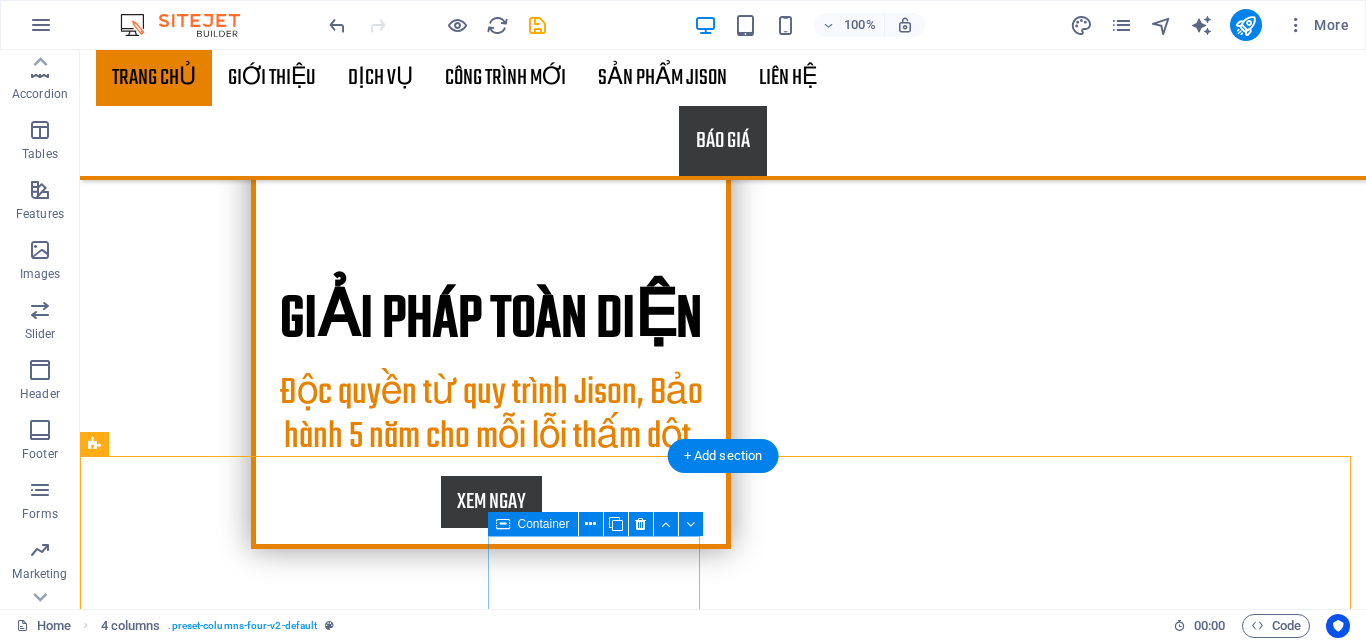 scroll, scrollTop: 1398, scrollLeft: 0, axis: vertical 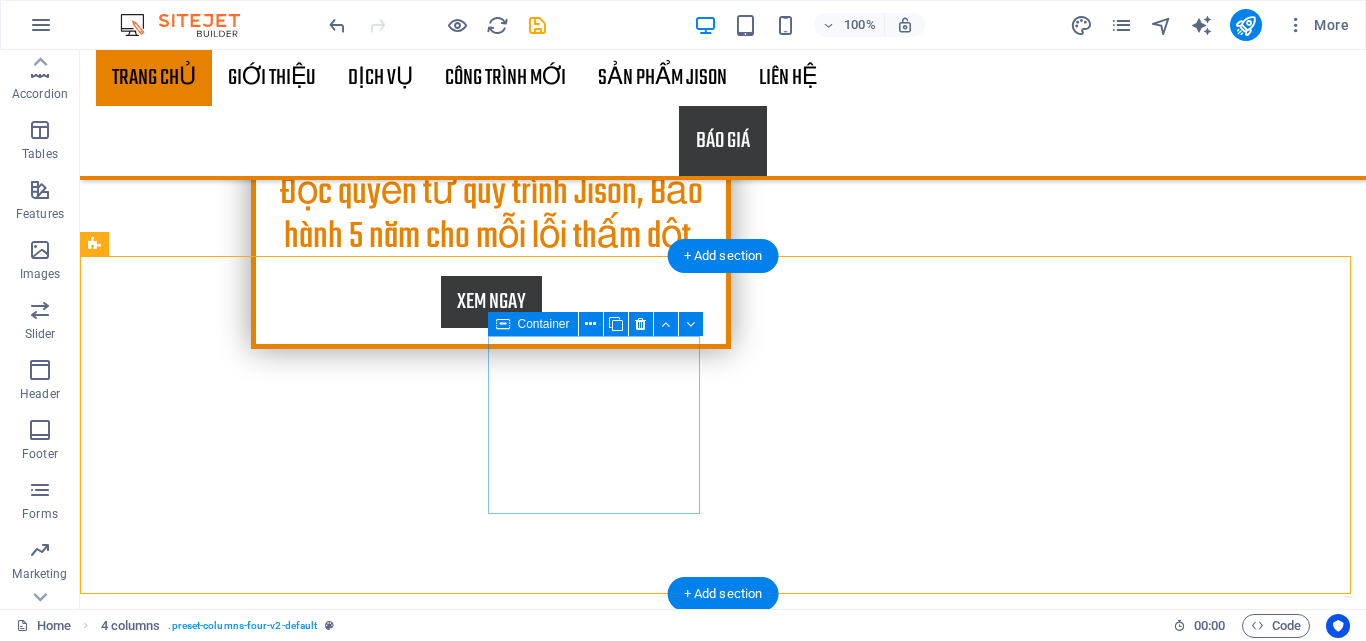click on "Drop content here or  Add elements  Paste clipboard" at bounding box center [202, 1427] 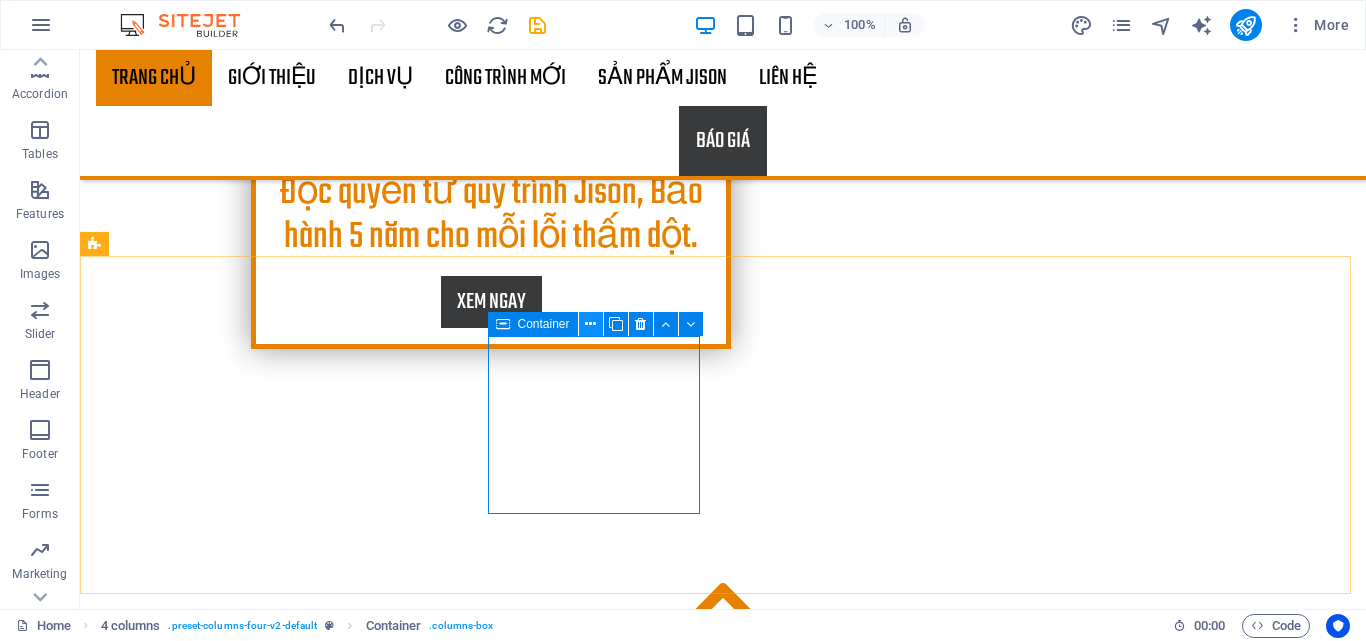 click at bounding box center [590, 324] 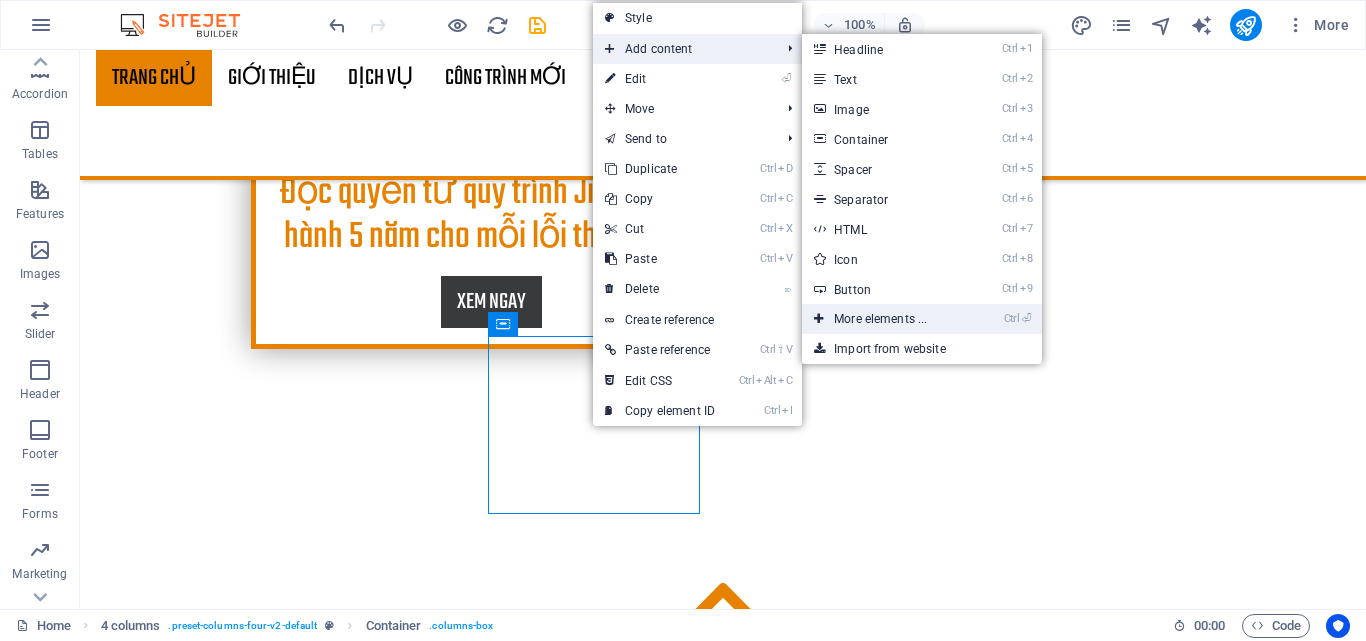 click at bounding box center (819, 319) 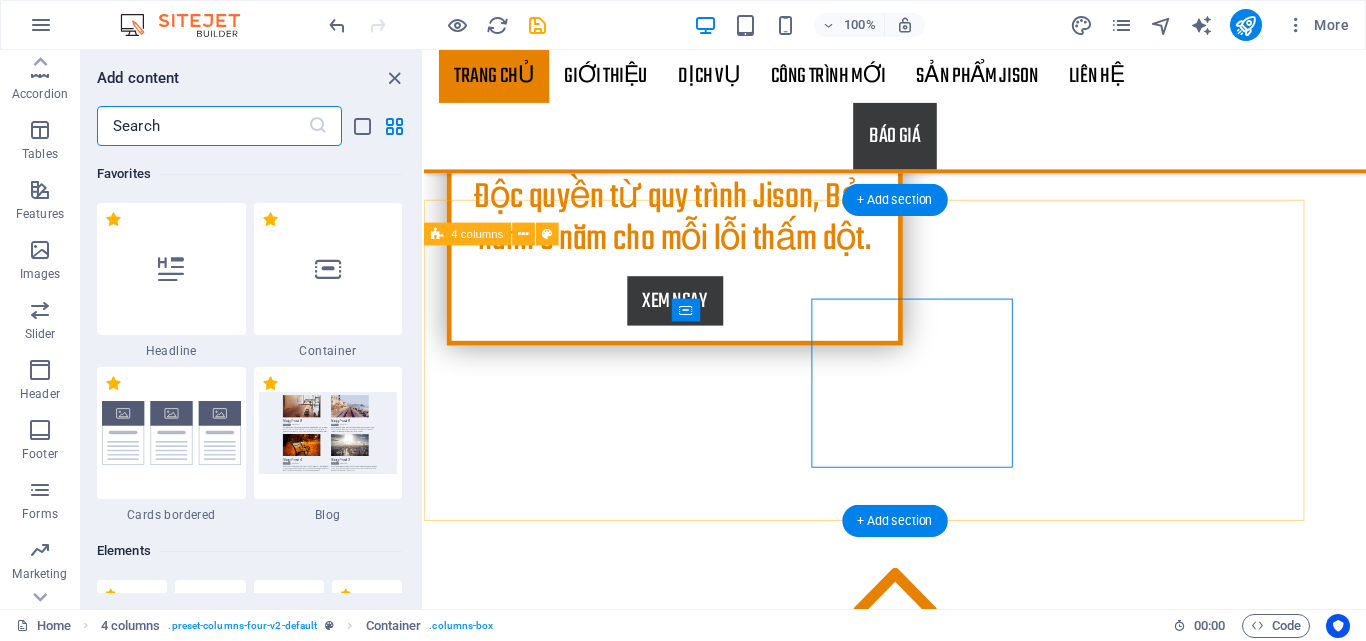 scroll, scrollTop: 1422, scrollLeft: 0, axis: vertical 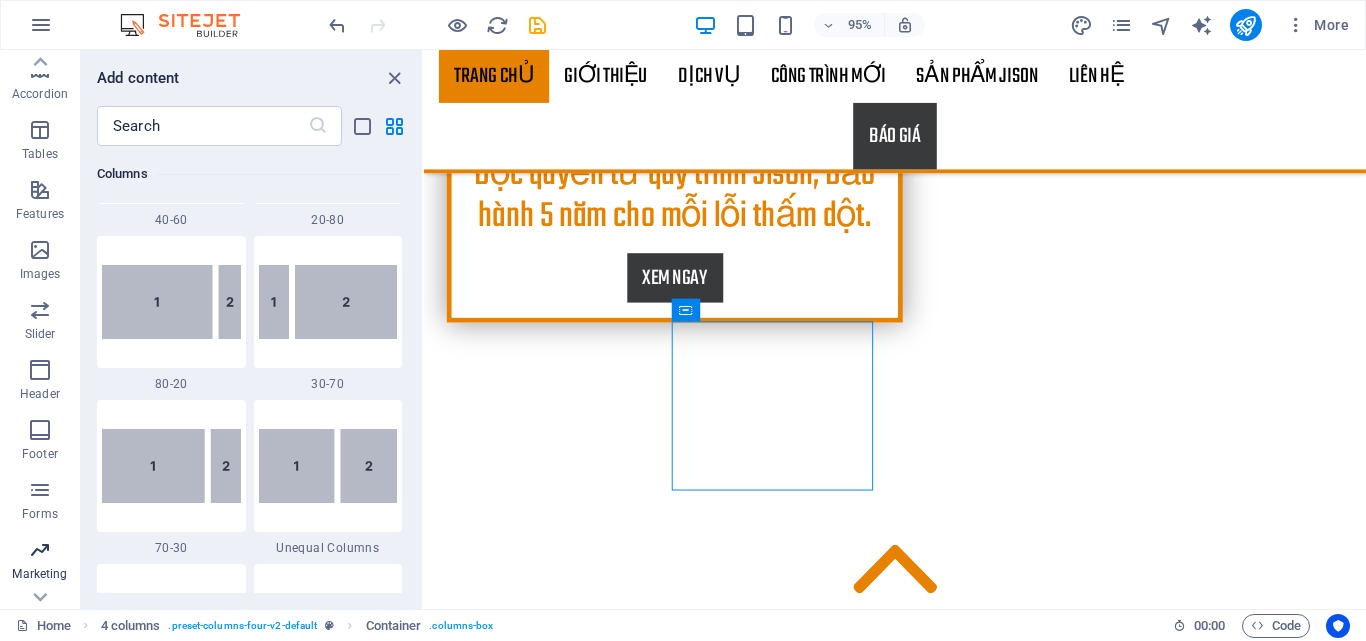 click at bounding box center [40, 550] 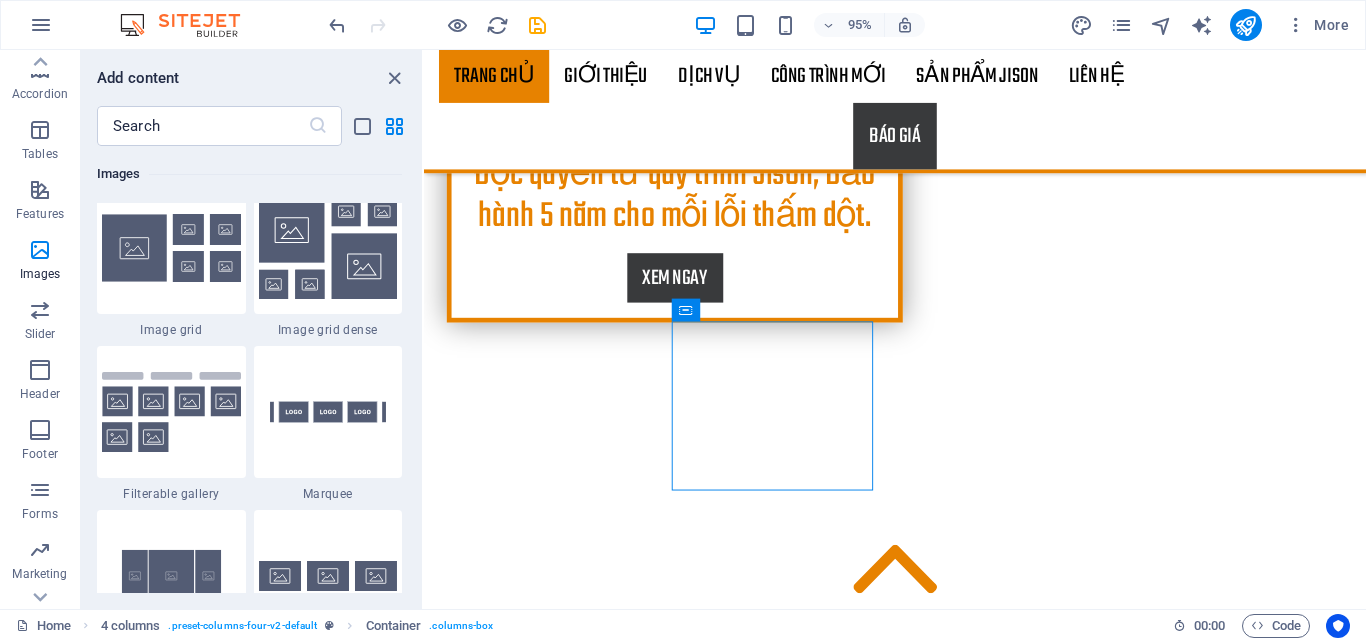 scroll, scrollTop: 10553, scrollLeft: 0, axis: vertical 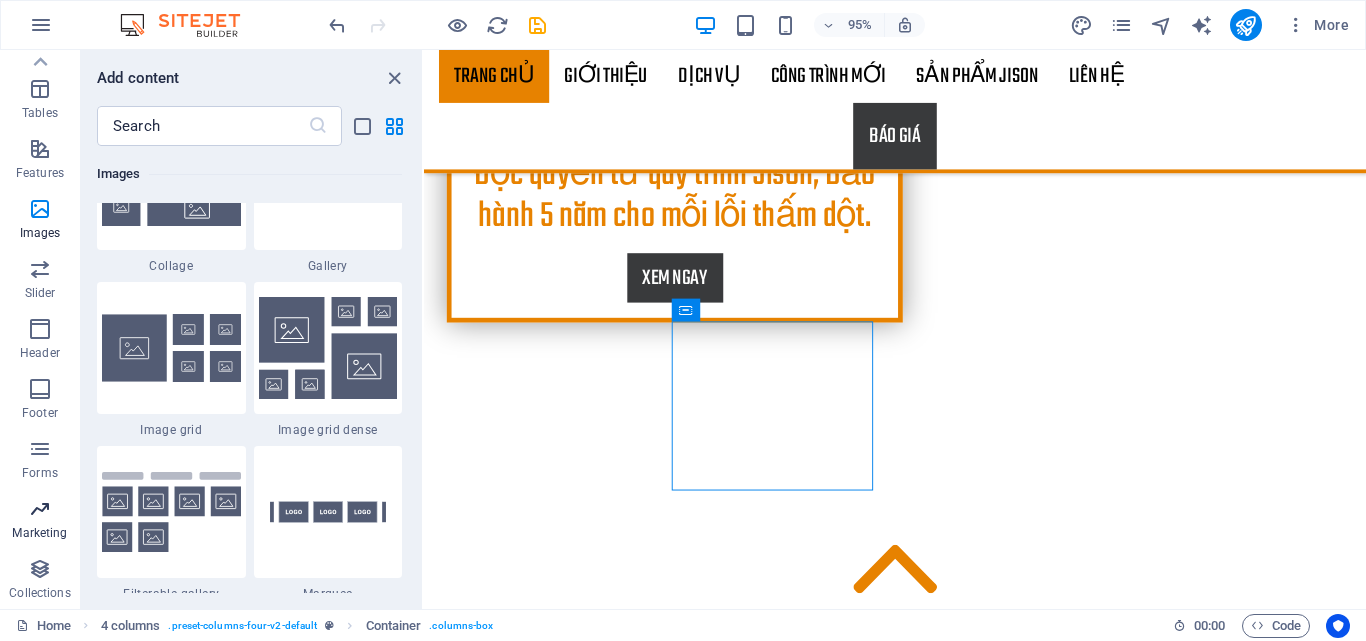 click on "Marketing" at bounding box center [40, 521] 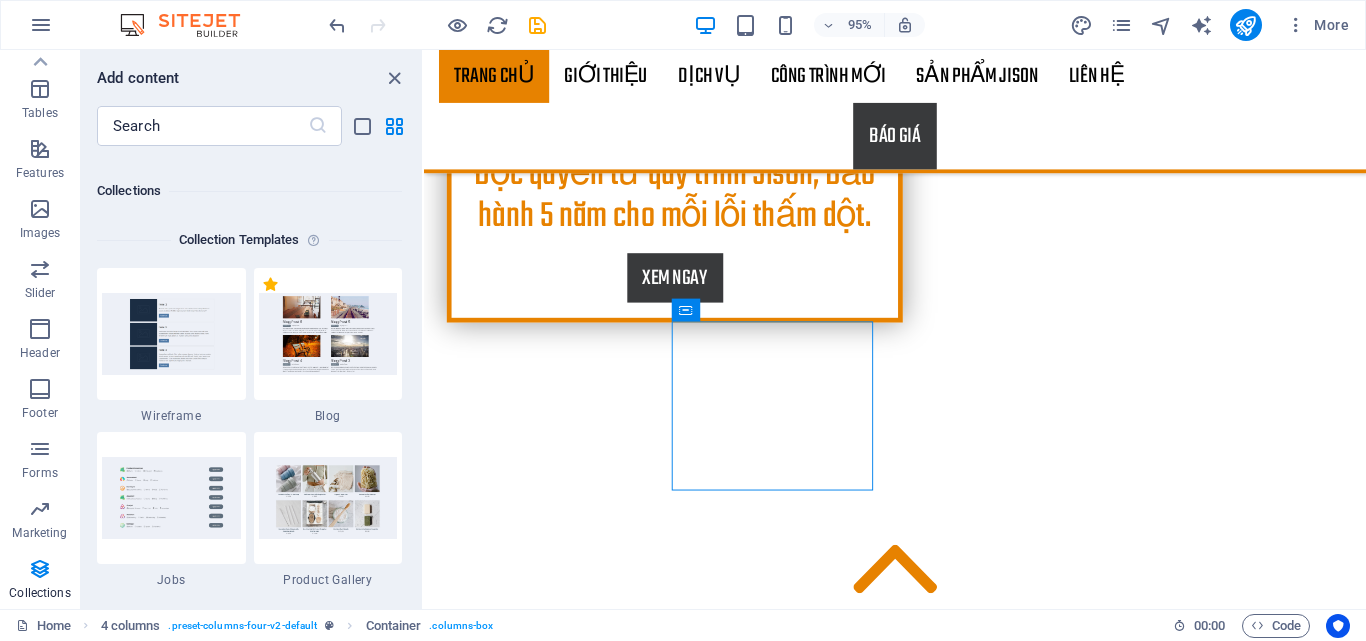 scroll, scrollTop: 18953, scrollLeft: 0, axis: vertical 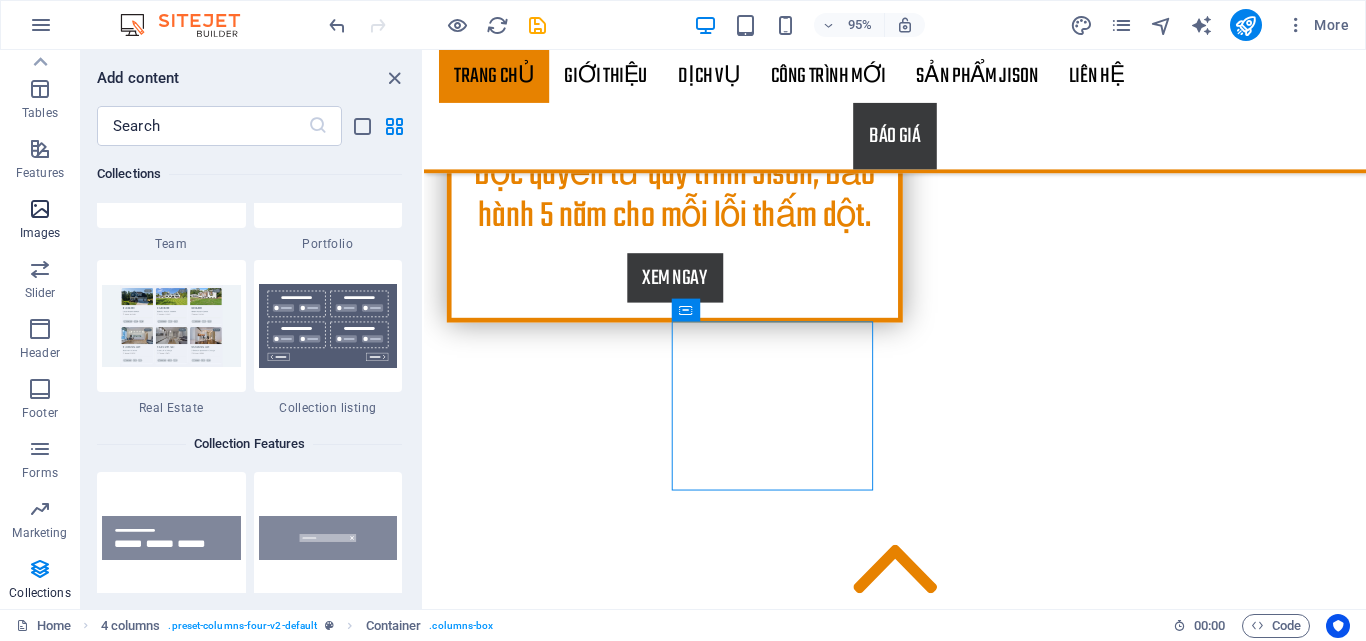 click at bounding box center [40, 209] 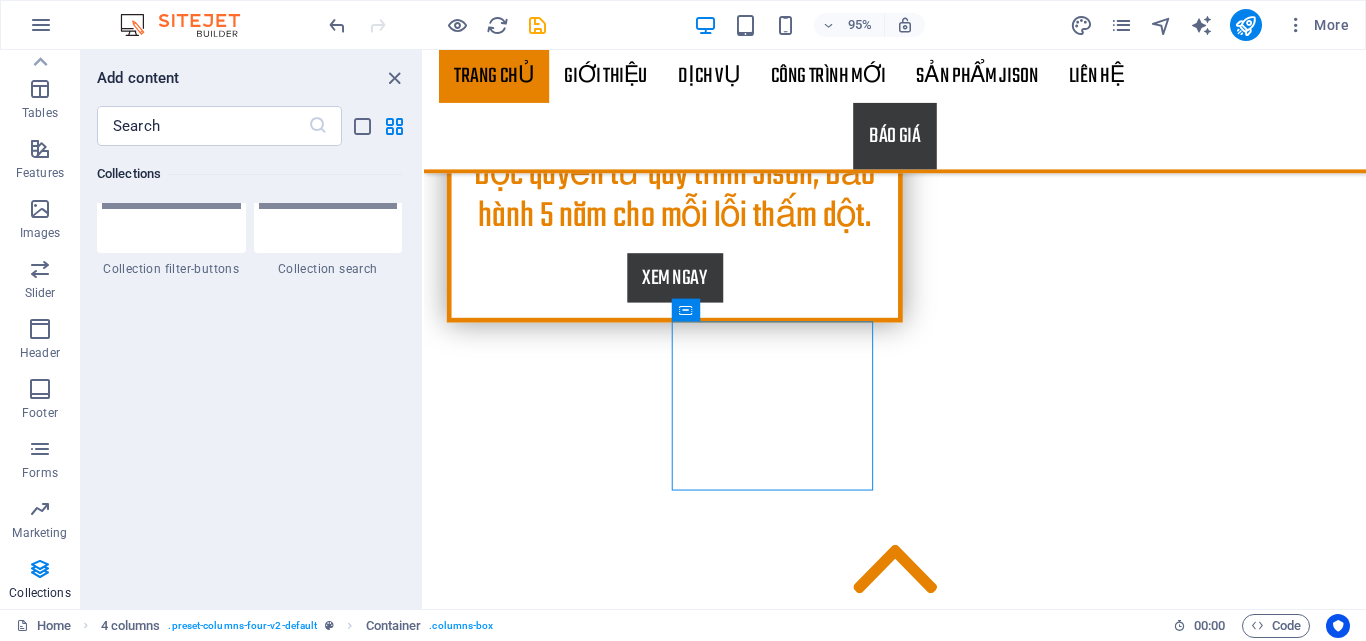 scroll, scrollTop: 19329, scrollLeft: 0, axis: vertical 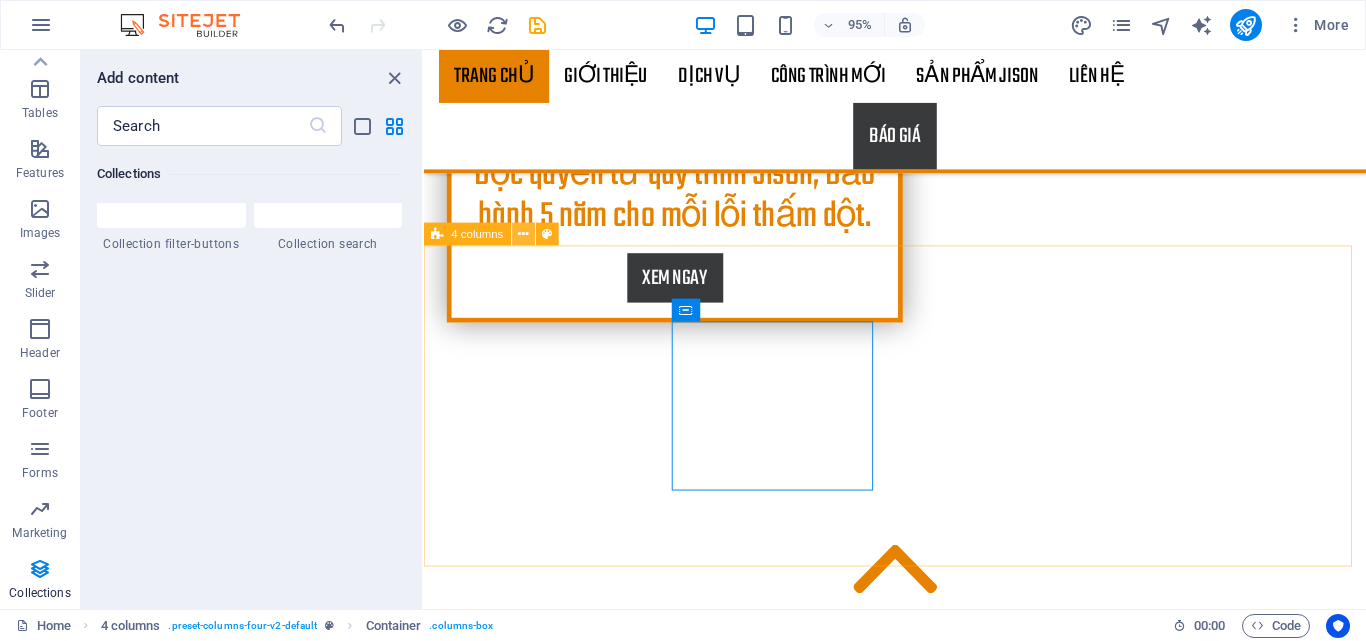 click at bounding box center (523, 235) 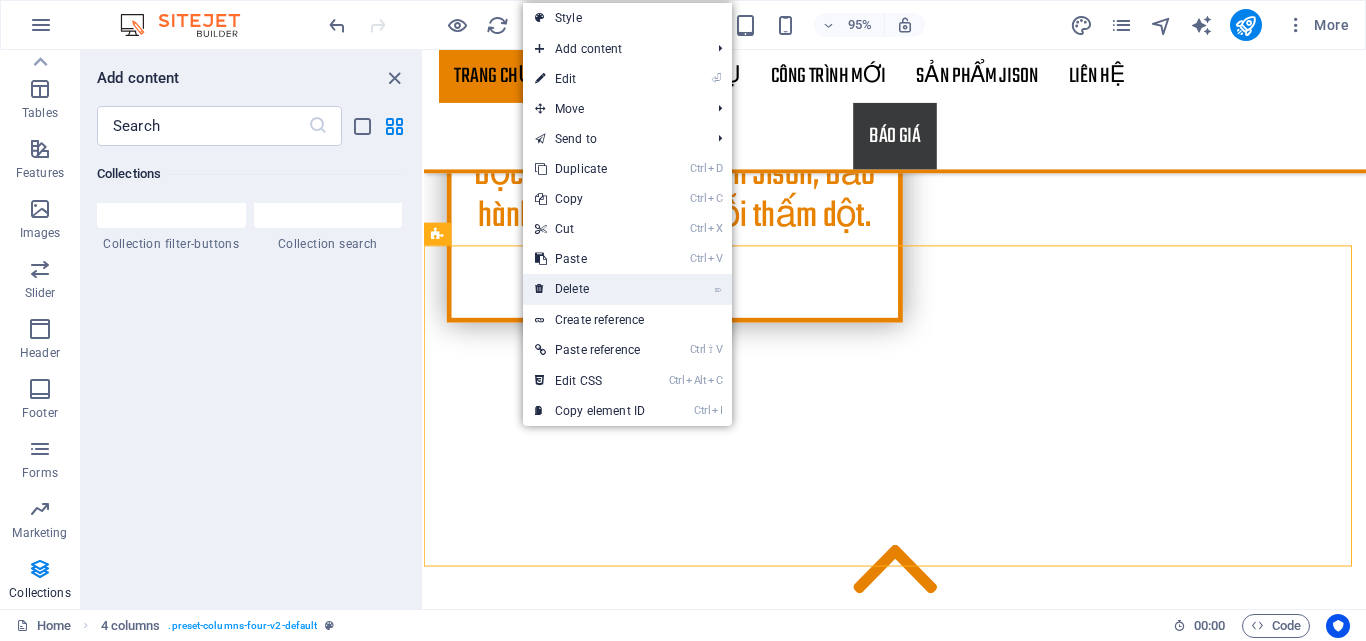 click on "⌦  Delete" at bounding box center (590, 289) 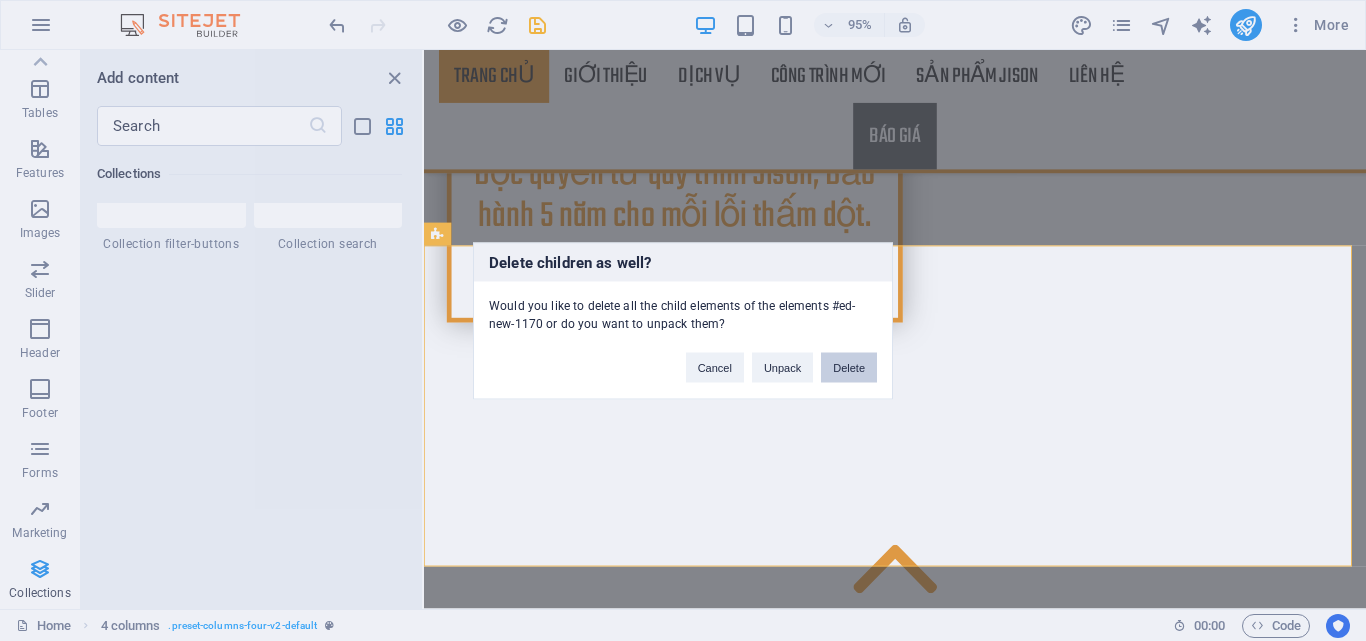 click on "Delete" at bounding box center (849, 367) 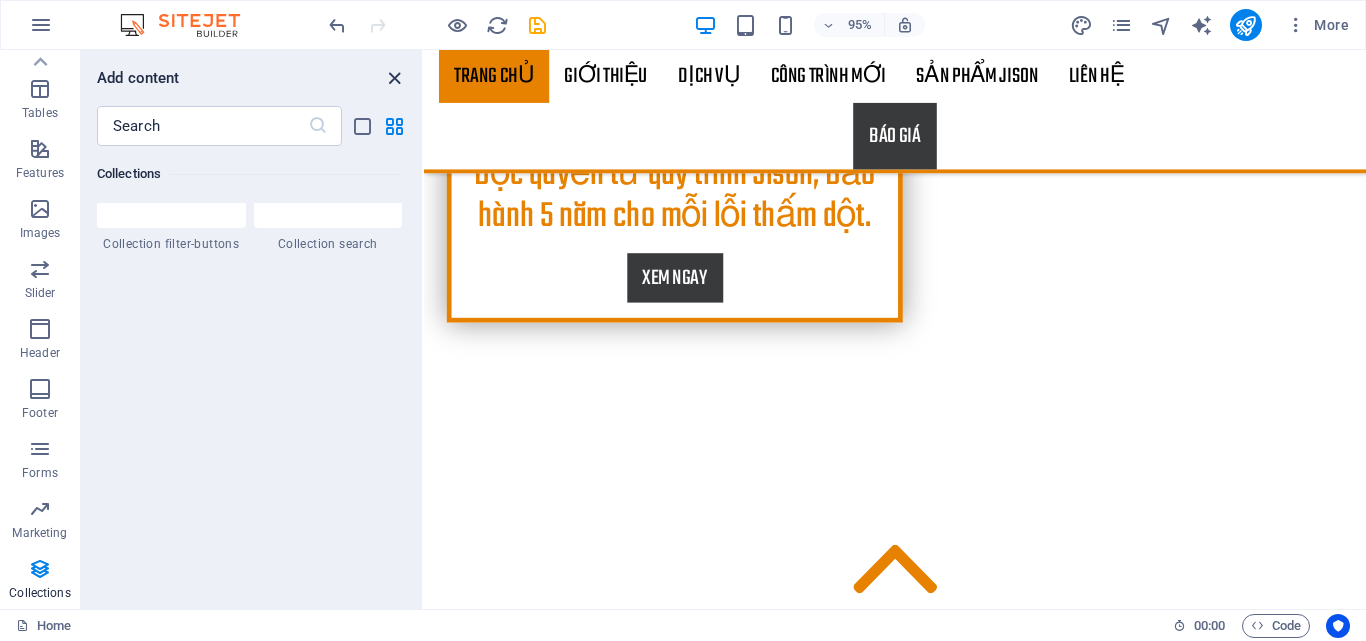 click at bounding box center (394, 78) 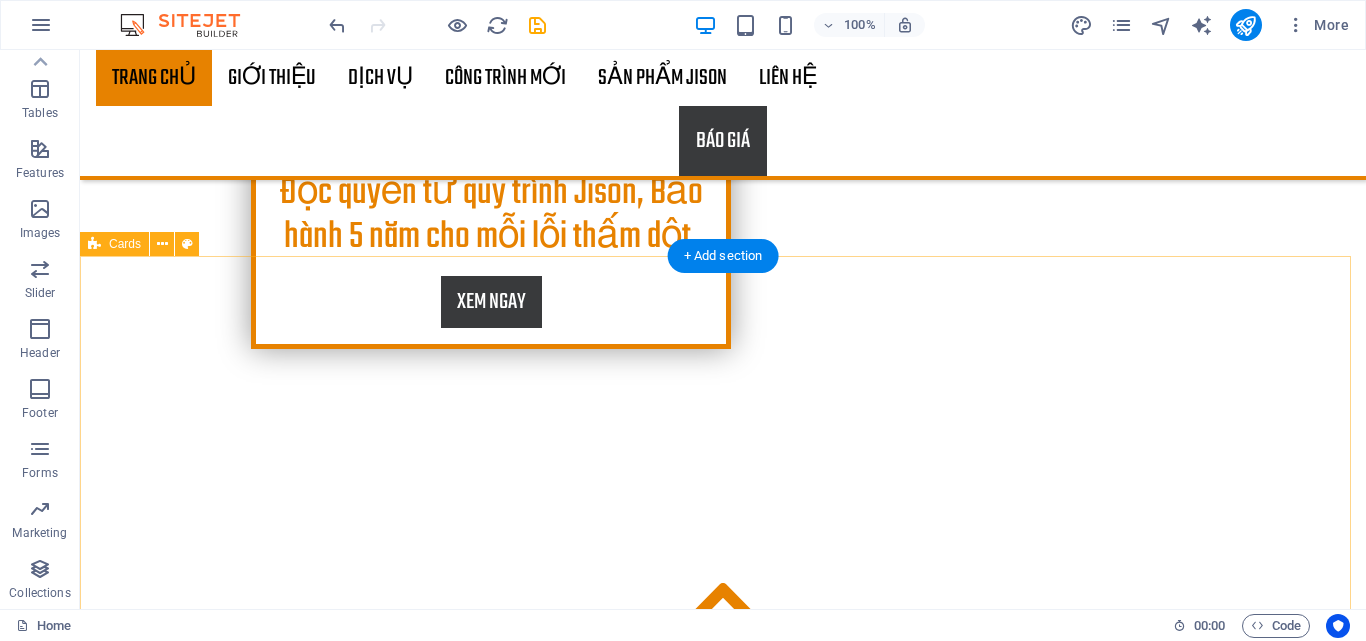 scroll, scrollTop: 1898, scrollLeft: 0, axis: vertical 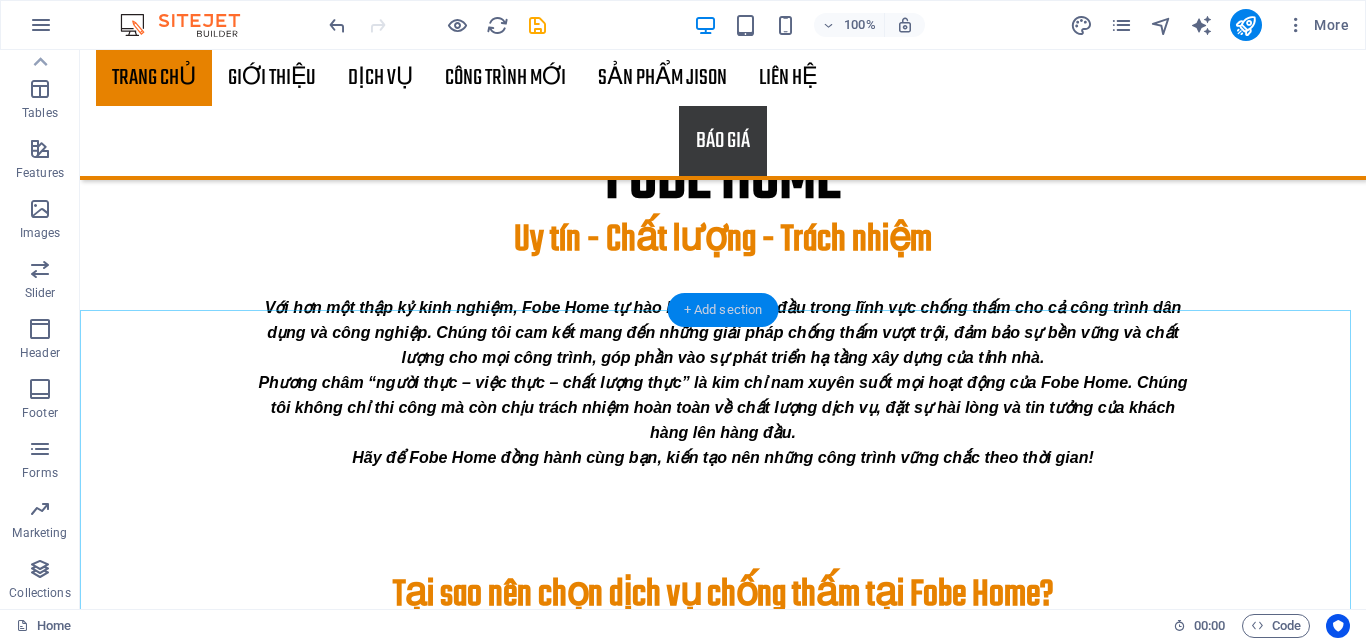 drag, startPoint x: 746, startPoint y: 309, endPoint x: 338, endPoint y: 276, distance: 409.3324 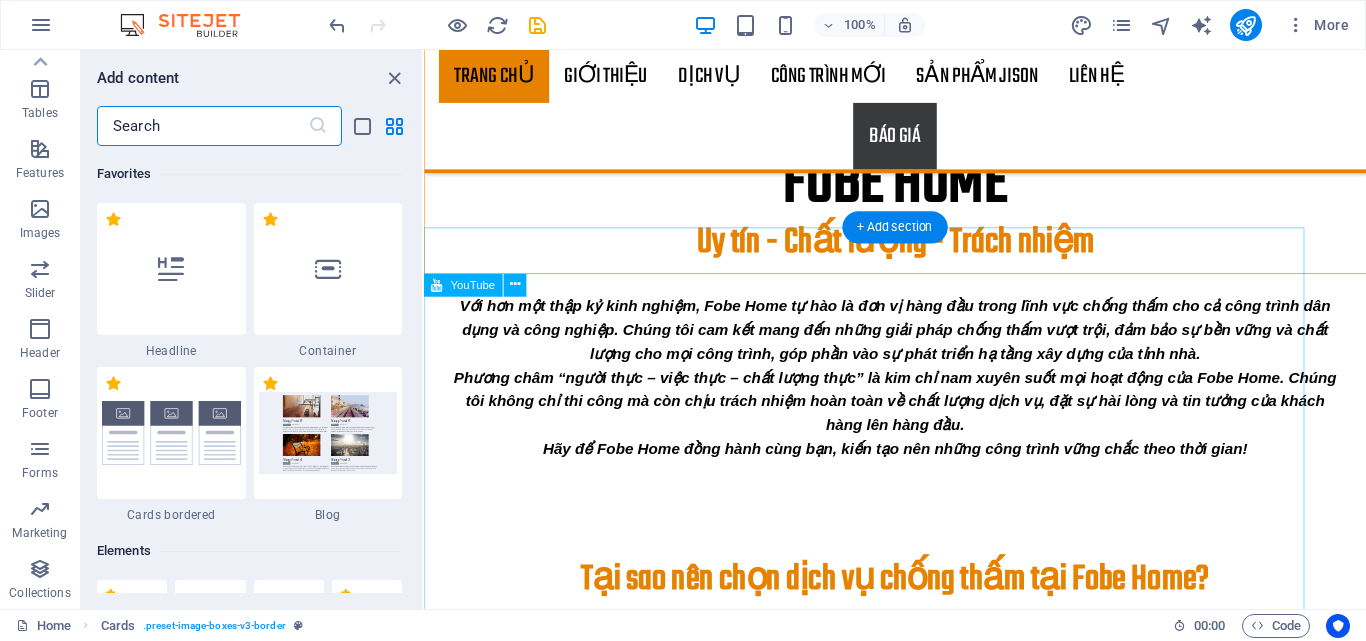 scroll, scrollTop: 1922, scrollLeft: 0, axis: vertical 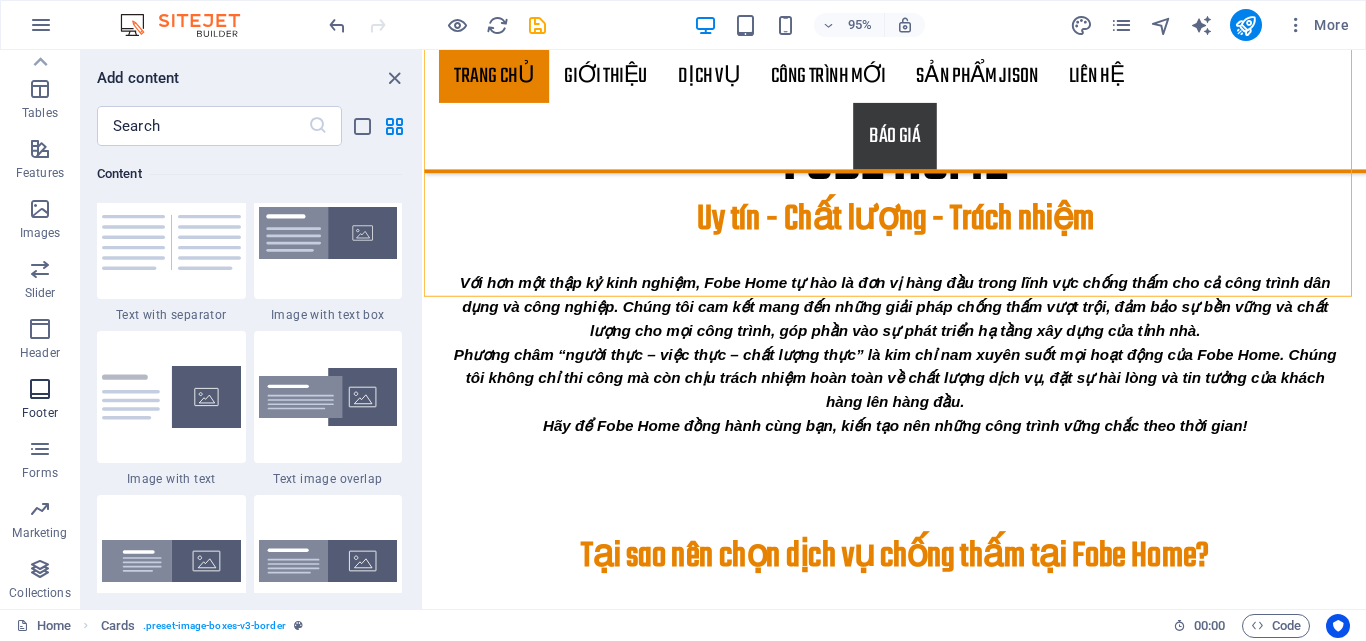 click on "Footer" at bounding box center (40, 413) 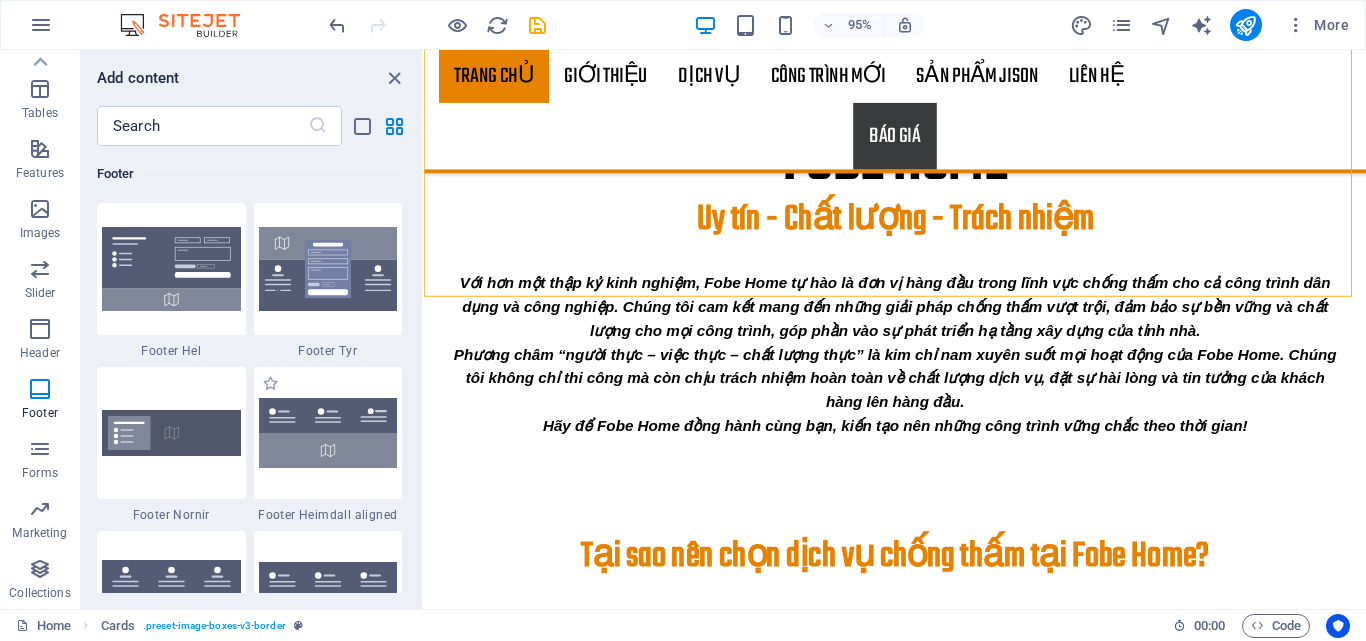scroll, scrollTop: 13703, scrollLeft: 0, axis: vertical 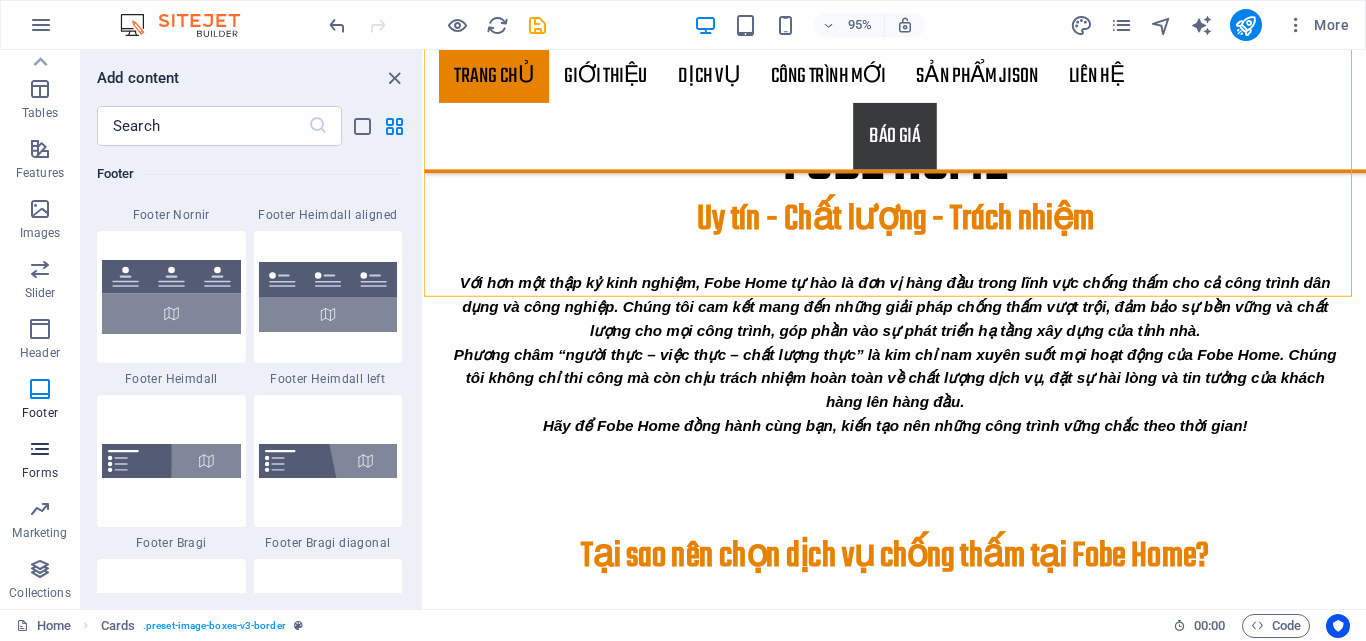 click at bounding box center (40, 449) 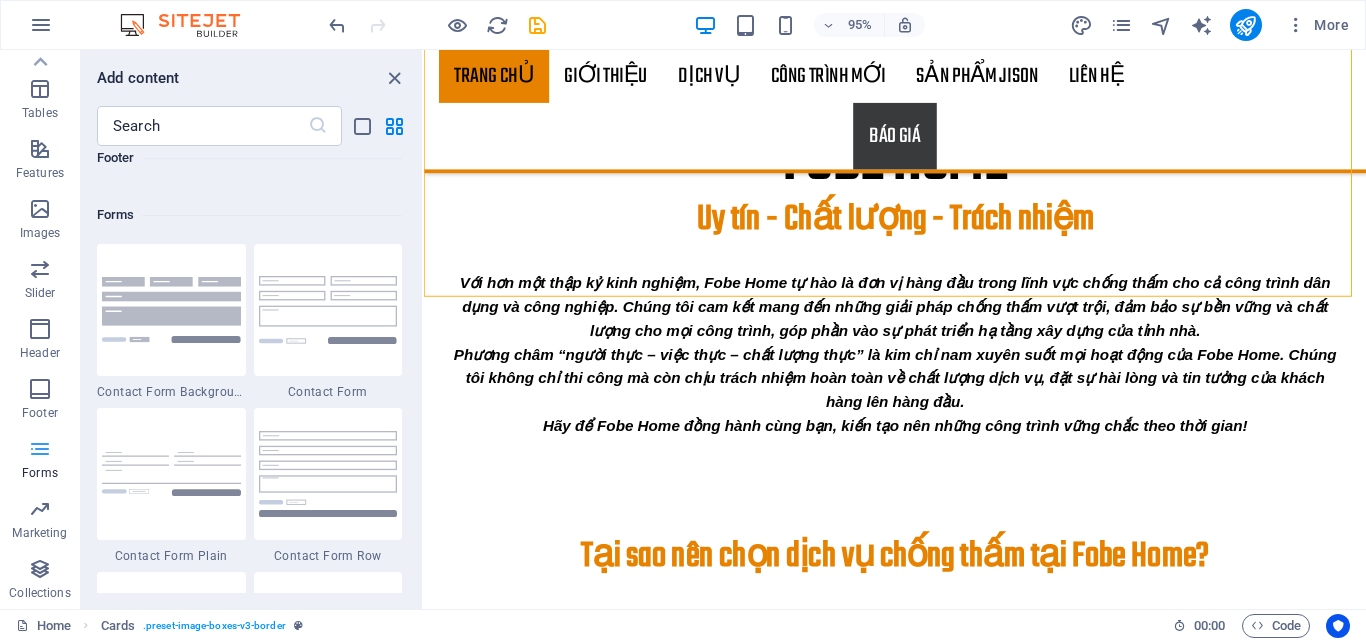 scroll, scrollTop: 14764, scrollLeft: 0, axis: vertical 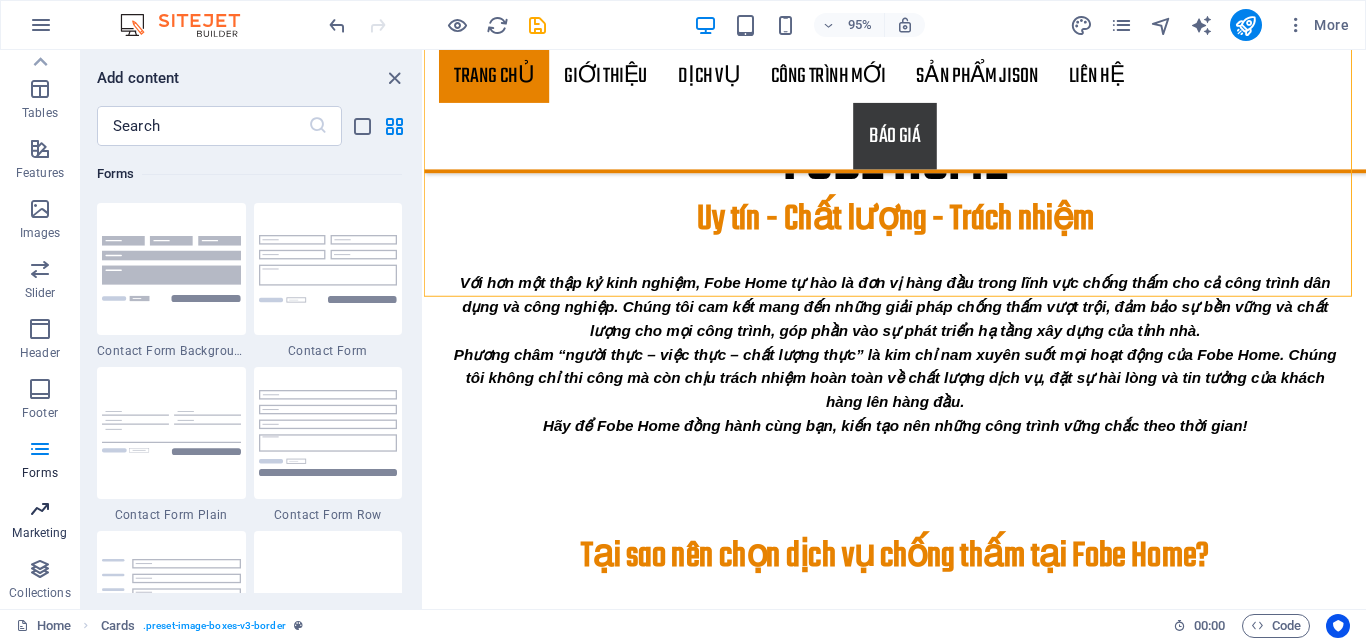 click on "Marketing" at bounding box center [39, 533] 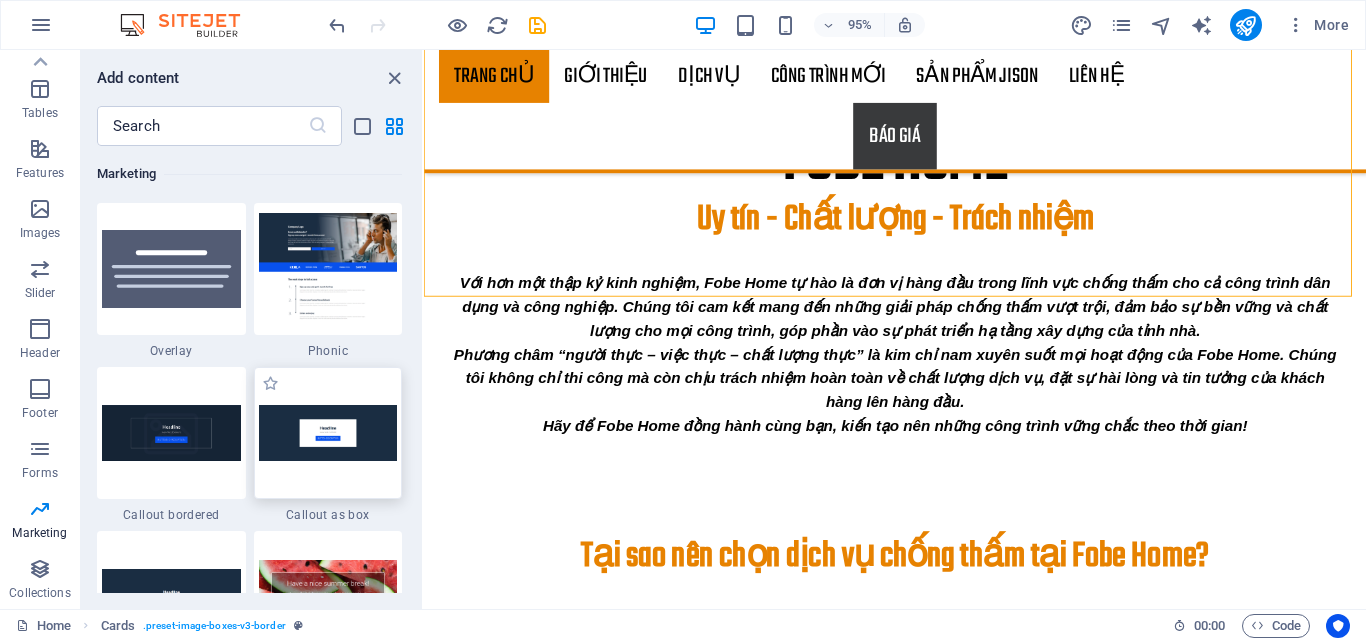 scroll, scrollTop: 16453, scrollLeft: 0, axis: vertical 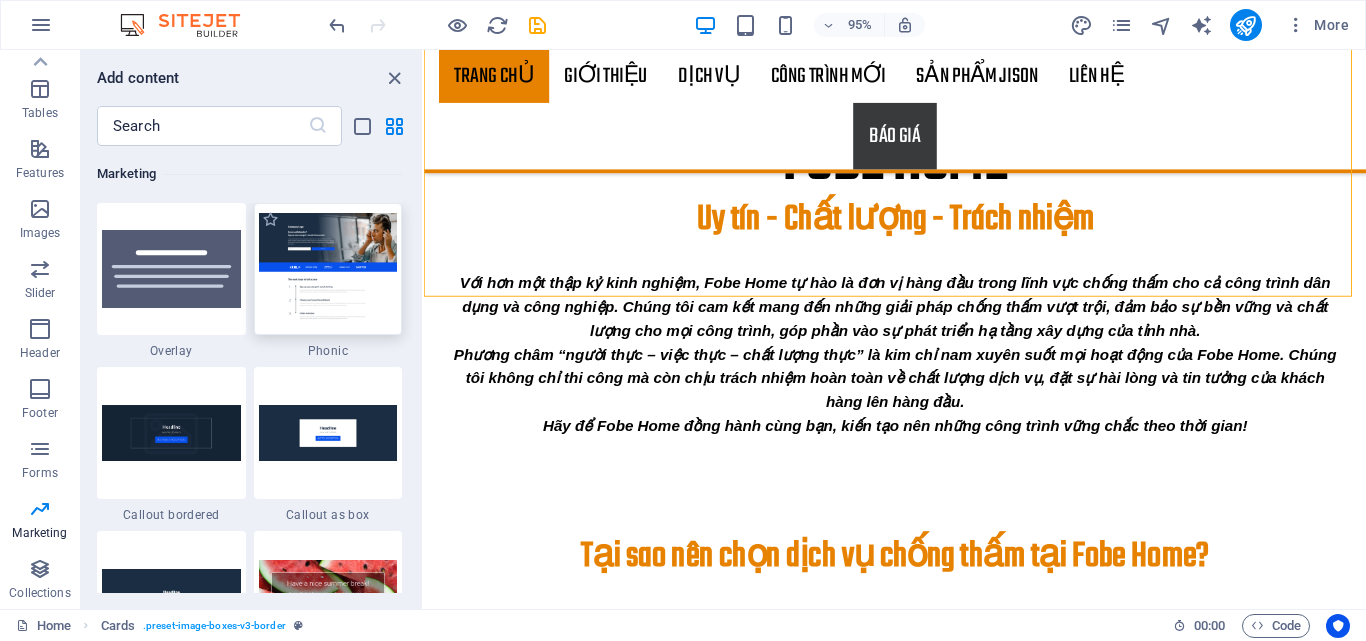 click at bounding box center [328, 268] 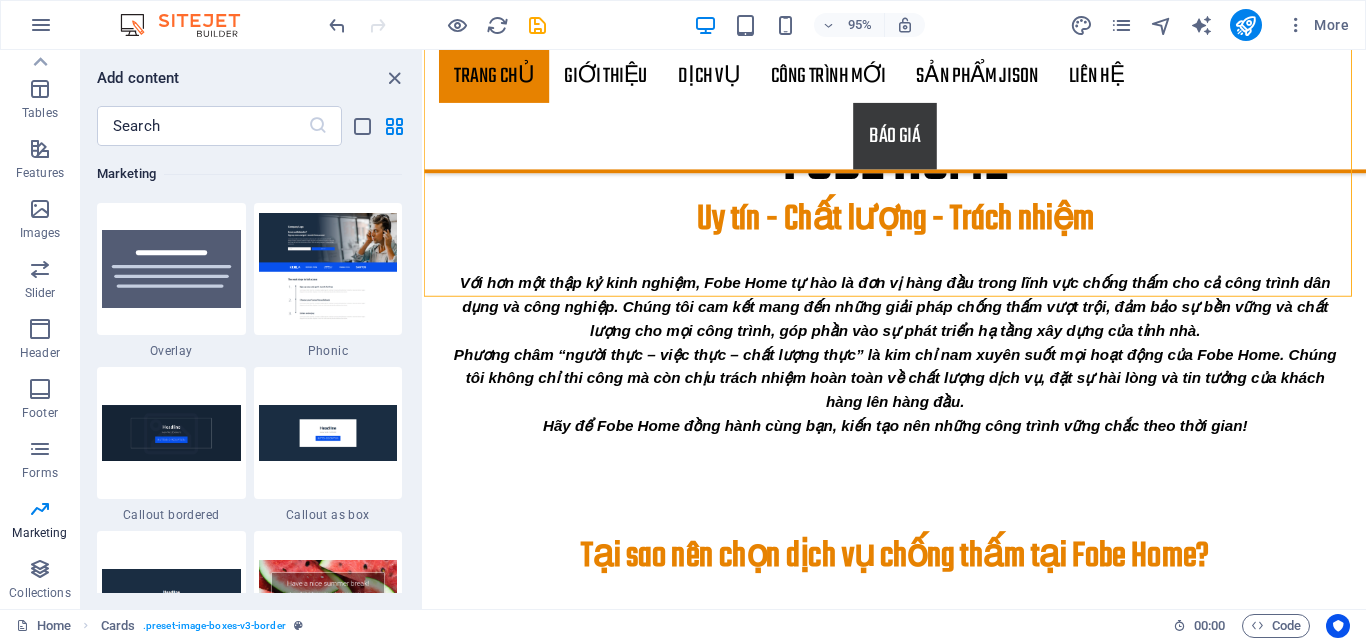 click on "Drag here to replace the existing content. Press “Ctrl” if you want to create a new element.
H2   Banner   Banner   Container   Container   Button   Menu Bar   Icon   Container   H1   Text   Cards   Image   Container   YouTube   Preset   Container   HTML   Container   Container   Preset   Image   Collection   Collection item   Image   Collection item   Text   Image   Collection   Collection item   Collection item   Image   Collection item   H2   Text   Container   Gallery   Gallery   Gallery   Footer Heimdall   Container   Footer Heimdall   Text   Container   Icon   H4   Text   Spacer   Text   Collection item   Text   H4   Container   Button   Spacer   Text   Collection item   H2   Collection item   Image   H2   Collection item   Collection item   Image   Menu Bar   Menu   Collection item   Image   Collection item   Spacer   H2   Spacer   Text   H4   Gallery   Gallery   Gallery   Spacer   Cards   Container   Image   Container   Map   Placeholder   Preset   Preset   Container   H3" at bounding box center (895, 329) 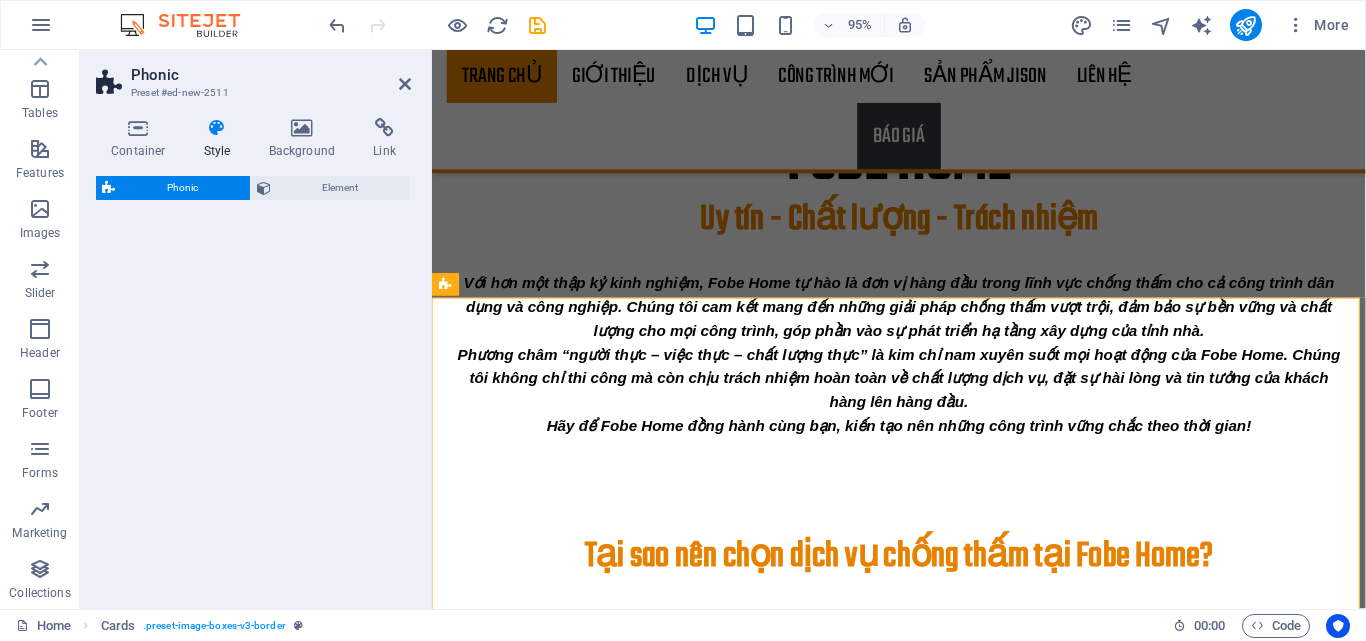 scroll, scrollTop: 1921, scrollLeft: 0, axis: vertical 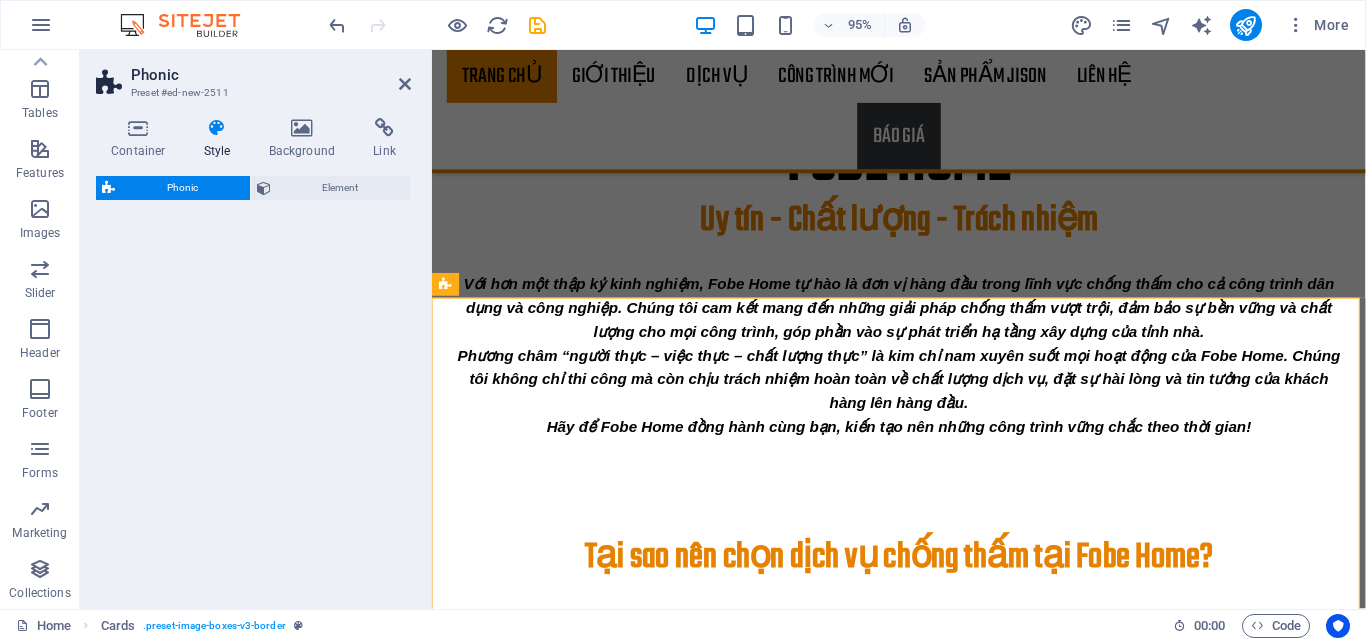 select on "%" 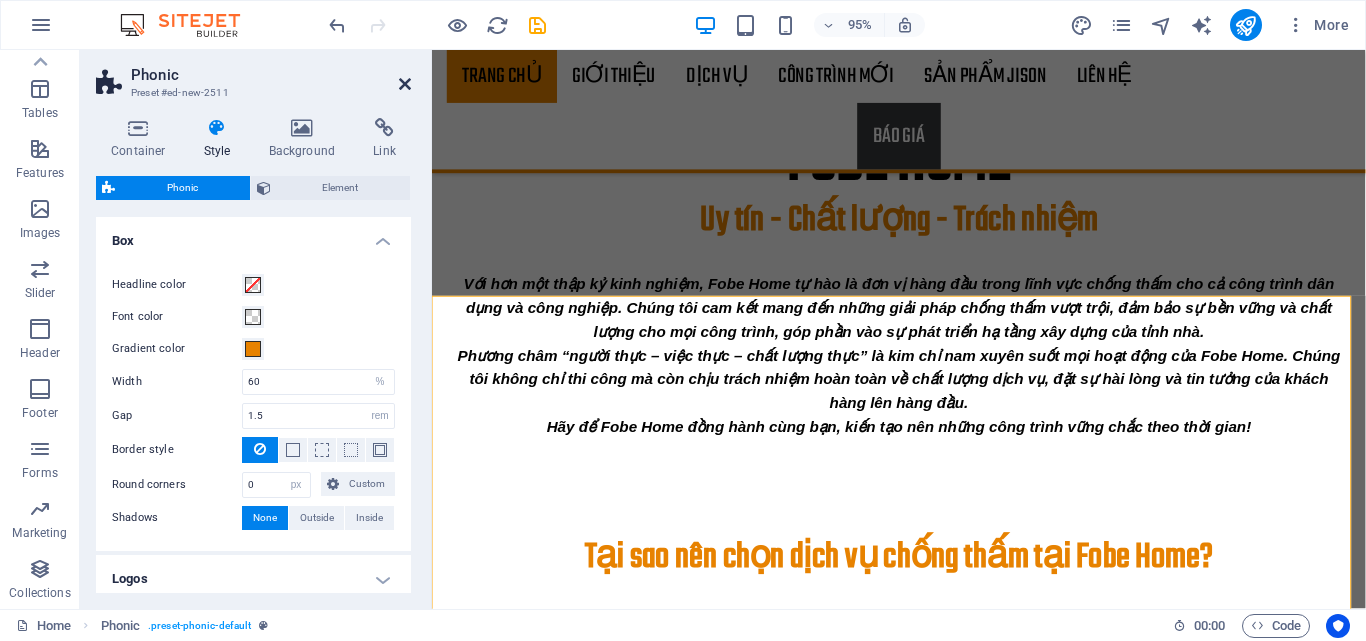 drag, startPoint x: 402, startPoint y: 76, endPoint x: 335, endPoint y: 45, distance: 73.82411 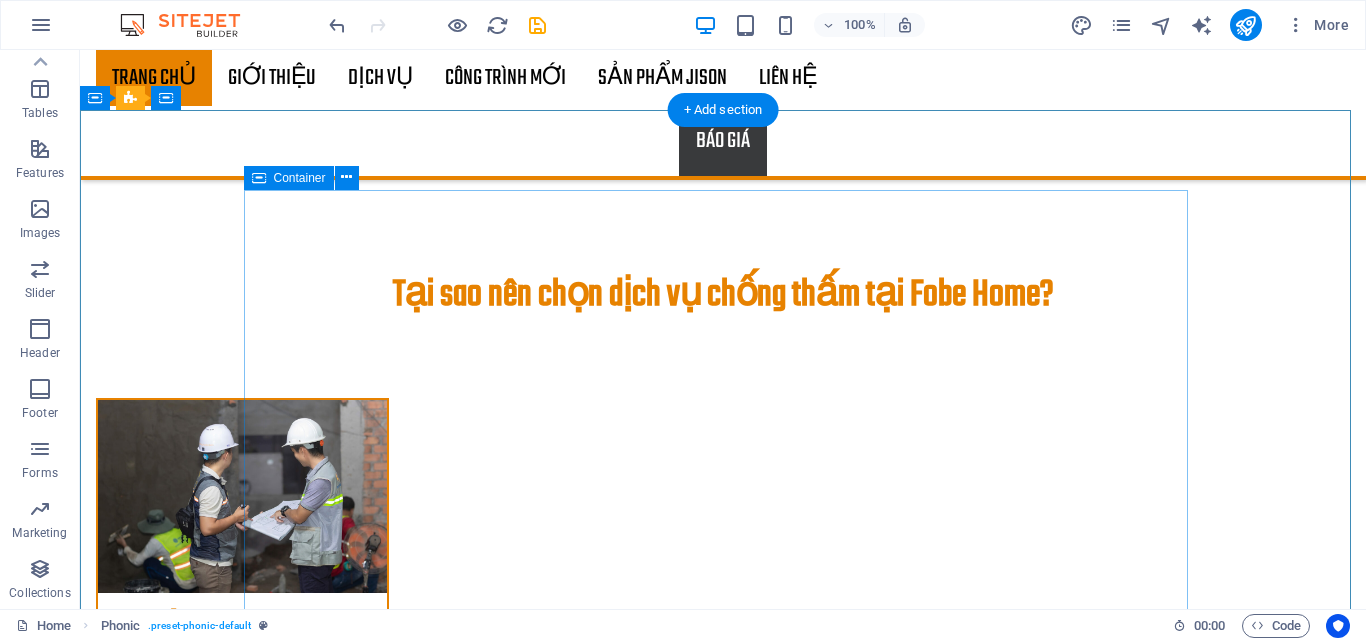 scroll, scrollTop: 2098, scrollLeft: 0, axis: vertical 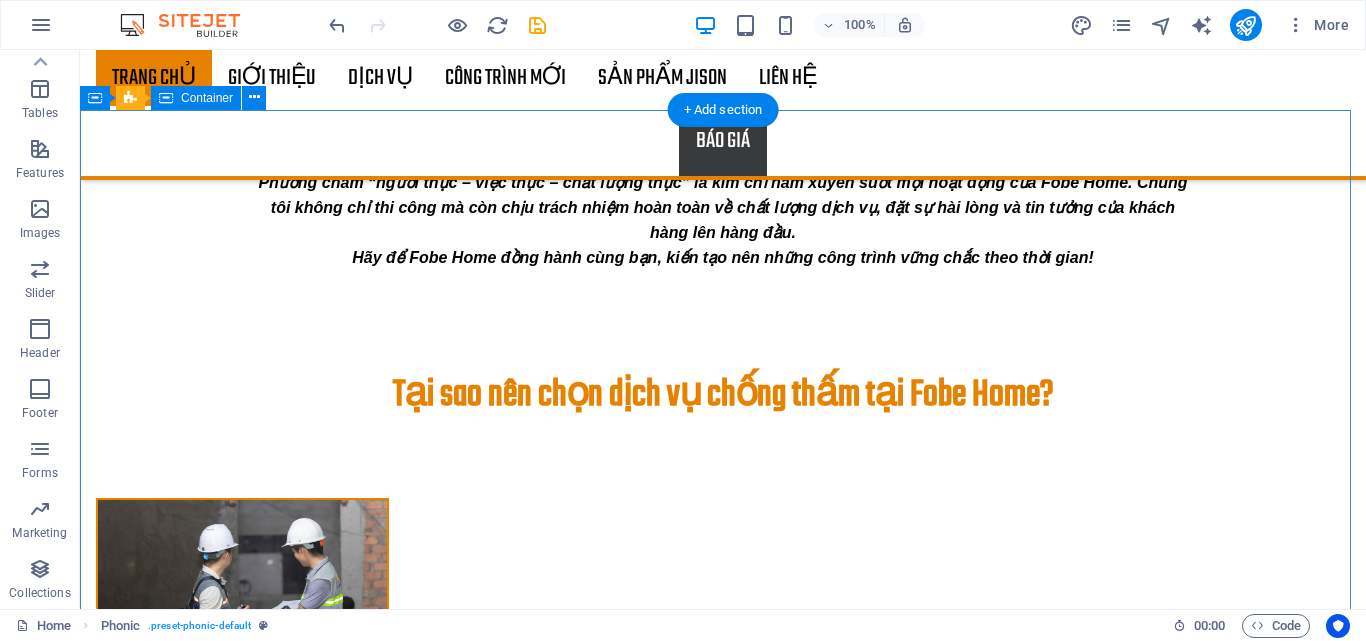 click on "Love audiobooks? Sign up now and get 1 month free access! Lorem ipsum dolor sit amet, consetetur sadipscing elitr, sed diam nonumy eirmod tempor invidunt ut labore et dolore magna aliquyam erat, sed diam voluptua. At vero eos et accusam et justo duo dolores et ea rebum. Stet clita kasd gubergren, no sea takimata sanctus est. Sign up Unreadable? Load new" at bounding box center (723, 2975) 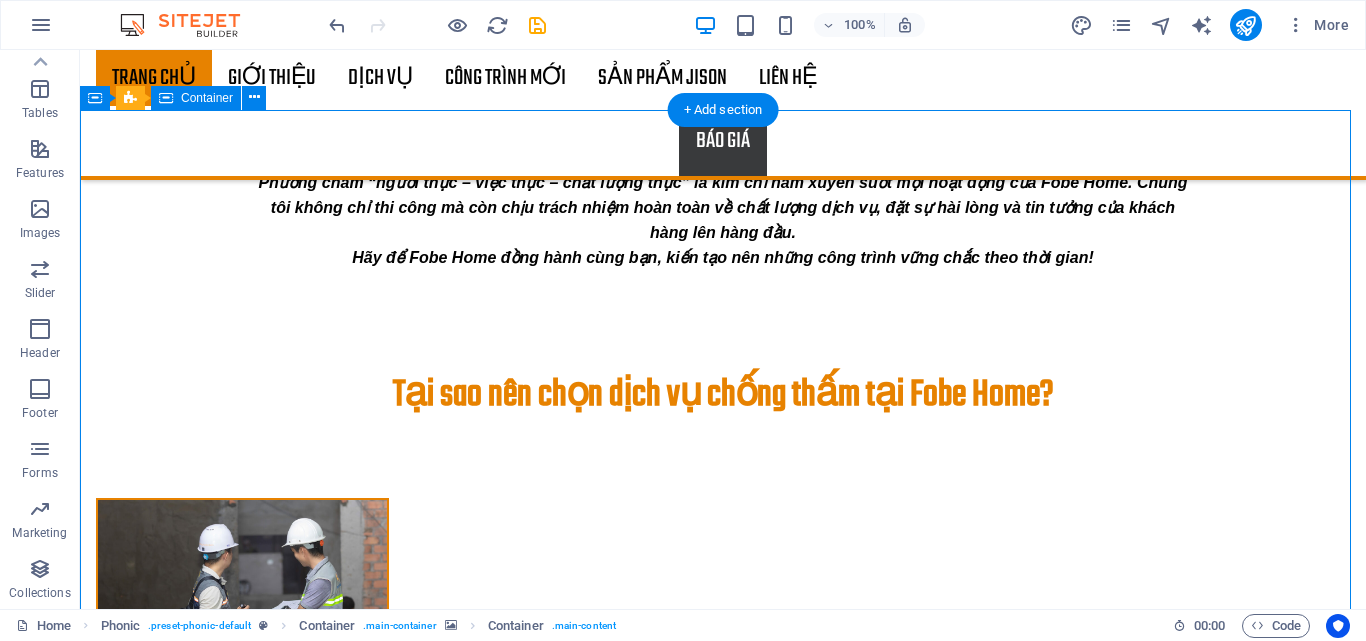 click on "Love audiobooks? Sign up now and get 1 month free access! Lorem ipsum dolor sit amet, consetetur sadipscing elitr, sed diam nonumy eirmod tempor invidunt ut labore et dolore magna aliquyam erat, sed diam voluptua. At vero eos et accusam et justo duo dolores et ea rebum. Stet clita kasd gubergren, no sea takimata sanctus est. Sign up Unreadable? Load new" at bounding box center [723, 2975] 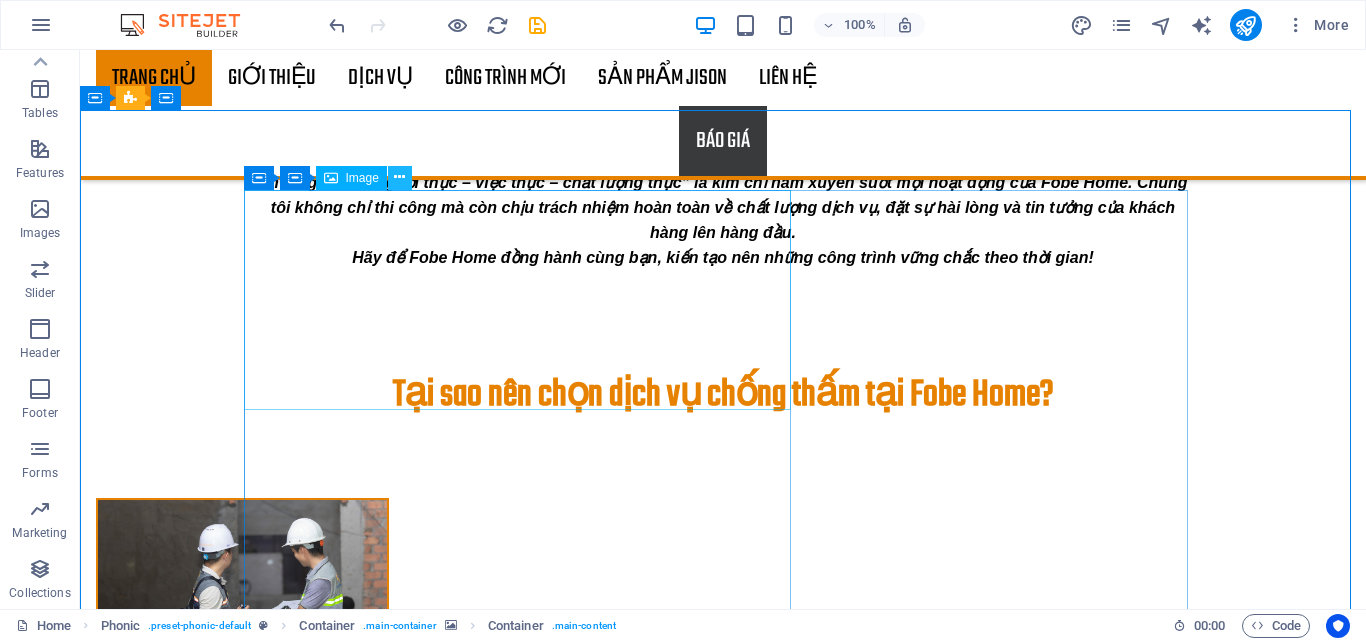 click at bounding box center [399, 177] 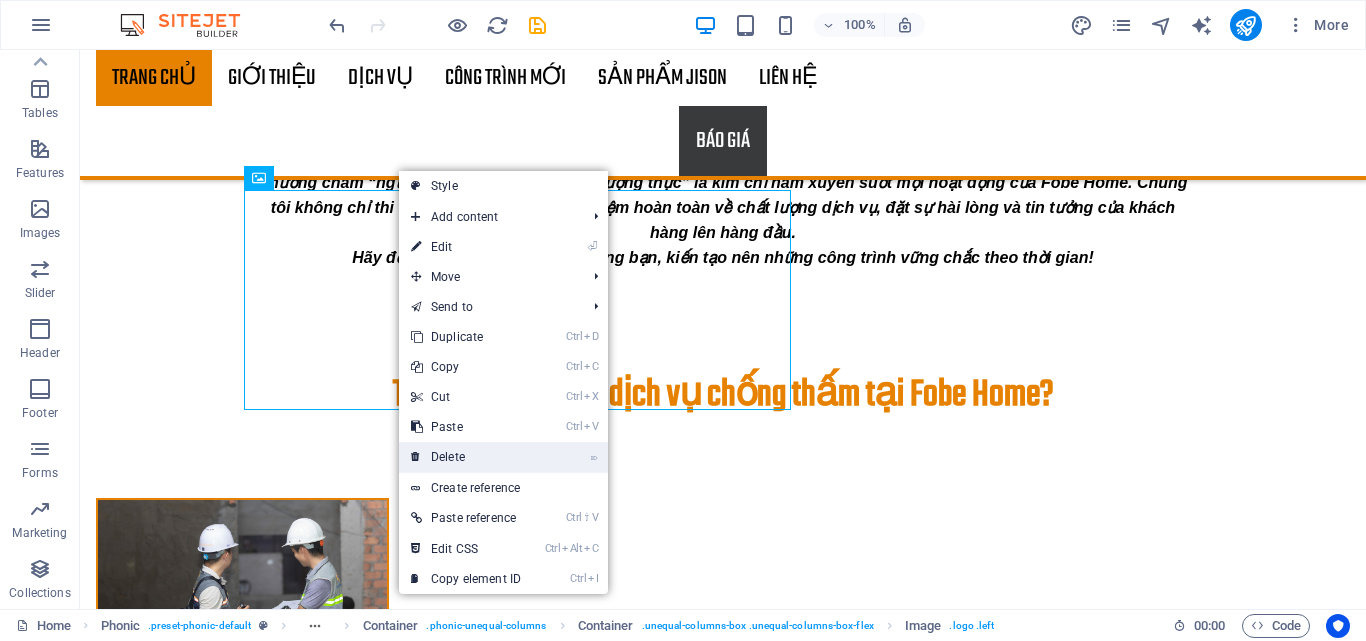 click on "⌦  Delete" at bounding box center [466, 457] 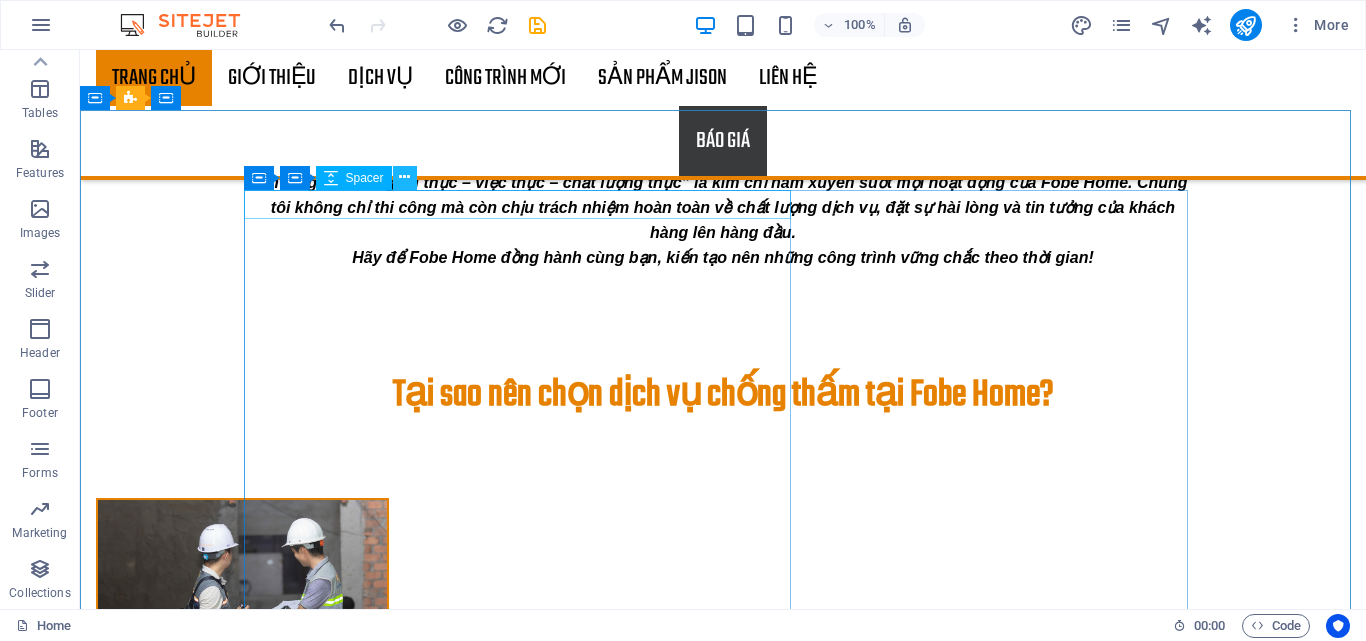 click at bounding box center (404, 177) 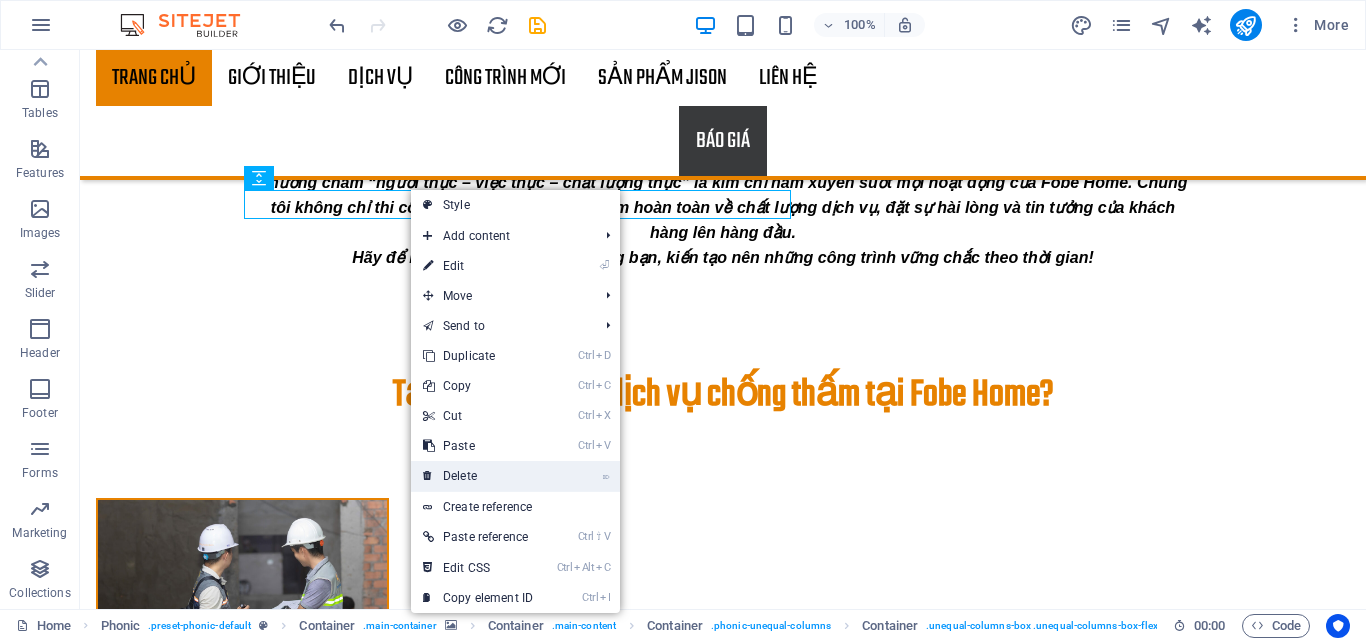 drag, startPoint x: 463, startPoint y: 473, endPoint x: 308, endPoint y: 277, distance: 249.88197 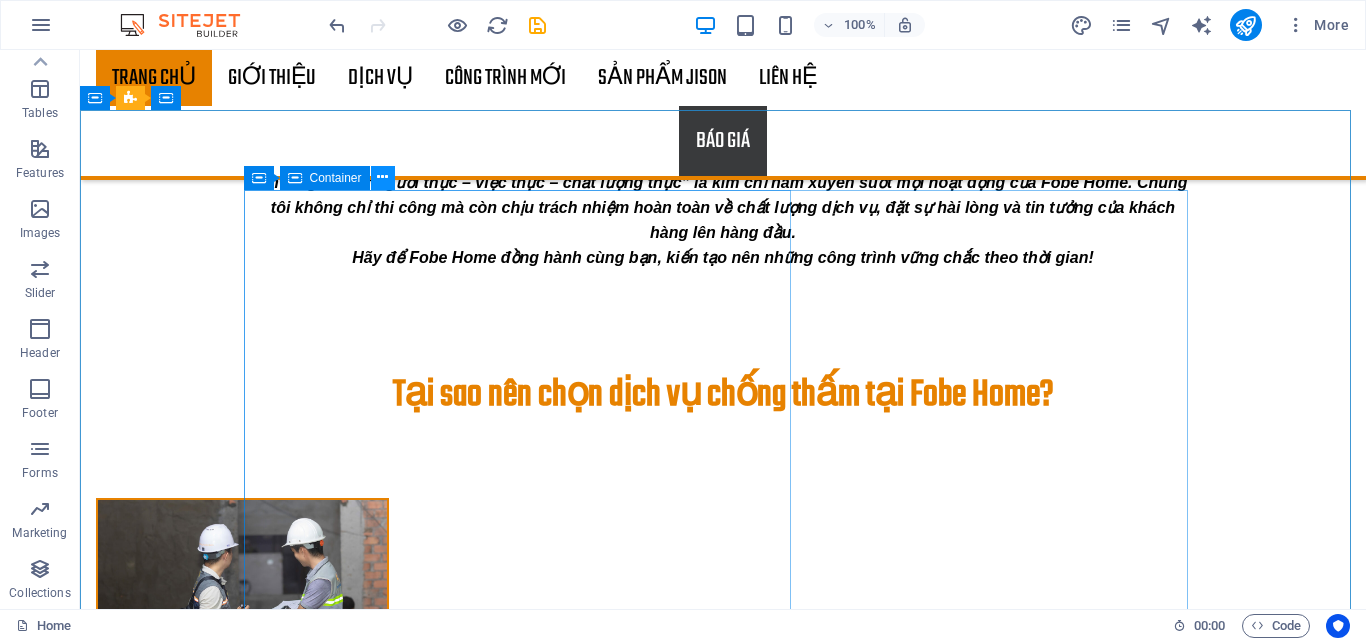 click at bounding box center (382, 177) 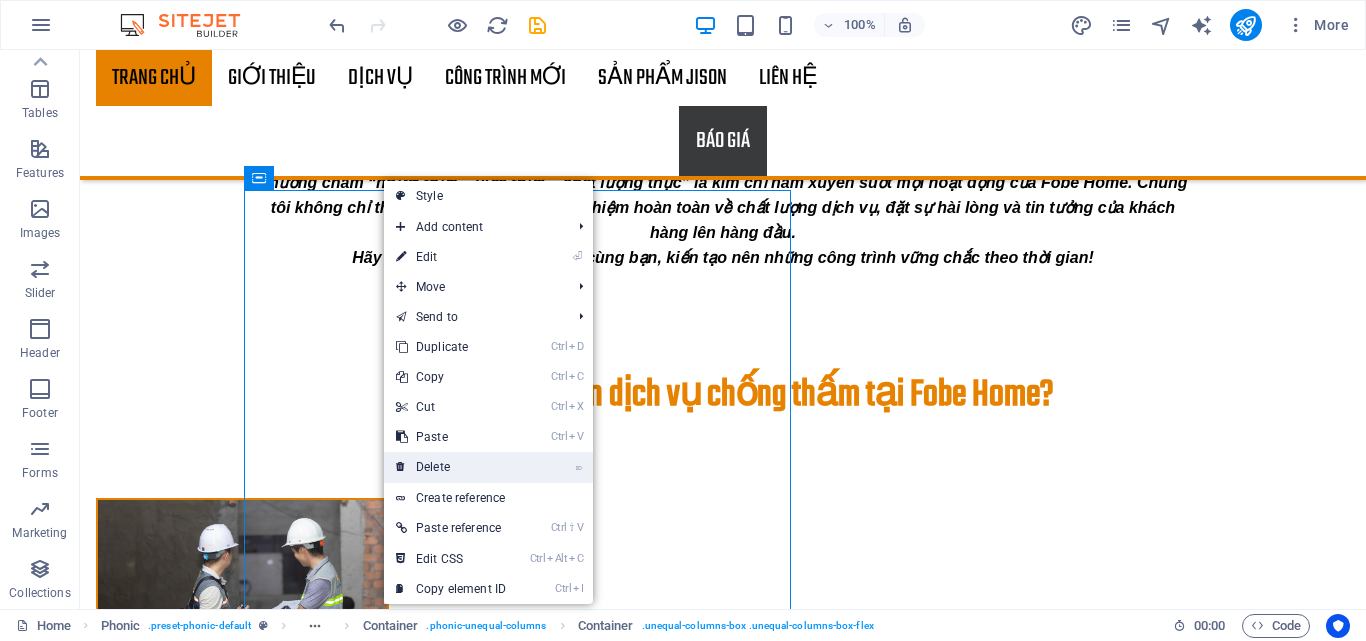 click on "⌦  Delete" at bounding box center (451, 467) 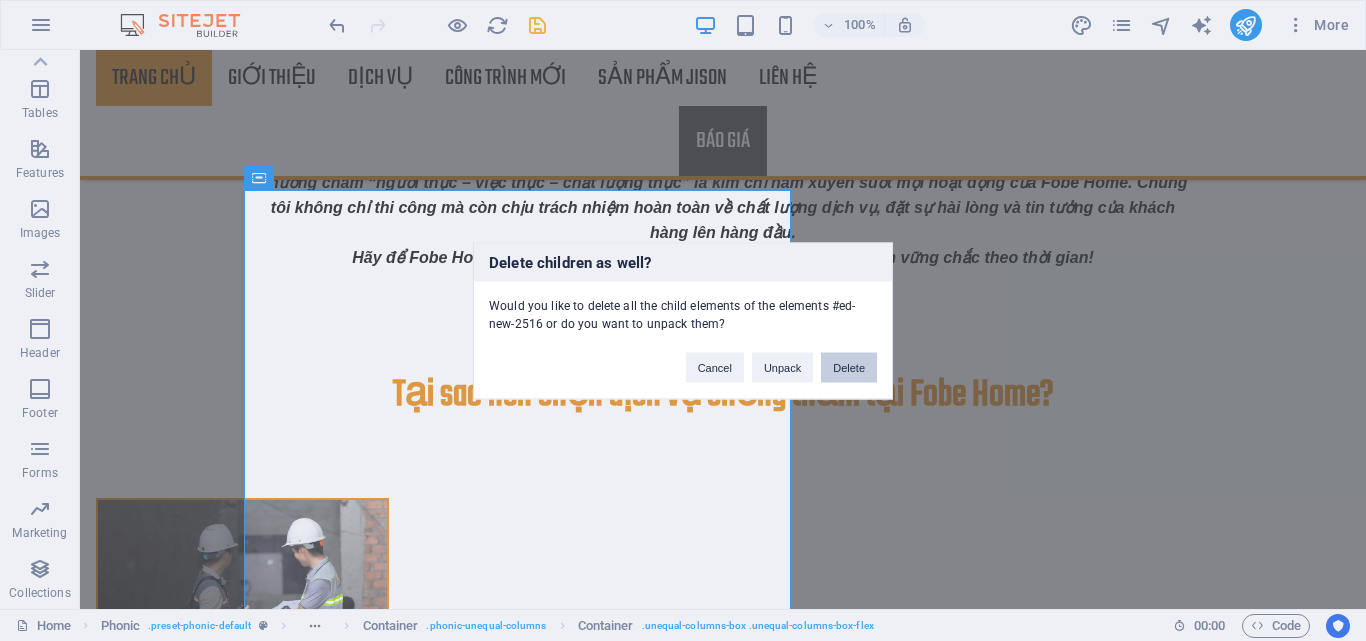 click on "Delete" at bounding box center [849, 367] 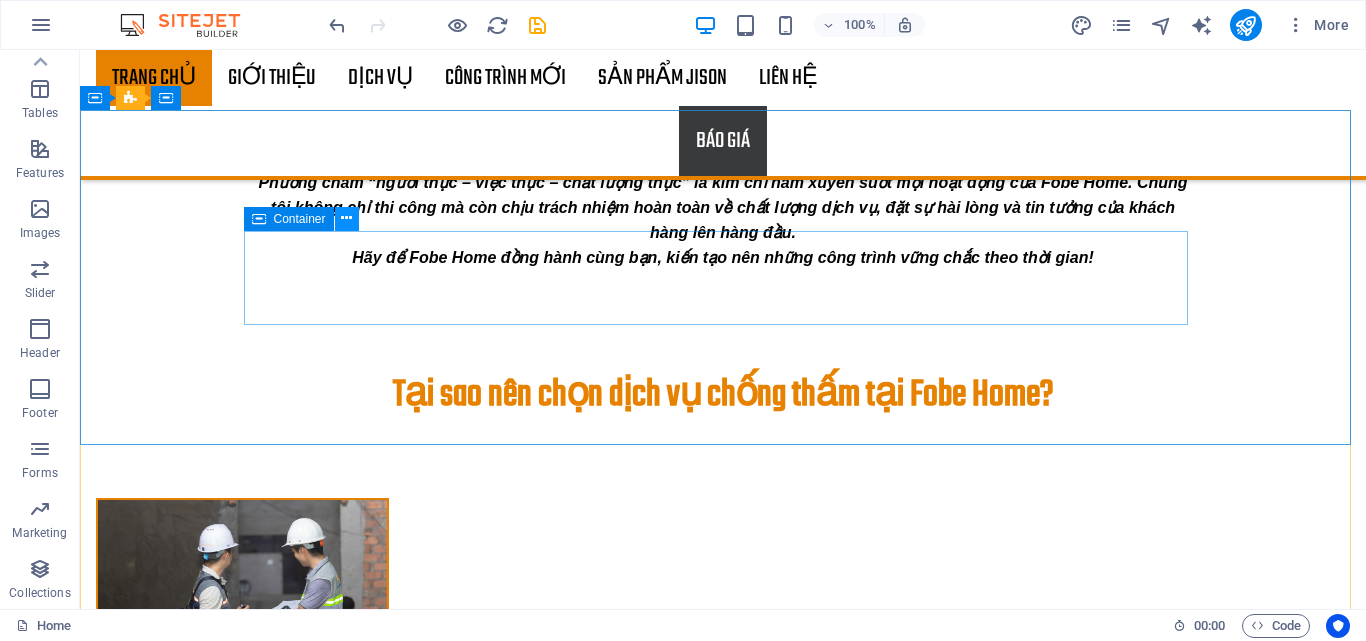 click at bounding box center (346, 218) 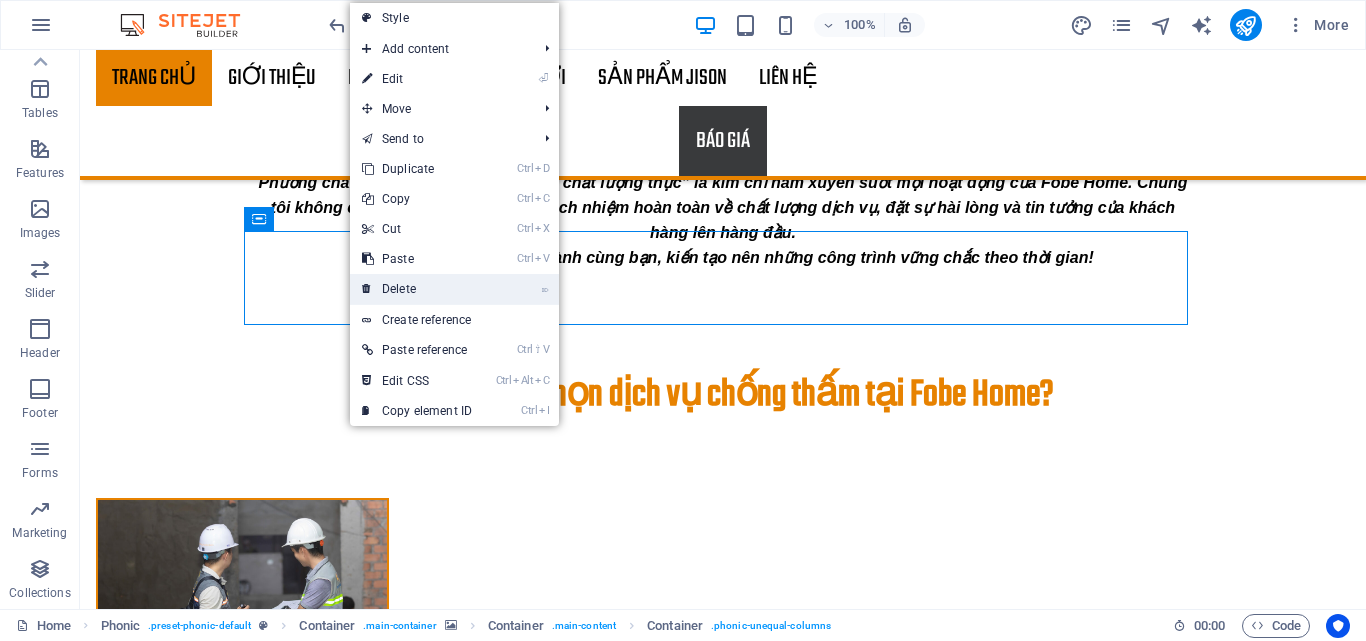click on "⌦  Delete" at bounding box center [417, 289] 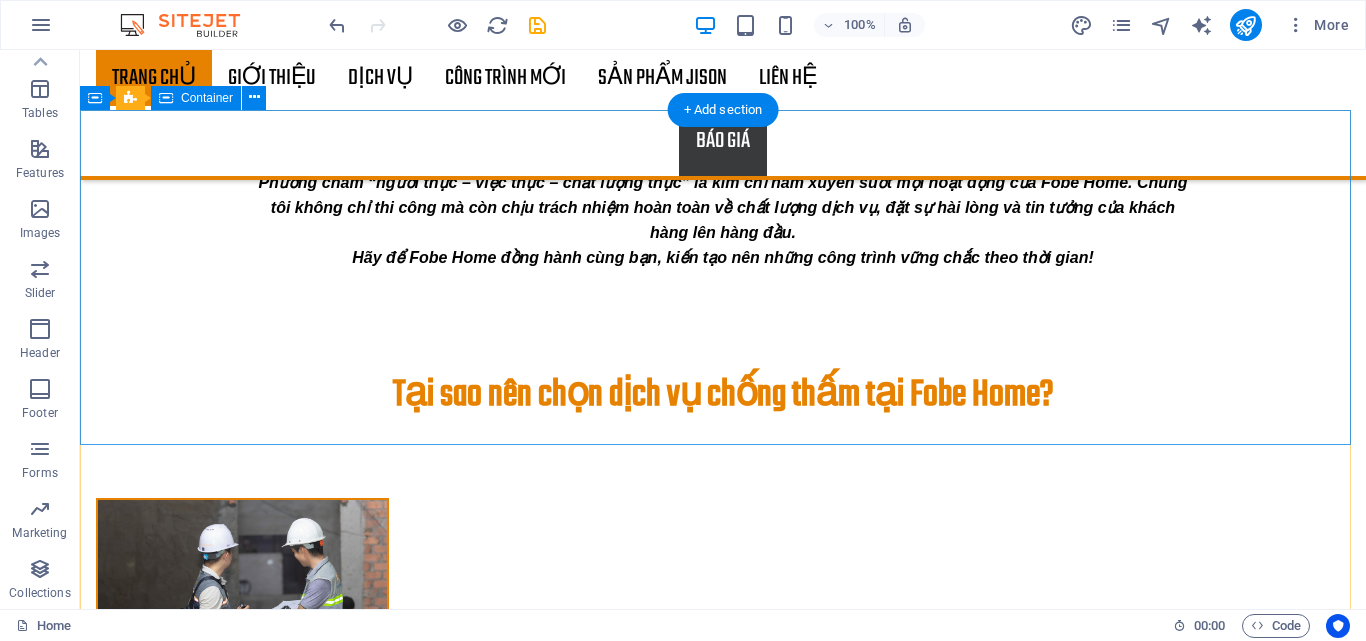 click on "Drop content here or  Add elements  Paste clipboard" at bounding box center [723, 2206] 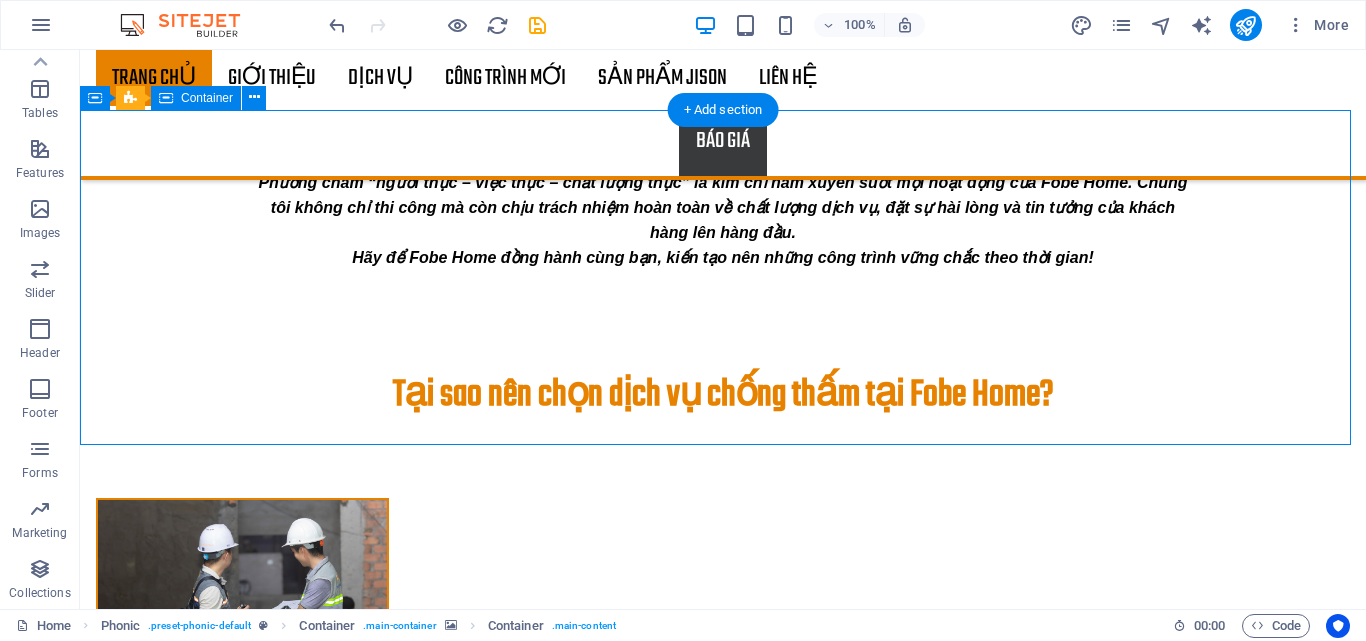 click on "Drop content here or  Add elements  Paste clipboard" at bounding box center (723, 2206) 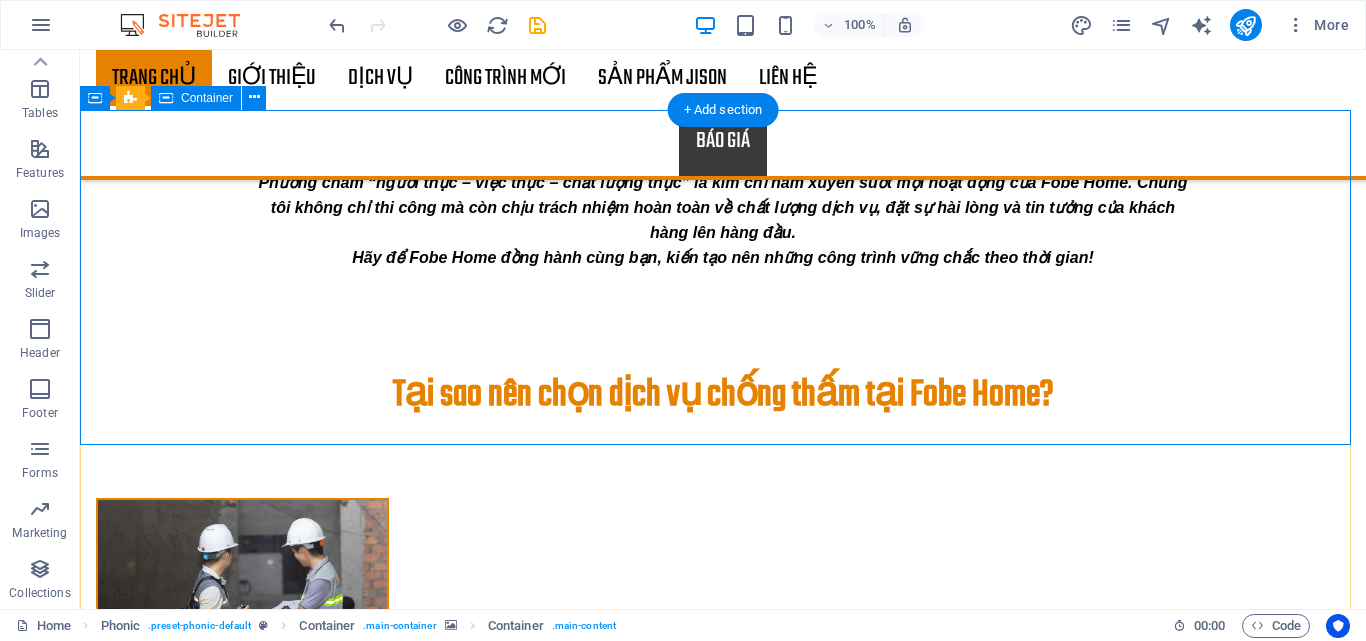 drag, startPoint x: 204, startPoint y: 332, endPoint x: 328, endPoint y: 353, distance: 125.765656 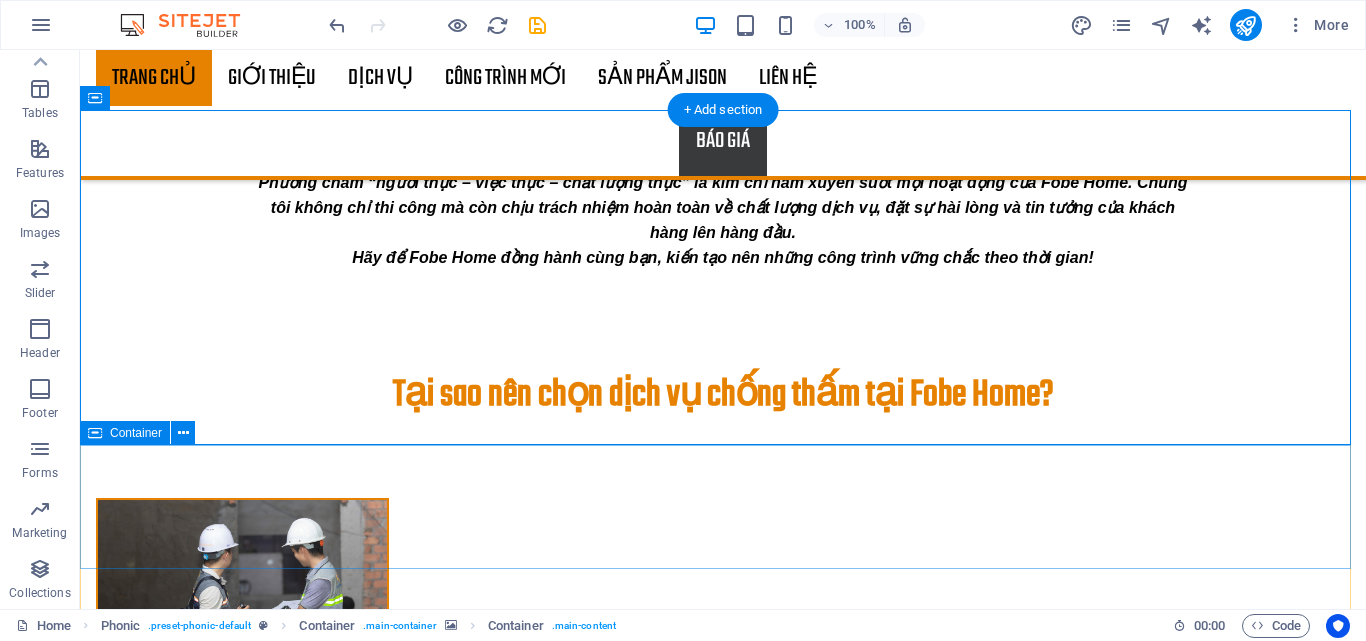 drag, startPoint x: 997, startPoint y: 445, endPoint x: 983, endPoint y: 439, distance: 15.231546 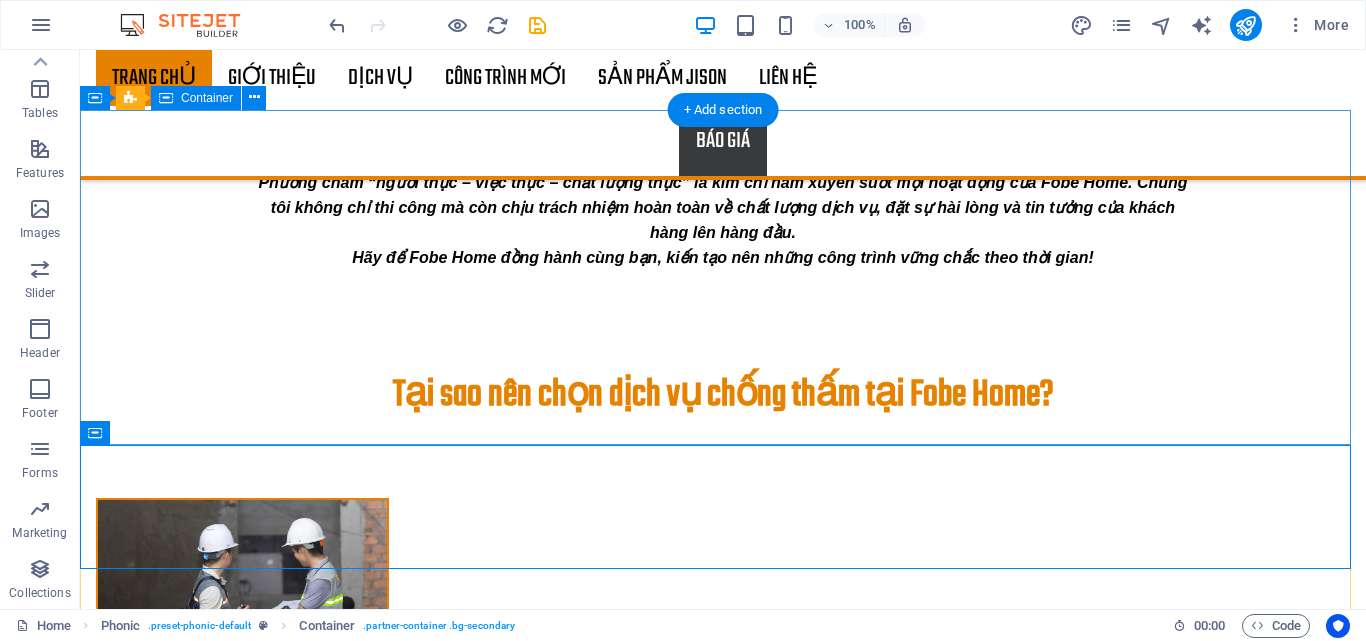click on "Drop content here or  Add elements  Paste clipboard" at bounding box center [723, 2206] 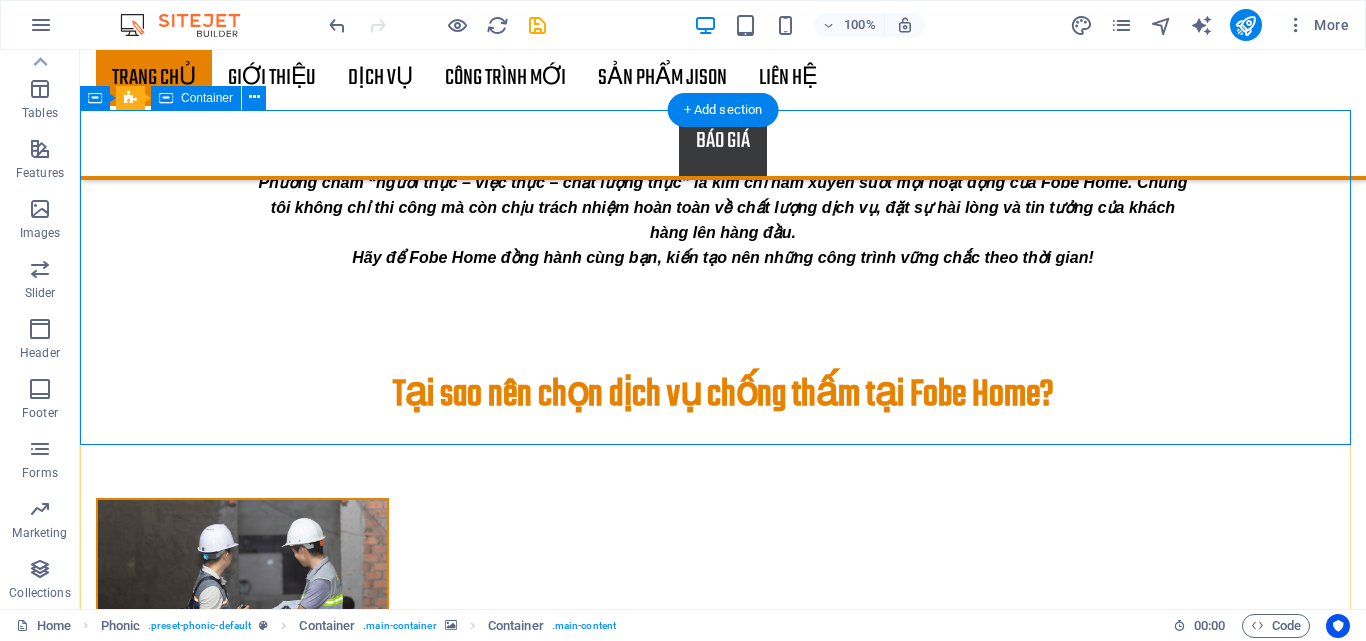 scroll, scrollTop: 2398, scrollLeft: 0, axis: vertical 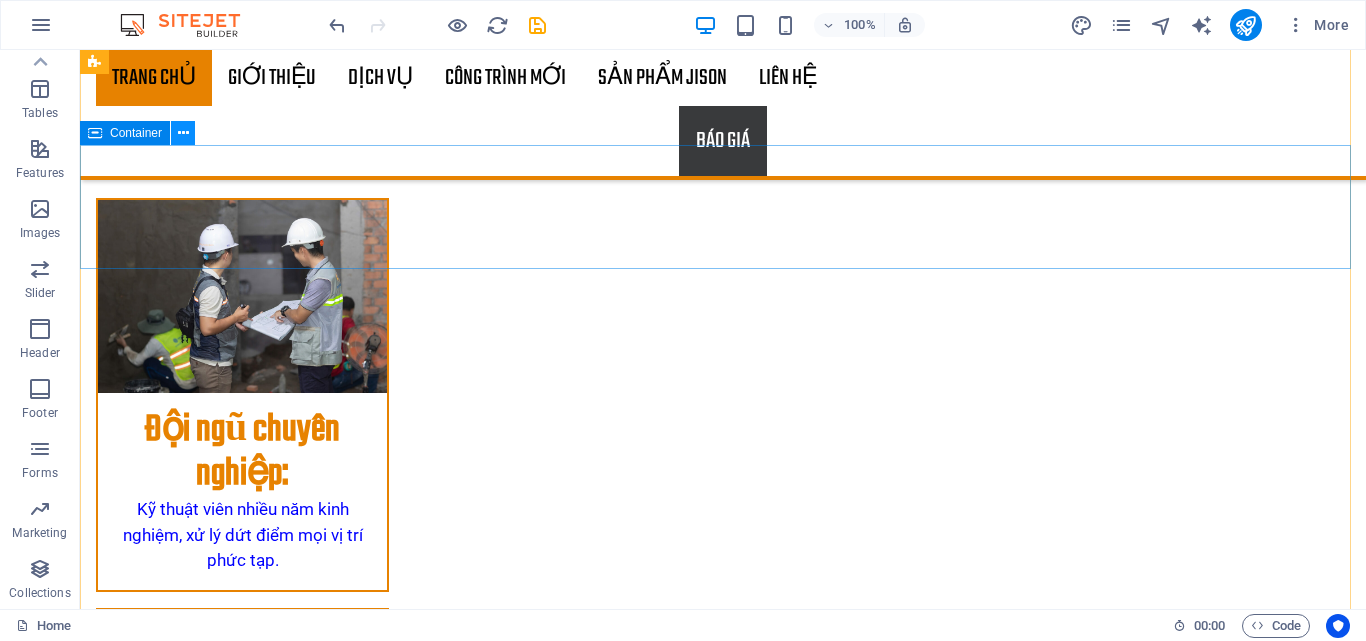 click at bounding box center (183, 133) 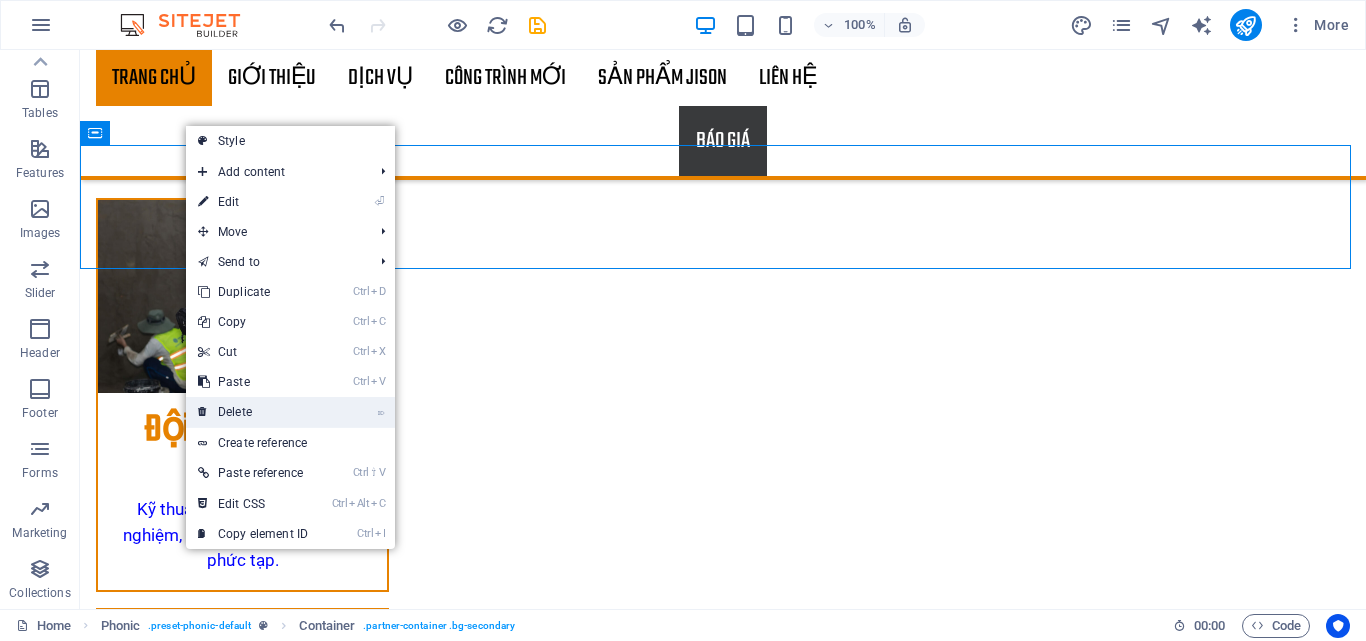 click on "⌦  Delete" at bounding box center (253, 412) 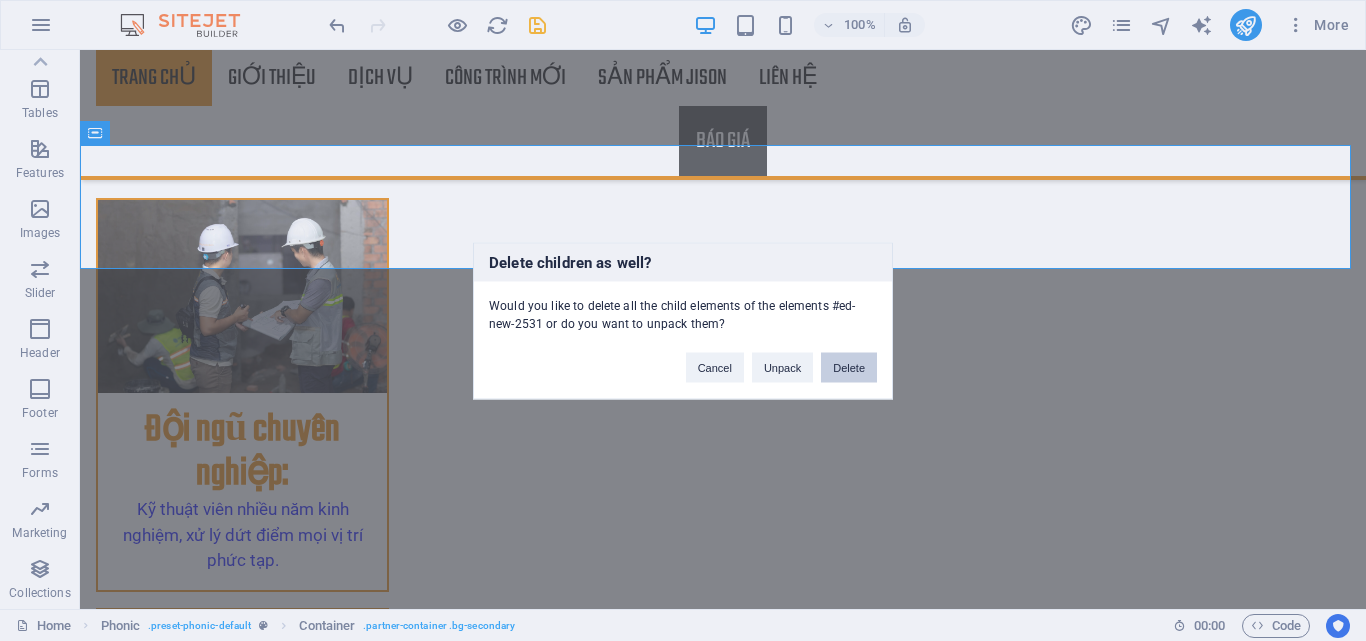 click on "Delete" at bounding box center (849, 367) 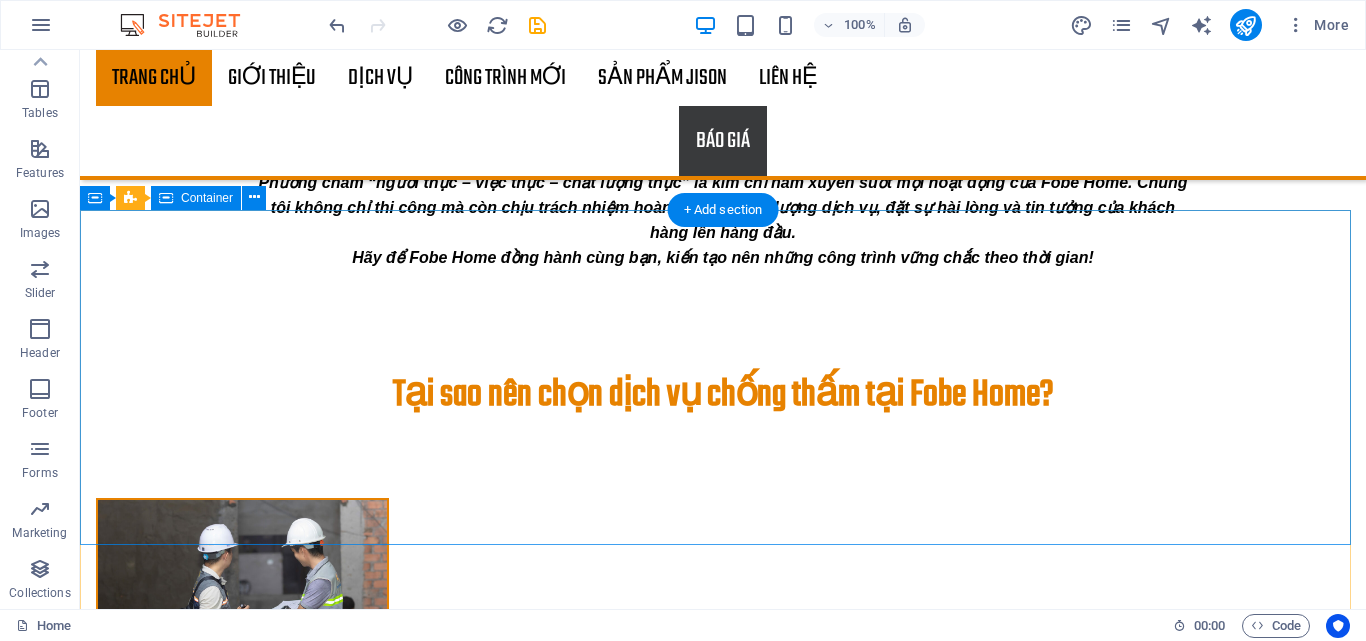 scroll, scrollTop: 1998, scrollLeft: 0, axis: vertical 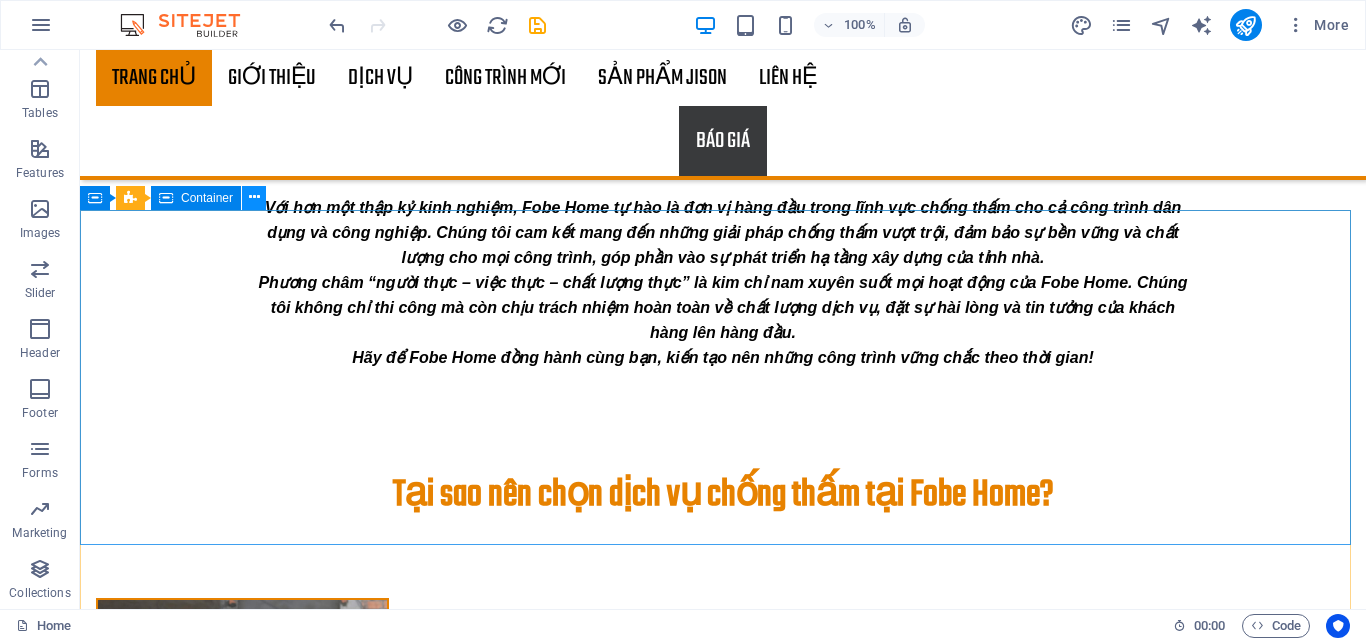 click at bounding box center [254, 197] 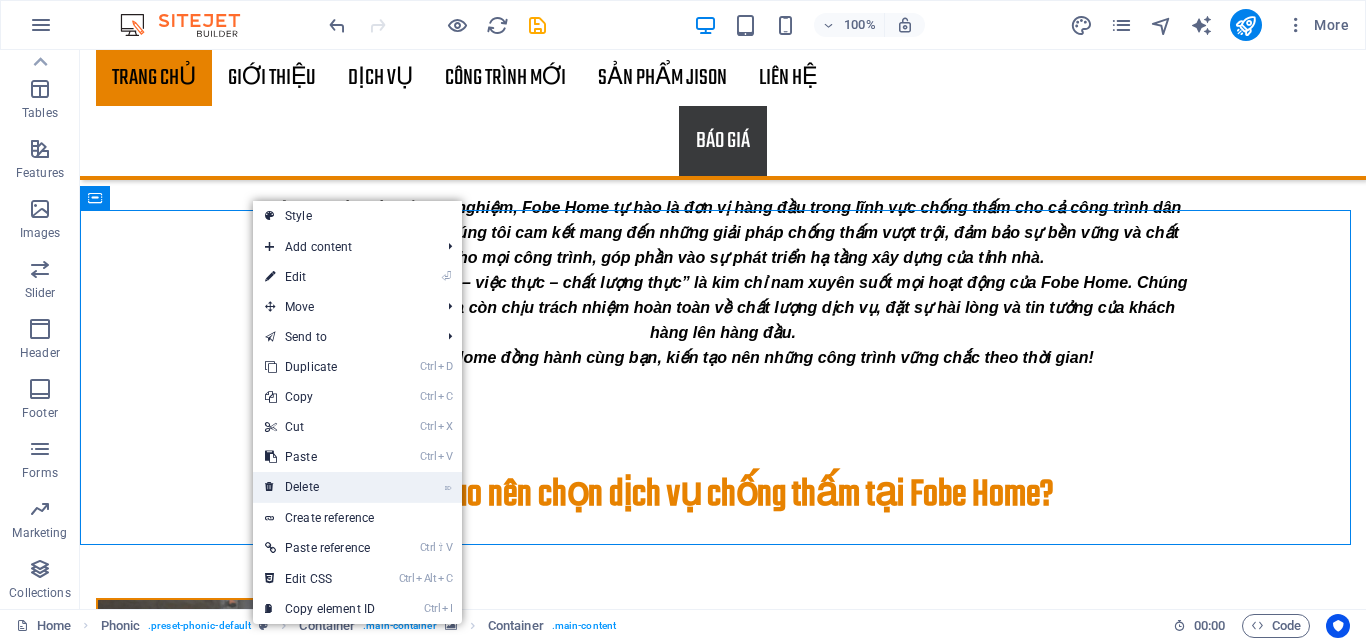 click on "⌦  Delete" at bounding box center [320, 487] 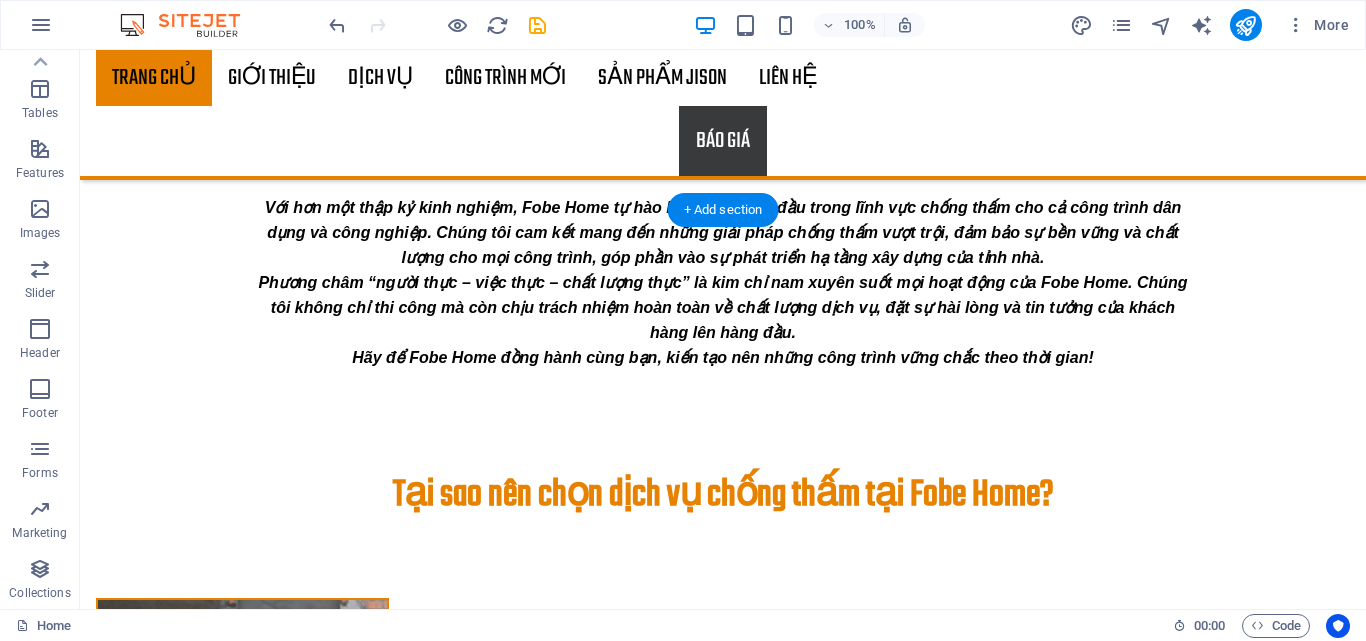 click at bounding box center (723, 1971) 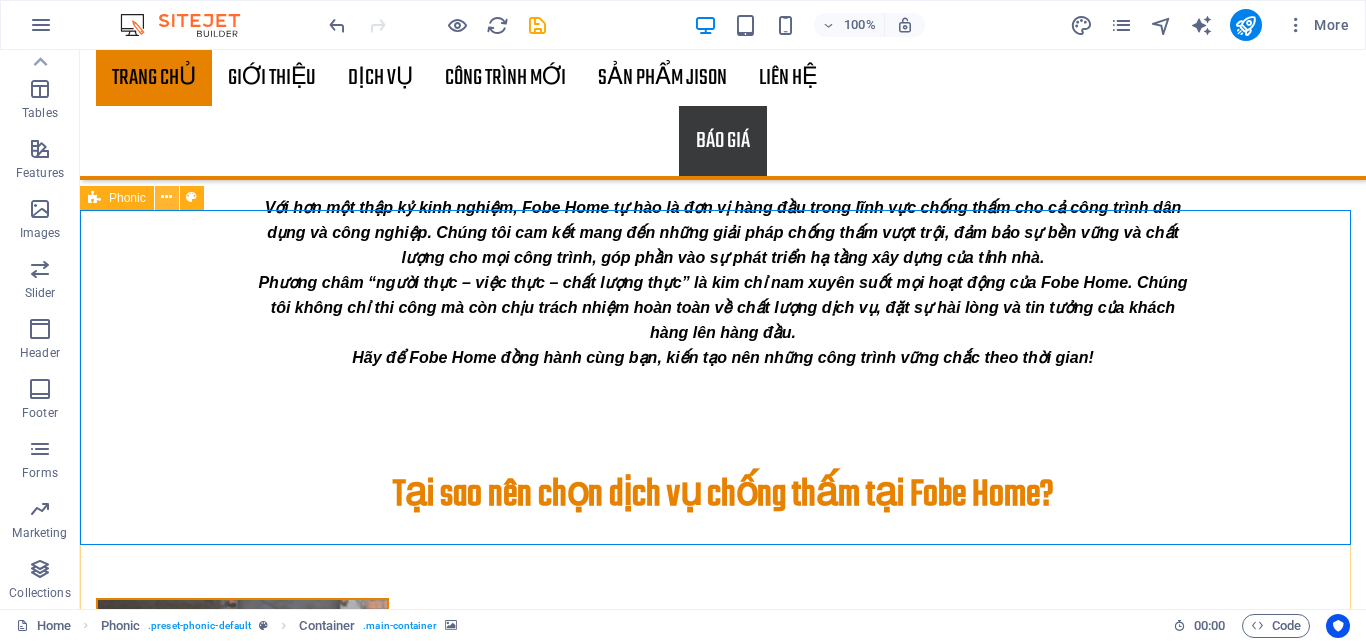 click at bounding box center [167, 198] 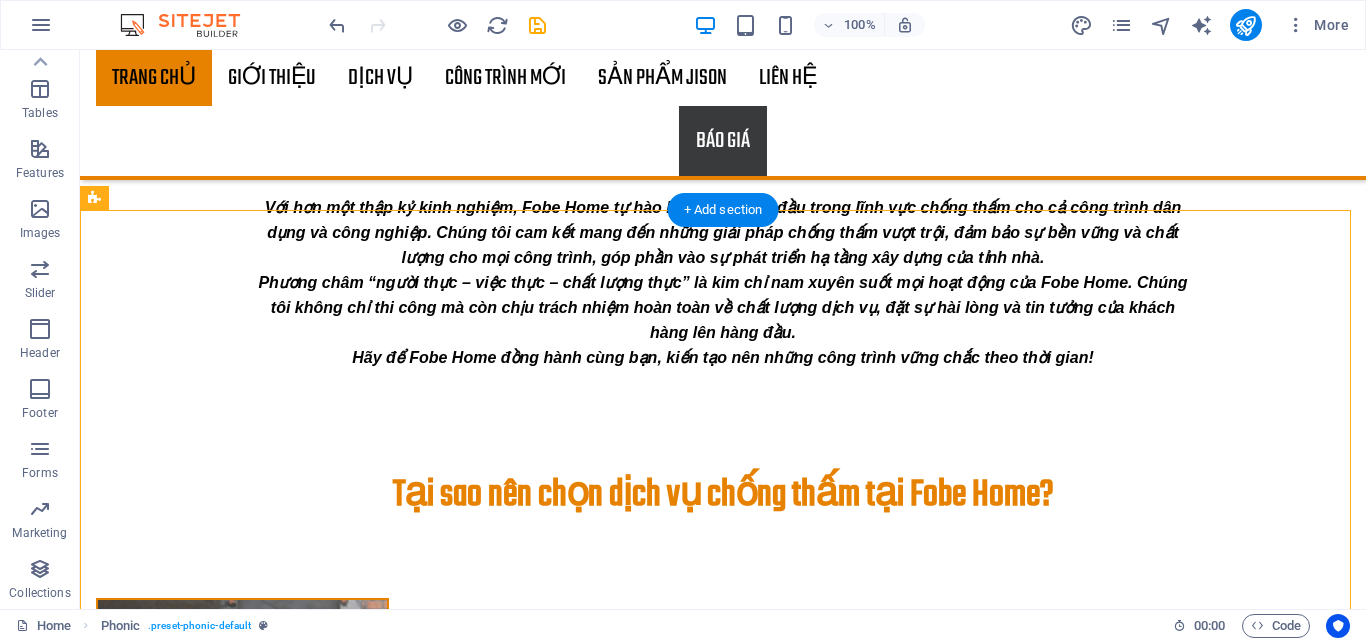 click at bounding box center [723, 1971] 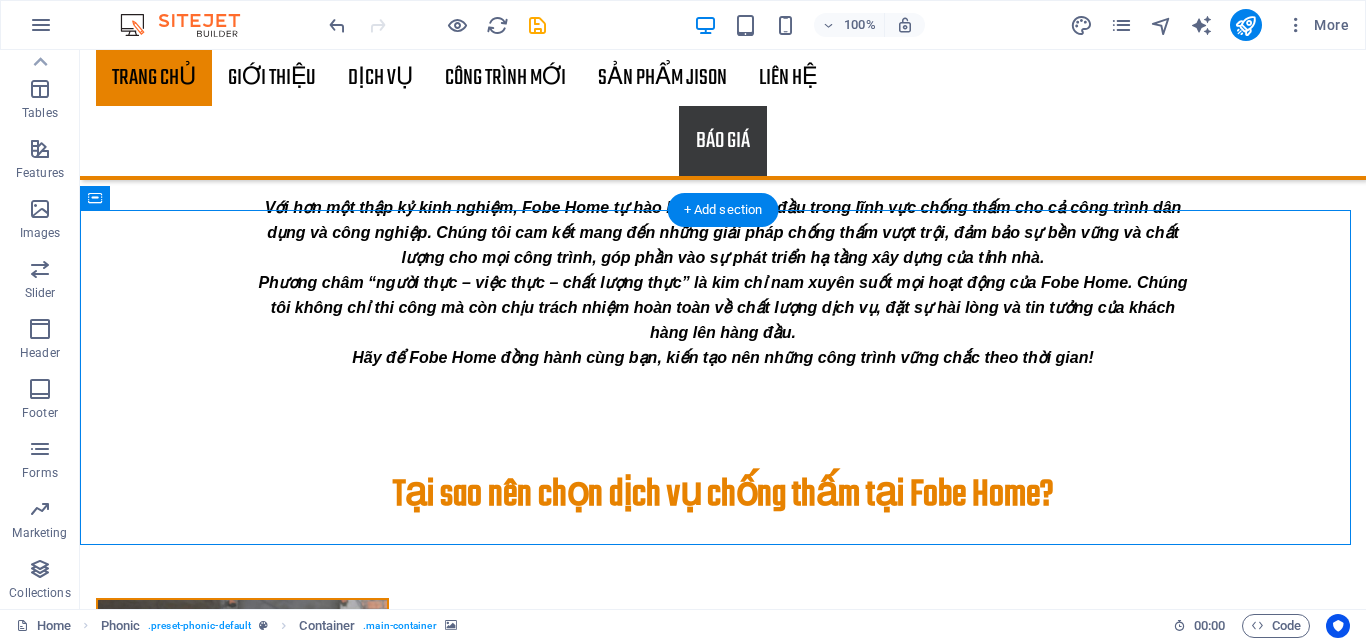 click at bounding box center [723, 1971] 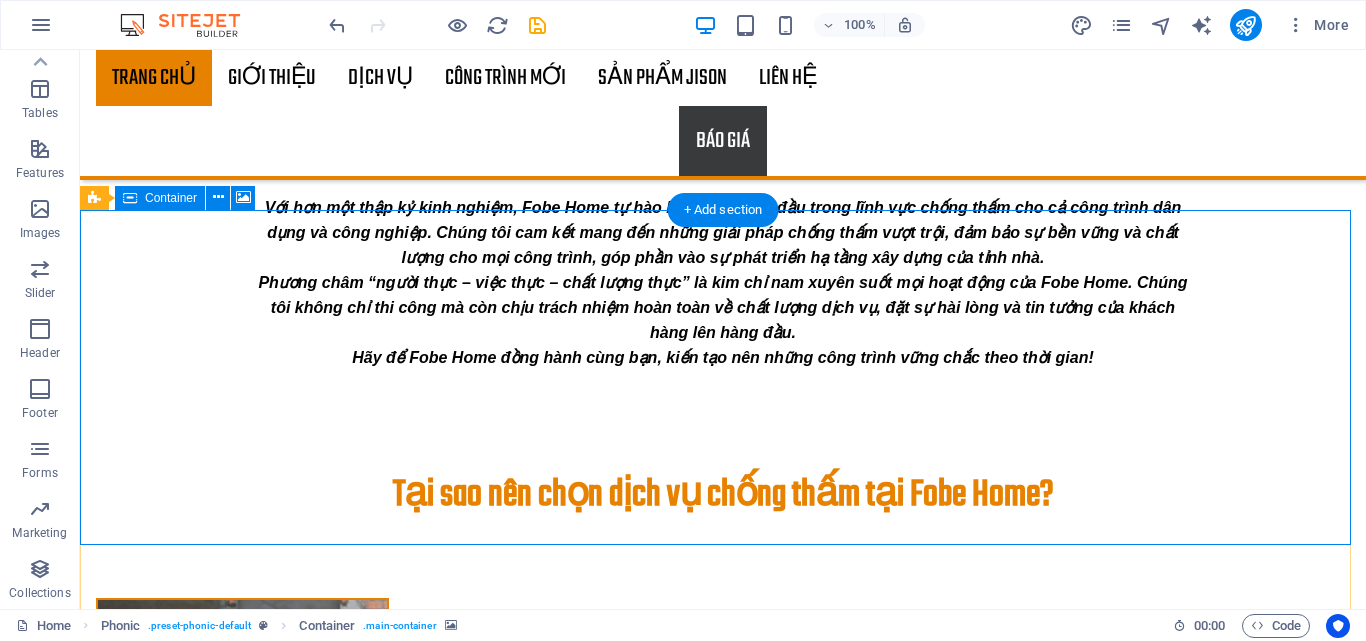 click on "Drop content here or  Add elements  Paste clipboard" at bounding box center (723, 2210) 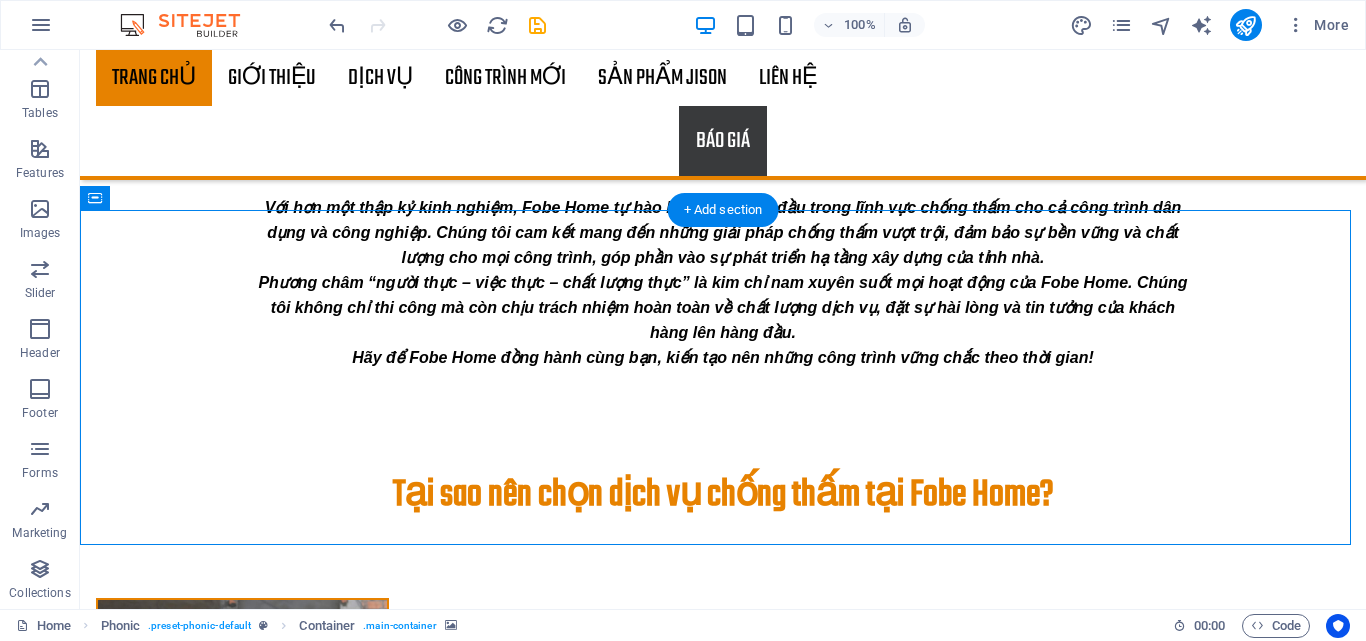 click at bounding box center (723, 1971) 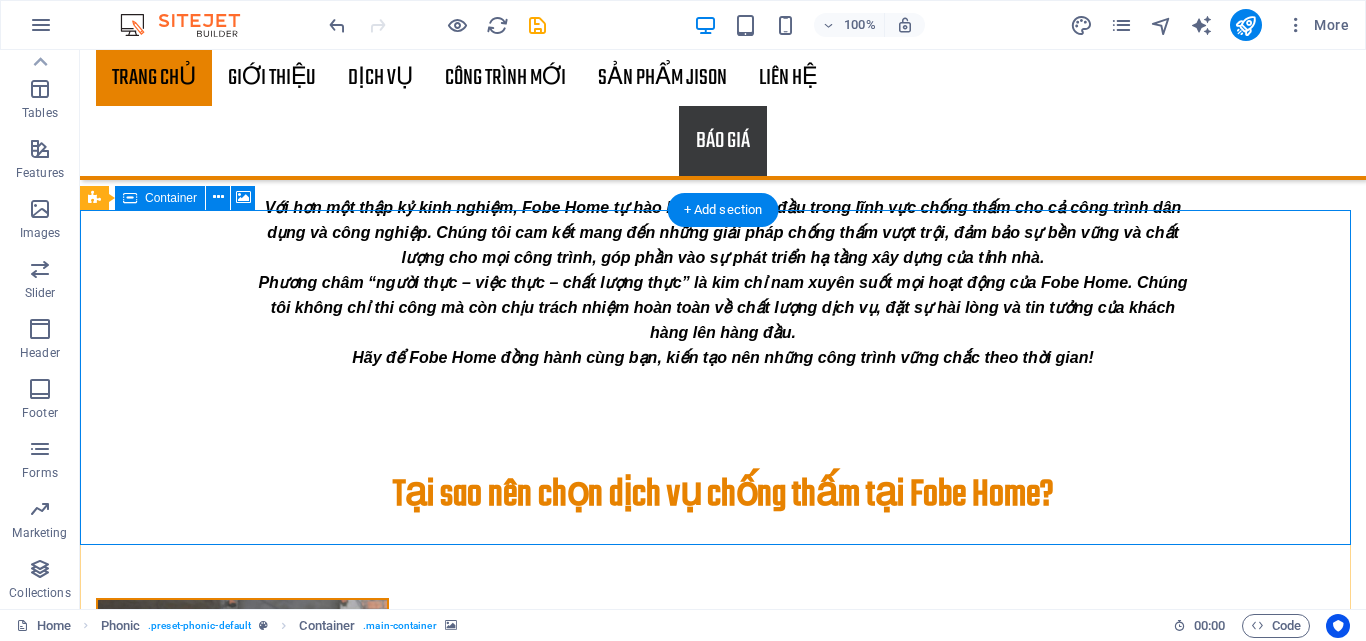 click on "Drop content here or  Add elements  Paste clipboard" at bounding box center (723, 2210) 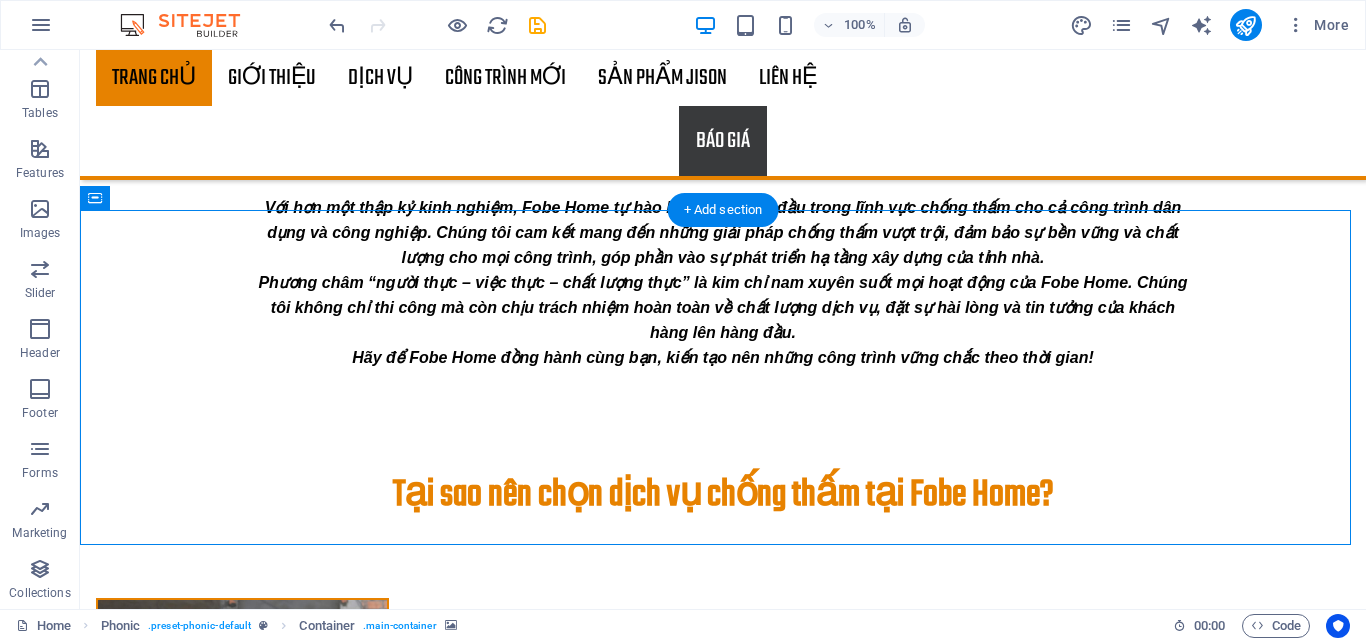 click at bounding box center (723, 1971) 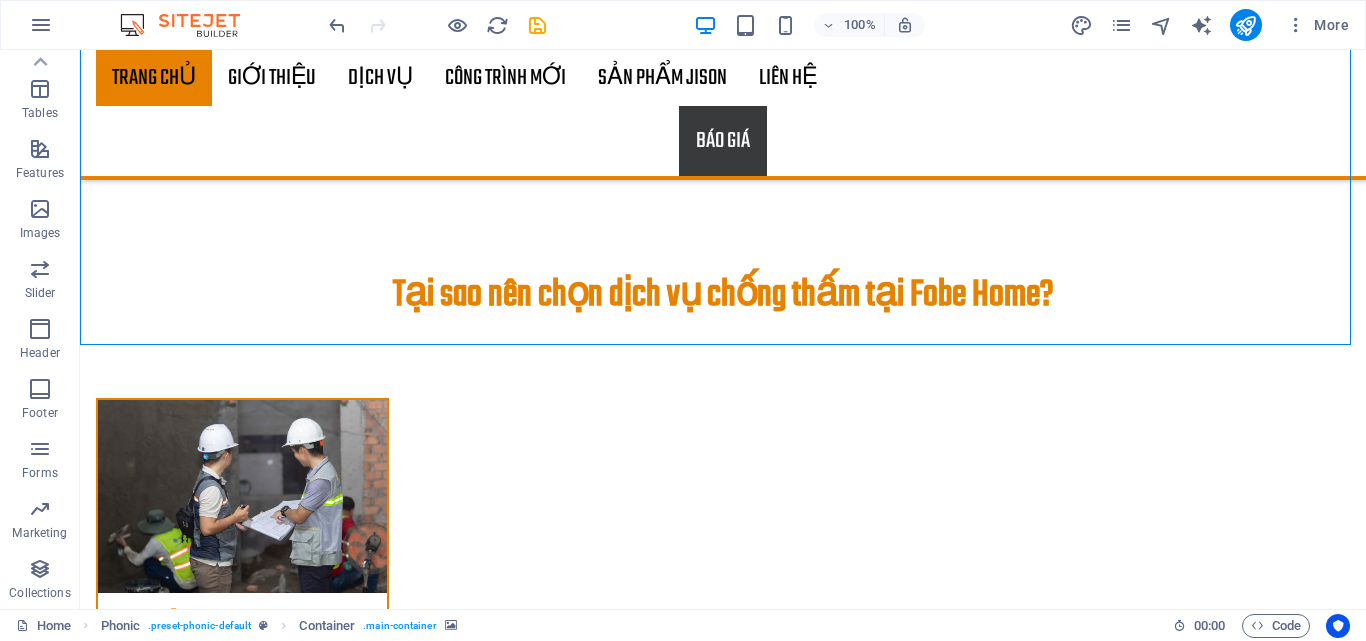 scroll, scrollTop: 2098, scrollLeft: 0, axis: vertical 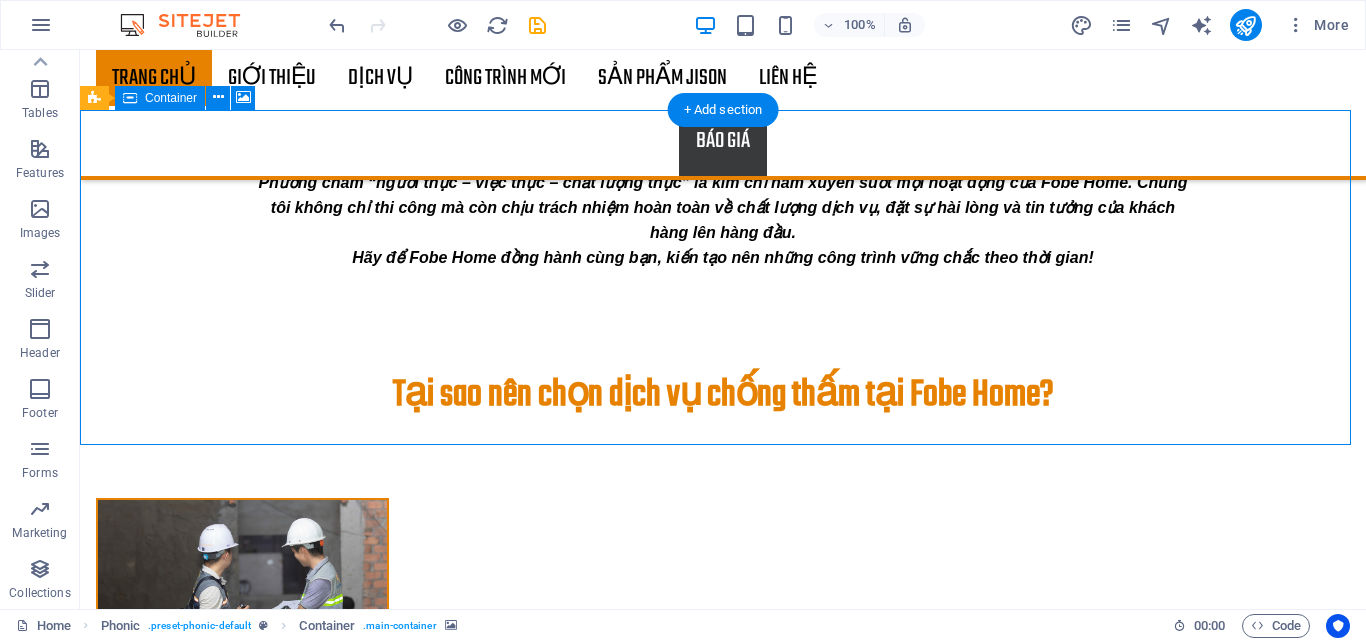 drag, startPoint x: 952, startPoint y: 269, endPoint x: 959, endPoint y: 307, distance: 38.63936 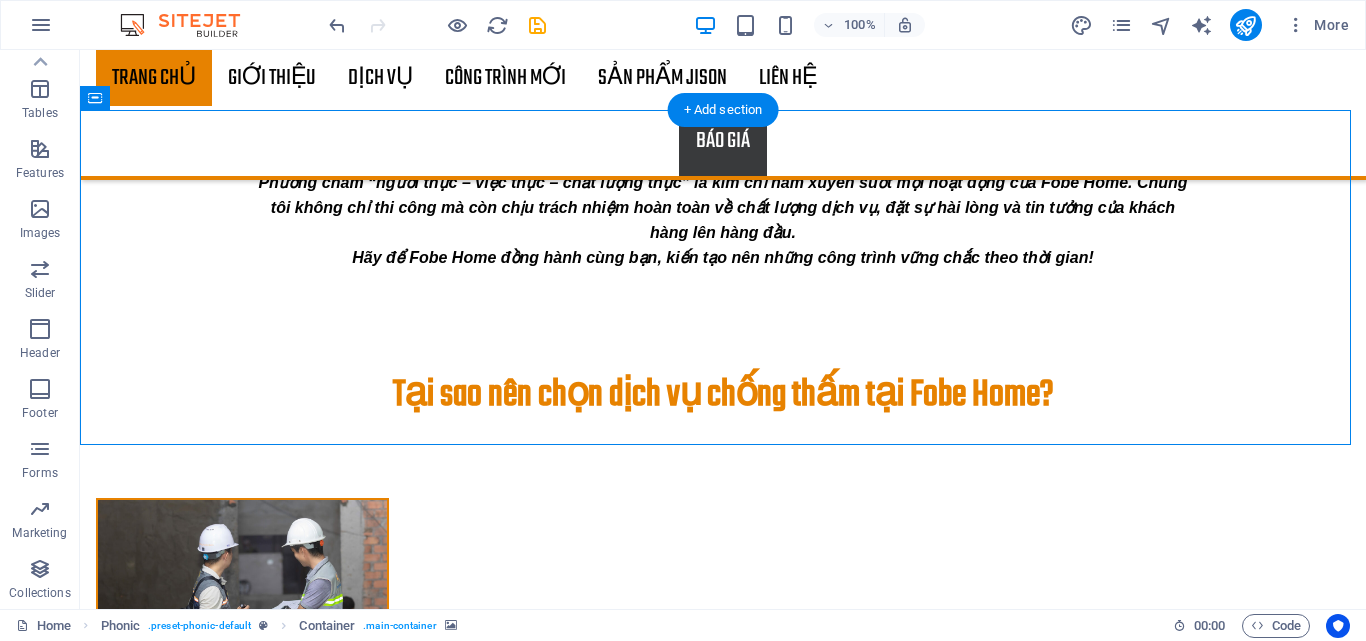click at bounding box center (723, 1871) 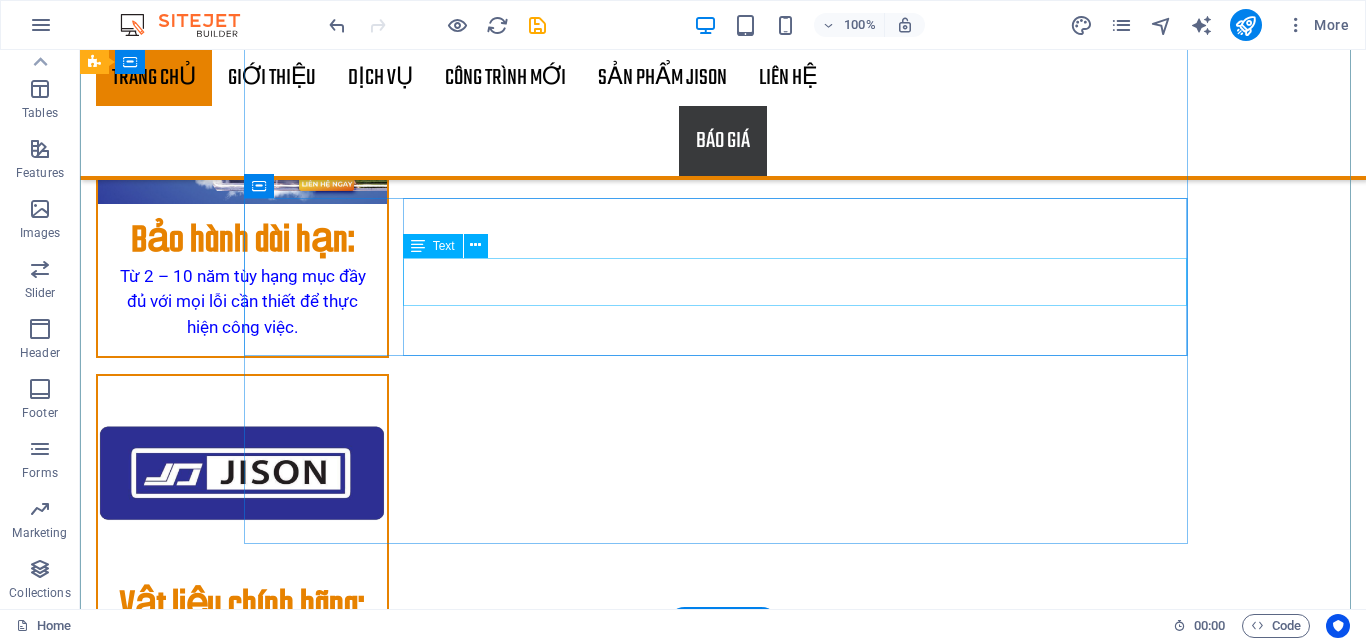 scroll, scrollTop: 3098, scrollLeft: 0, axis: vertical 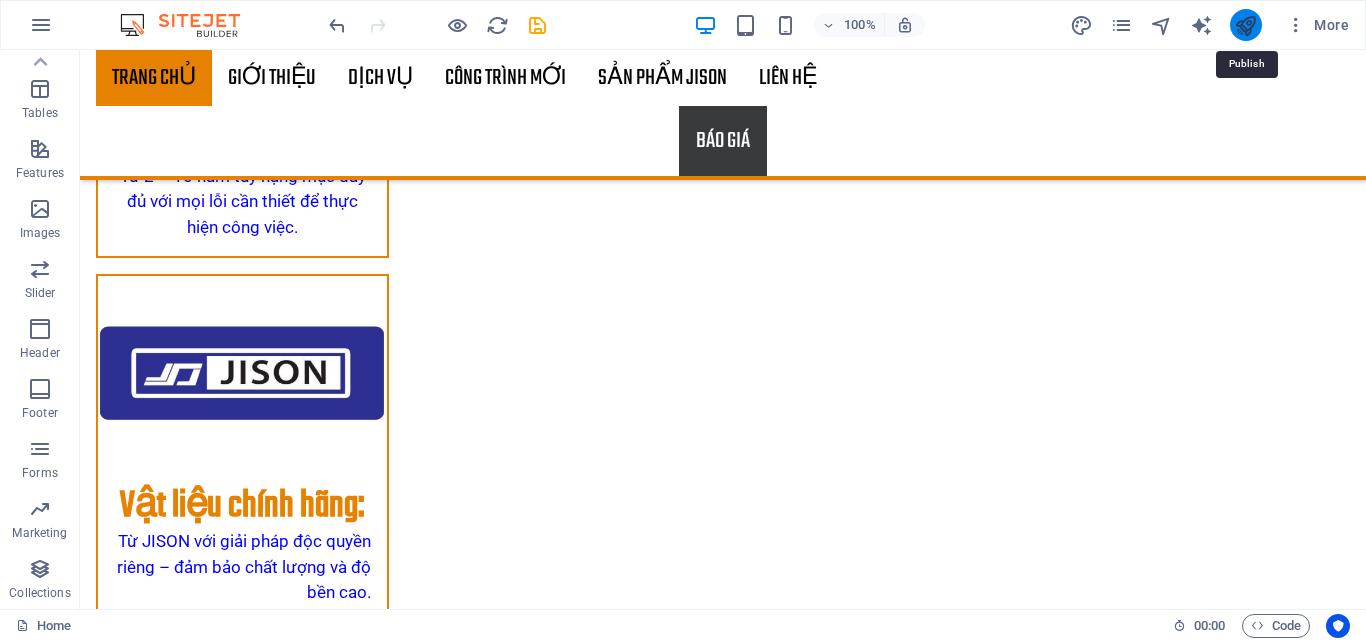 drag, startPoint x: 1236, startPoint y: 31, endPoint x: 1156, endPoint y: 3, distance: 84.758484 